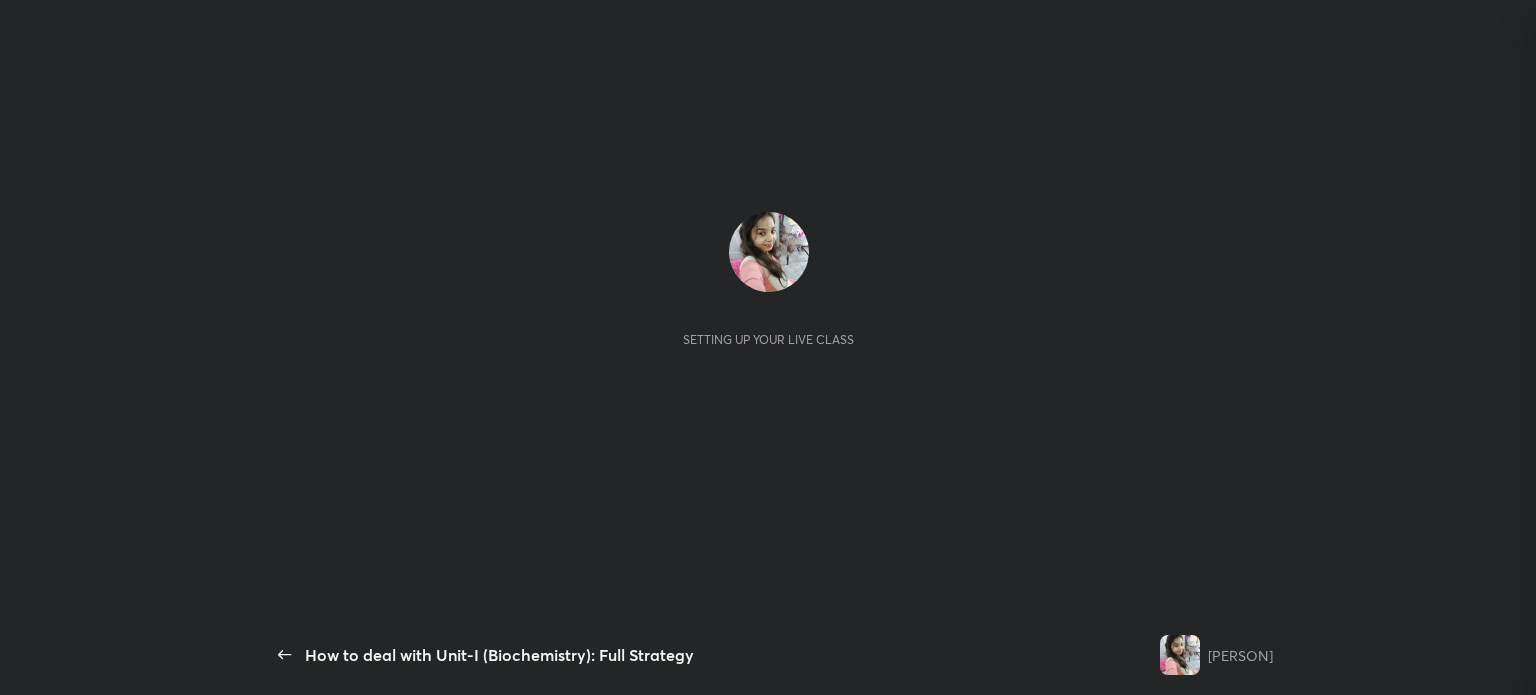 scroll, scrollTop: 0, scrollLeft: 0, axis: both 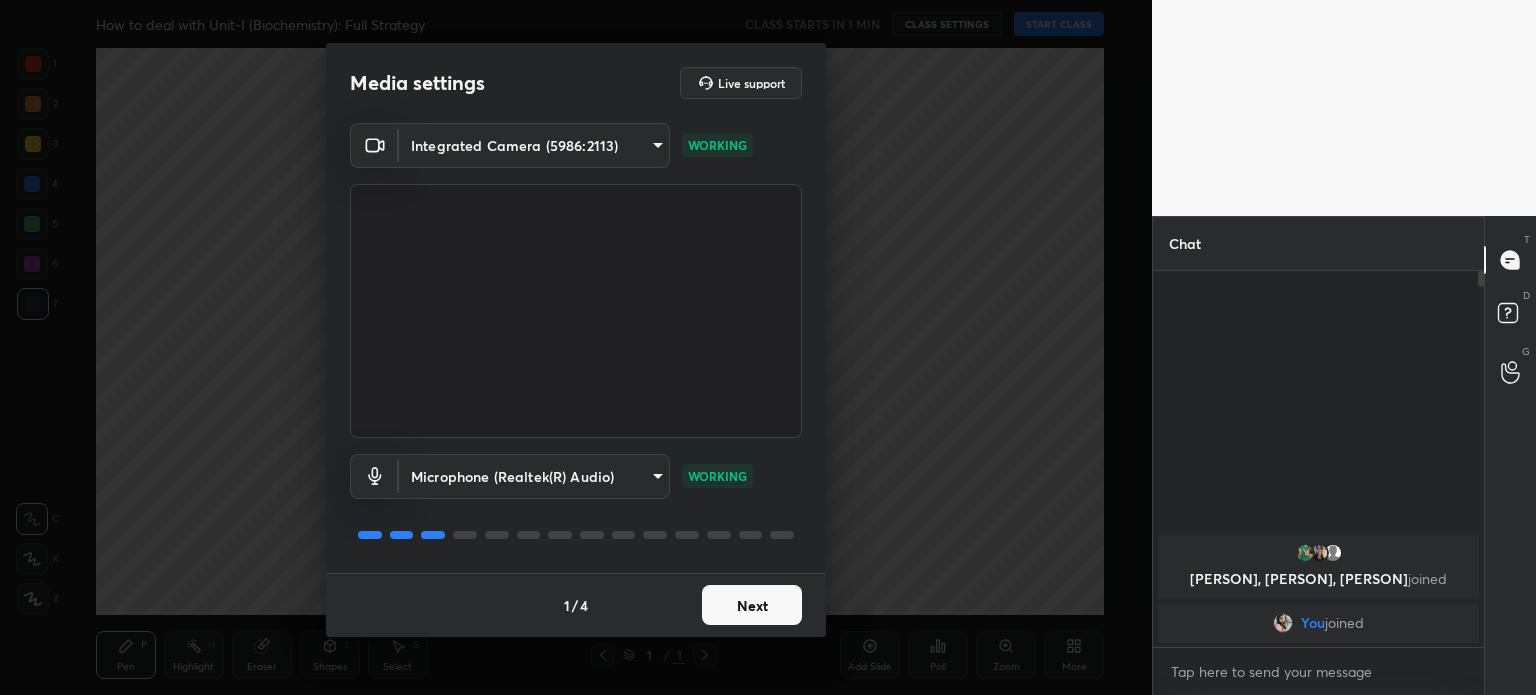 click on "[NUMBER] [NUMBER] [NUMBER] [NUMBER] [NUMBER] [NUMBER] [NUMBER] C X Z C X Z E E Erase all   H H How to deal with Unit-I (Biochemistry): Full Strategy CLASS STARTS IN 1 MIN CLASS SETTINGS START CLASS Setting up your live class Back How to deal with Unit-I (Biochemistry): Full Strategy [PERSON] Pen P Highlight H Eraser Shapes L Select S 1 / 1 Add Slide Poll Zoom More Chat [PERSON], [PERSON], [PERSON]  joined You  joined 1 NEW MESSAGE Enable hand raising Enable raise hand to speak to learners. Once enabled, chat will be turned off temporarily. Enable x   Doubts asked by learners will show up here Raise hand disabled You have disabled Raise hand currently. Enable it to invite learners to speak Enable Can't raise hand Looks like educator just invited you to speak. Please wait before you can raise your hand again. Got it T Messages (T) D Doubts (D) G Raise Hand (G) Report an issue Reason for reporting Buffering Chat not working Audio - Video sync issue Educator video quality low ​ Attach an image Report Media settings Live support Integrated Camera (5986:2113) 1" at bounding box center (768, 347) 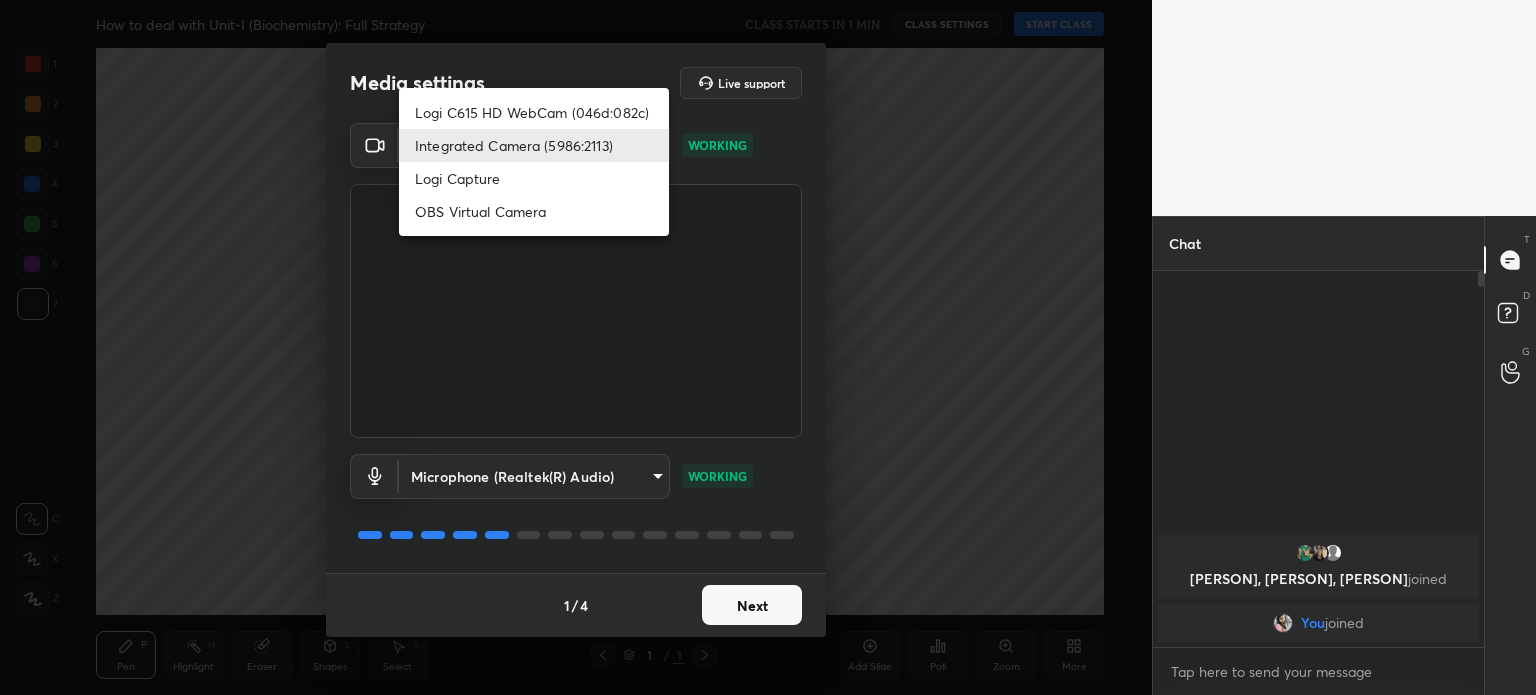 click on "Logi C615 HD WebCam (046d:082c)" at bounding box center (534, 112) 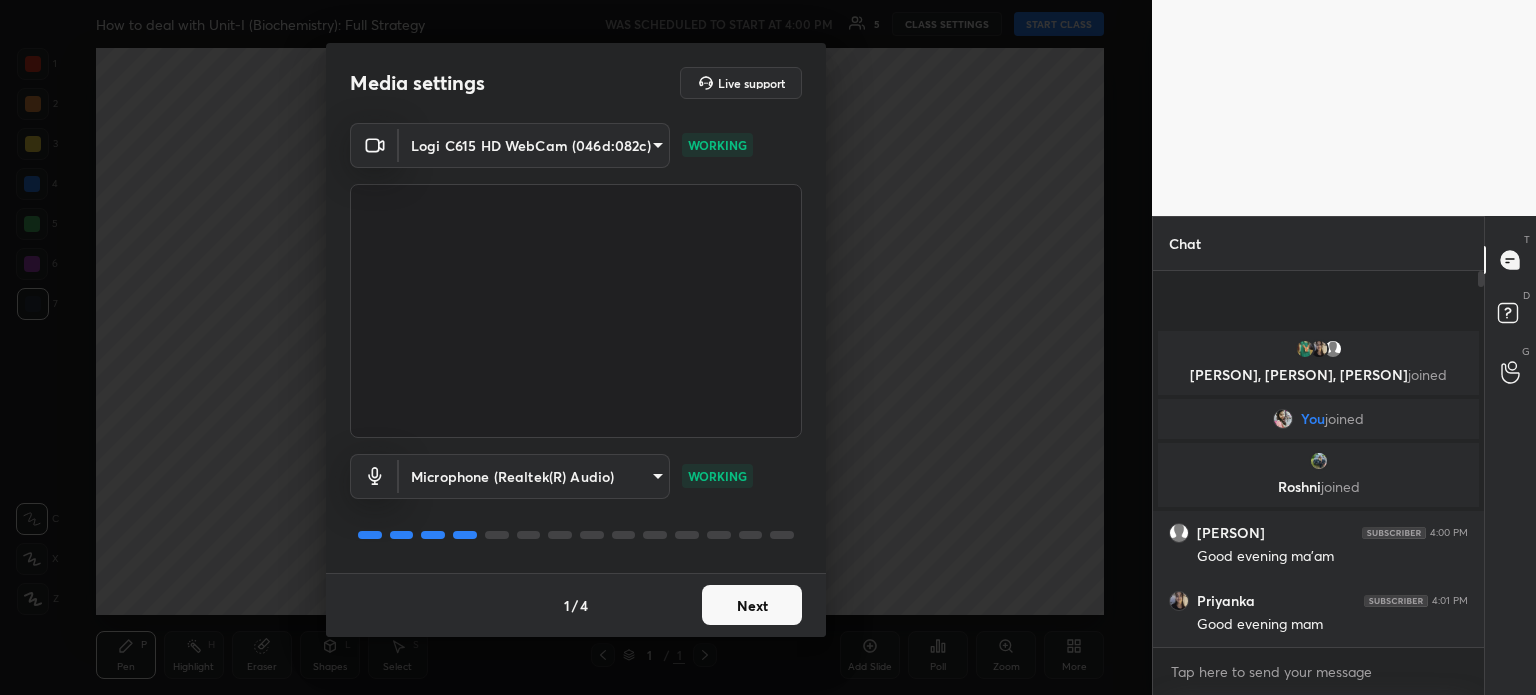click on "Next" at bounding box center (752, 605) 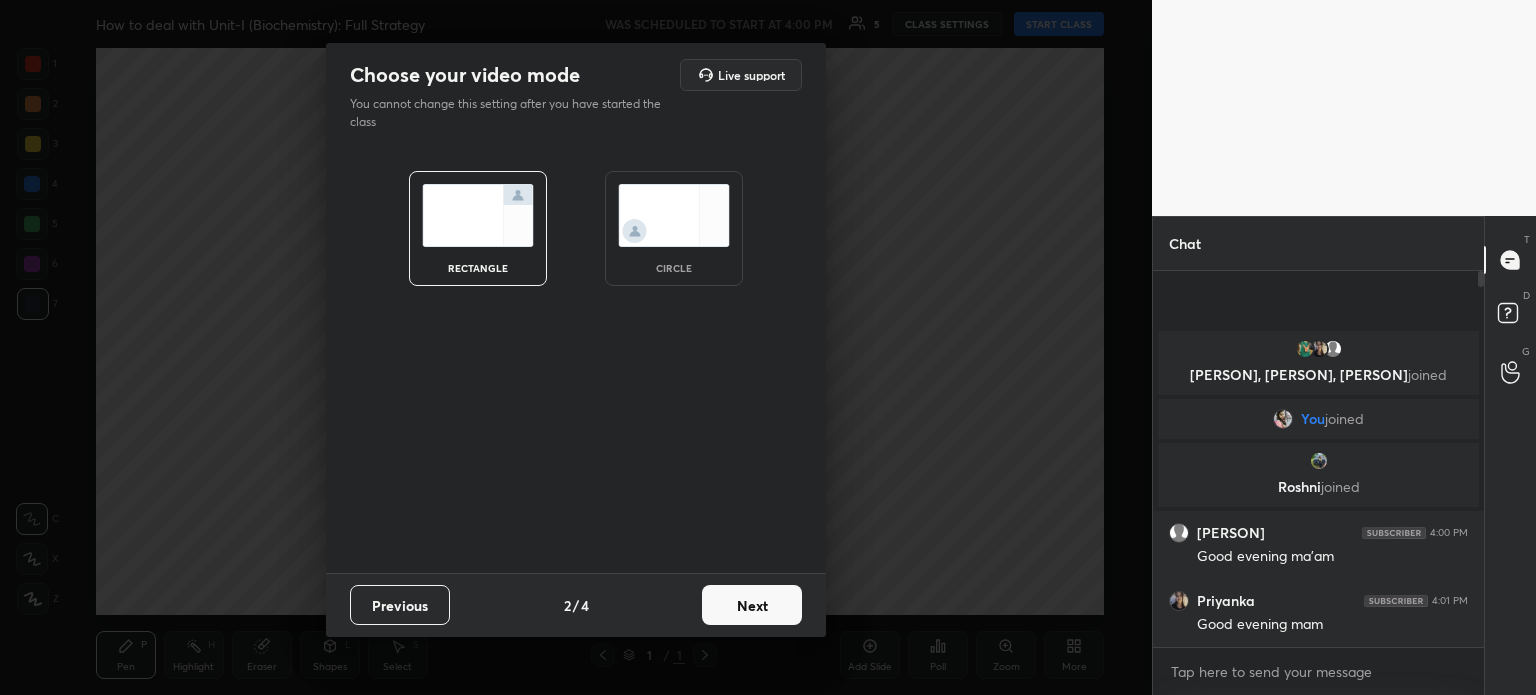 click at bounding box center (674, 215) 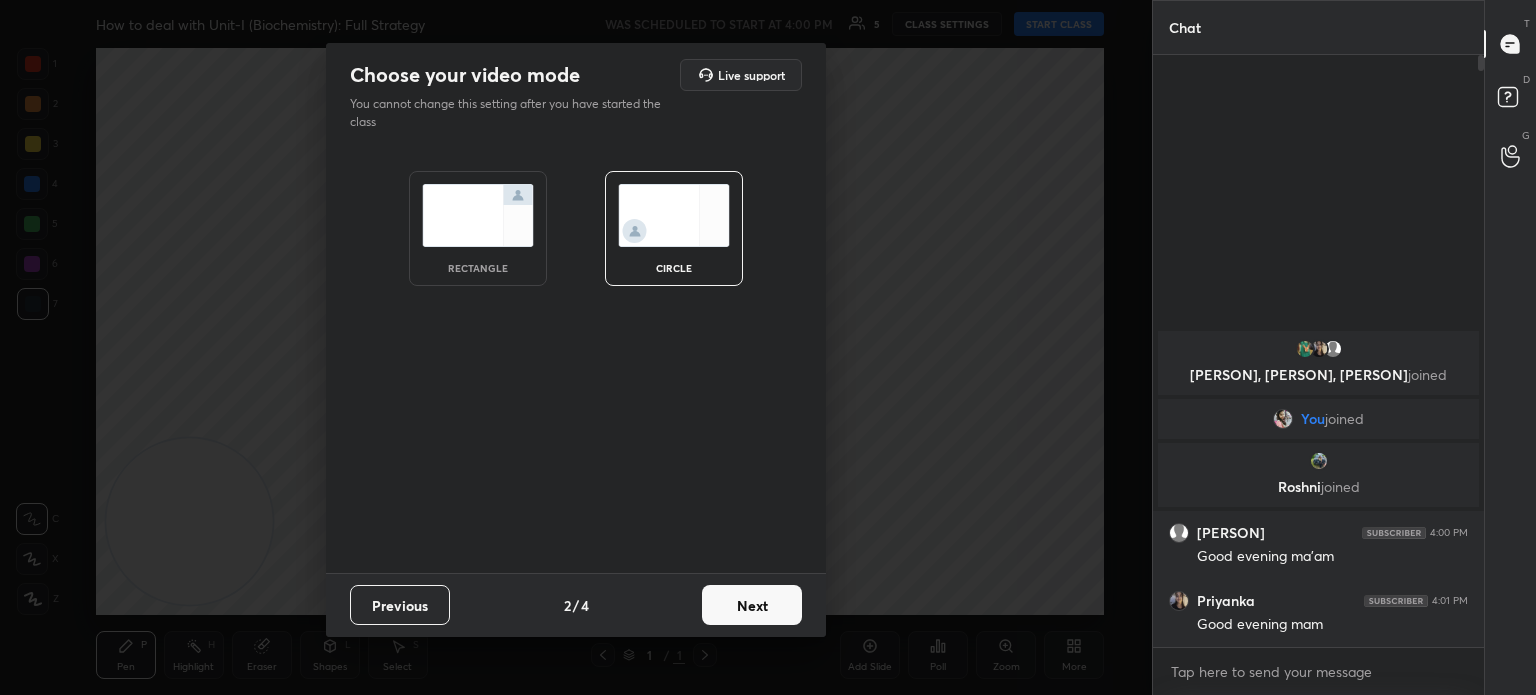 scroll, scrollTop: 5, scrollLeft: 6, axis: both 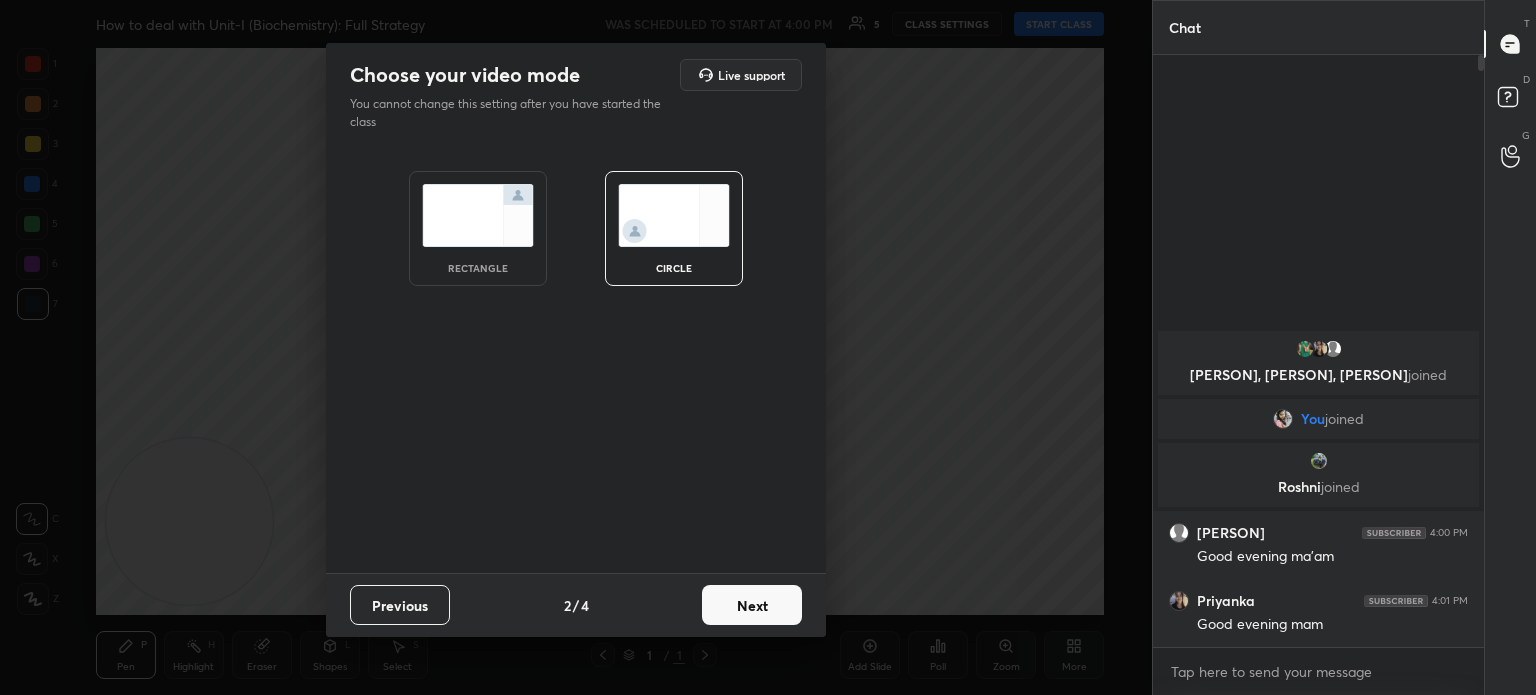 click on "Next" at bounding box center (752, 605) 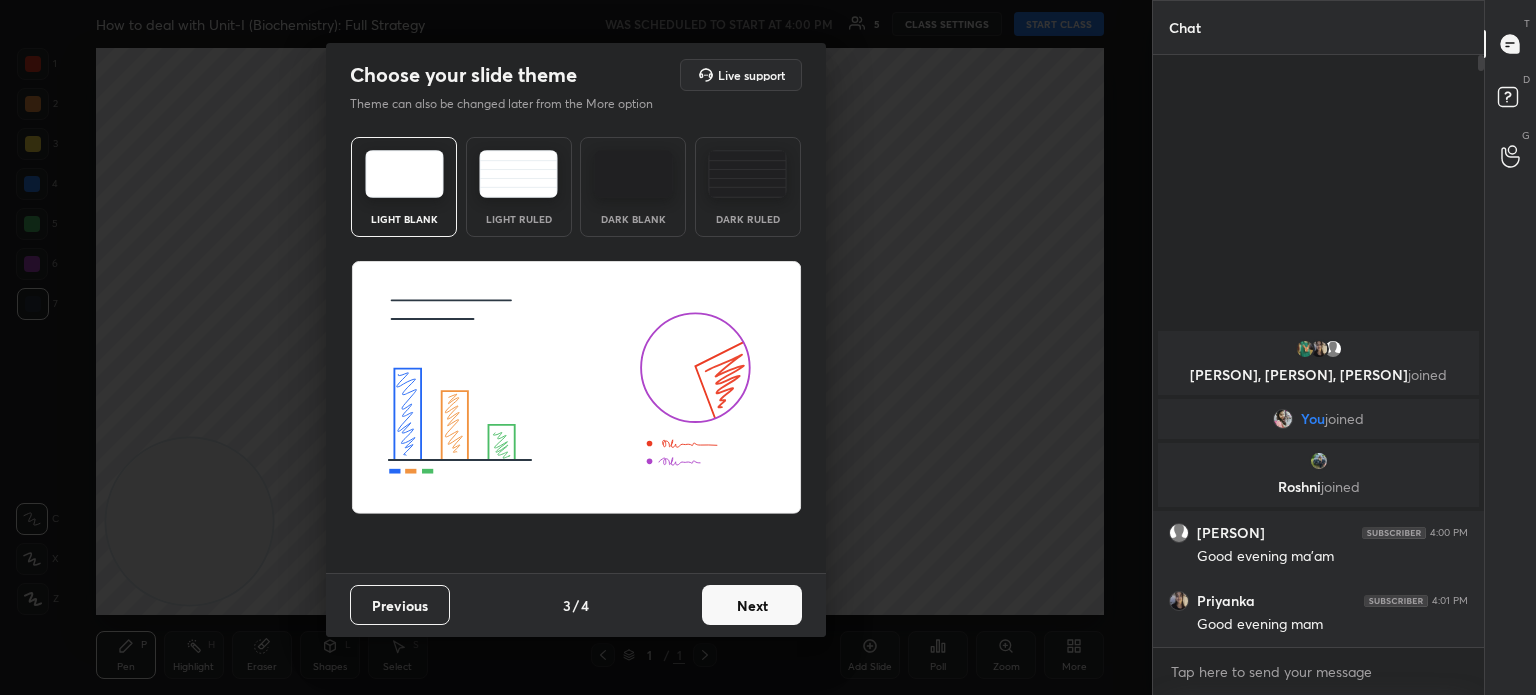 click on "Next" at bounding box center (752, 605) 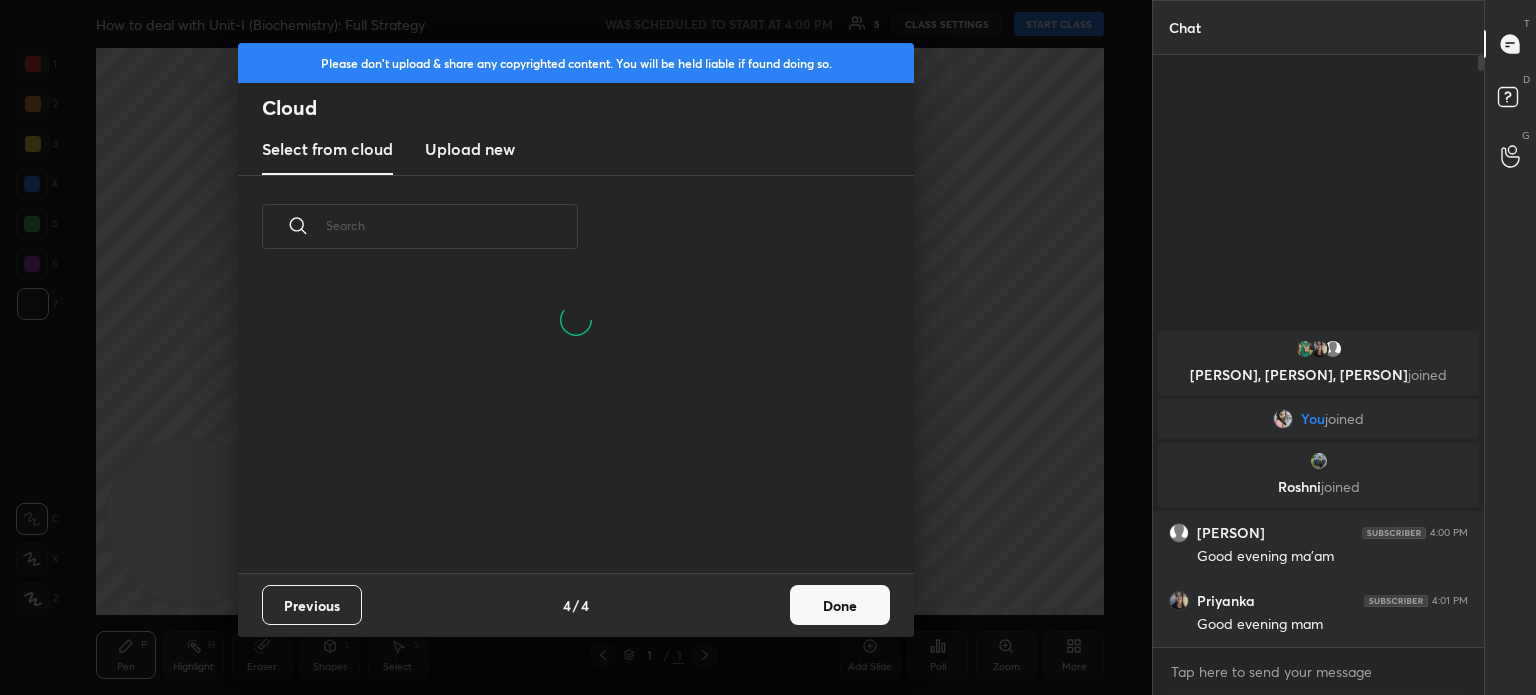 click on "Previous 4 / 4 Done" at bounding box center (576, 605) 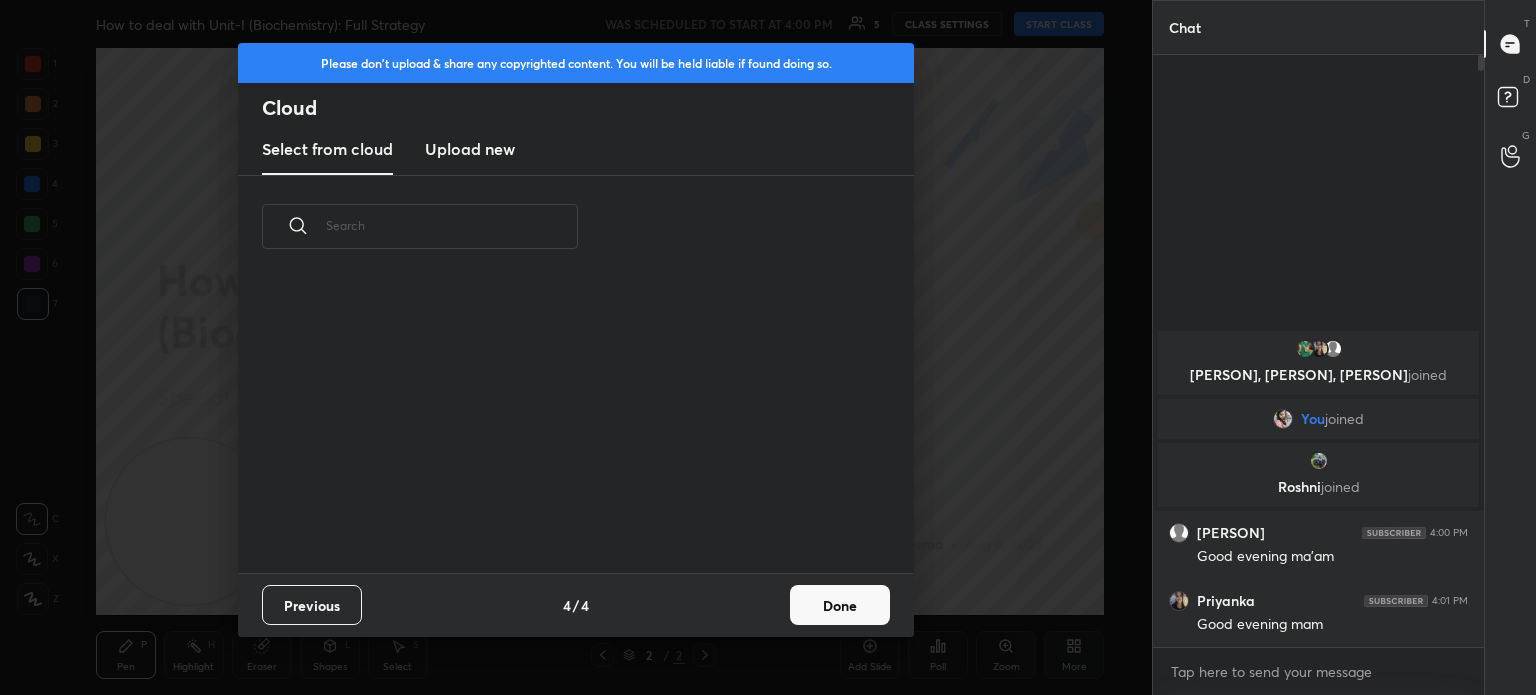 click on "Done" at bounding box center [840, 605] 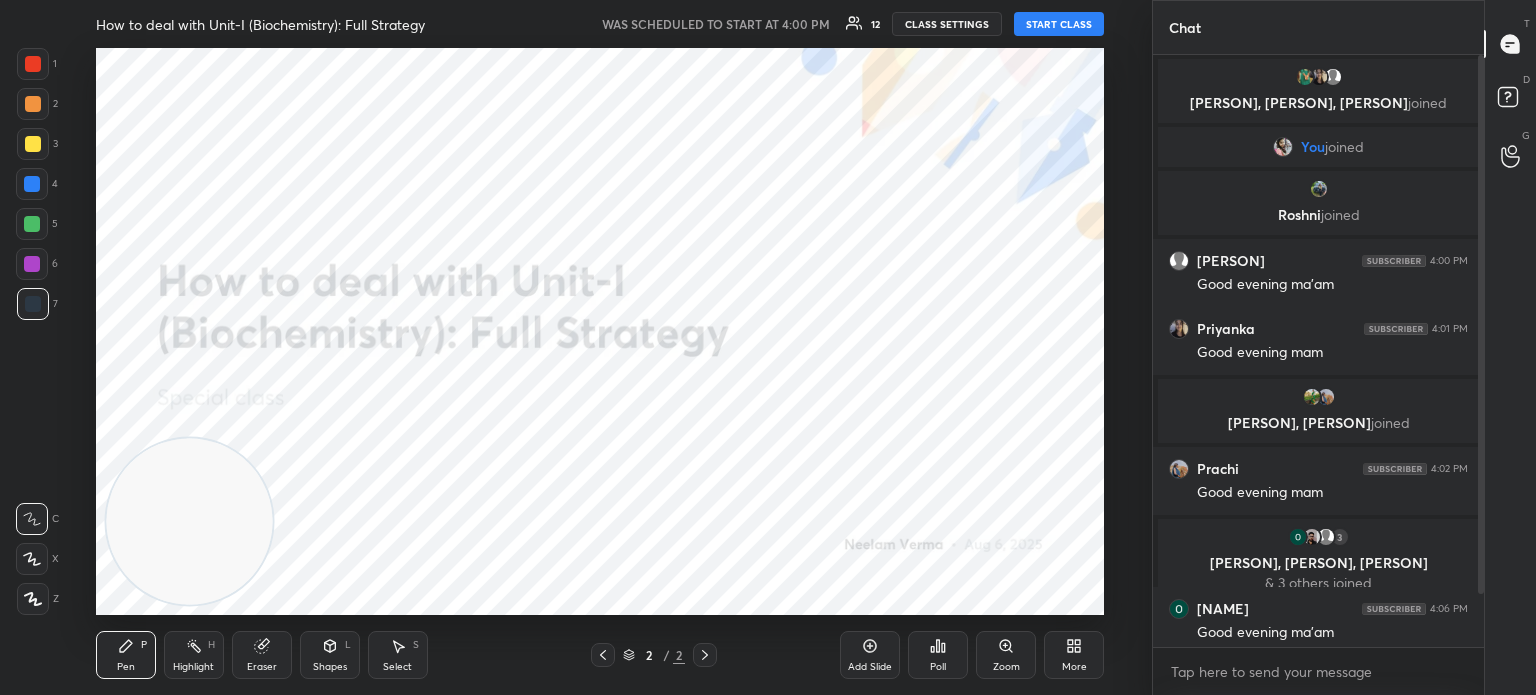 click on "START CLASS" at bounding box center (1059, 24) 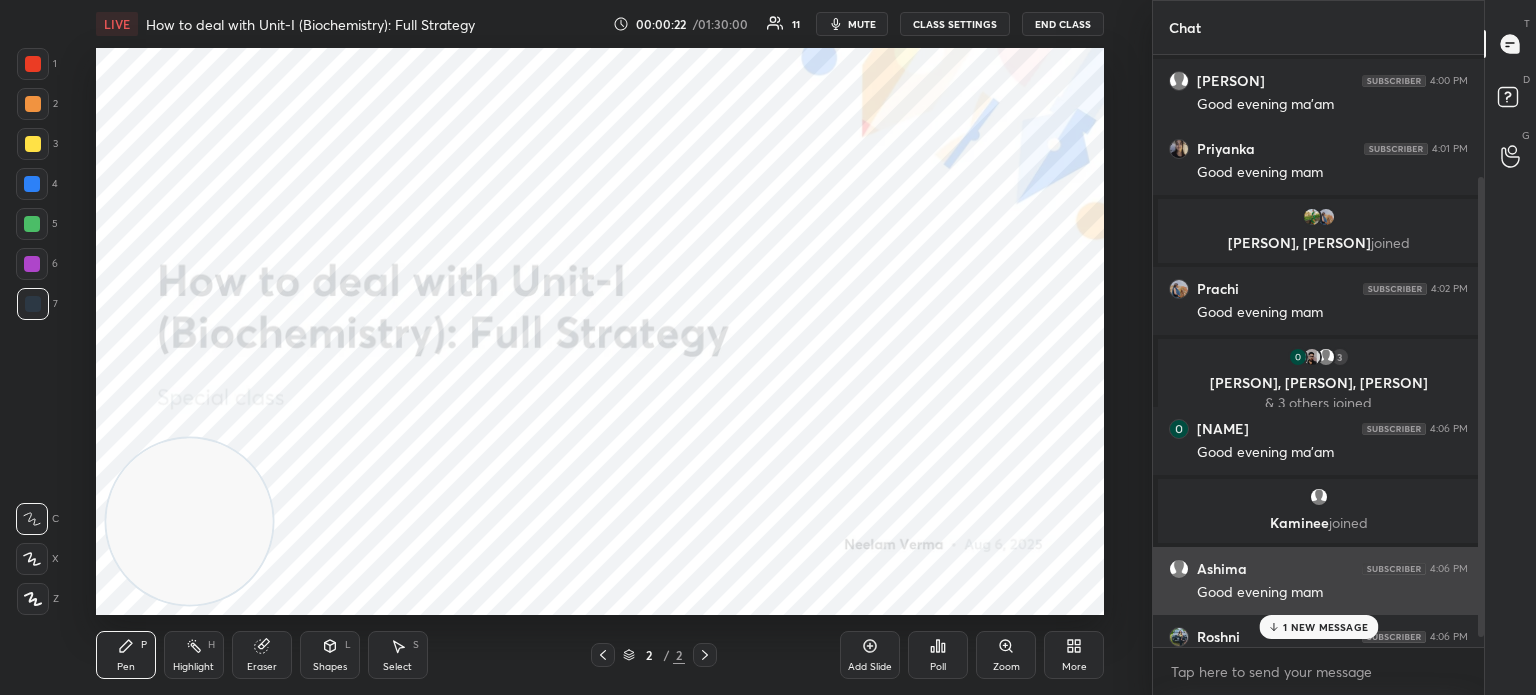 scroll, scrollTop: 284, scrollLeft: 0, axis: vertical 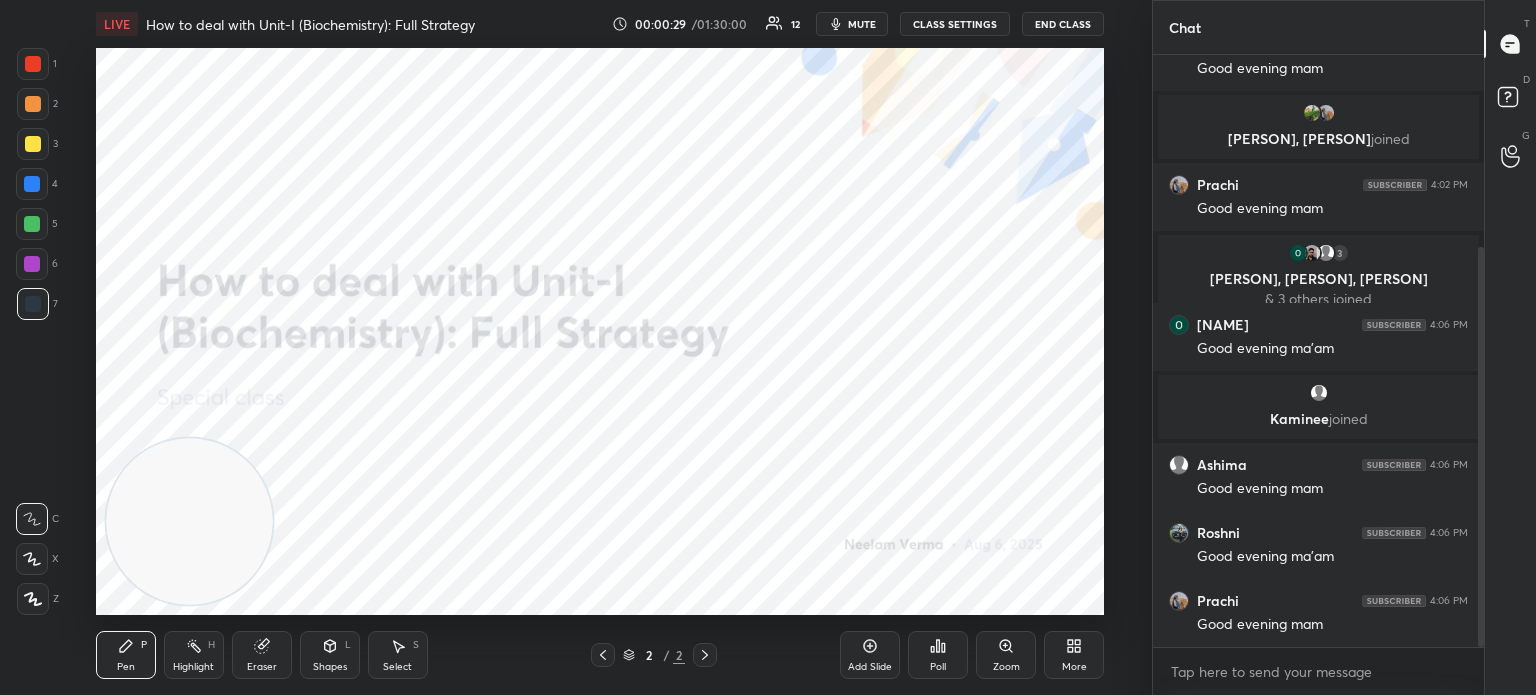 click on "mute" at bounding box center [862, 24] 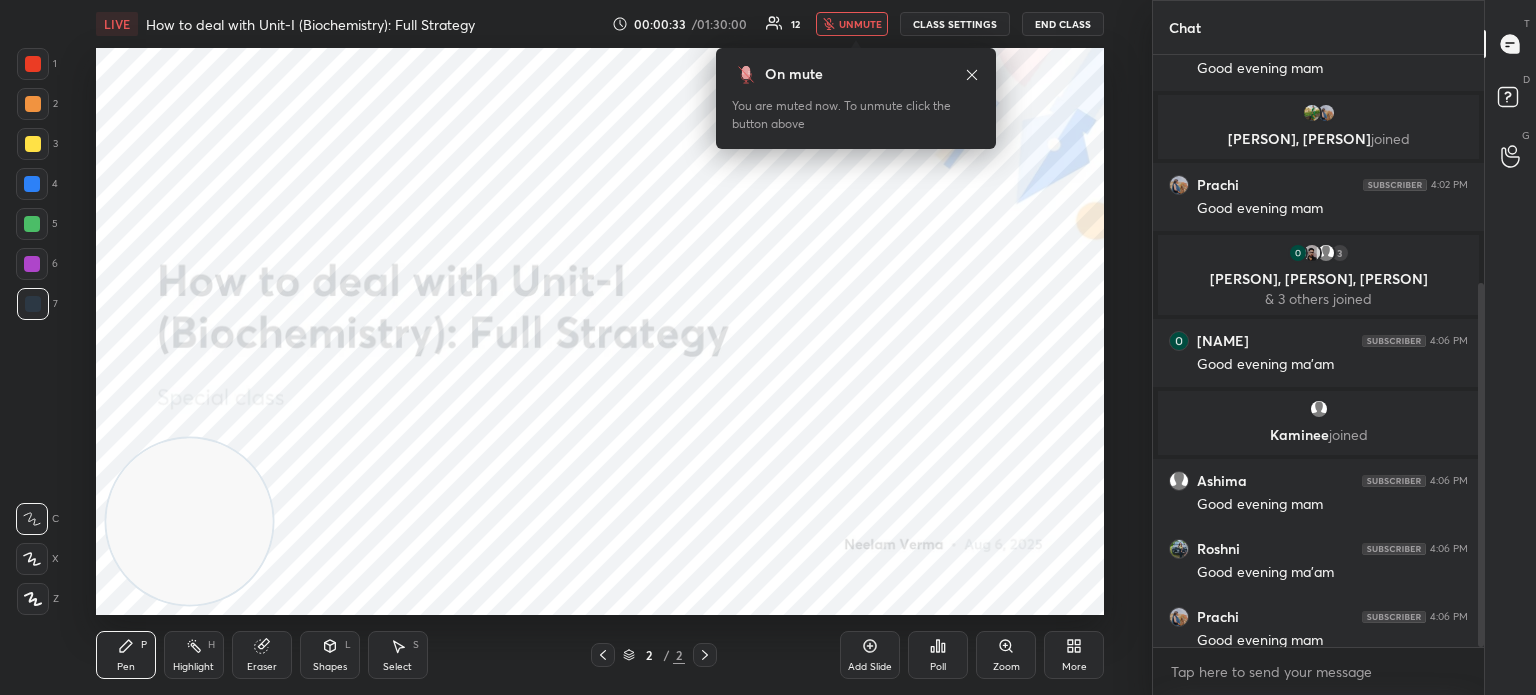 scroll, scrollTop: 372, scrollLeft: 0, axis: vertical 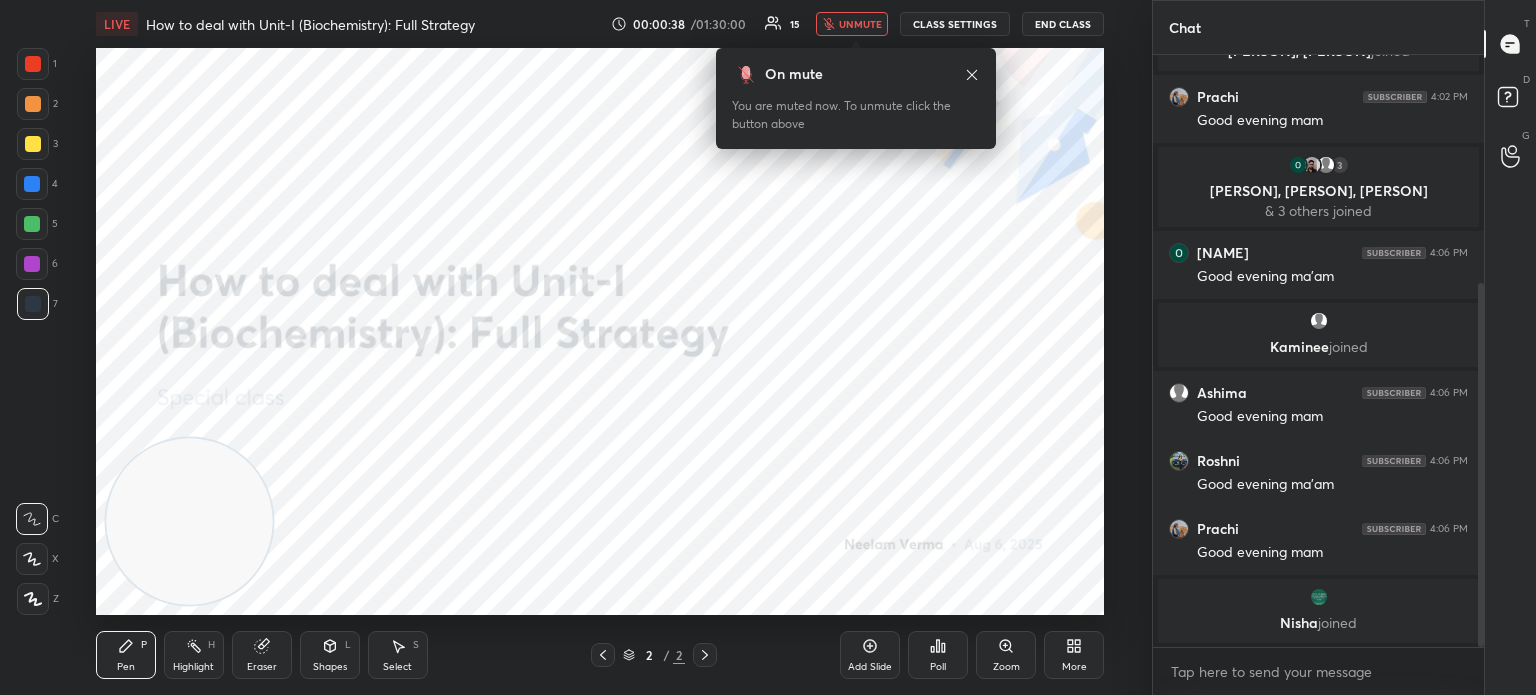 click on "unmute" at bounding box center (852, 24) 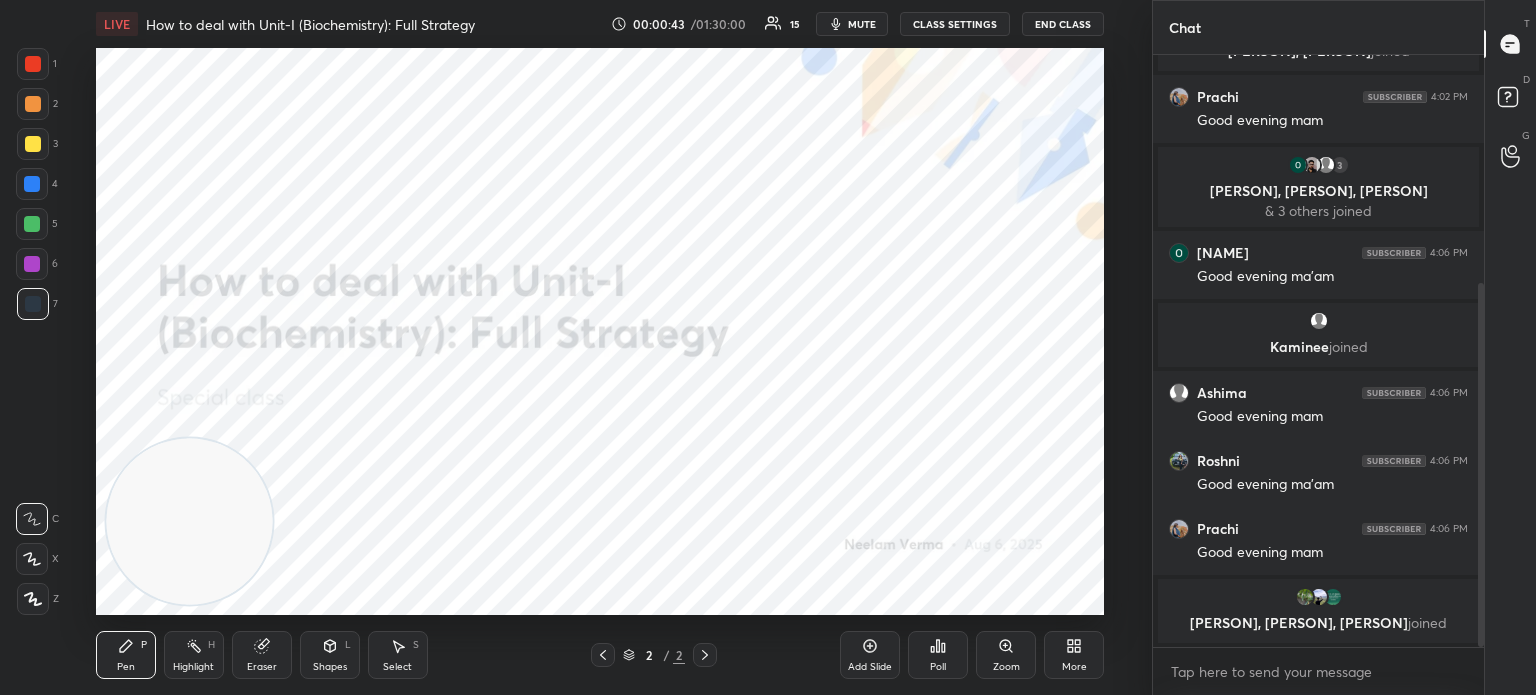 click on "Shapes L" at bounding box center [330, 655] 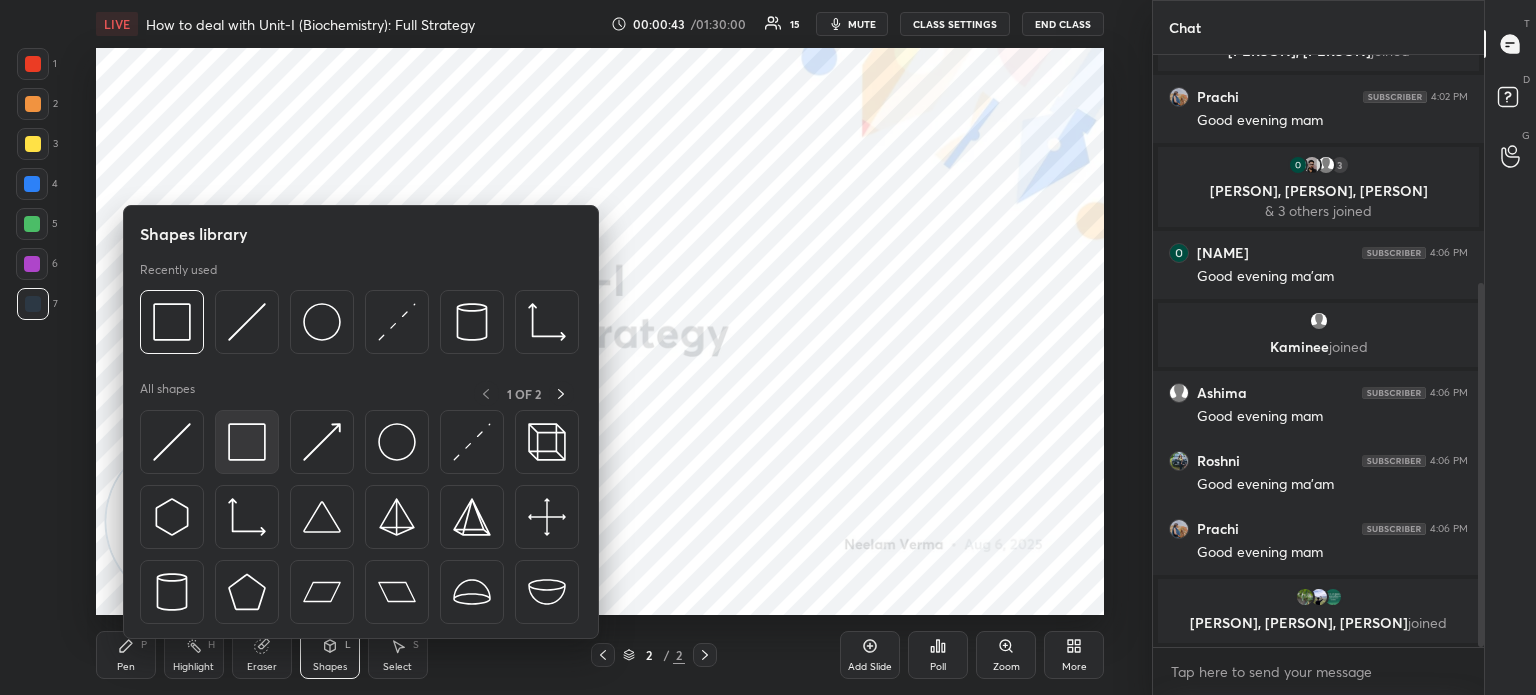 click at bounding box center (247, 442) 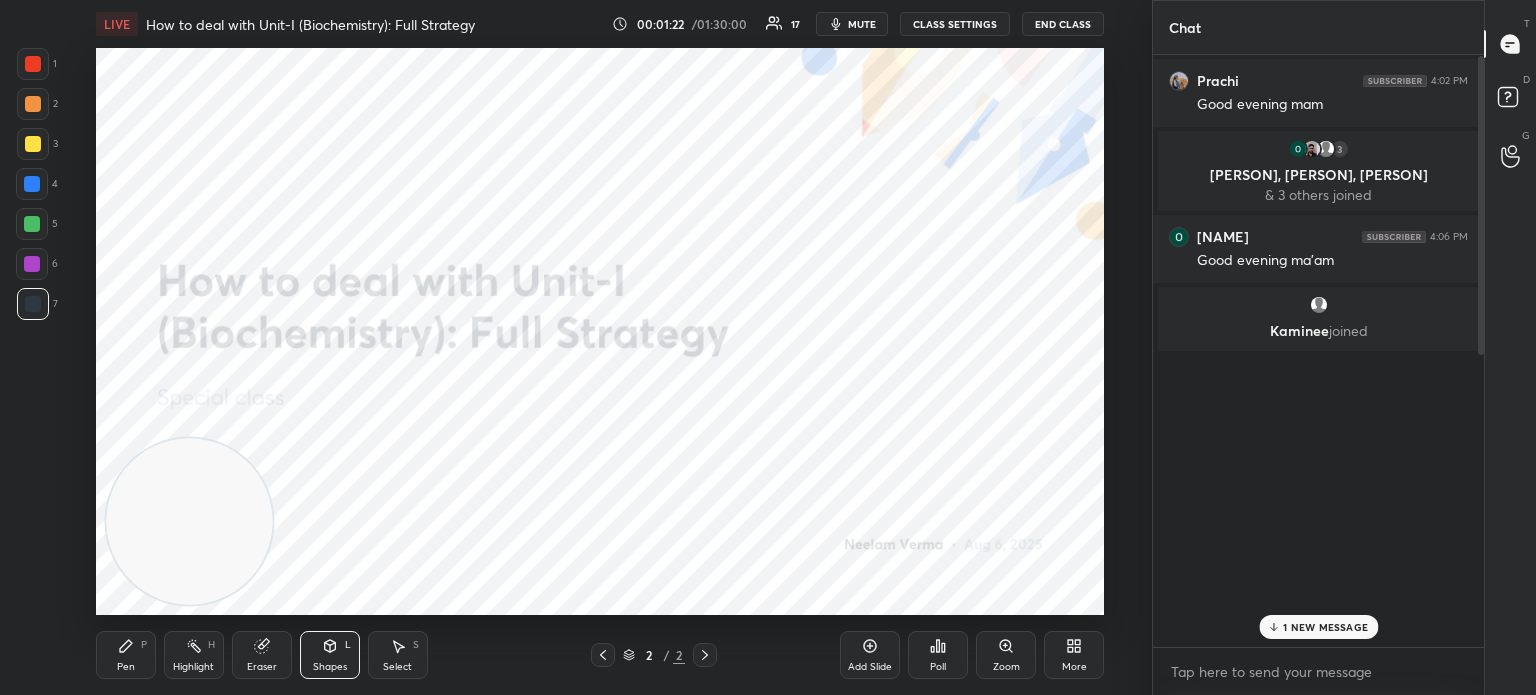 scroll, scrollTop: 580, scrollLeft: 0, axis: vertical 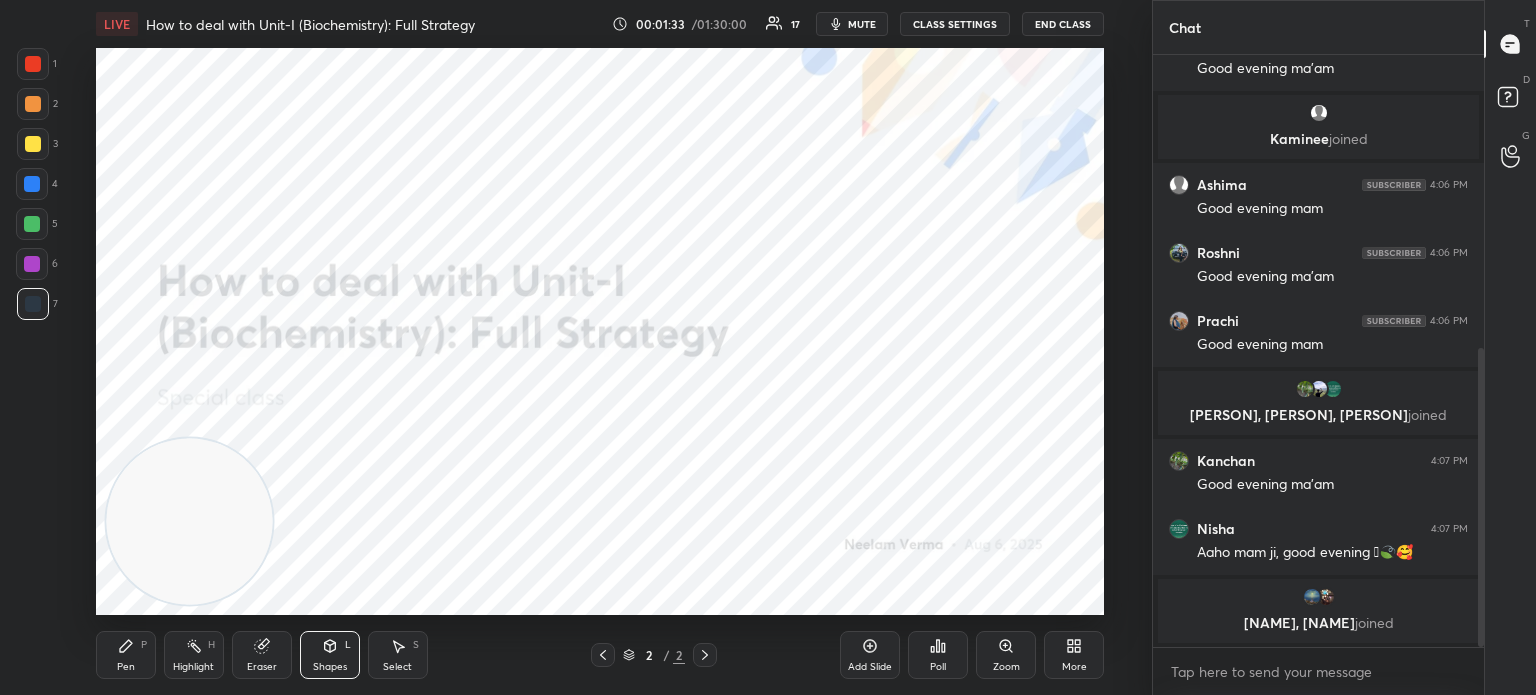click on "Pen" at bounding box center (126, 667) 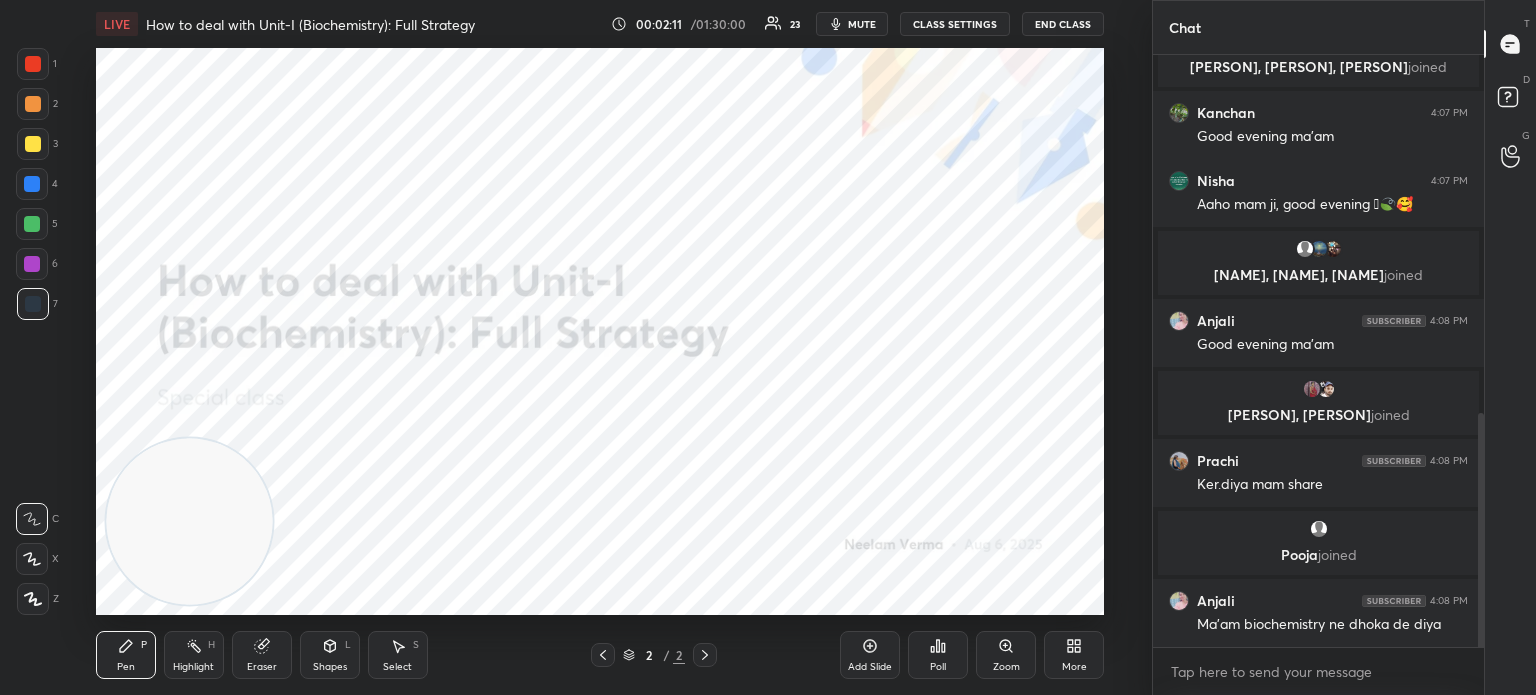 scroll, scrollTop: 978, scrollLeft: 0, axis: vertical 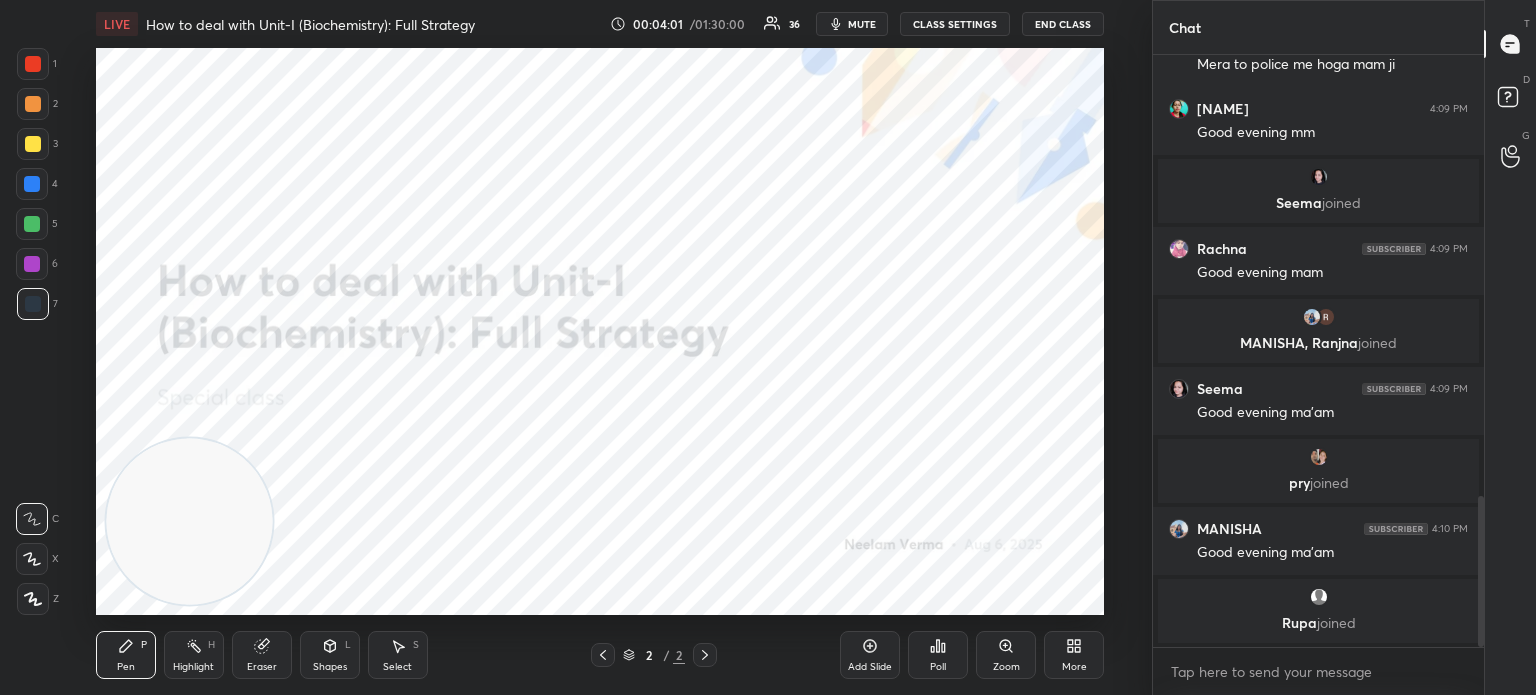 click on "More" at bounding box center (1074, 655) 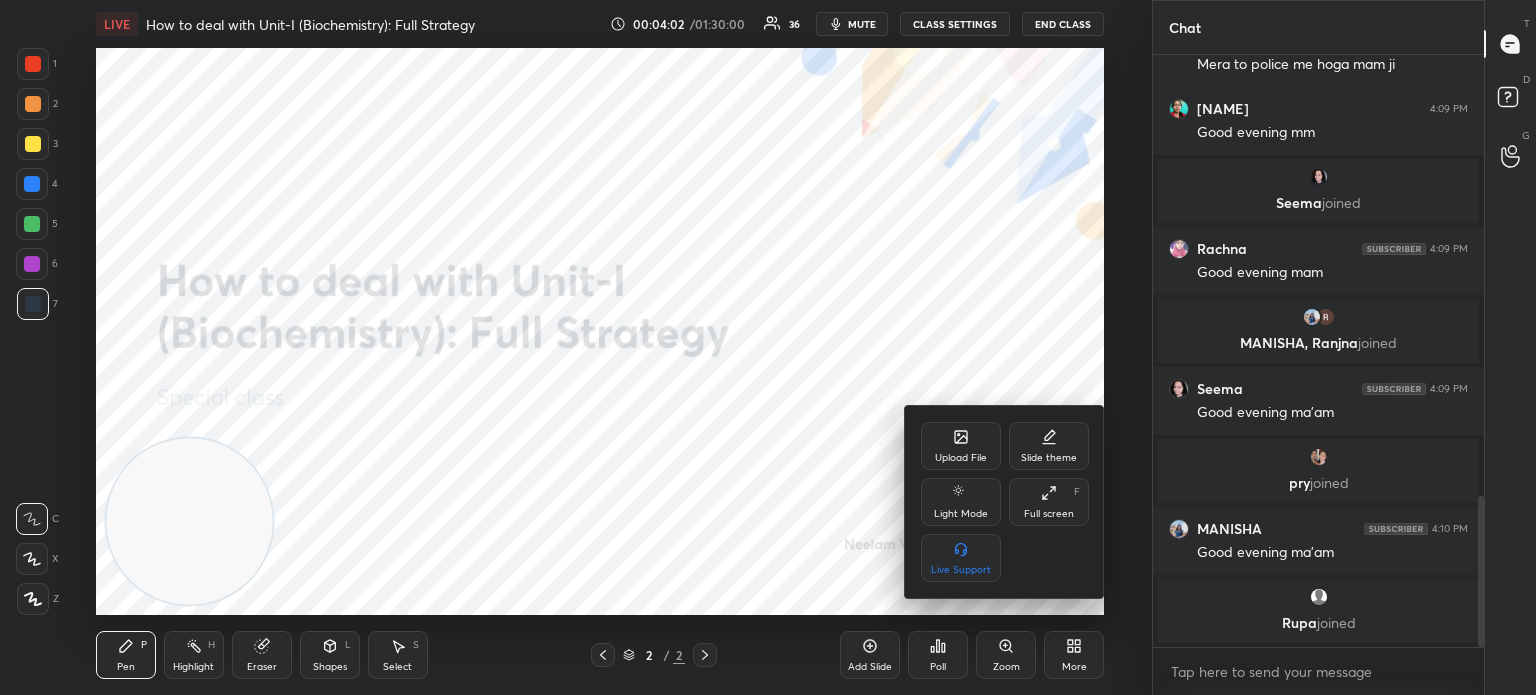 click on "Upload File" at bounding box center (961, 446) 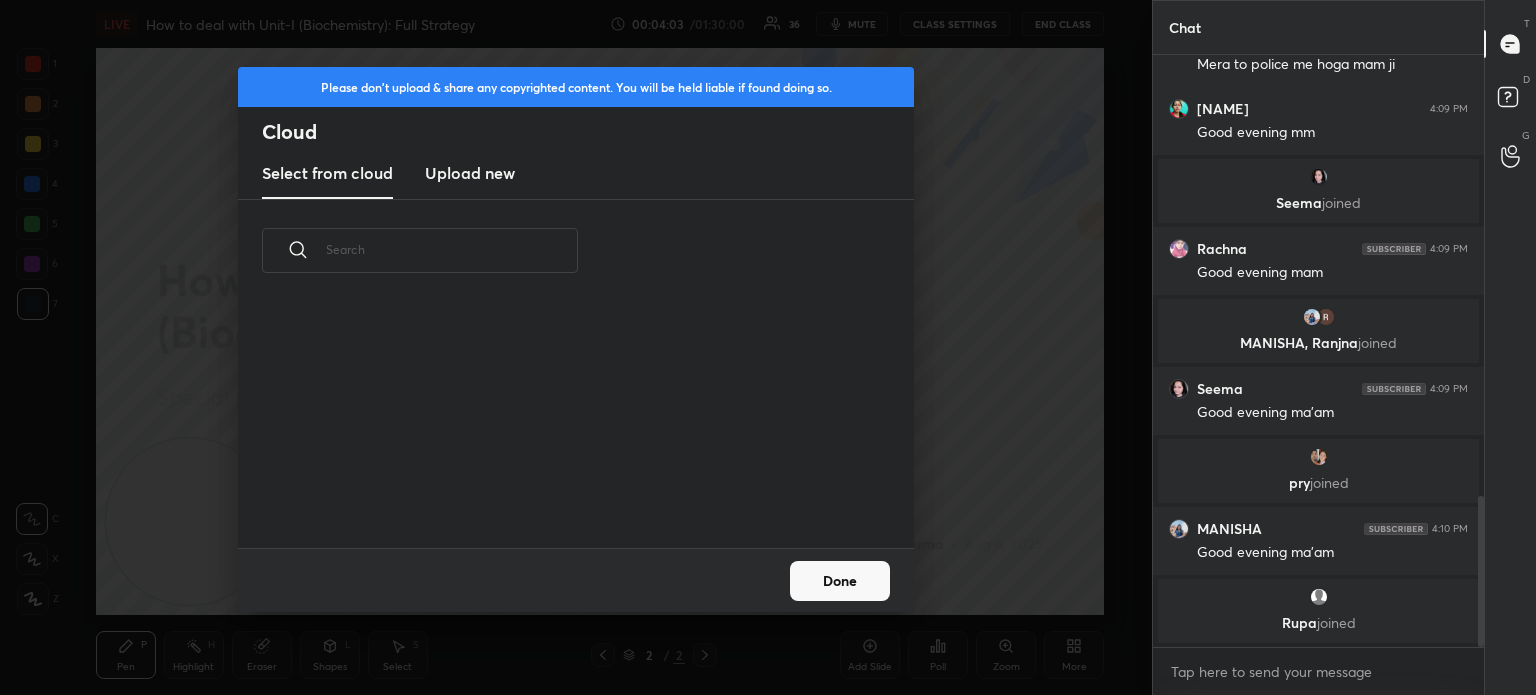 scroll, scrollTop: 5, scrollLeft: 10, axis: both 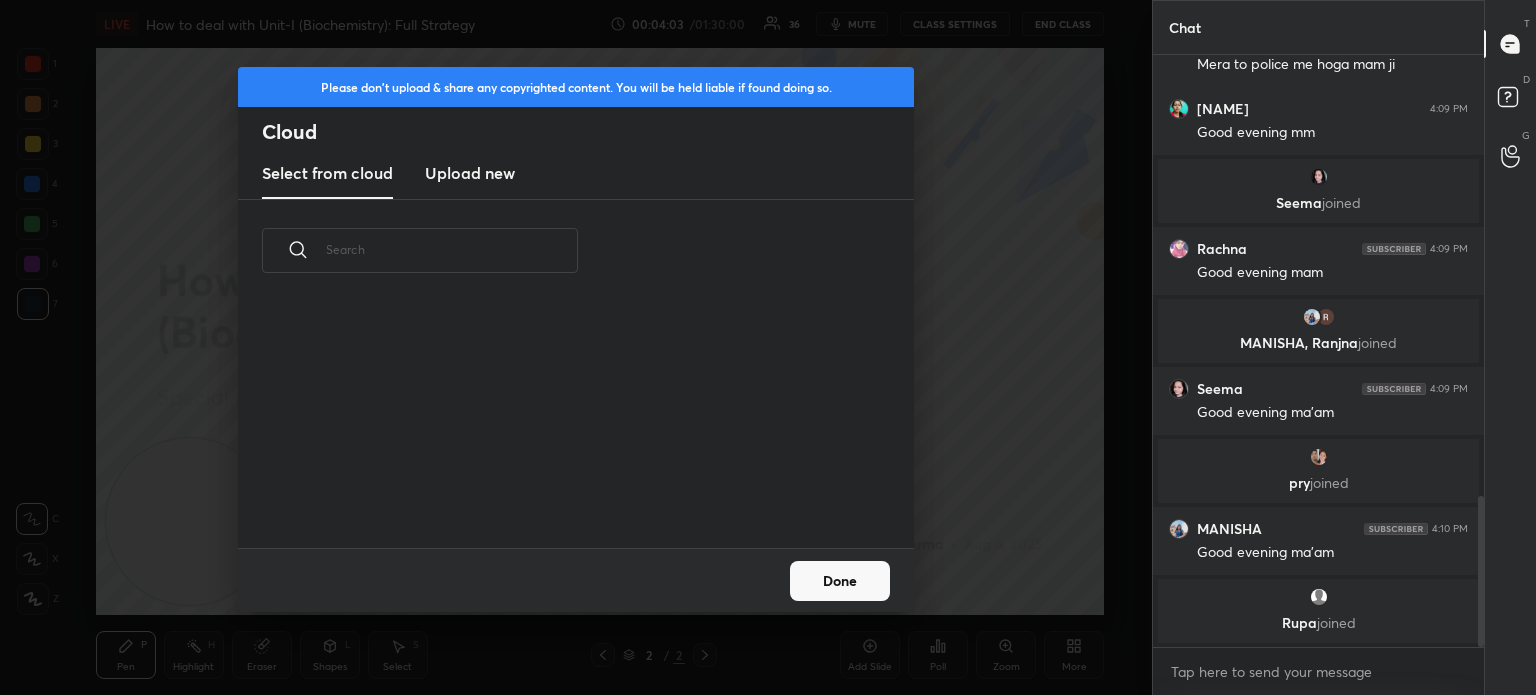click on "Upload new" at bounding box center (470, 173) 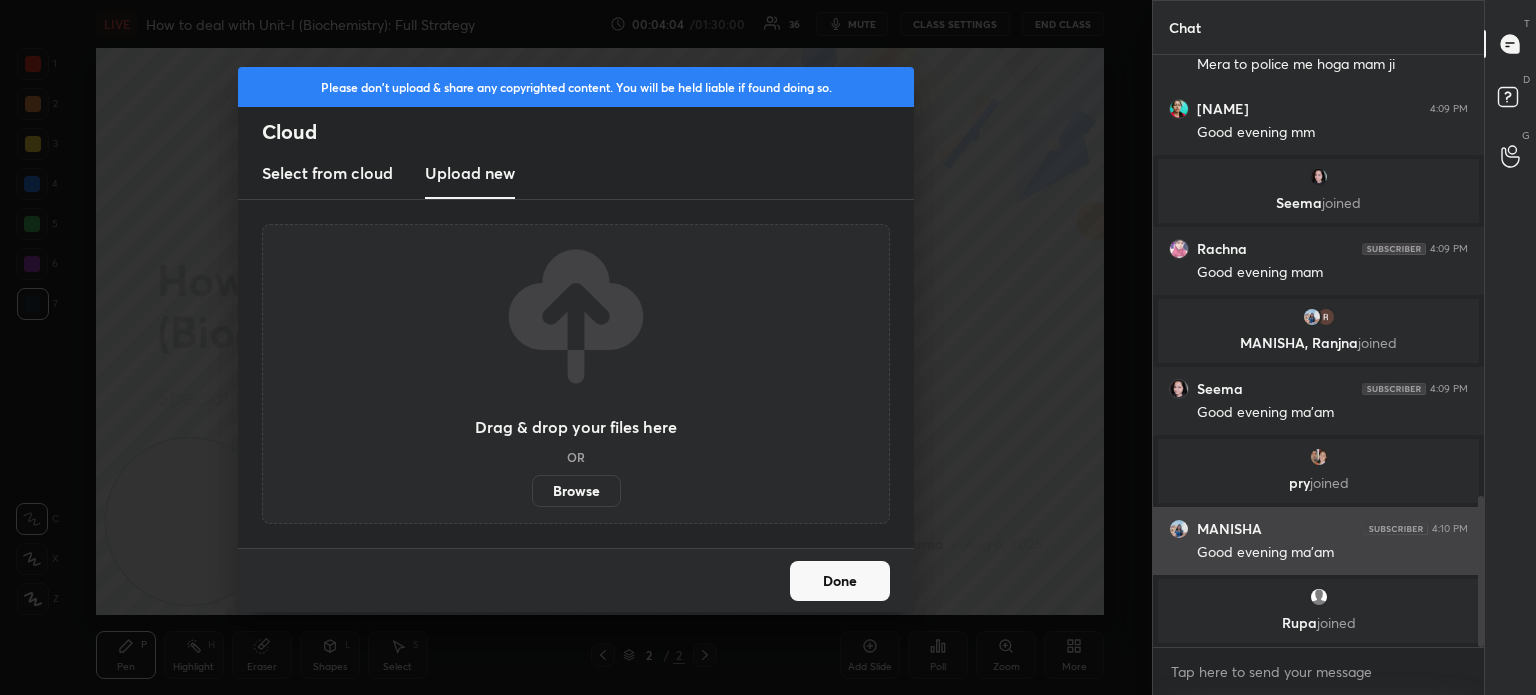 click on "Browse" at bounding box center (576, 491) 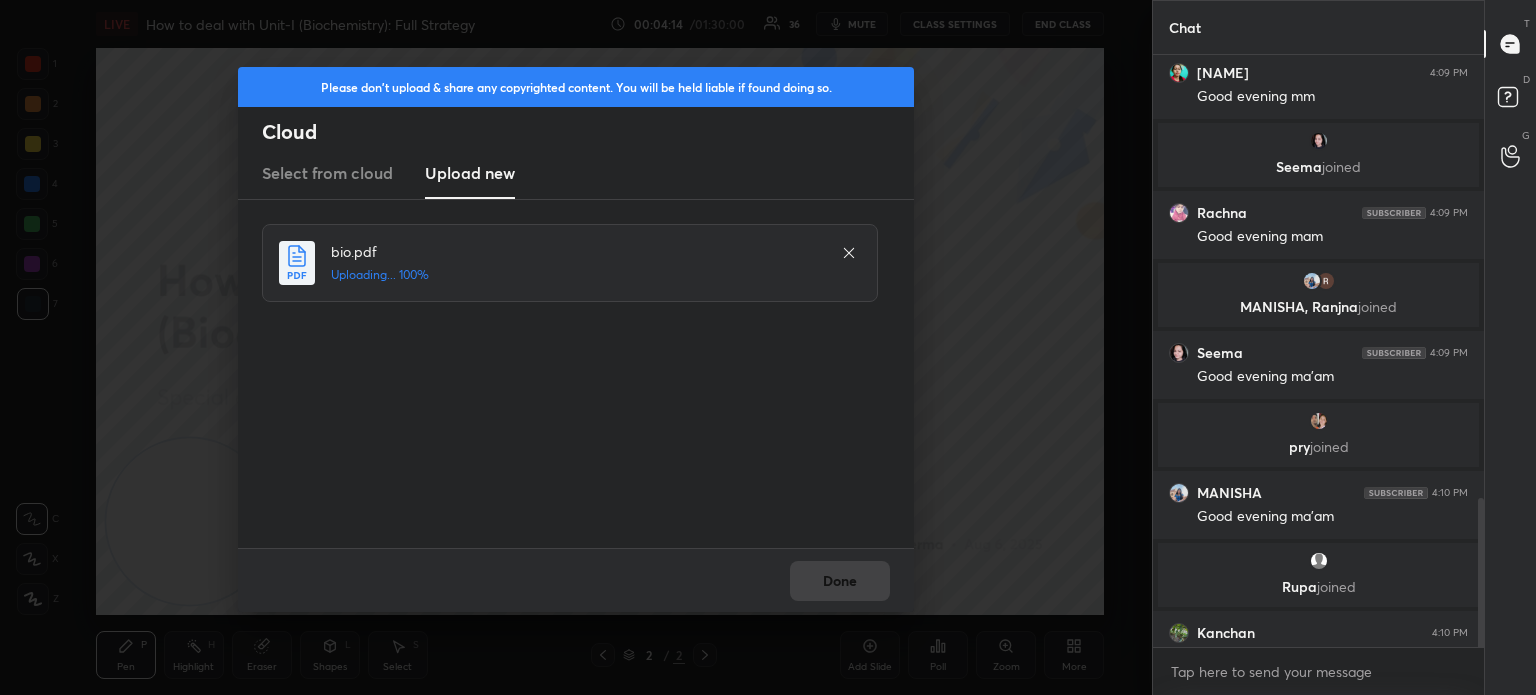 scroll, scrollTop: 1760, scrollLeft: 0, axis: vertical 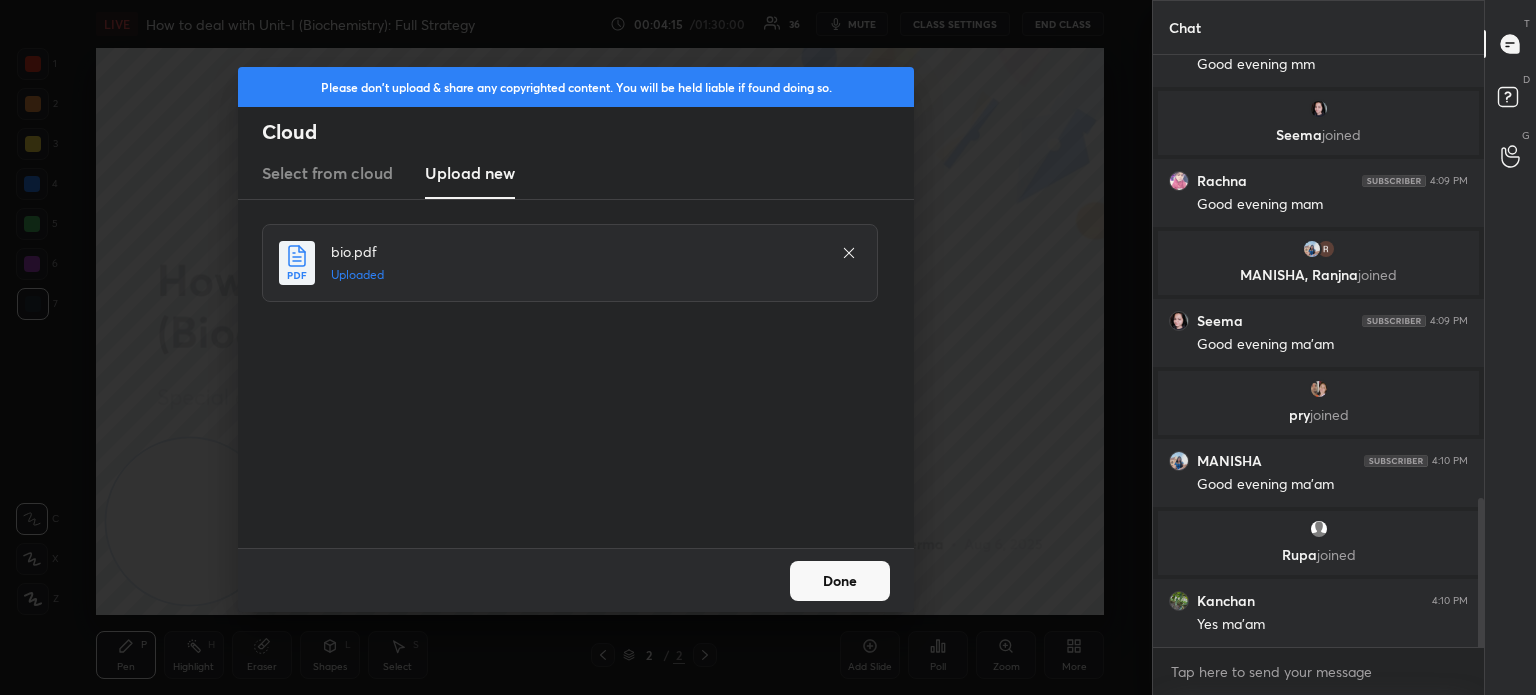 click on "Done" at bounding box center [840, 581] 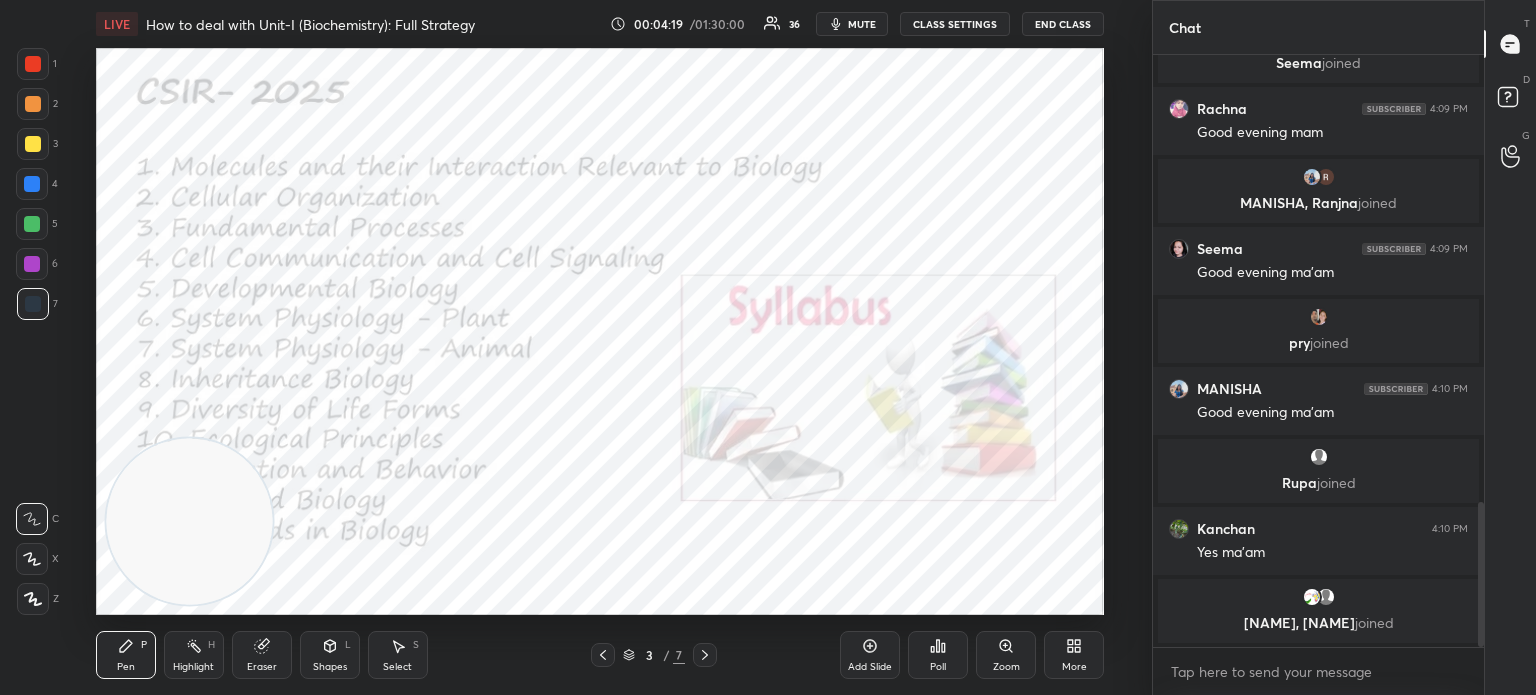 scroll, scrollTop: 1860, scrollLeft: 0, axis: vertical 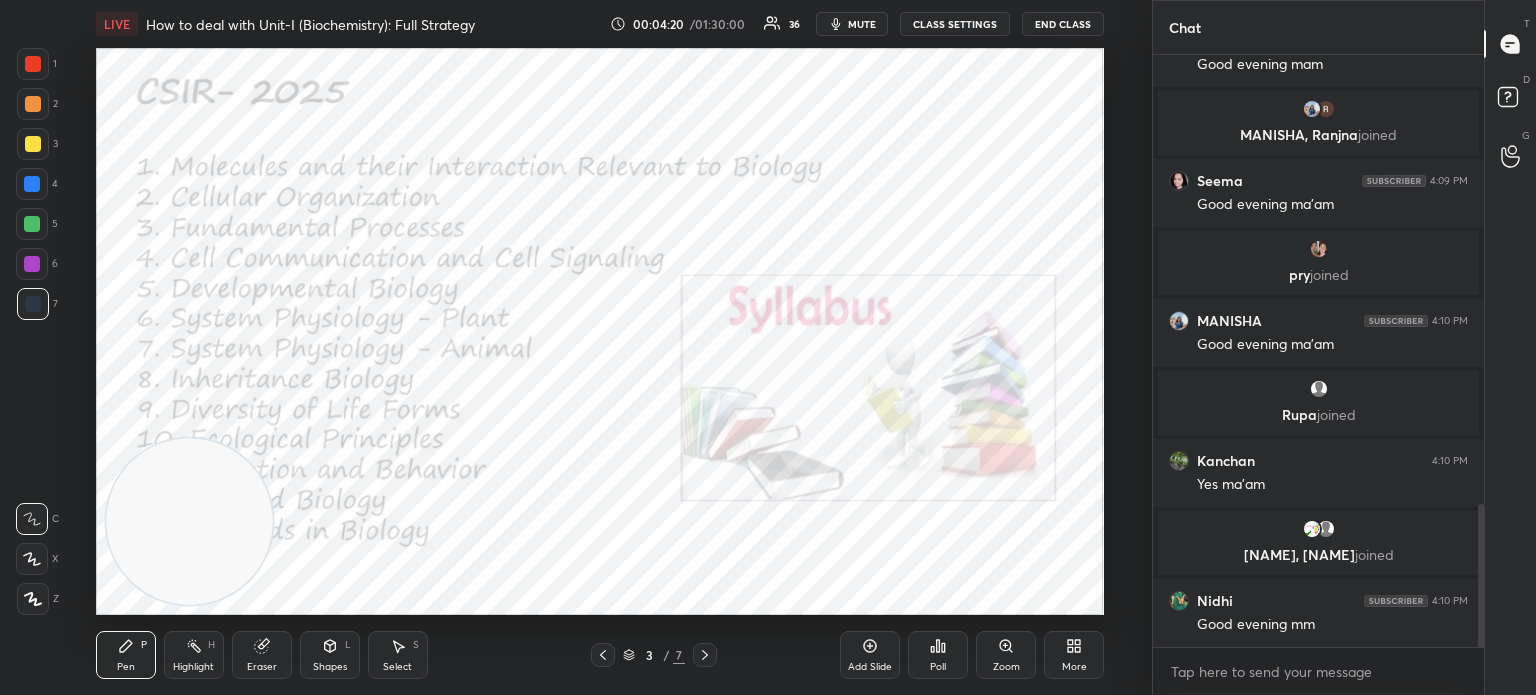 click on "mute" at bounding box center [852, 24] 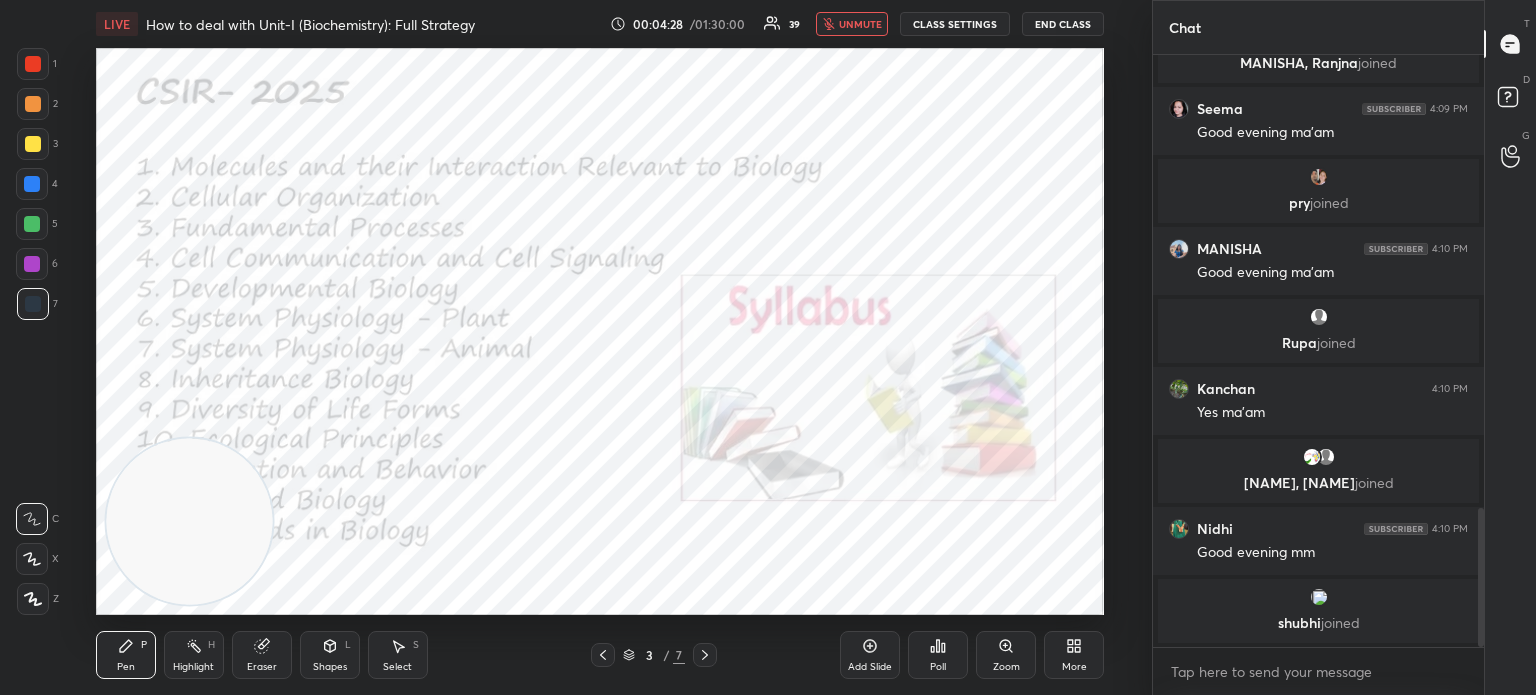 click on "unmute" at bounding box center (860, 24) 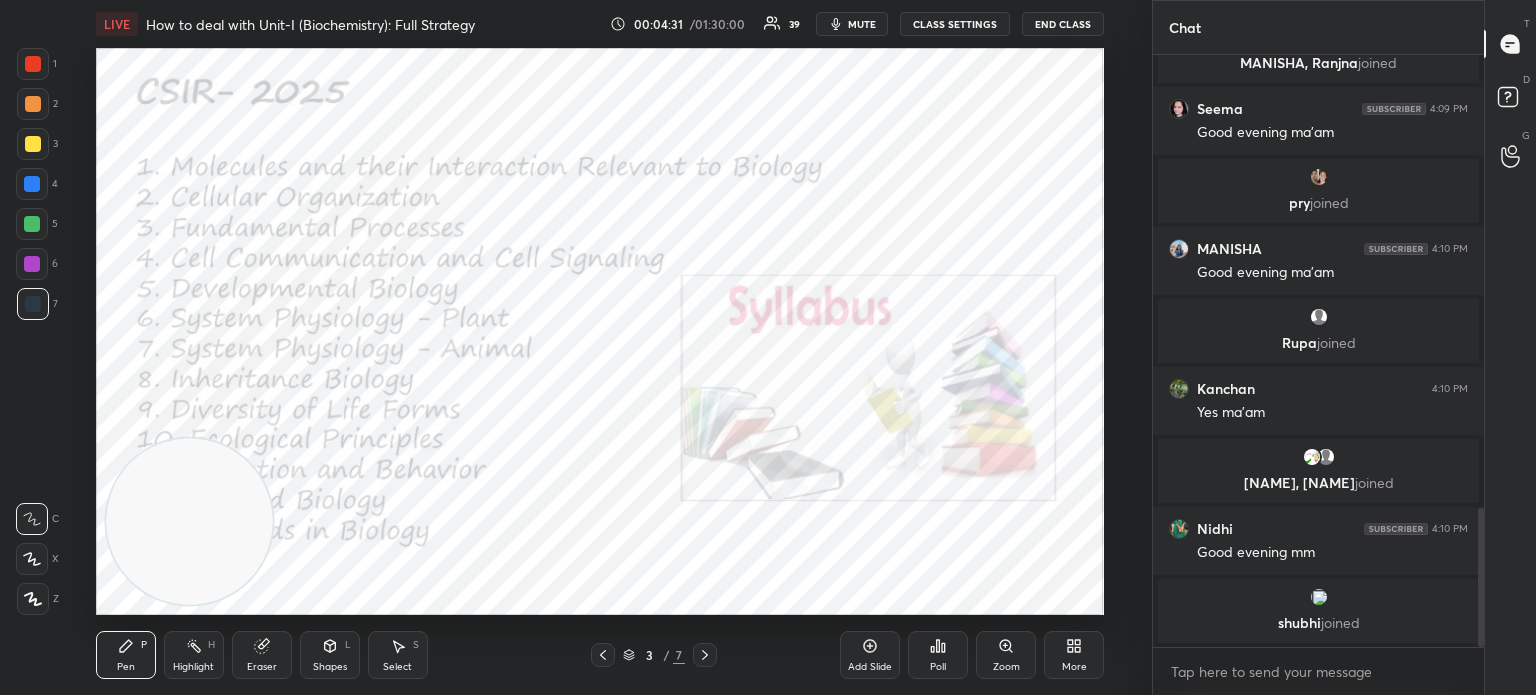 click on "3 / 7" at bounding box center (654, 655) 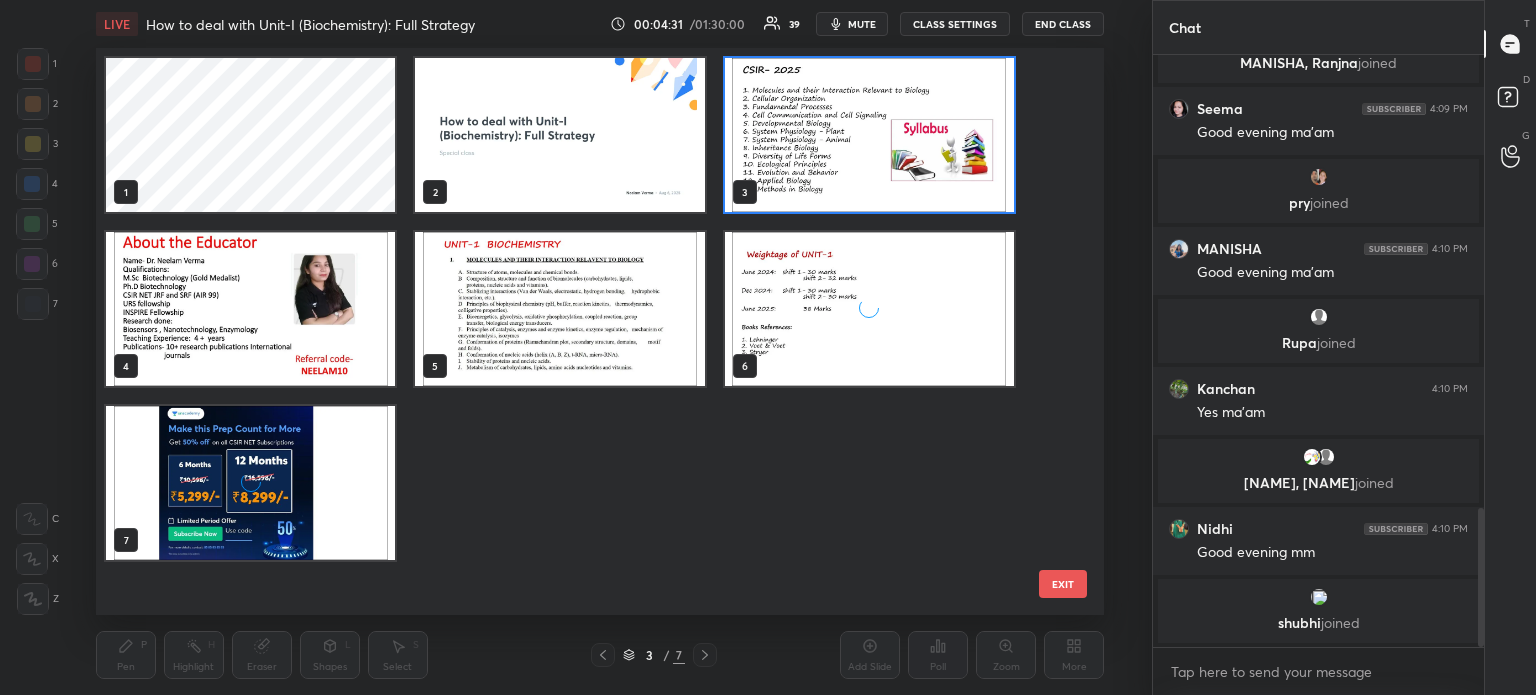 click at bounding box center [603, 655] 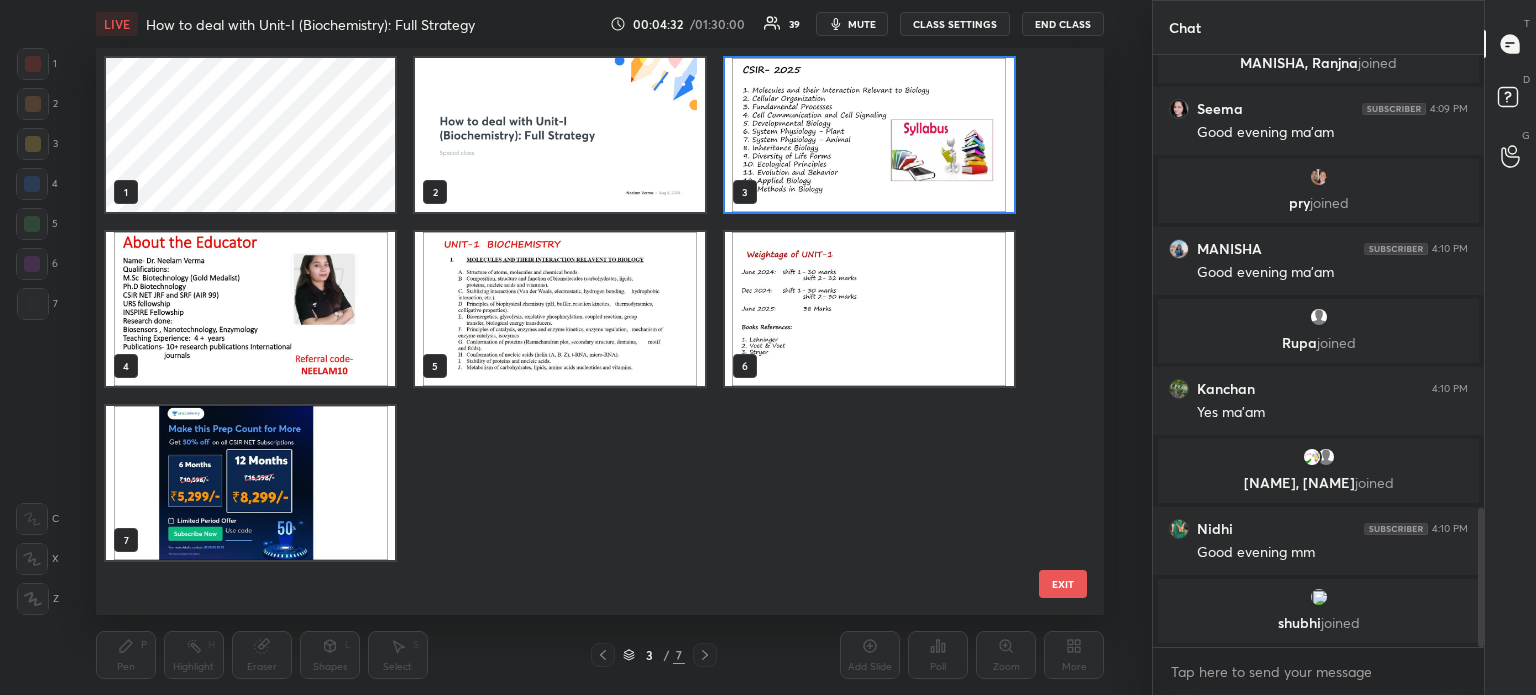 click at bounding box center (559, 135) 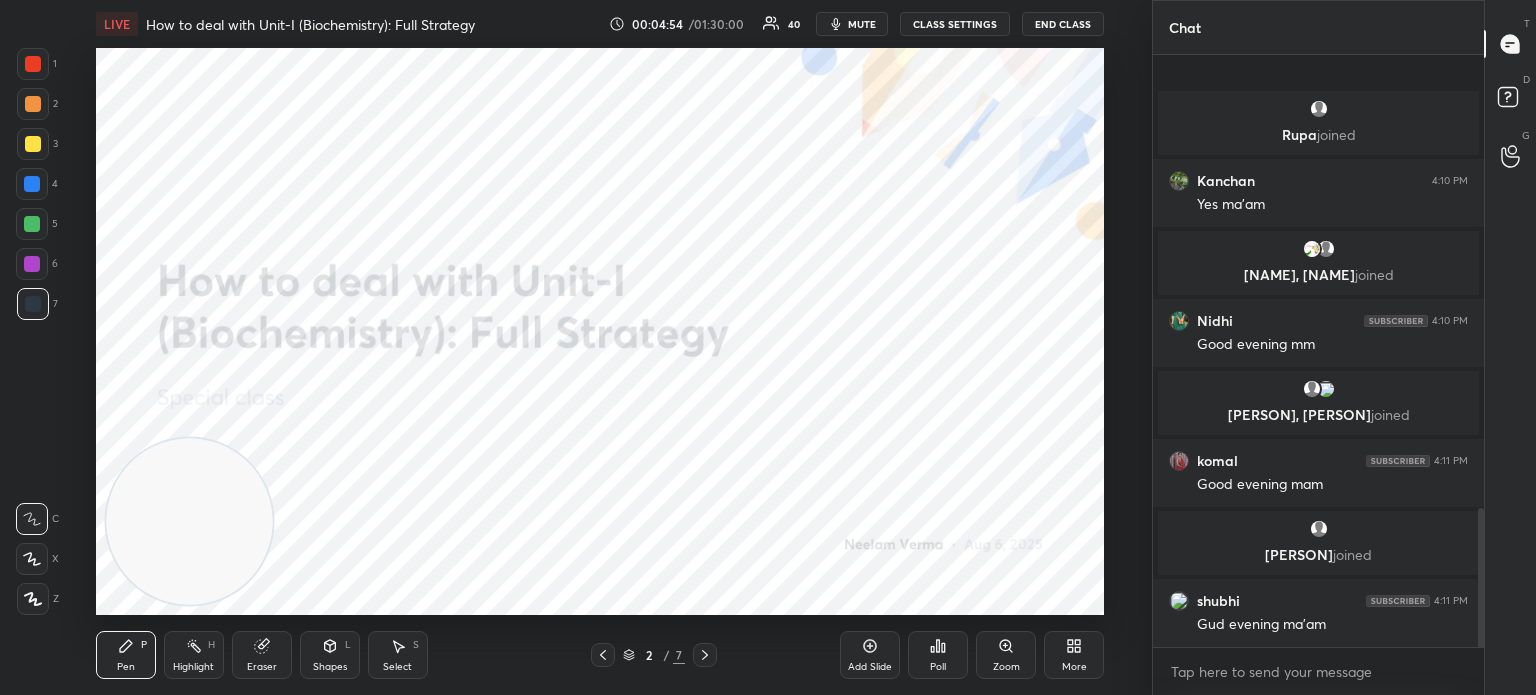 scroll, scrollTop: 2078, scrollLeft: 0, axis: vertical 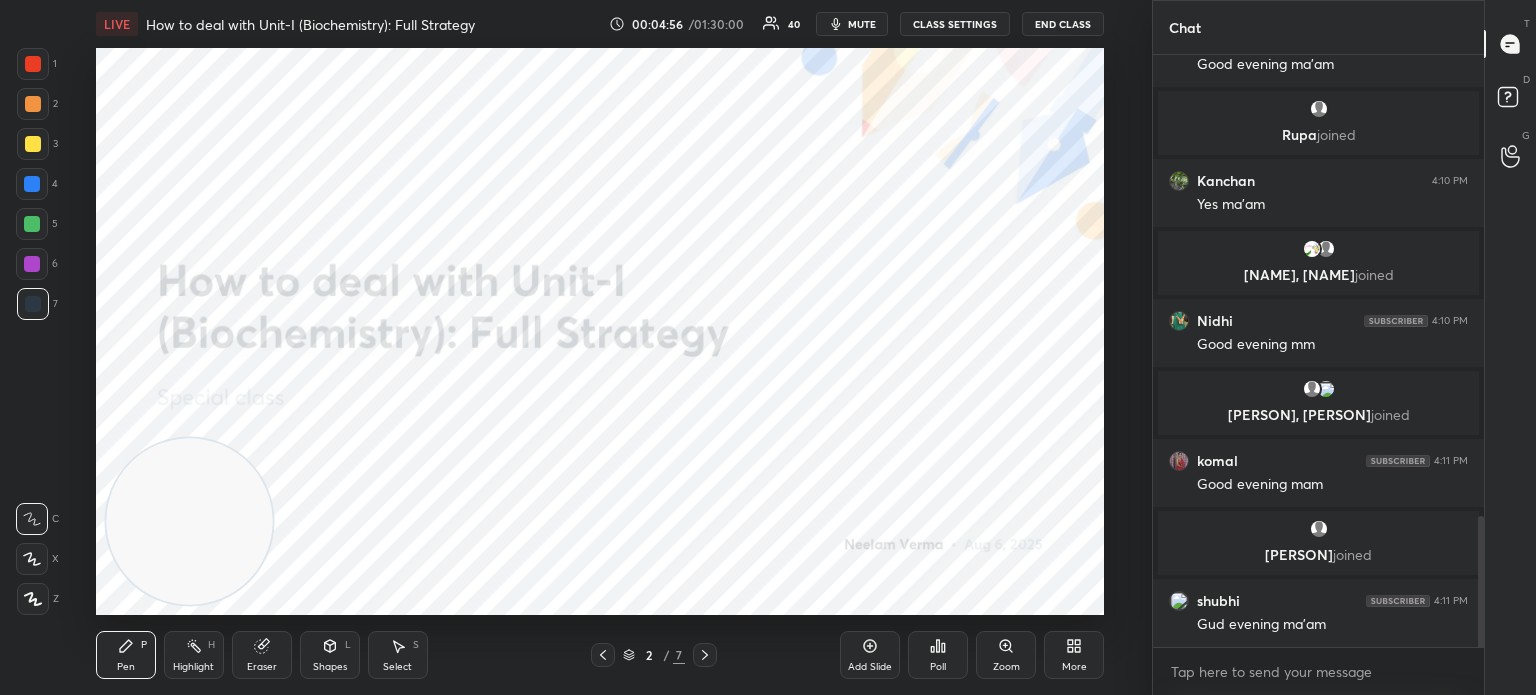 click on "1 2 3 4 5 6 7 C X Z C X Z E E Erase all   H H LIVE How to deal with Unit-I (Biochemistry): Full Strategy 00:04:56 /  01:30:00 40 mute CLASS SETTINGS End Class Setting up your live class Poll for   secs No correct answer Start poll Back How to deal with Unit-I (Biochemistry): Full Strategy [NAME] Pen P Highlight H Eraser Shapes L Select S 2 / 7 Add Slide Poll Zoom More Chat [NAME]  joined [NAME] 4:10 PM Good evening ma'am [NAME]  joined [NAME] 4:10 PM Yes ma'am [NAME], [NAME]  joined [NAME] 4:10 PM Good evening mm [NAME], [NAME]  joined [NAME] 4:11 PM Good evening mam [NAME]  joined [NAME] 4:11 PM Gud evening ma'am JUMP TO LATEST Enable hand raising Enable raise hand to speak to learners. Once enabled, chat will be turned off temporarily. Enable x   Doubts asked by learners will show up here NEW DOUBTS ASKED No one has raised a hand yet Can't raise hand Looks like educator just invited you to speak. Please wait before you can raise your hand again. Got it T Messages (T) D Doubts (D) G Raise Hand (G) Buffering" at bounding box center (768, 347) 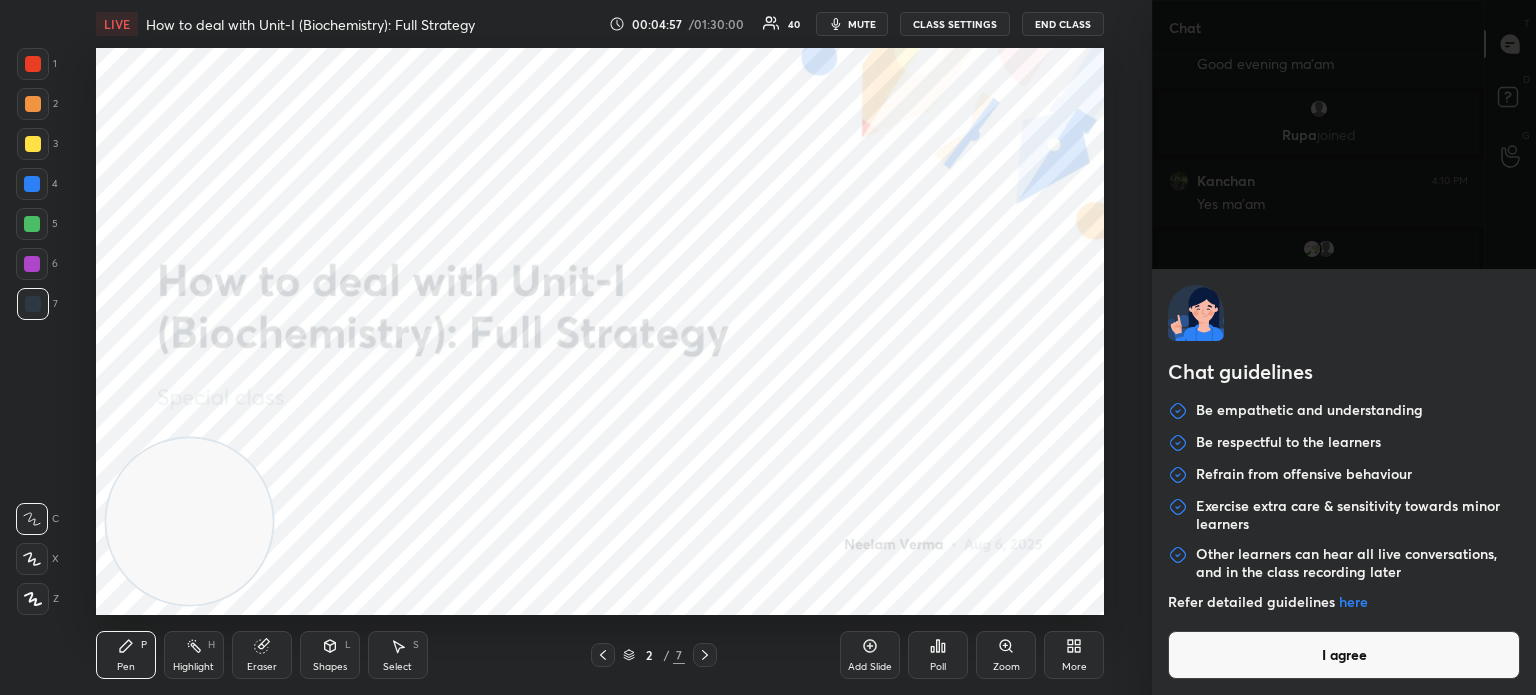 click on "I agree" at bounding box center [1344, 655] 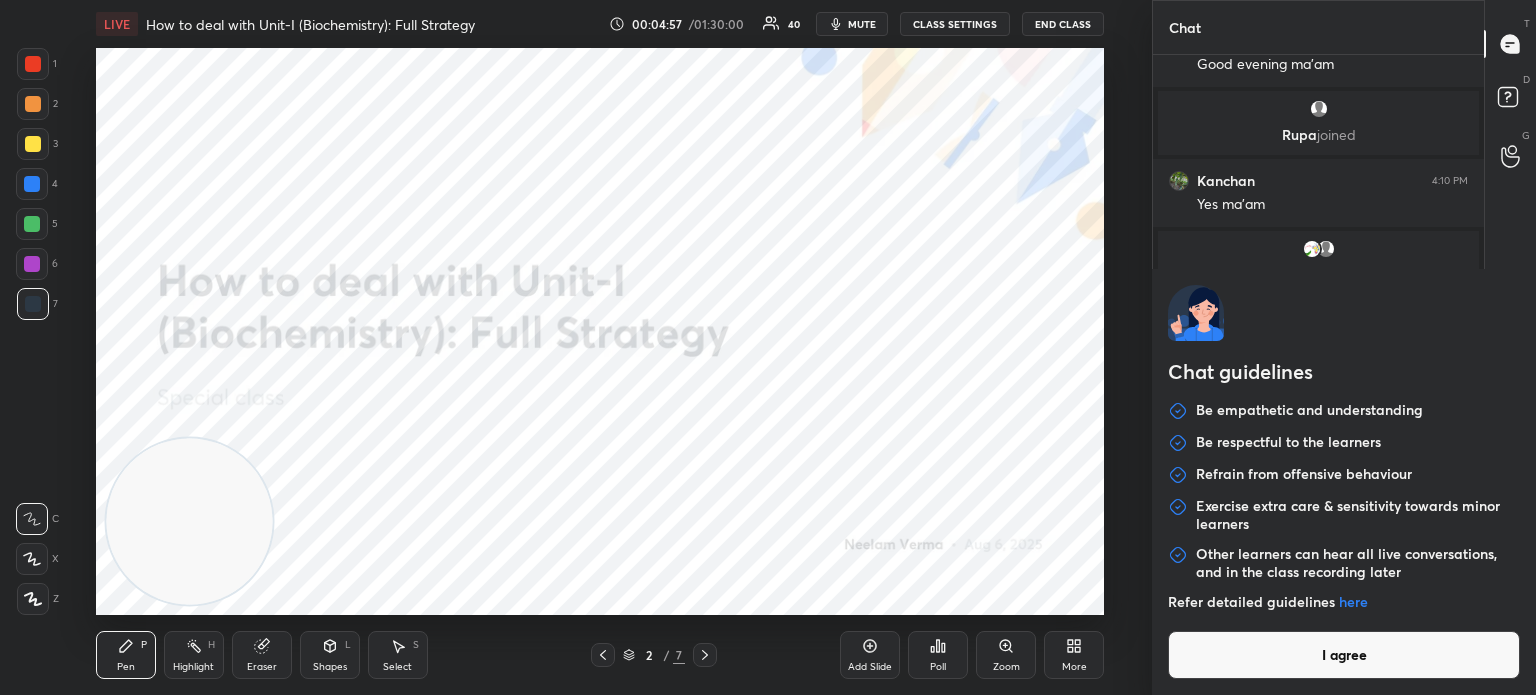 type on "x" 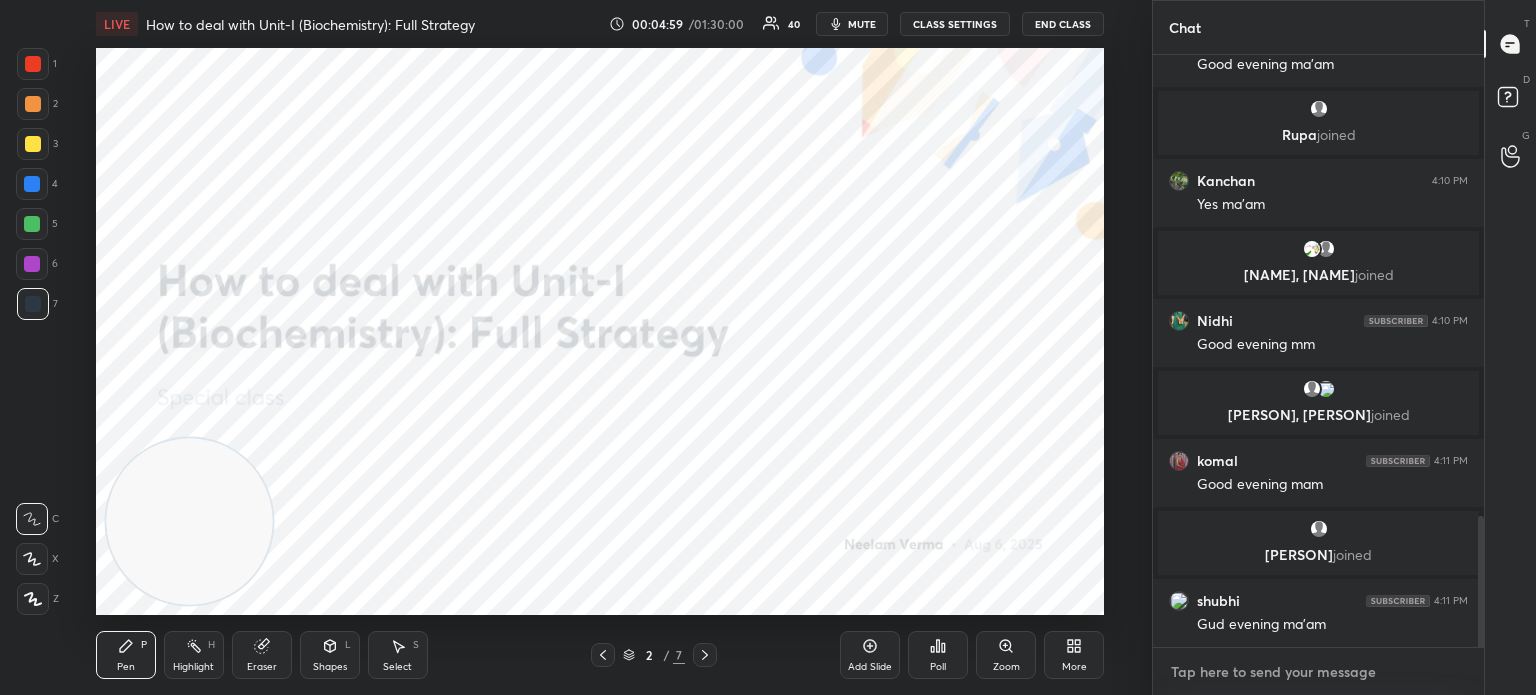 type on "c" 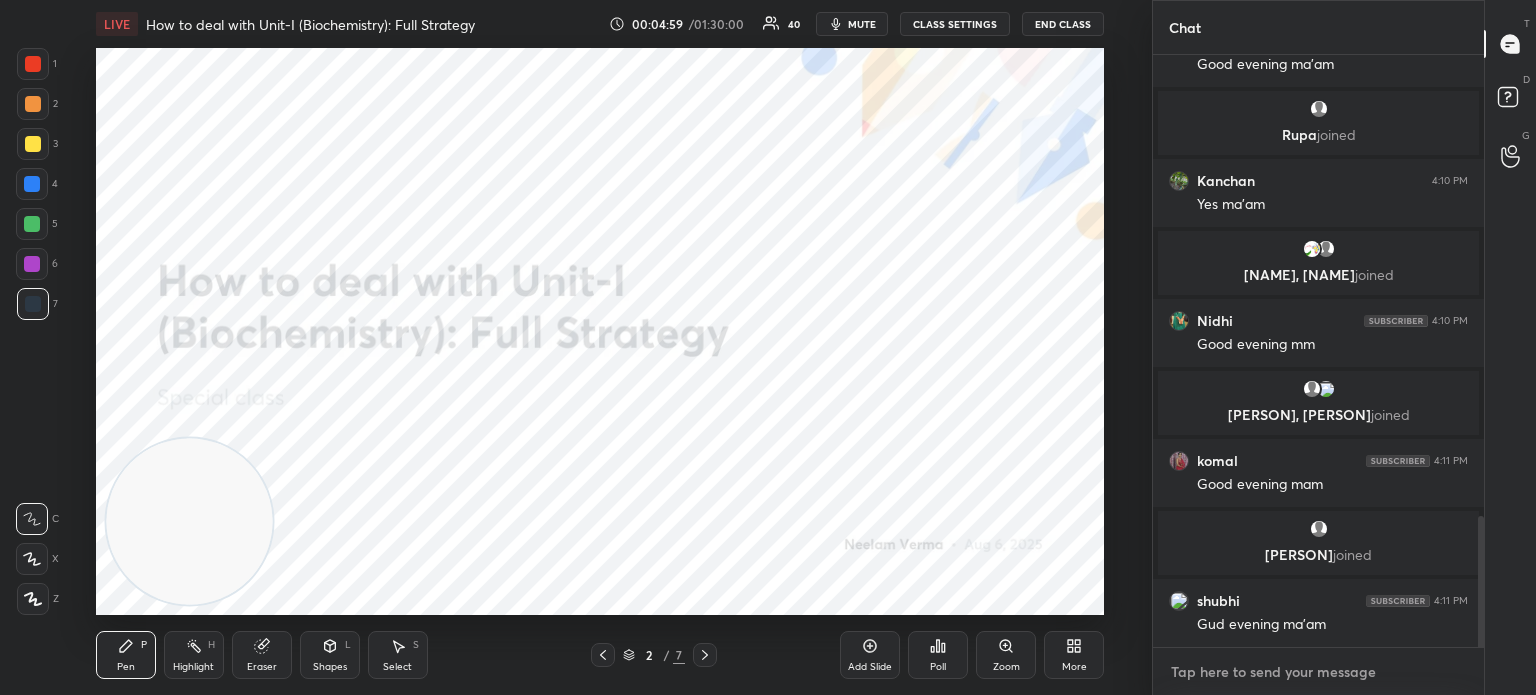 type on "x" 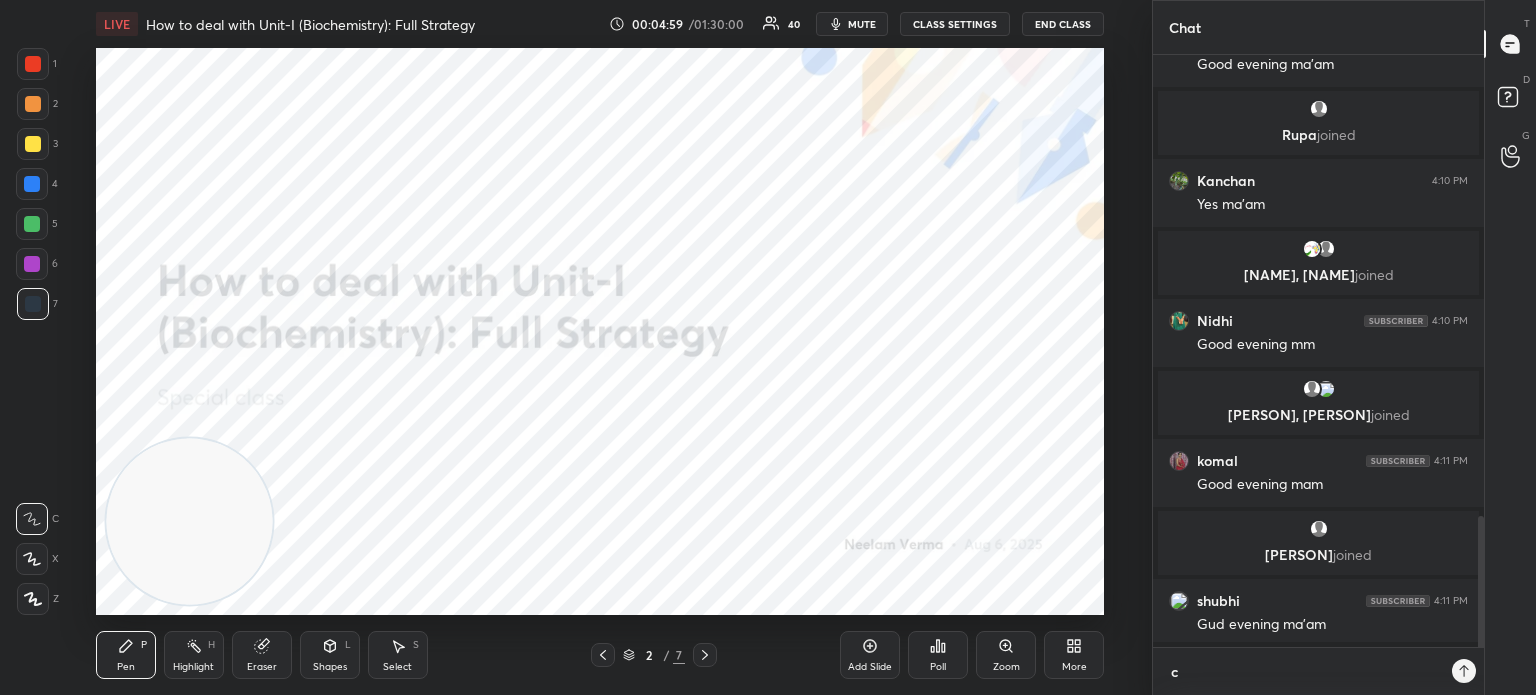 scroll, scrollTop: 580, scrollLeft: 325, axis: both 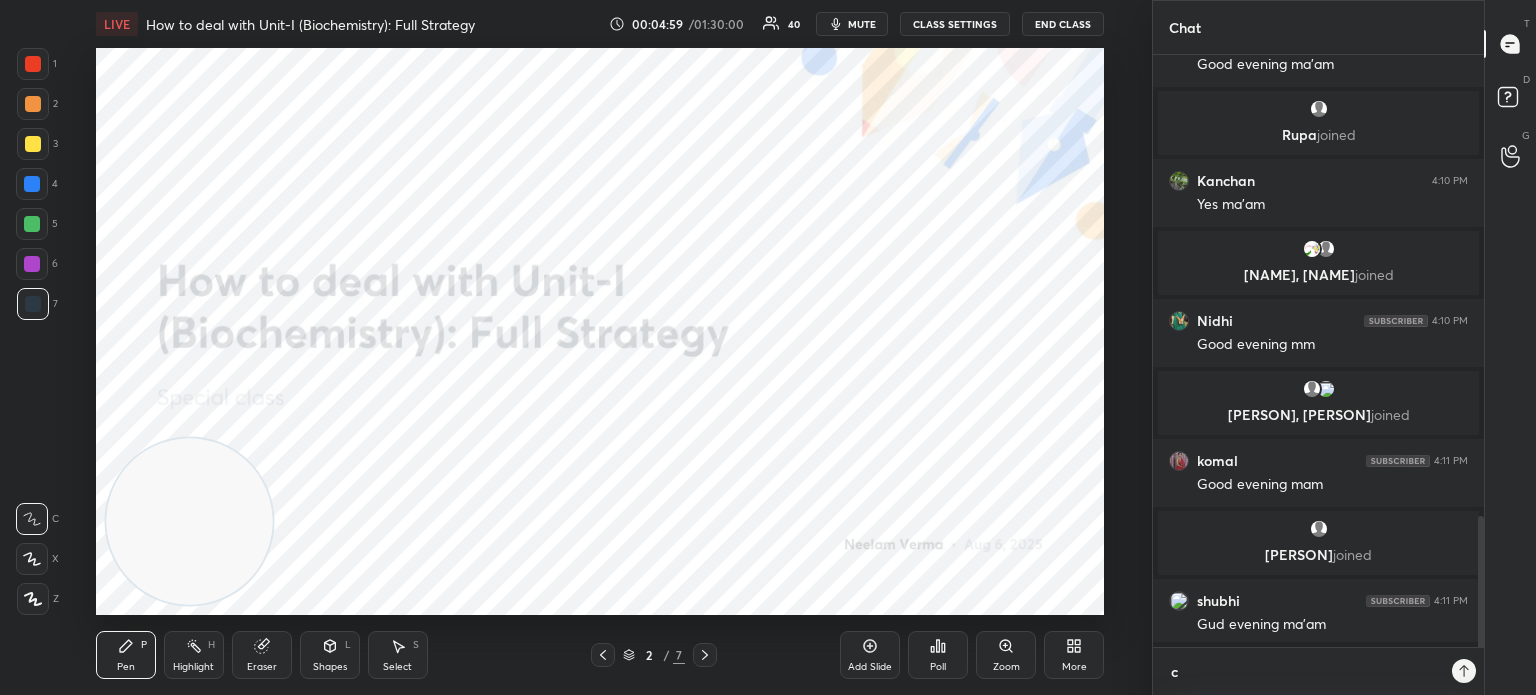 type on "co" 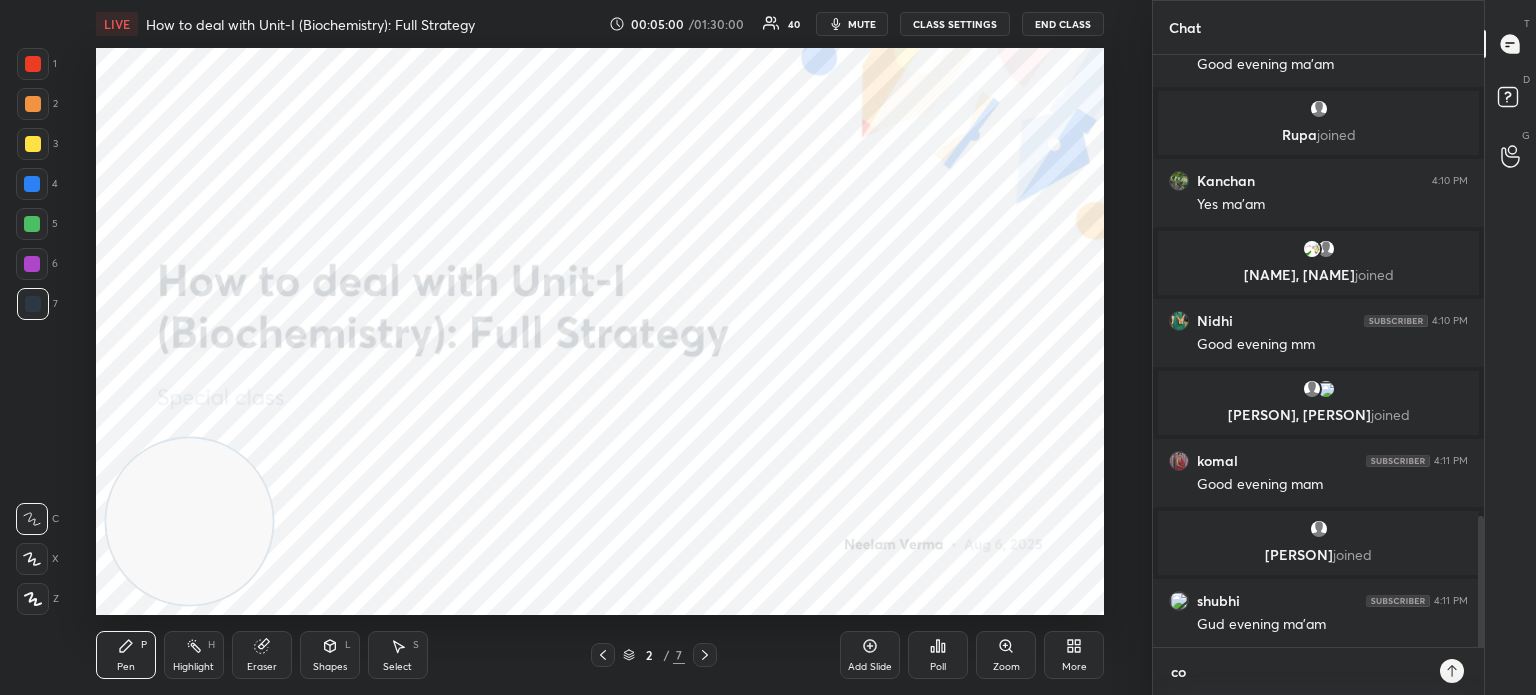 type on "cou" 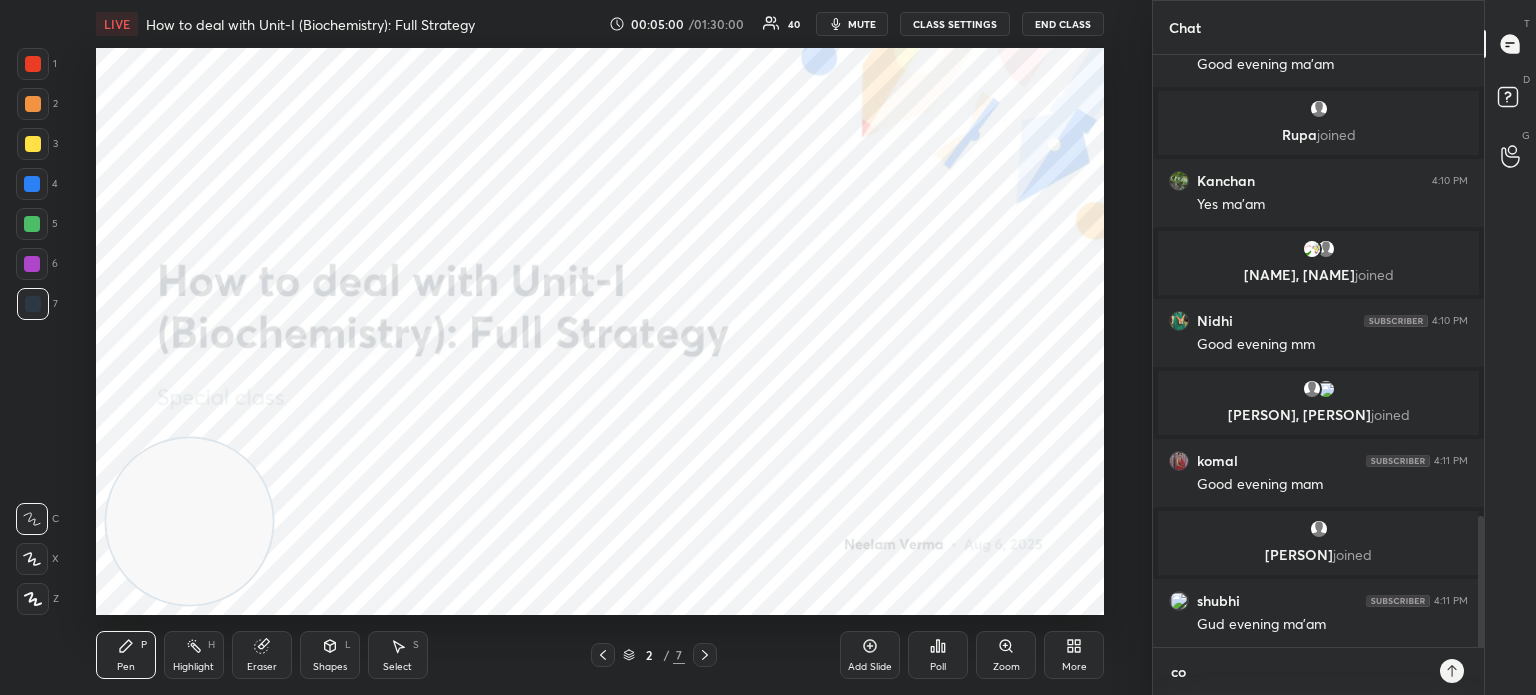 type on "x" 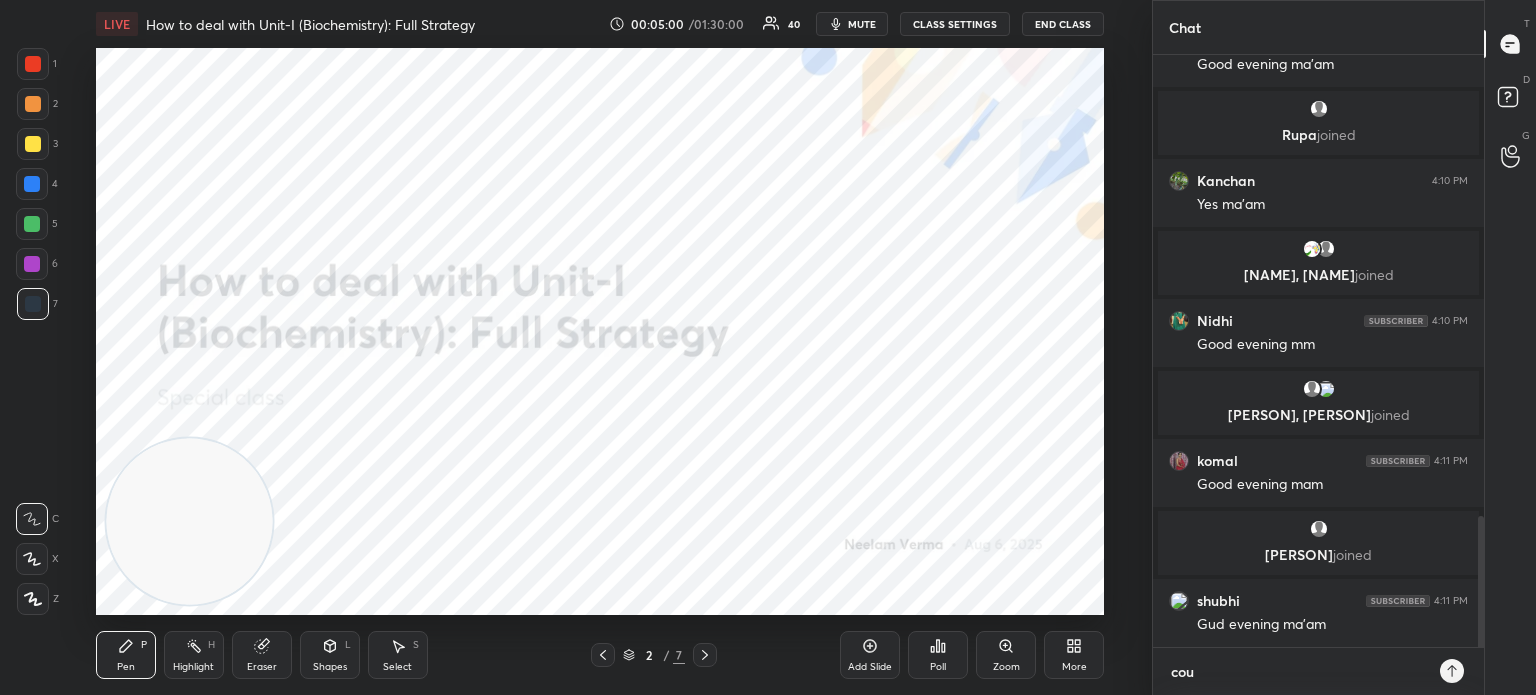 type on "cour" 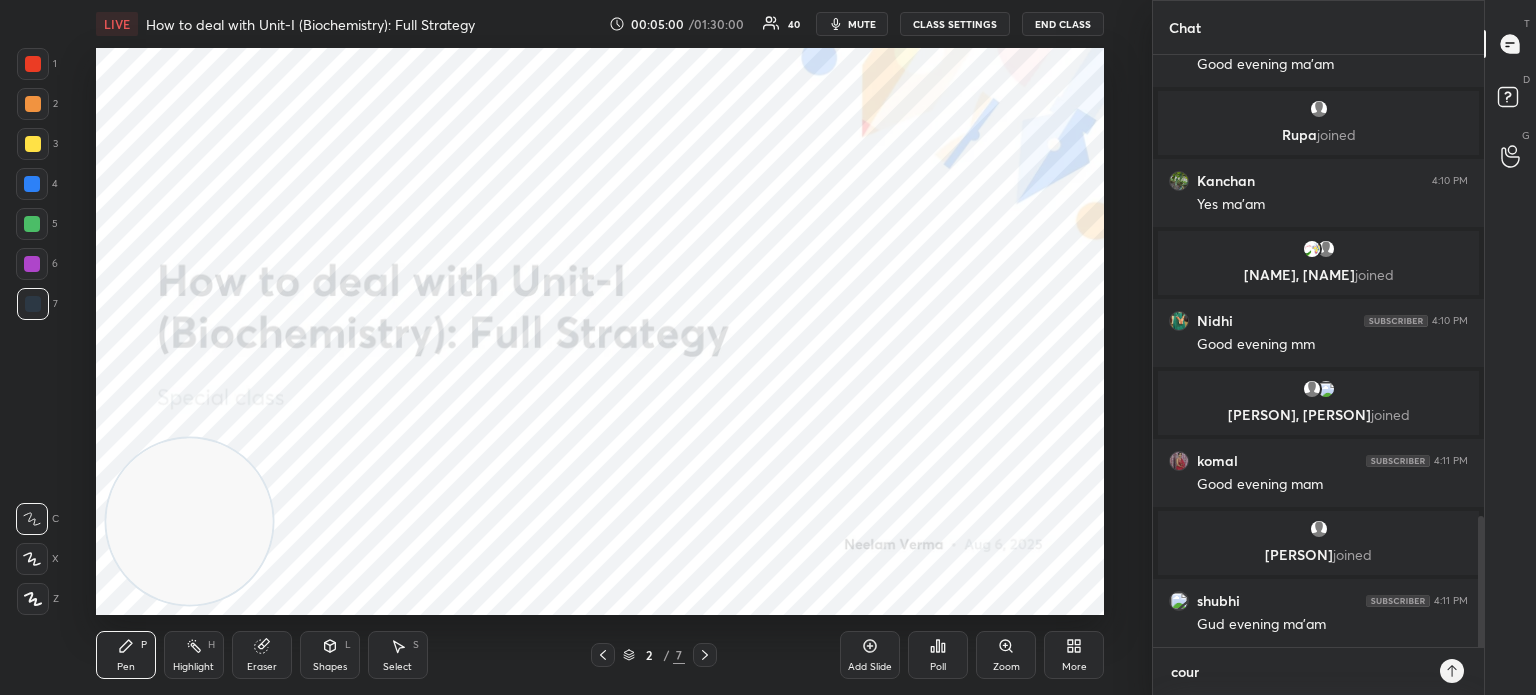 type on "cours" 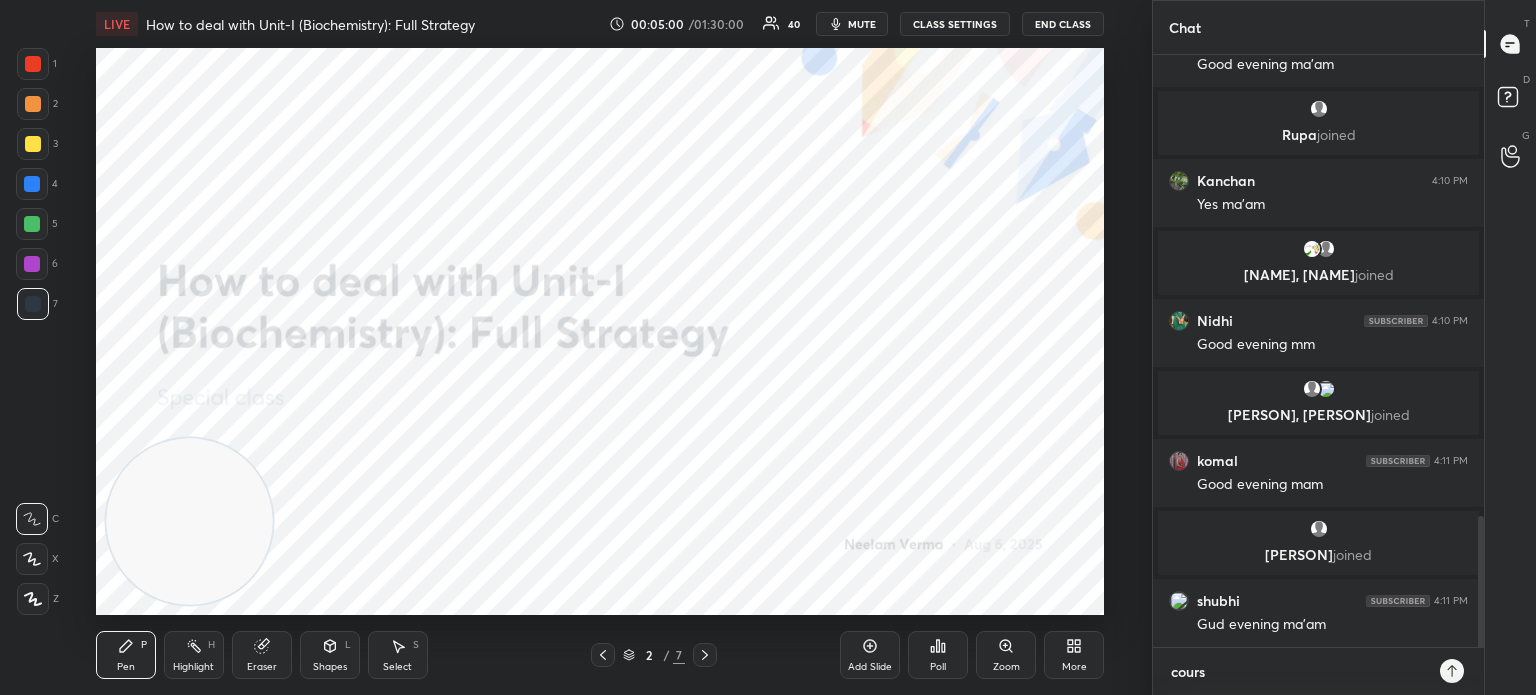 type on "course" 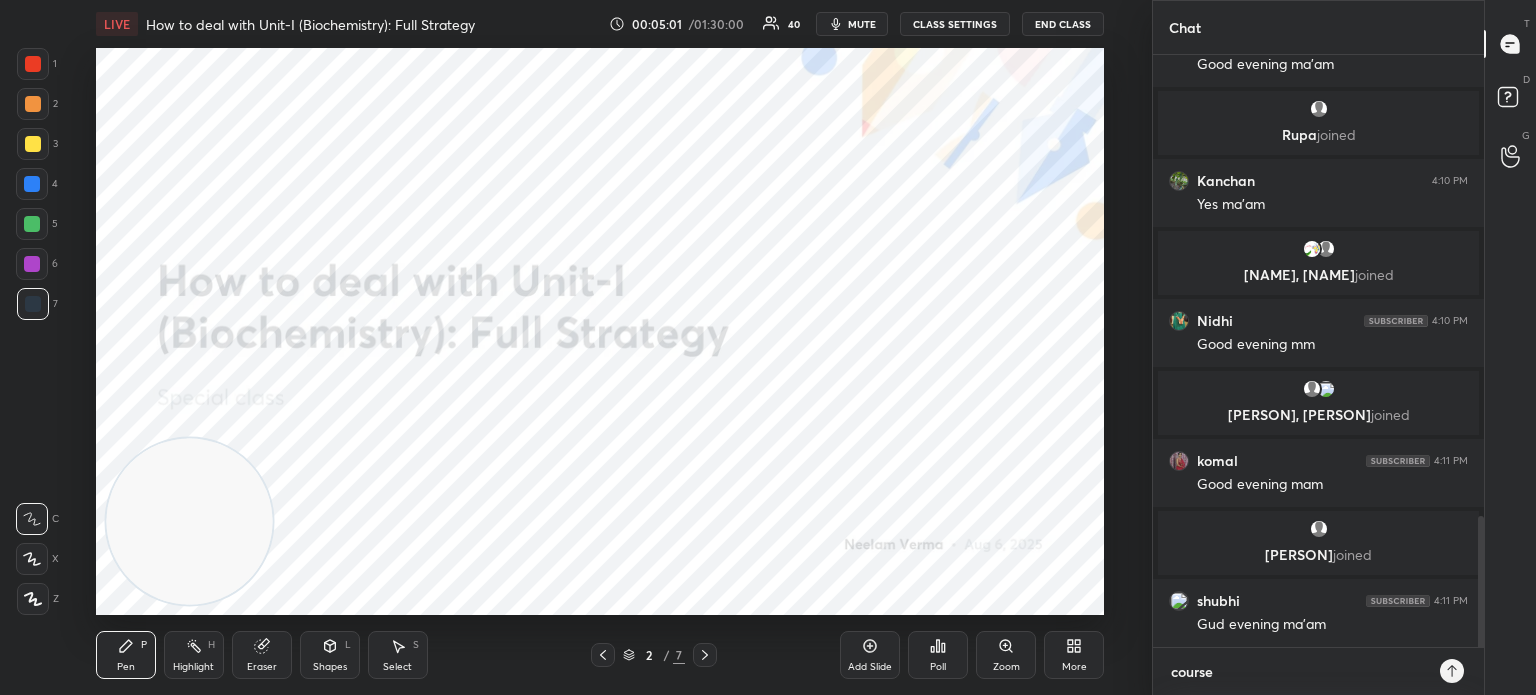 type on "course" 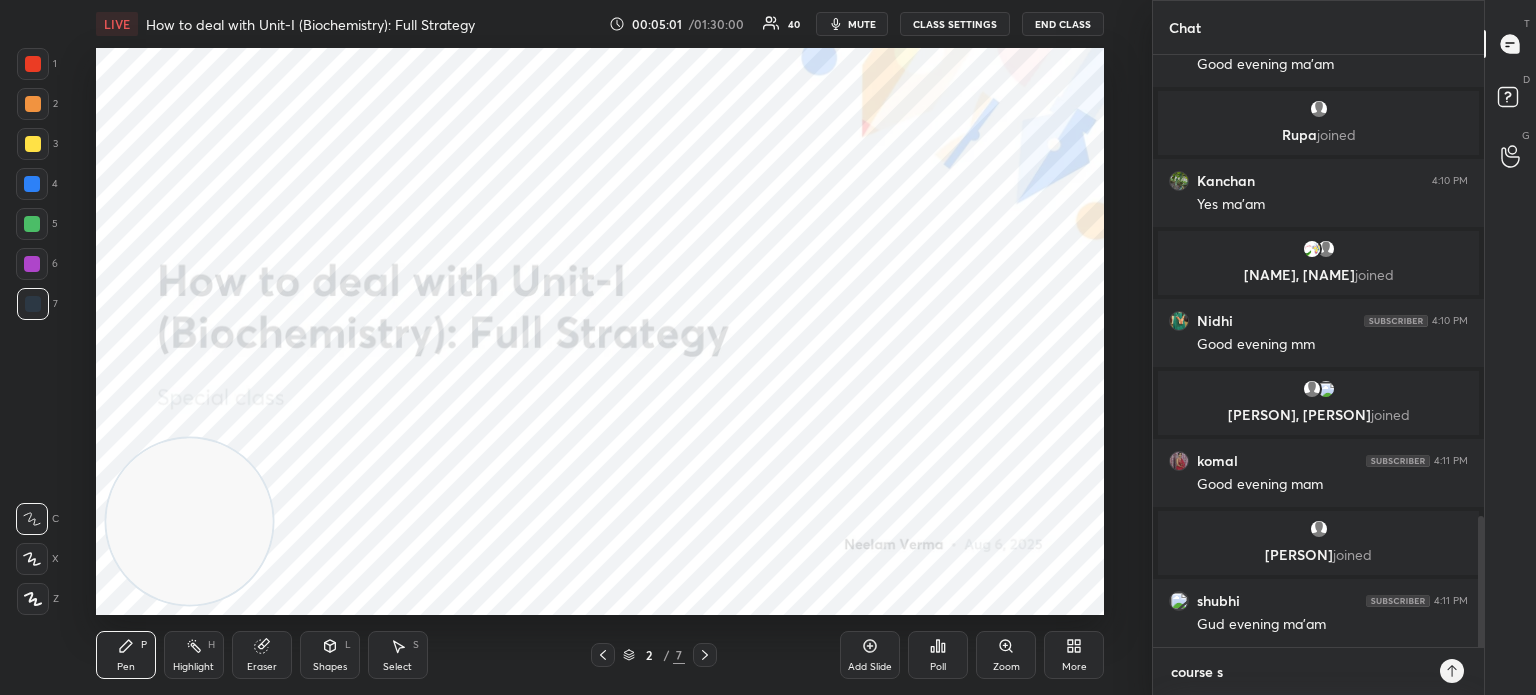 type on "course st" 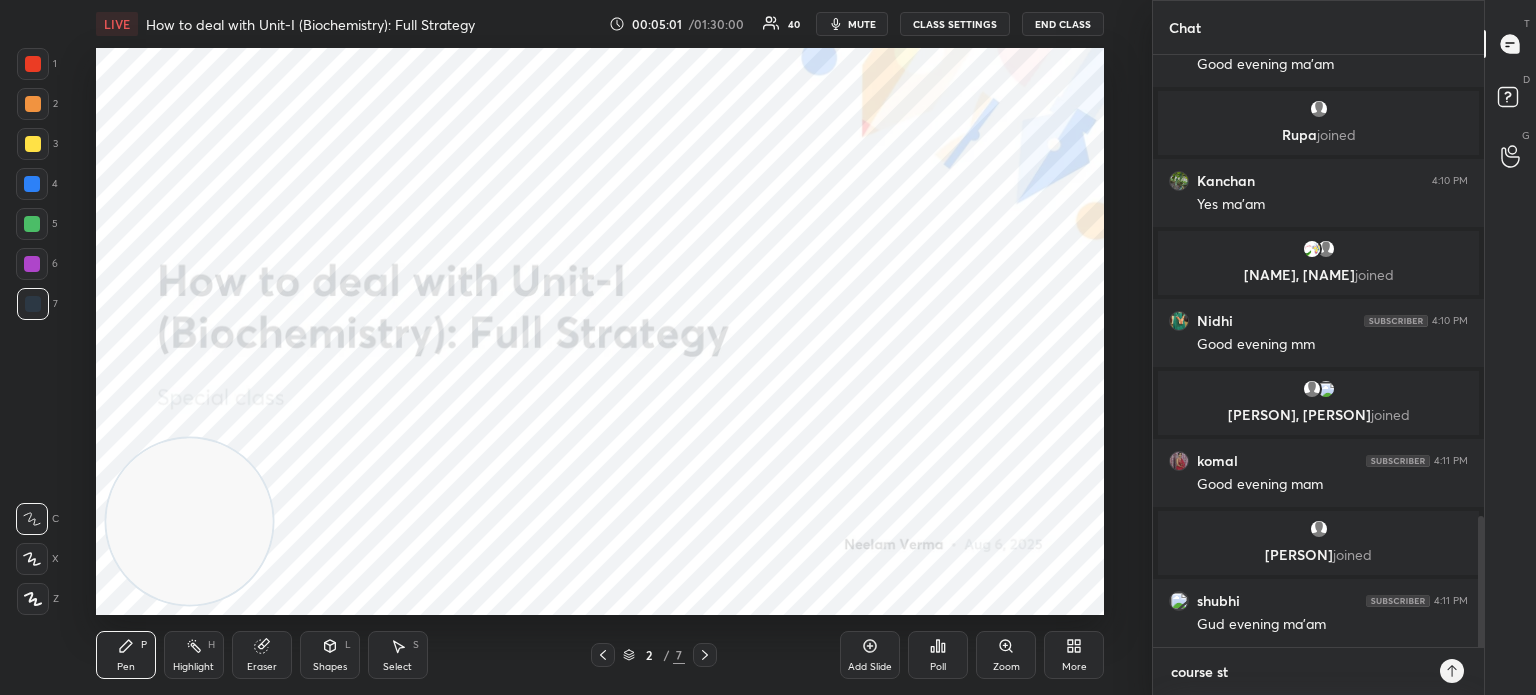 type on "course sta" 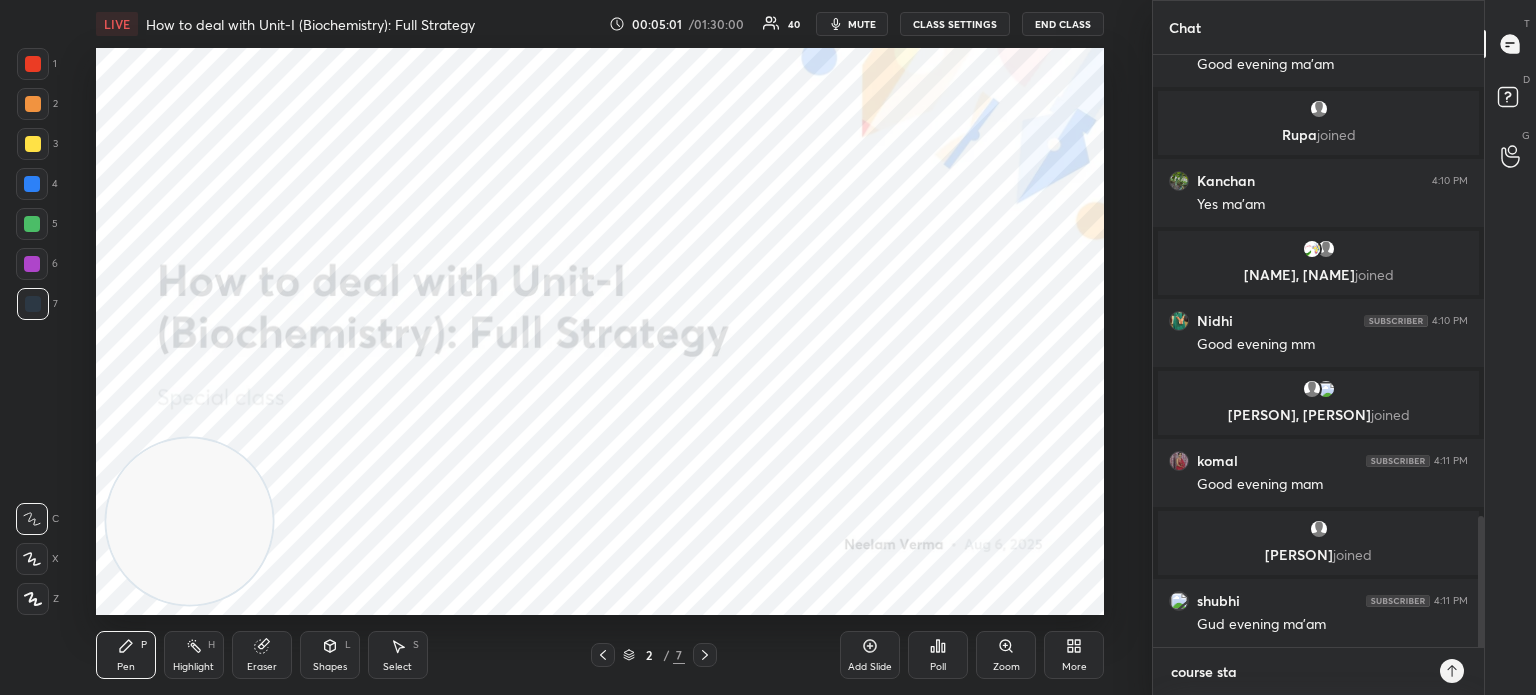 type on "course star" 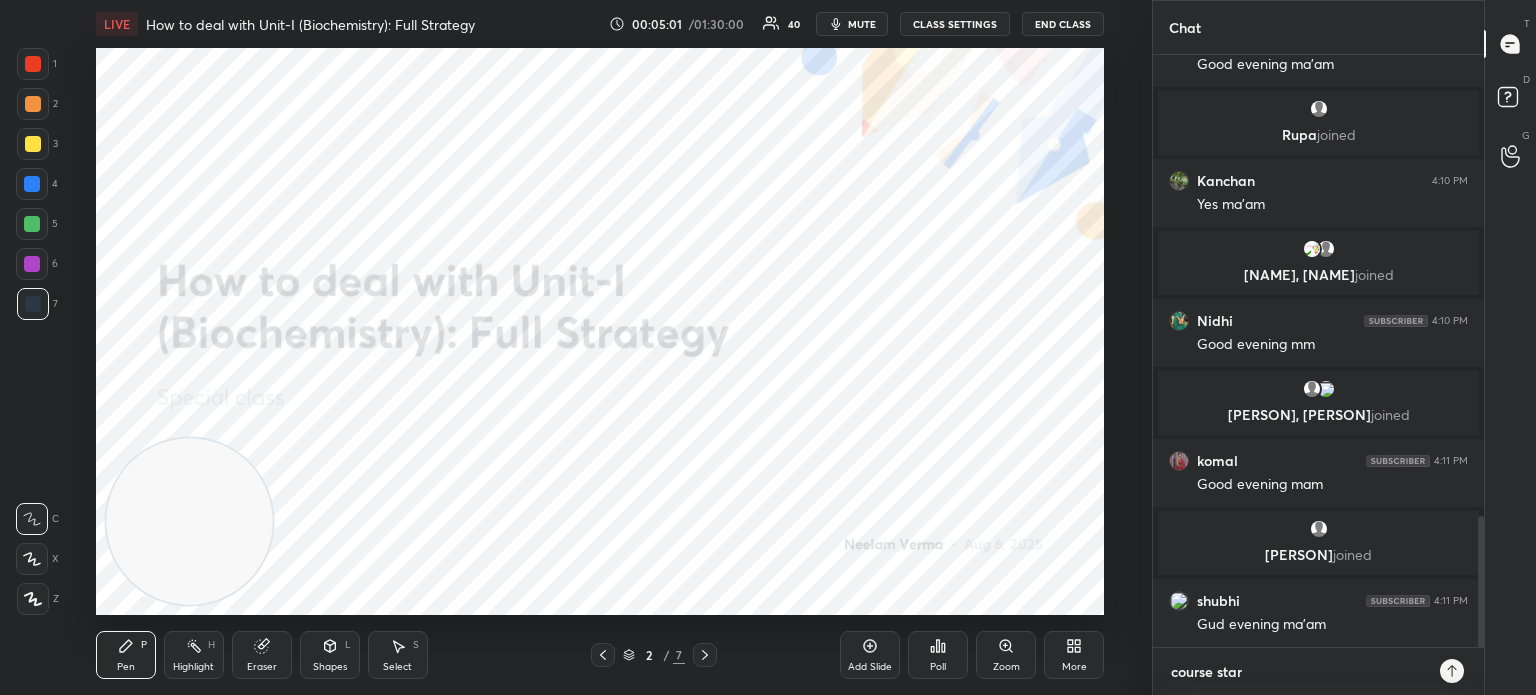 type on "x" 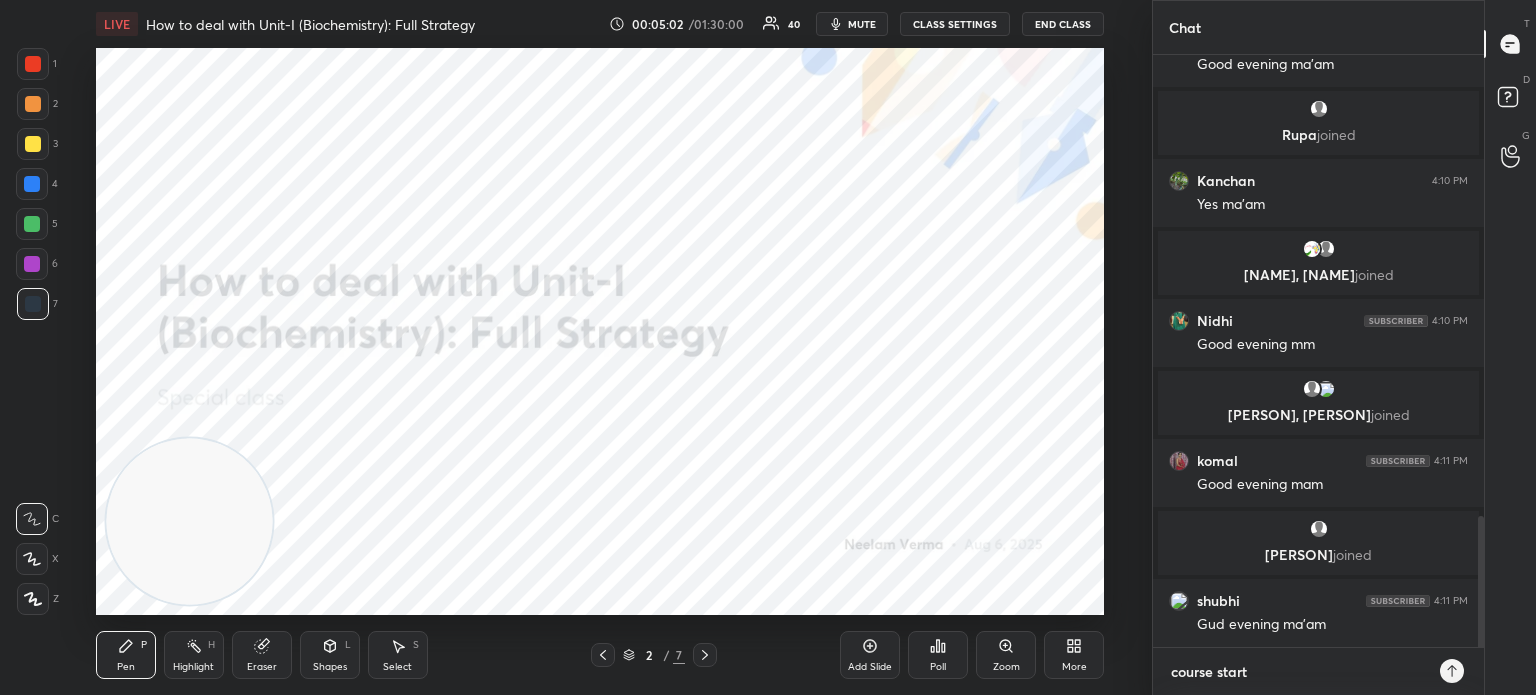 type on "course starti" 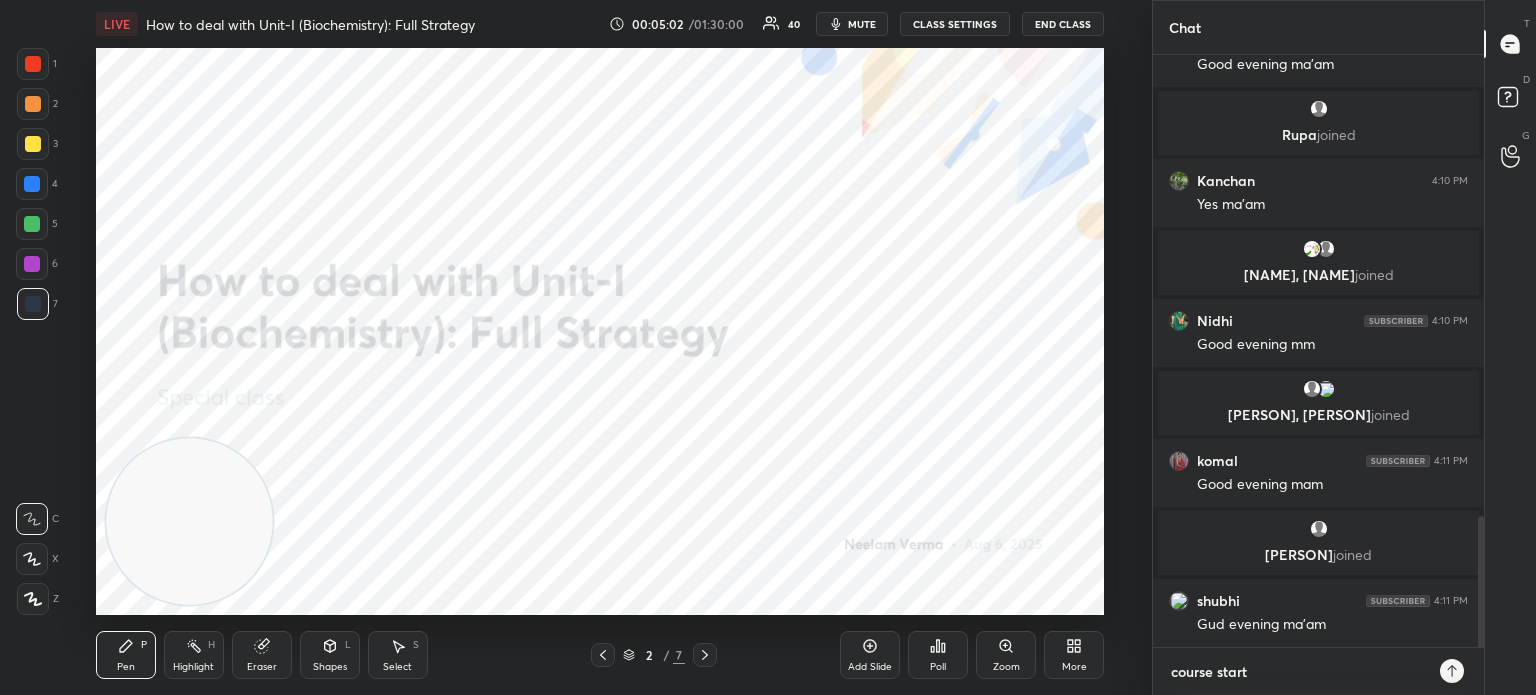 type on "x" 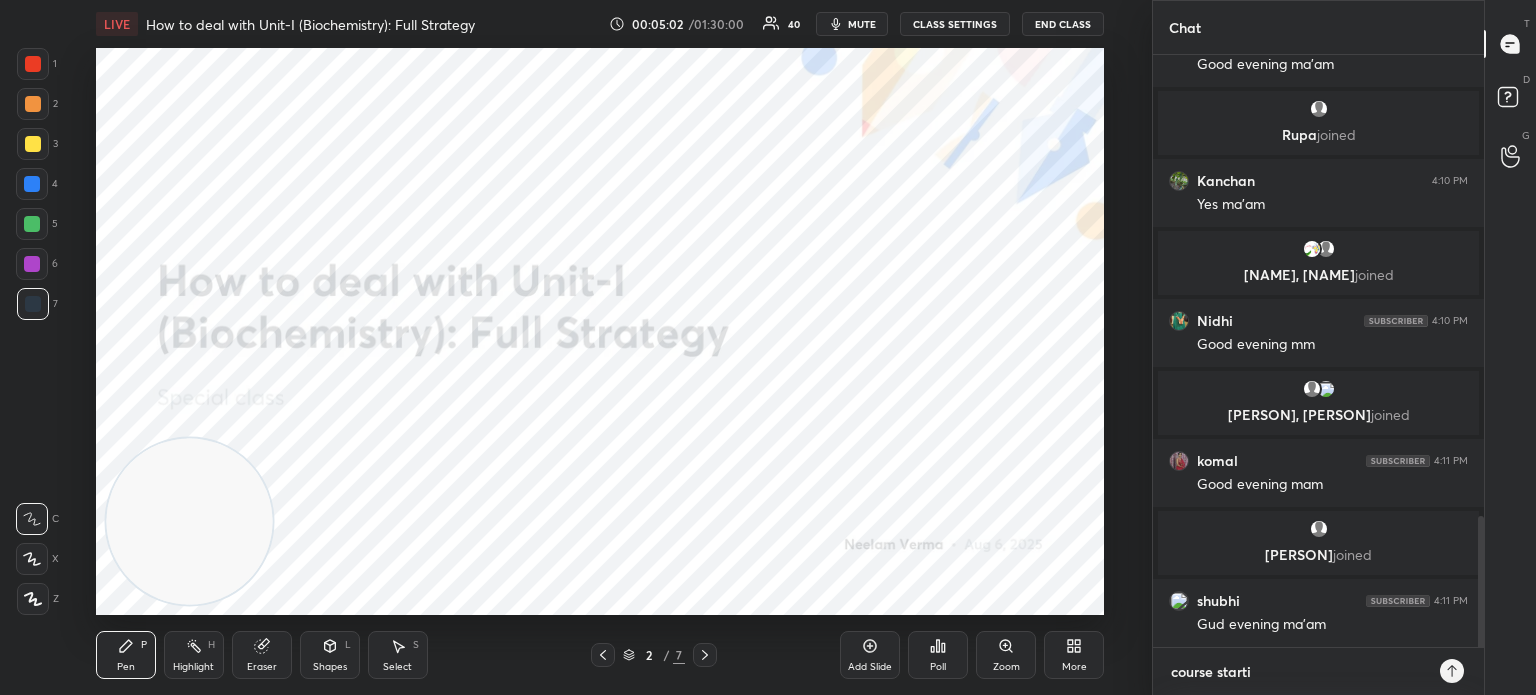 type on "course startin" 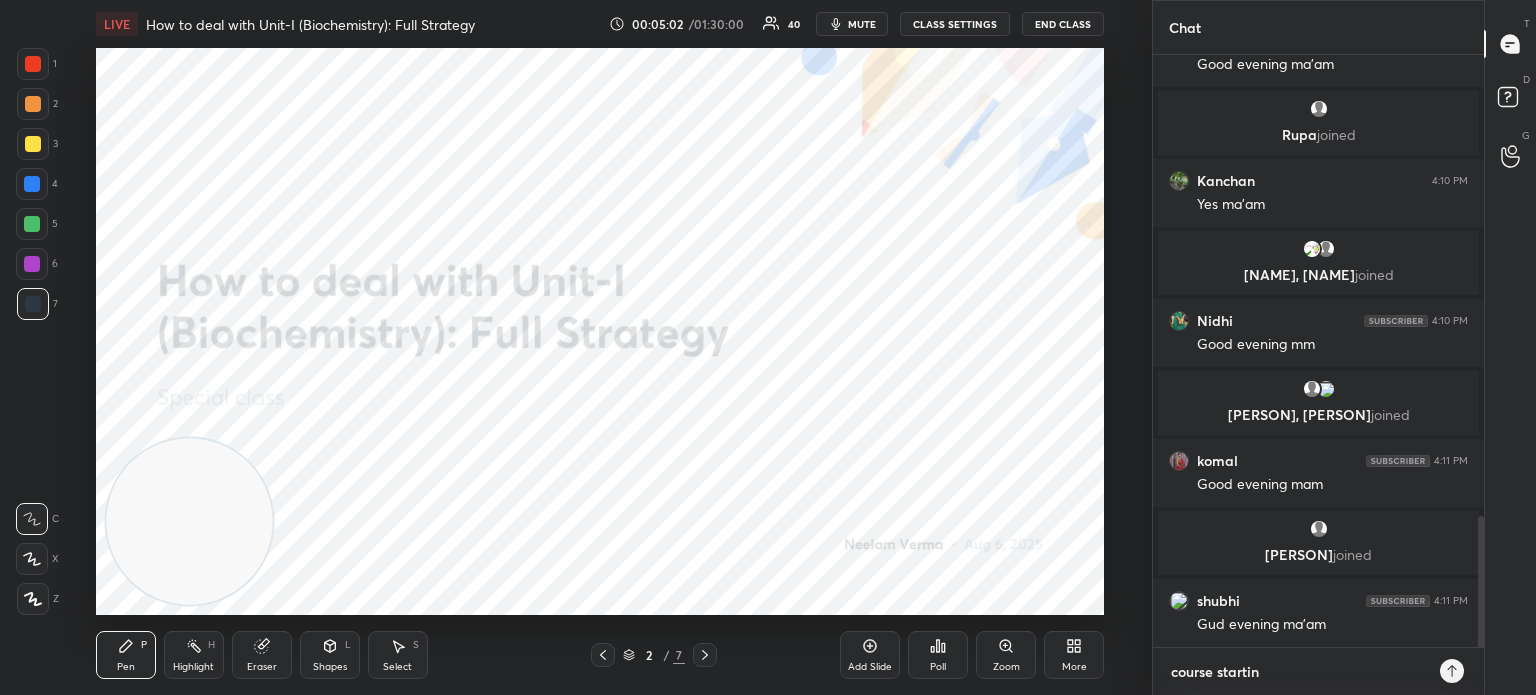 type on "course starting" 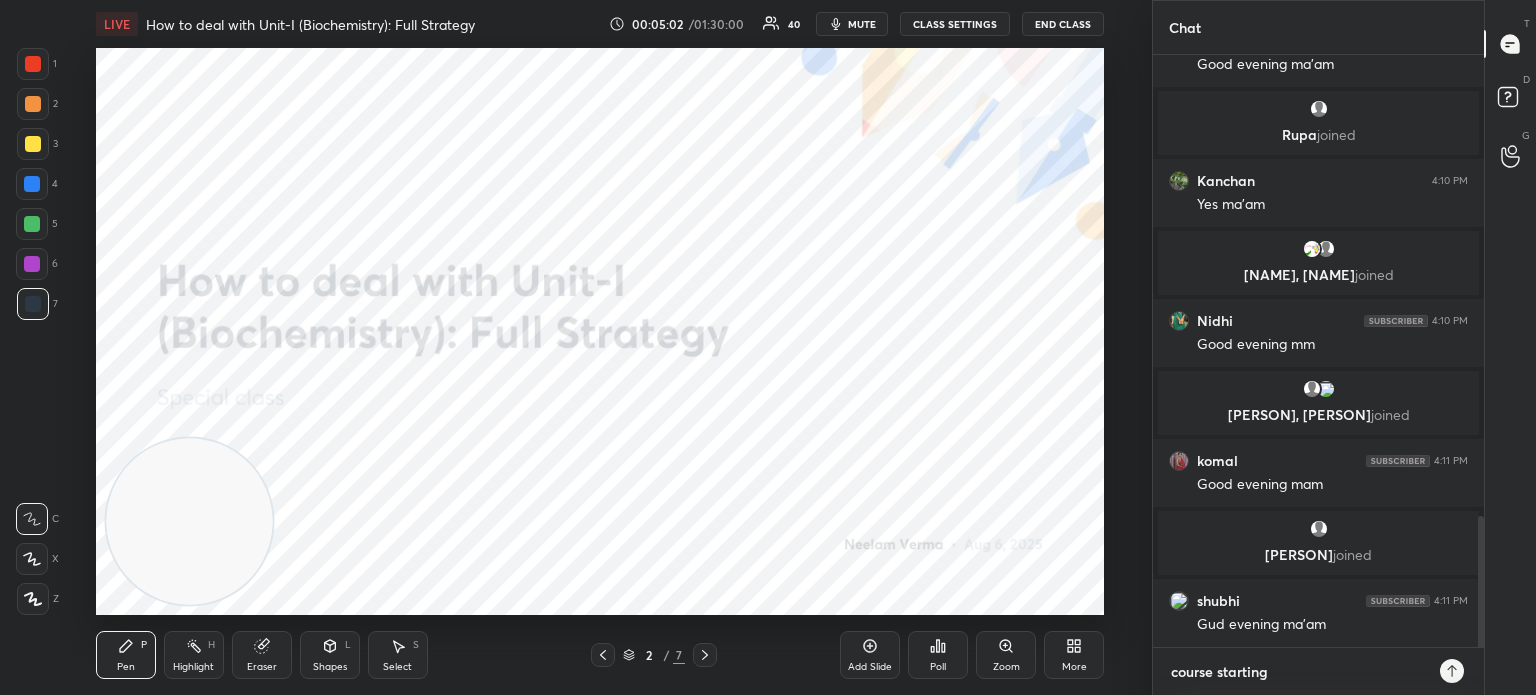 type on "course starting" 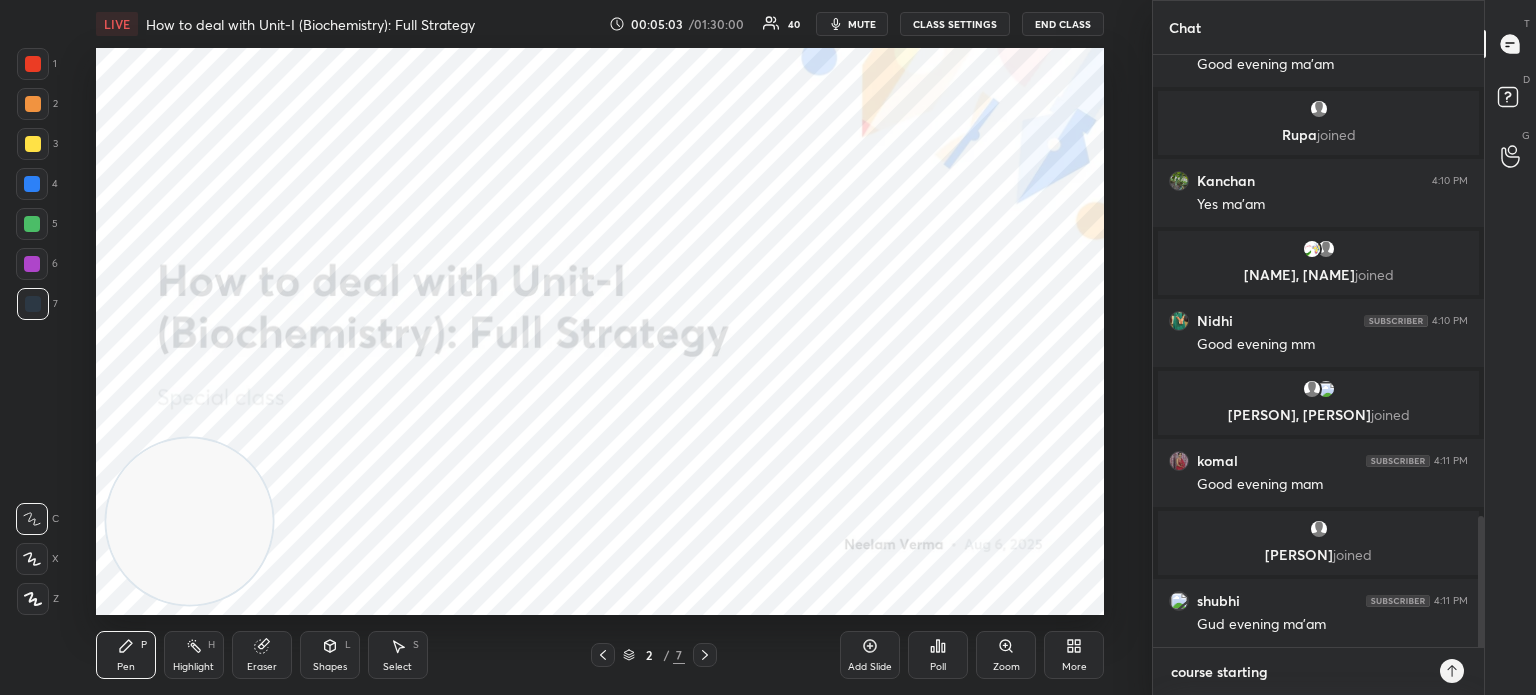 type on "course starting t" 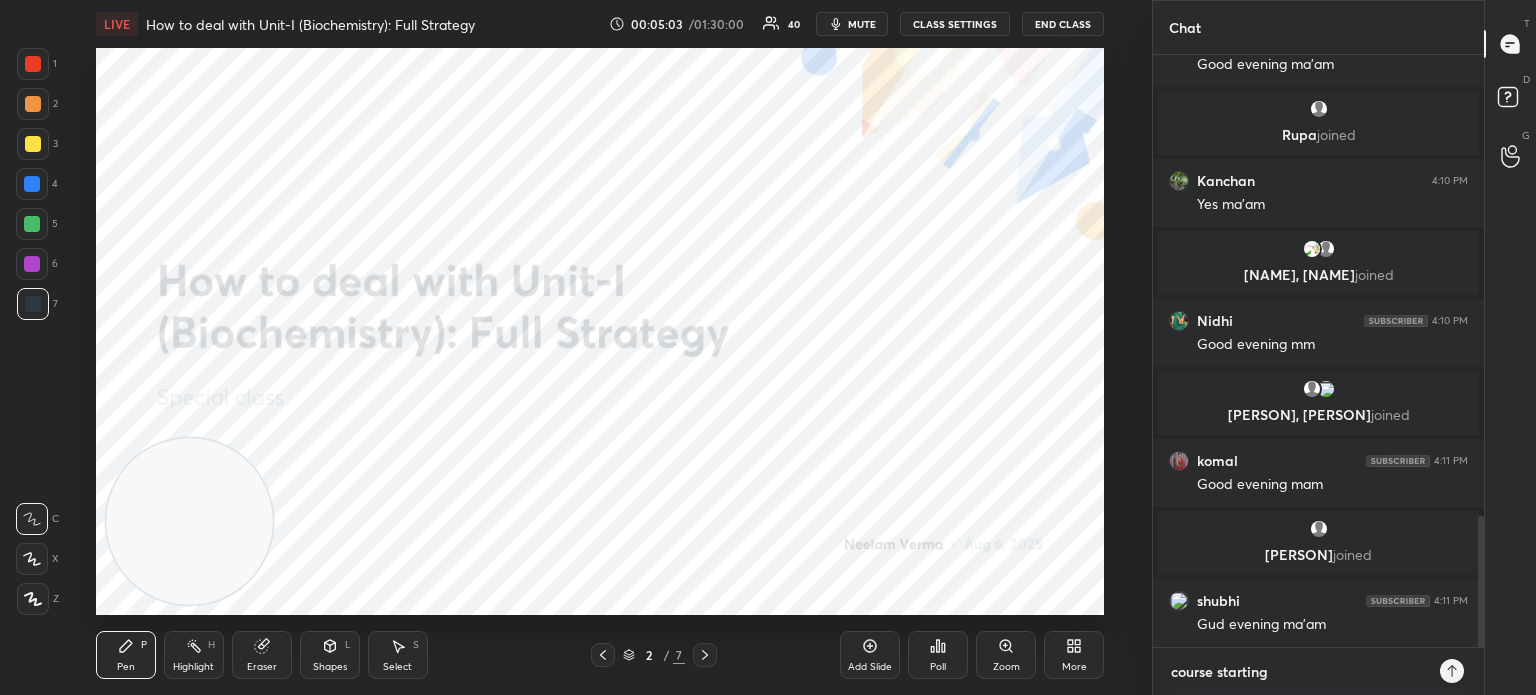 type on "x" 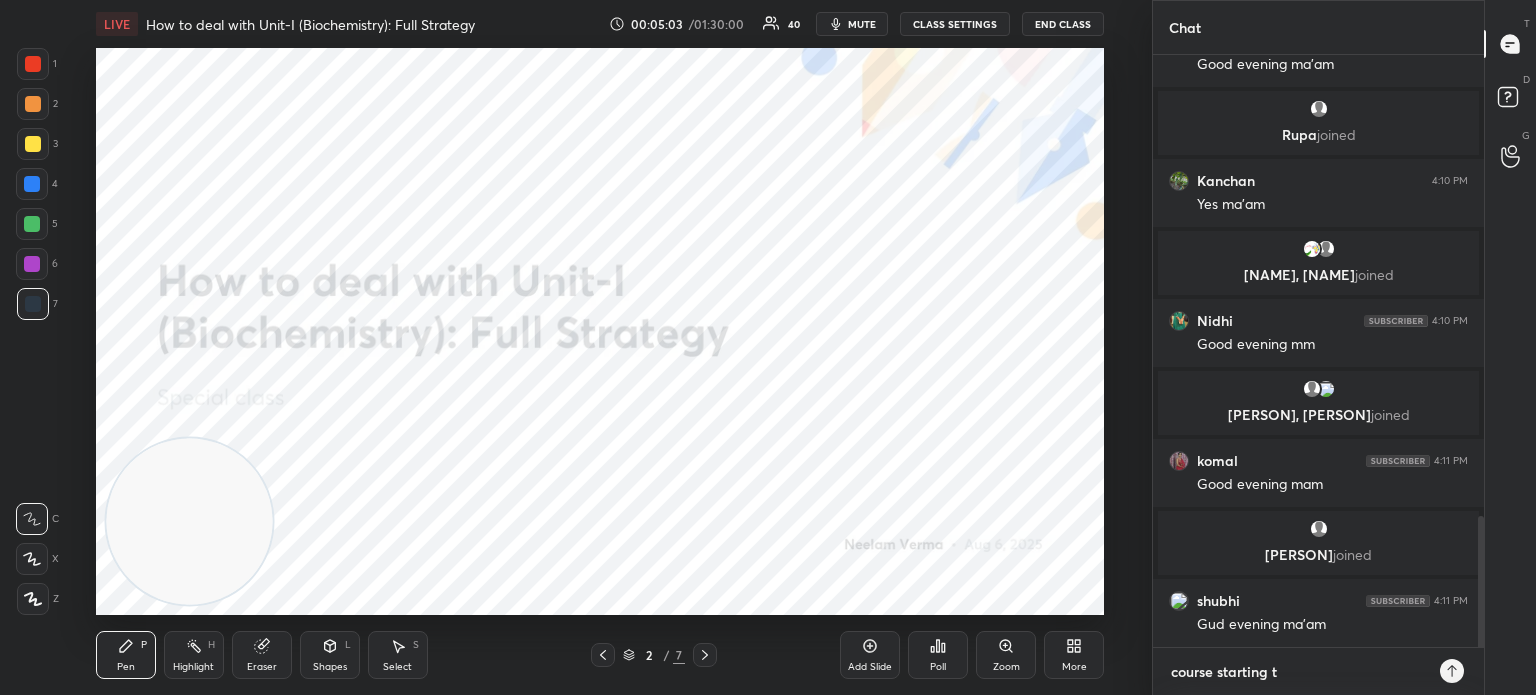 type on "course starting to" 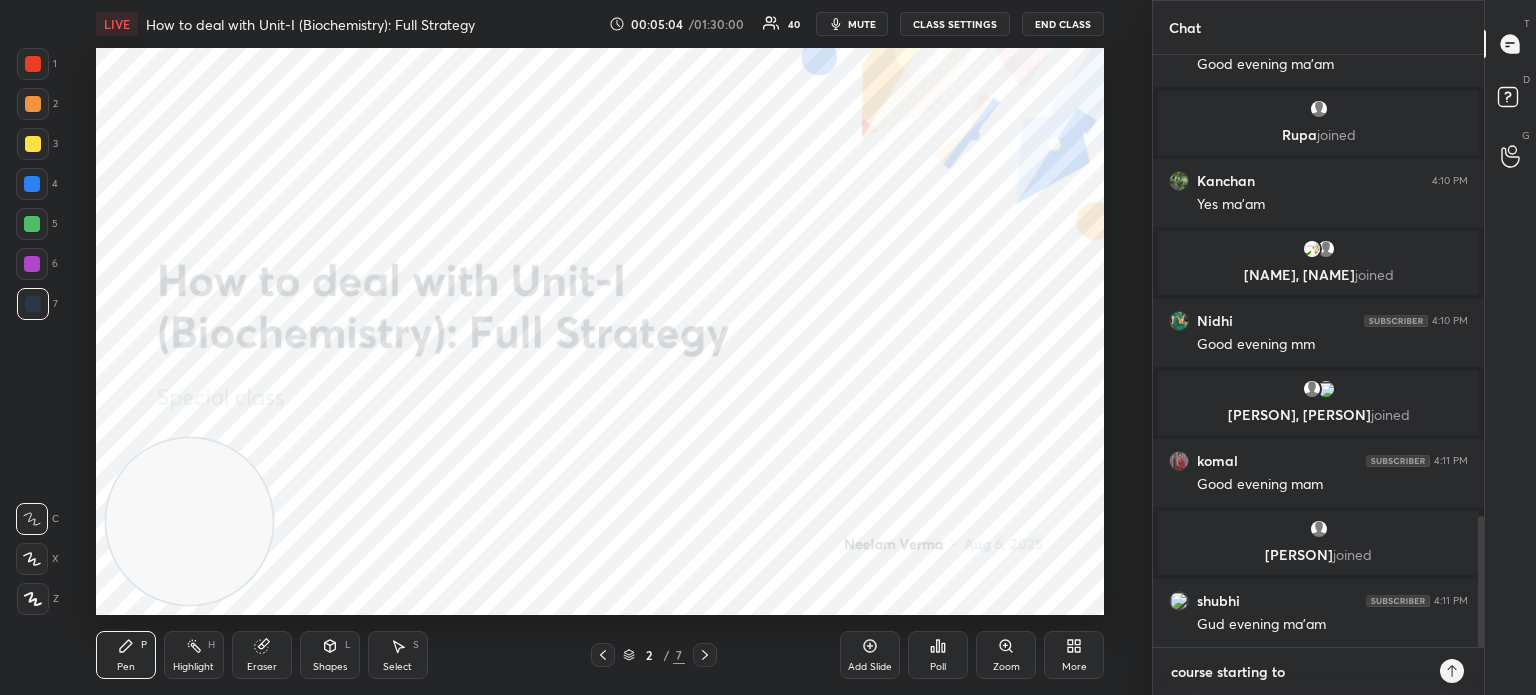 type on "course starting tom" 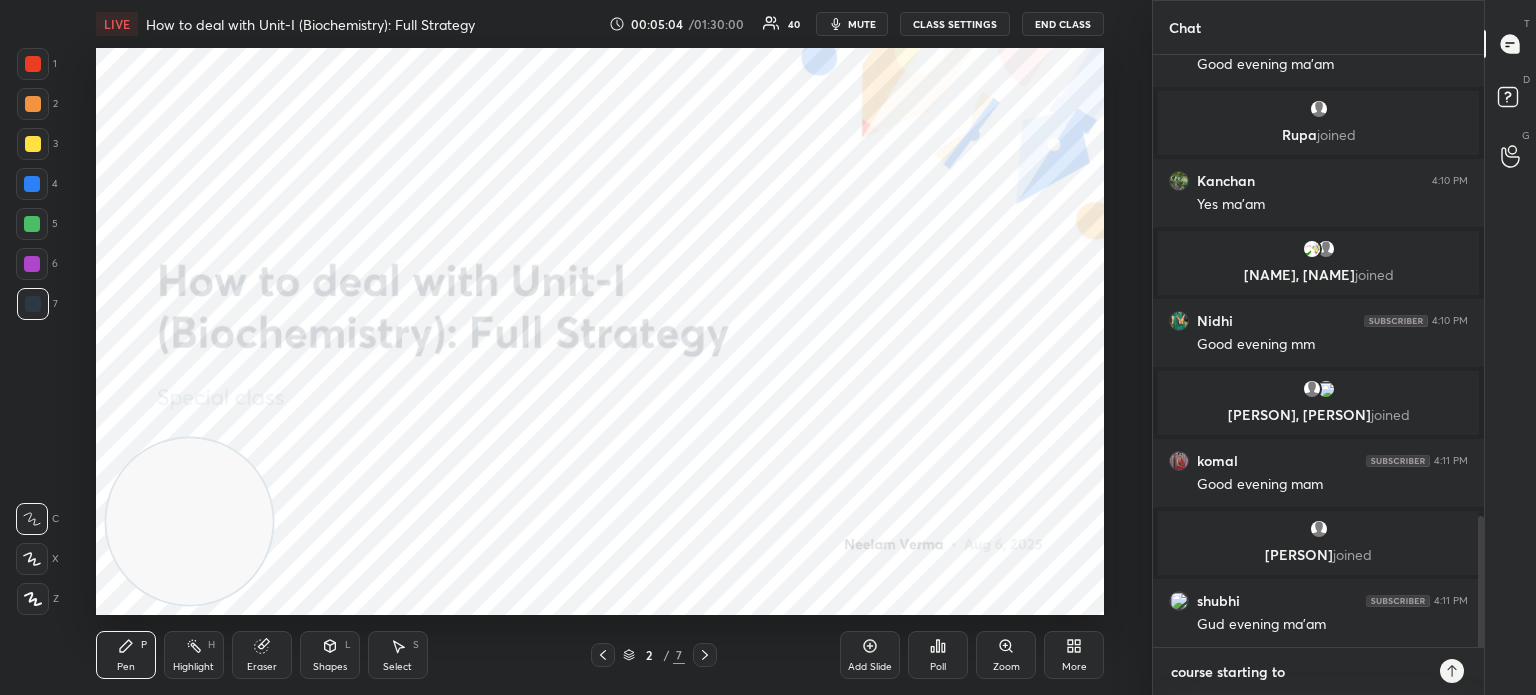 type on "x" 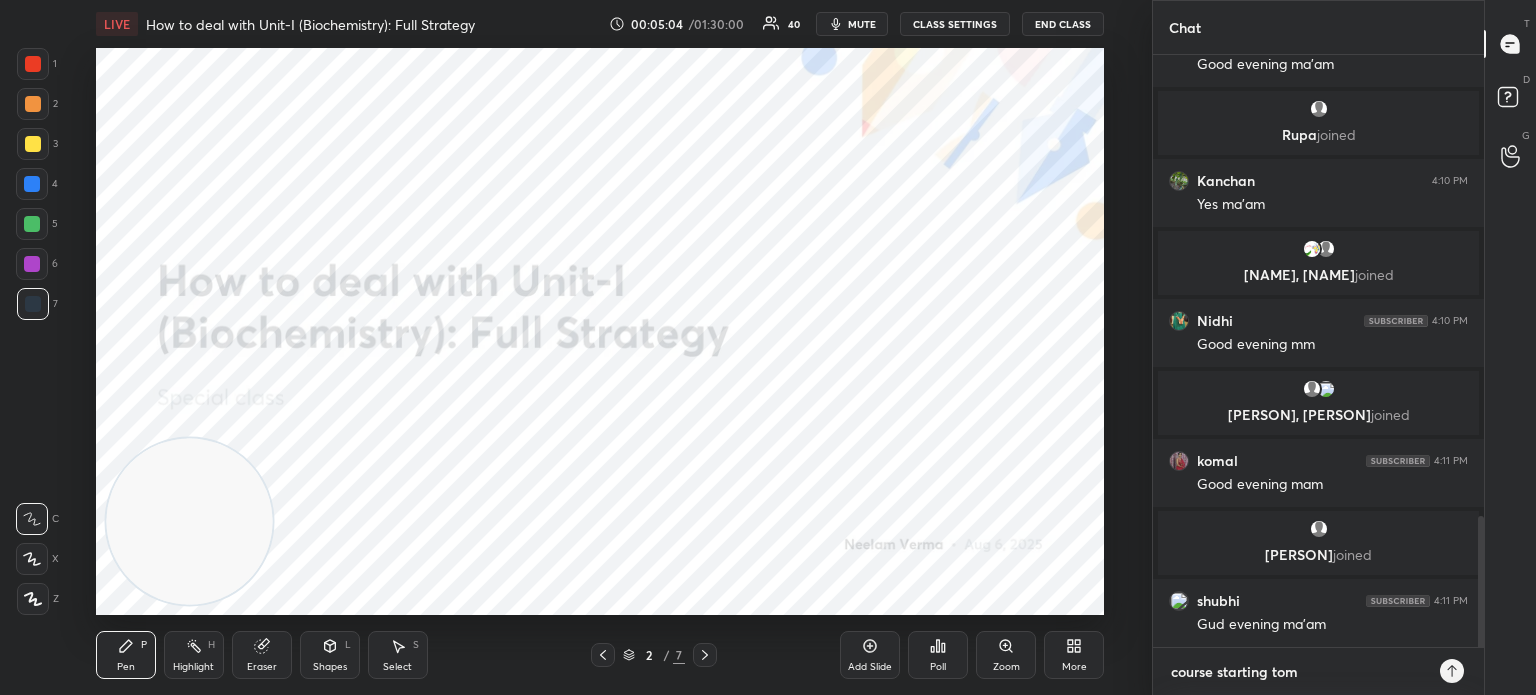 type on "course starting tomo" 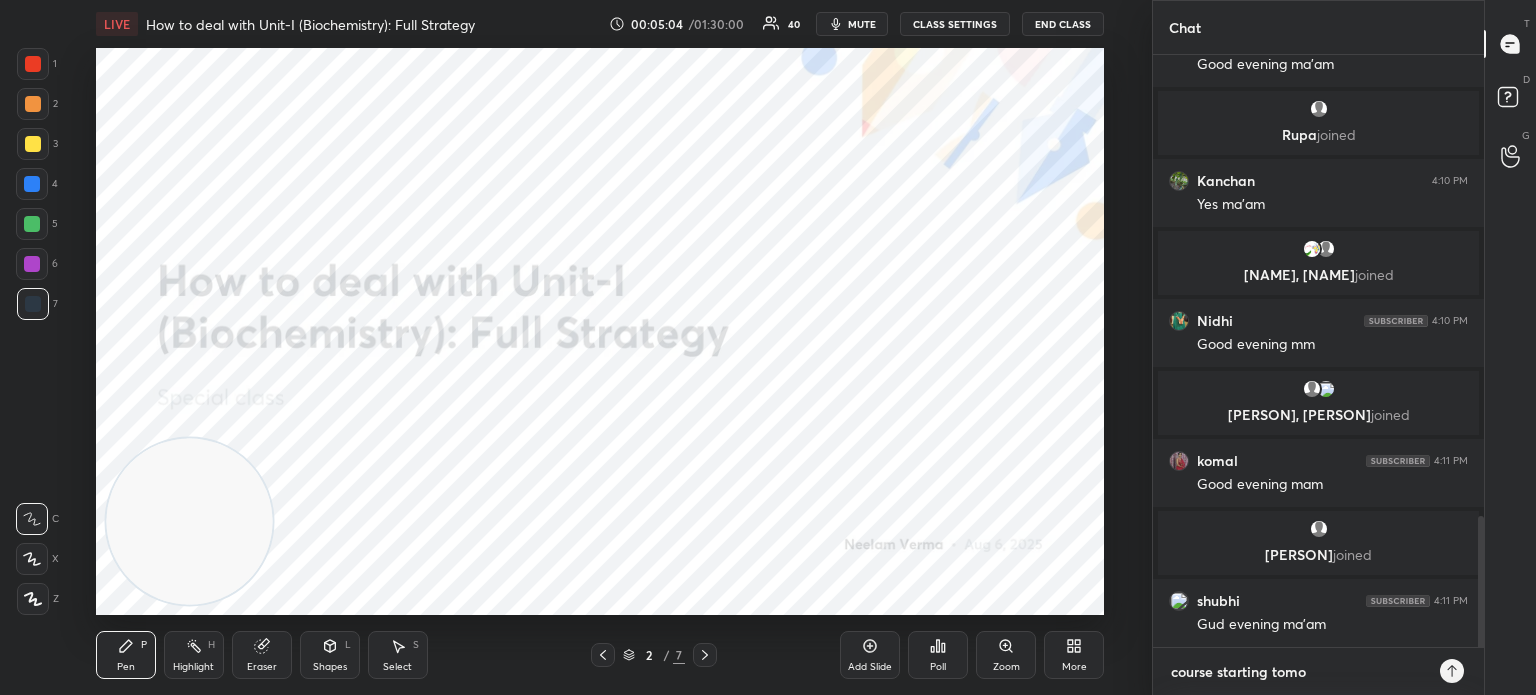 type on "course starting tomor" 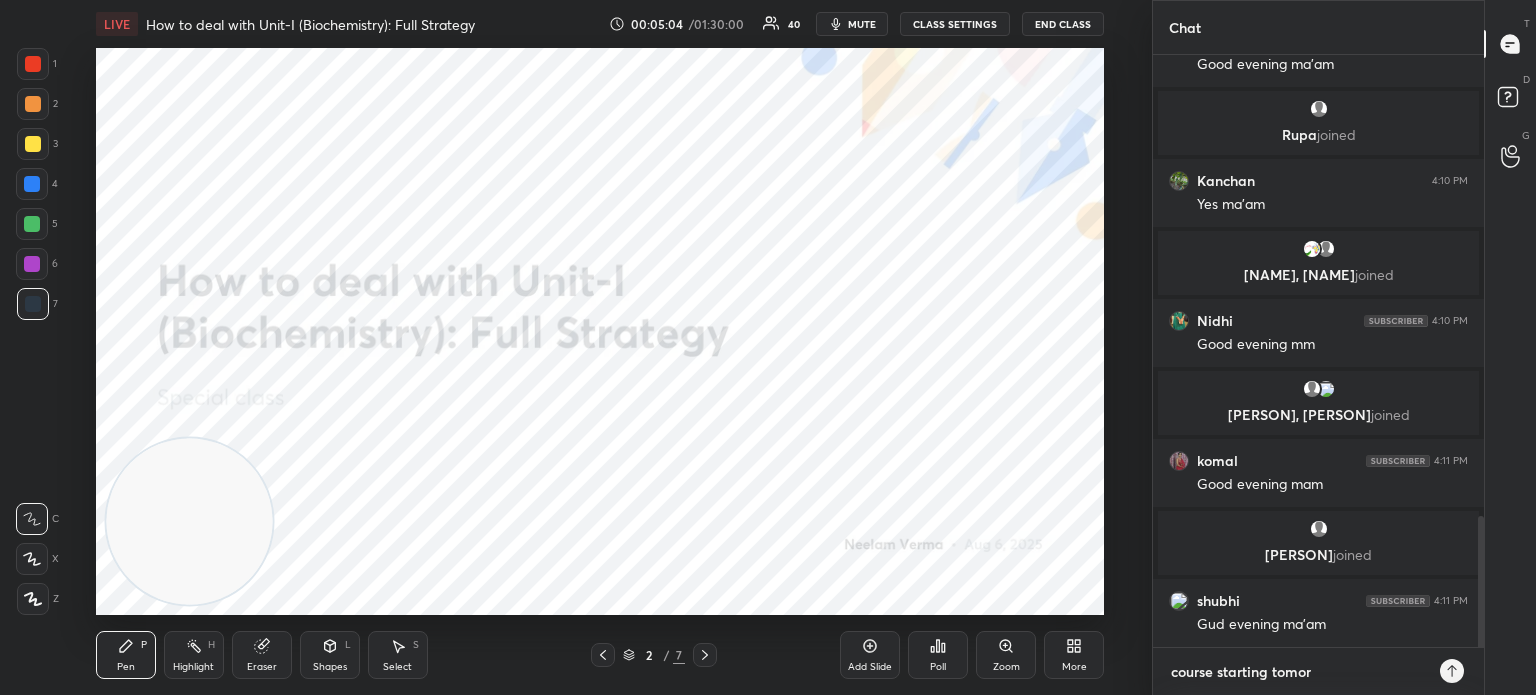 type on "course starting tomorr" 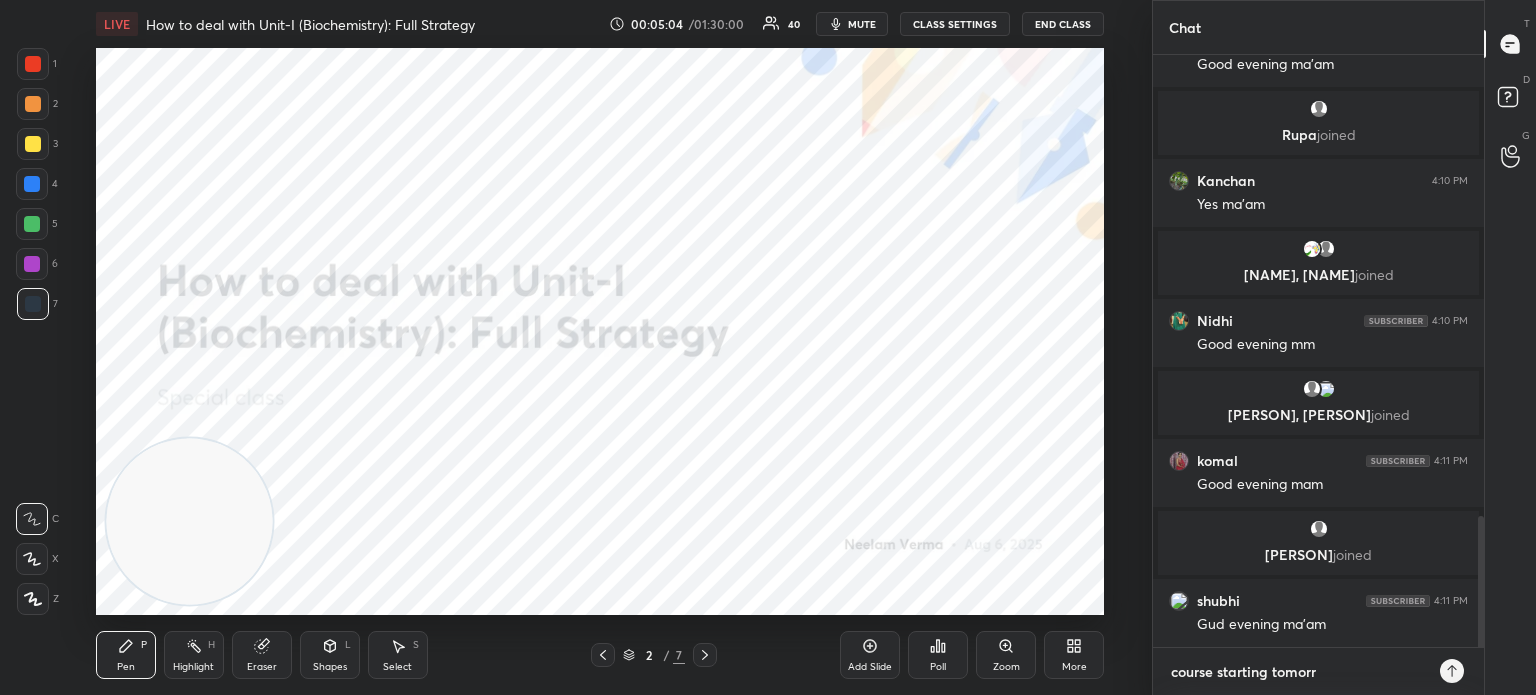 scroll, scrollTop: 2150, scrollLeft: 0, axis: vertical 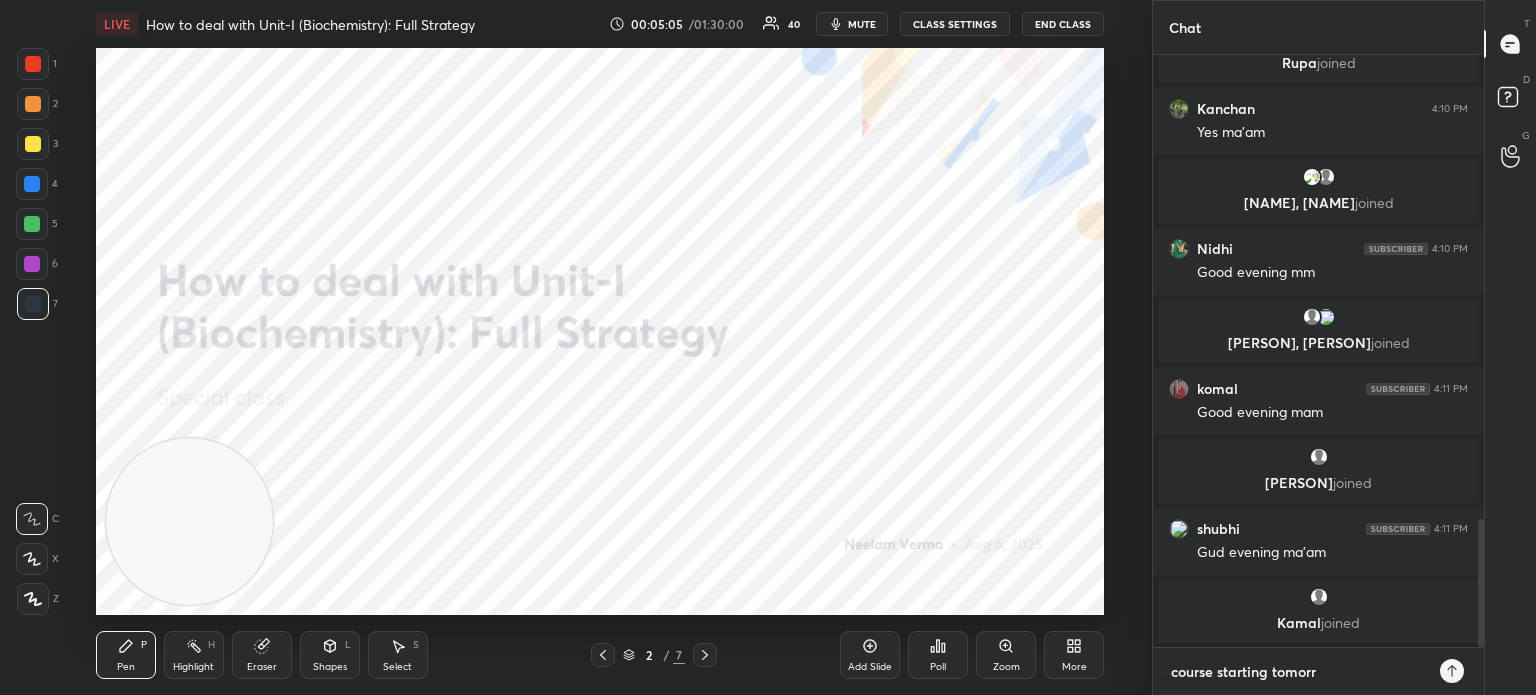 type on "course starting tomorro" 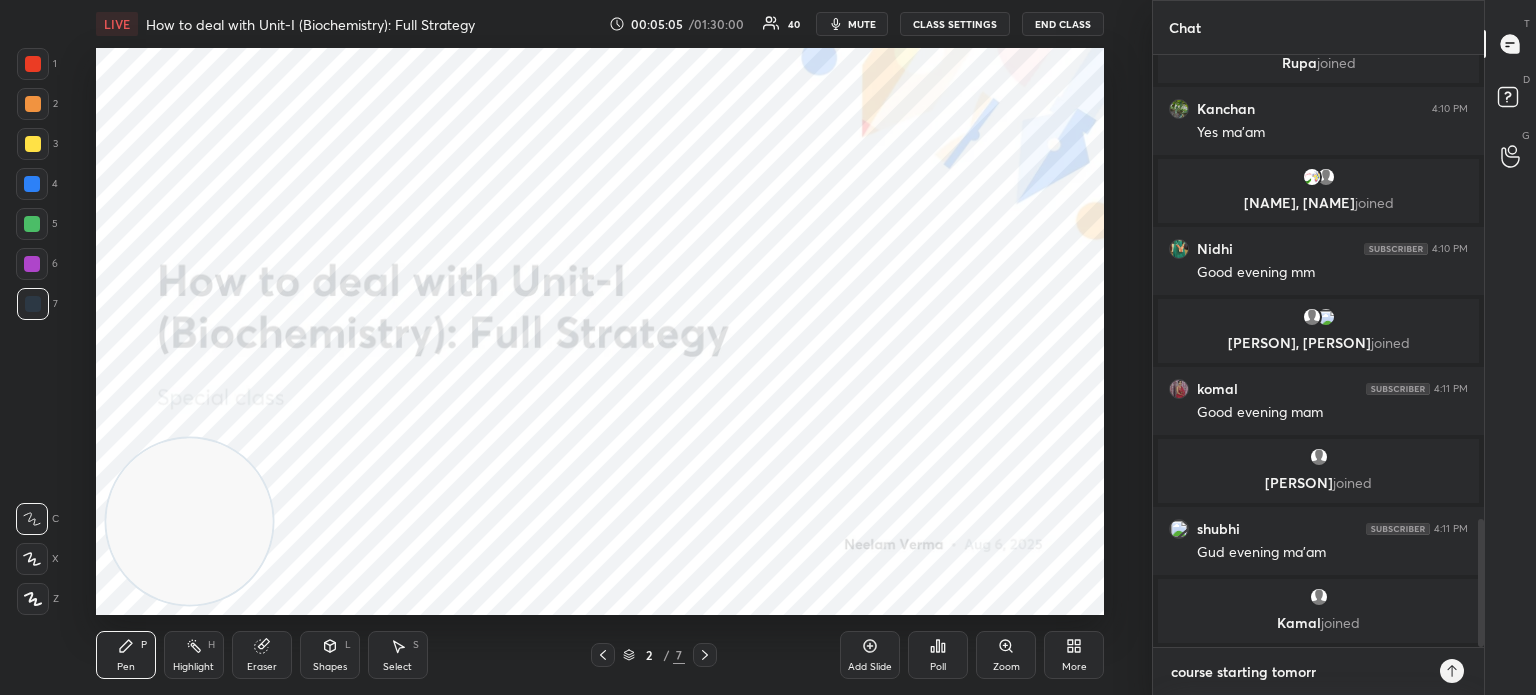 type on "x" 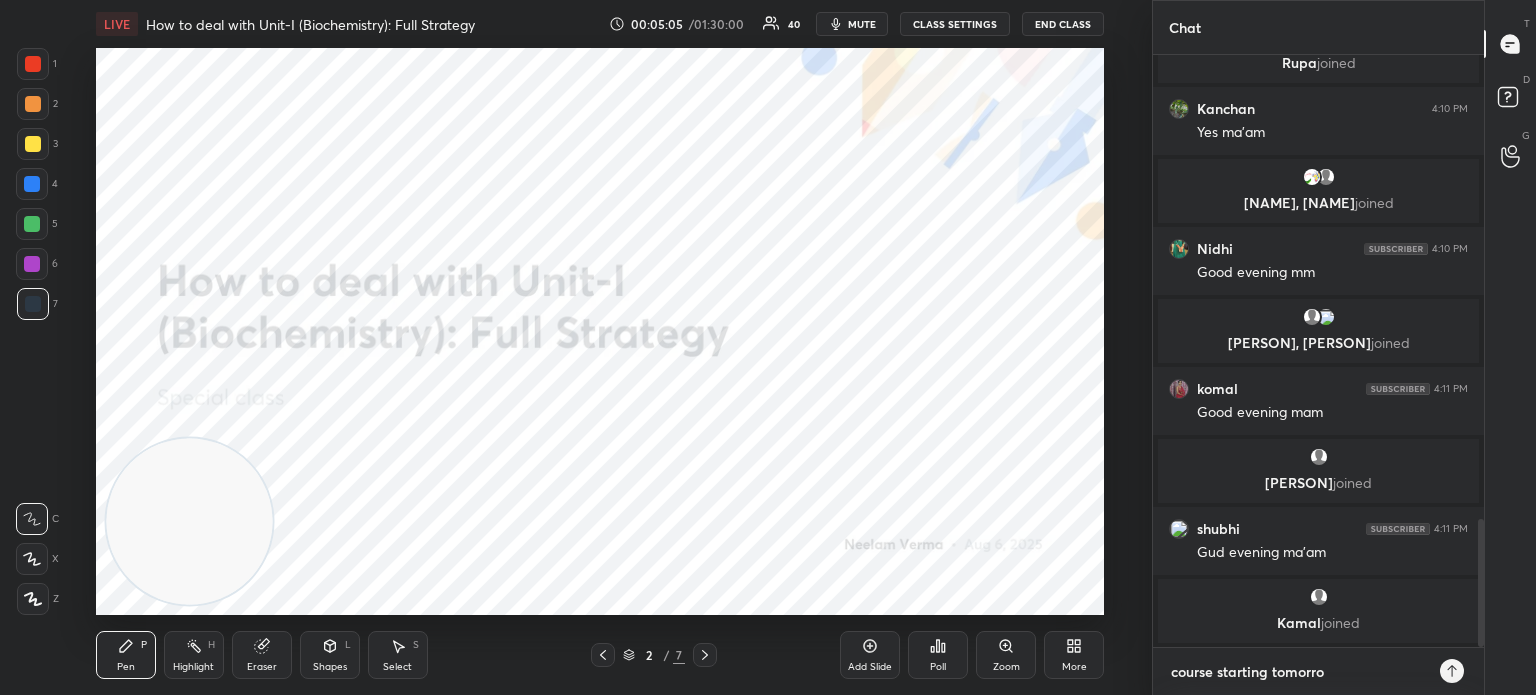 type on "course starting tomorrow" 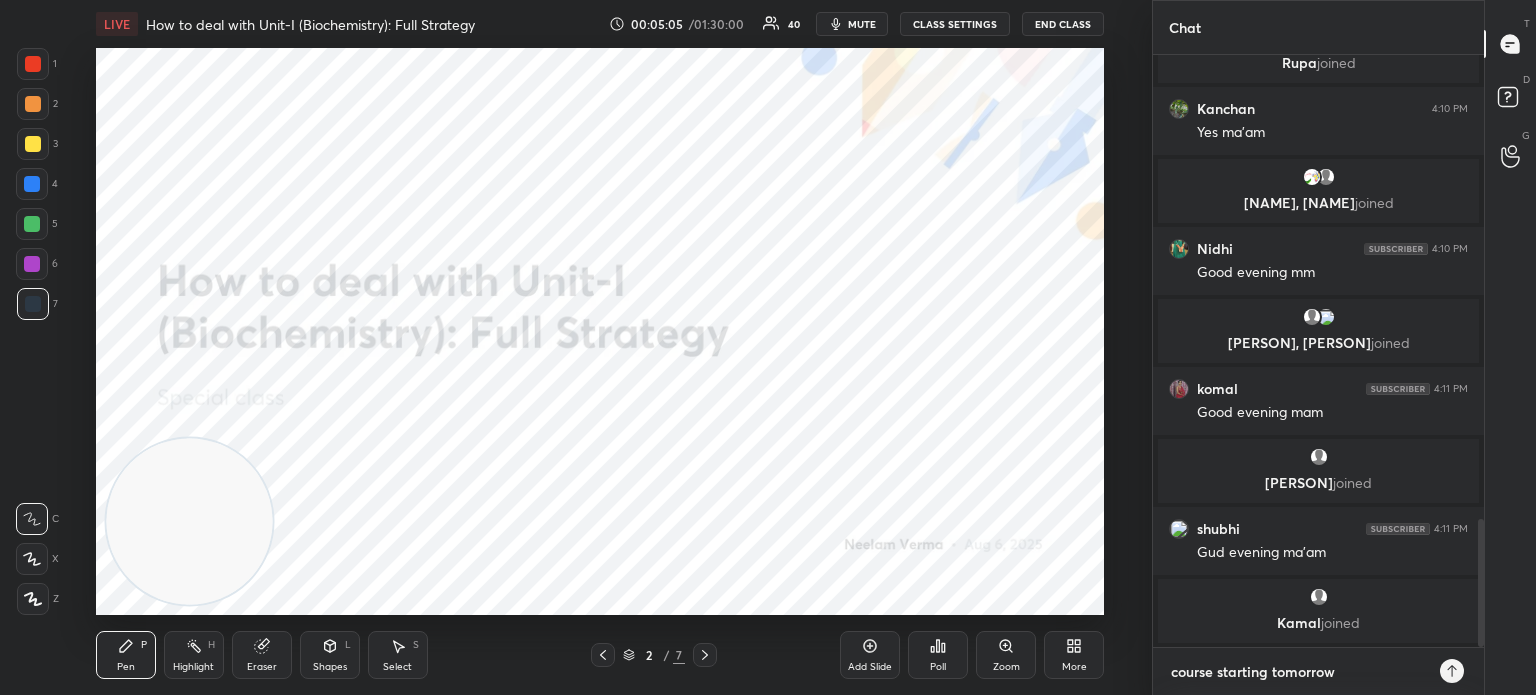type on "course starting tomorrow-" 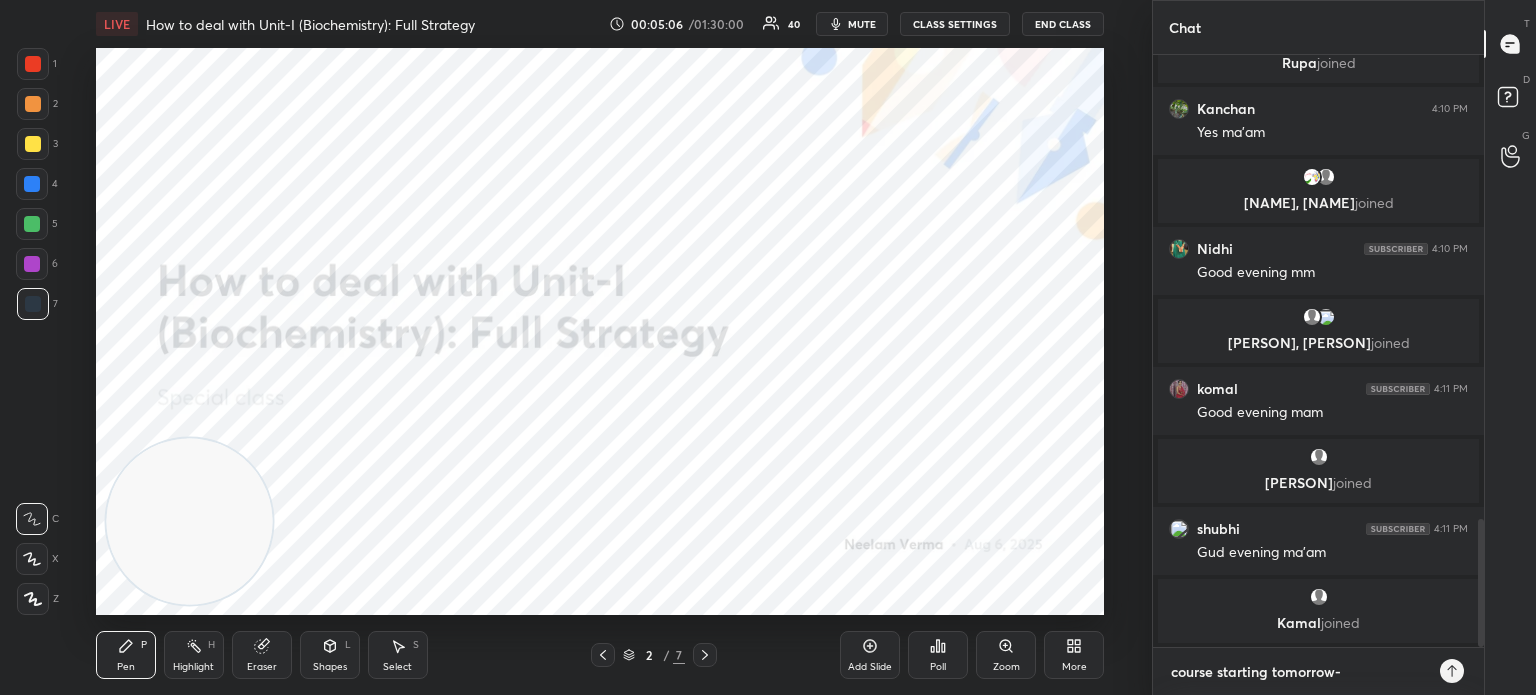 type on "course starting tomorrow-" 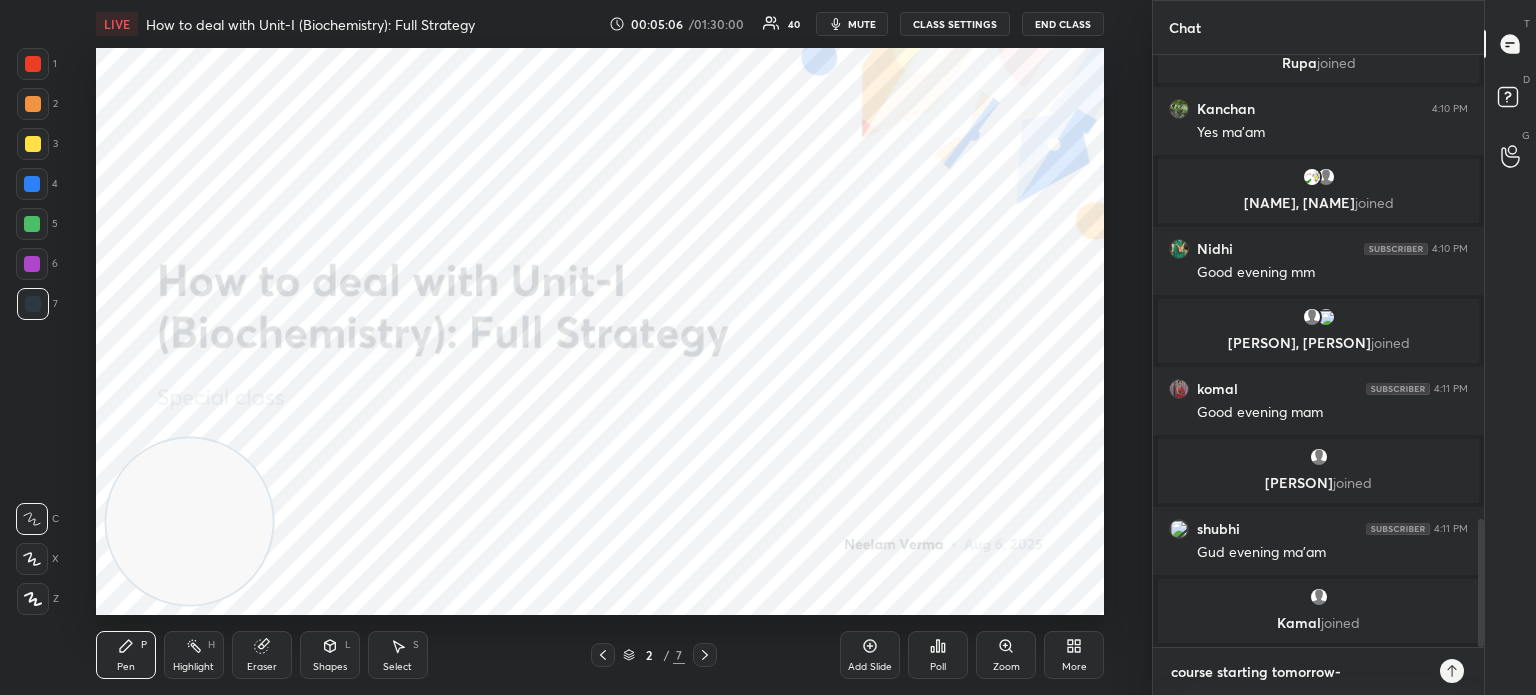 type on "x" 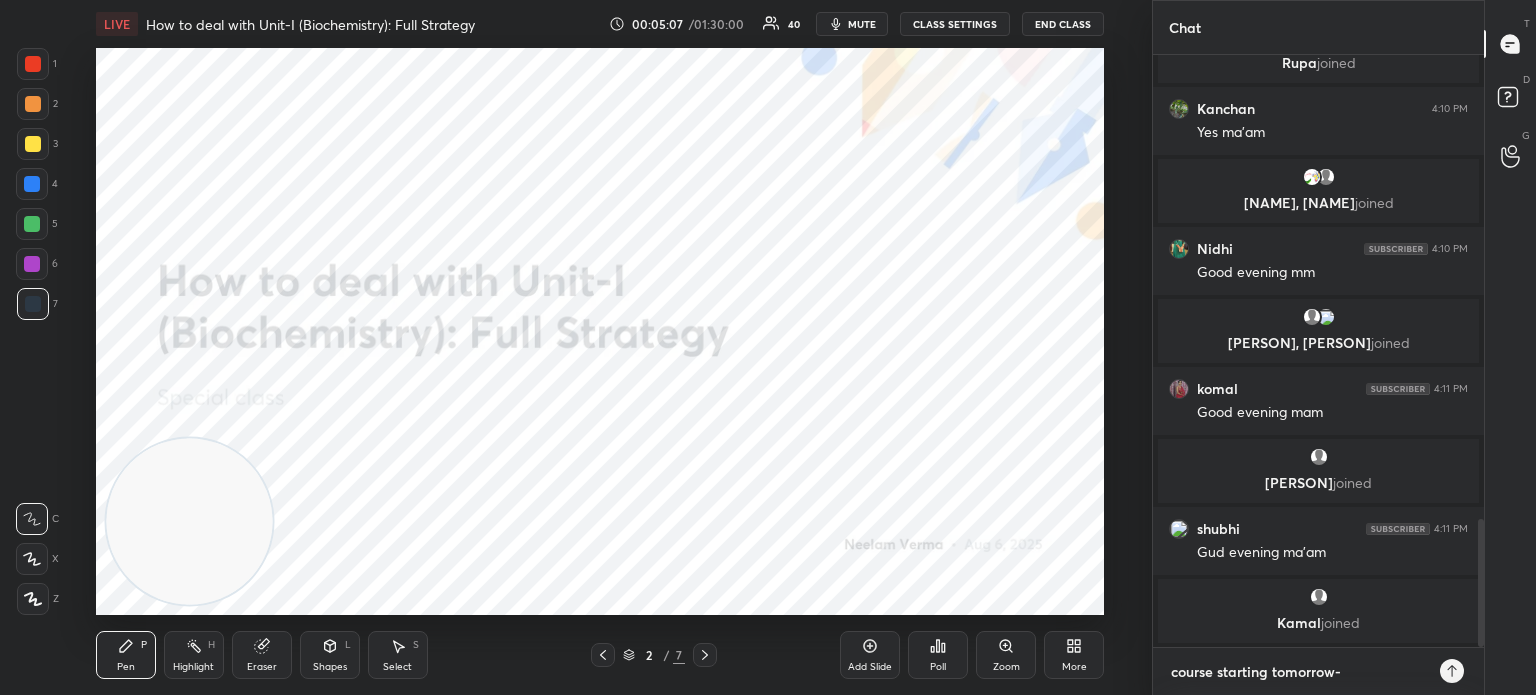 paste on "https://unacademy.com/course/detailed-course-on-molecules-and-their-interaction-relevant-to-biology-unit-01/9363TCVD" 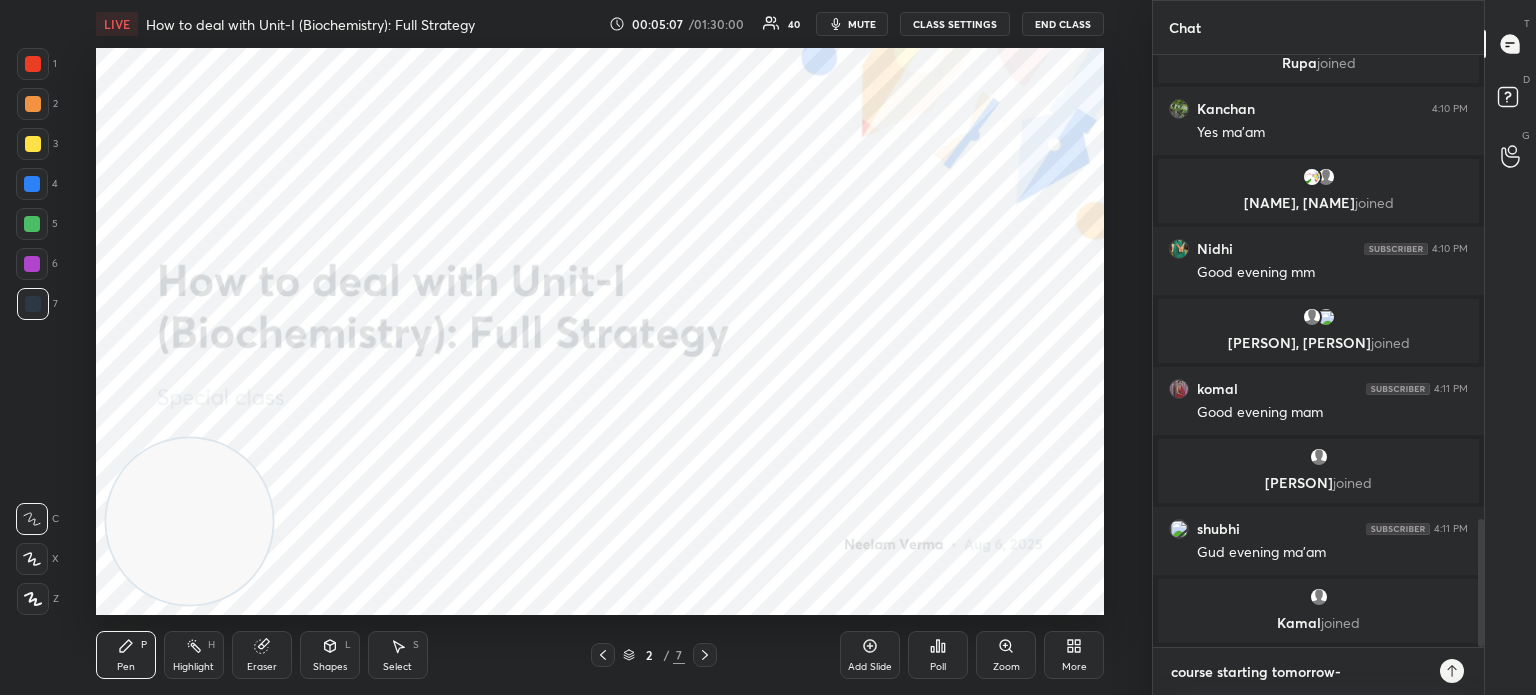 type on "course starting tomorrow- https://unacademy.com/course/detailed-course-on-molecules-and-their-interaction-relevant-to-biology-unit-01/9363TCVD" 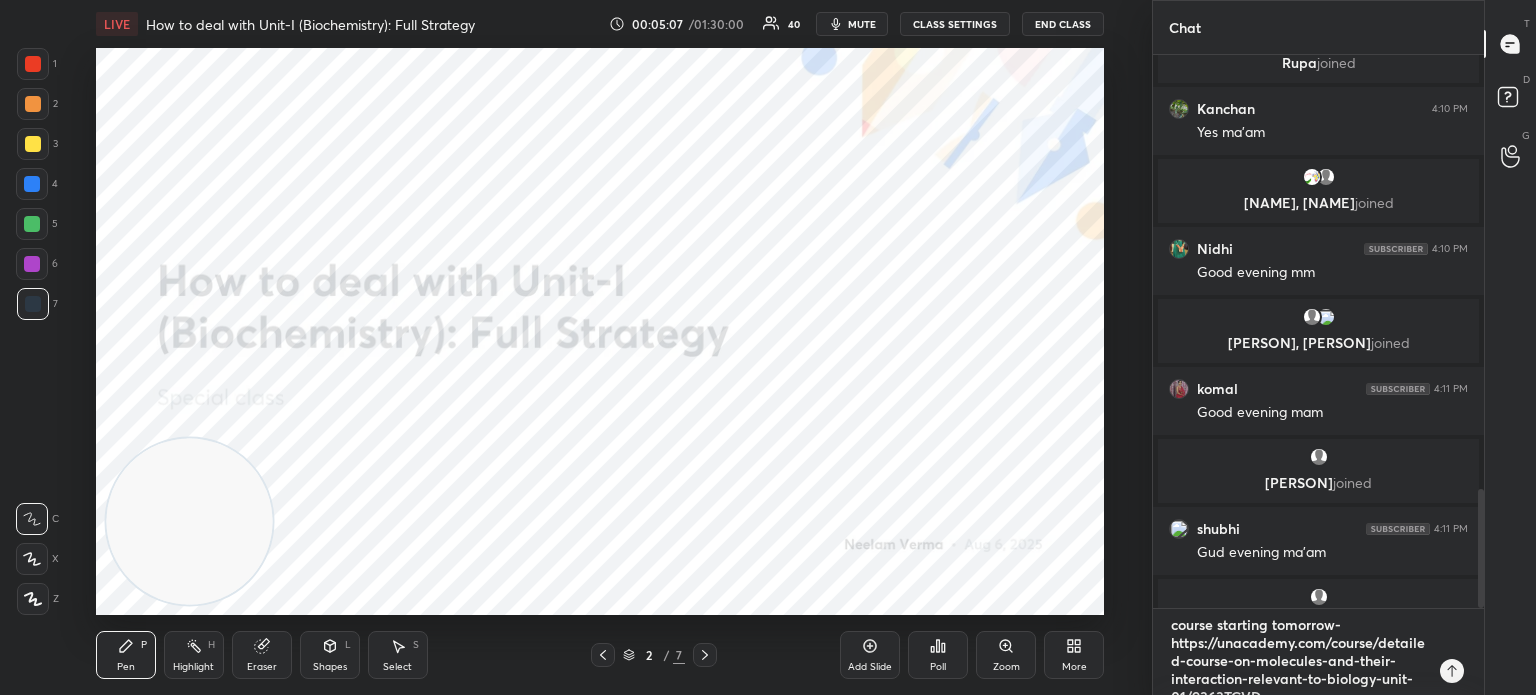 scroll, scrollTop: 17, scrollLeft: 0, axis: vertical 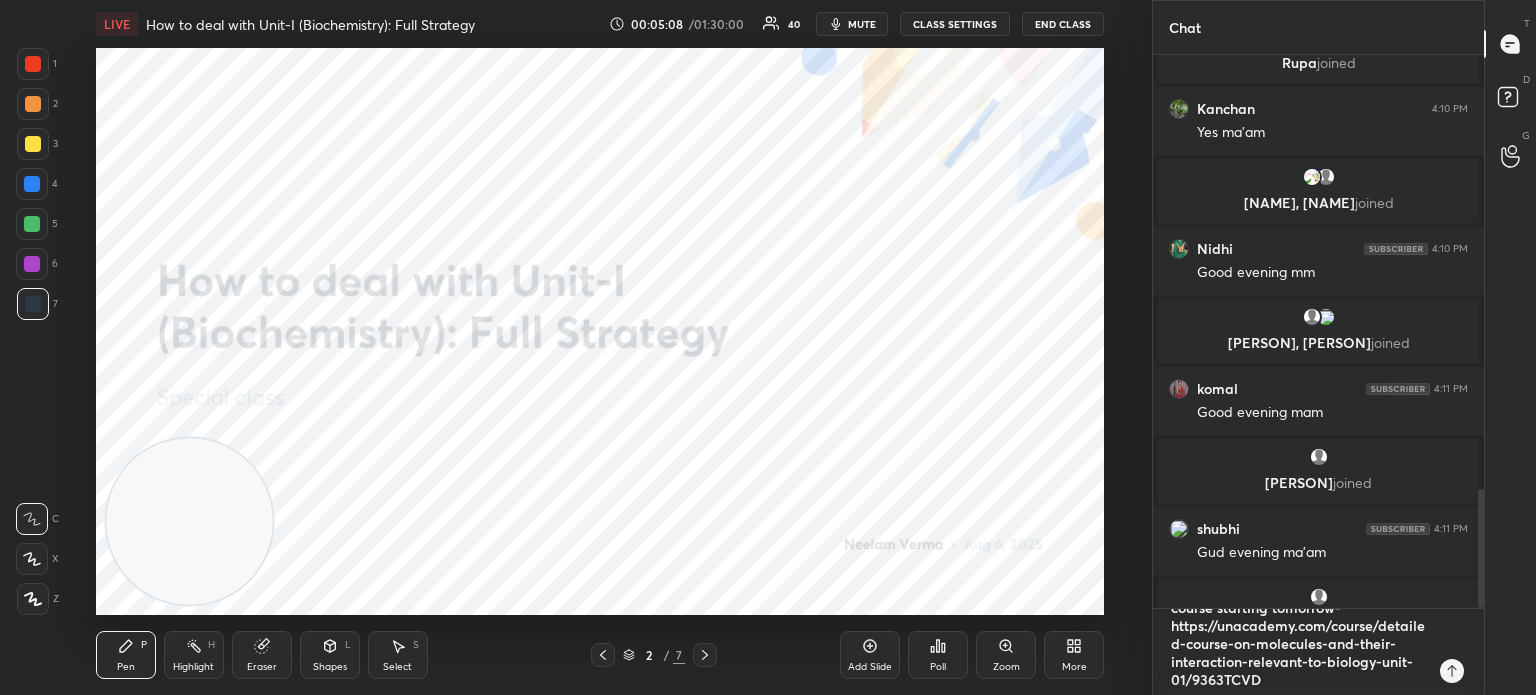 type on "course starting tomorrow- https://unacademy.com/course/detailed-course-on-molecules-and-their-interaction-relevant-to-biology-unit-01/9363TCVD" 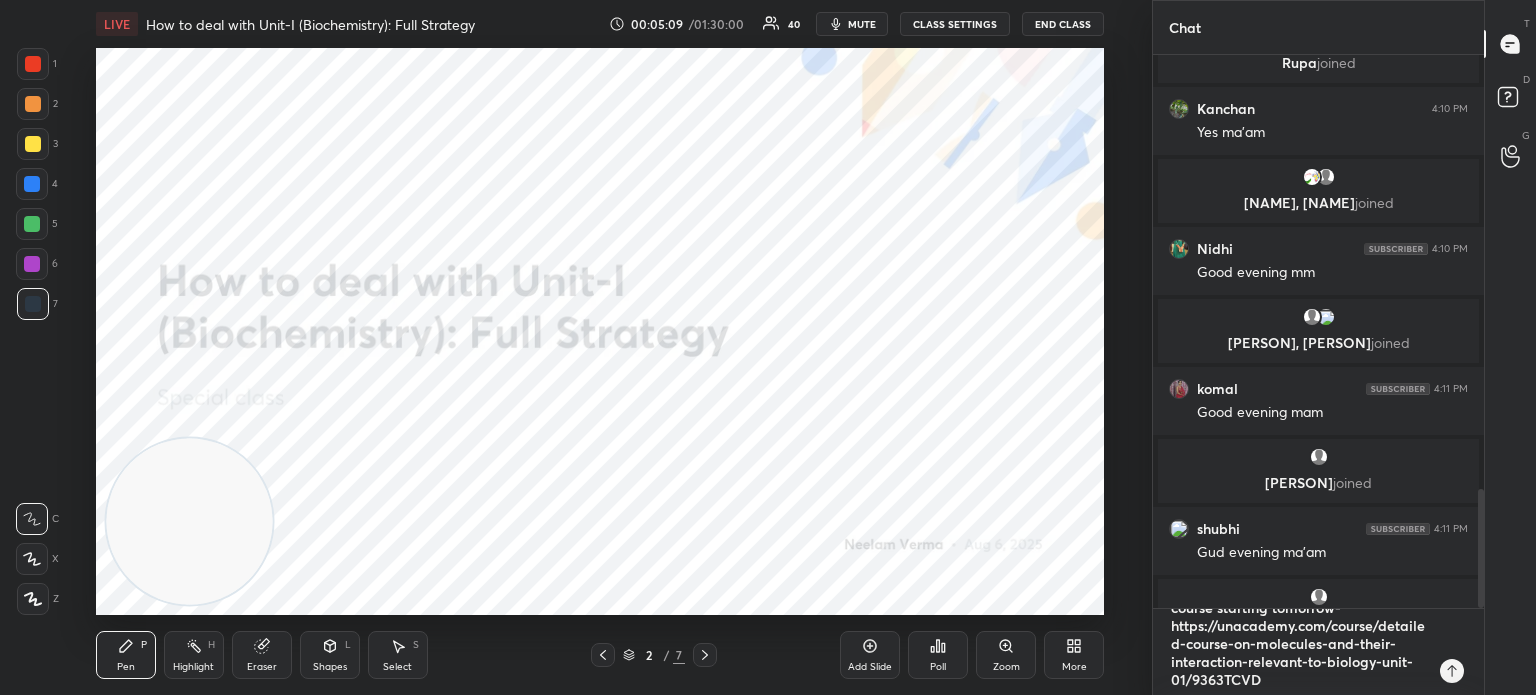 type on "course starting tomorrow- https://unacademy.com/course/detailed-course-on-molecules-and-their-interaction-relevant-to-biology-unit-01/9363TCVD" 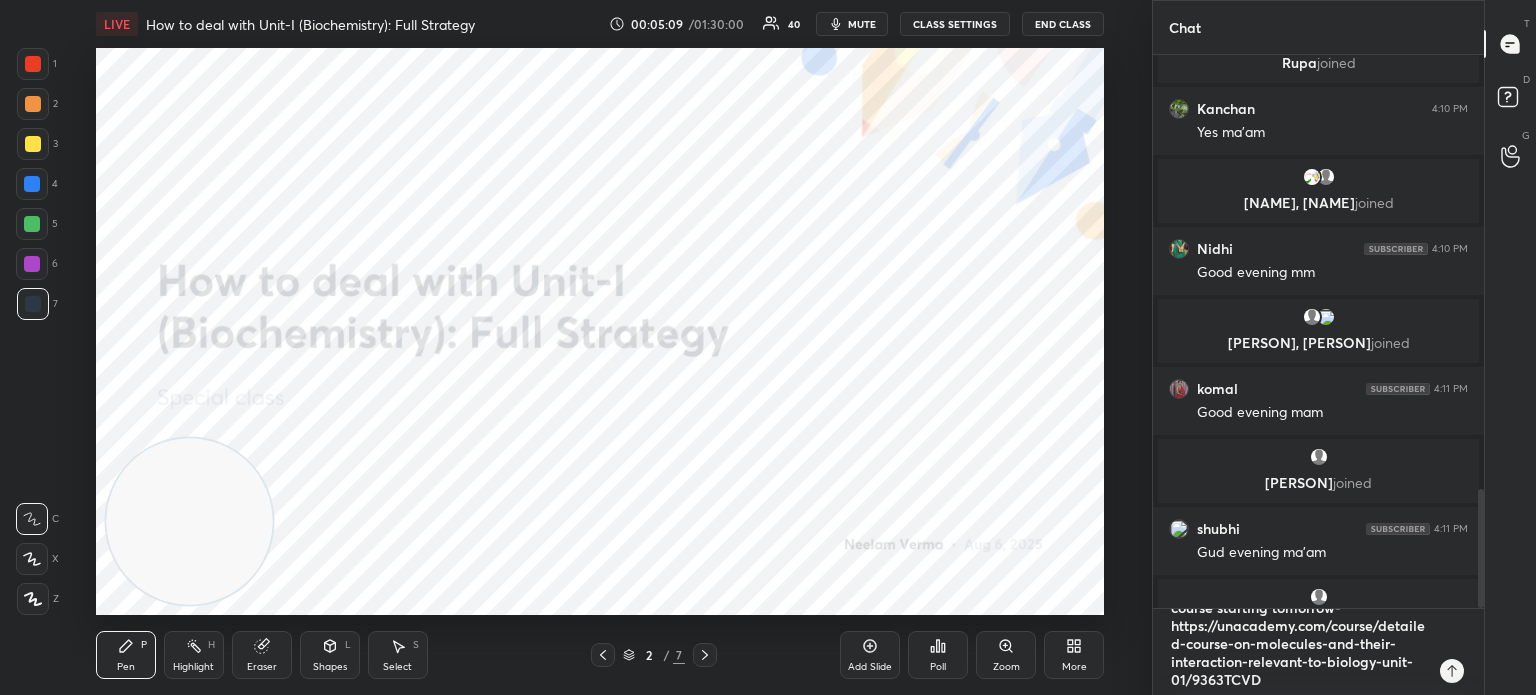 type on "x" 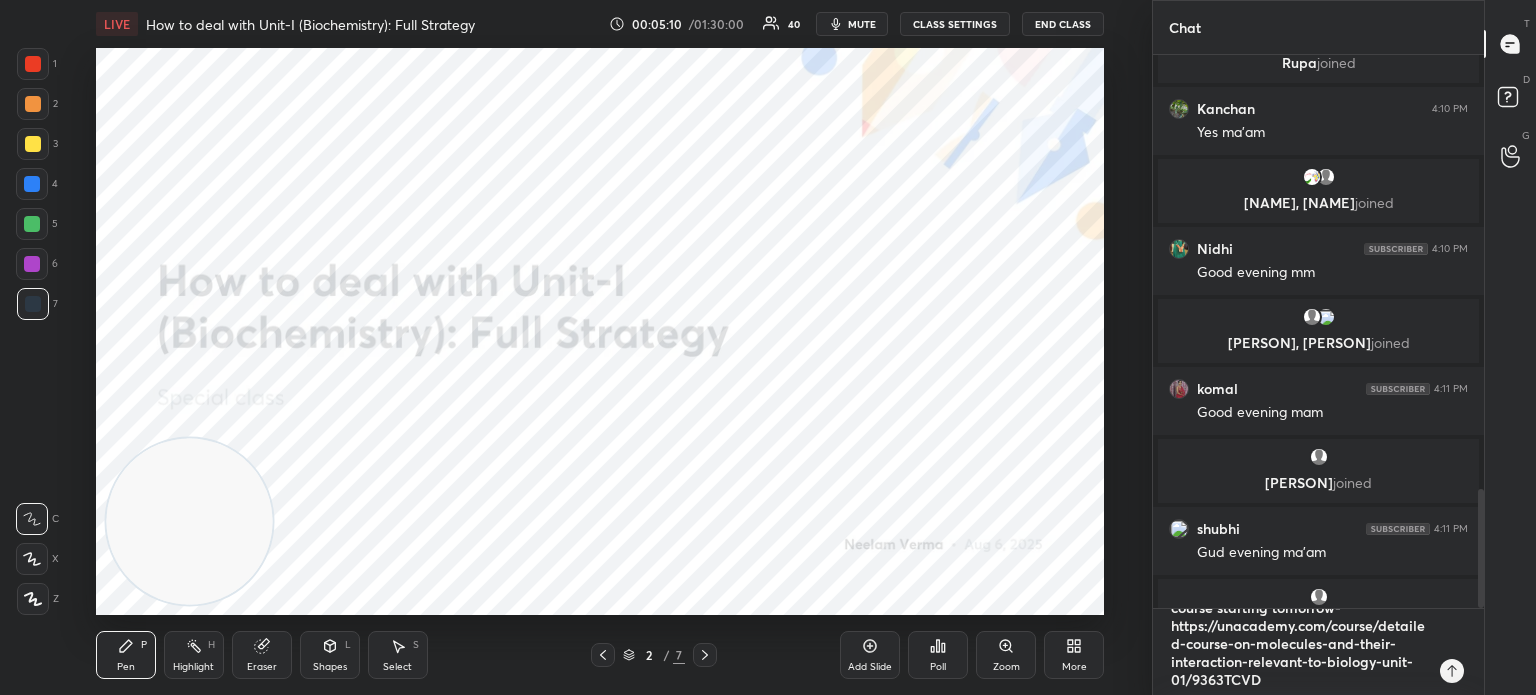 type on "course starting tomorrow- https://unacademy.com/course/detailed-course-on-molecules-and-their-interaction-relevant-to-biology-unit-01/9363TCVD" 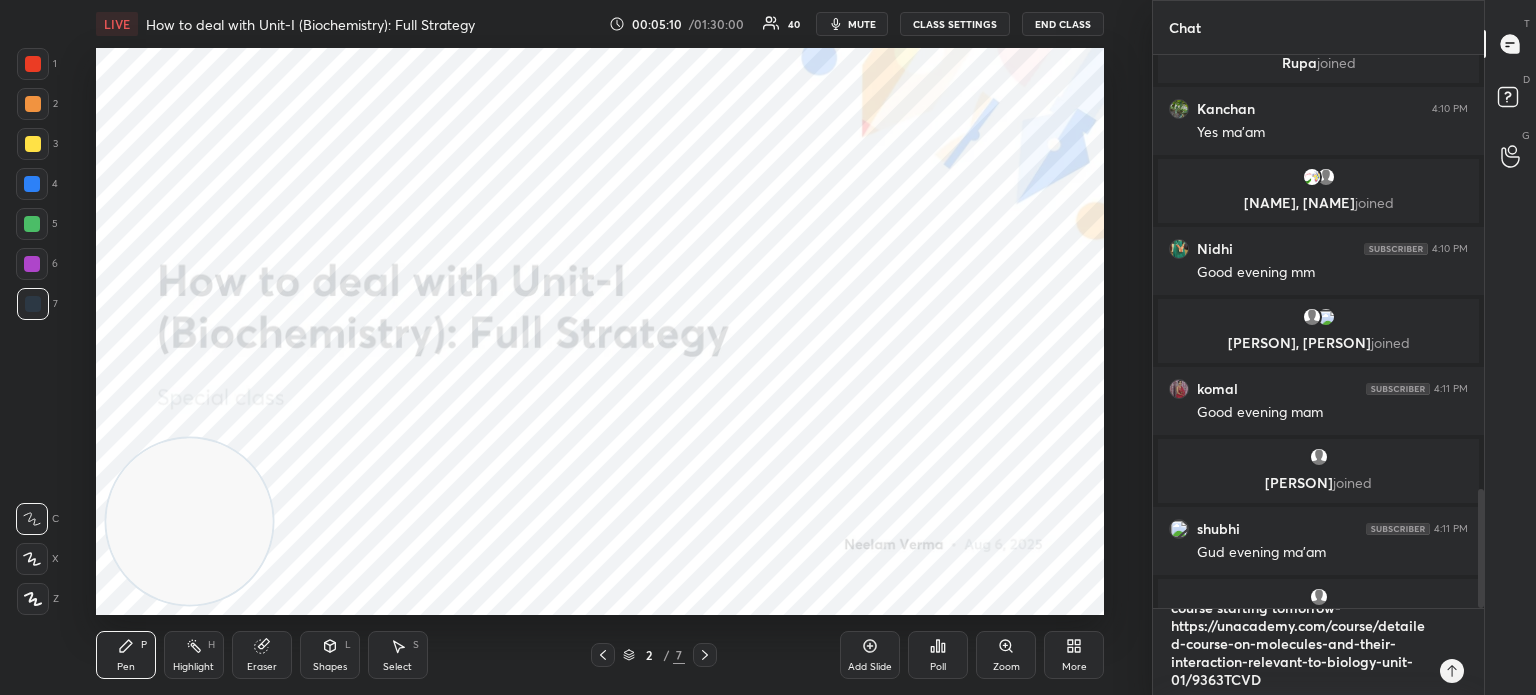 type on "x" 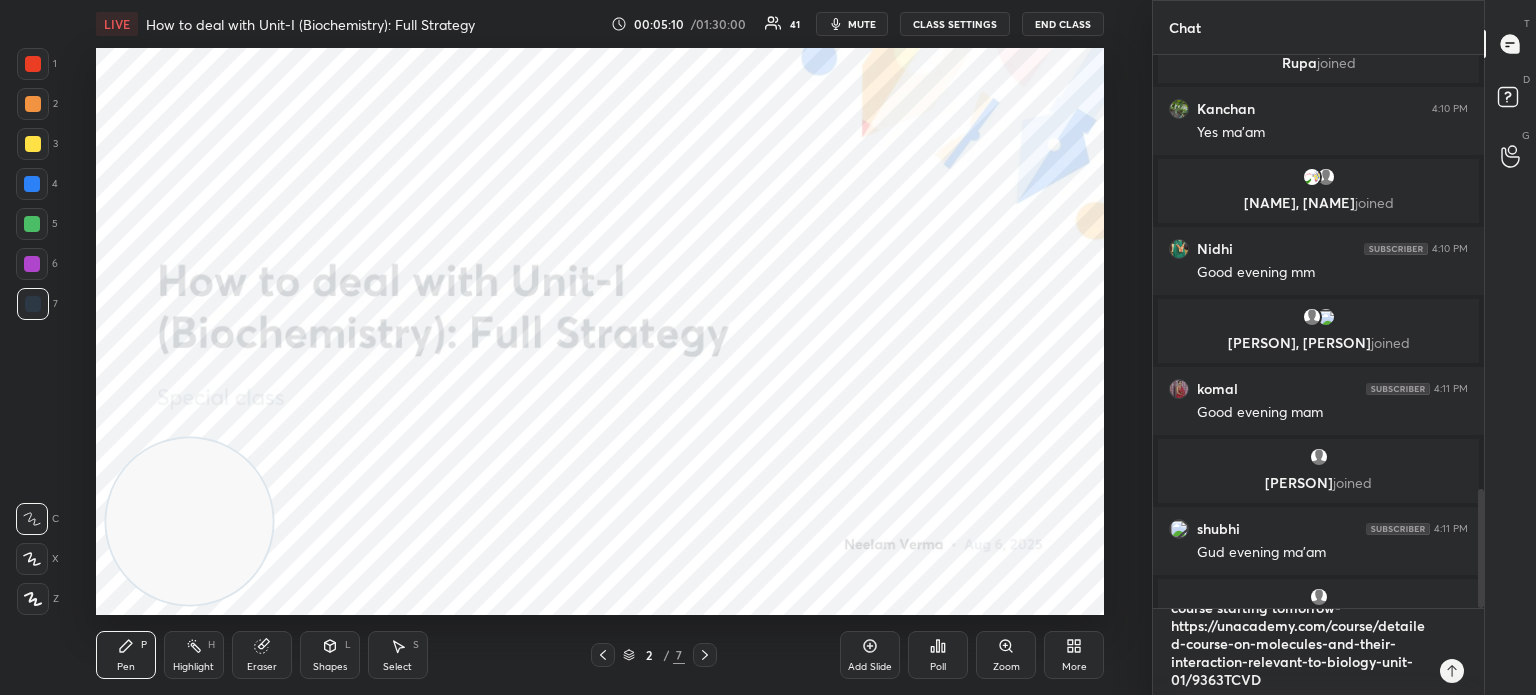 type on "course starting tomorrow- https://unacademy.com/course/detailed-course-on-molecules-and-their-interaction-relevant-to-biology-unit-01/9363TCVD" 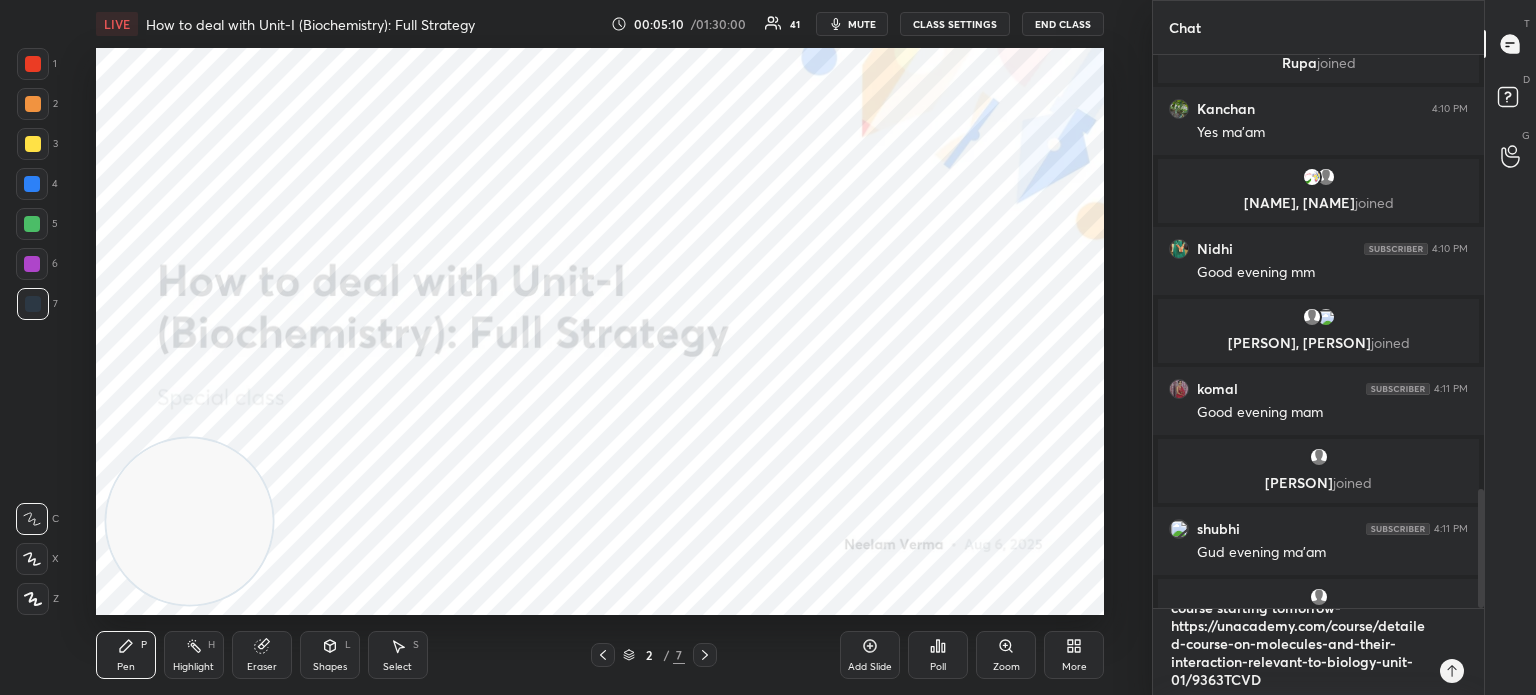 type on "x" 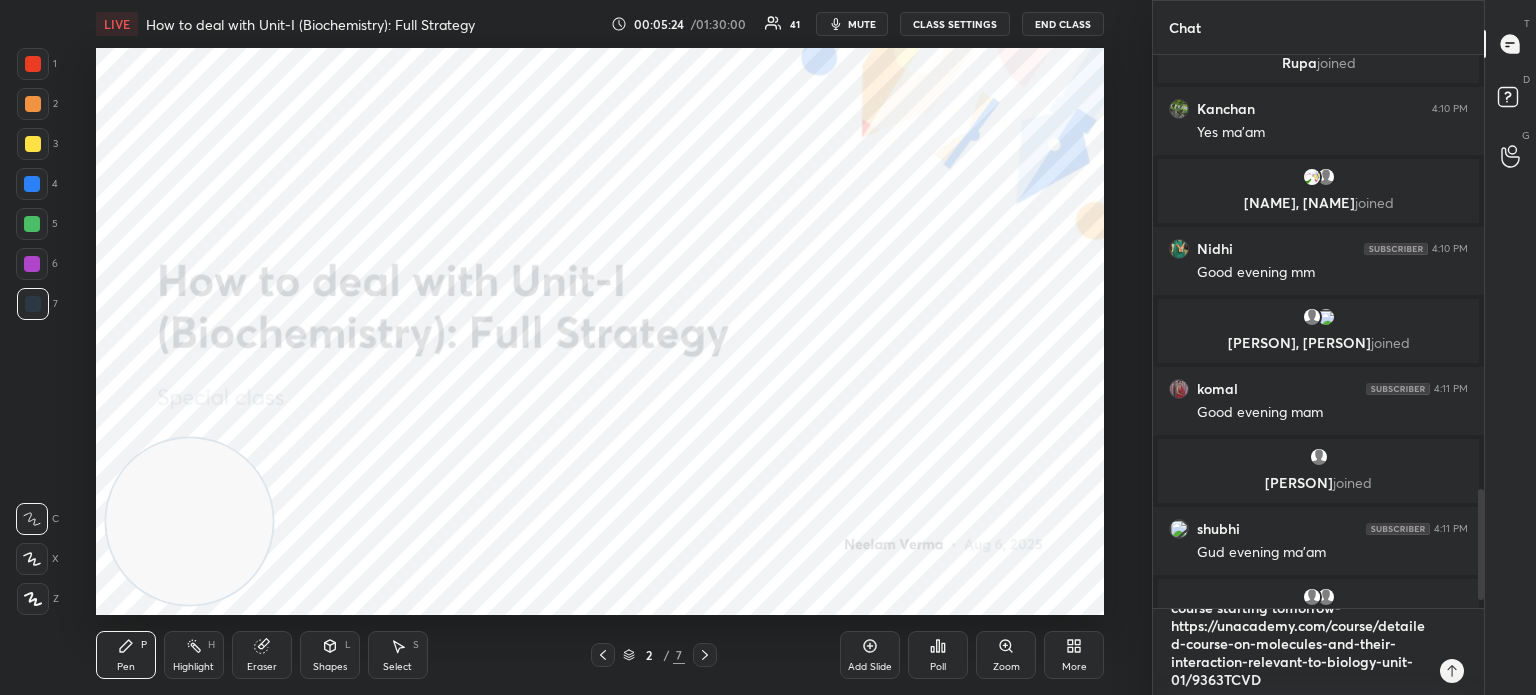 scroll, scrollTop: 2160, scrollLeft: 0, axis: vertical 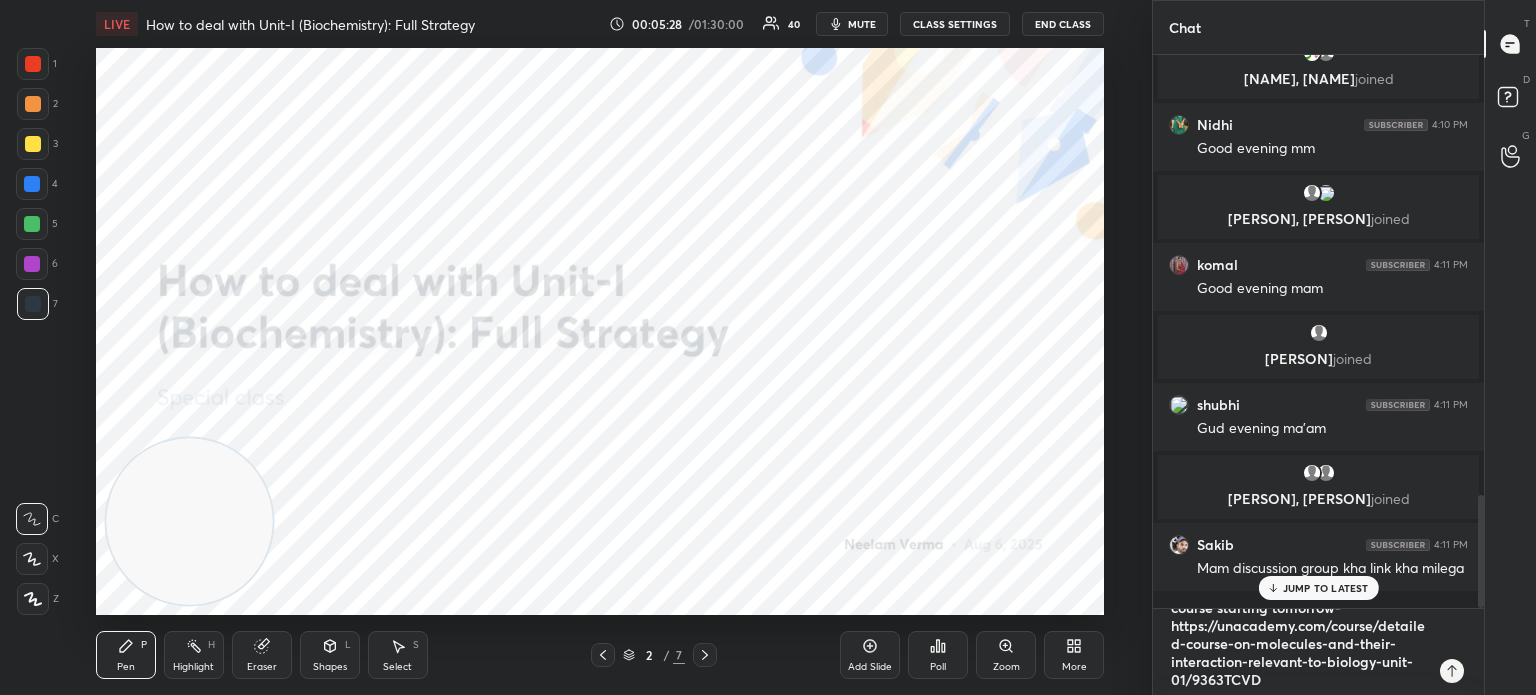 type on "course starting tomorrow- https://unacademy.com/course/detailed-course-on-molecules-and-their-interaction-relevant-to-biology-unit-01/9363TCVD                                       w" 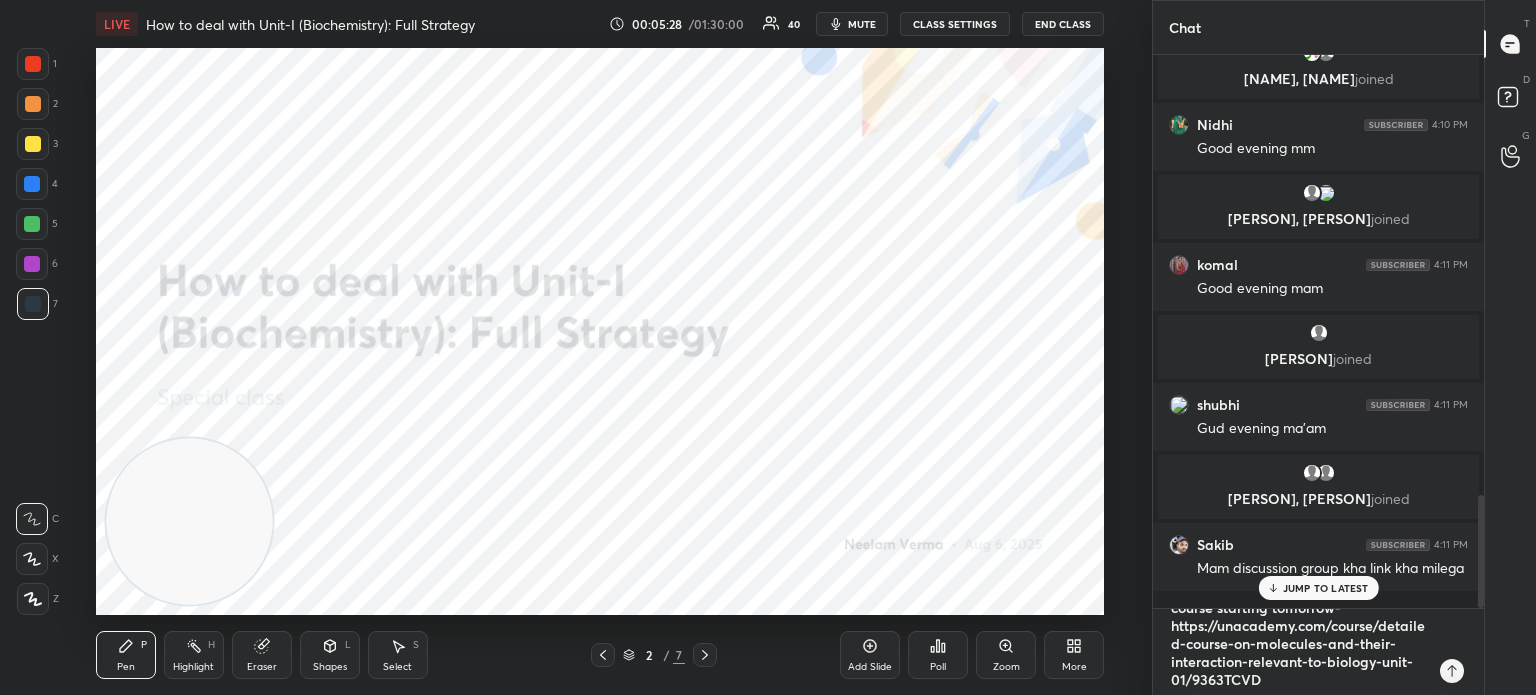 type on "x" 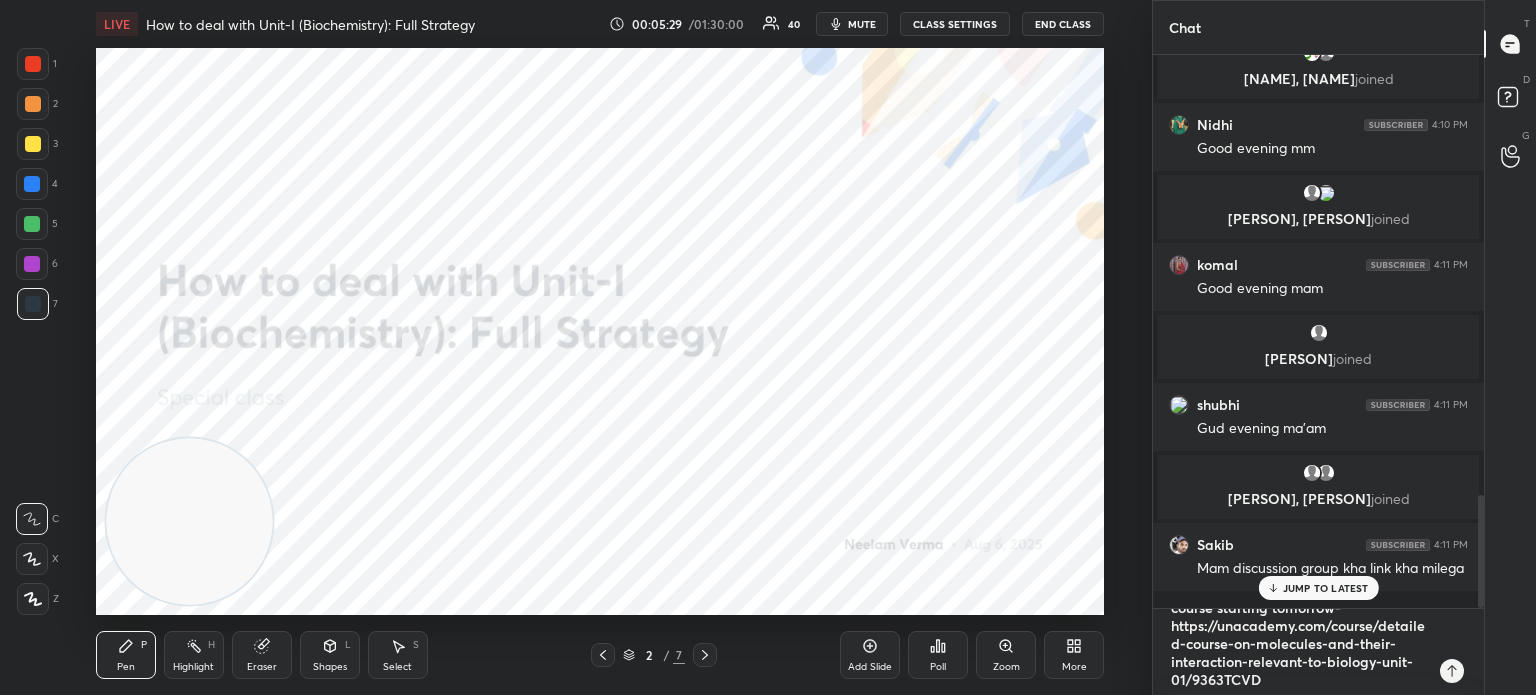type on "course starting tomorrow- https://unacademy.com/course/detailed-course-on-molecules-and-their-interaction-relevant-to-biology-unit-01/9363TCVD                                       wh" 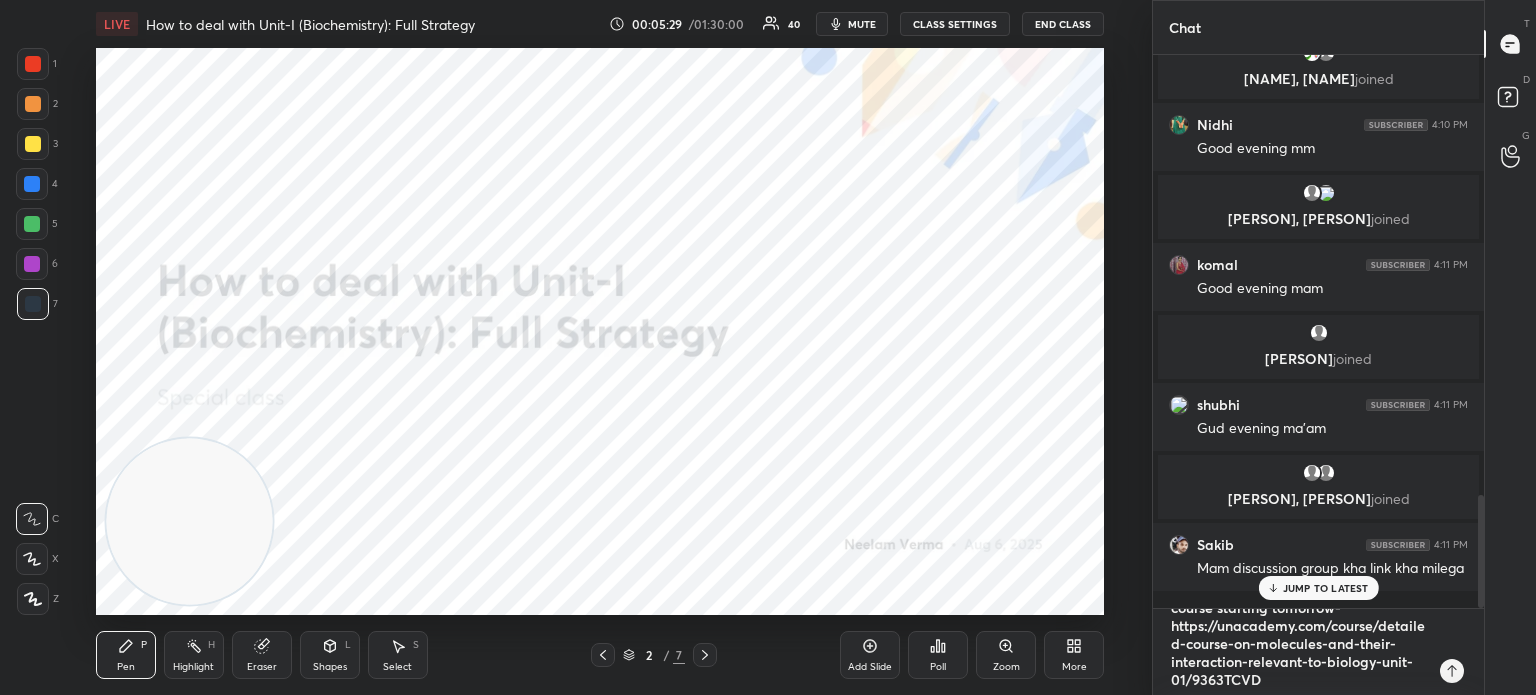 type on "x" 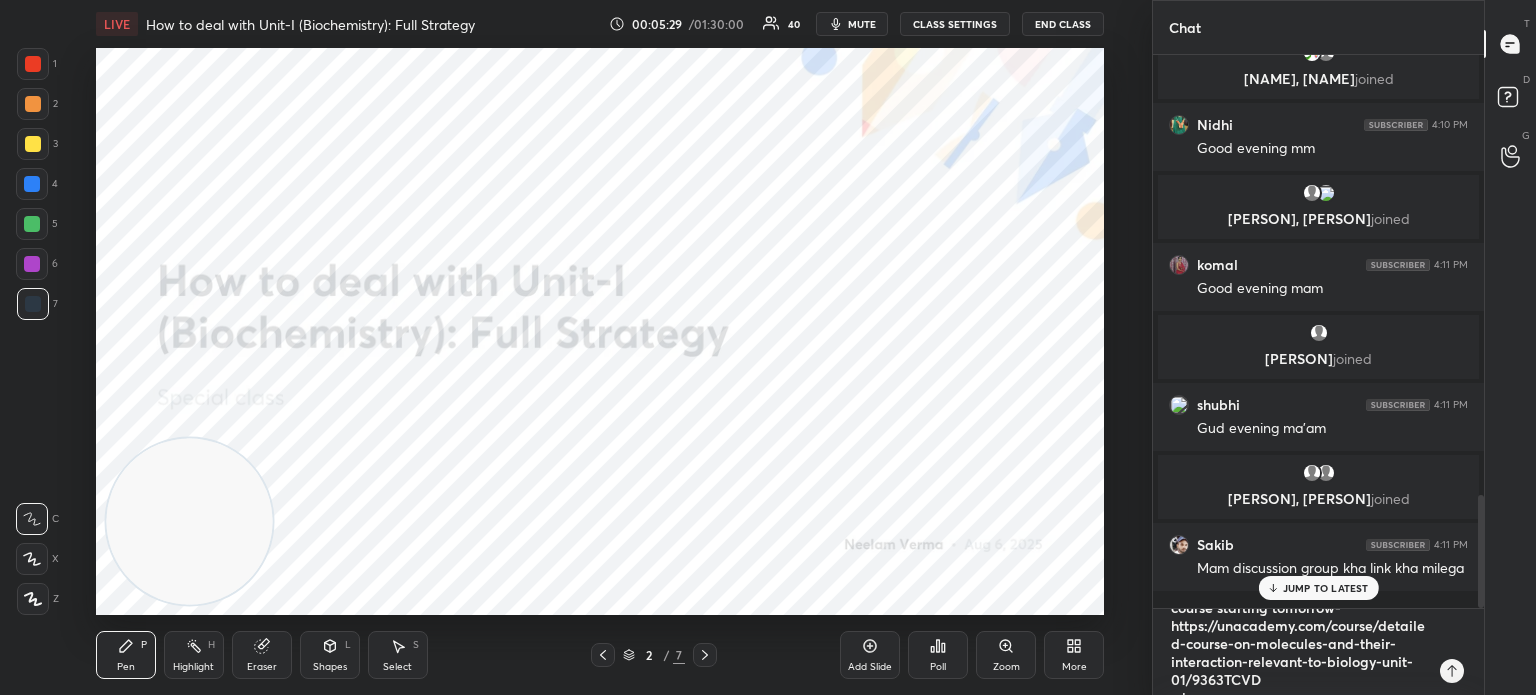 scroll, scrollTop: 28, scrollLeft: 0, axis: vertical 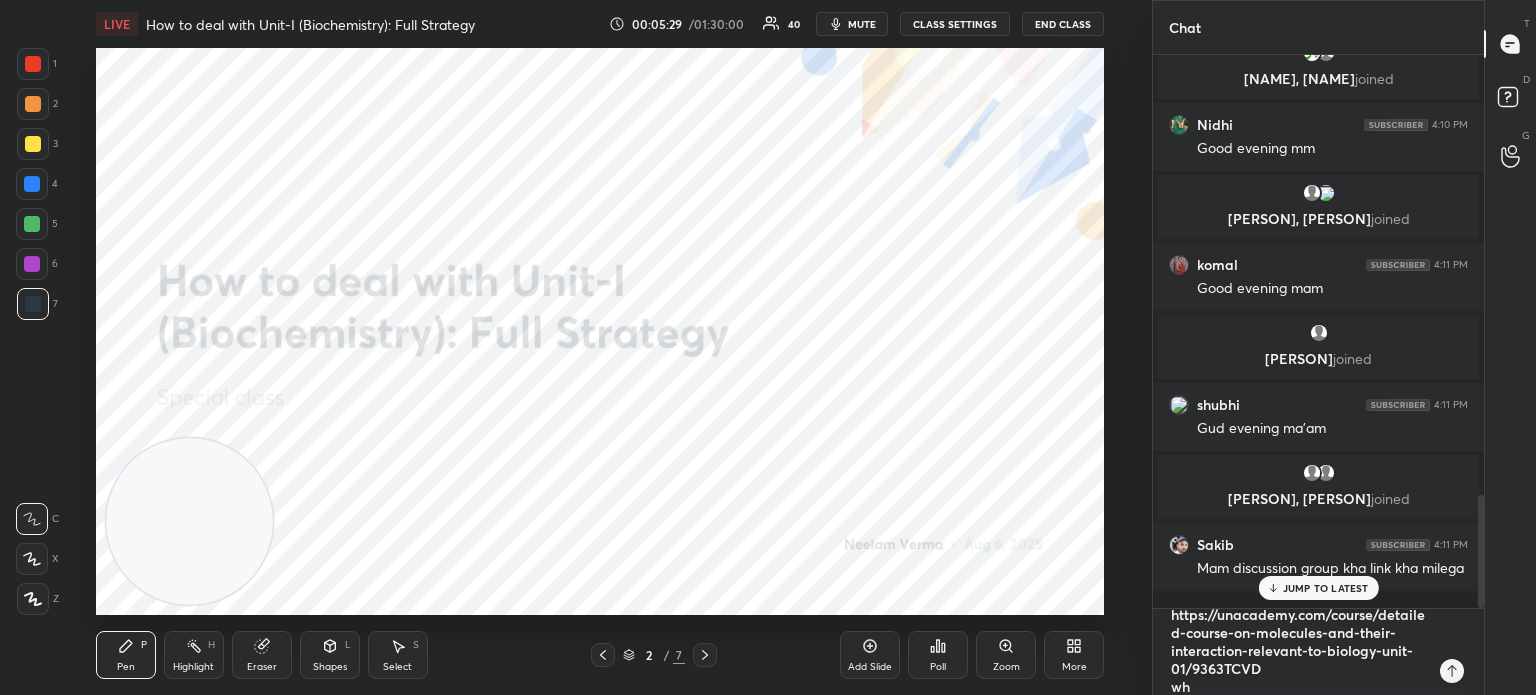 type on "course starting tomorrow- https://unacademy.com/course/detailed-course-on-molecules-and-their-interaction-relevant-to-biology-unit-01/9363TCVD                                       whA" 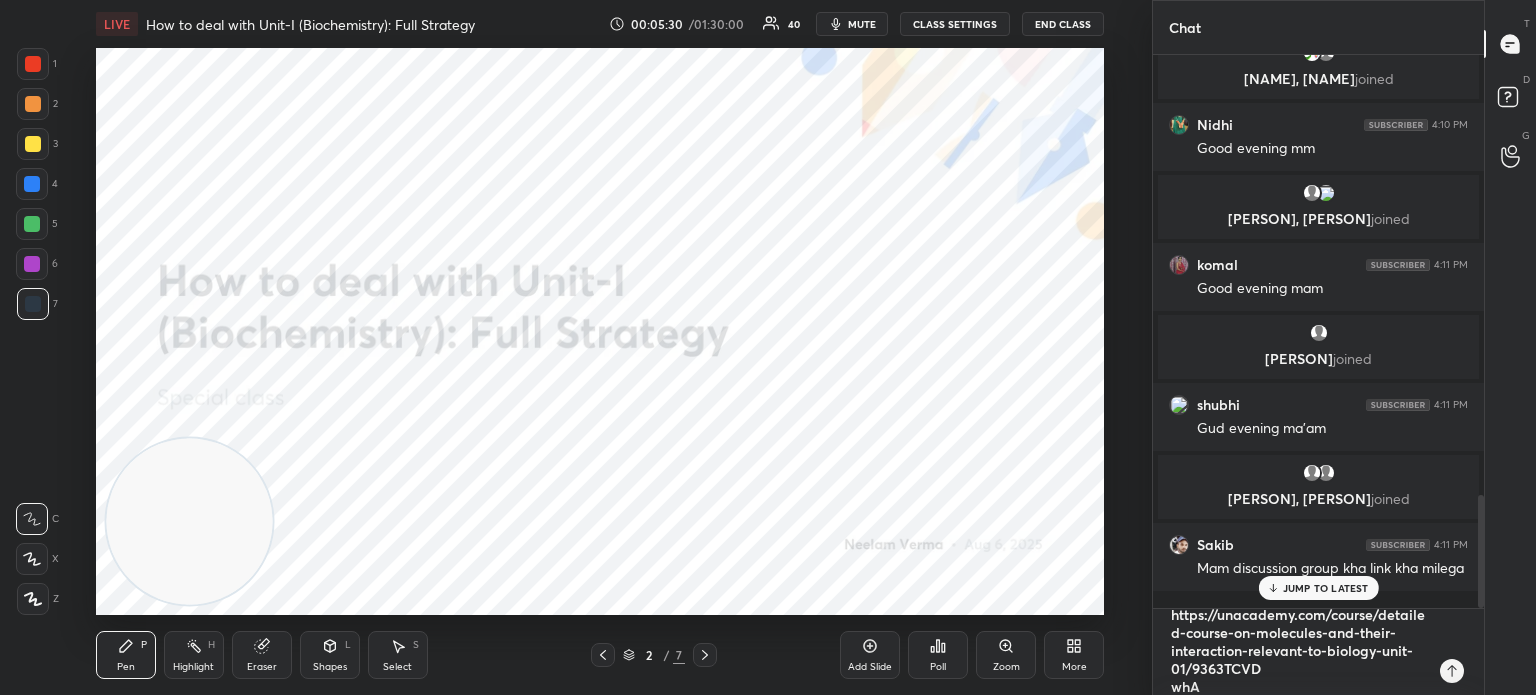 type on "course starting tomorrow- https://unacademy.com/course/detailed-course-on-molecules-and-their-interaction-relevant-to-biology-unit-01/9363TCVD whAS" 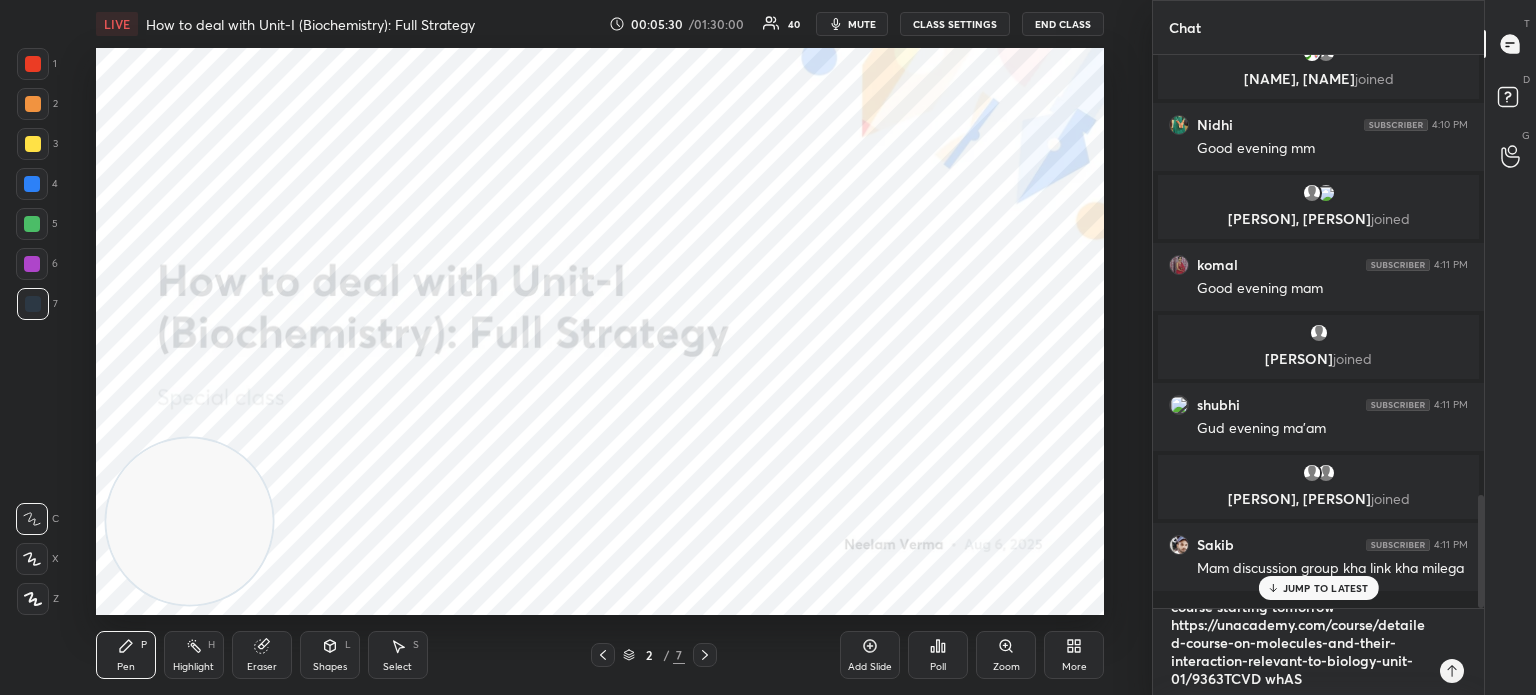 type on "course starting tomorrow- https://unacademy.com/course/detailed-course-on-molecules-and-their-interaction-relevant-to-biology-unit-01/9363TCVD                                       whA" 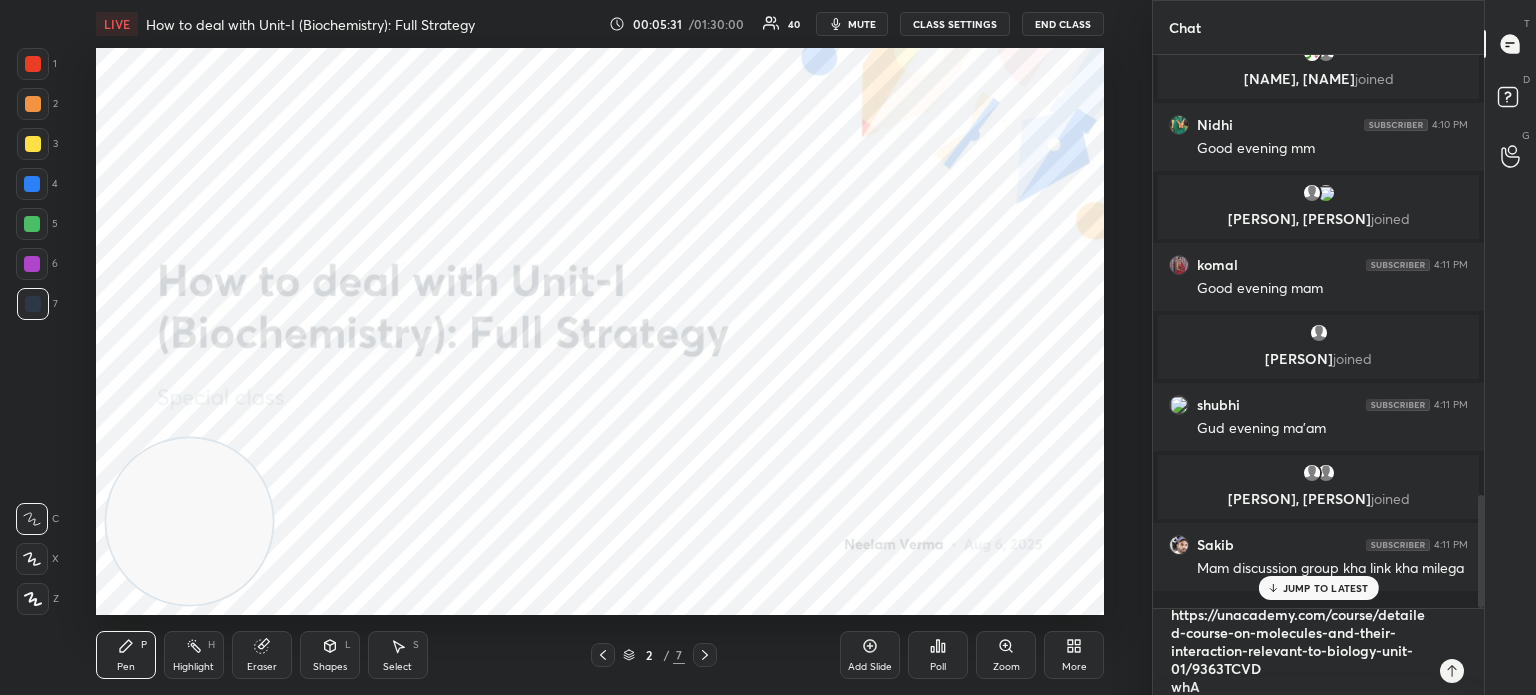 type on "course starting tomorrow- https://unacademy.com/course/detailed-course-on-molecules-and-their-interaction-relevant-to-biology-unit-01/9363TCVD                                       wh" 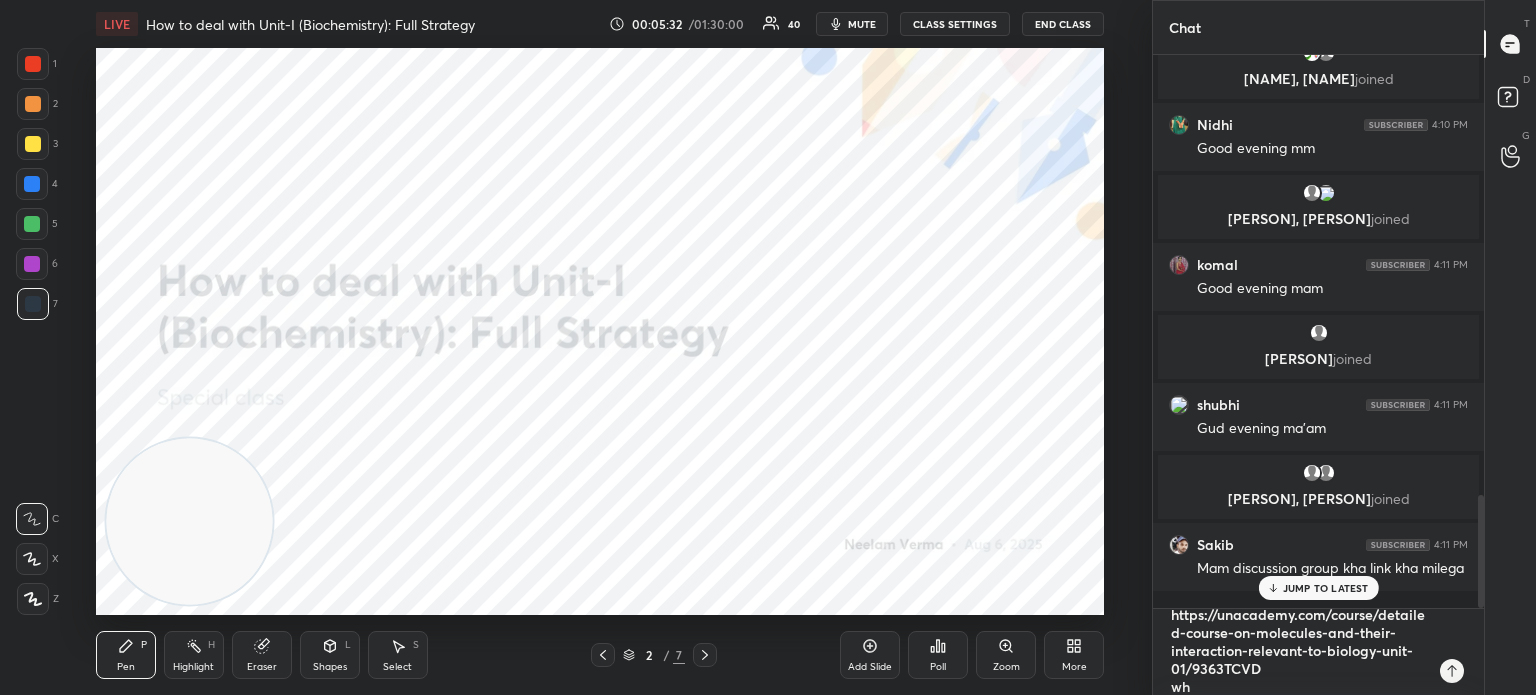type on "course starting tomorrow- https://unacademy.com/course/detailed-course-on-molecules-and-their-interaction-relevant-to-biology-unit-01/9363TCVD                                       wha" 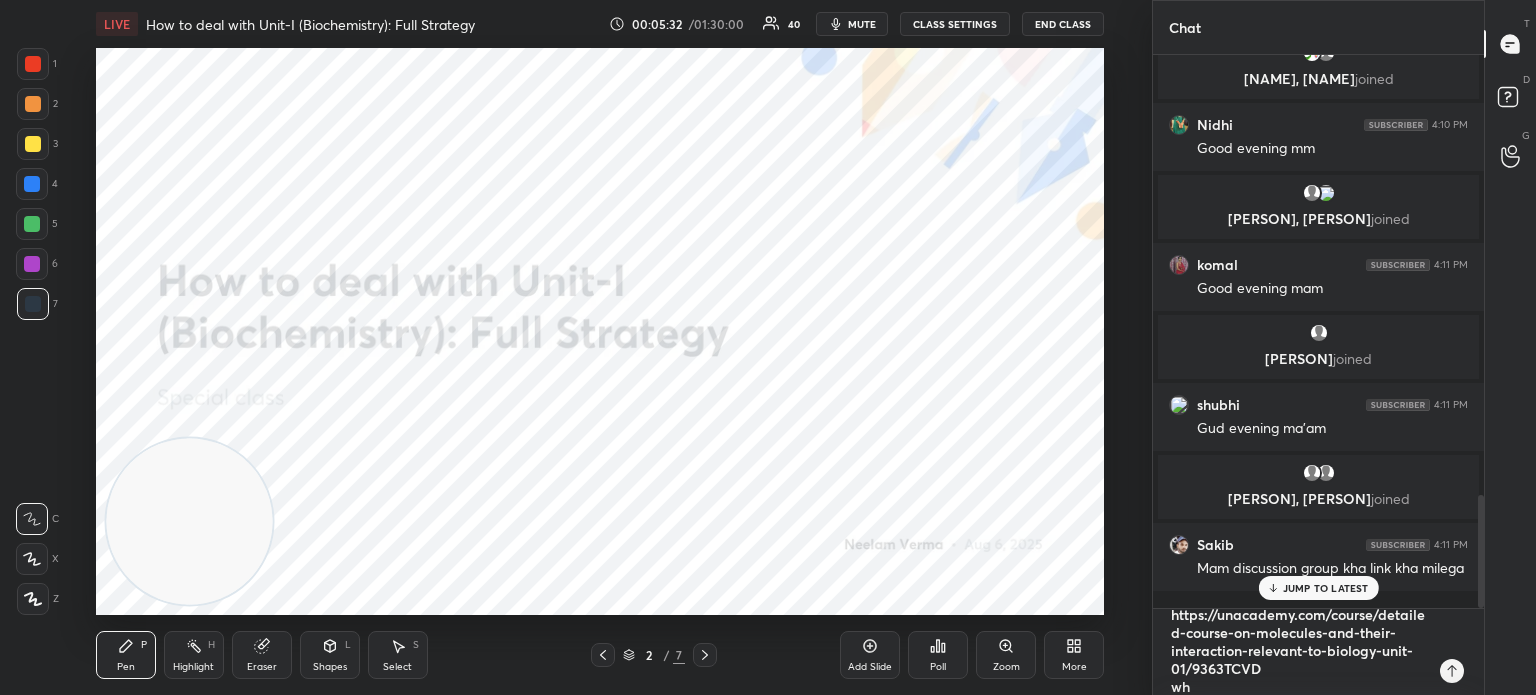 type on "x" 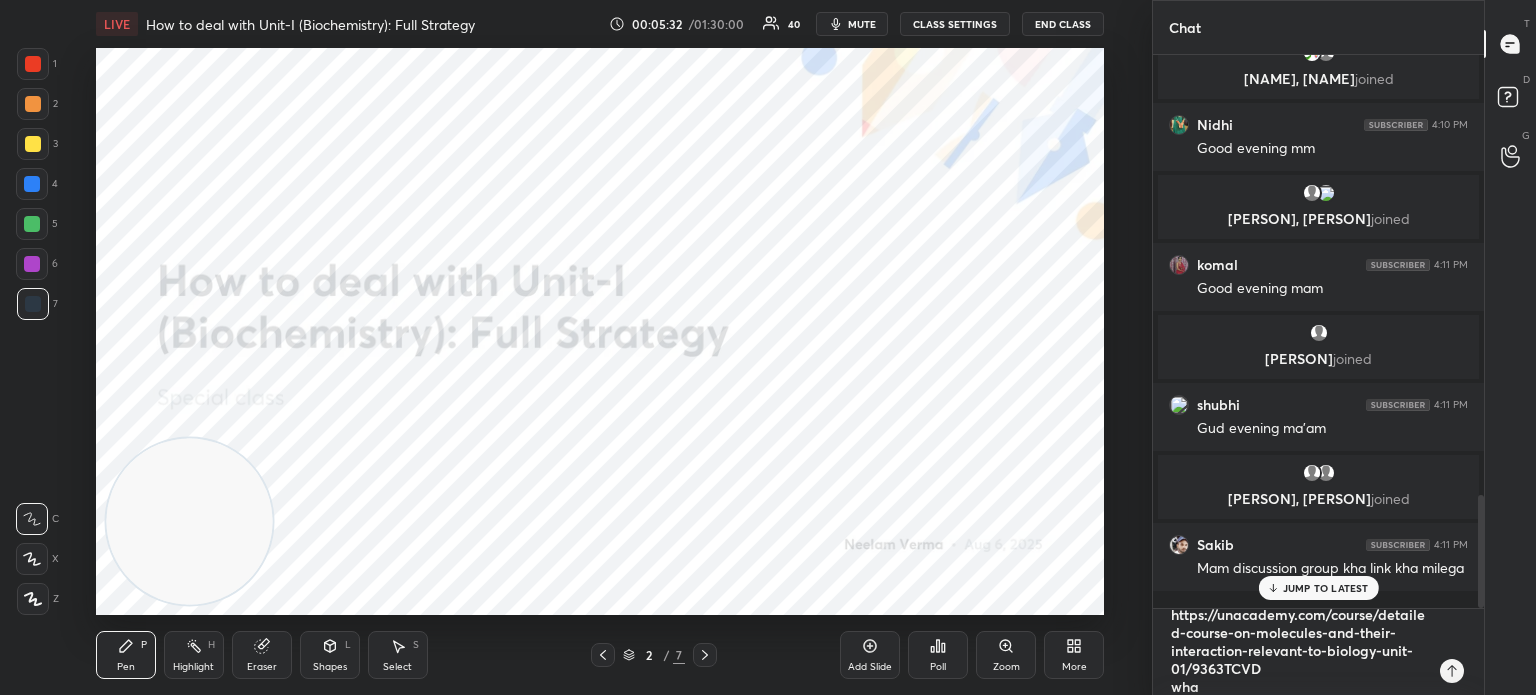 type on "course starting tomorrow- https://unacademy.com/course/detailed-course-on-molecules-and-their-interaction-relevant-to-biology-unit-01/9363TCVD                                       what" 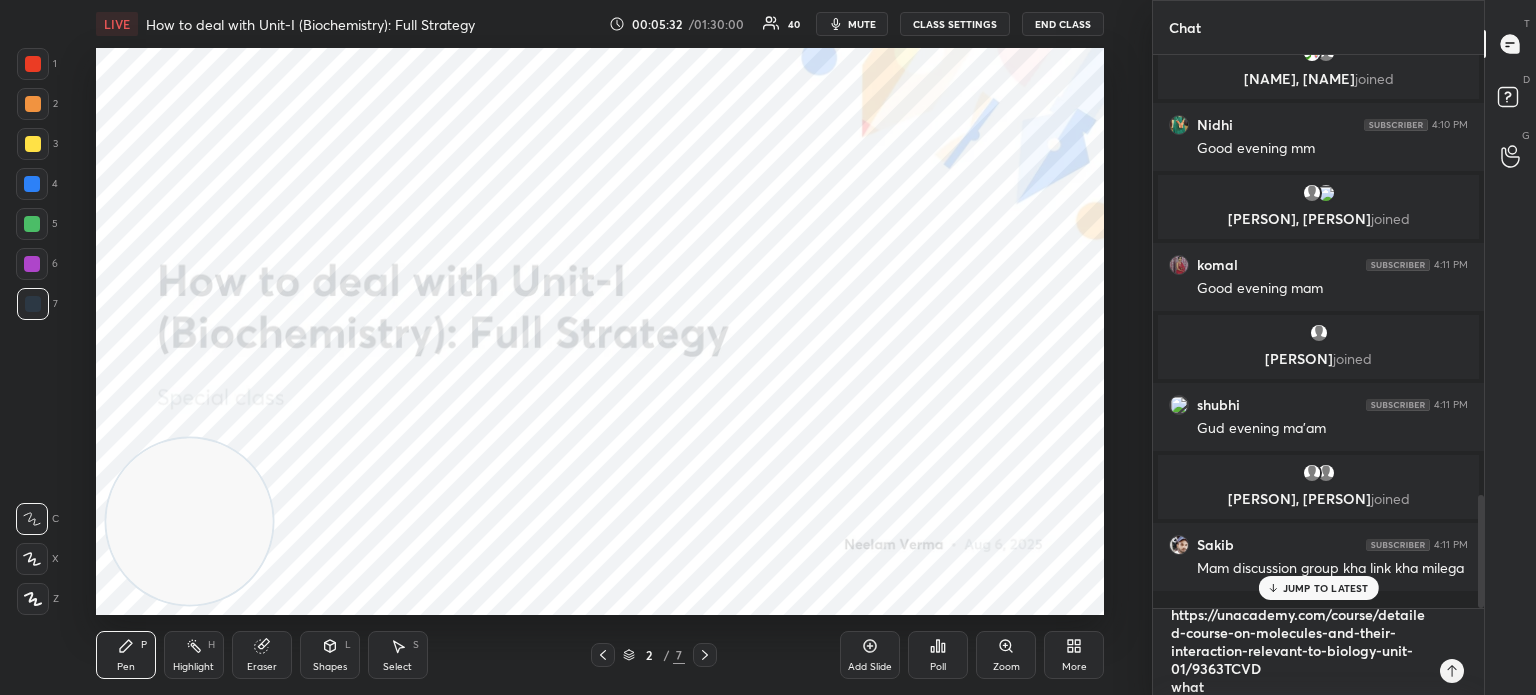 type on "course starting tomorrow- https://unacademy.com/course/detailed-course-on-molecules-and-their-interaction-relevant-to-biology-unit-01/9363TCVD                                       whats" 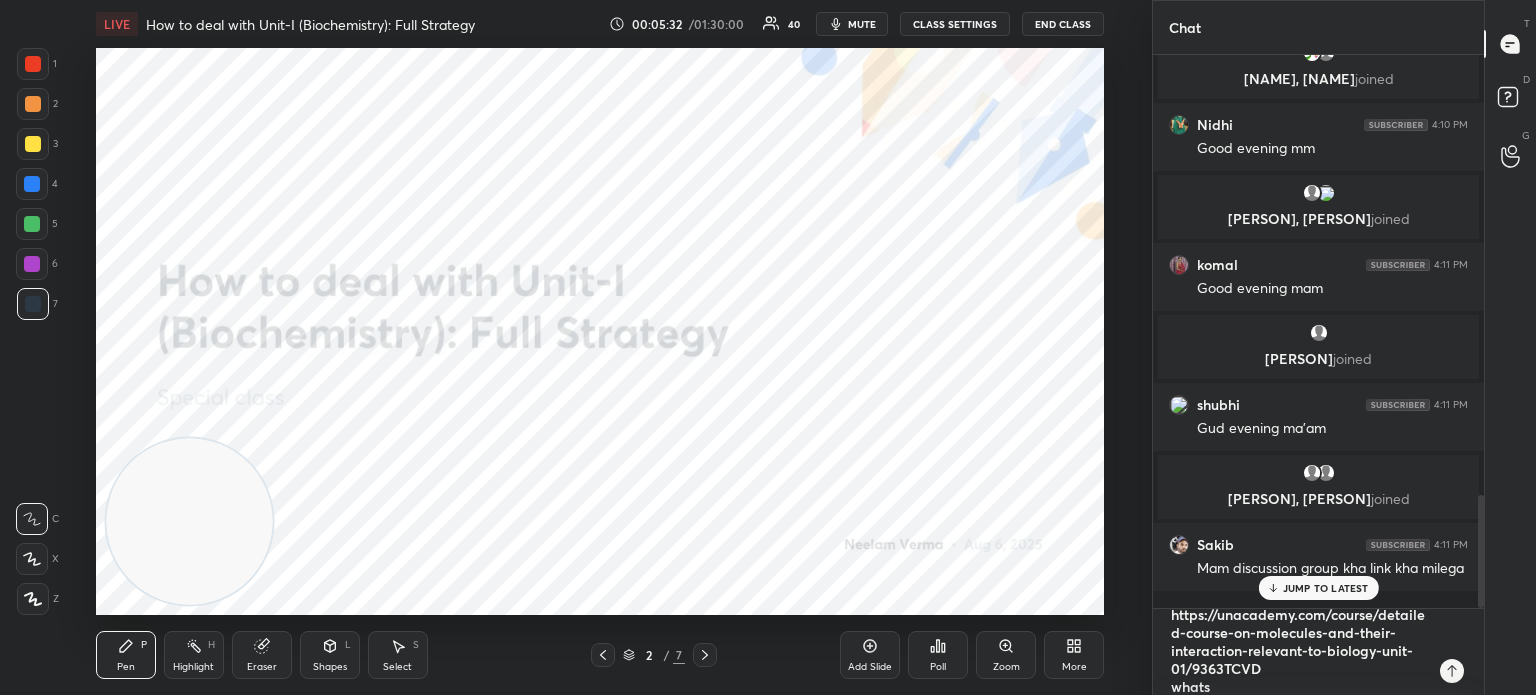 type on "course starting tomorrow- https://unacademy.com/course/detailed-course-on-molecules-and-their-interaction-relevant-to-biology-unit-01/9363TCVD                                       whatsa" 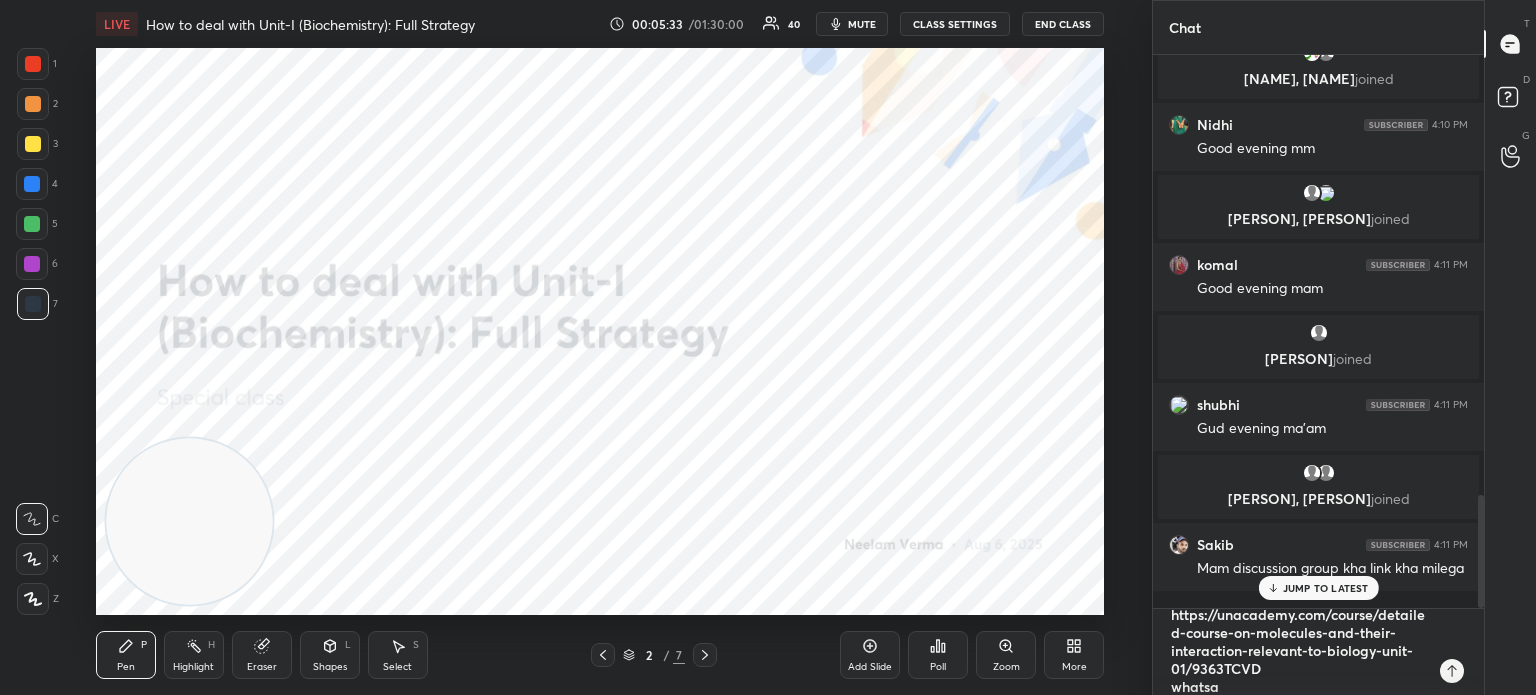 type on "course starting tomorrow- https://unacademy.com/course/detailed-course-on-molecules-and-their-interaction-relevant-to-biology-unit-01/9363TCVD whatsap" 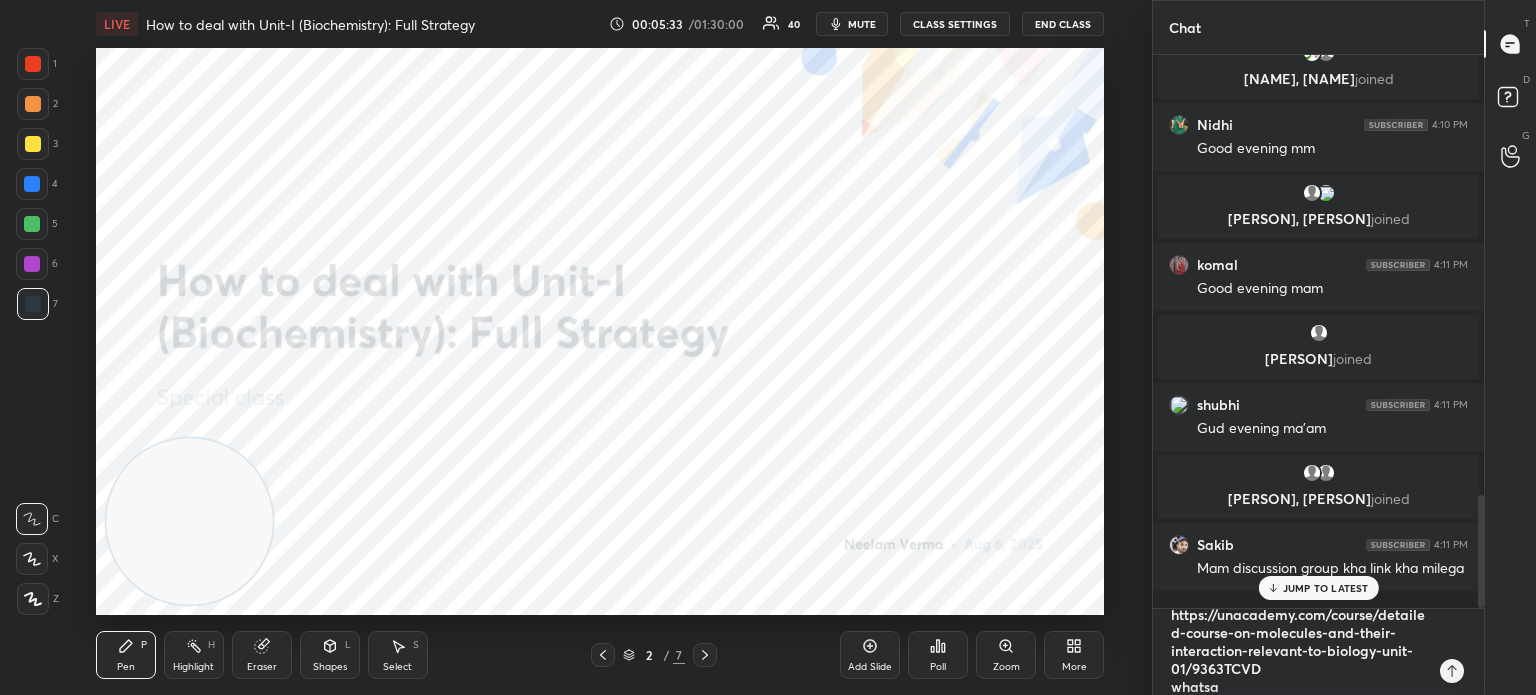 type on "x" 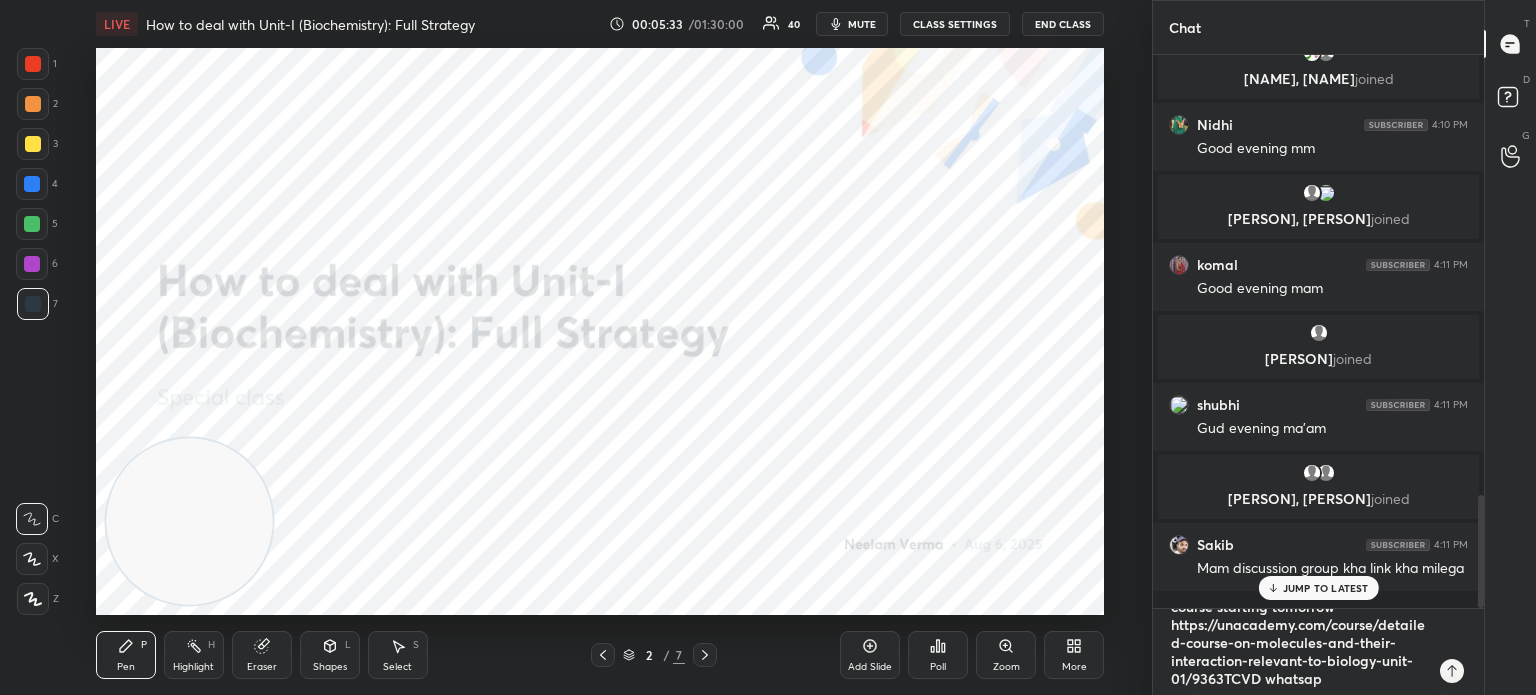 type on "course starting tomorrow- https://unacademy.com/course/detailed-course-on-molecules-and-their-interaction-relevant-to-biology-unit-01/9363TCVD                                       whatsapp" 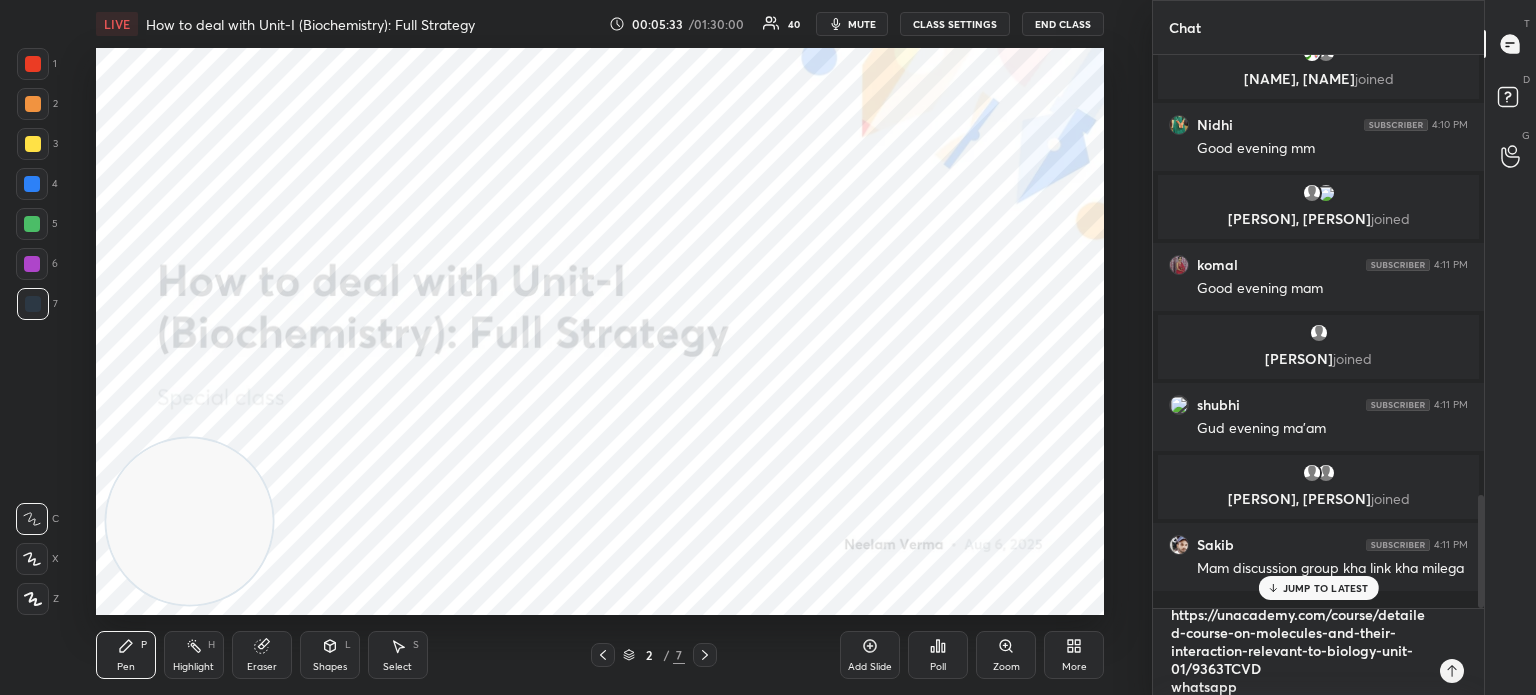 type on "course starting tomorrow- https://unacademy.com/course/detailed-course-on-molecules-and-their-interaction-relevant-to-biology-unit-01/9363TCVD                                       whatsapp" 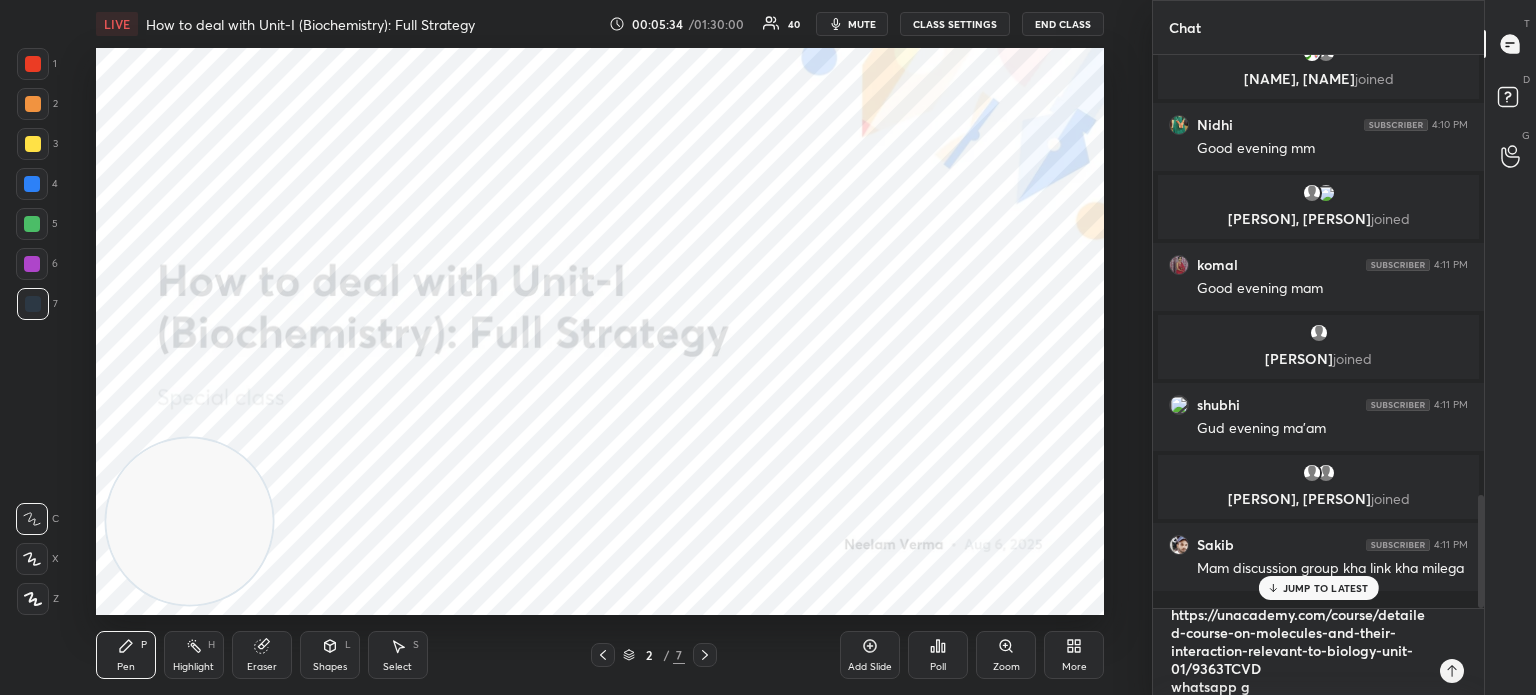 type on "course starting tomorrow- https://unacademy.com/course/detailed-course-on-molecules-and-their-interaction-relevant-to-biology-unit-01/9363TCVD                                       whatsapp gr" 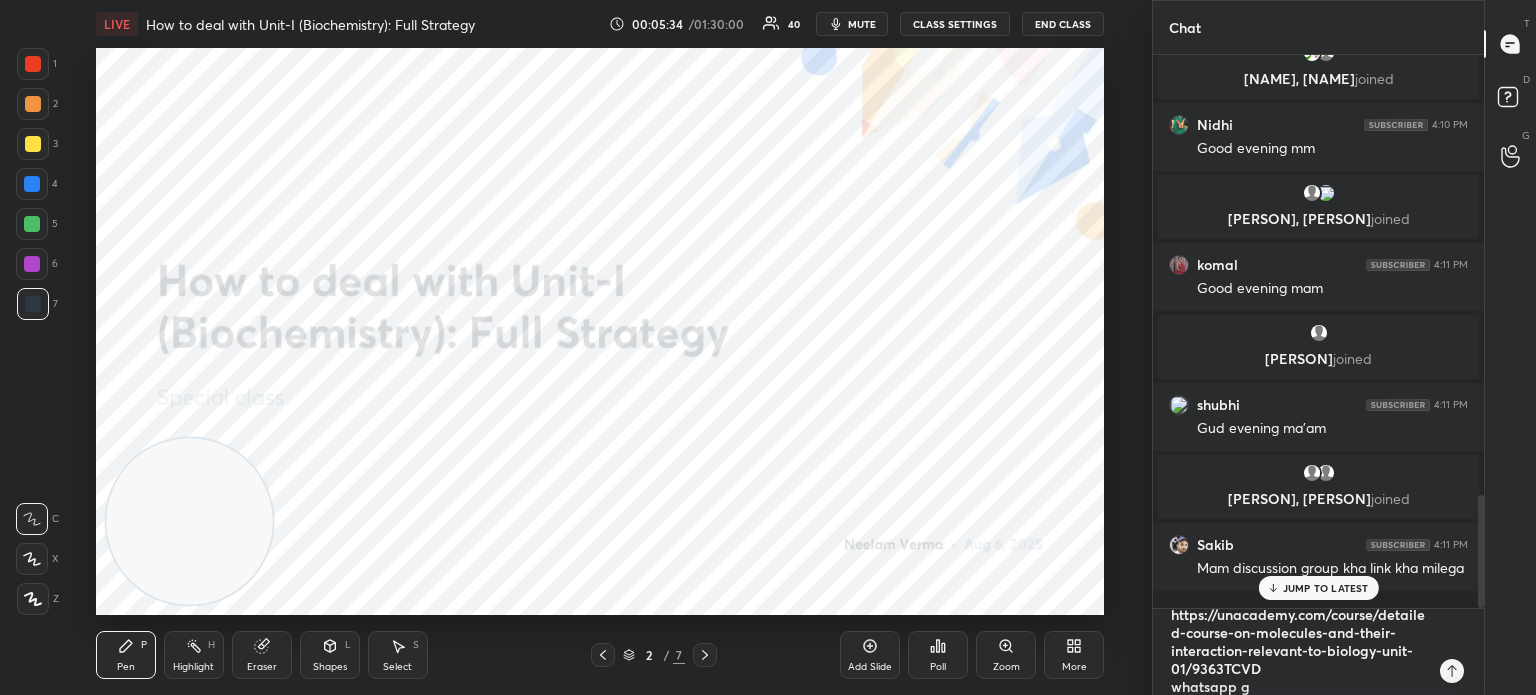 type on "x" 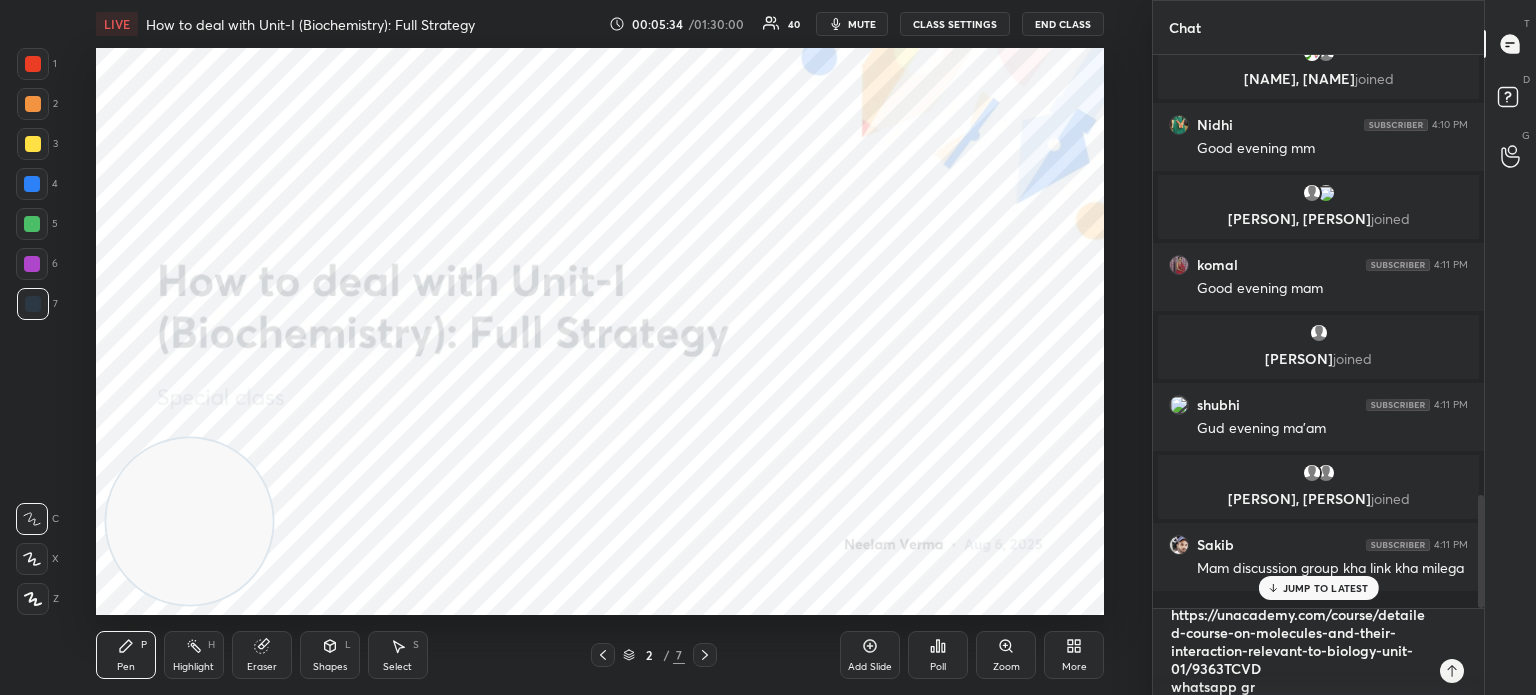 type on "course starting tomorrow- https://unacademy.com/course/detailed-course-on-molecules-and-their-interaction-relevant-to-biology-unit-01/9363TCVD                                       whatsapp gro" 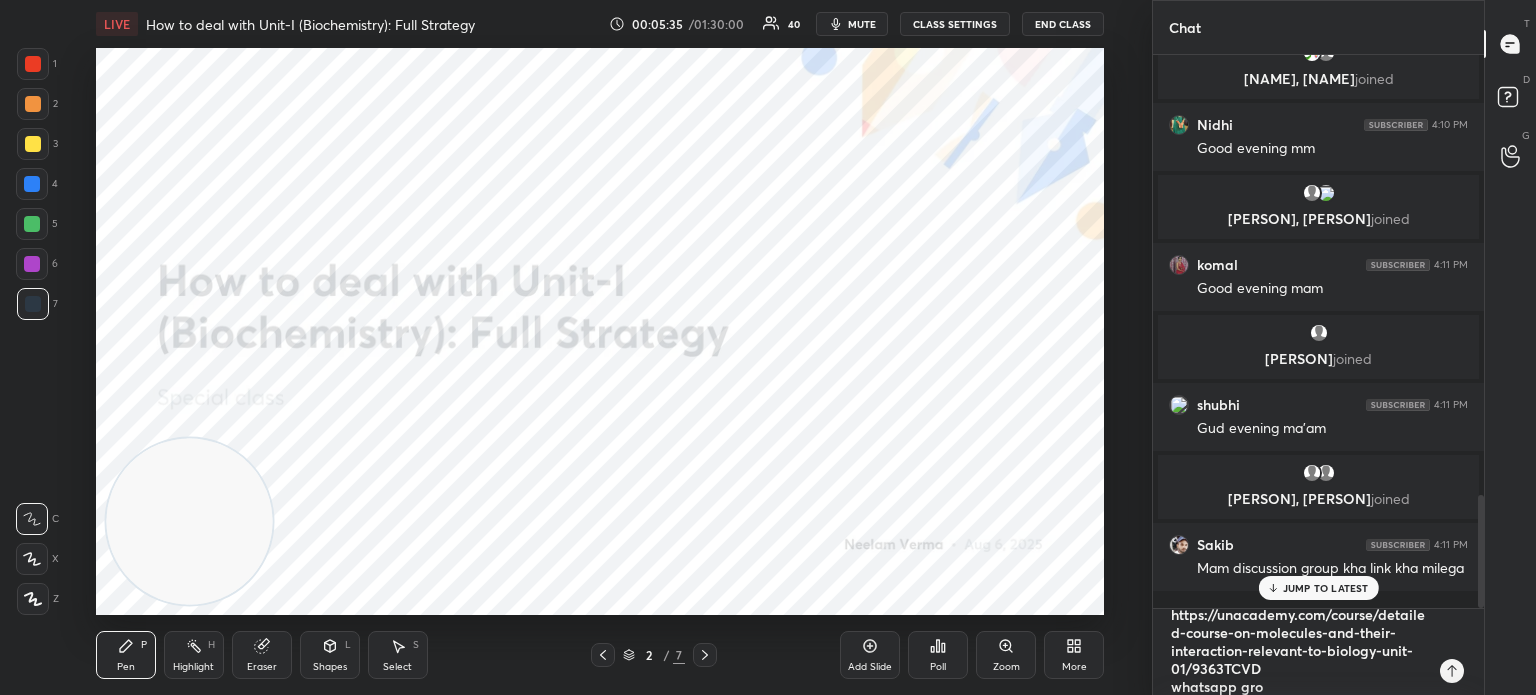 type on "course starting tomorrow- https://unacademy.com/course/detailed-course-on-molecules-and-their-interaction-relevant-to-biology-unit-01/9363TCVD                                       whatsapp grou" 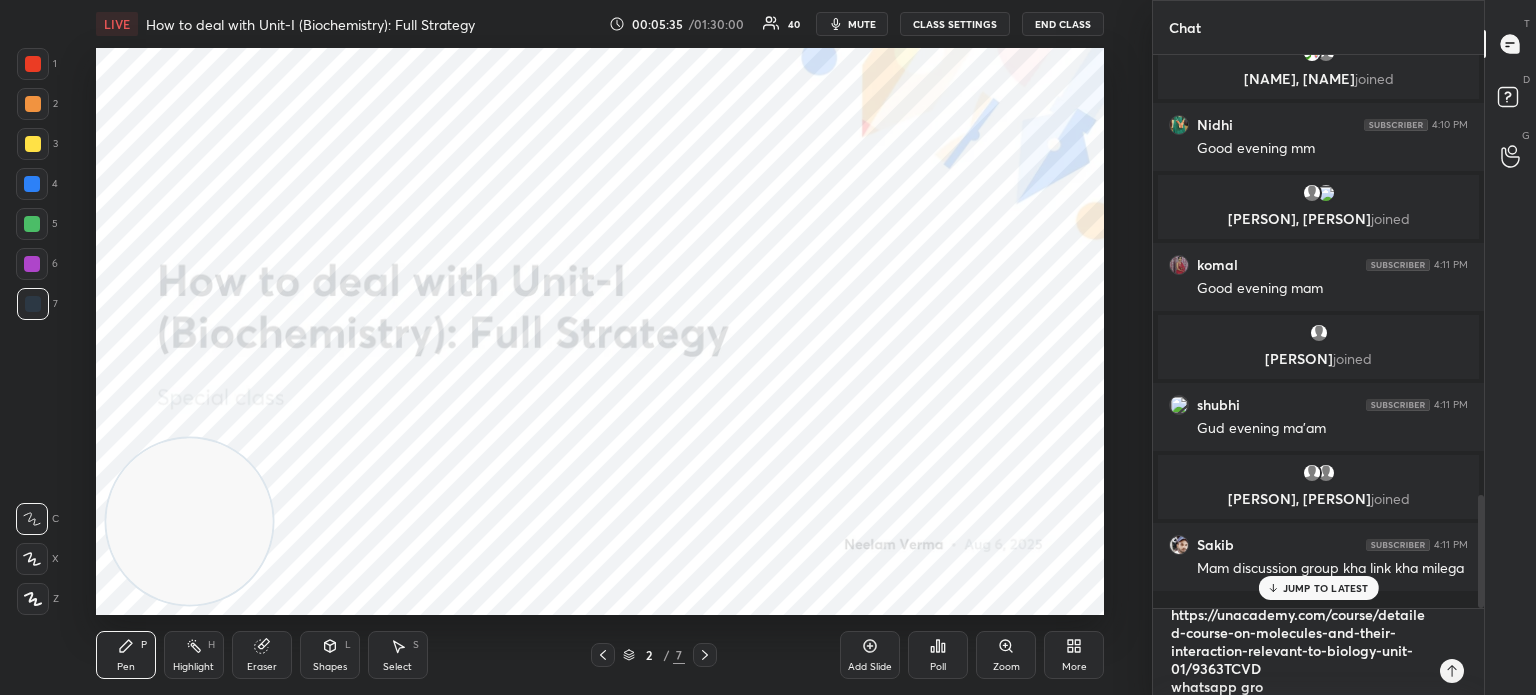 type on "x" 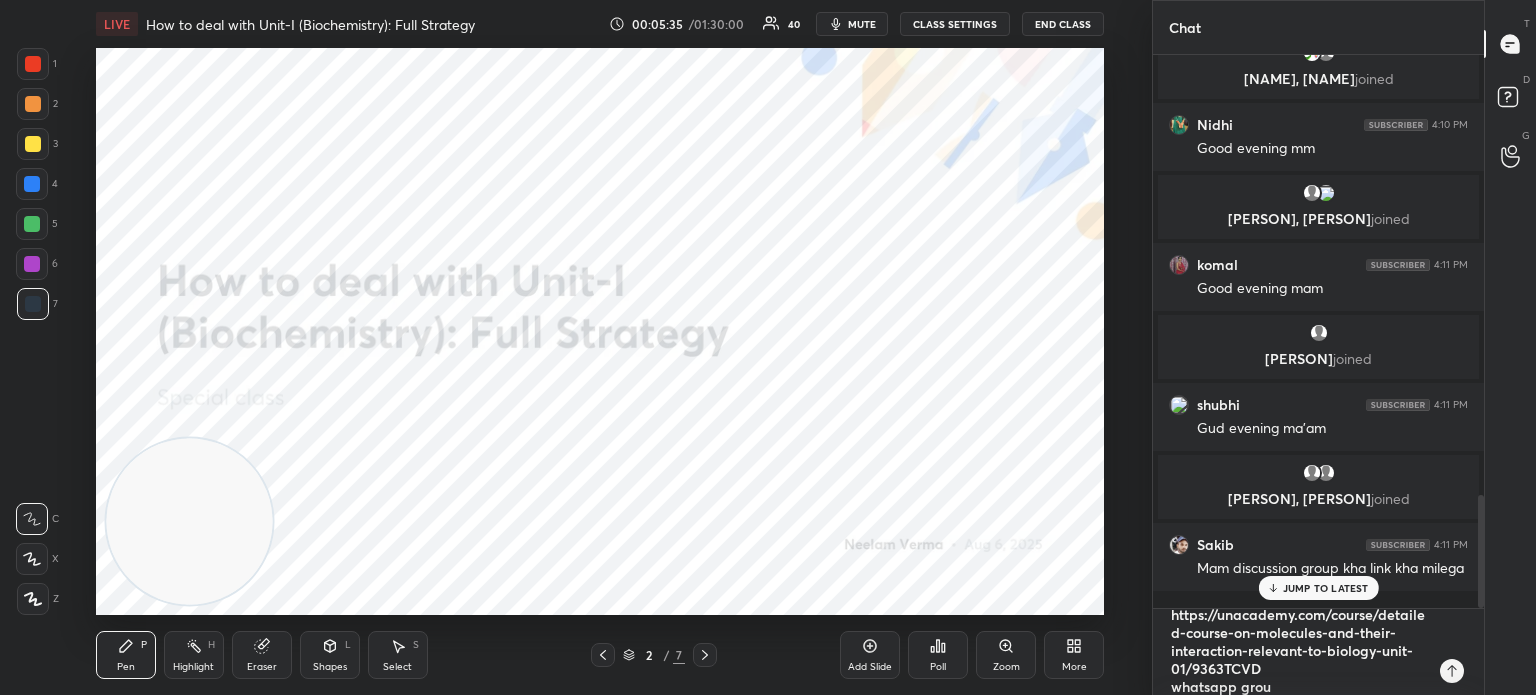 type on "course starting tomorrow- https://unacademy.com/course/detailed-course-on-molecules-and-their-interaction-relevant-to-biology-unit-01/9363TCVD                                       whatsapp group" 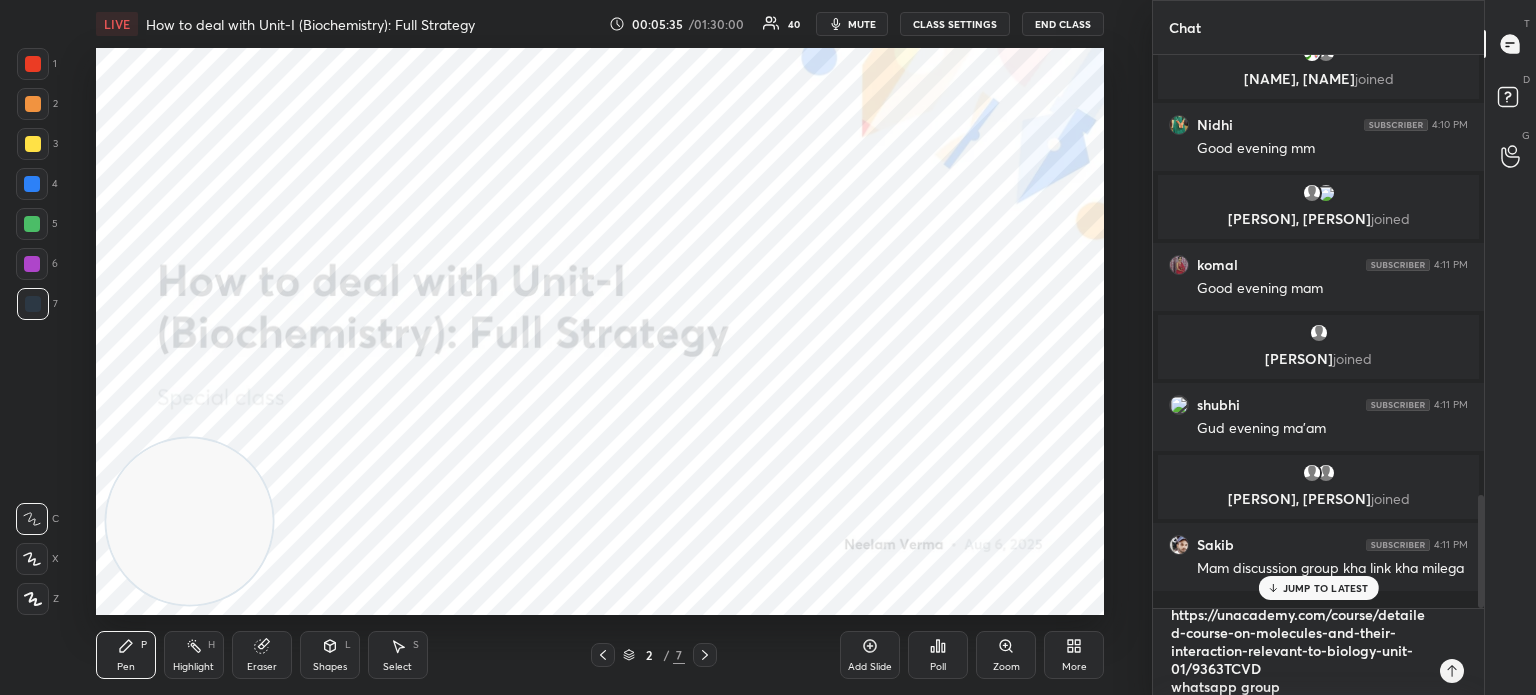 type on "course starting tomorrow- https://unacademy.com/course/detailed-course-on-molecules-and-their-interaction-relevant-to-biology-unit-01/9363TCVD                                       whatsapp group" 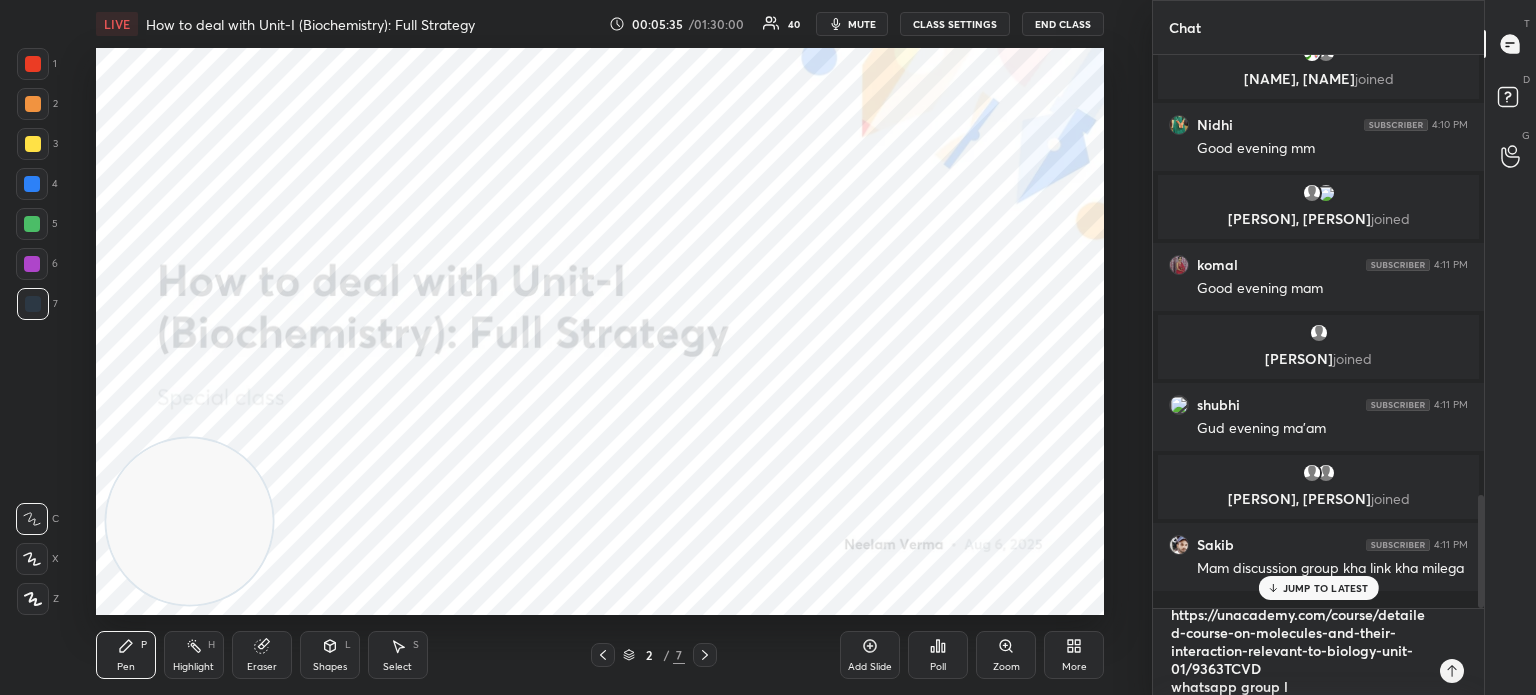 type on "course starting tomorrow- https://unacademy.com/course/detailed-course-on-molecules-and-their-interaction-relevant-to-biology-unit-01/9363TCVD                                       whatsapp group li" 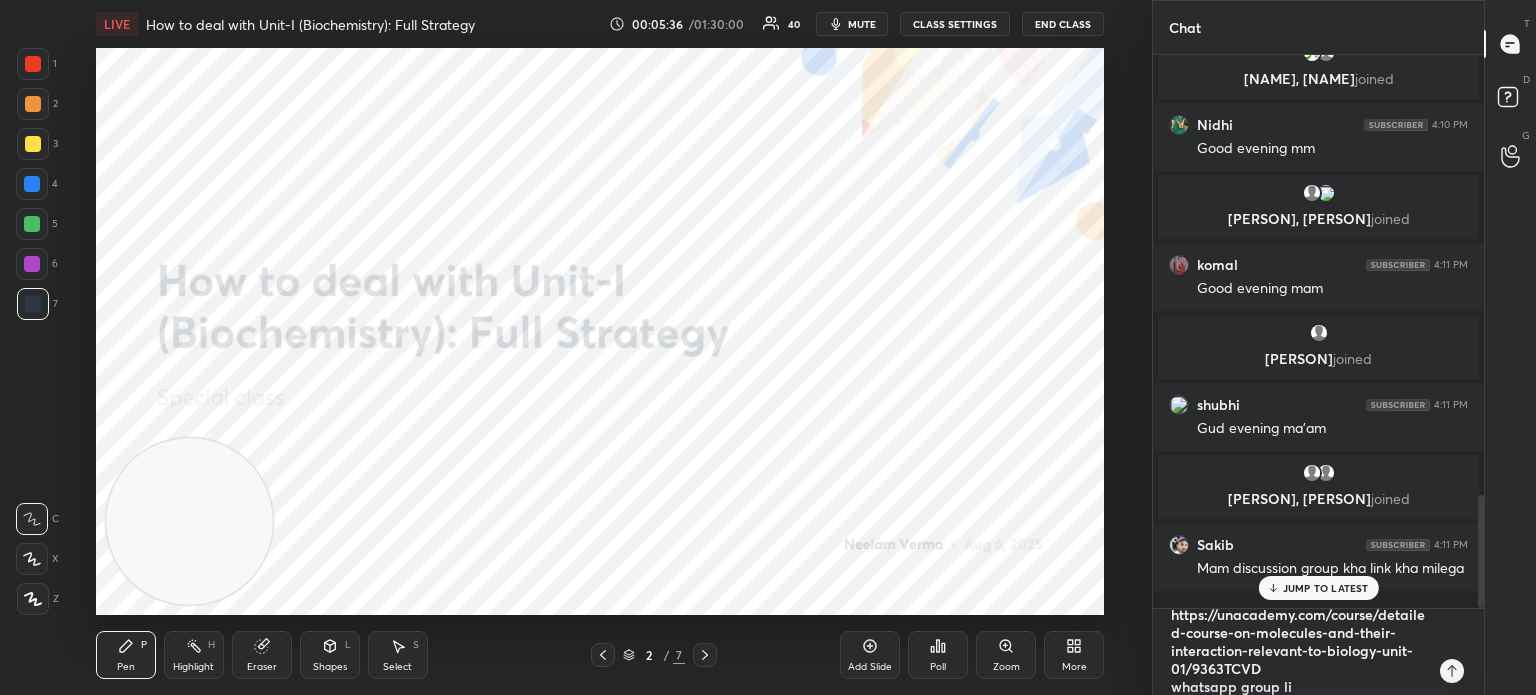 type on "course starting tomorrow- https://unacademy.com/course/detailed-course-on-molecules-and-their-interaction-relevant-to-biology-unit-01/9363TCVD                                       whatsapp group lin" 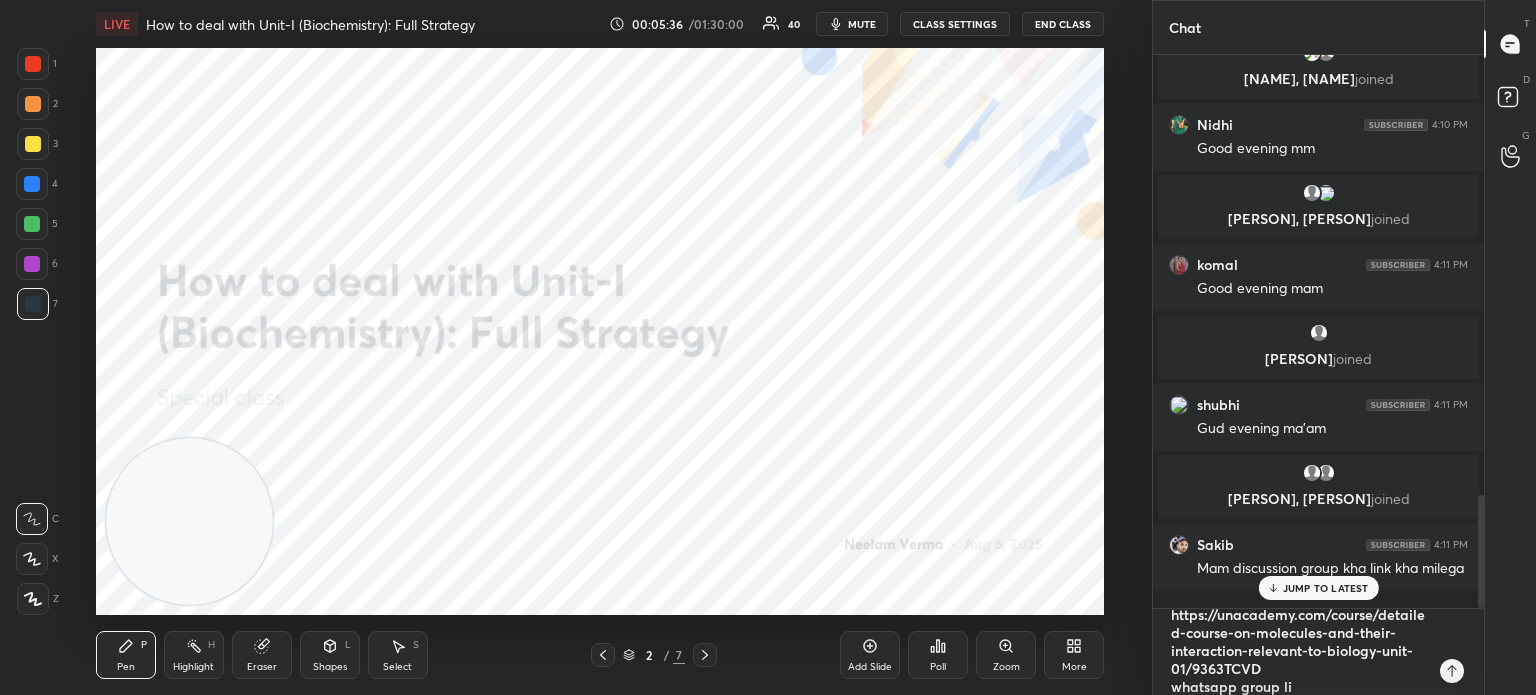 type on "x" 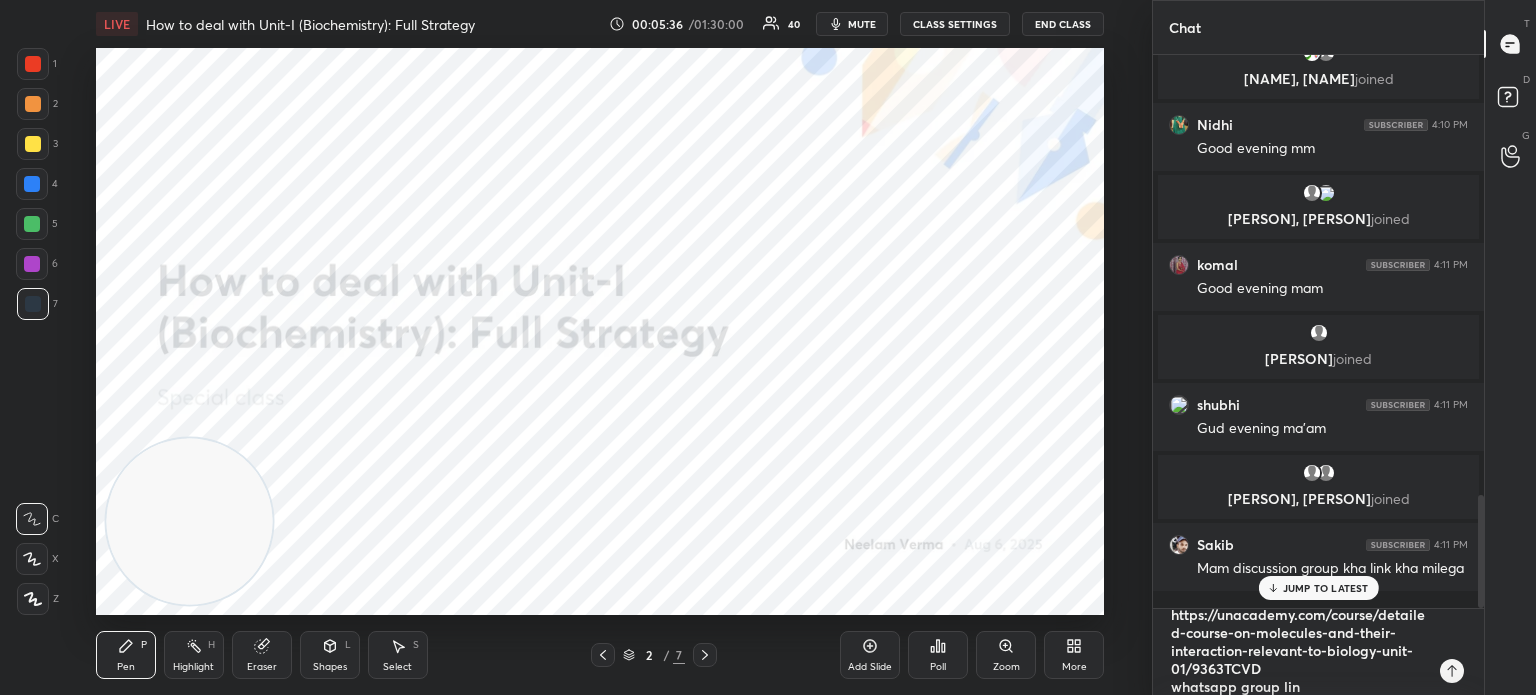 type on "course starting tomorrow- https://unacademy.com/course/detailed-course-on-molecules-and-their-interaction-relevant-to-biology-unit-01/9363TCVD whatsapp group link" 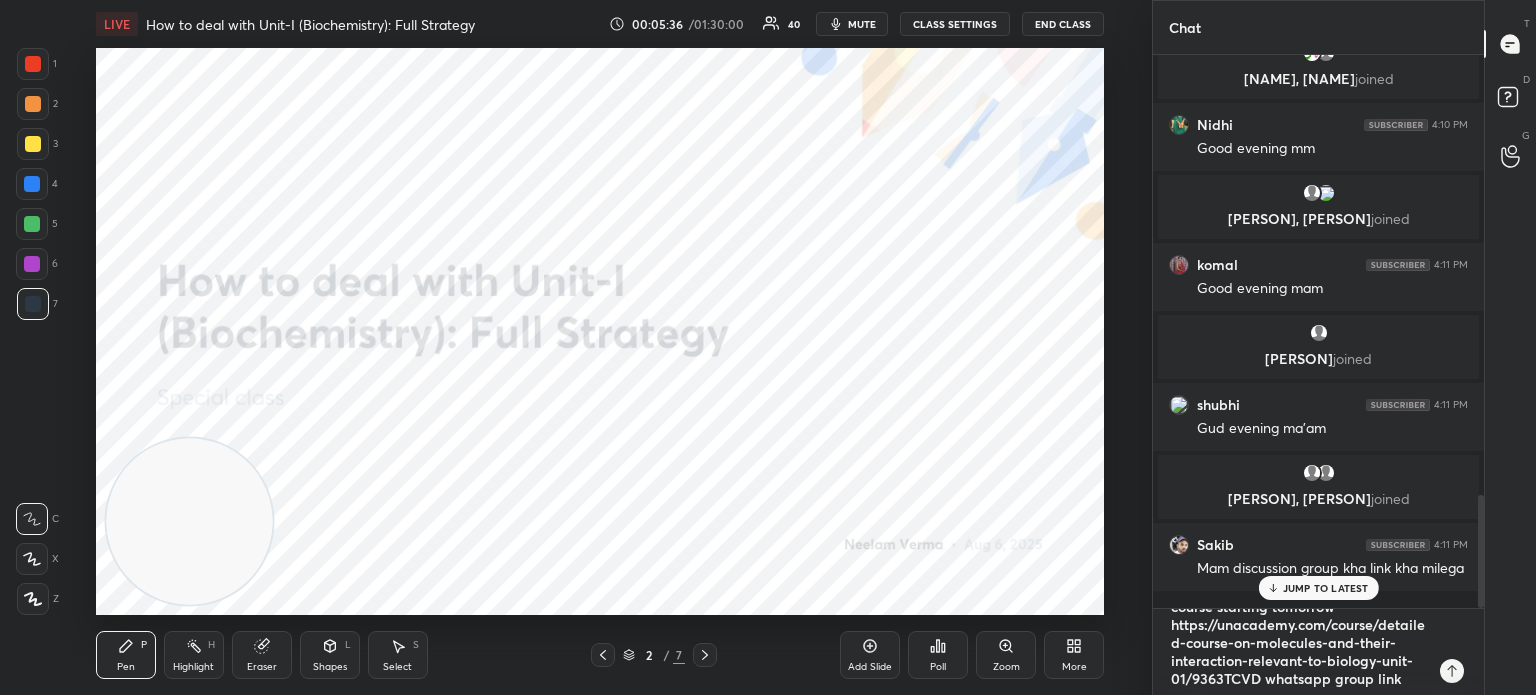 type on "course starting tomorrow- https://unacademy.com/course/detailed-course-on-molecules-and-their-interaction-relevant-to-biology-unit-01/9363TCVD                                       whatsapp group link-" 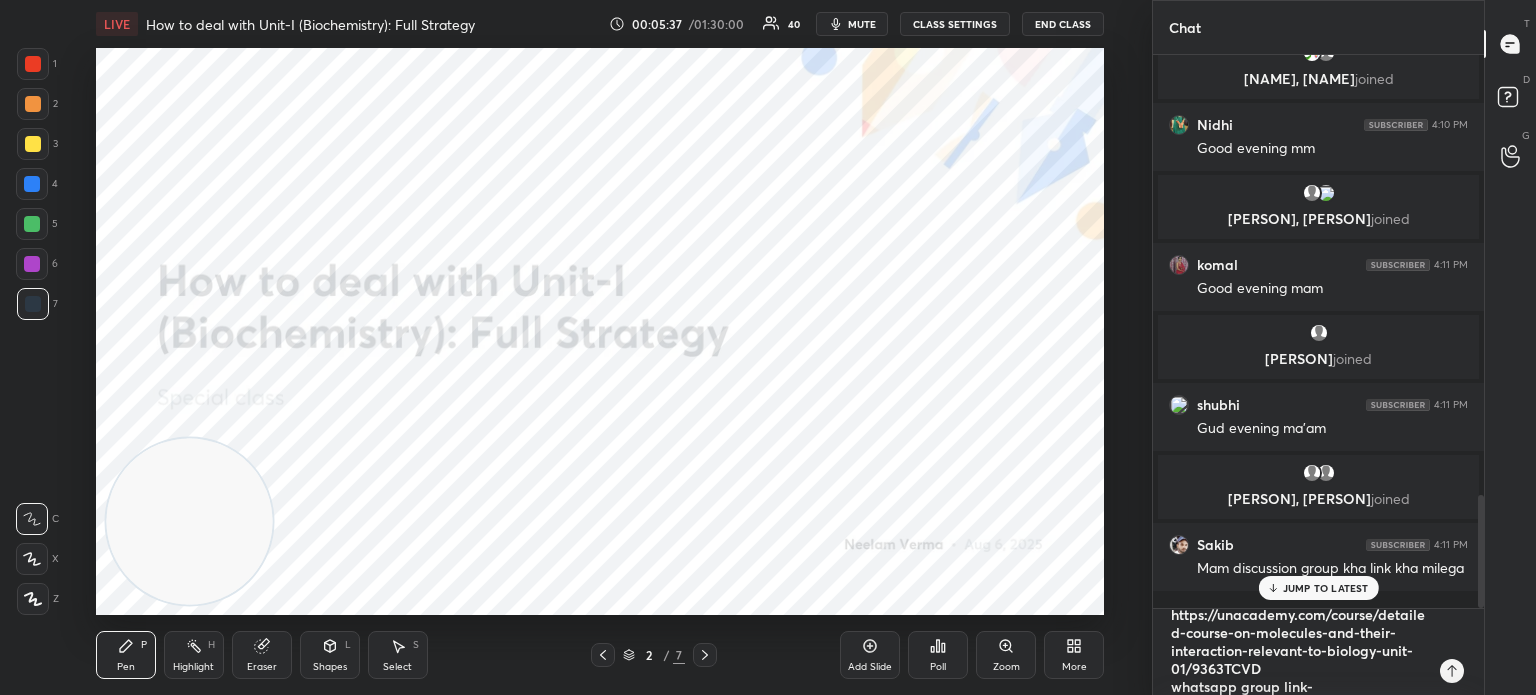 type on "course starting tomorrow- https://unacademy.com/course/detailed-course-on-molecules-and-their-interaction-relevant-to-biology-unit-01/9363TCVD                                       whatsapp group link-" 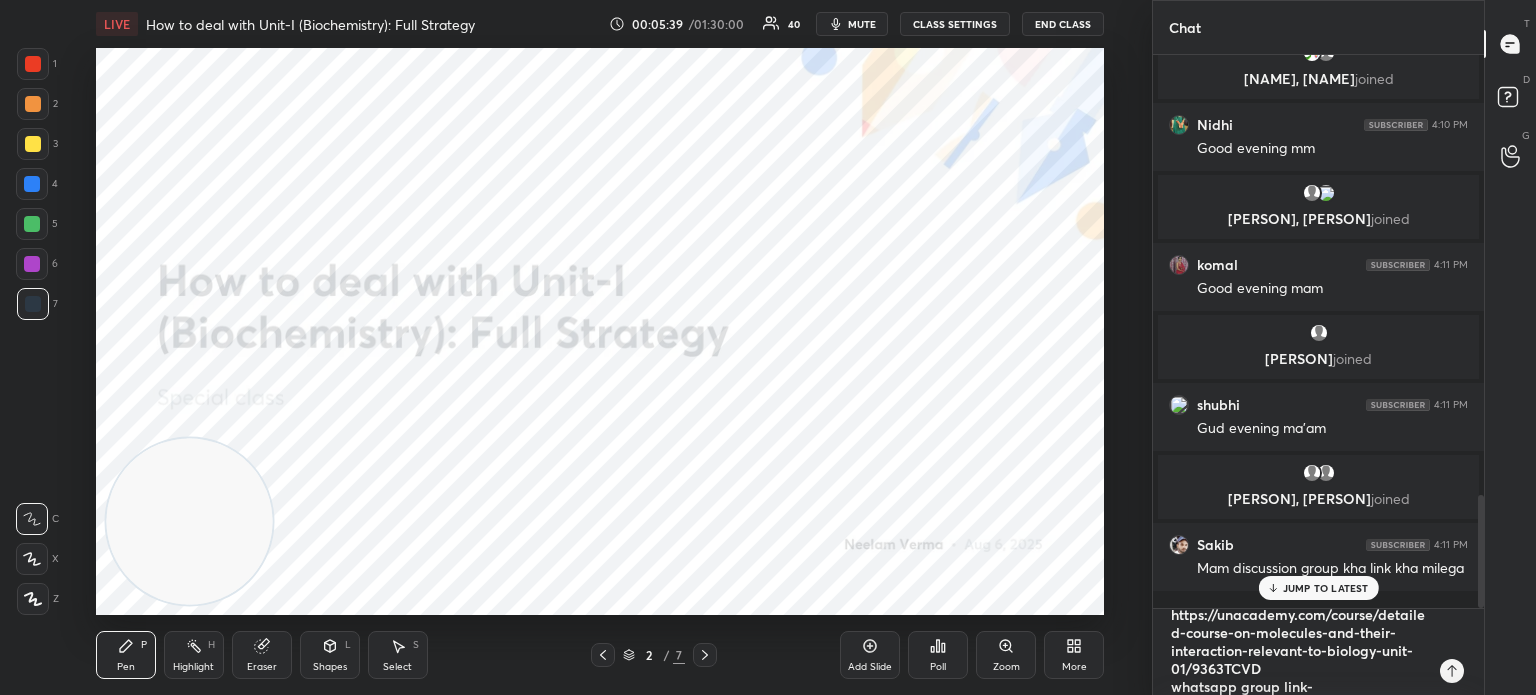 type on "course starting tomorrow- https://unacademy.com/course/detailed-course-on-molecules-and-their-interaction-relevant-to-biology-unit-01/9363TCVD                                       whatsapp group link-" 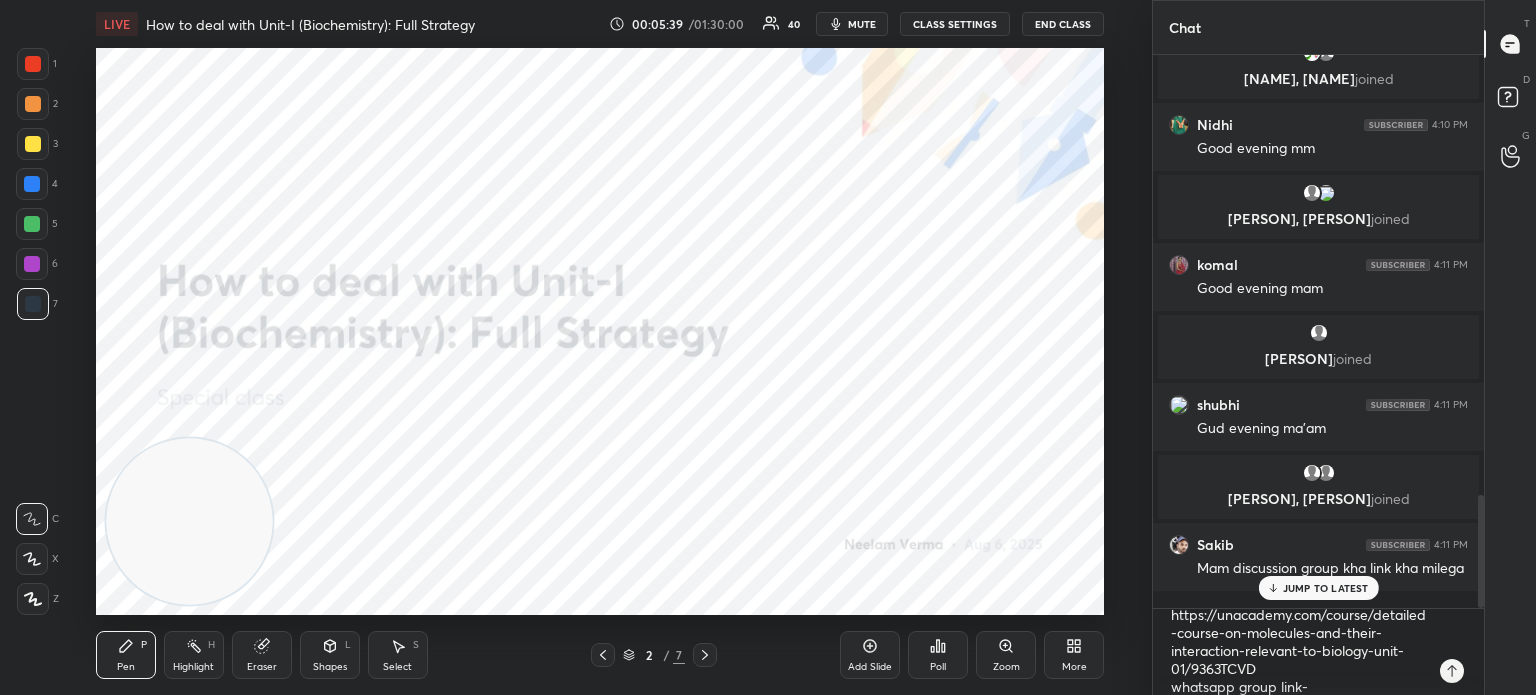 click on "mute" at bounding box center [862, 24] 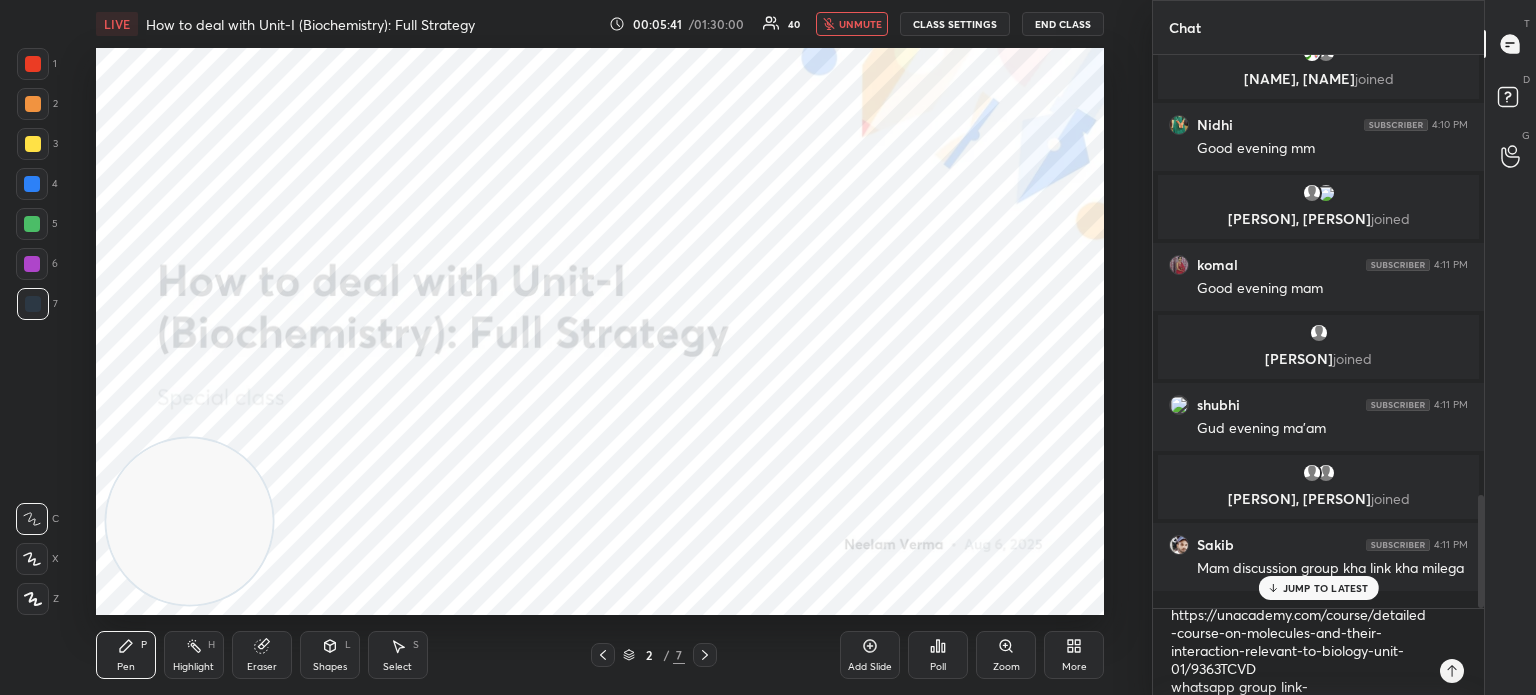 scroll, scrollTop: 2232, scrollLeft: 0, axis: vertical 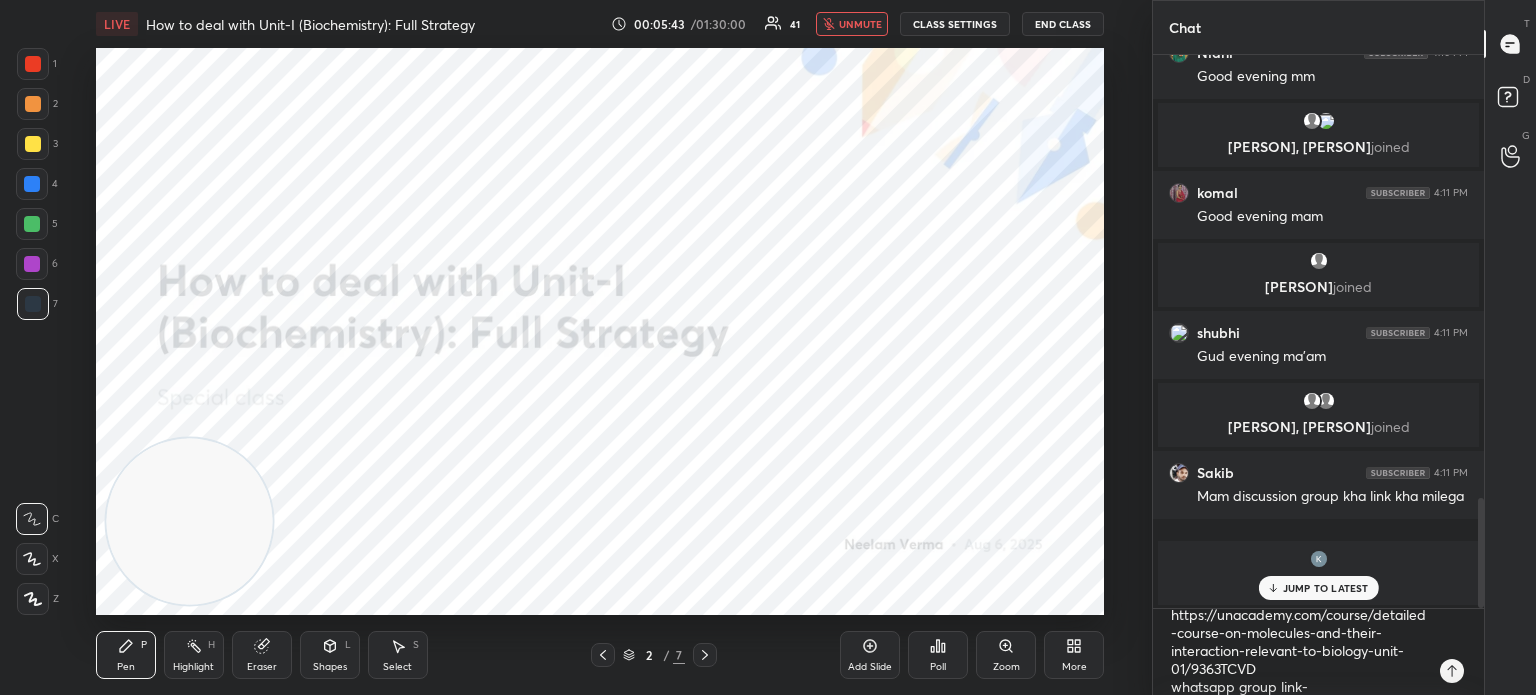 click on "unmute" at bounding box center [860, 24] 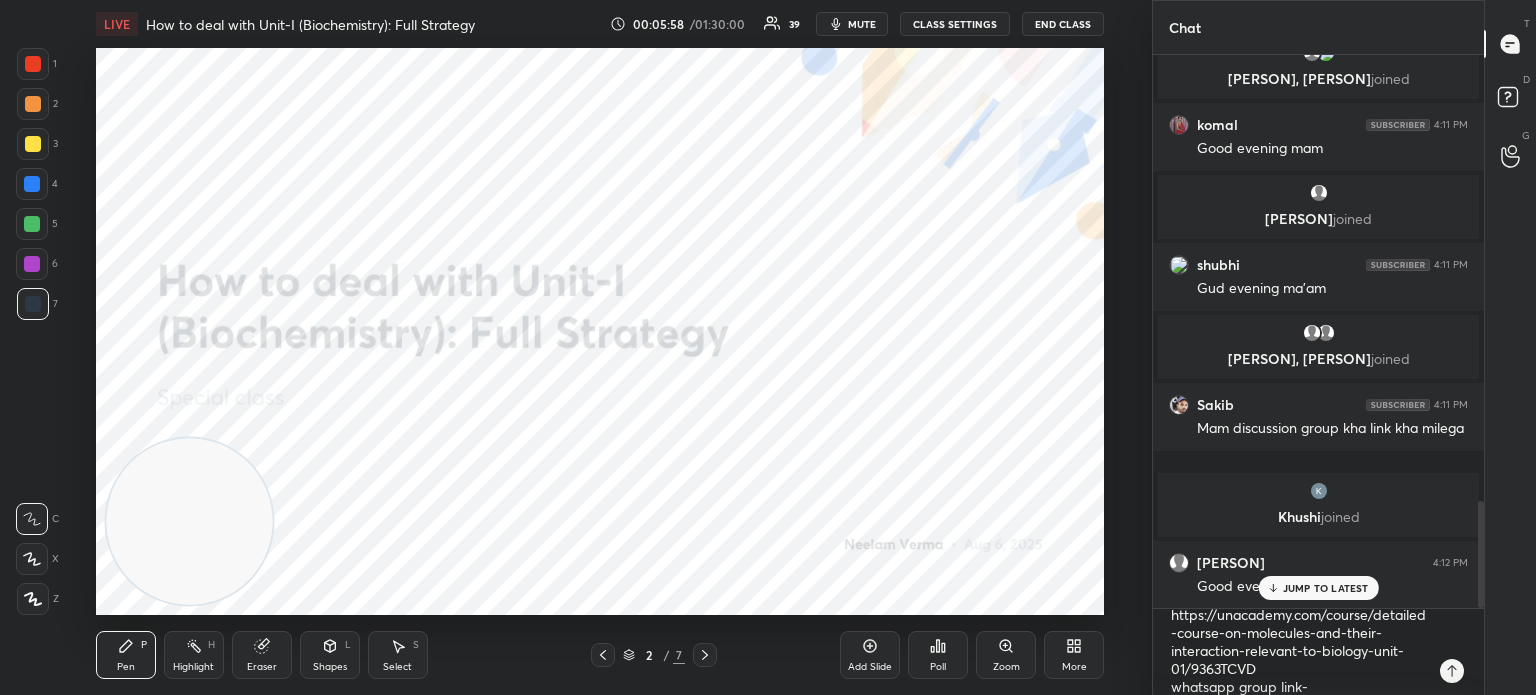 scroll, scrollTop: 2387, scrollLeft: 0, axis: vertical 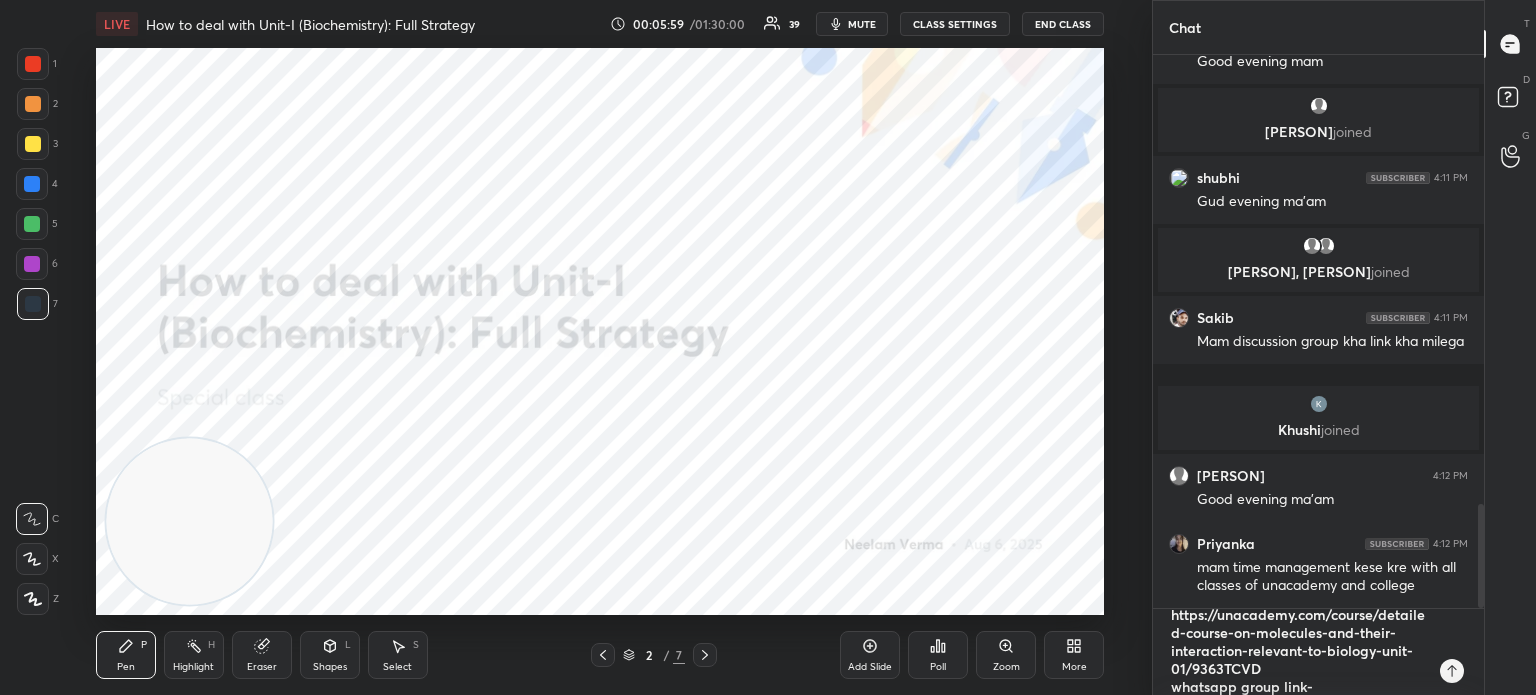 click on "course starting tomorrow- https://unacademy.com/course/detailed-course-on-molecules-and-their-interaction-relevant-to-biology-unit-01/9363TCVD                                       whatsapp group link-" at bounding box center (1298, 652) 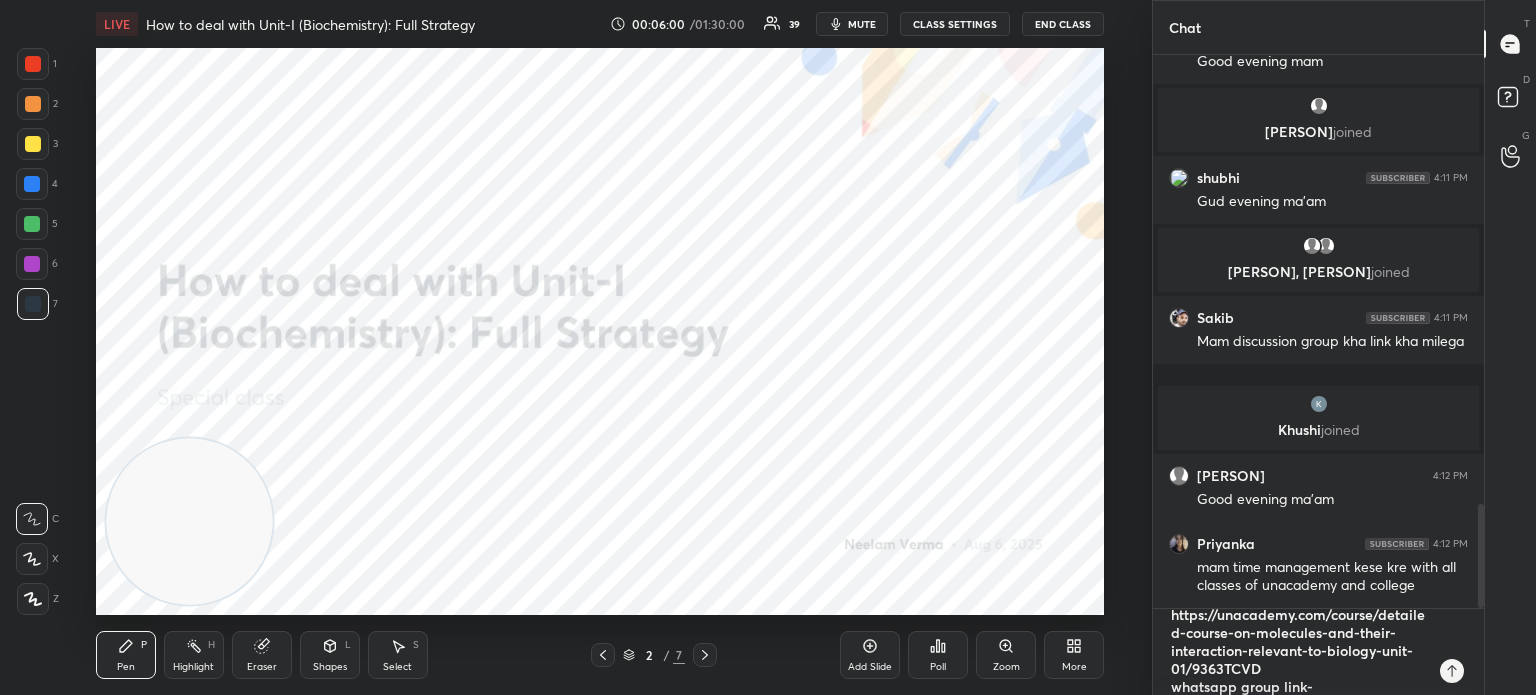 type on "course starting tomorrow- https://unacademy.com/course/detailed-course-on-molecules-and-their-interaction-relevant-to-biology-unit-01/9363TCVD                                       whatsapp group link-" 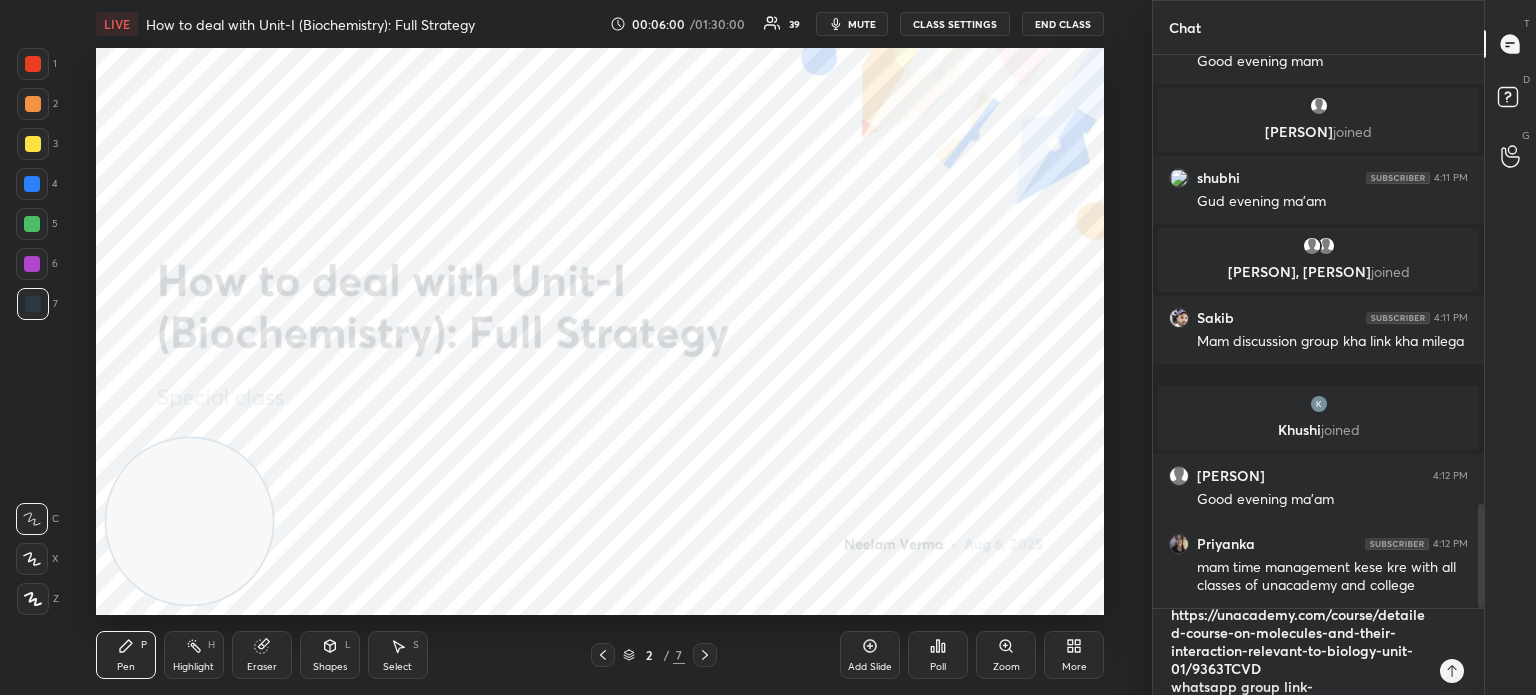 type on "x" 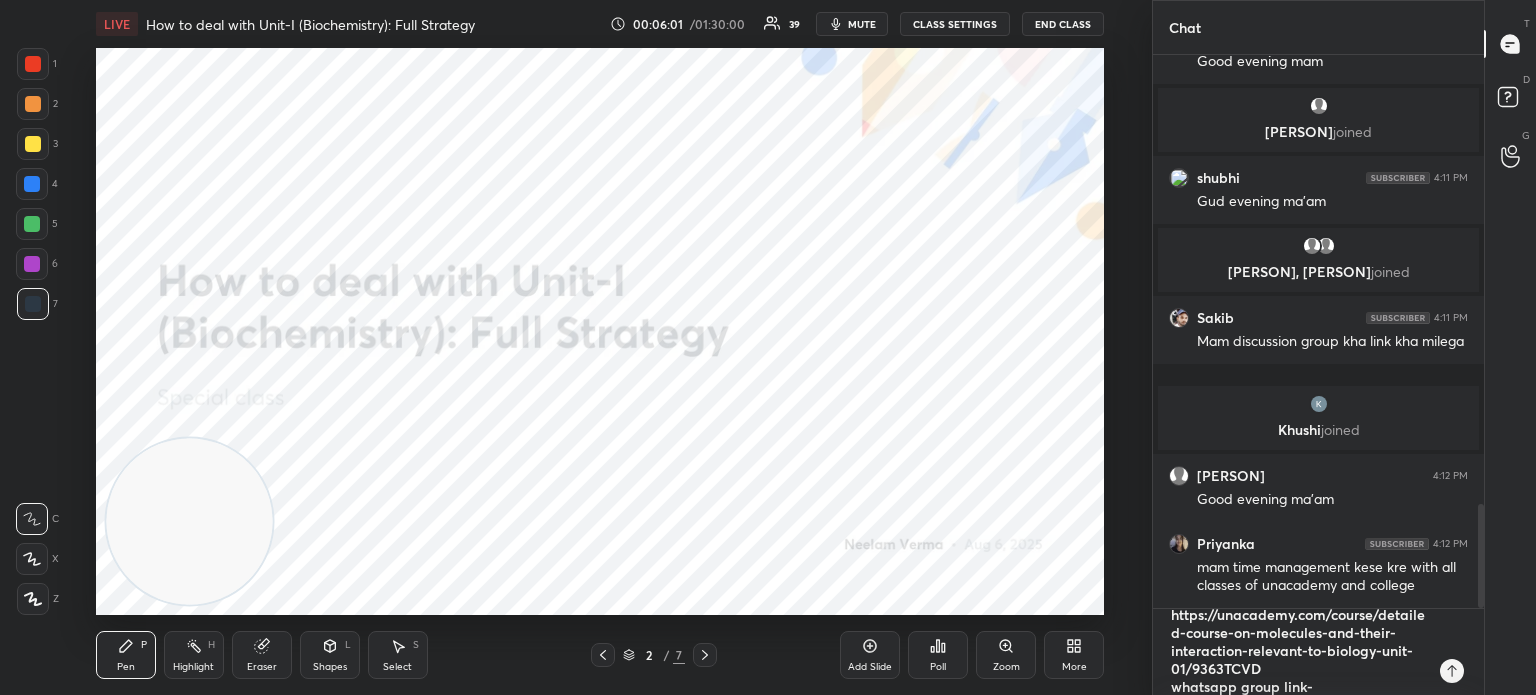 paste on "https://chat.whatsapp.com/JiAk9O6SlP3DCCelpPphW9" 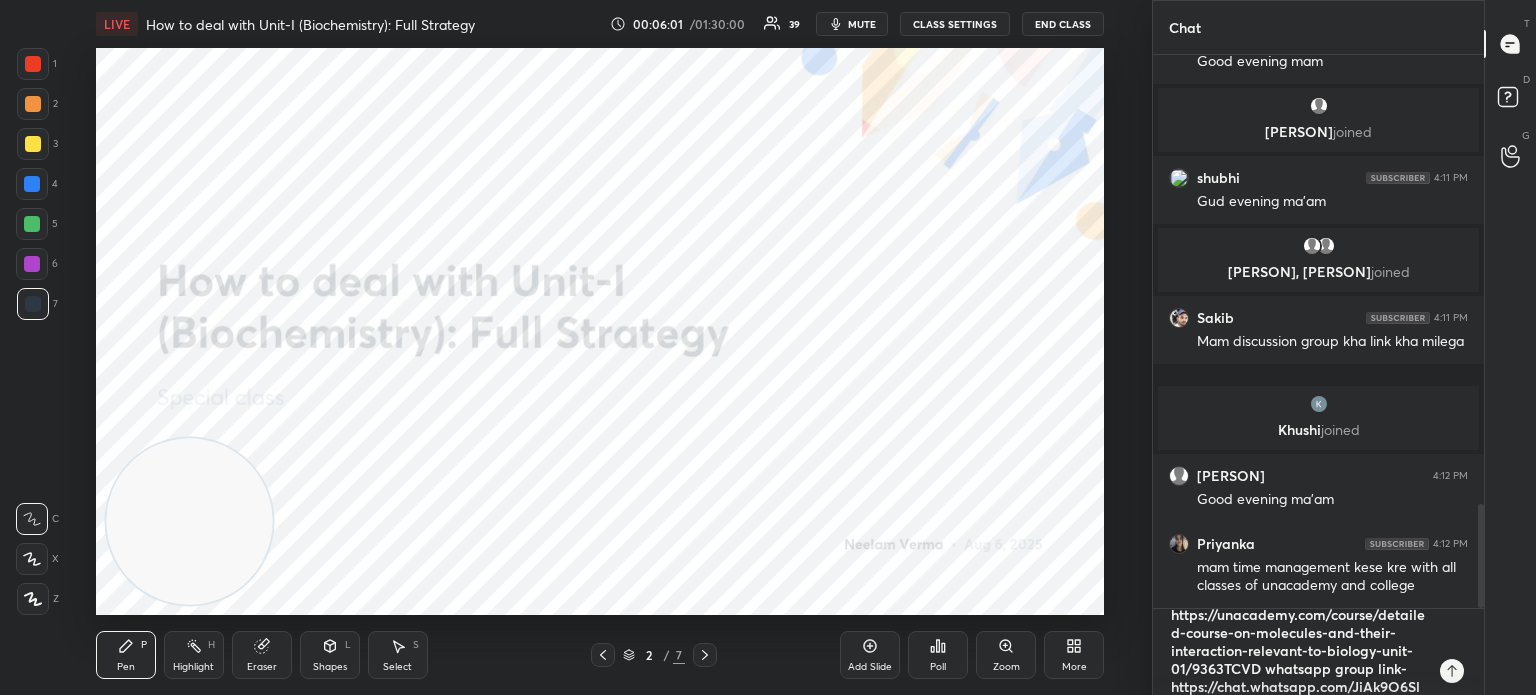 scroll, scrollTop: 64, scrollLeft: 0, axis: vertical 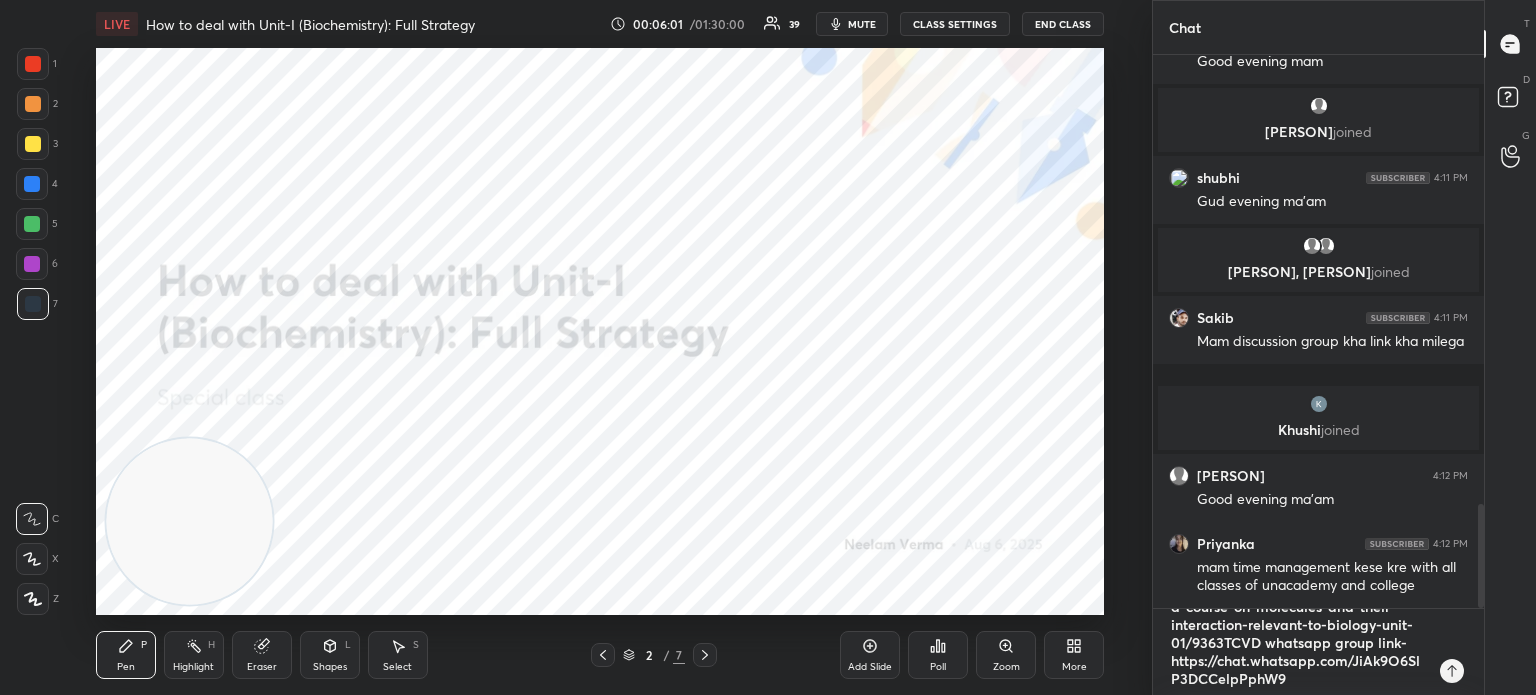 type on "course starting tomorrow- https://unacademy.com/course/detailed-course-on-molecules-and-their-interaction-relevant-to-biology-unit-01/9363TCVD whatsapp group link- https://chat.whatsapp.com/JiAk9O6SlP3DCCelpPphW9" 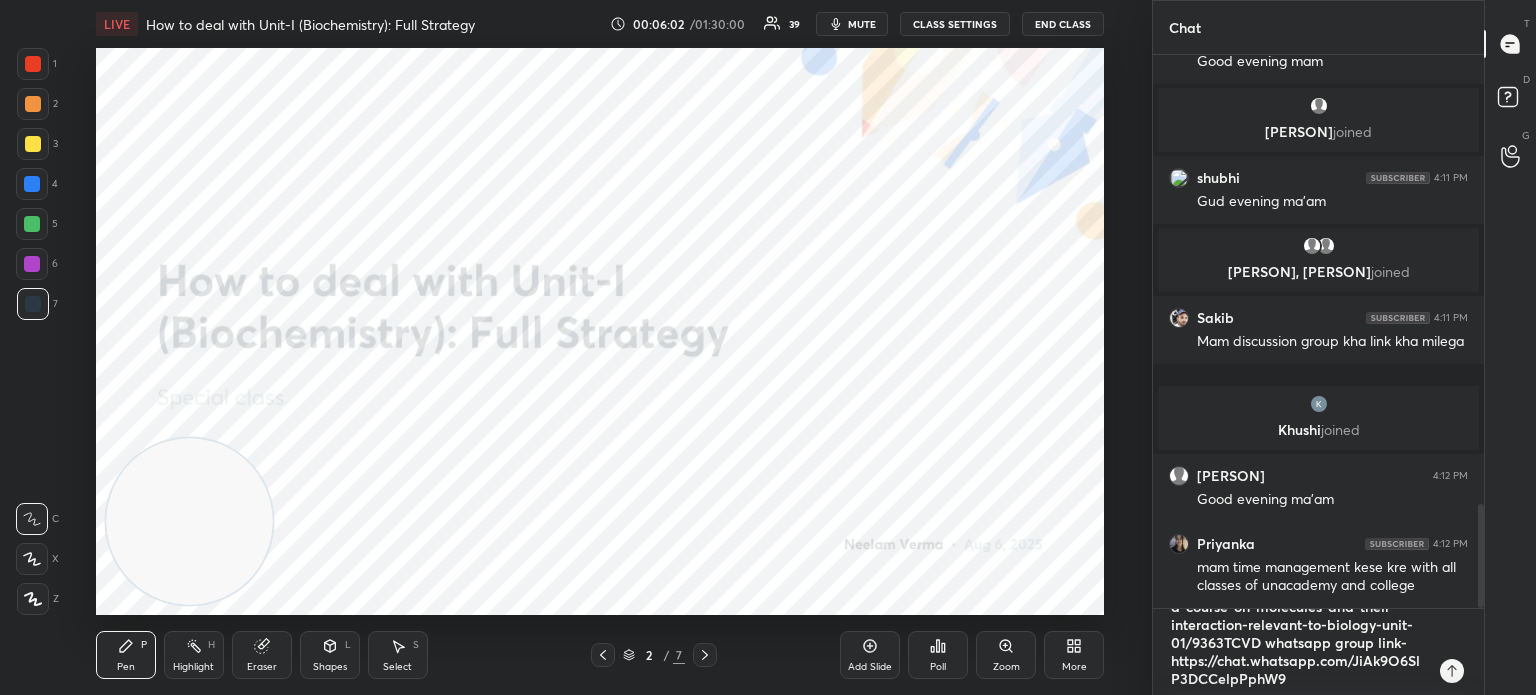type on "course starting tomorrow- https://unacademy.com/course/detailed-course-on-molecules-and-their-interaction-relevant-to-biology-unit-01/9363TCVD whatsapp group link- https://chat.whatsapp.com/JiAk9O6SlP3DCCelpPphW9" 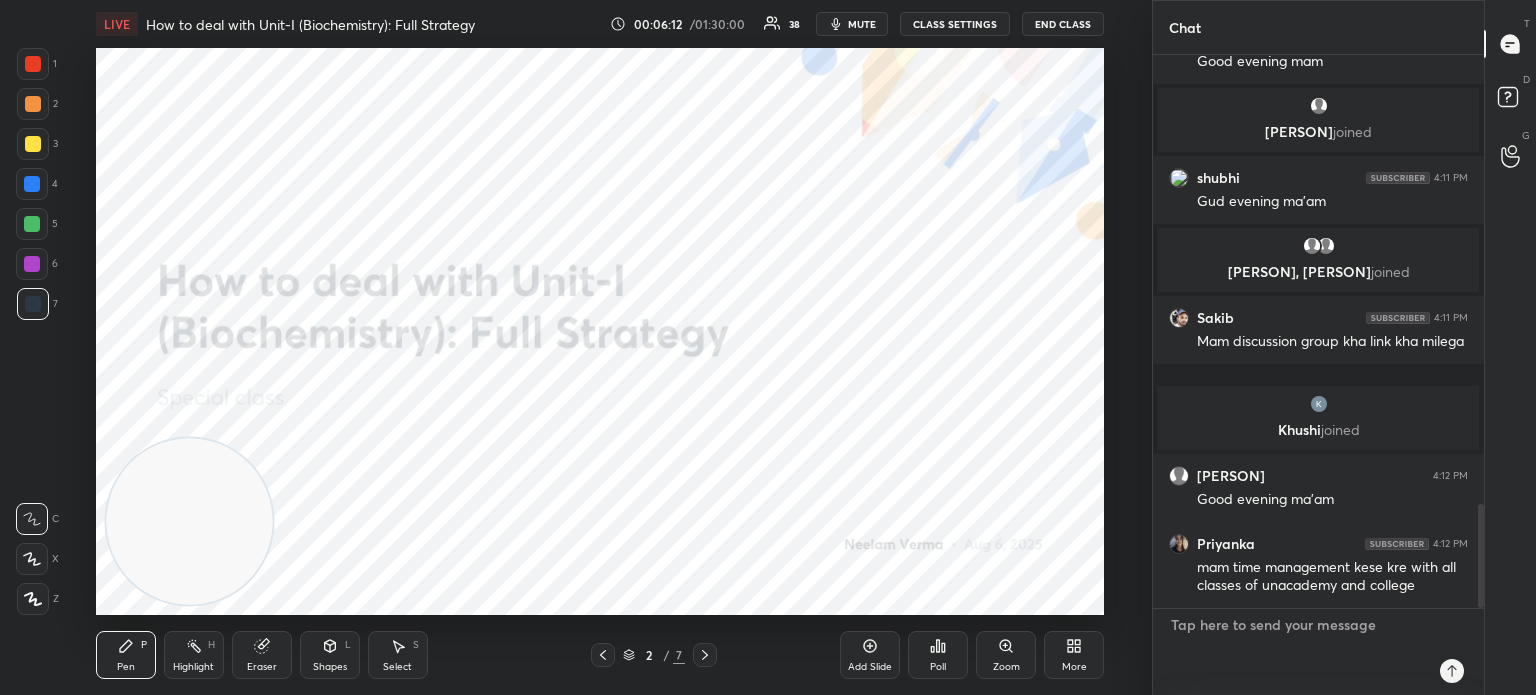 scroll, scrollTop: 0, scrollLeft: 0, axis: both 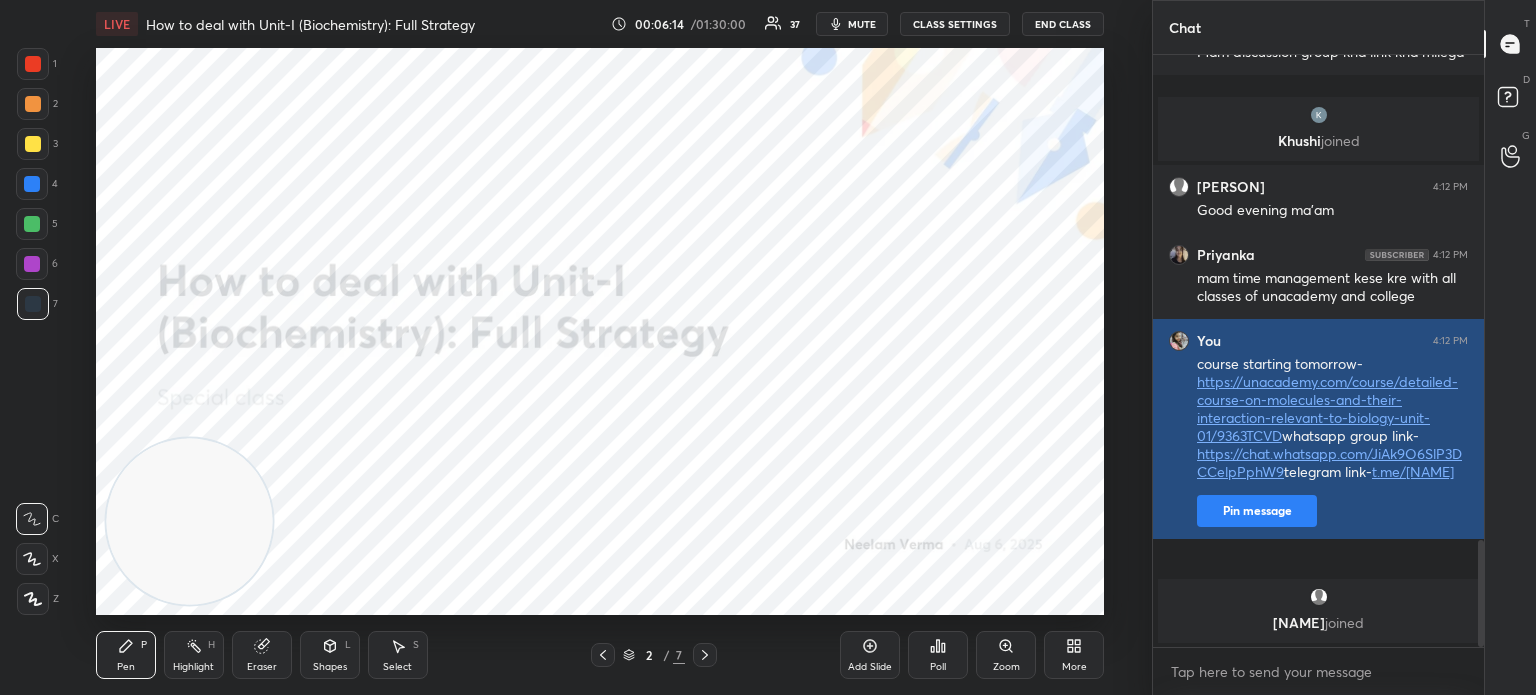 click on "Pin message" at bounding box center [1257, 511] 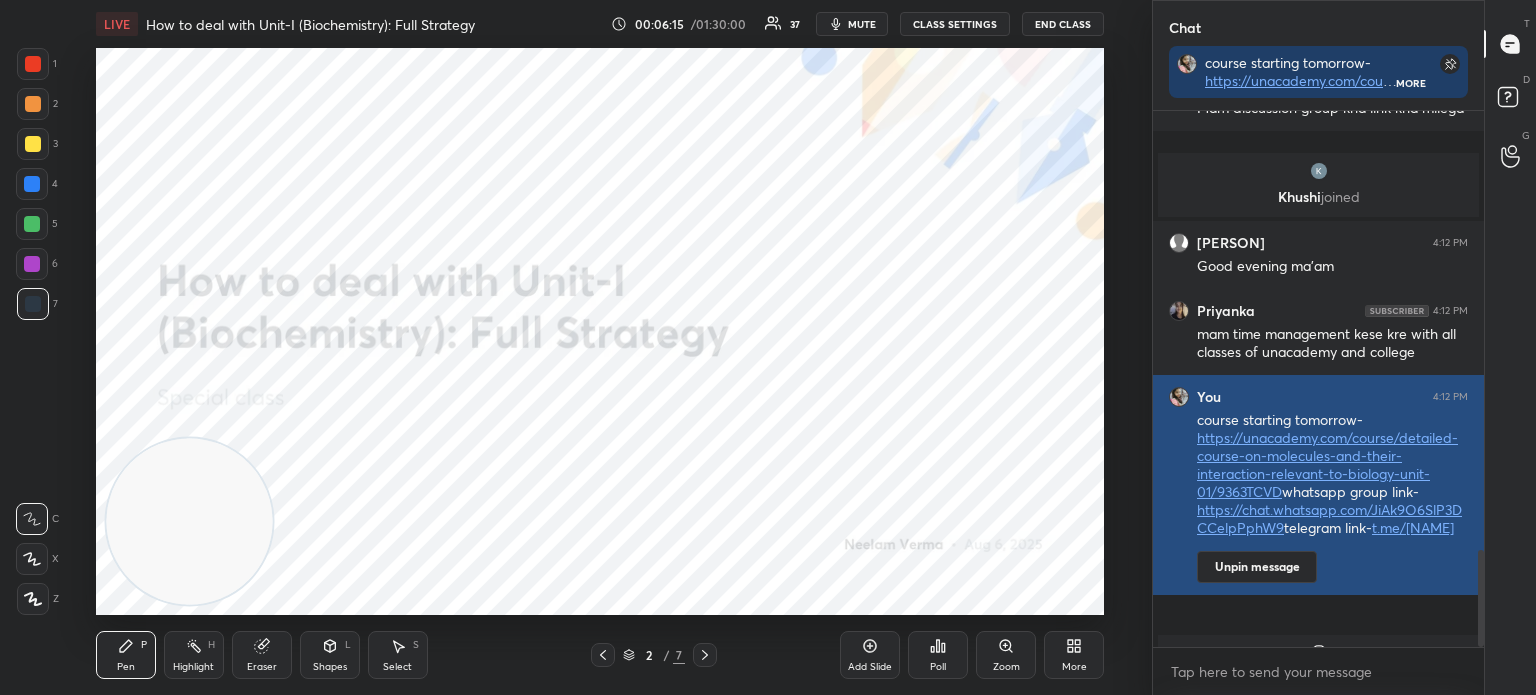 scroll, scrollTop: 530, scrollLeft: 325, axis: both 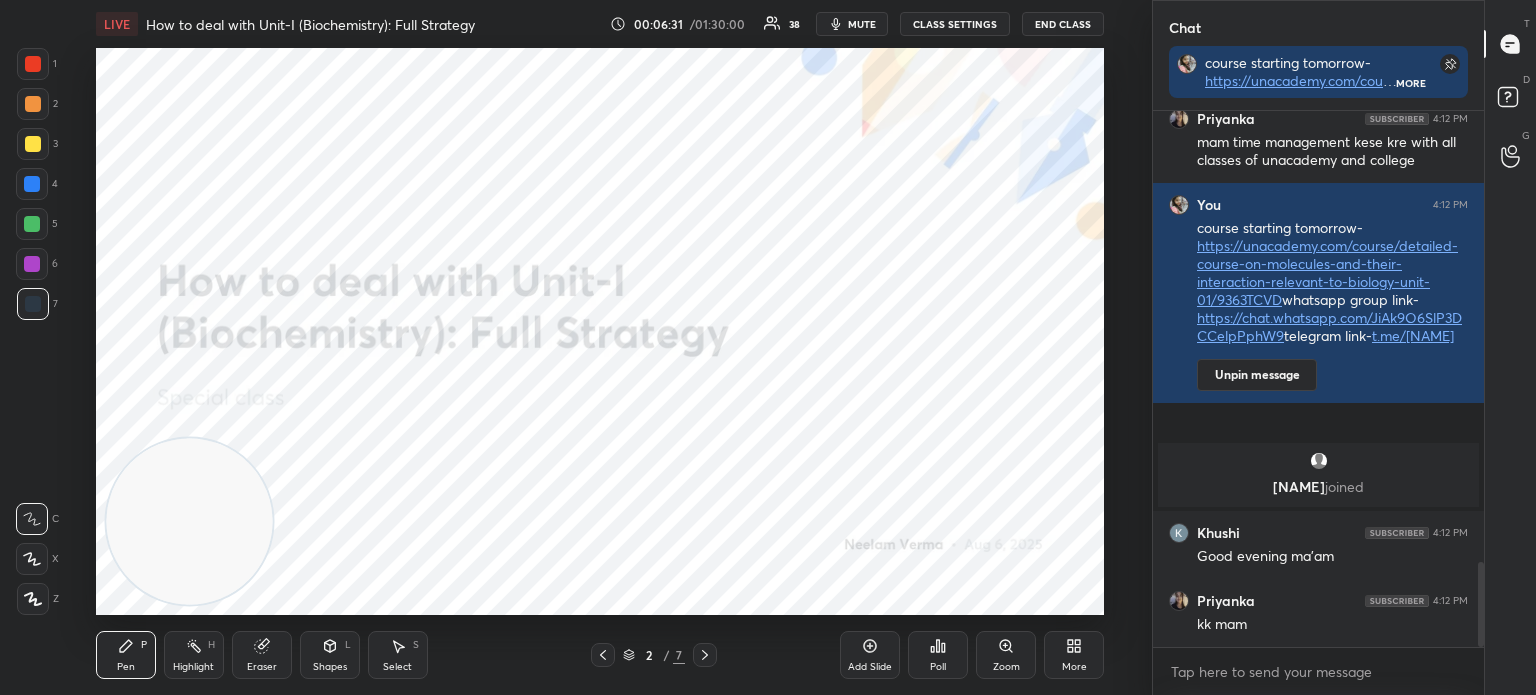 click 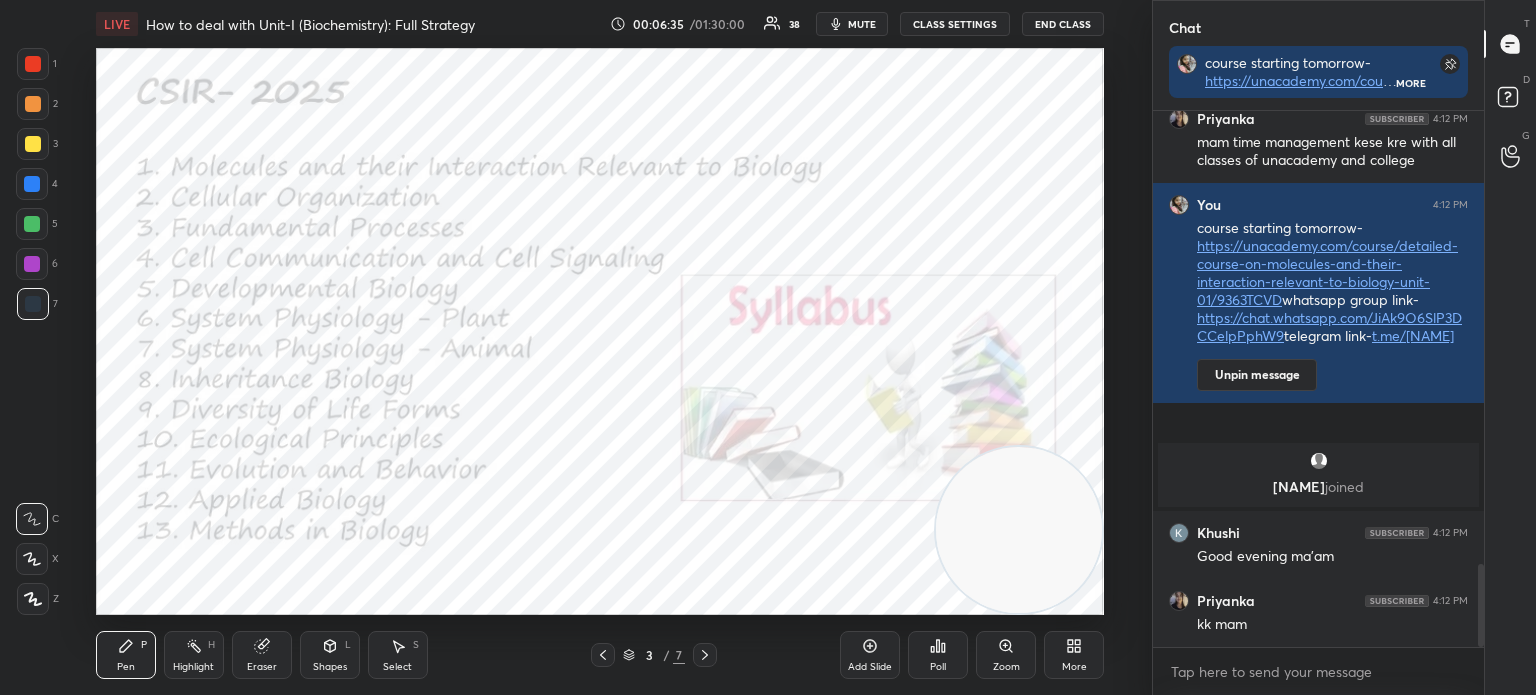 scroll, scrollTop: 2914, scrollLeft: 0, axis: vertical 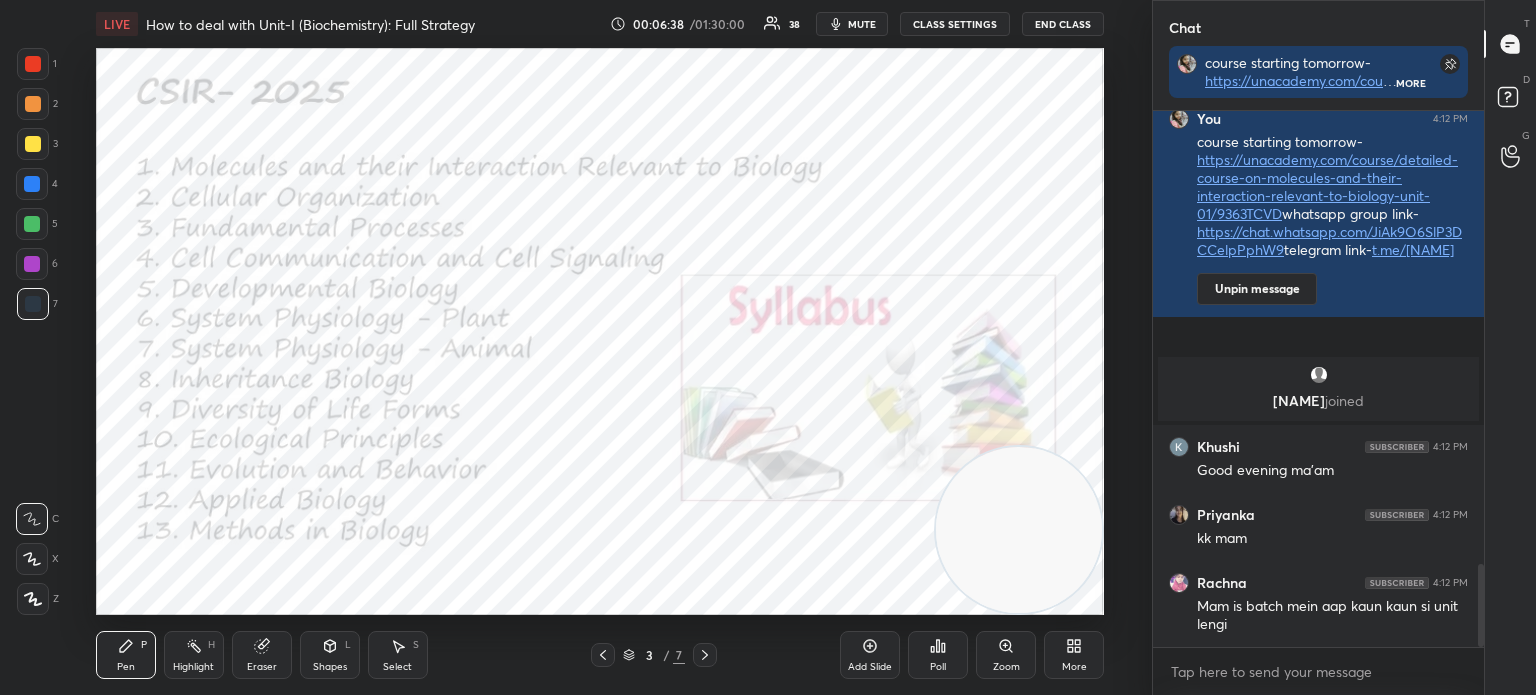 click on "Shapes" at bounding box center (330, 667) 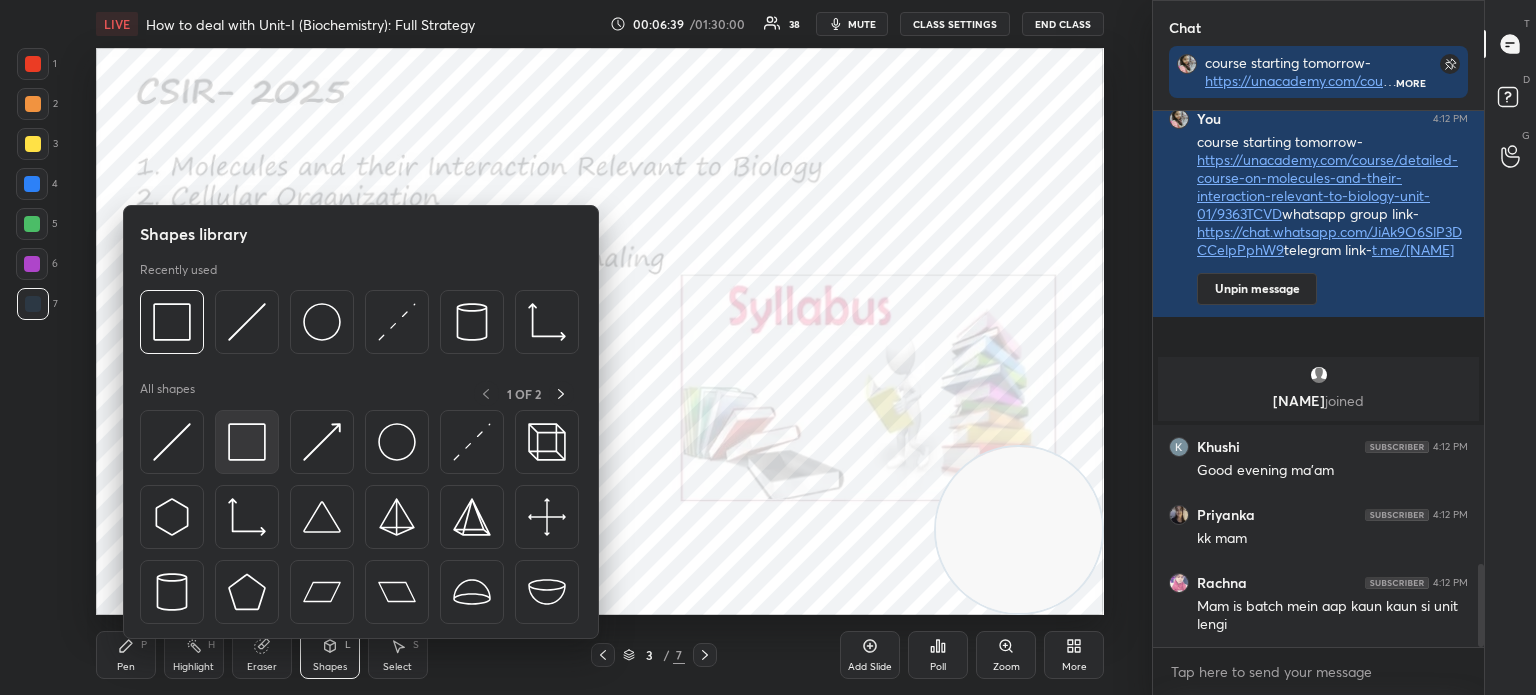 click at bounding box center [247, 442] 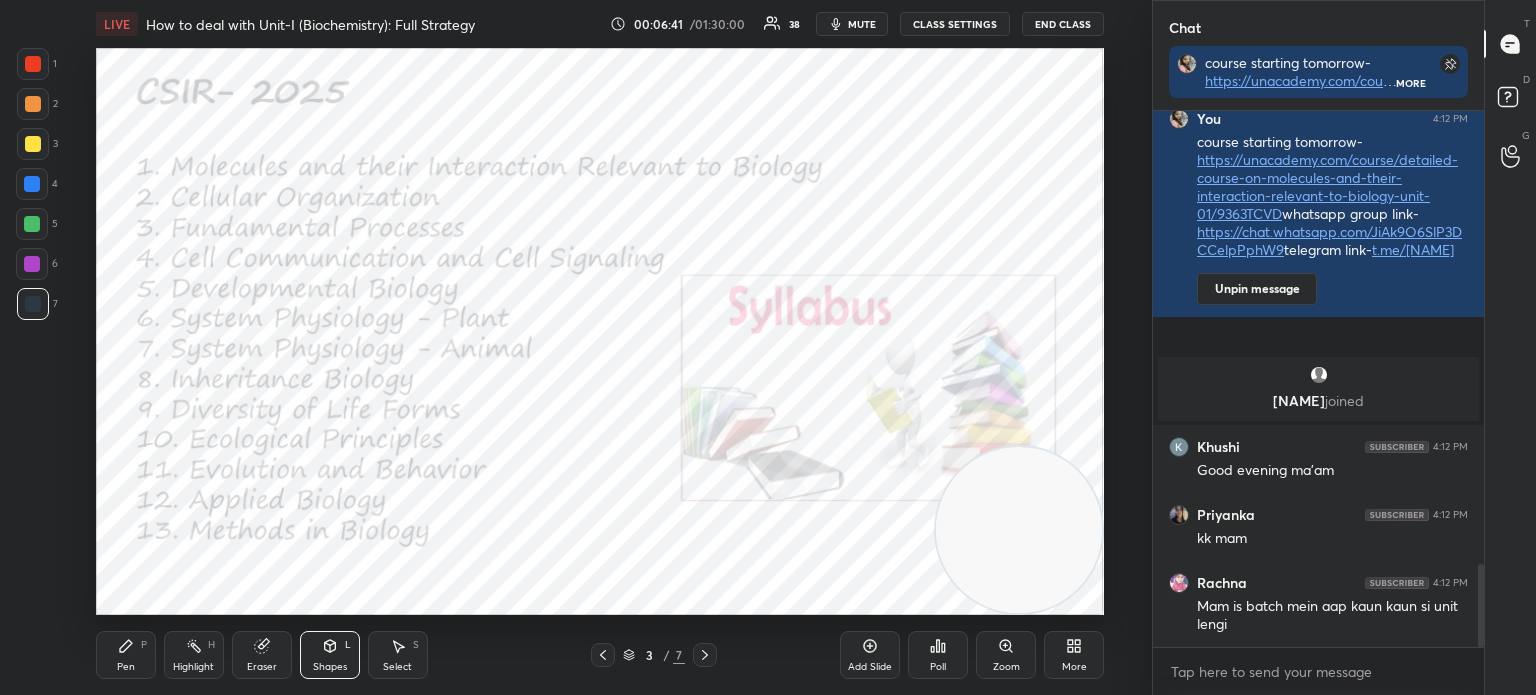 click 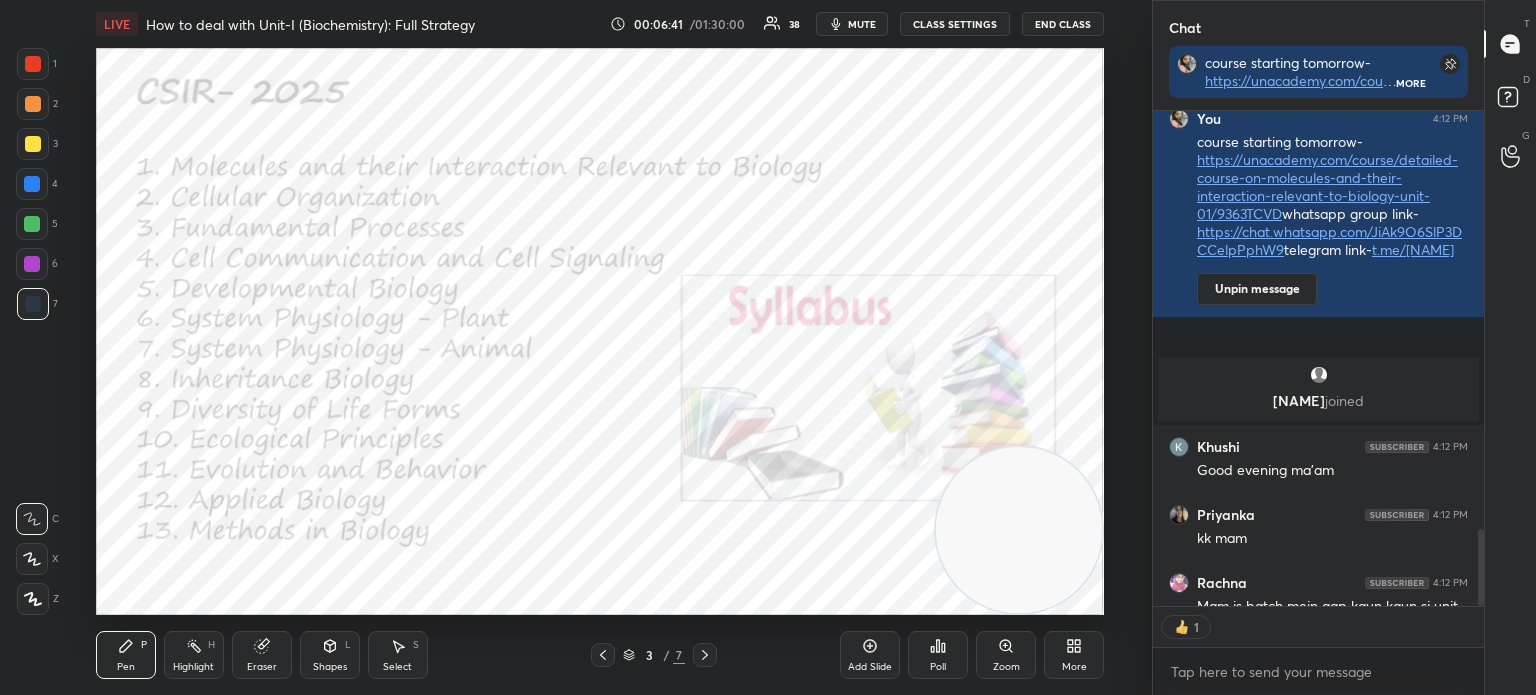 scroll, scrollTop: 490, scrollLeft: 325, axis: both 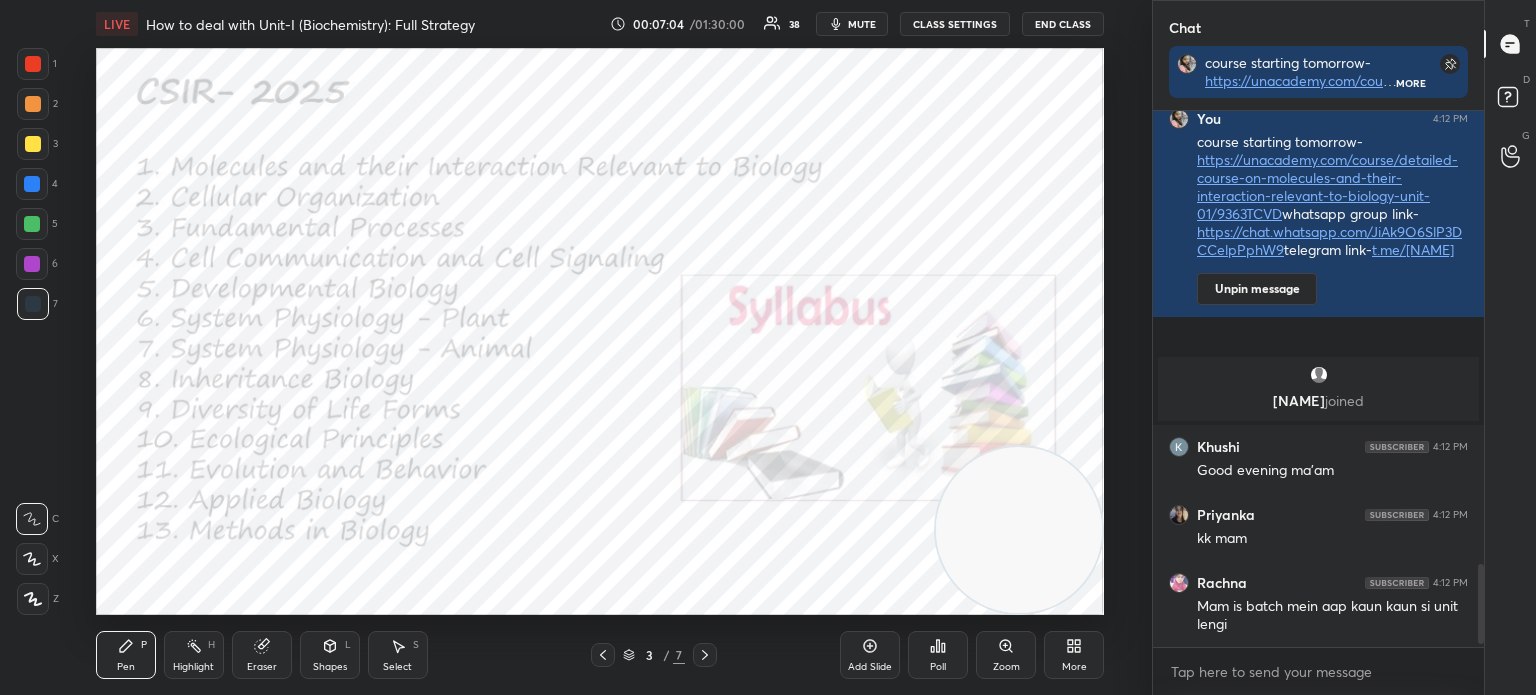 click at bounding box center (33, 64) 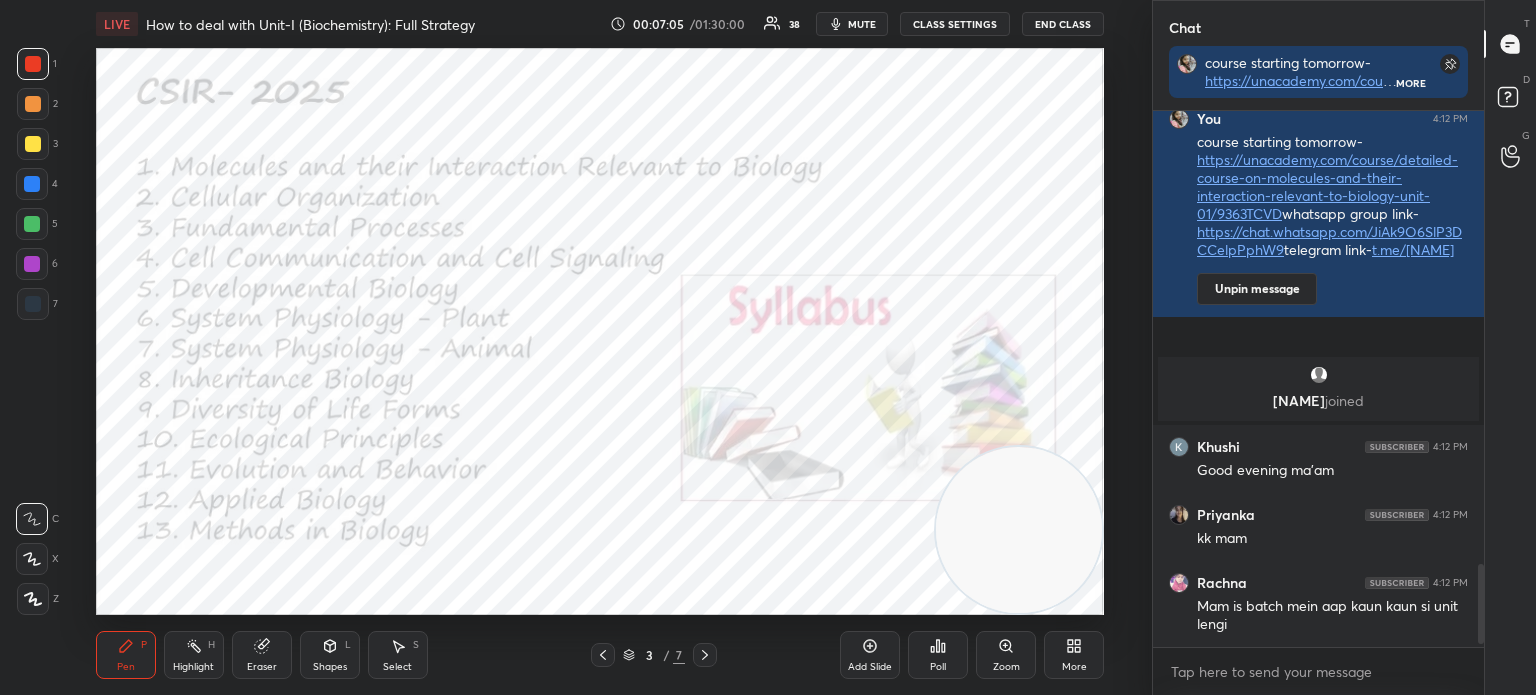 click on "Highlight" at bounding box center (193, 667) 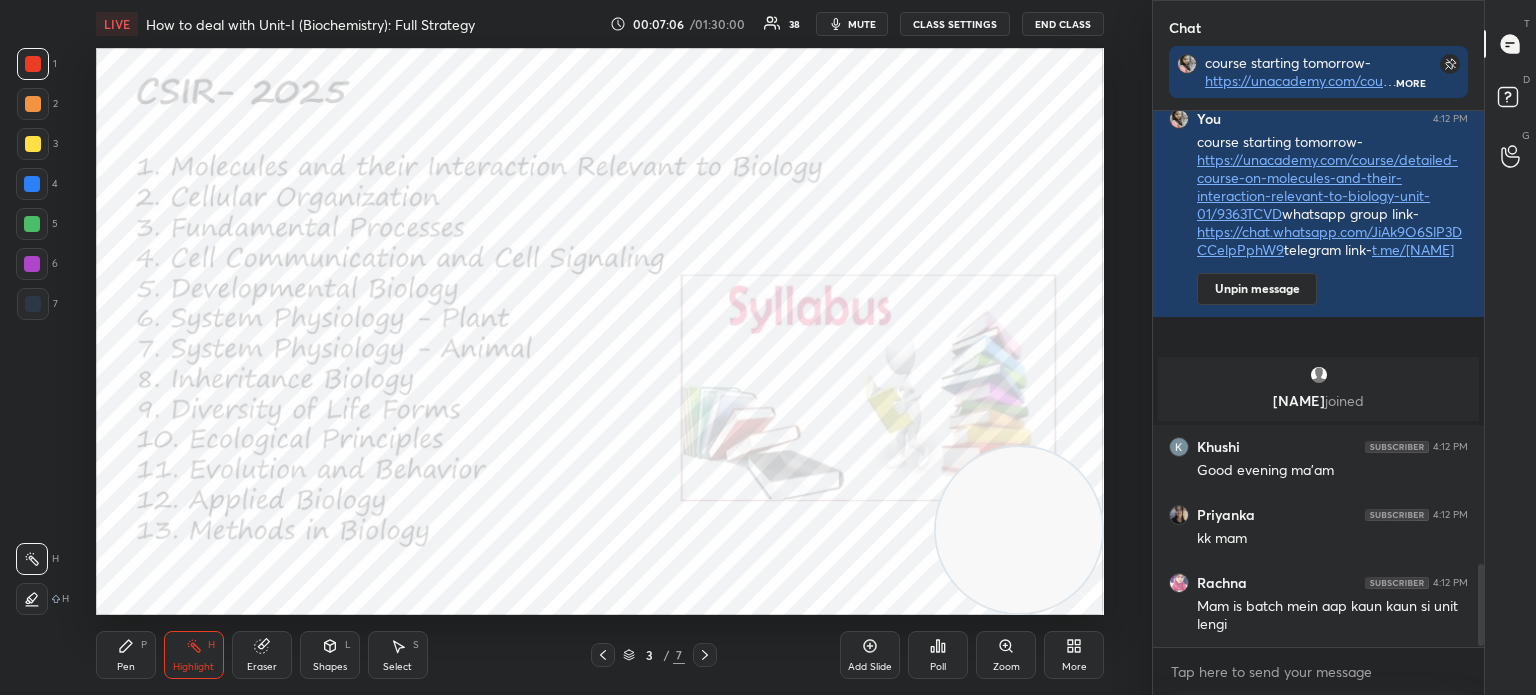 scroll, scrollTop: 2986, scrollLeft: 0, axis: vertical 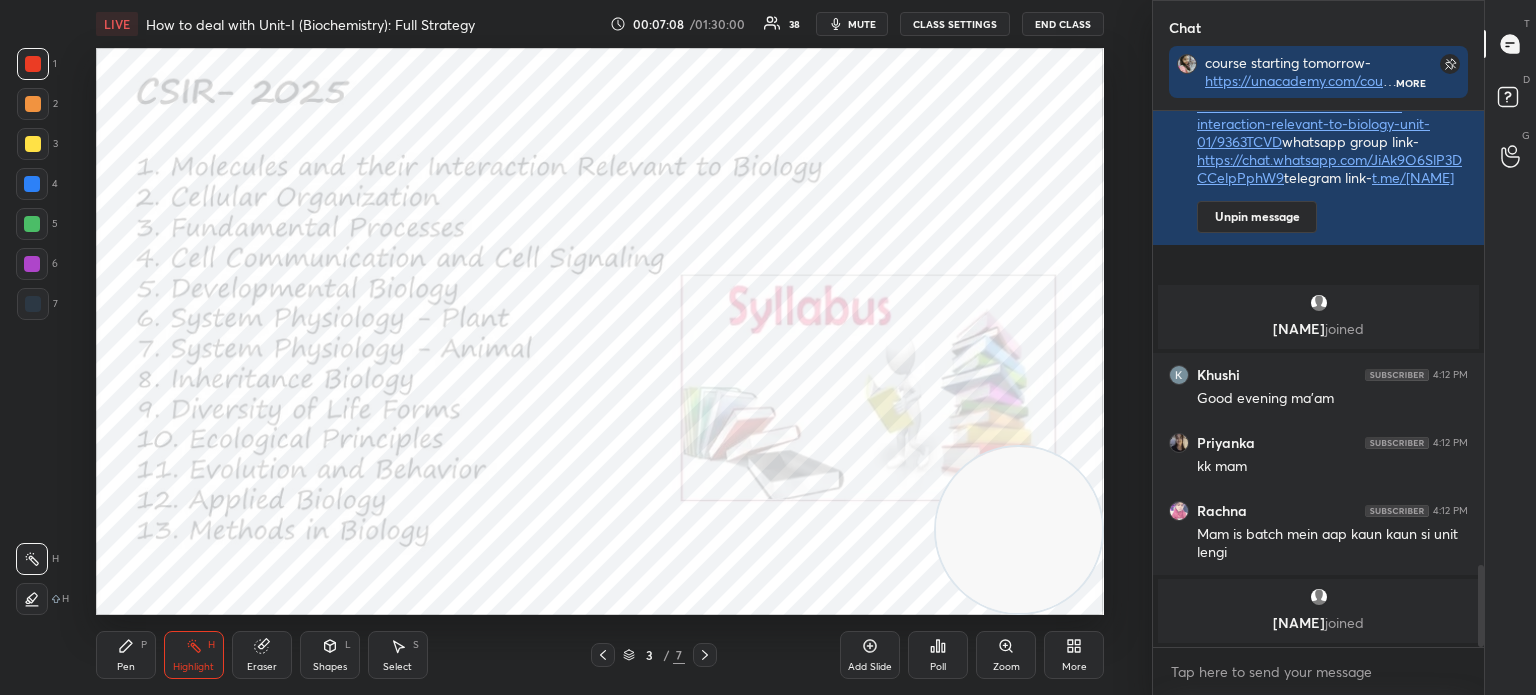 click at bounding box center (32, 599) 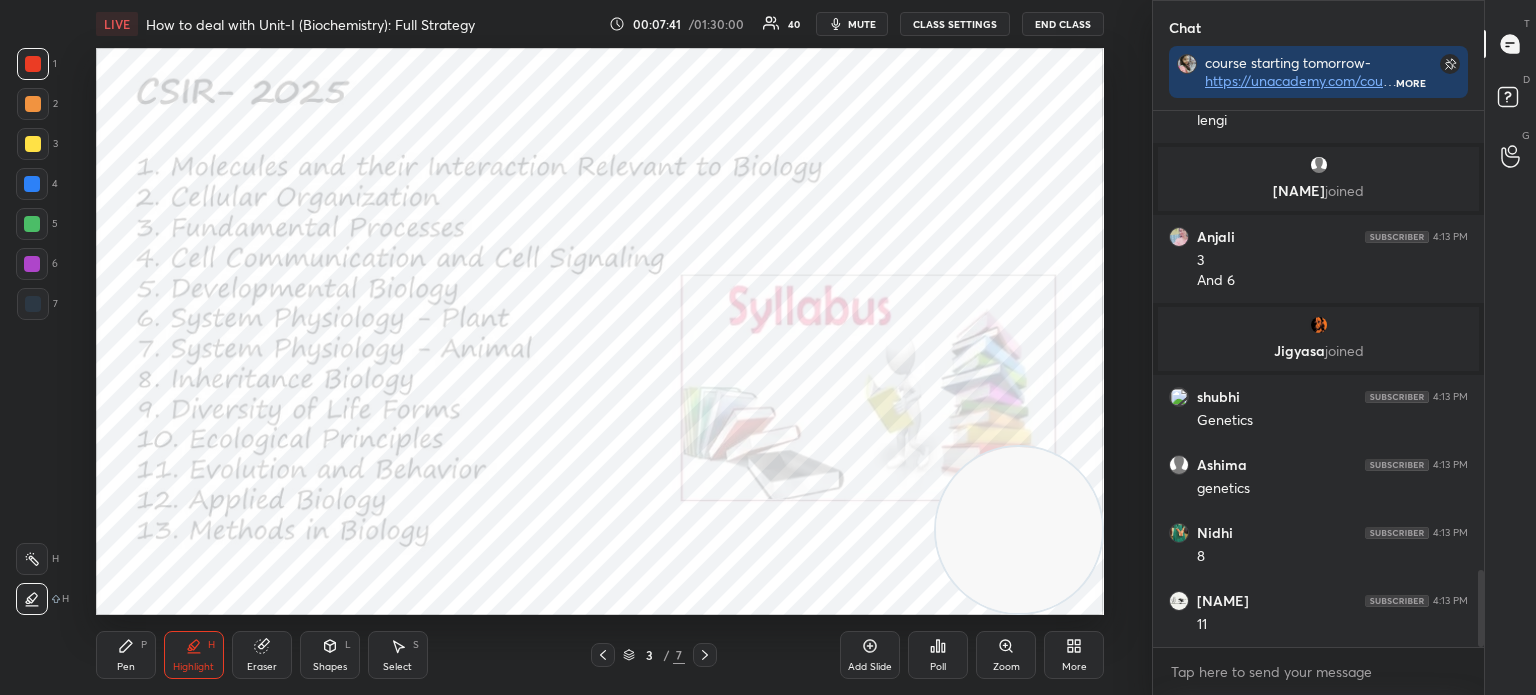 scroll, scrollTop: 3268, scrollLeft: 0, axis: vertical 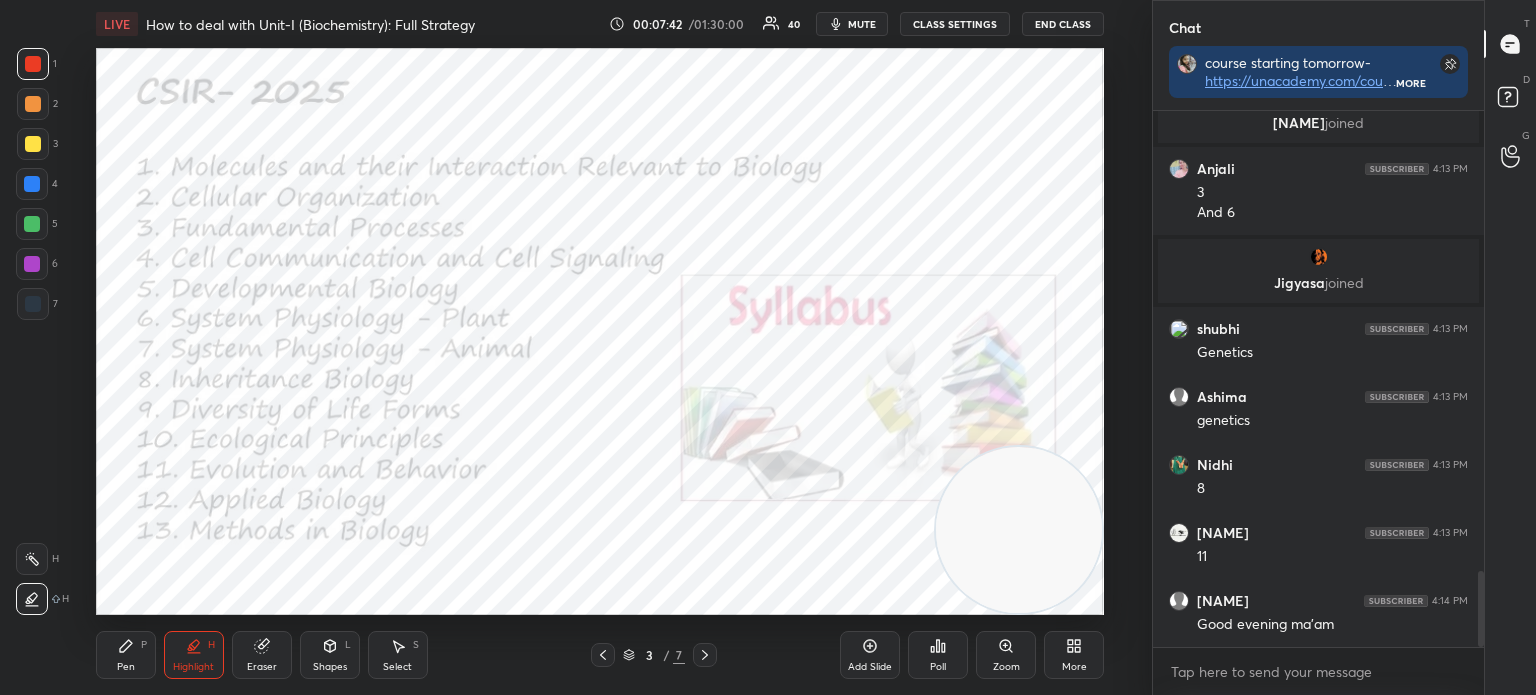 click 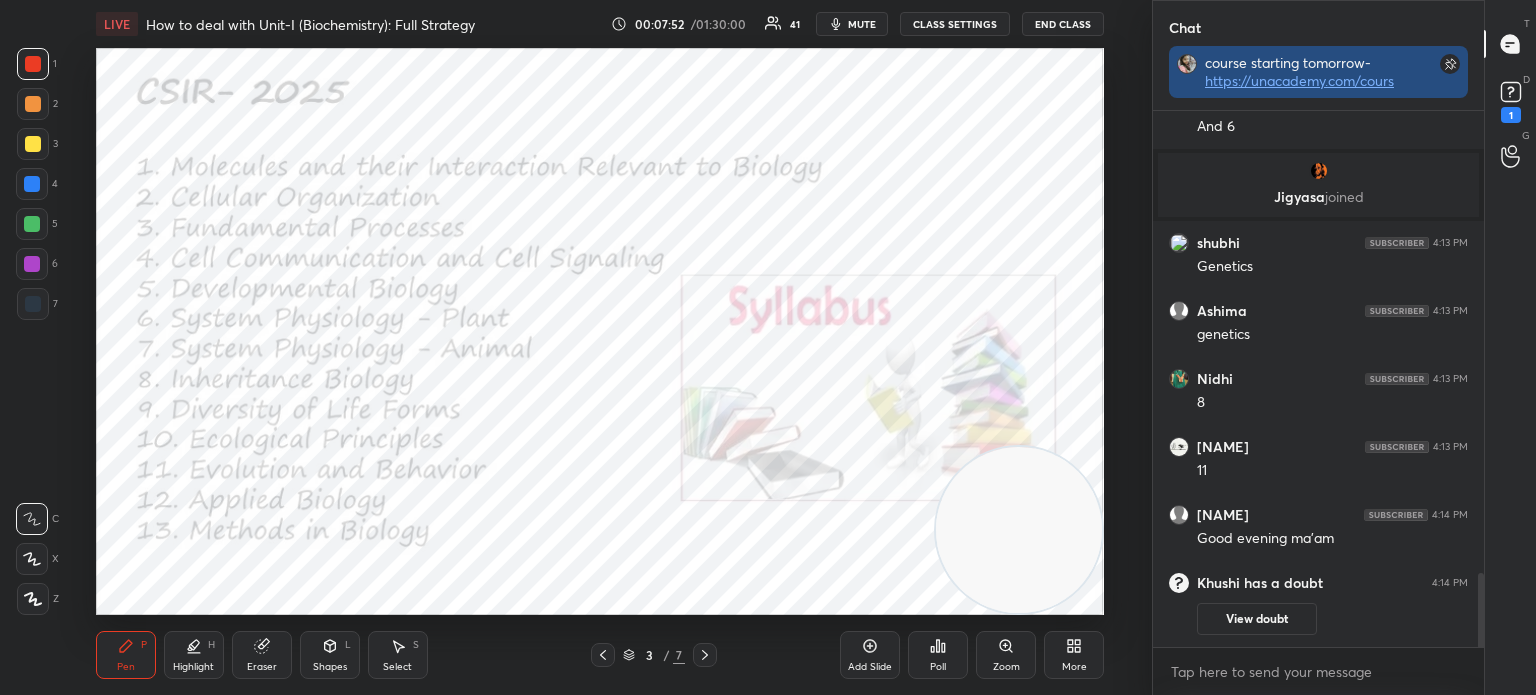 scroll, scrollTop: 3426, scrollLeft: 0, axis: vertical 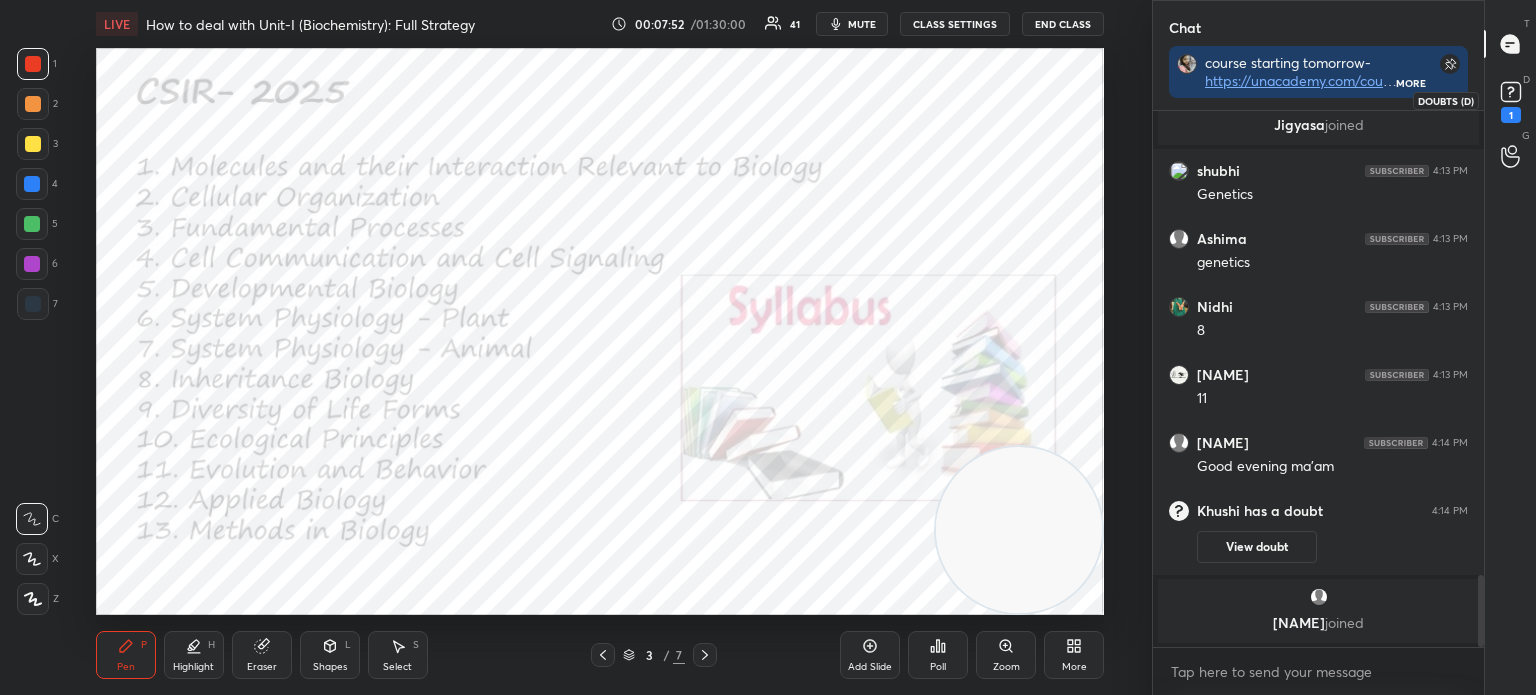 click 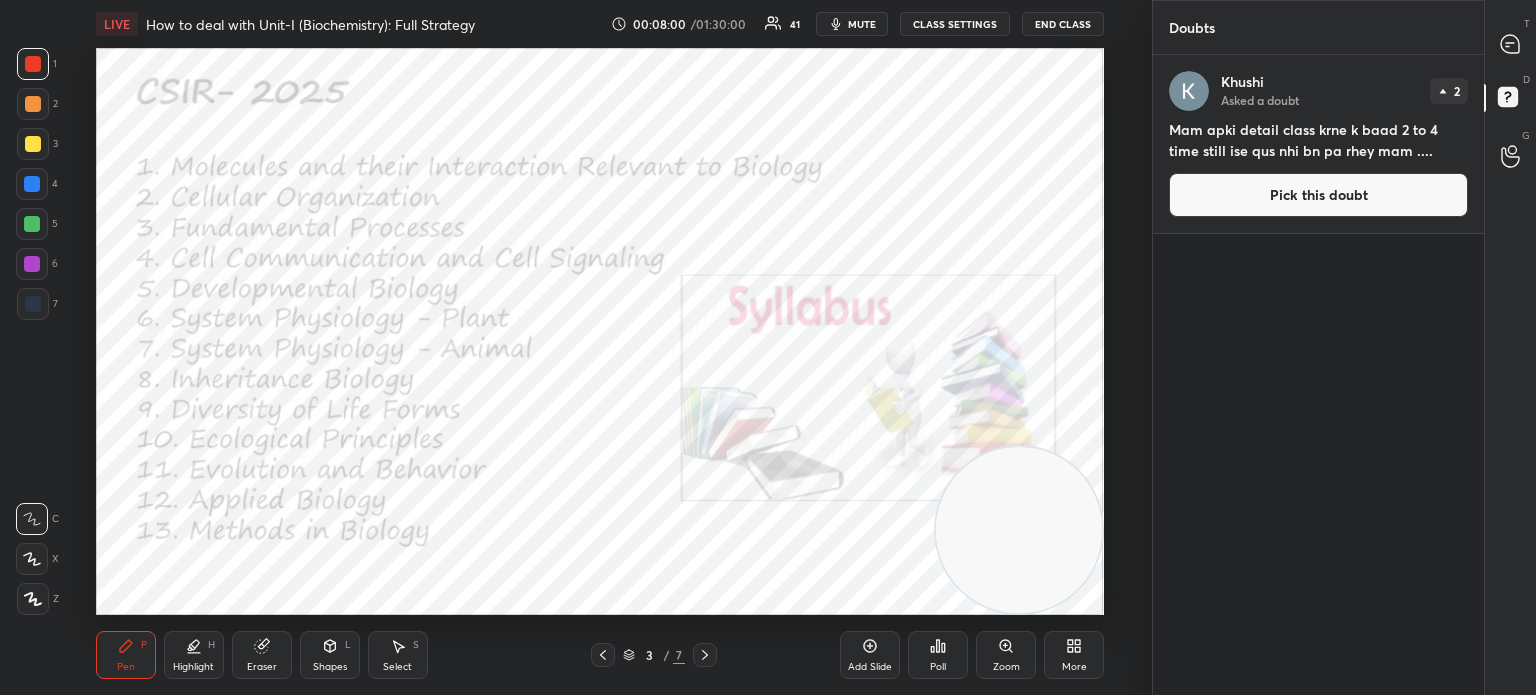 click on "T Messages (T)" at bounding box center (1510, 44) 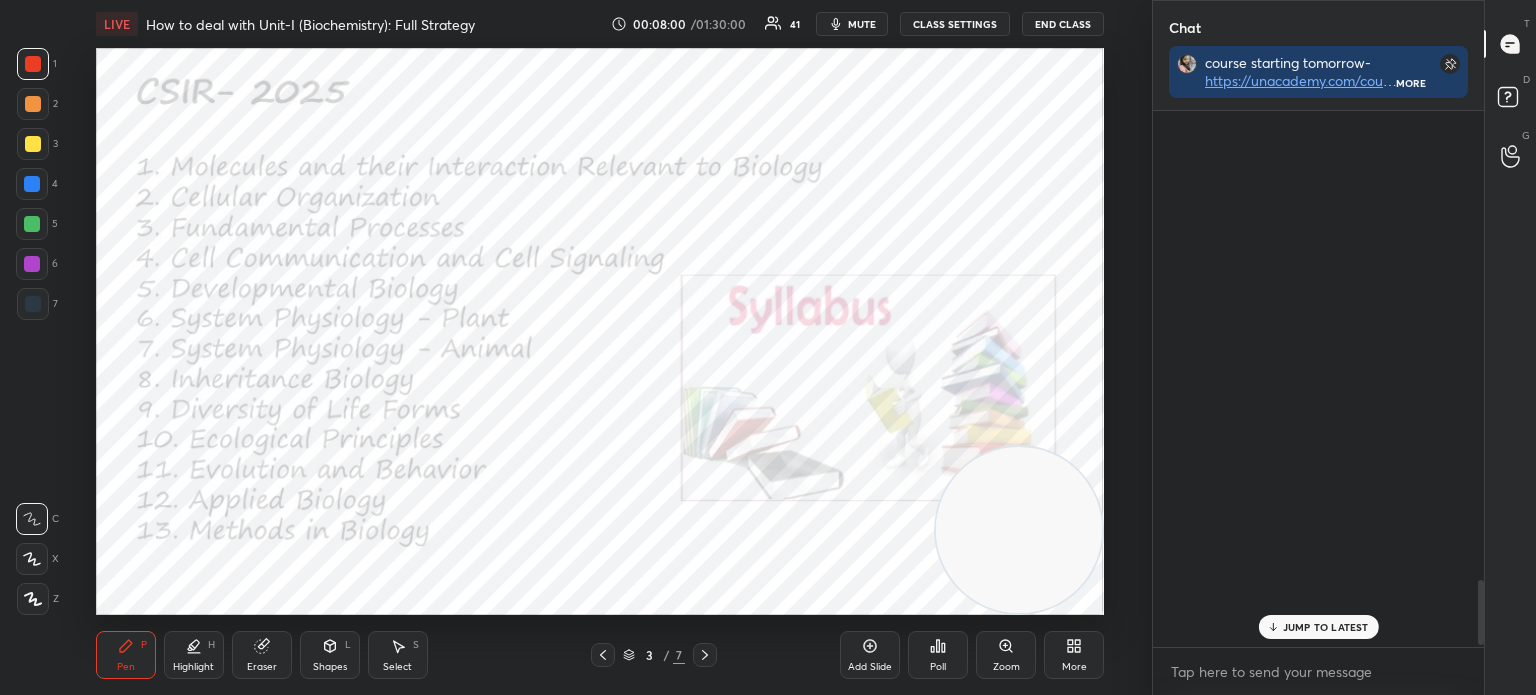 scroll, scrollTop: 578, scrollLeft: 325, axis: both 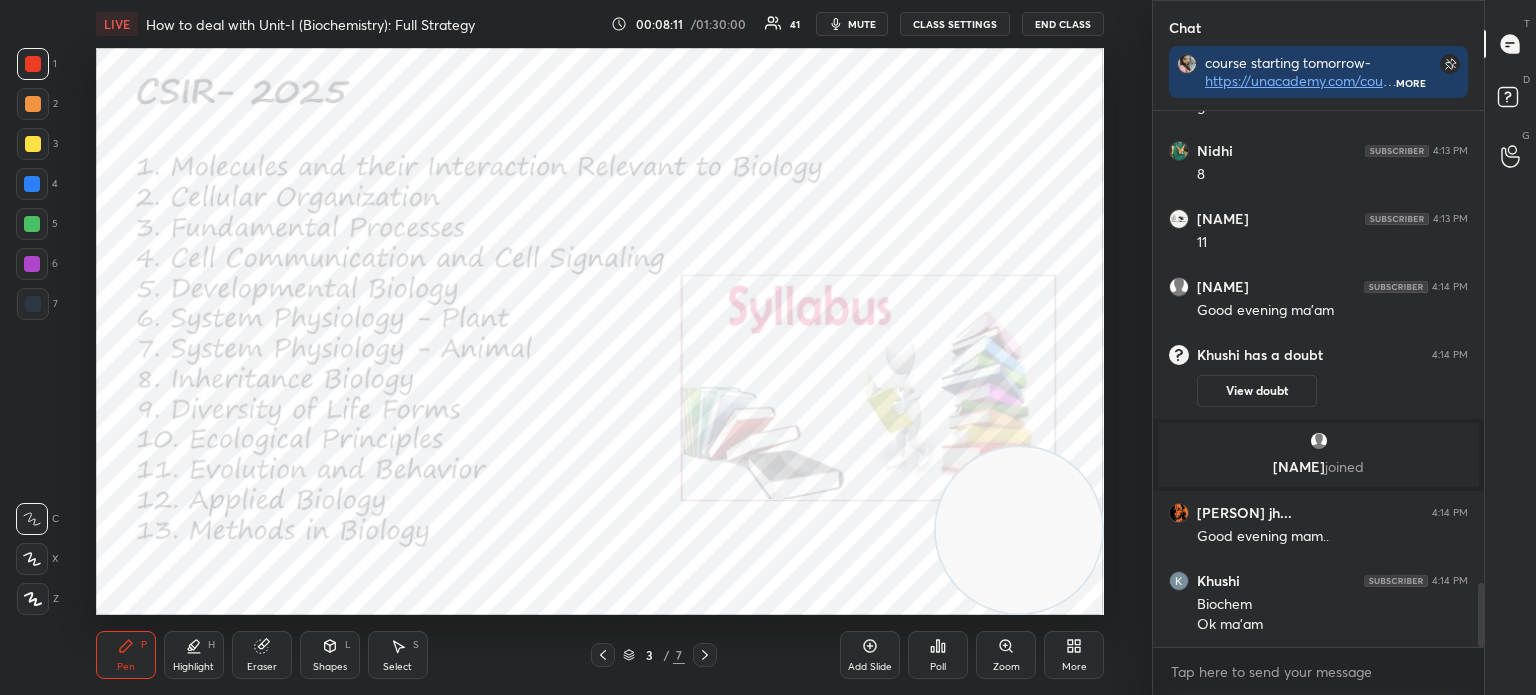 click at bounding box center [33, 304] 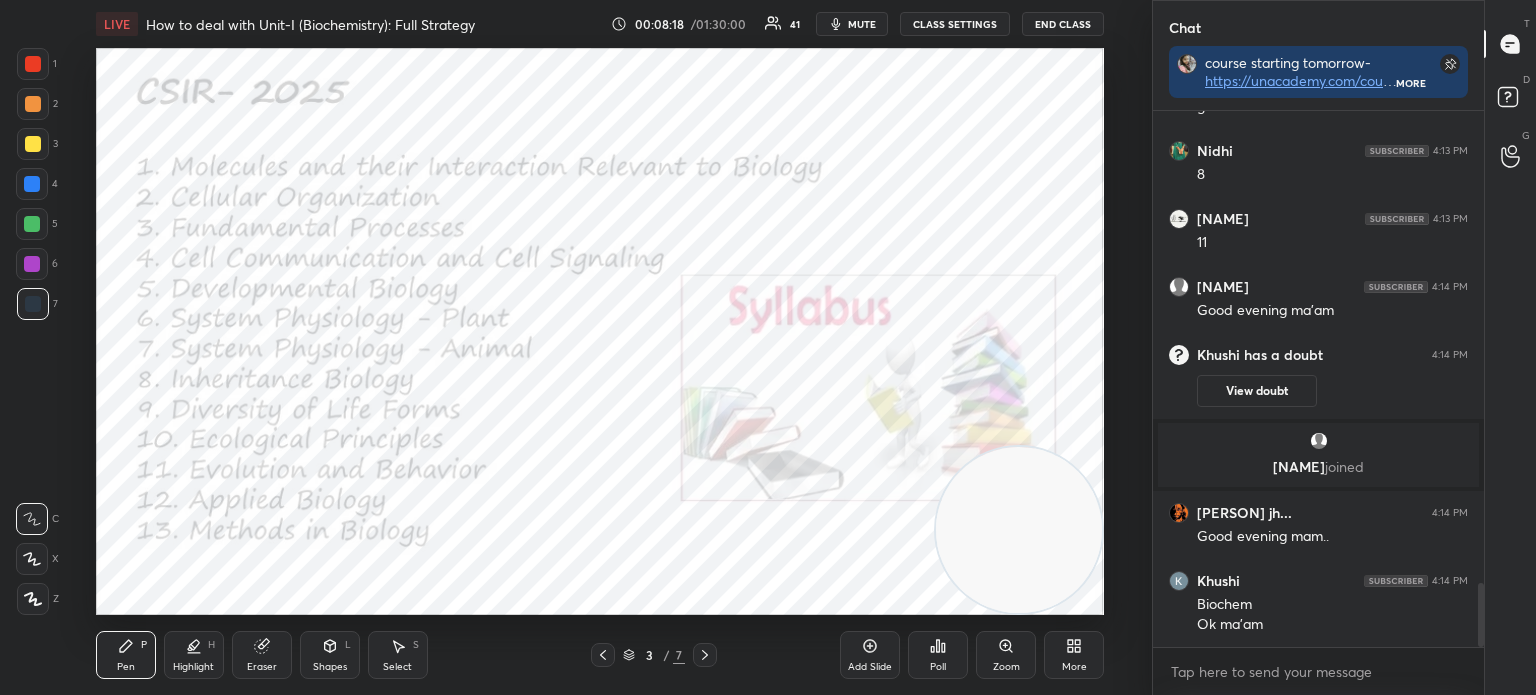 click at bounding box center [705, 655] 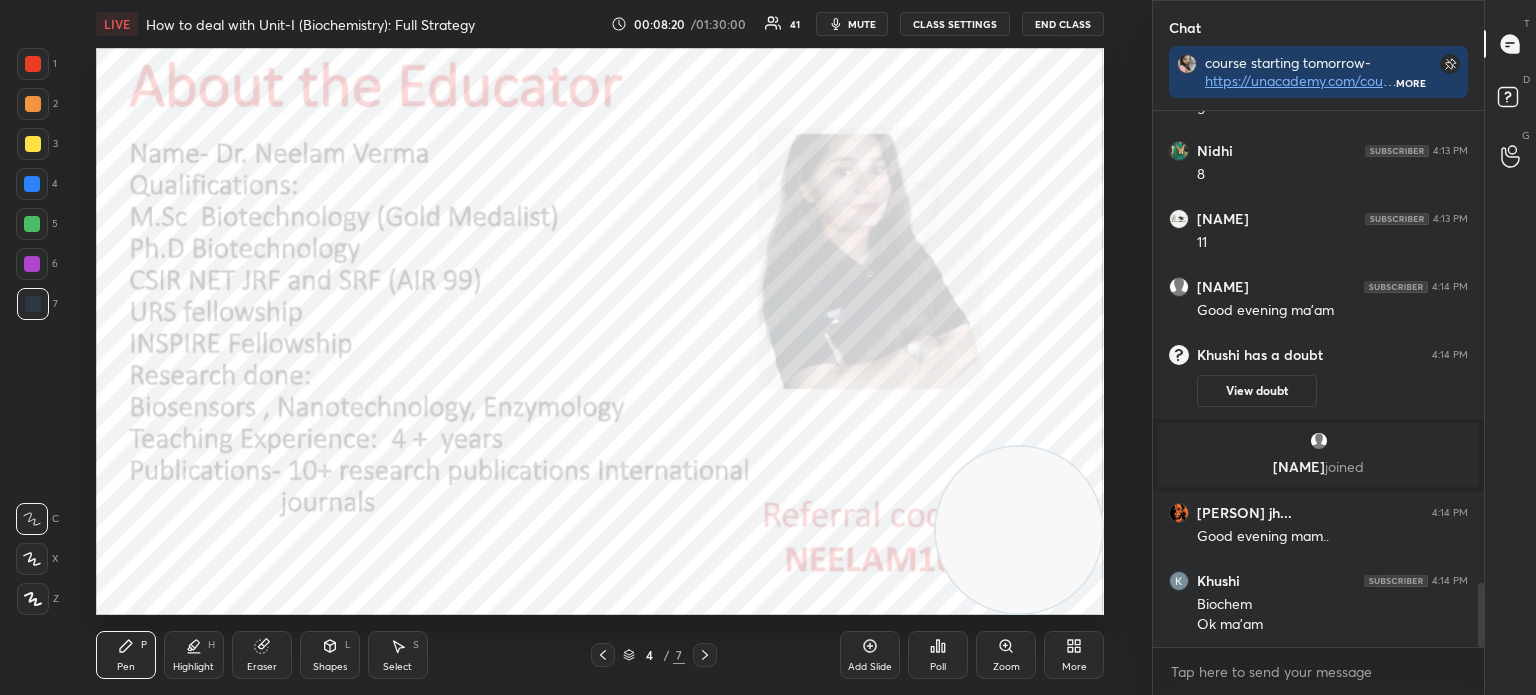 click at bounding box center [603, 655] 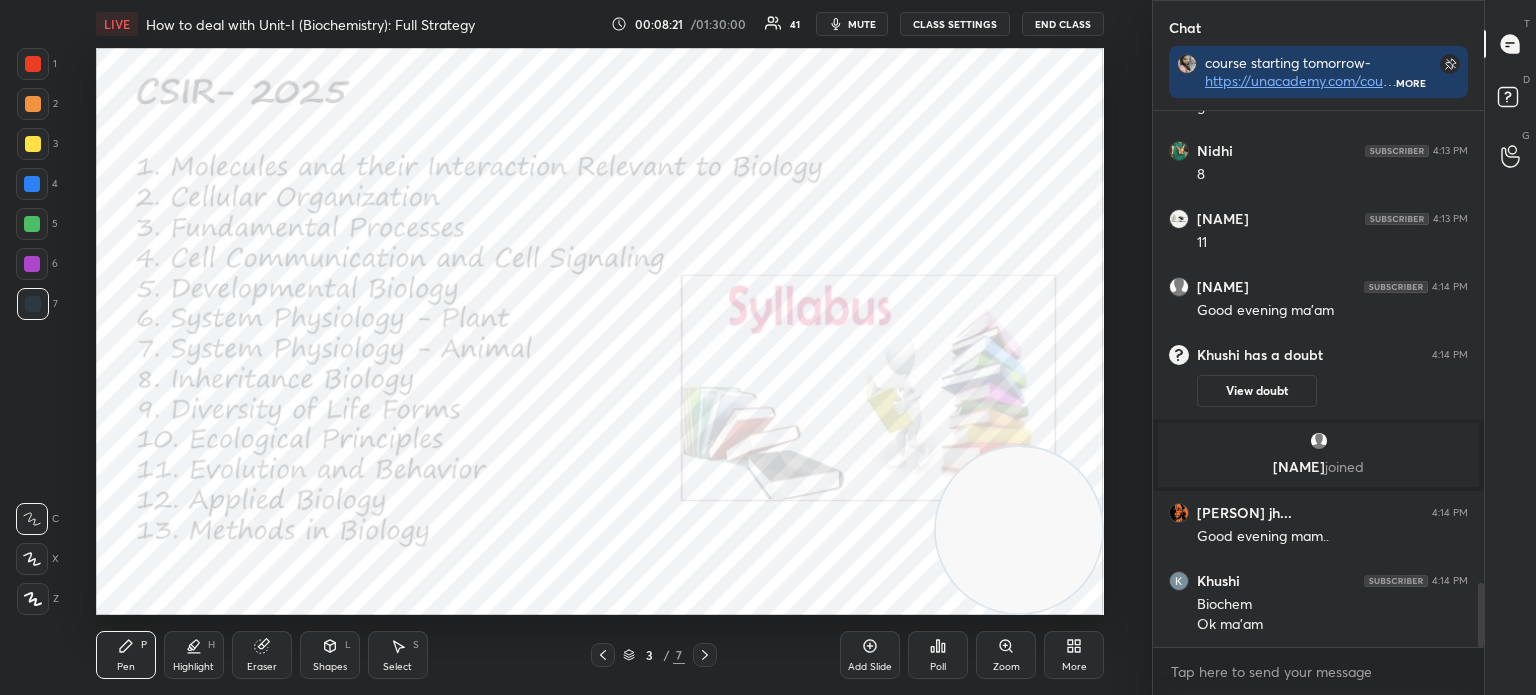 click on "Add Slide" at bounding box center (870, 655) 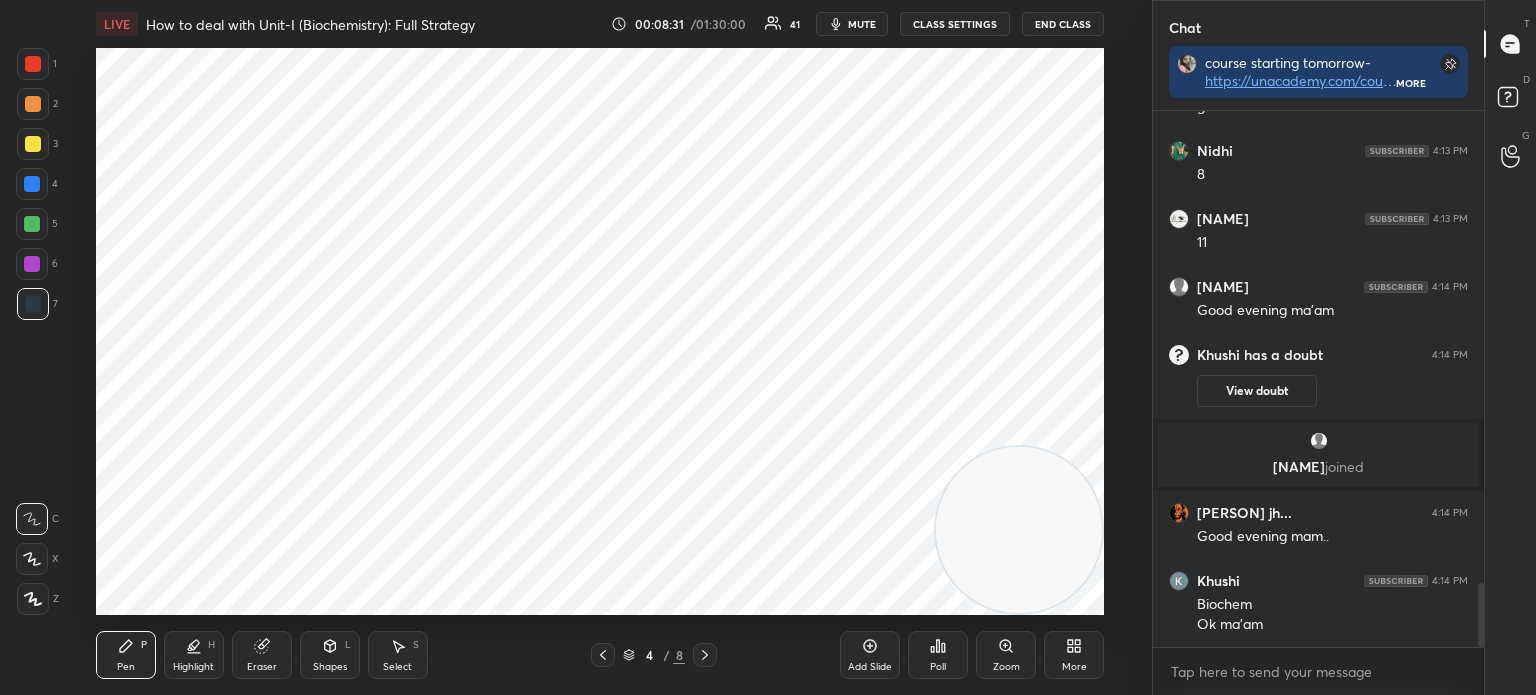 scroll, scrollTop: 4056, scrollLeft: 0, axis: vertical 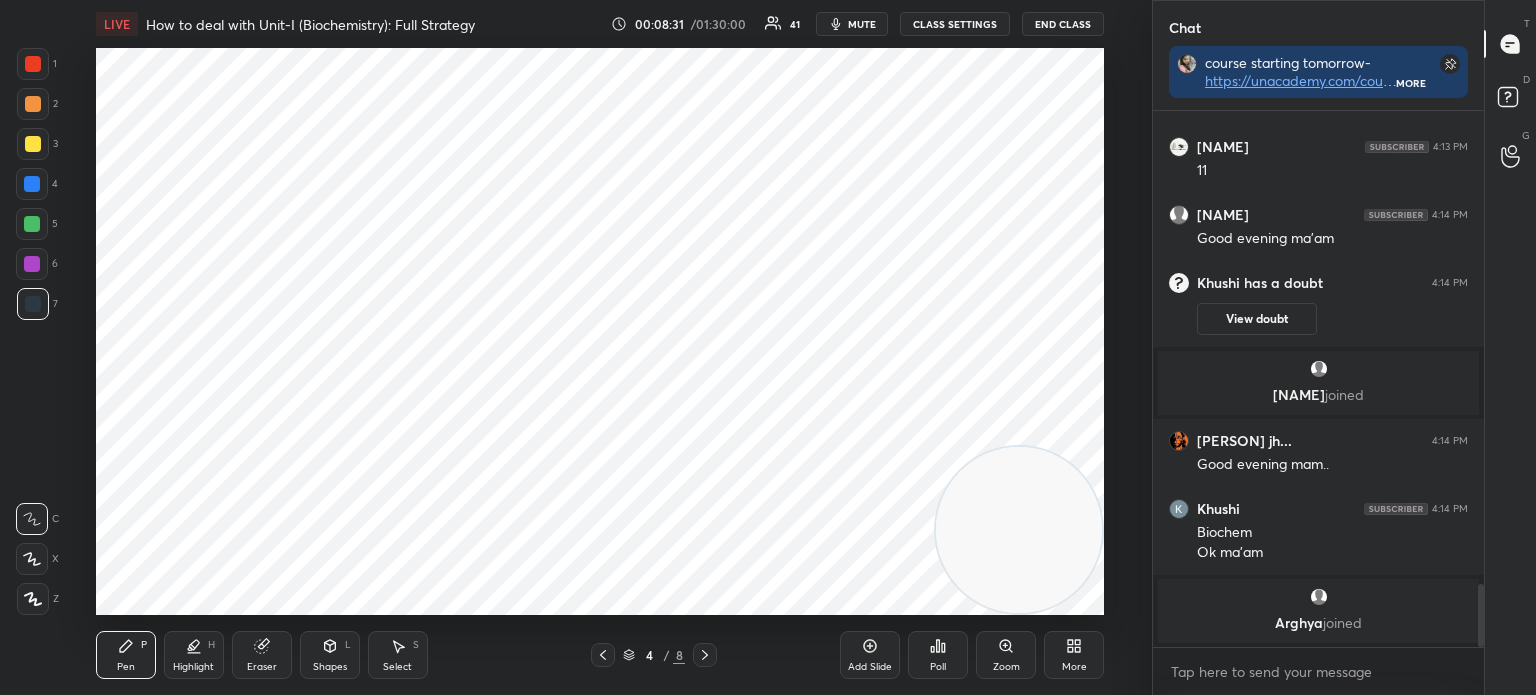 click at bounding box center [33, 64] 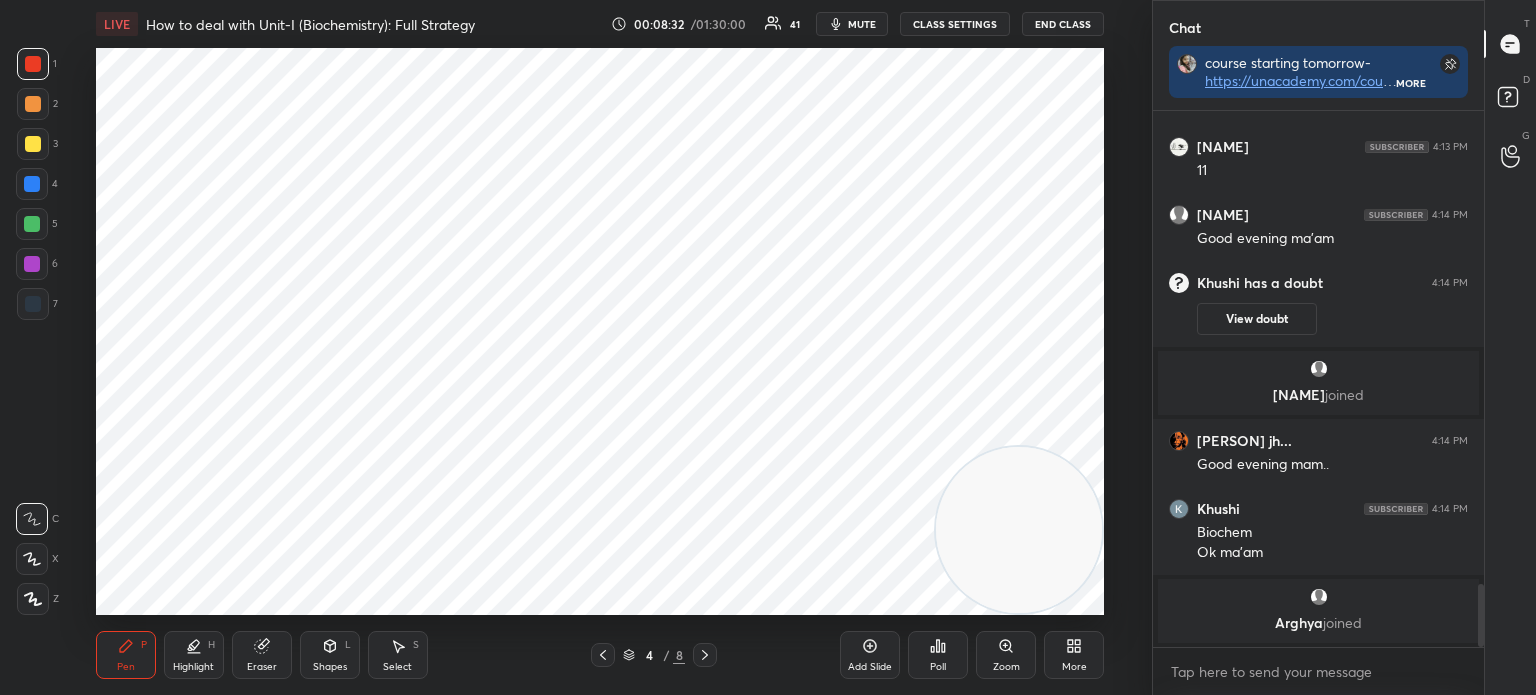click at bounding box center [33, 599] 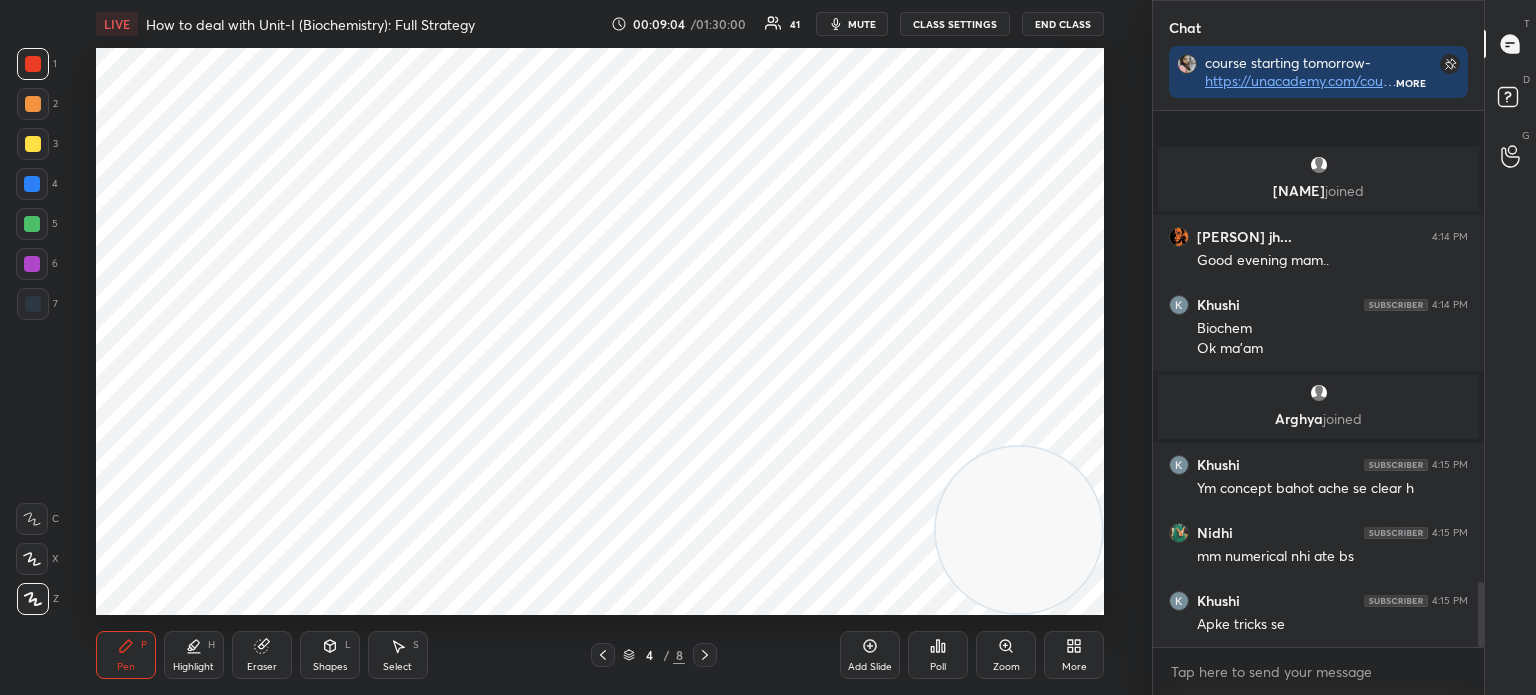 scroll, scrollTop: 3882, scrollLeft: 0, axis: vertical 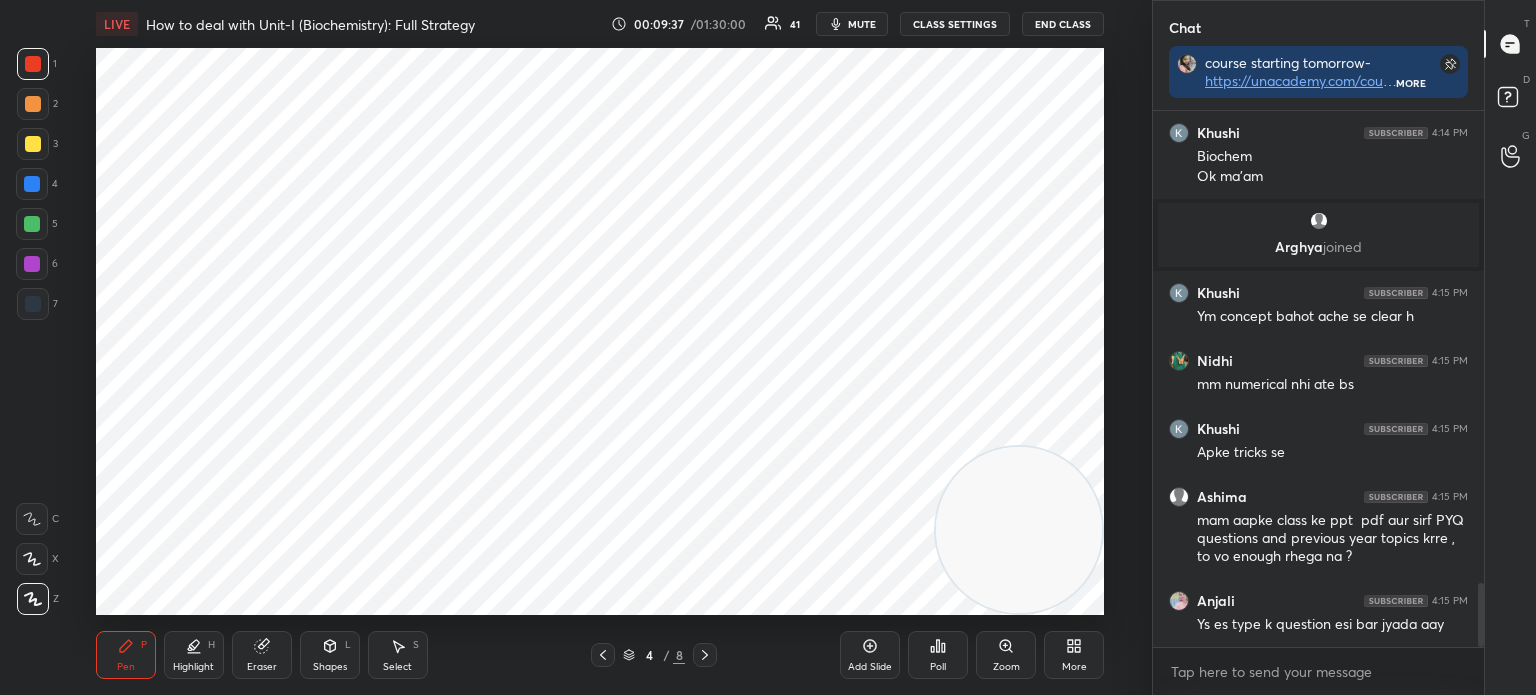 click at bounding box center (33, 304) 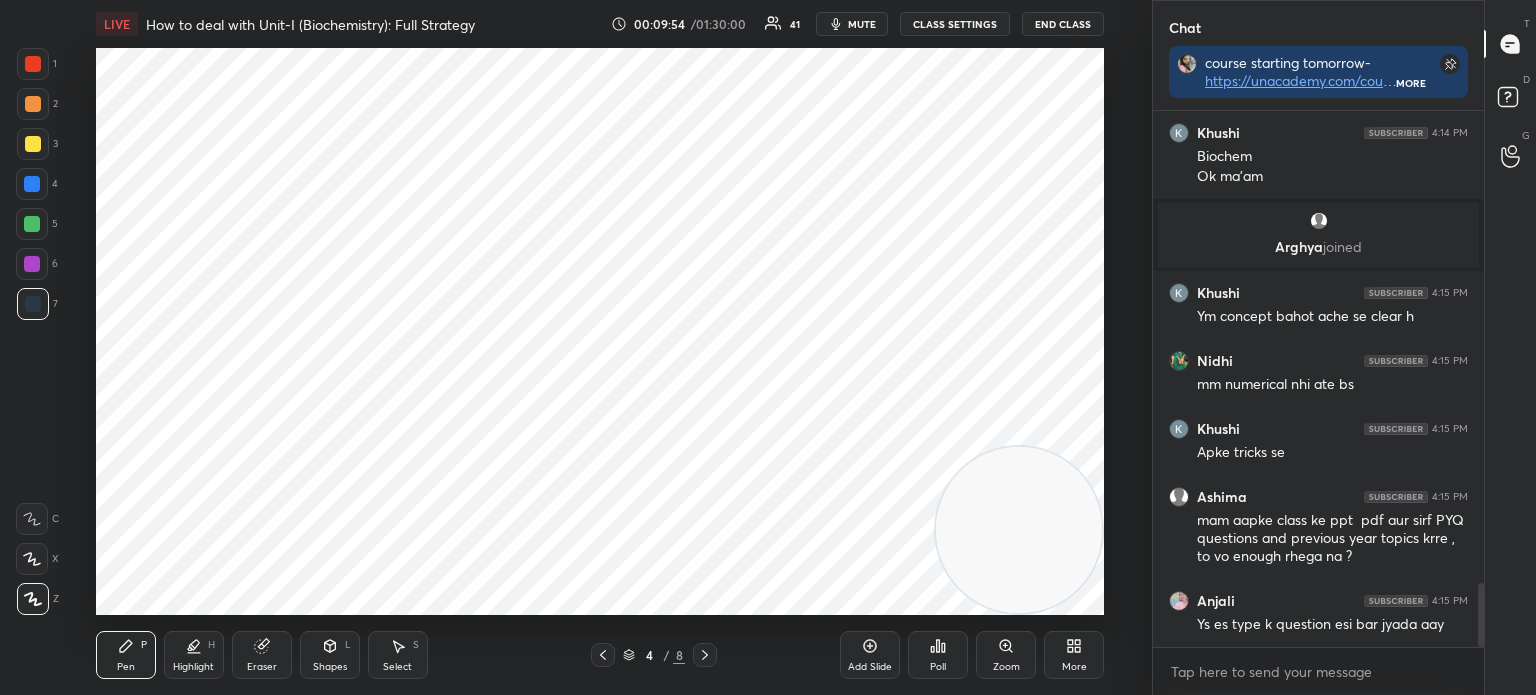 scroll, scrollTop: 4022, scrollLeft: 0, axis: vertical 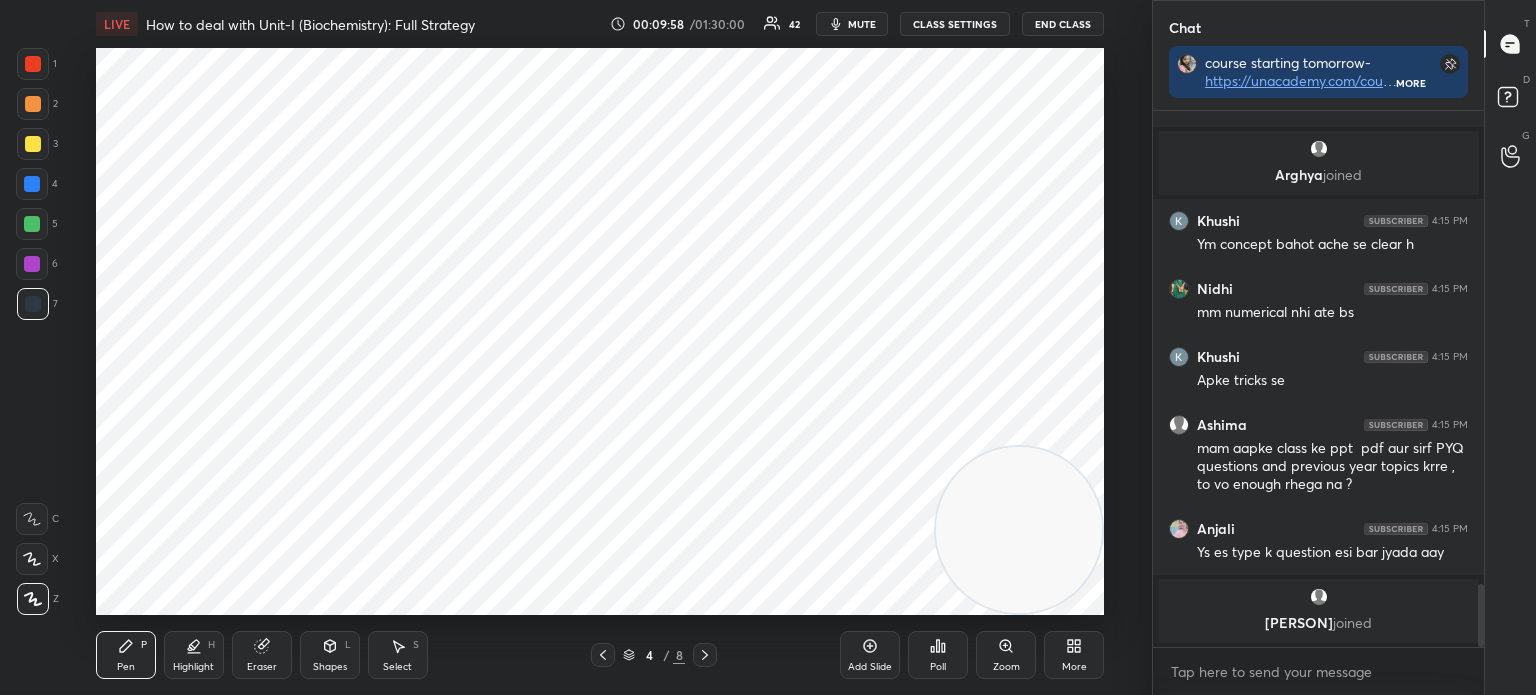 click 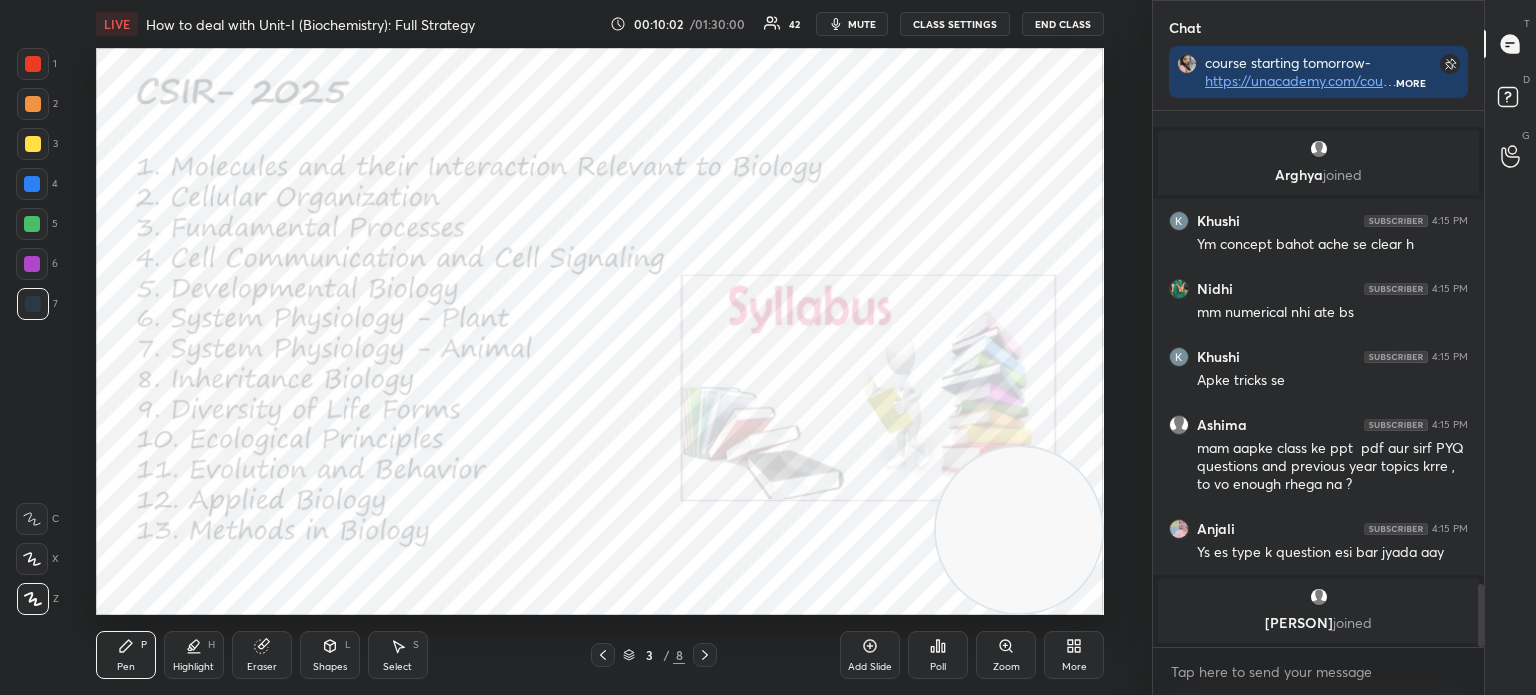 click 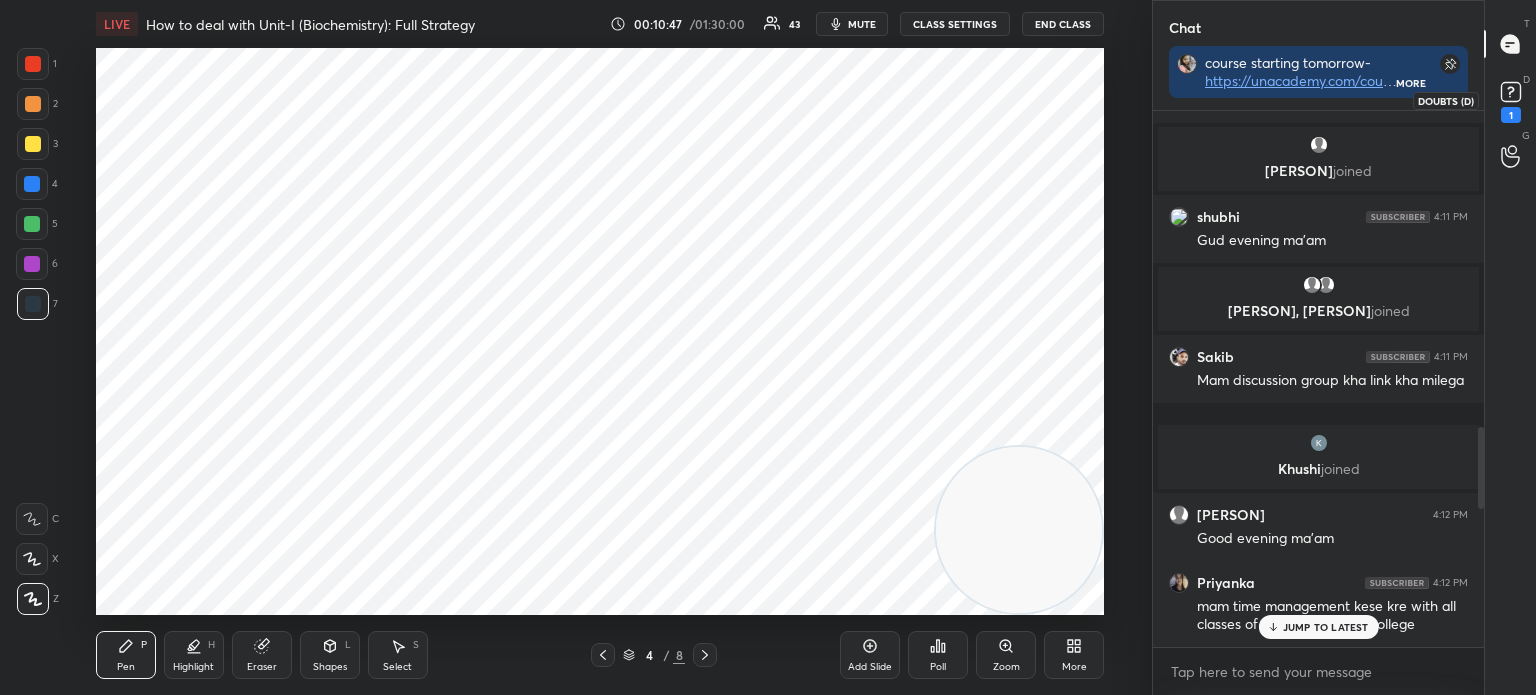 scroll, scrollTop: 2962, scrollLeft: 0, axis: vertical 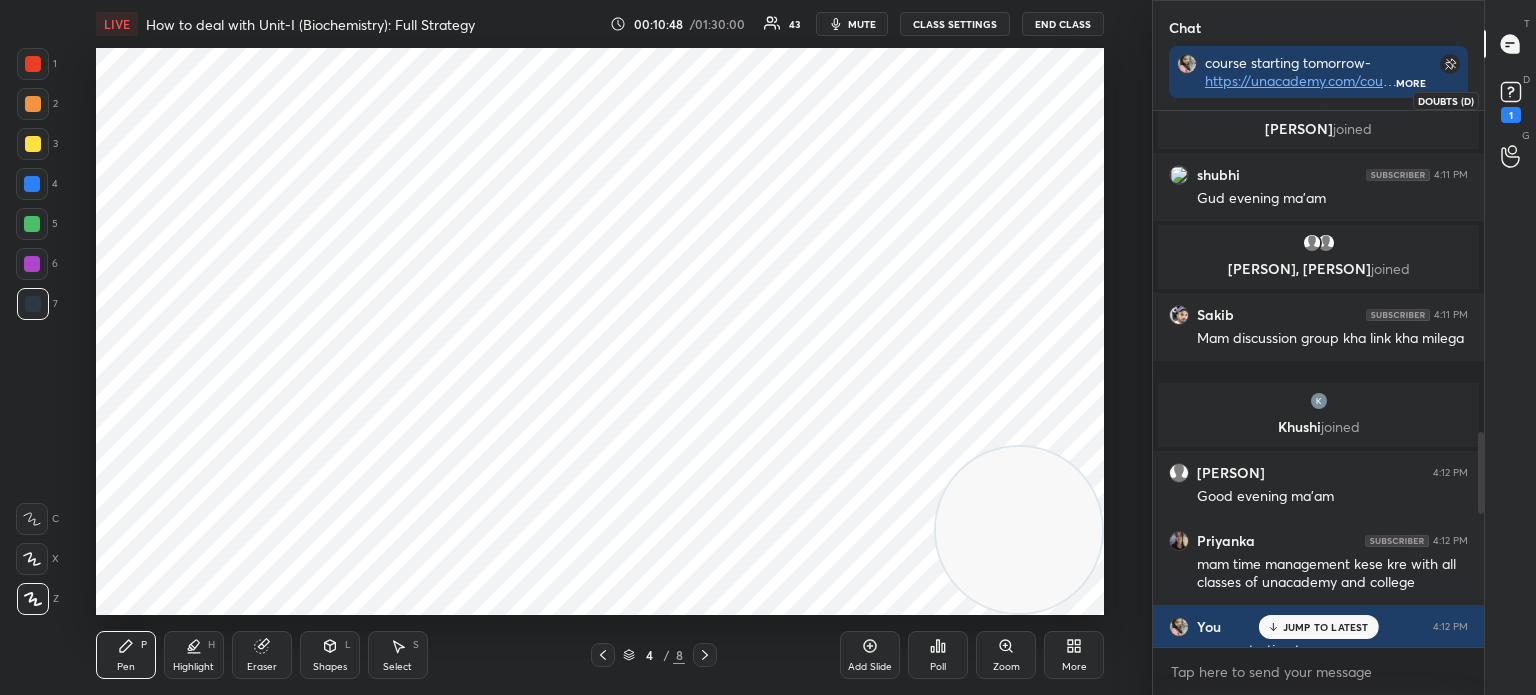 click on "1" at bounding box center [1511, 115] 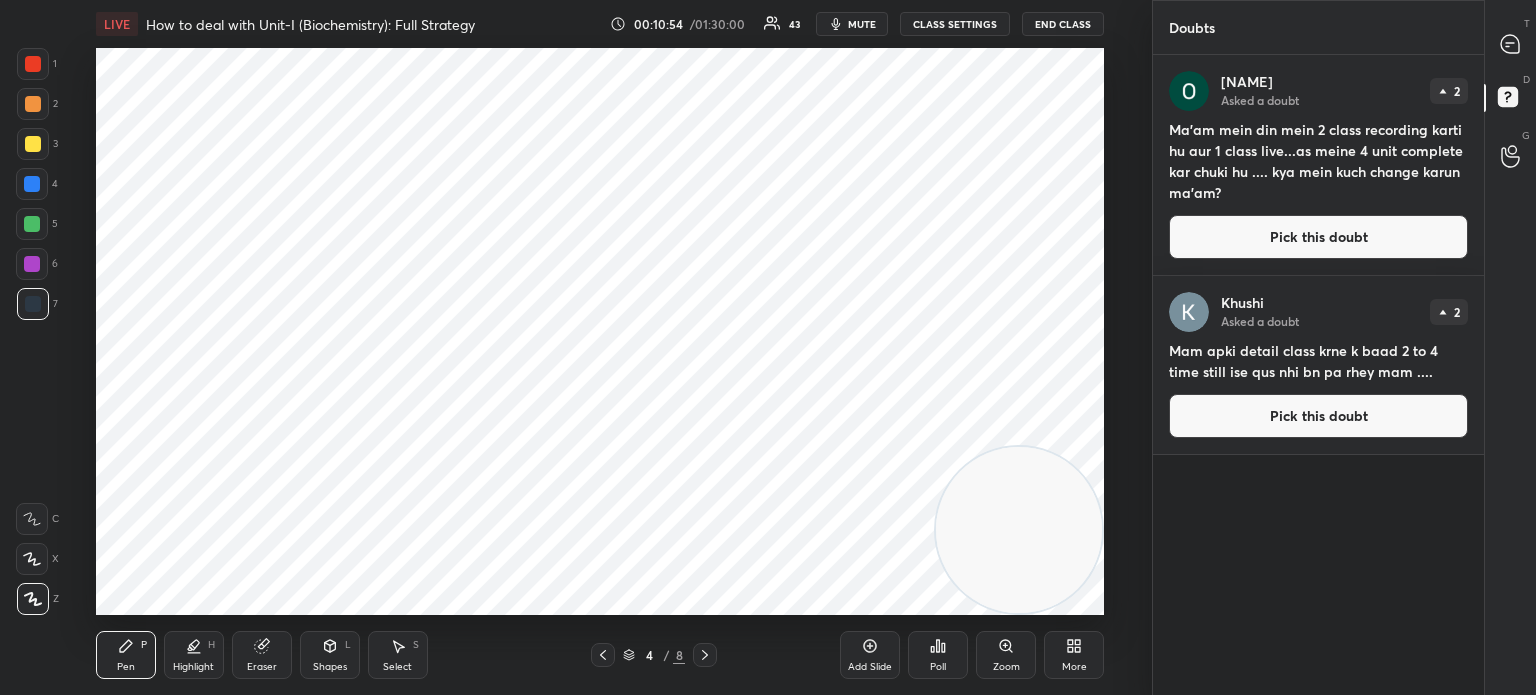 click 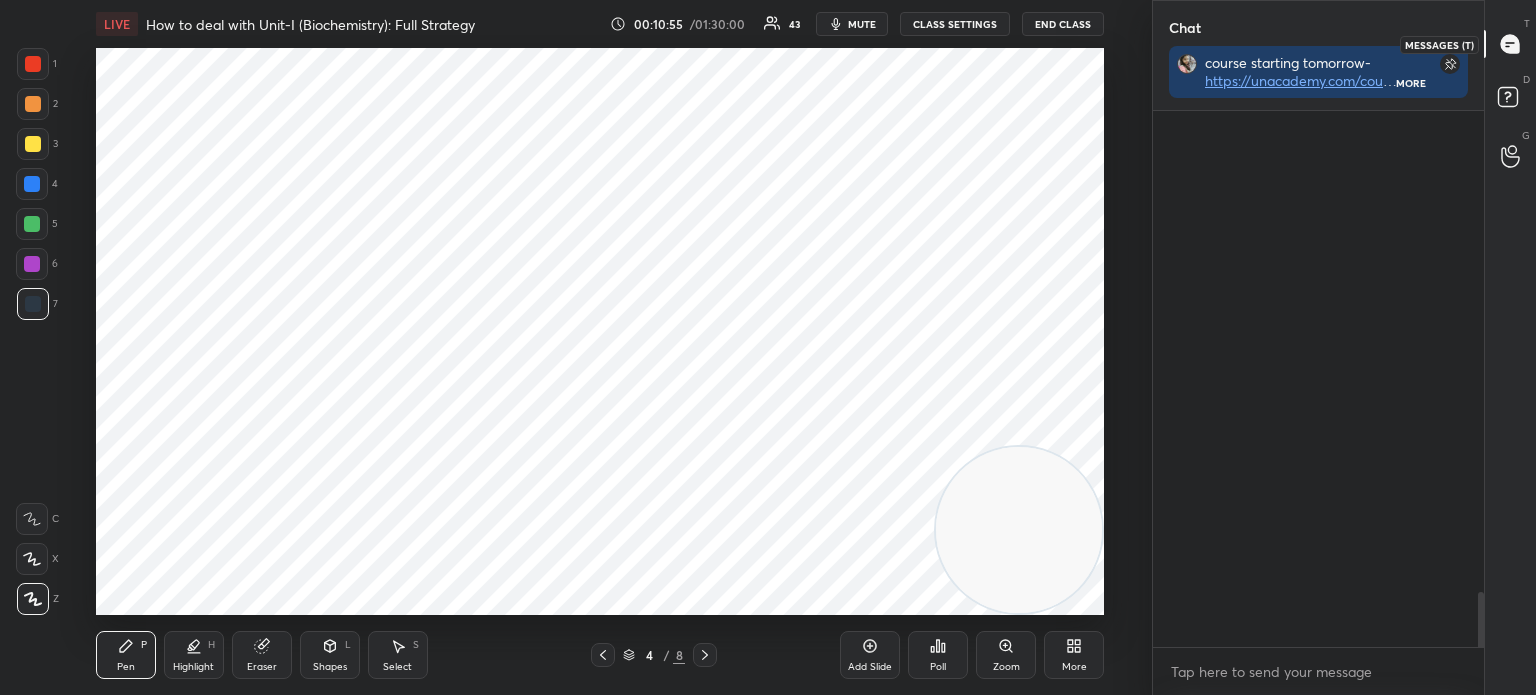 scroll, scrollTop: 578, scrollLeft: 325, axis: both 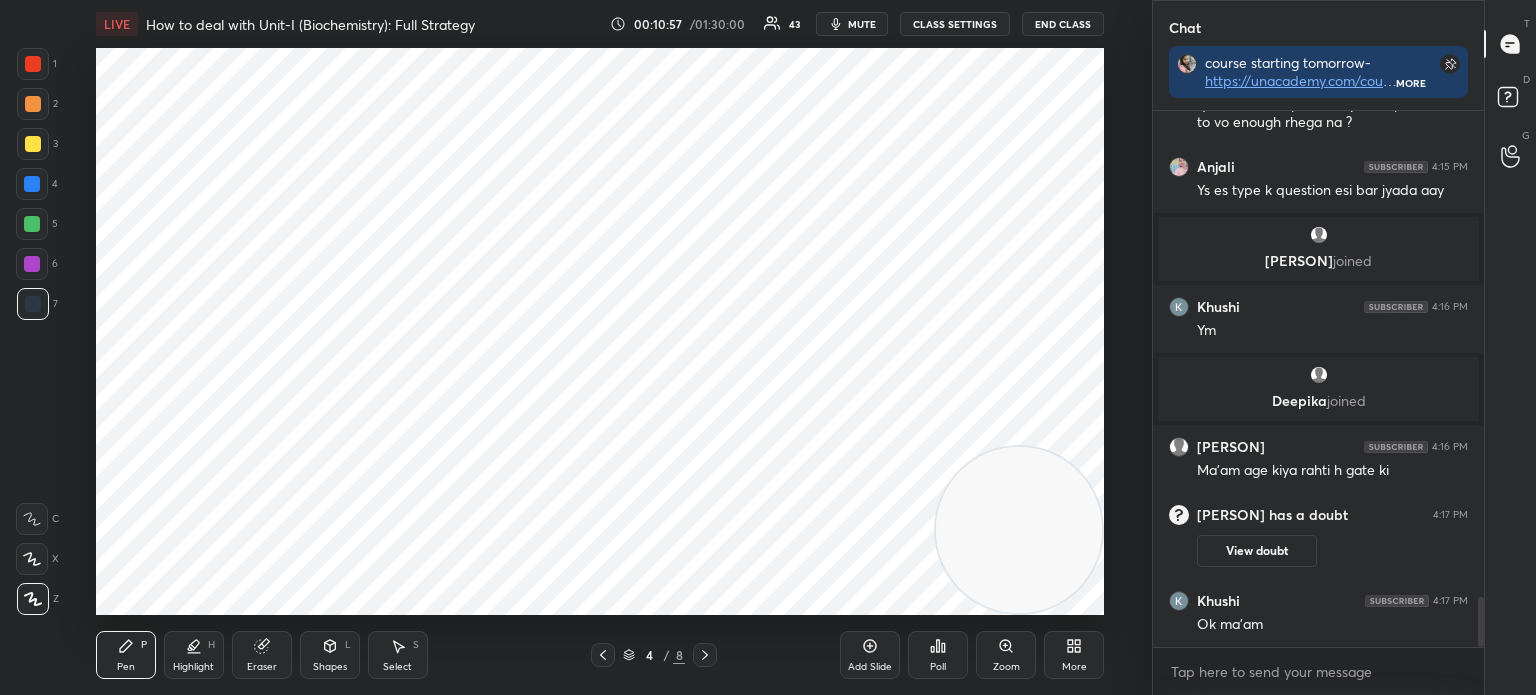 click 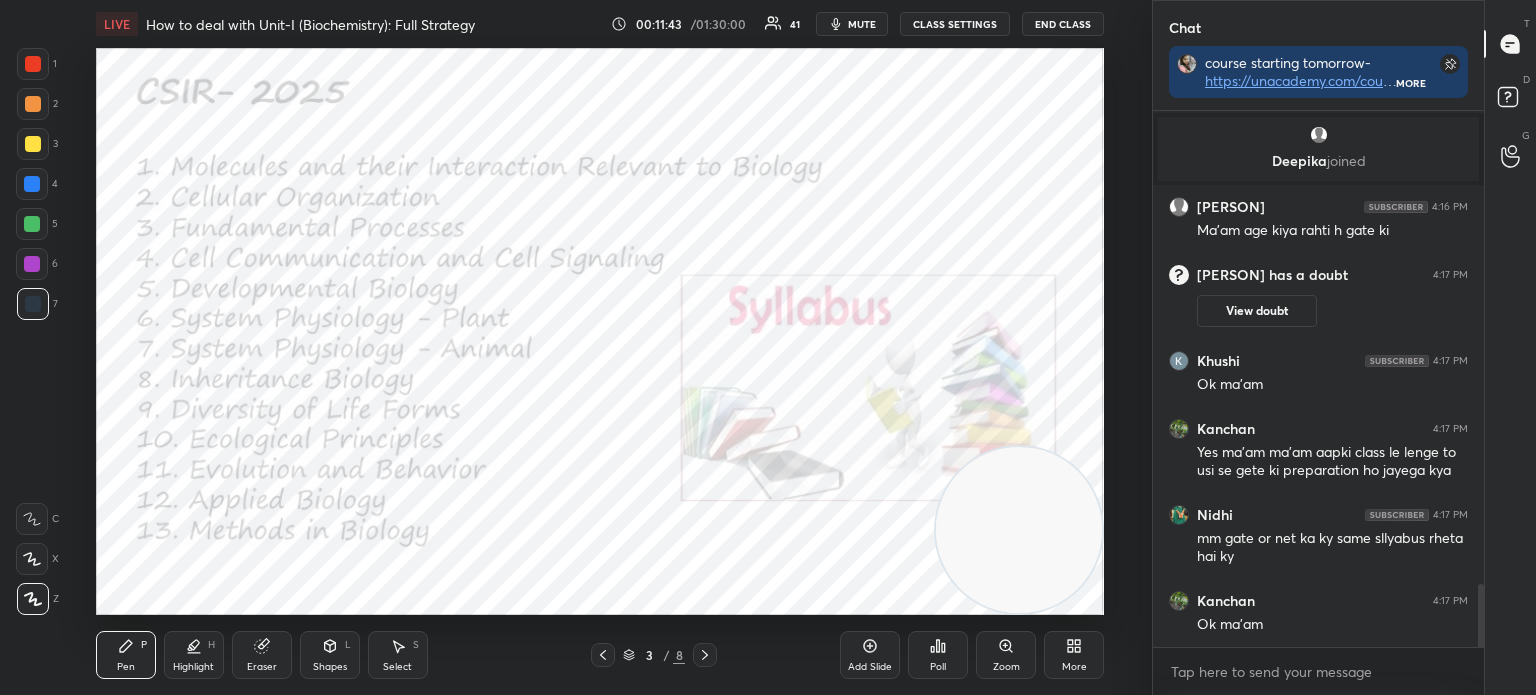 scroll, scrollTop: 4104, scrollLeft: 0, axis: vertical 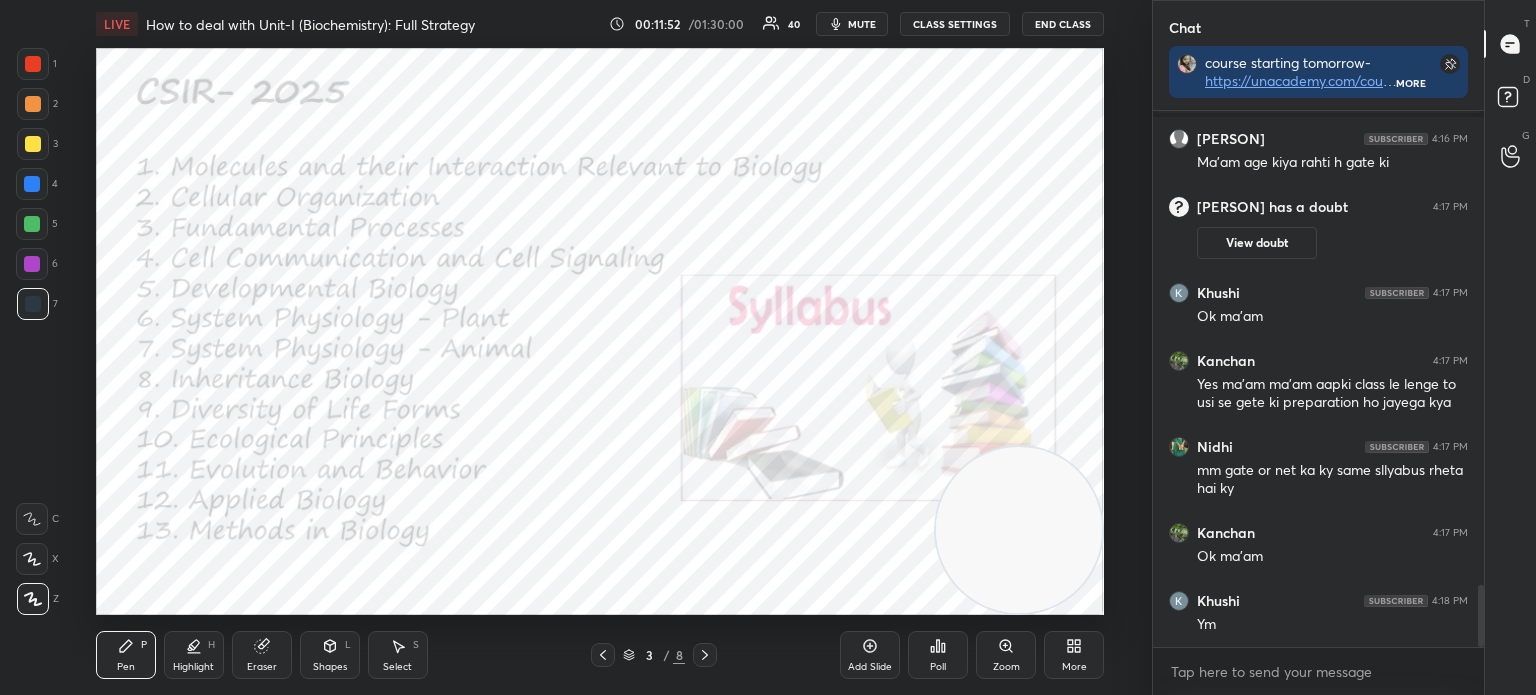 click at bounding box center [705, 655] 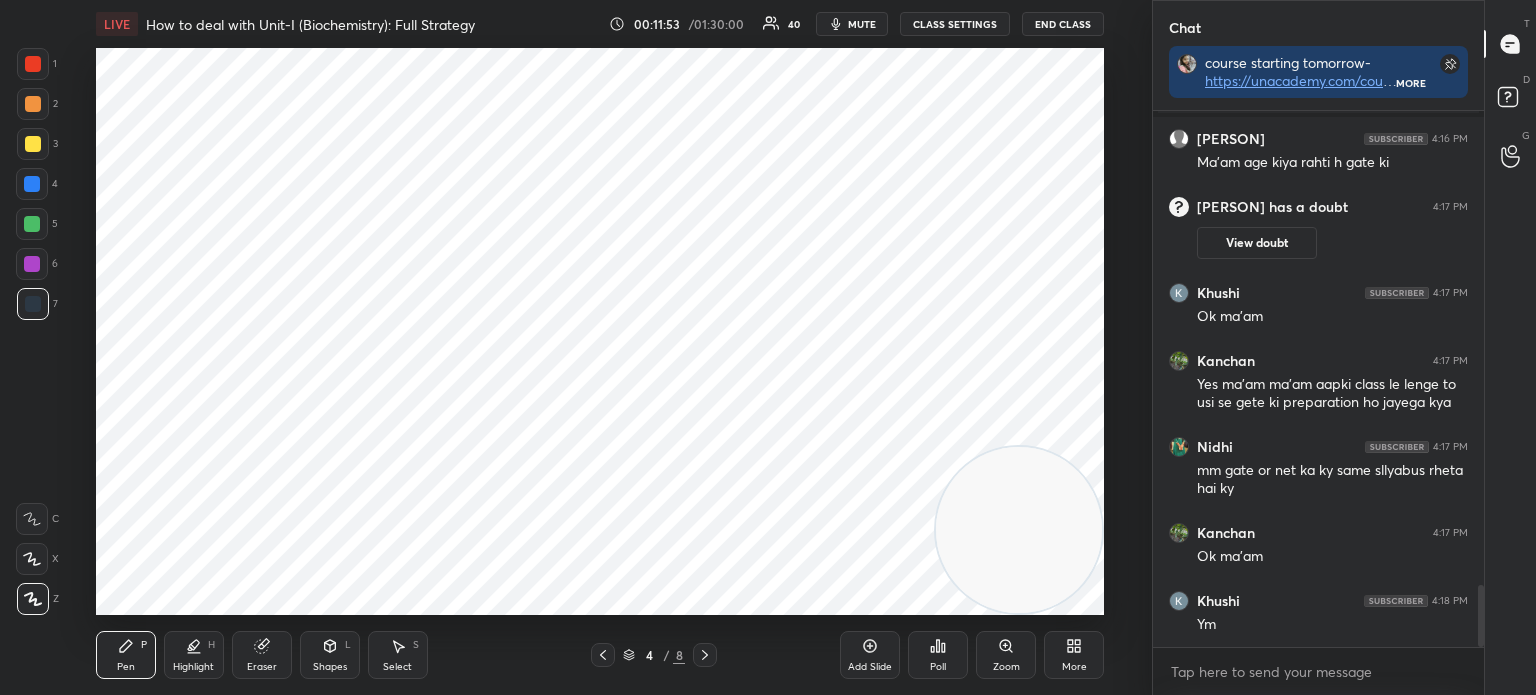 click 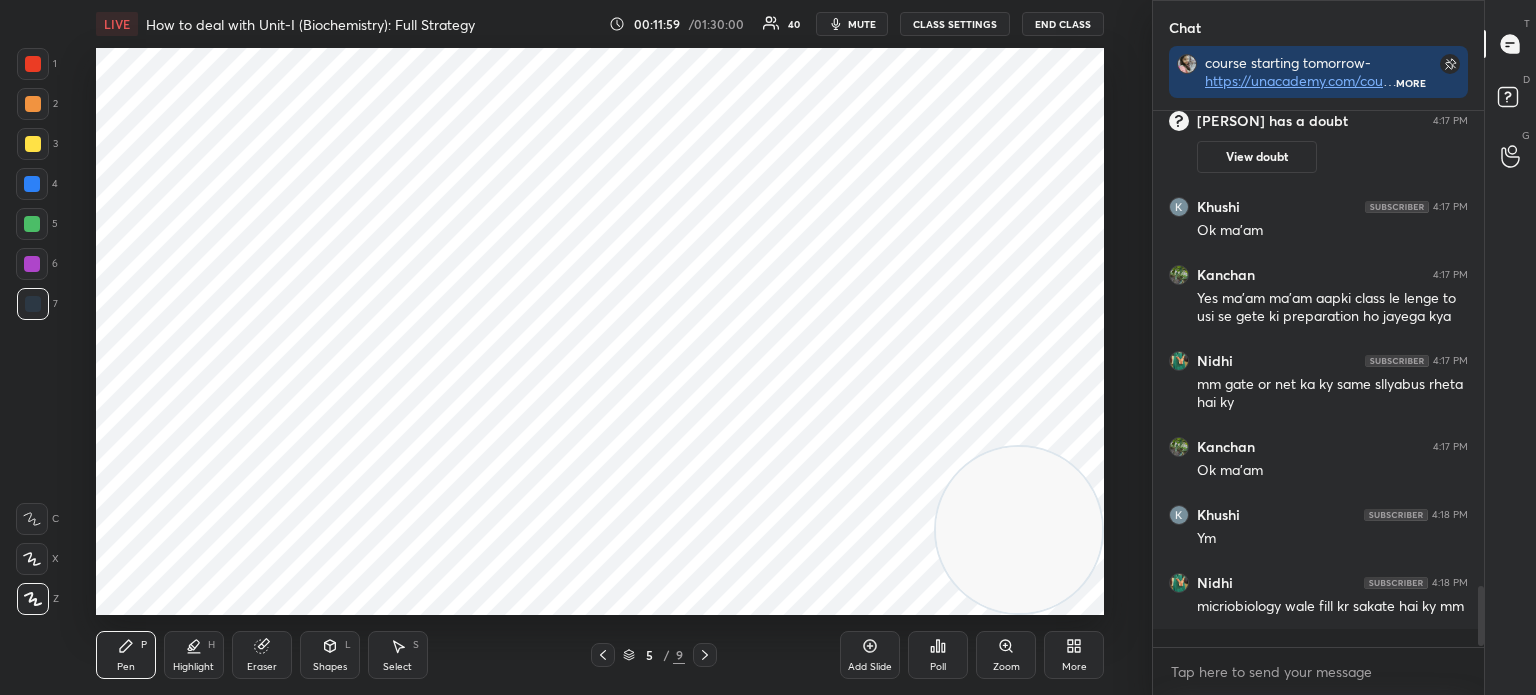 scroll, scrollTop: 4258, scrollLeft: 0, axis: vertical 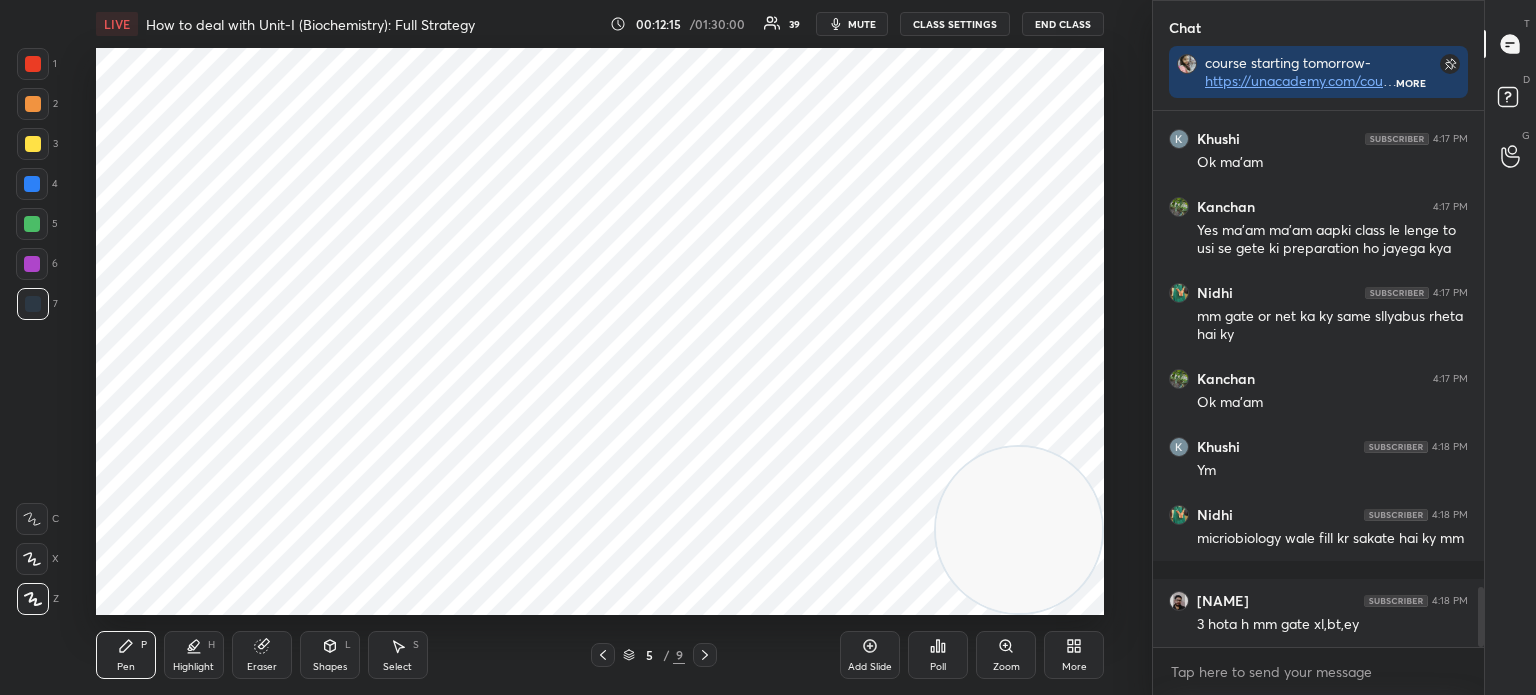 click on "Select S" at bounding box center [398, 655] 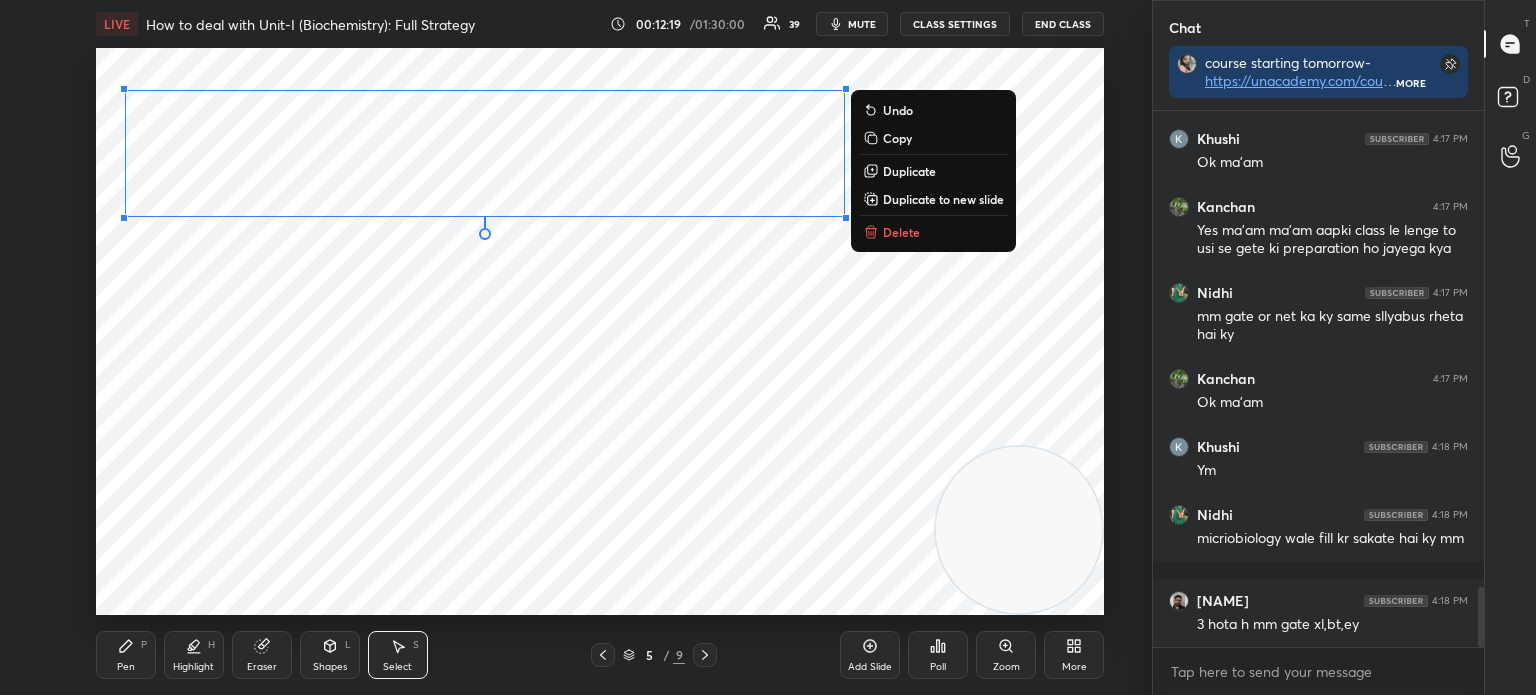 click on "0 ° Undo Copy Duplicate Duplicate to new slide Delete" at bounding box center (600, 331) 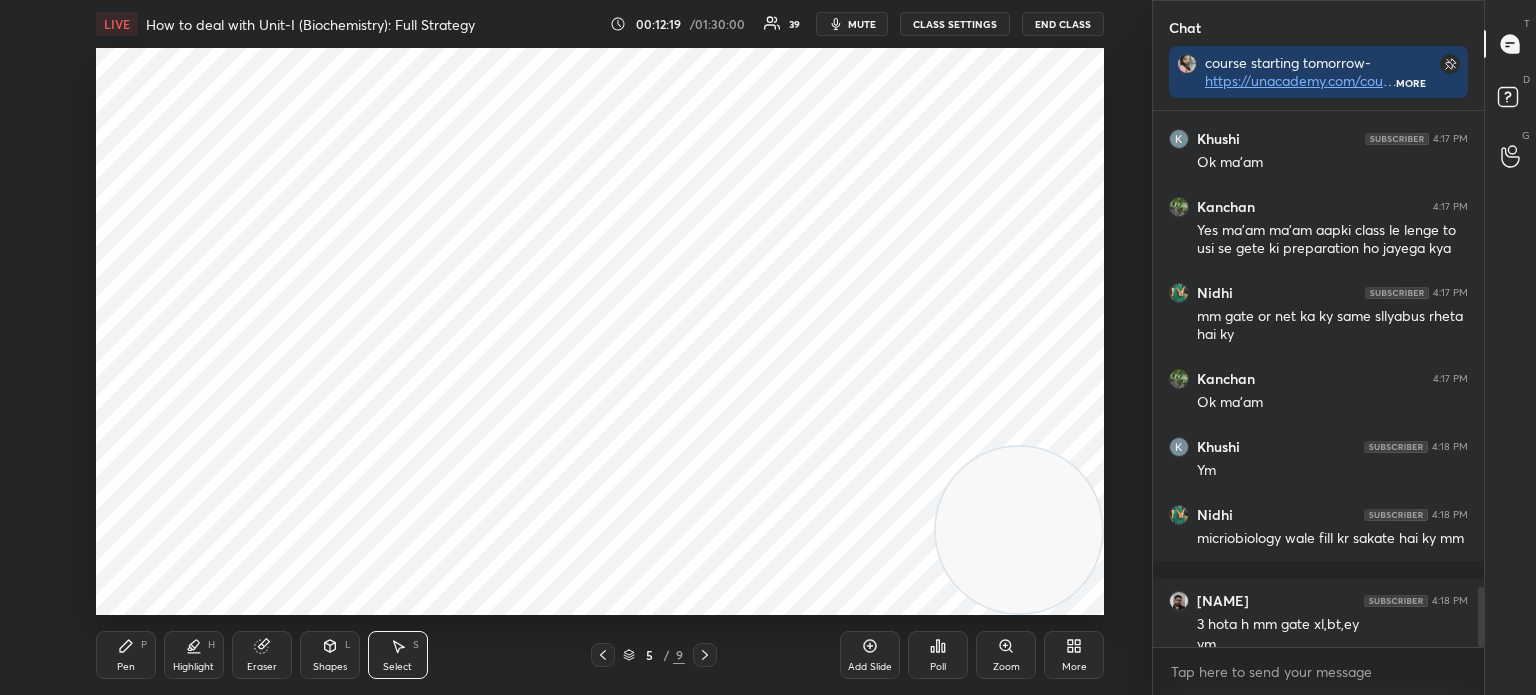 scroll, scrollTop: 4278, scrollLeft: 0, axis: vertical 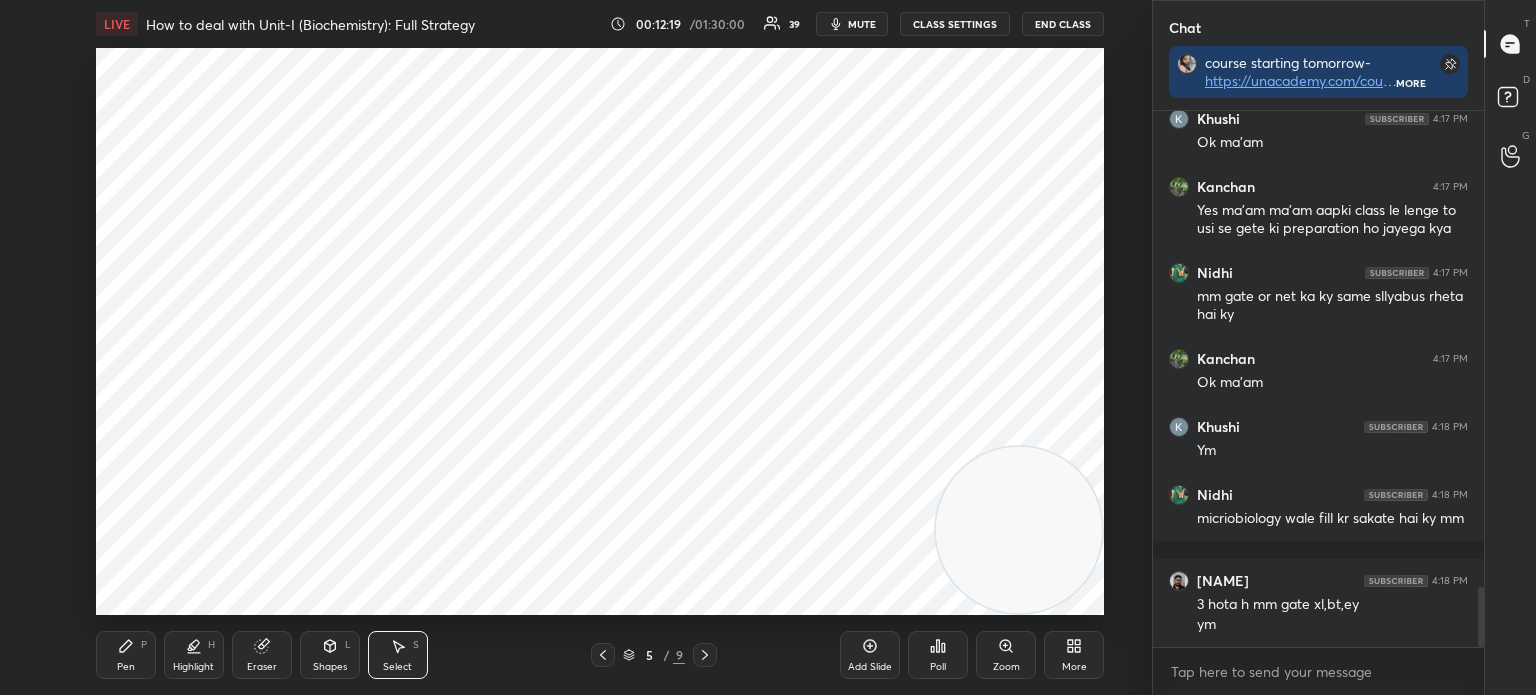 click on "Pen P" at bounding box center [126, 655] 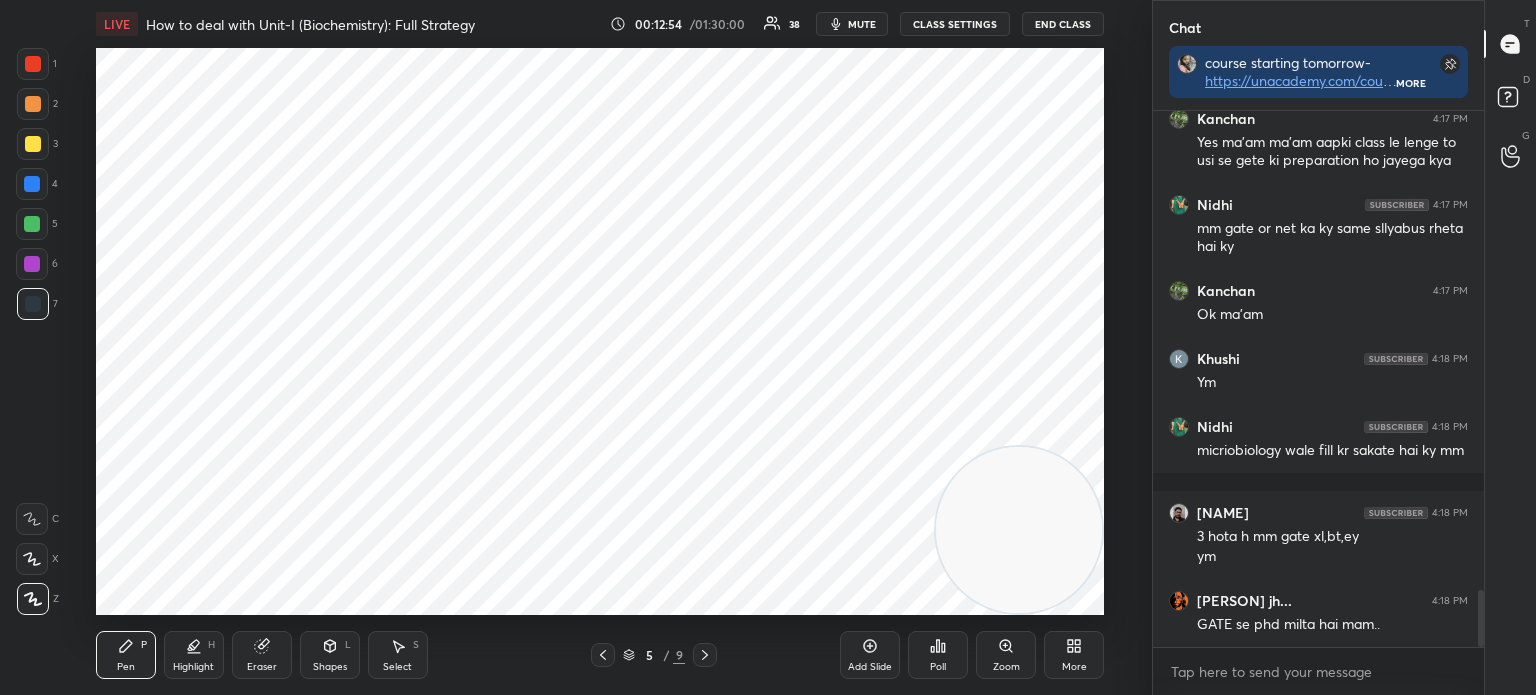 scroll, scrollTop: 4468, scrollLeft: 0, axis: vertical 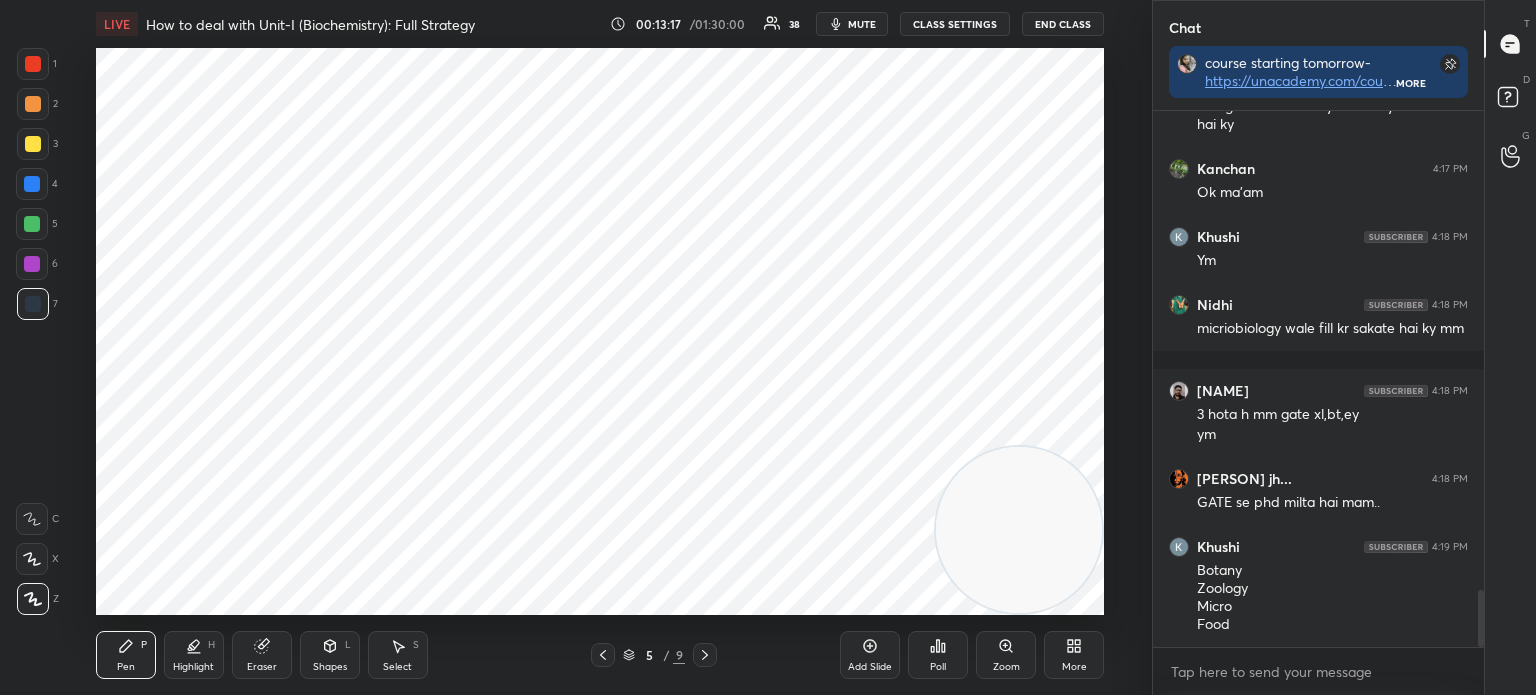 click at bounding box center [33, 104] 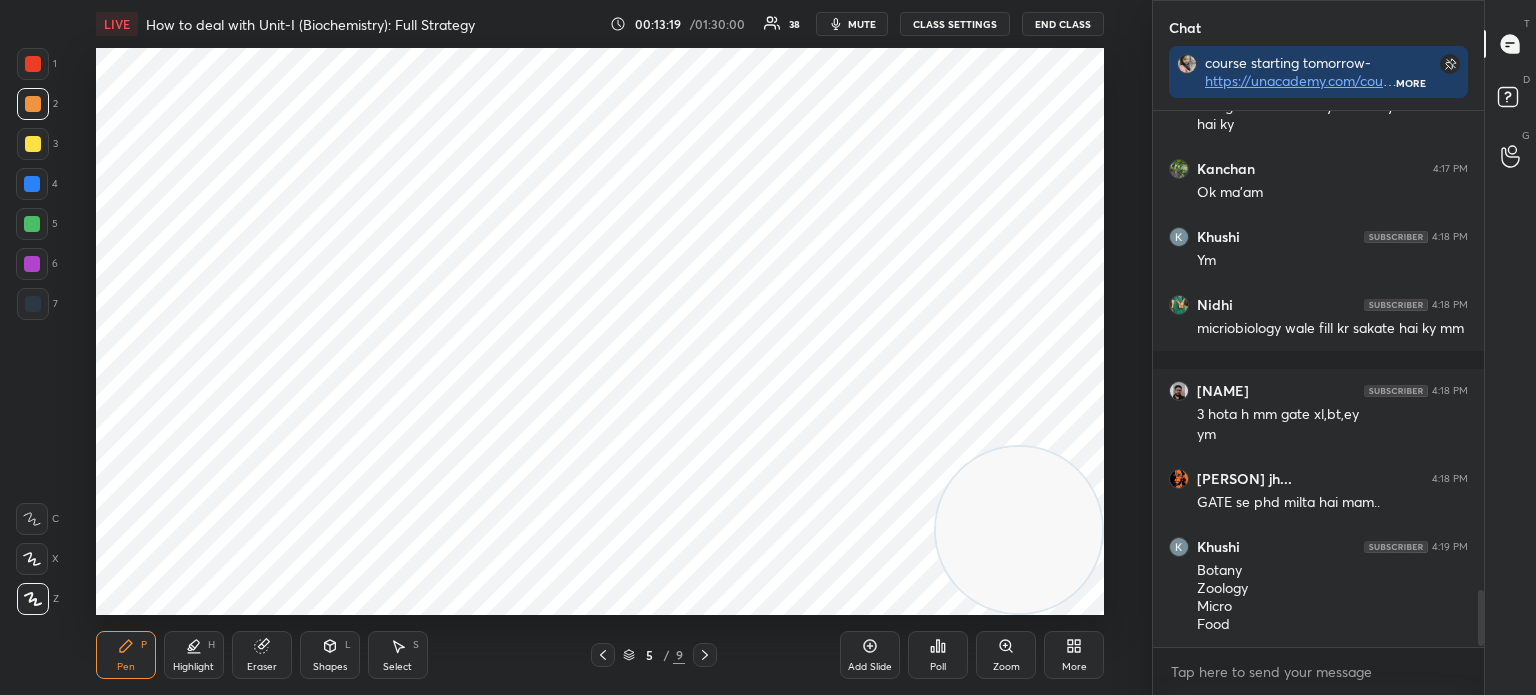 scroll, scrollTop: 4540, scrollLeft: 0, axis: vertical 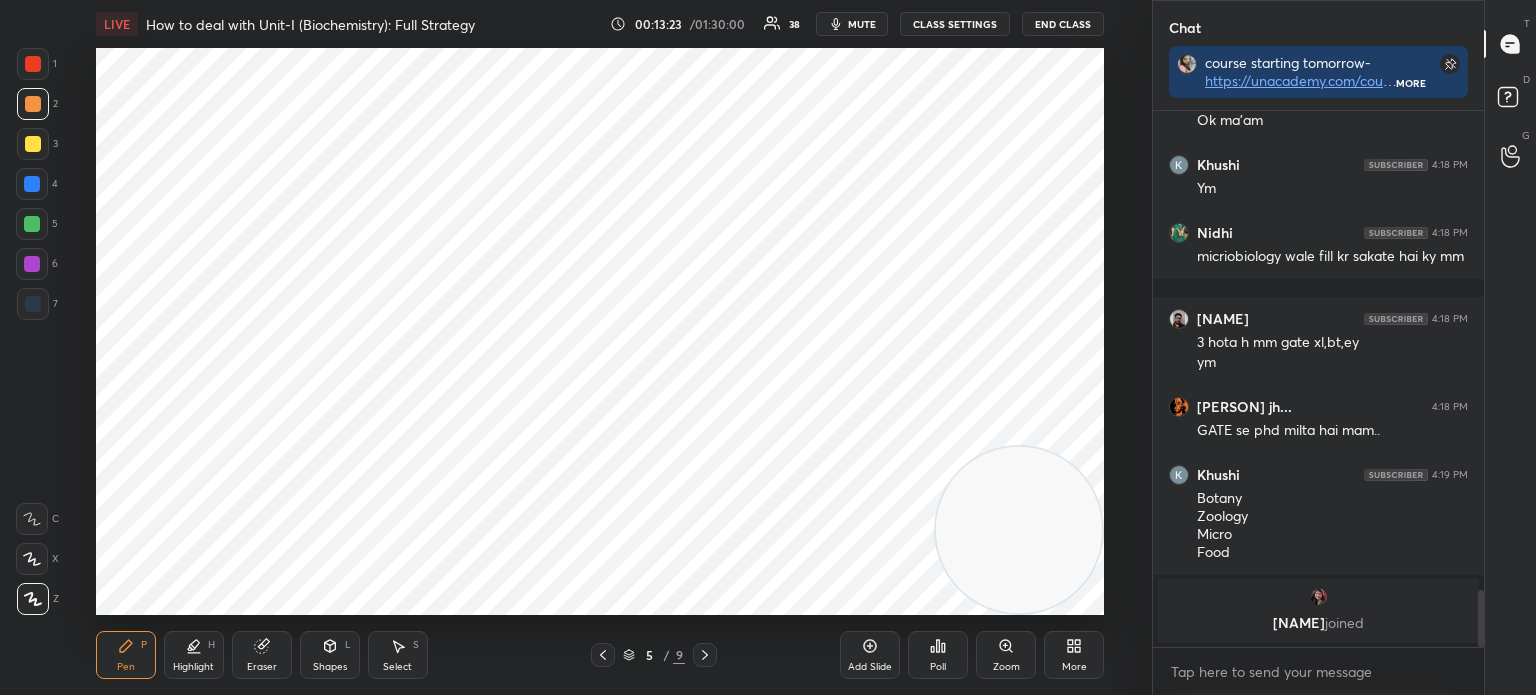click on "Eraser" at bounding box center (262, 655) 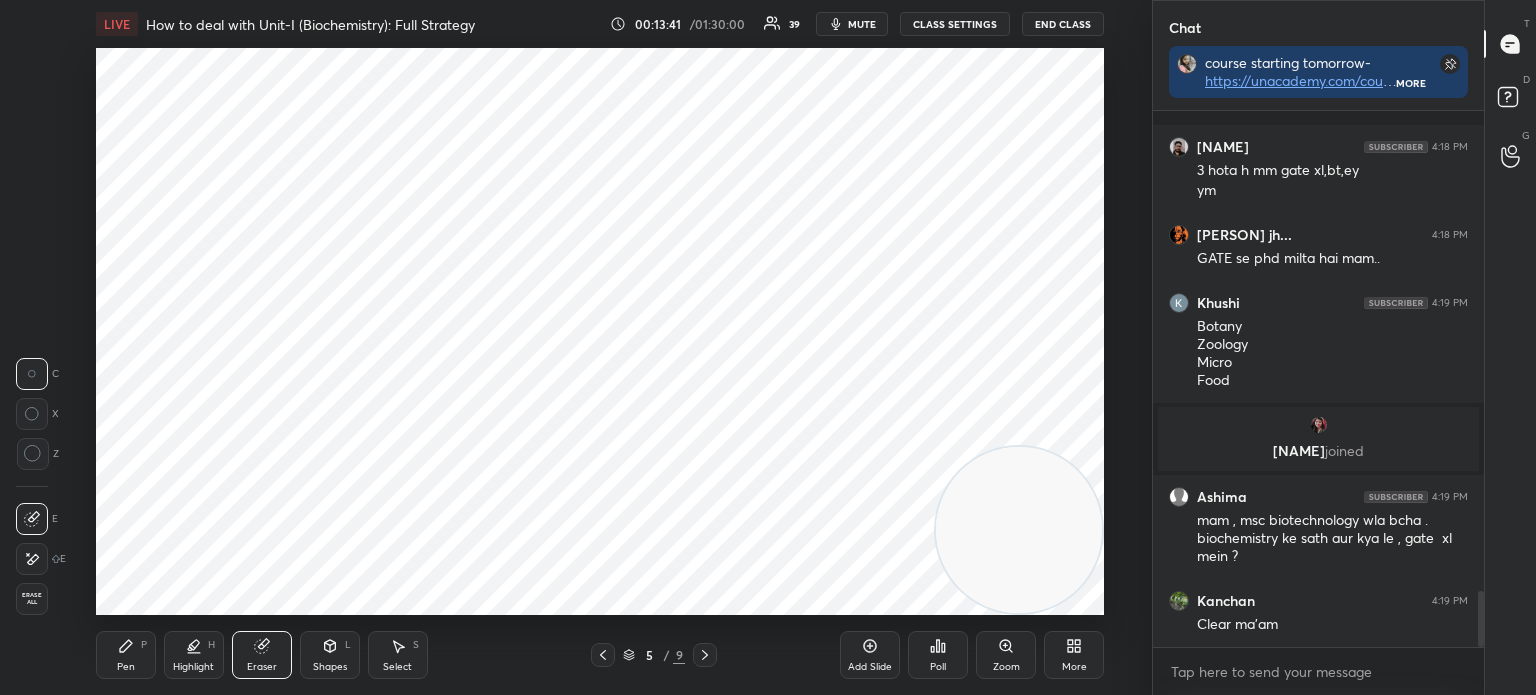 scroll, scrollTop: 4576, scrollLeft: 0, axis: vertical 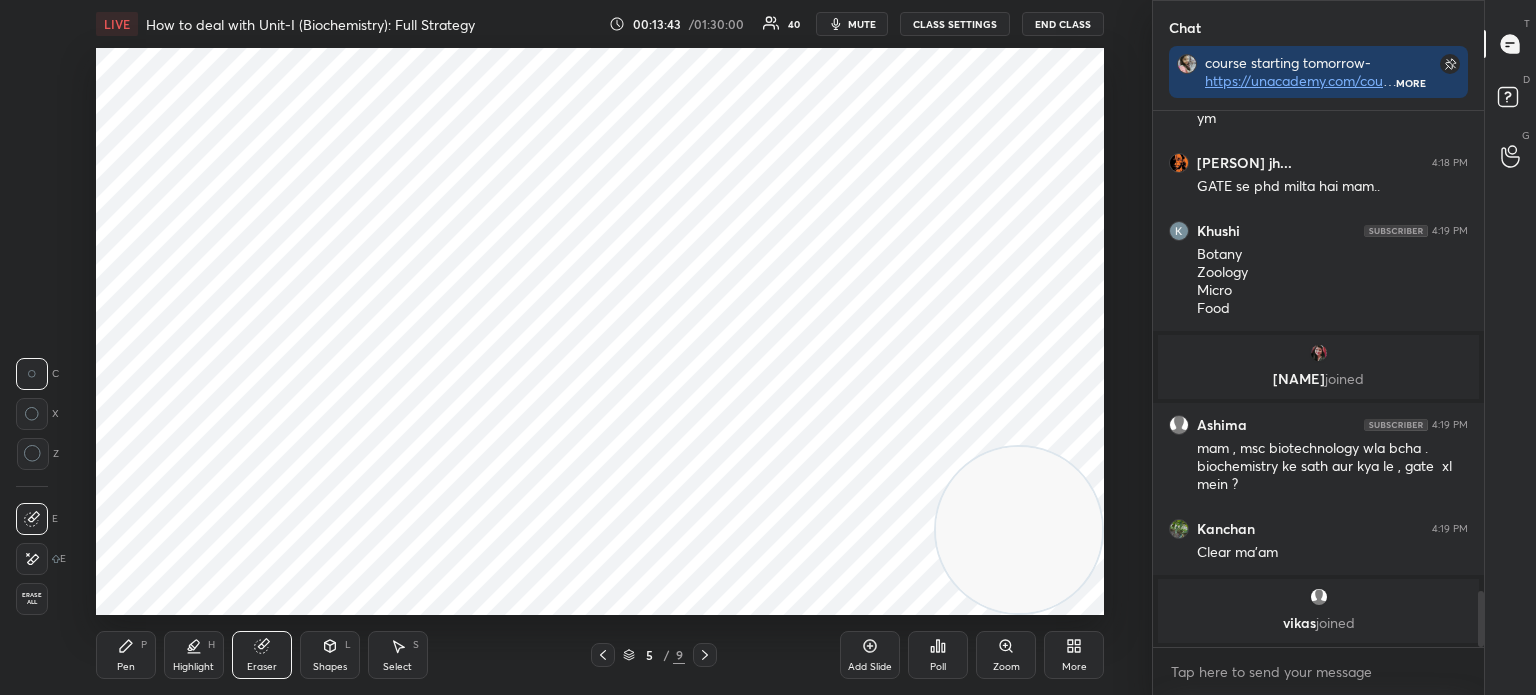 click on "Pen P" at bounding box center (126, 655) 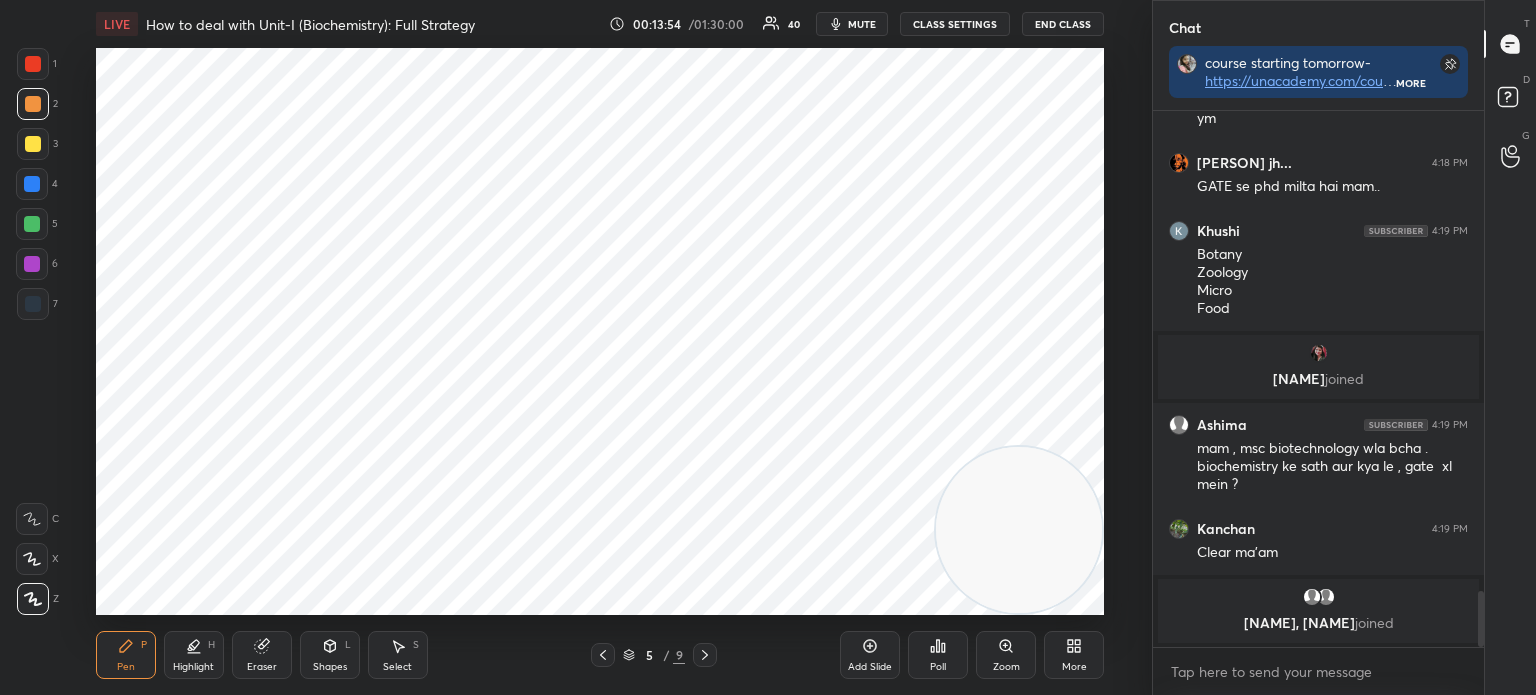 click on "Highlight H" at bounding box center (194, 655) 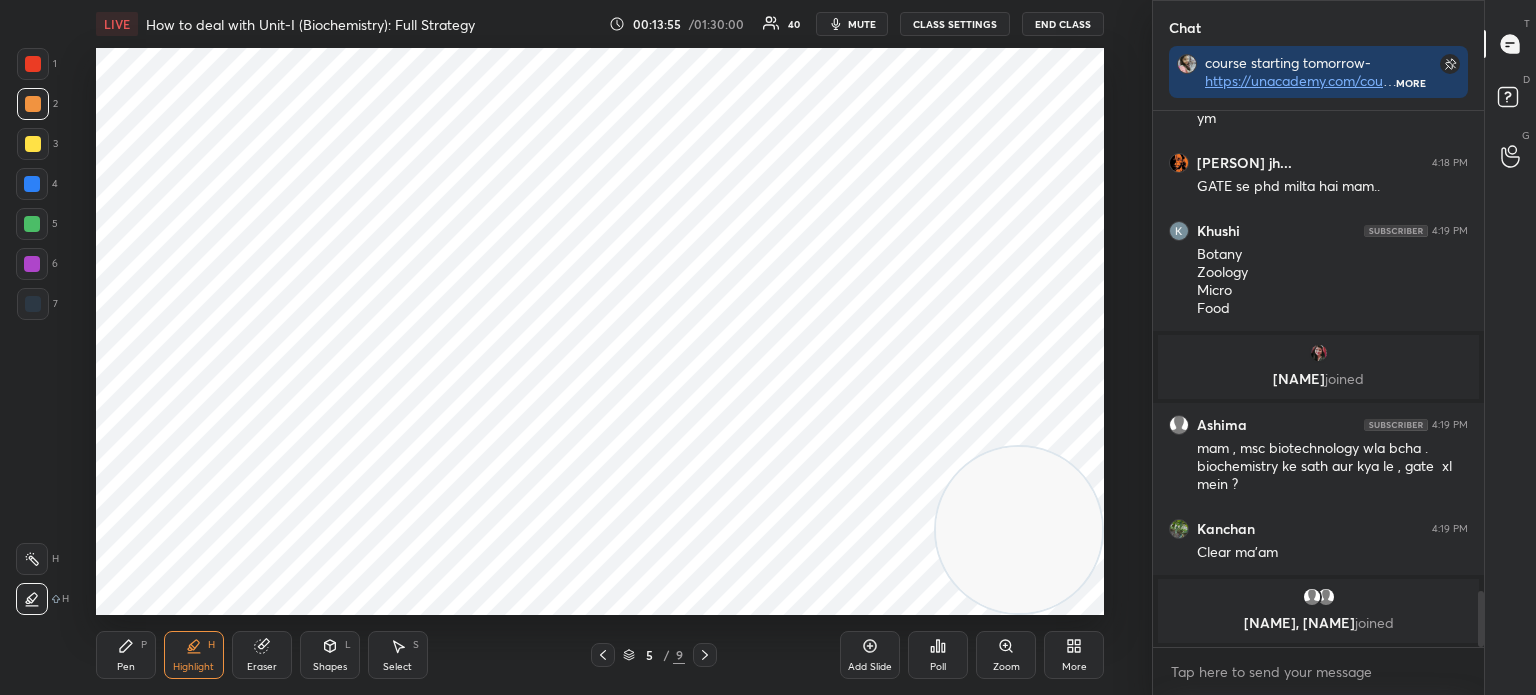 click at bounding box center (33, 304) 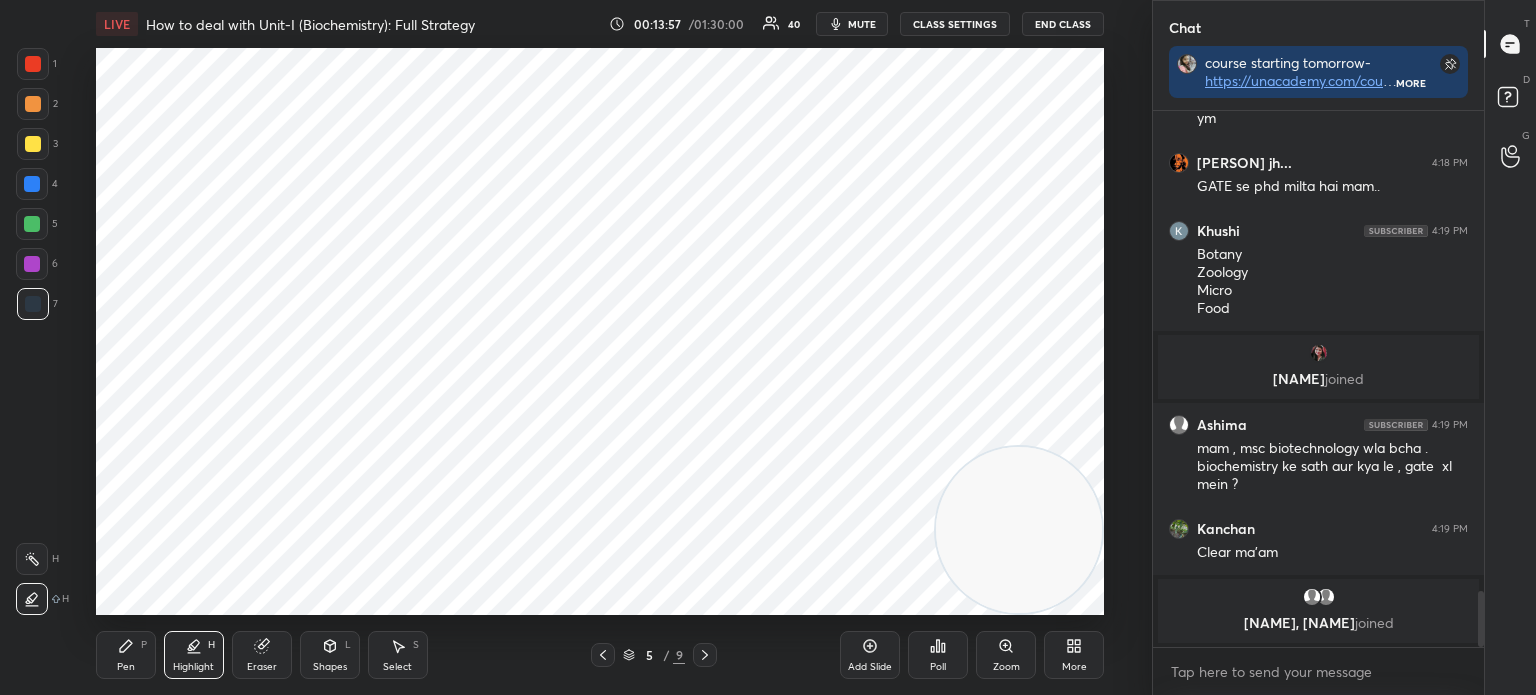click on "Pen P" at bounding box center [126, 655] 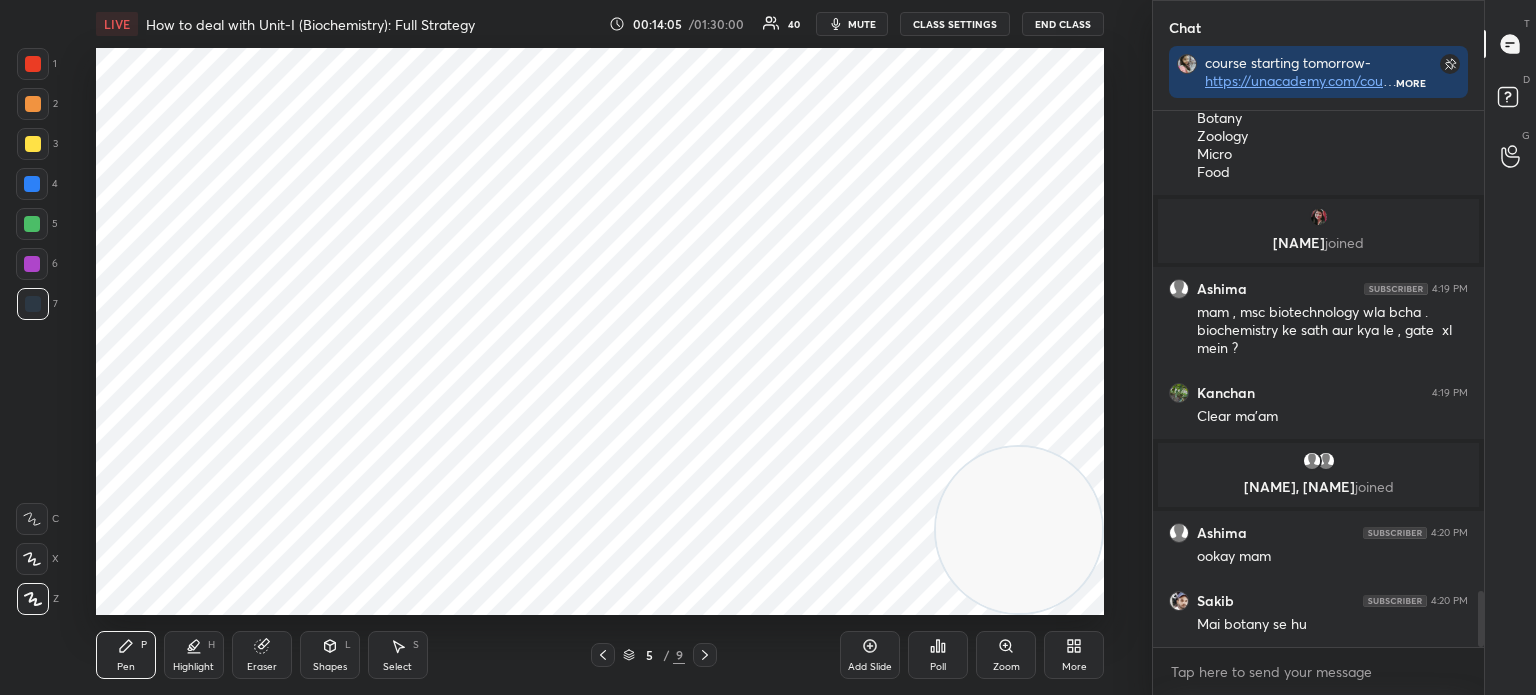 scroll, scrollTop: 4708, scrollLeft: 0, axis: vertical 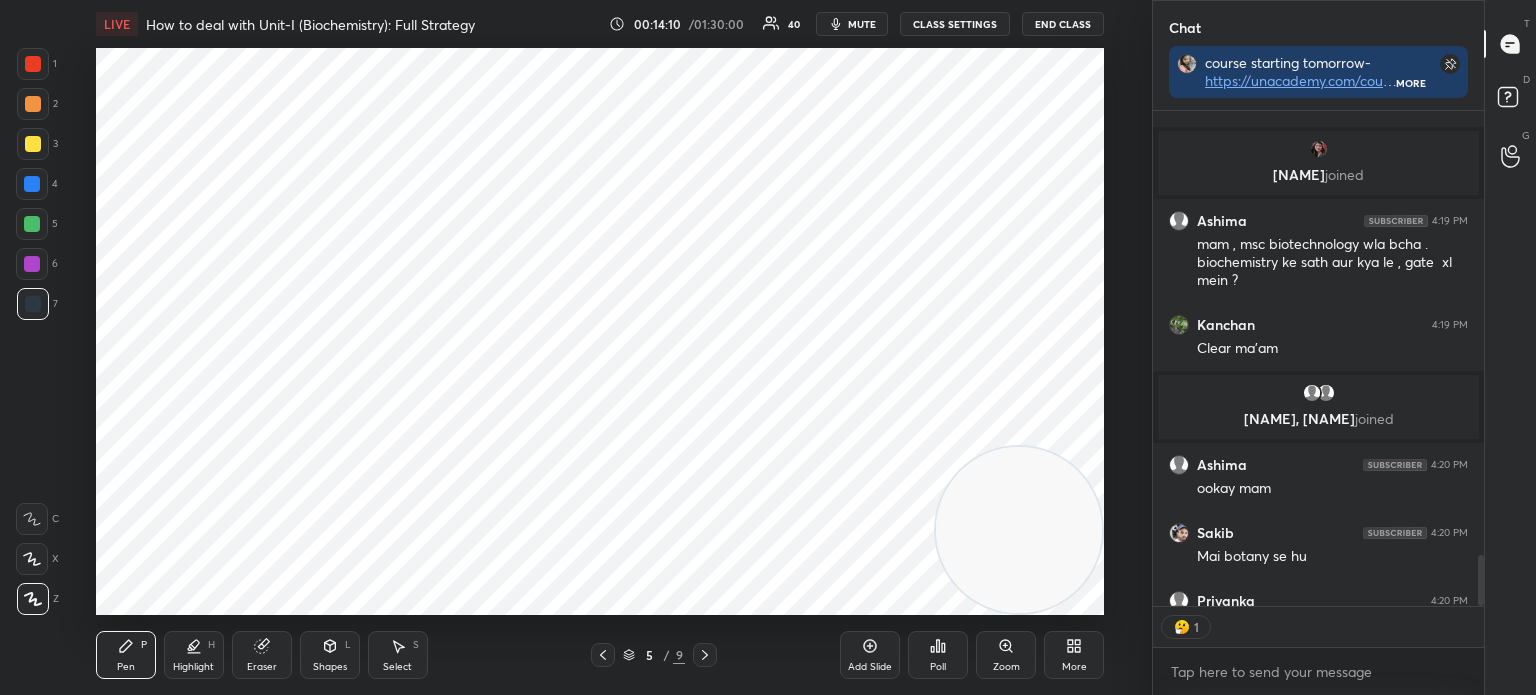 click 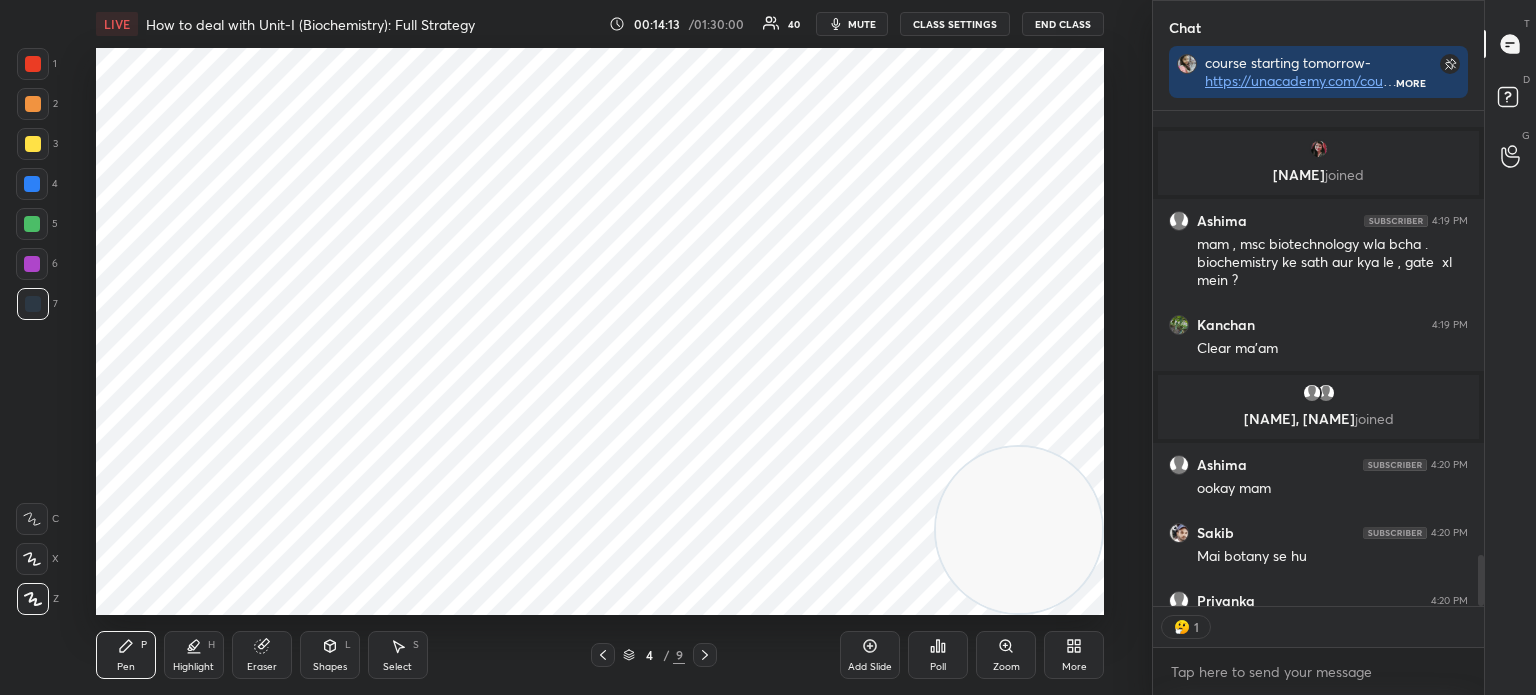 click 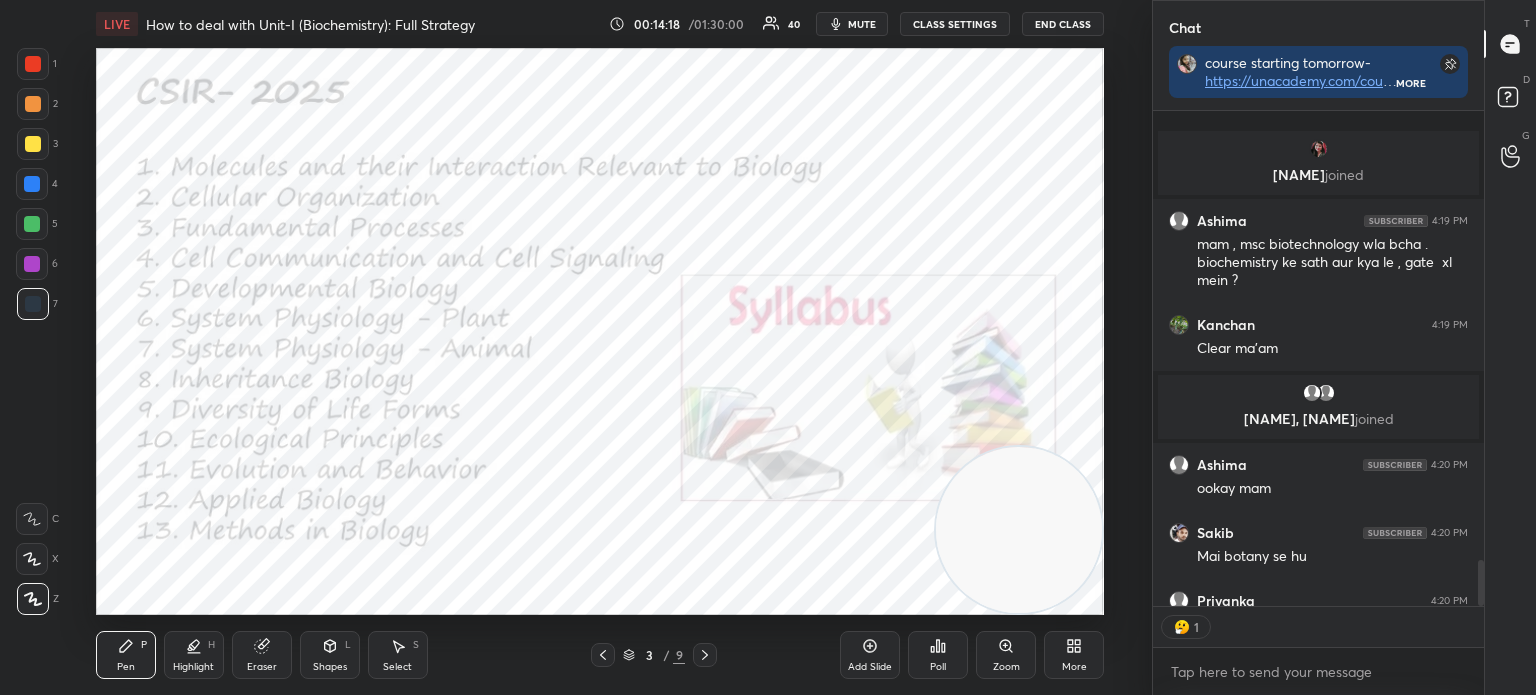 scroll, scrollTop: 4820, scrollLeft: 0, axis: vertical 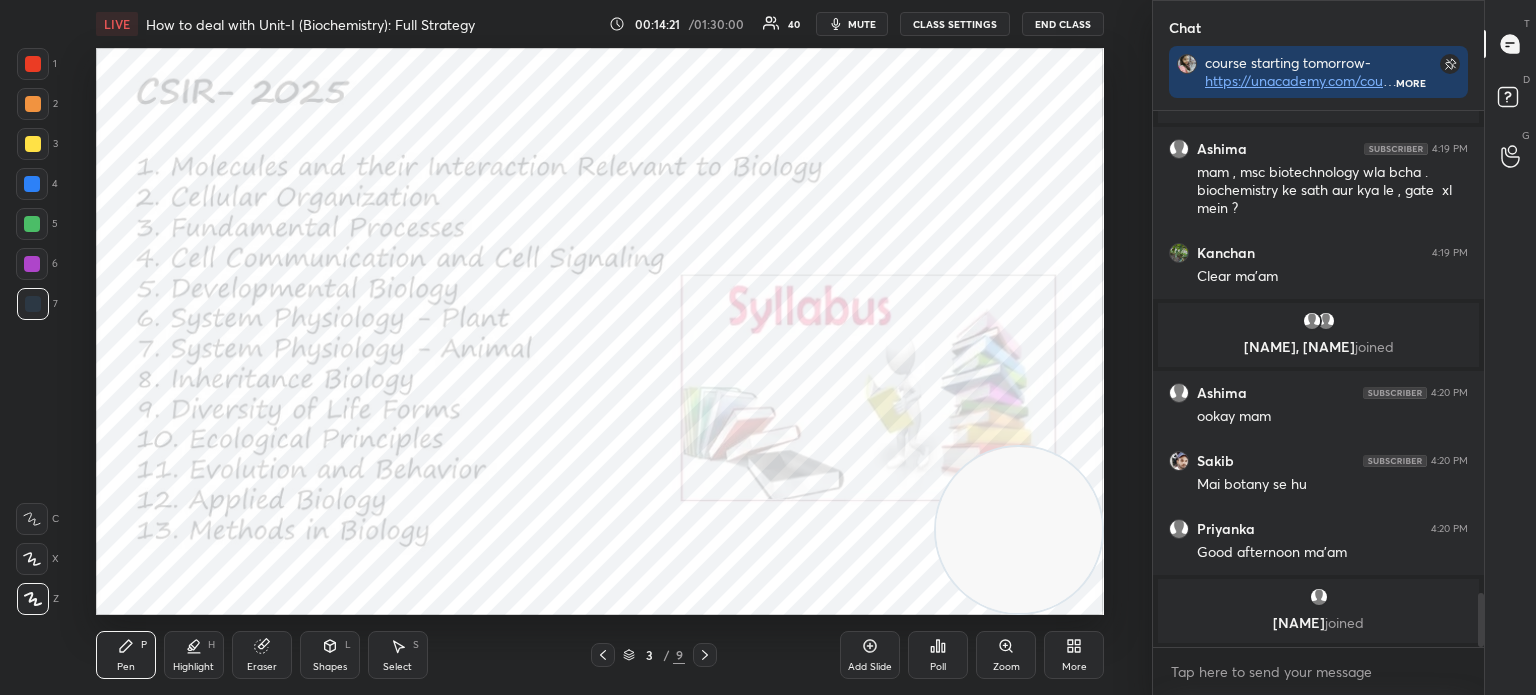 click 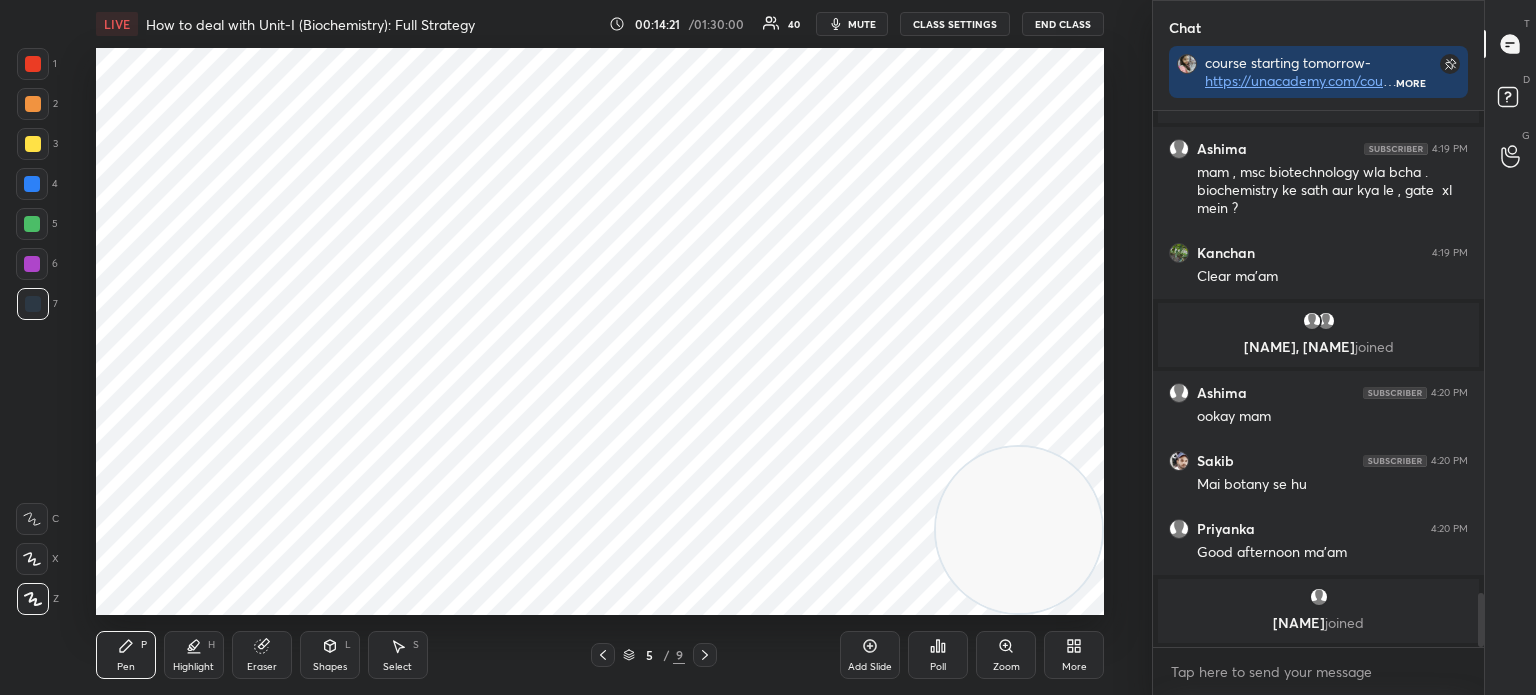 click 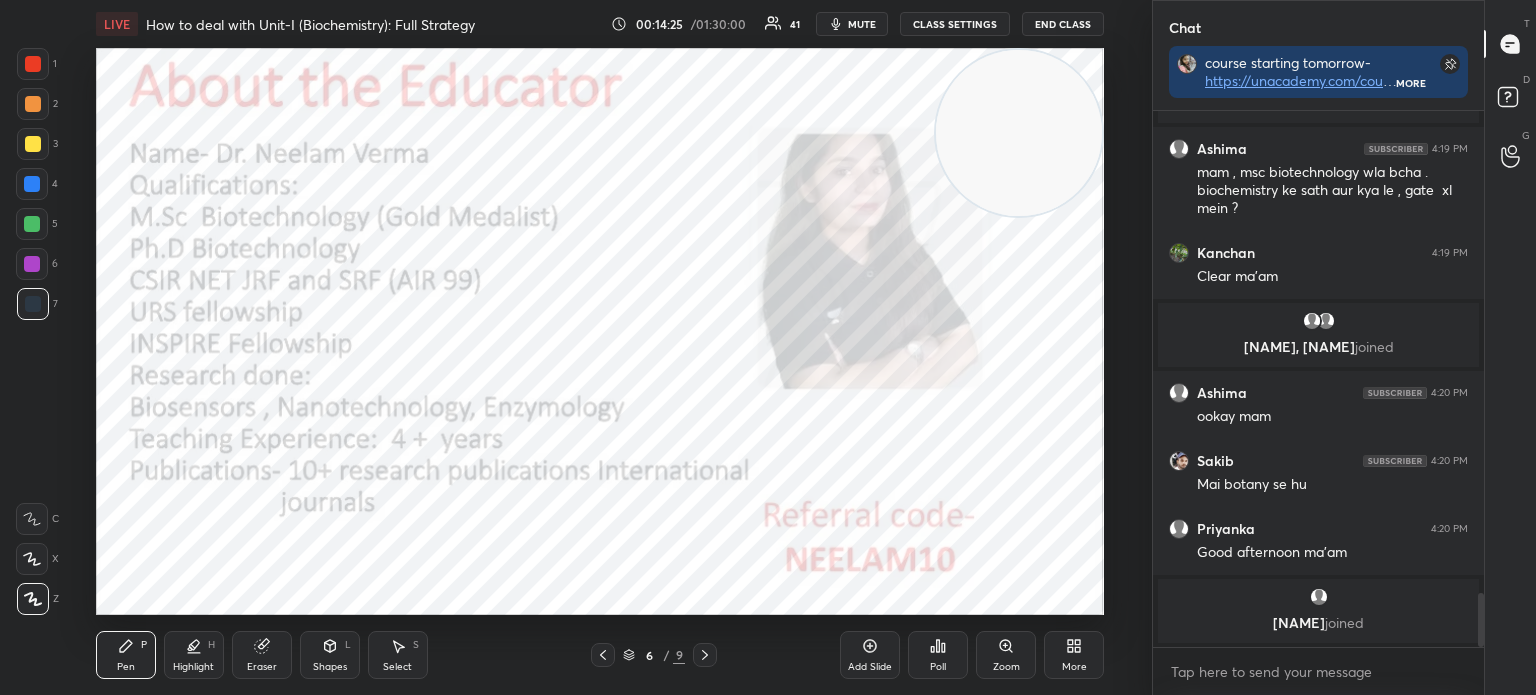 click on "Shapes" at bounding box center [330, 667] 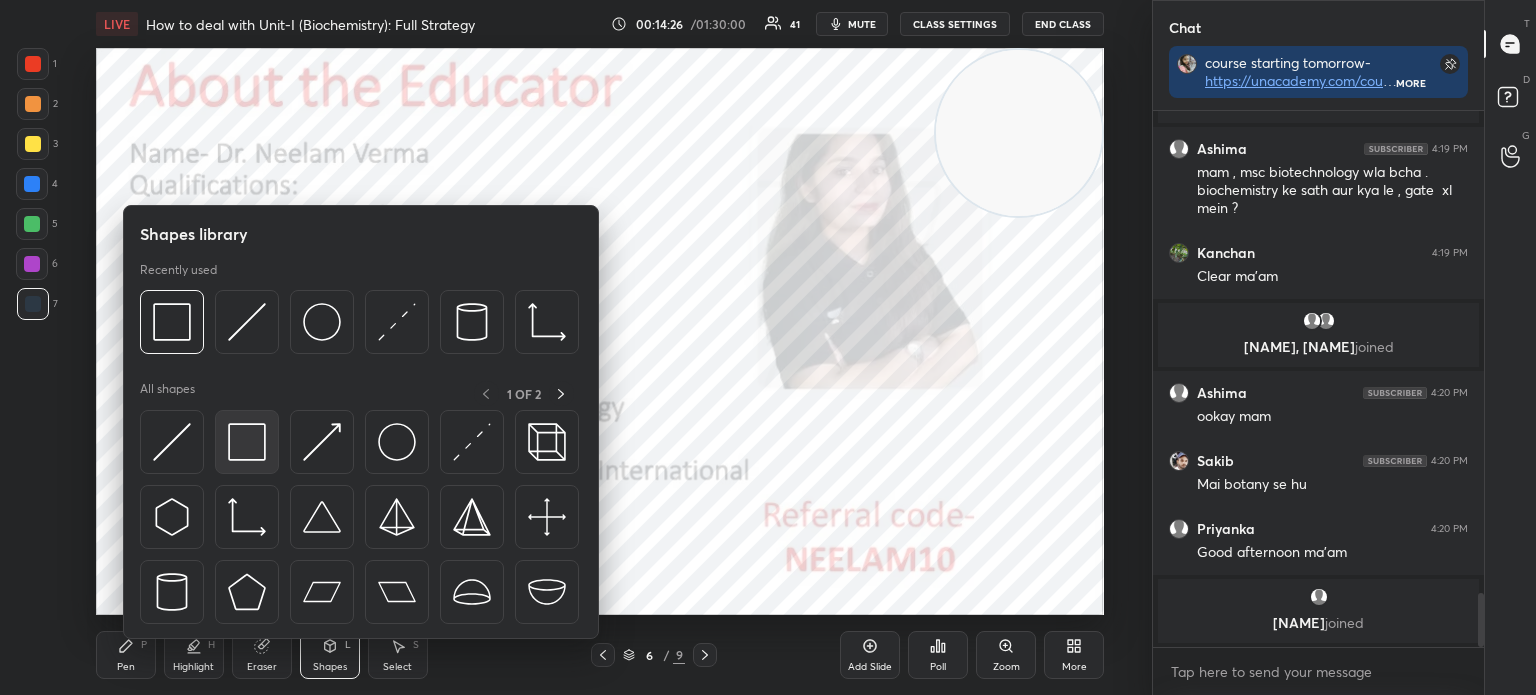click at bounding box center [247, 442] 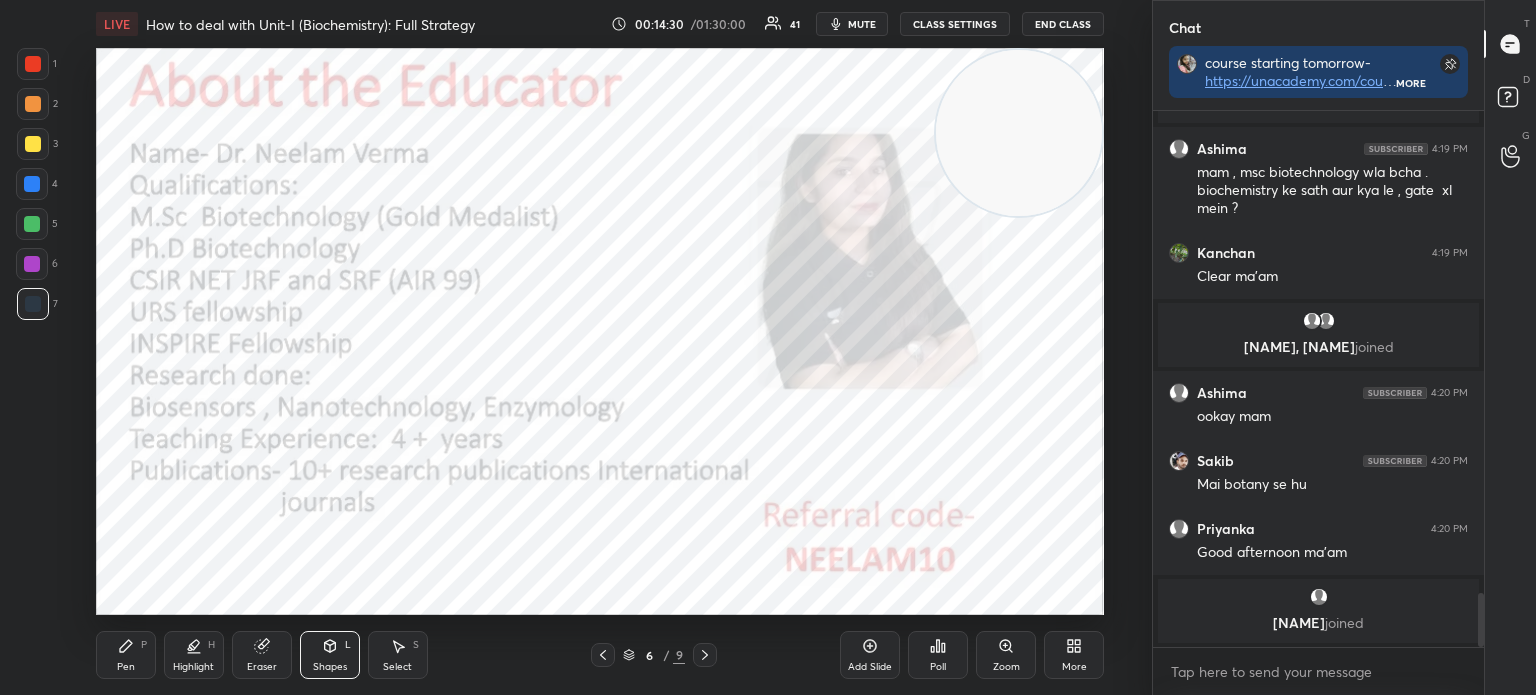 click on "Pen P" at bounding box center [126, 655] 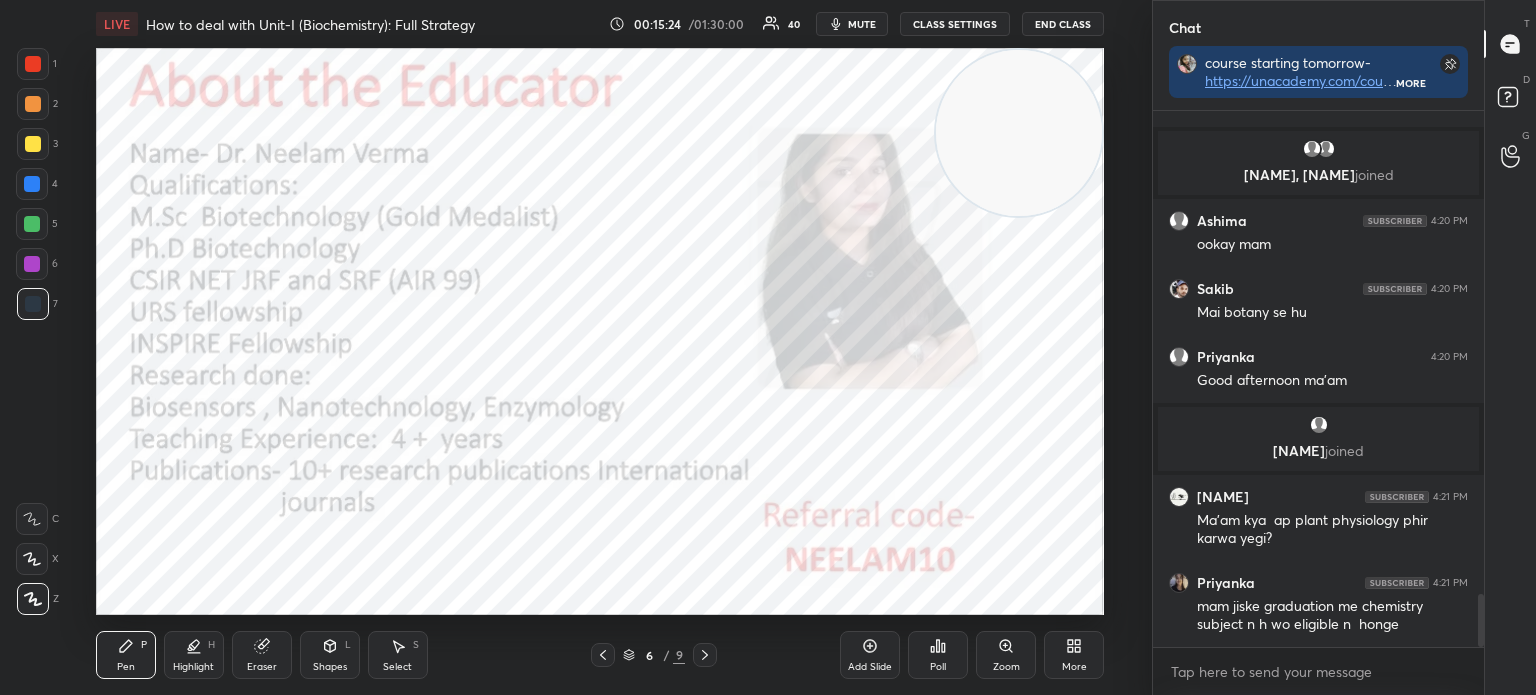 scroll, scrollTop: 4926, scrollLeft: 0, axis: vertical 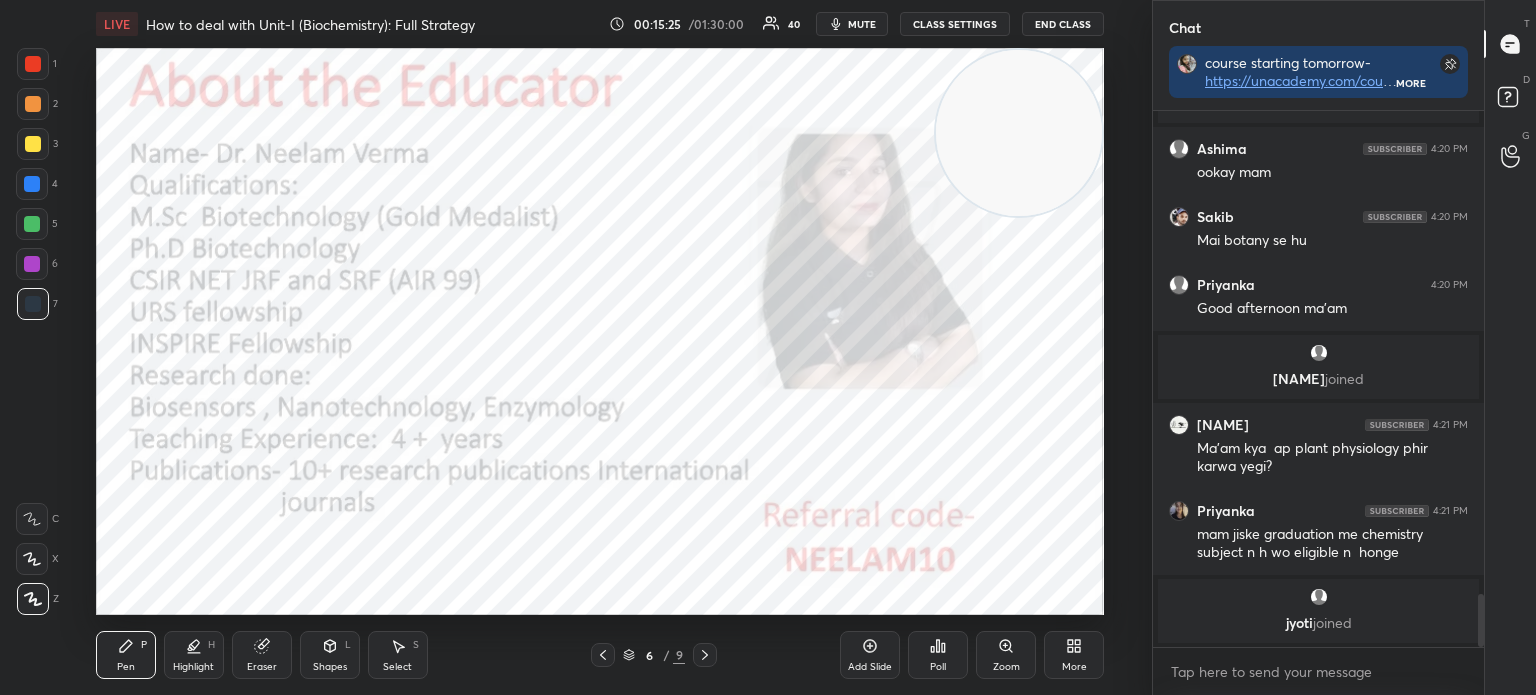 click on "Eraser" at bounding box center [262, 655] 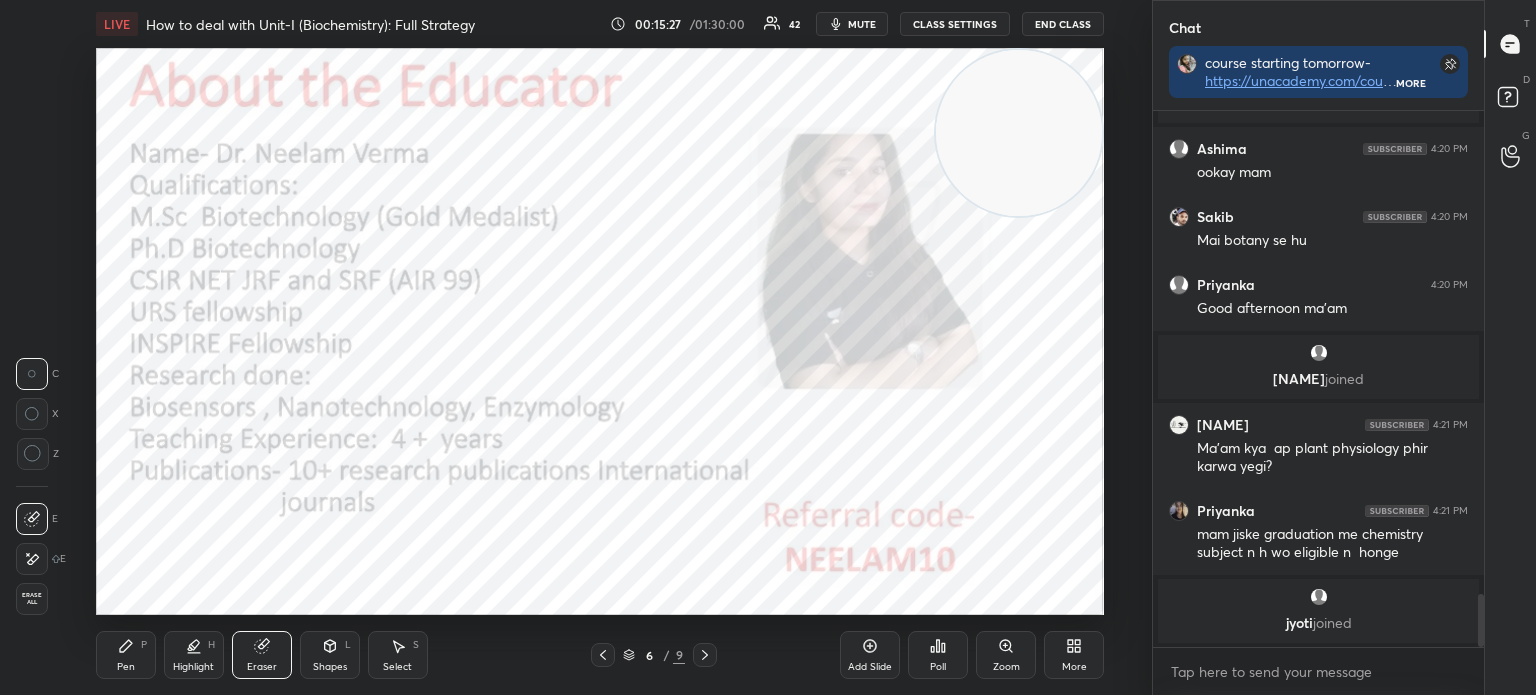 click on "Pen" at bounding box center [126, 667] 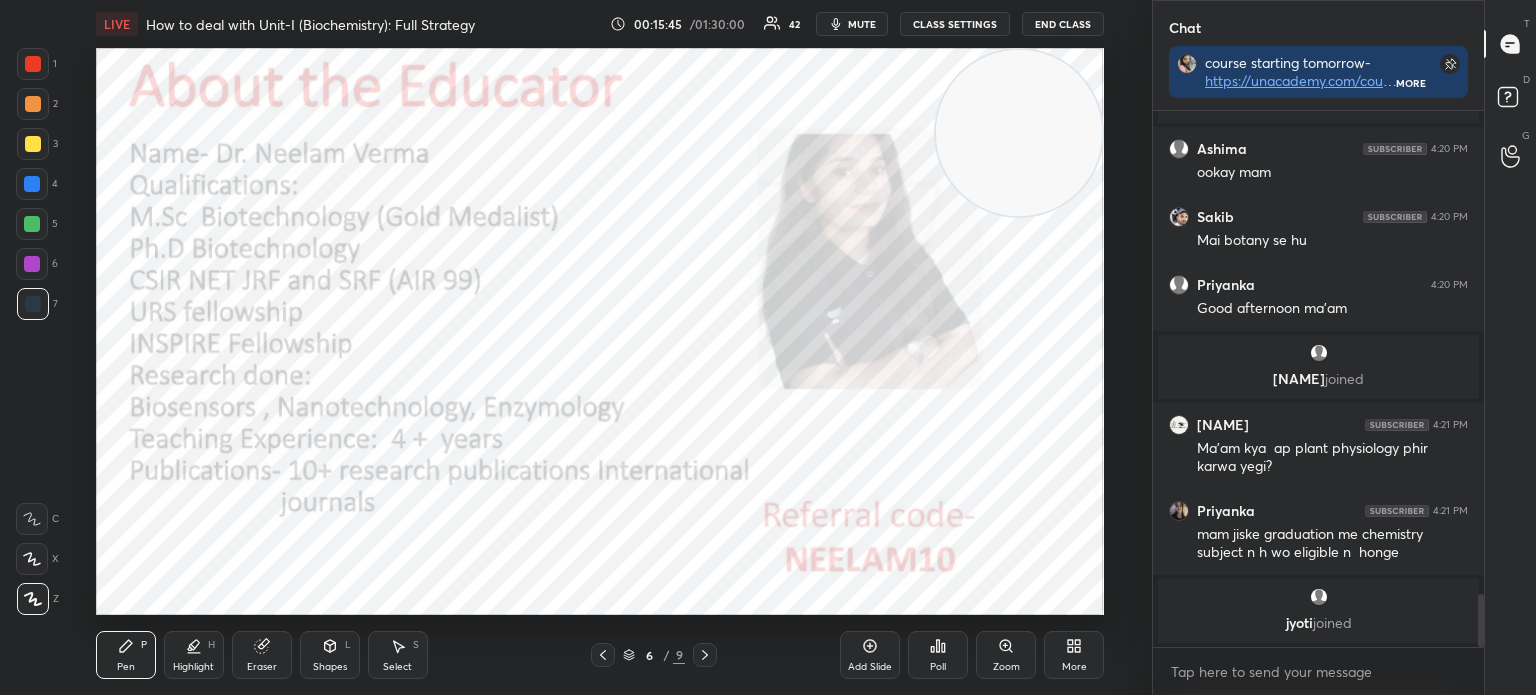 click 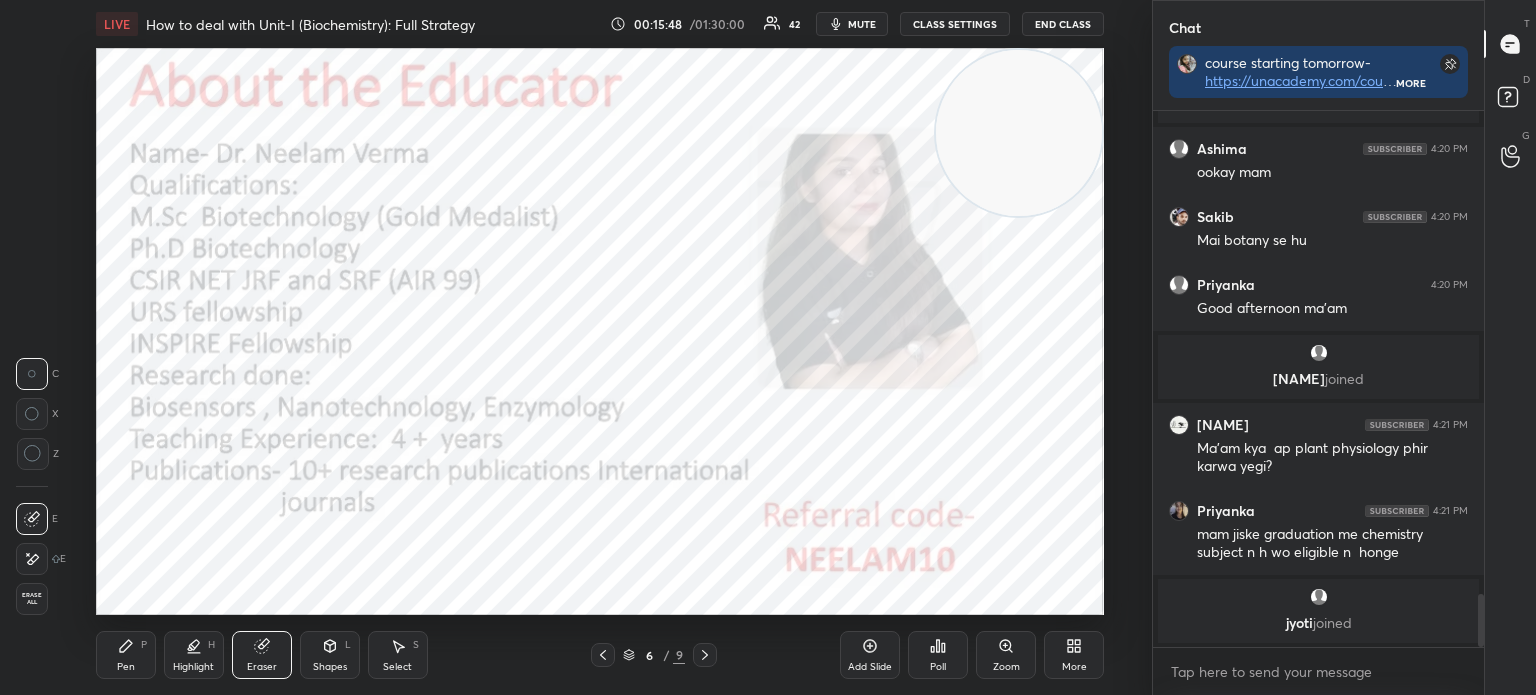 click on "Pen P" at bounding box center [126, 655] 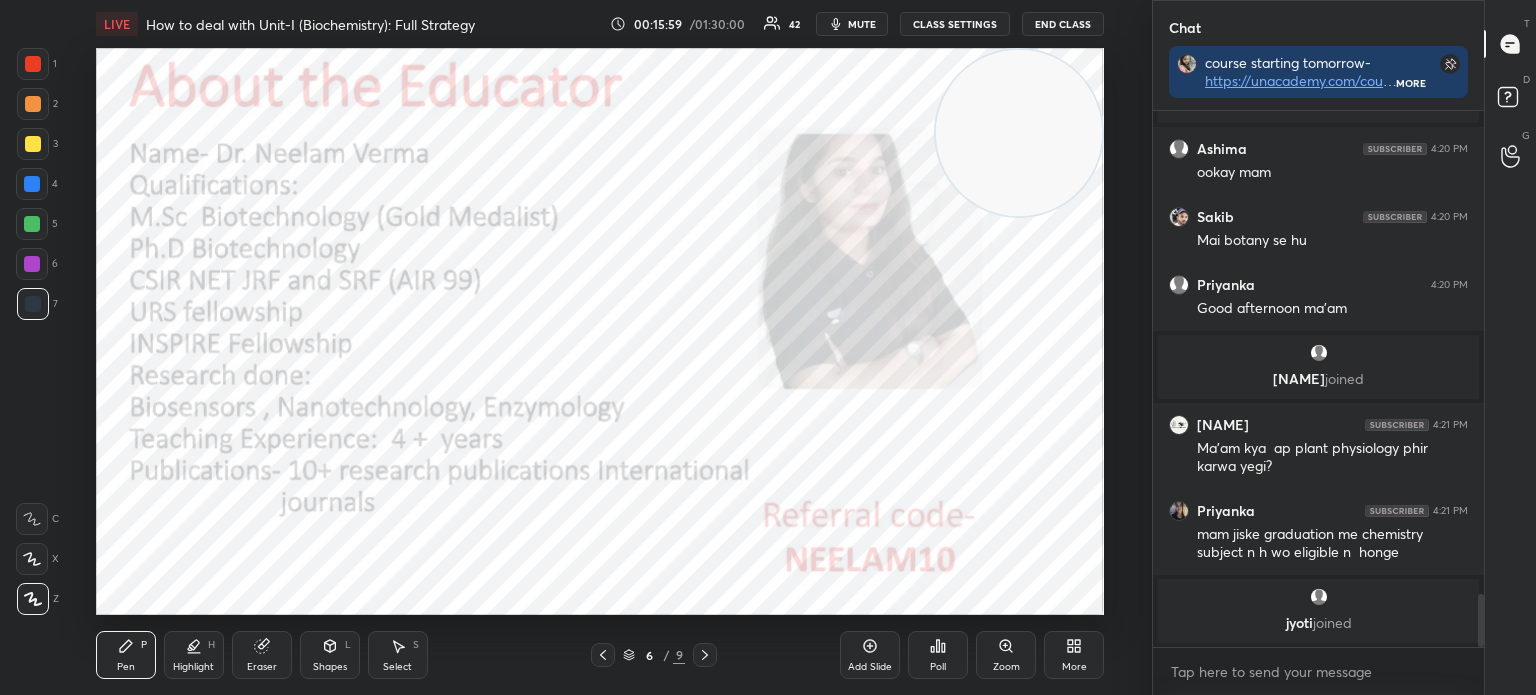 click on "Eraser" at bounding box center (262, 655) 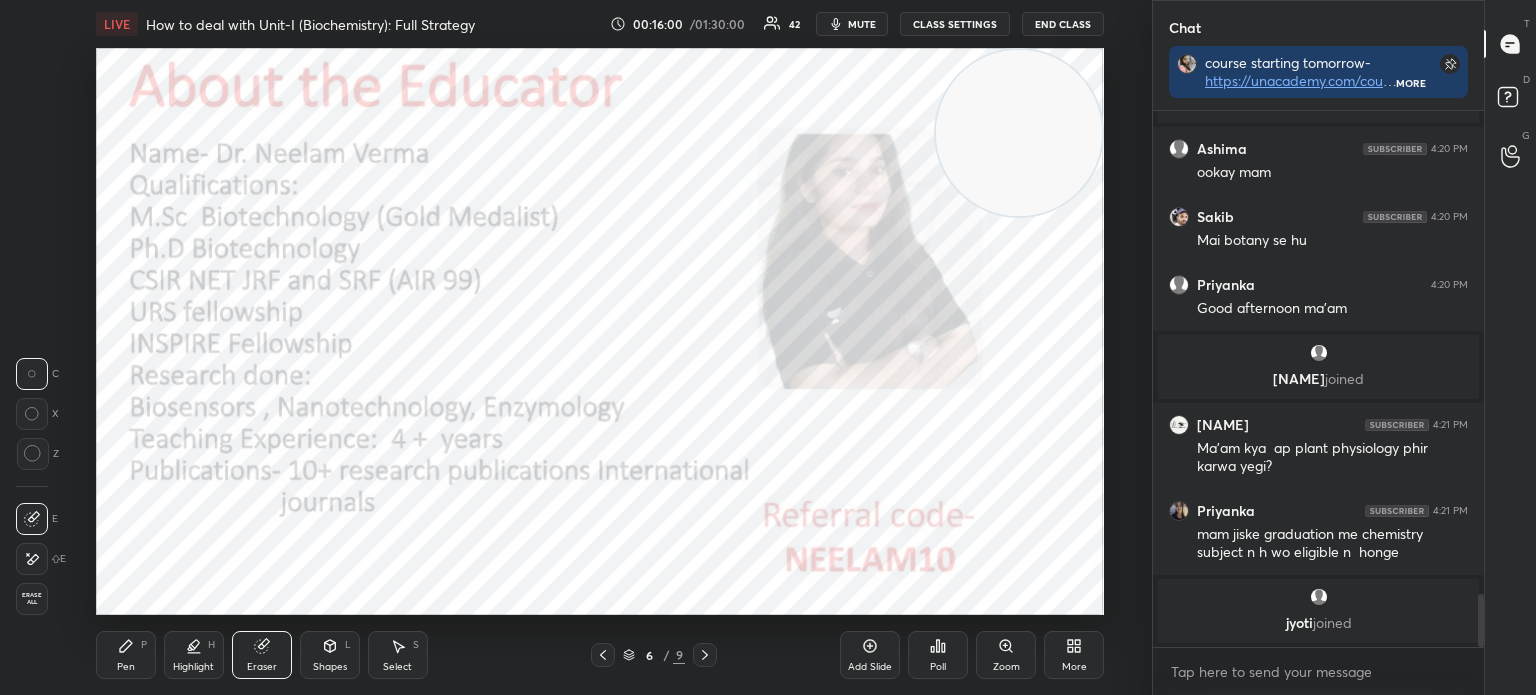 click on "Shapes L" at bounding box center (330, 655) 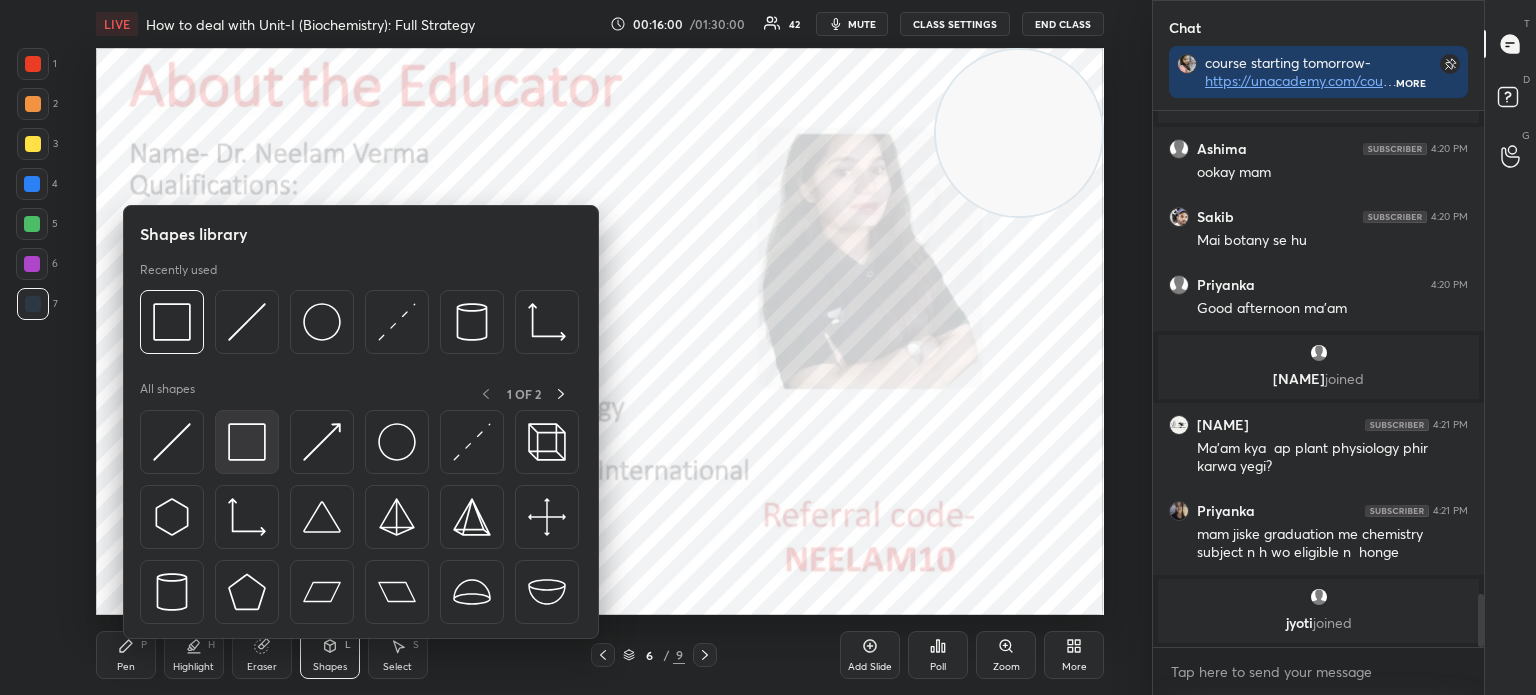 click at bounding box center [247, 442] 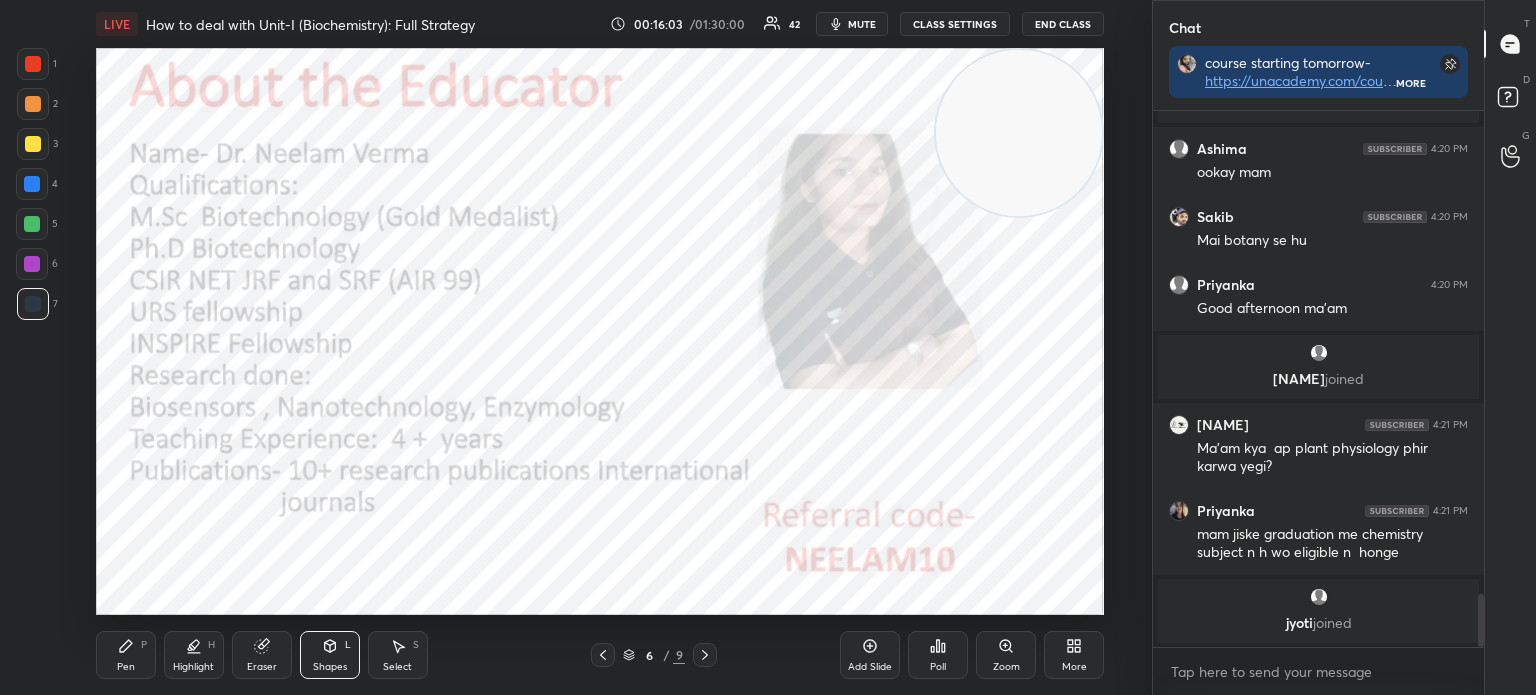 click on "1 2 3 4 5 6 7 C X Z C X Z E E Erase all   H H" at bounding box center (32, 331) 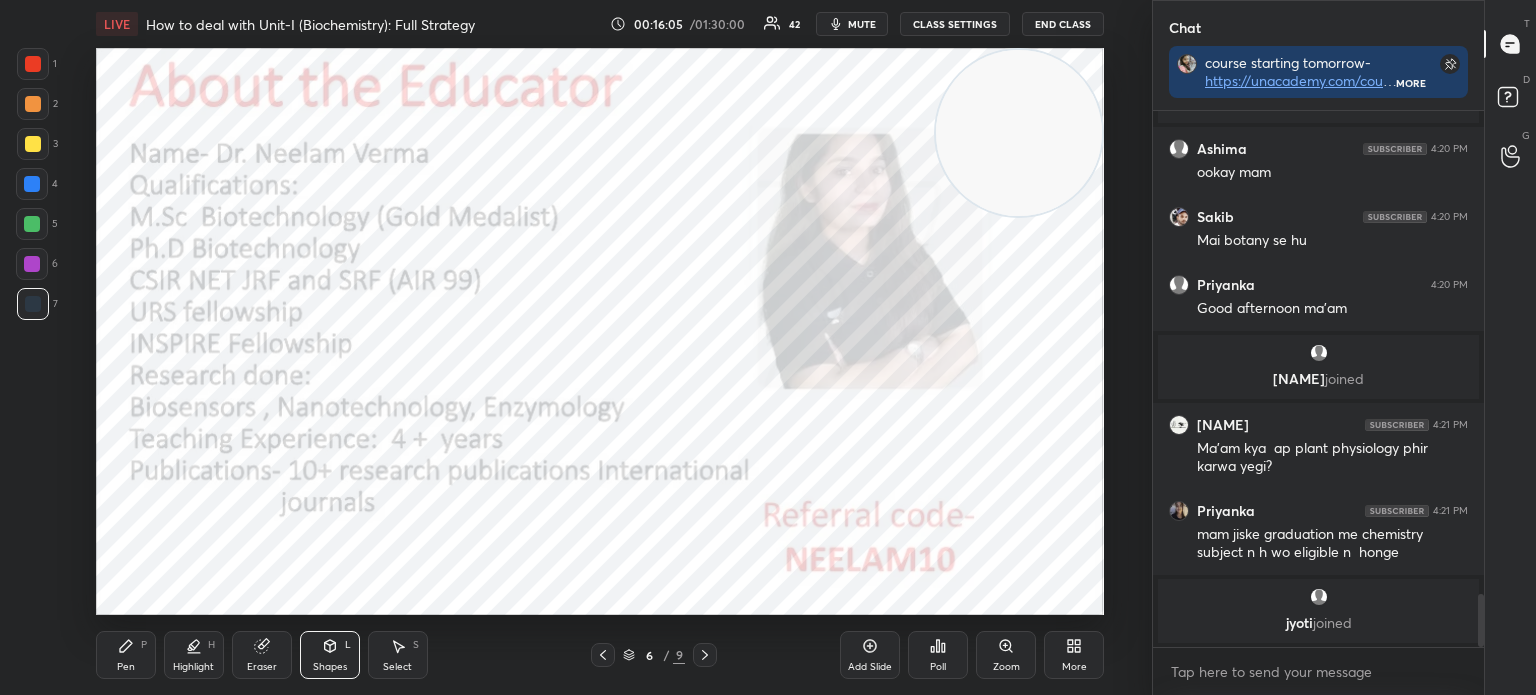 click on "Pen P" at bounding box center (126, 655) 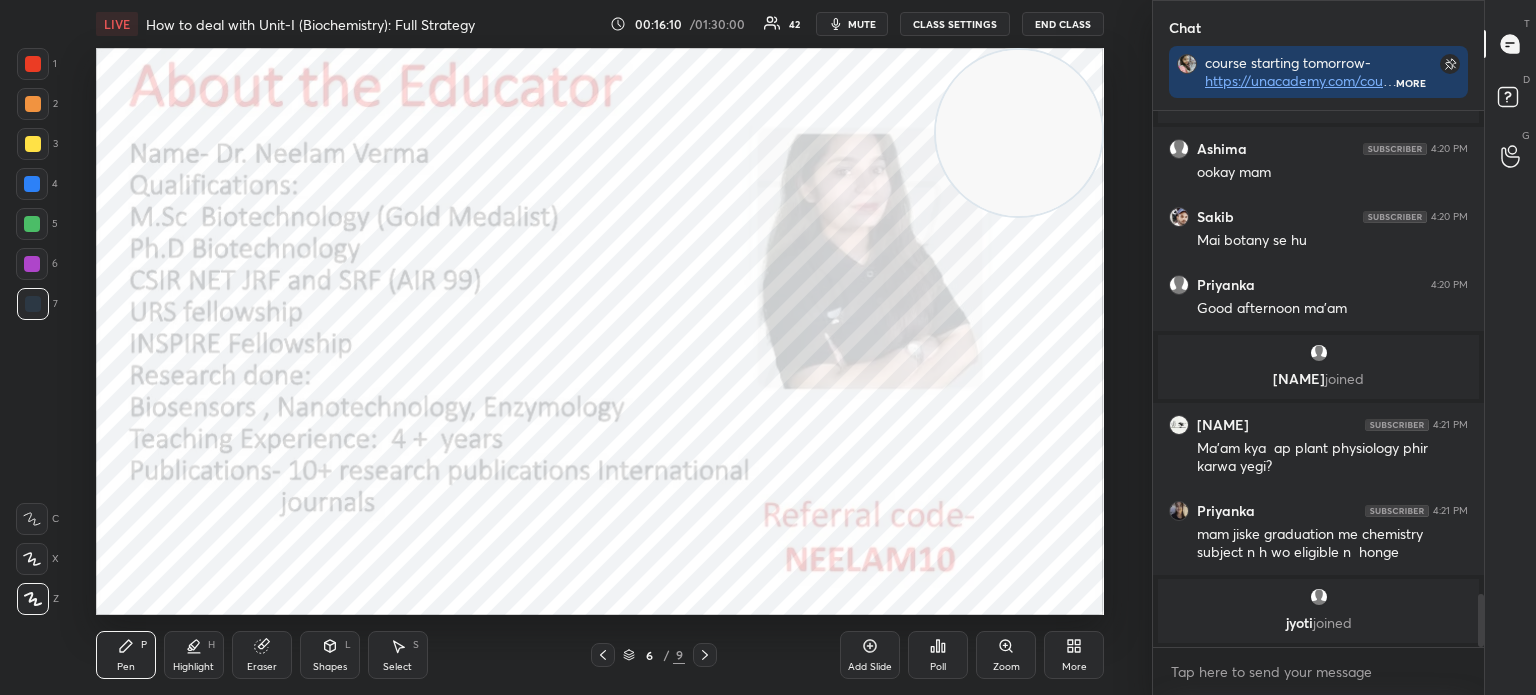 click on "Shapes L" at bounding box center [330, 655] 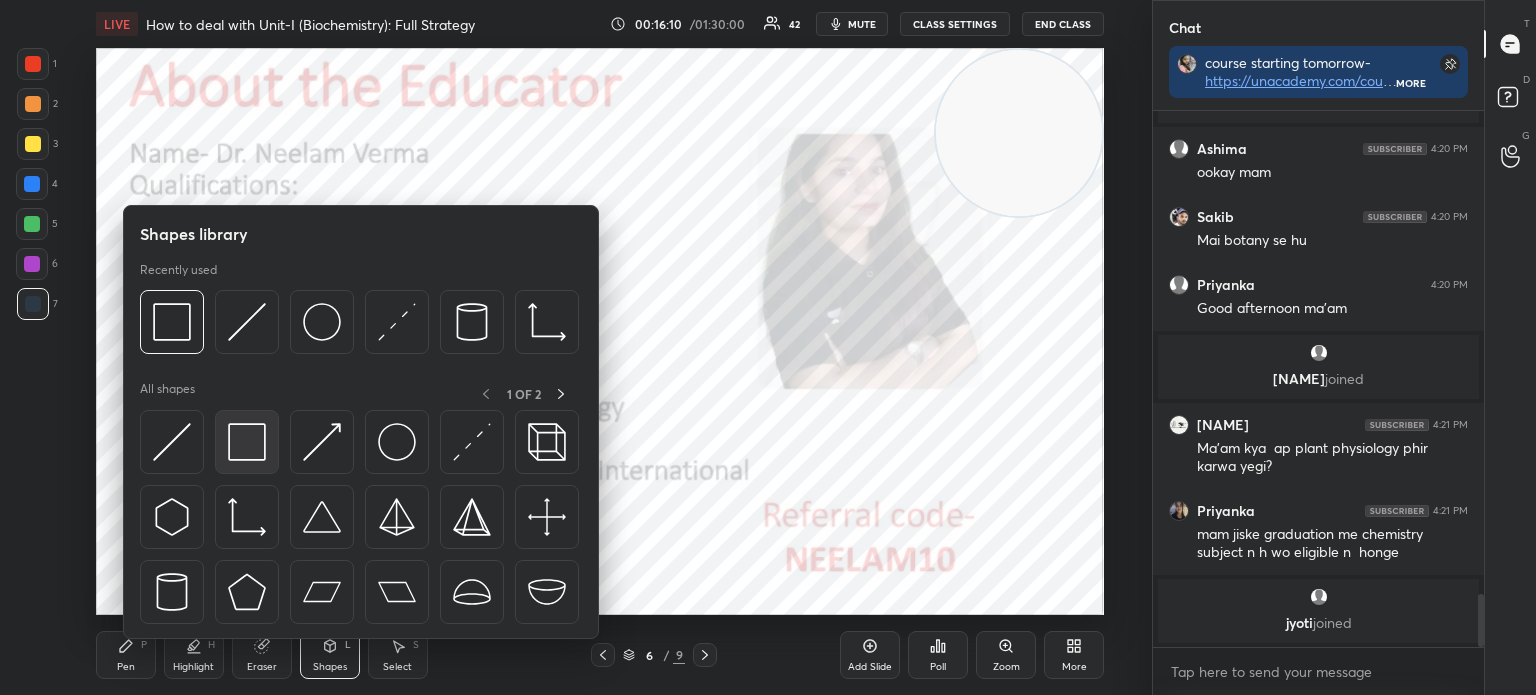 click at bounding box center [247, 442] 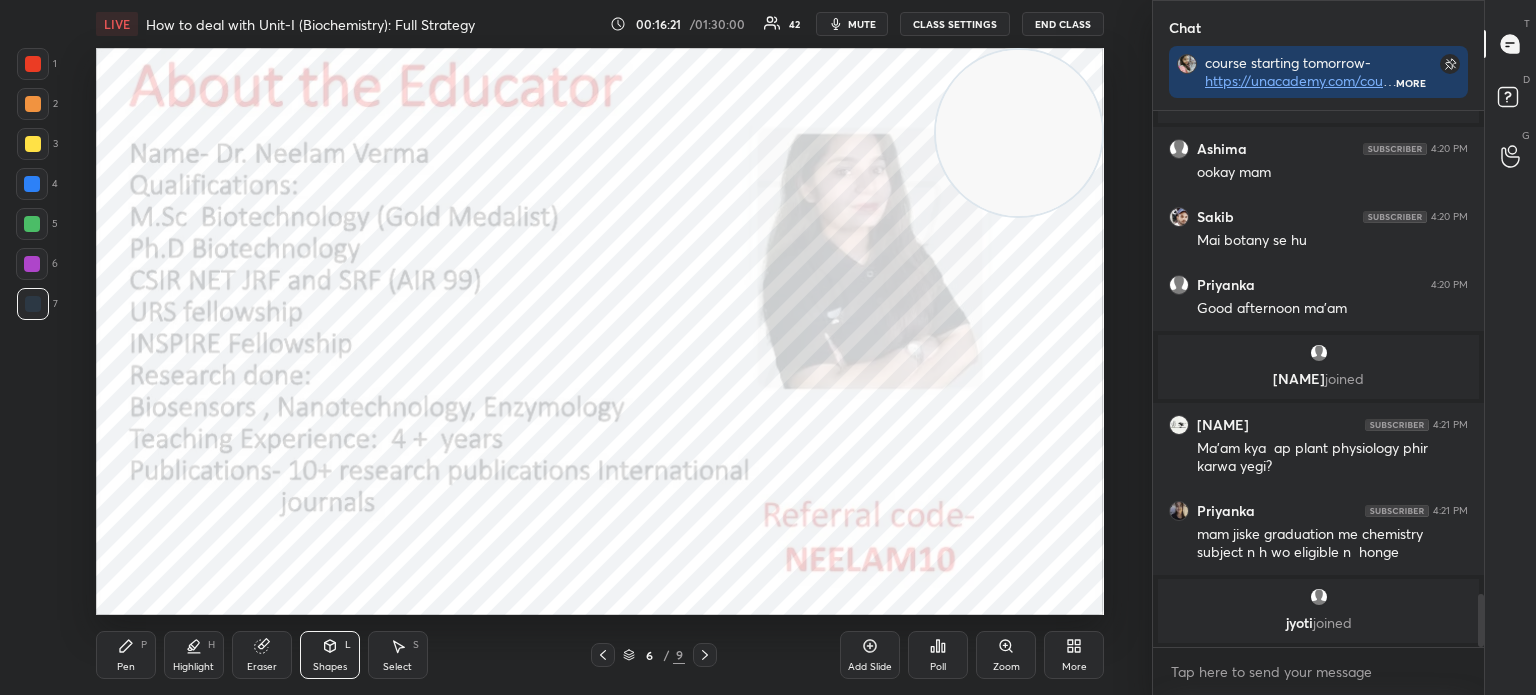 click on "Pen" at bounding box center (126, 667) 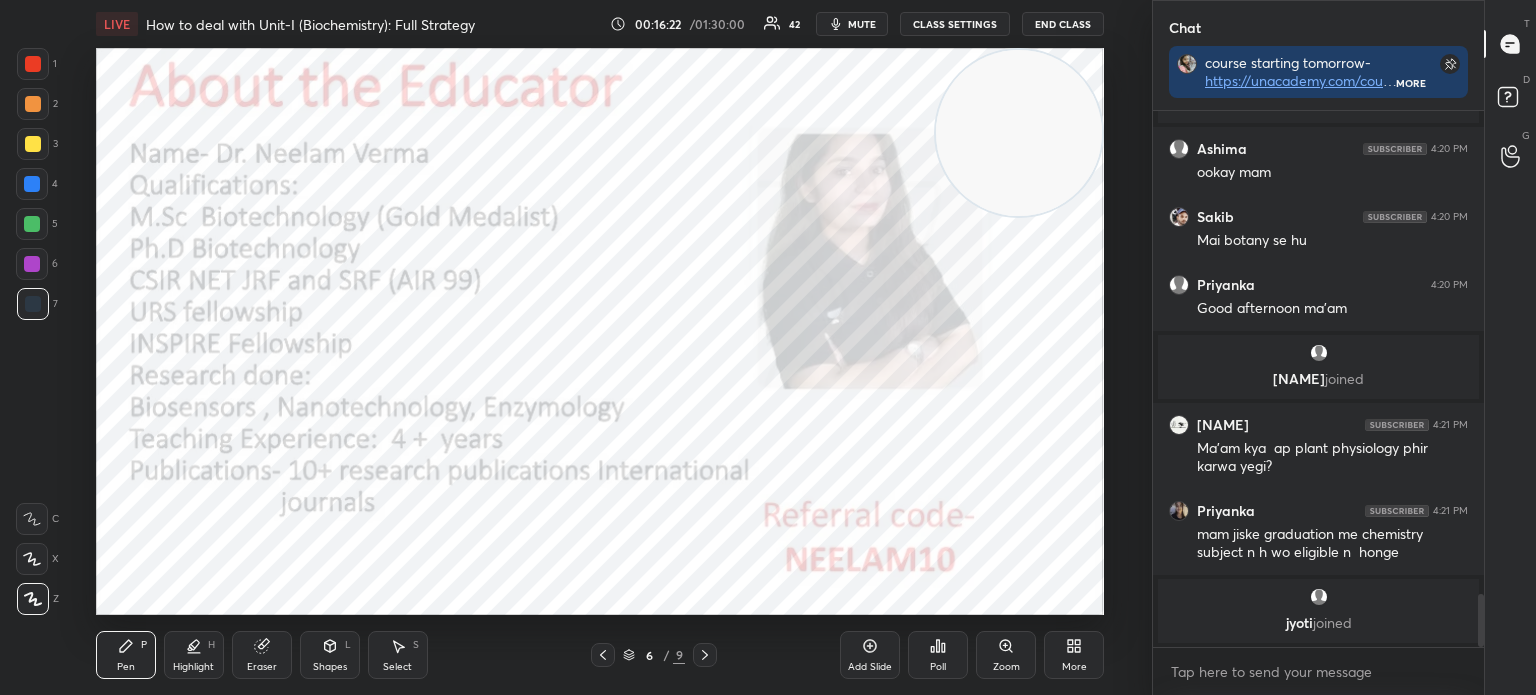 click at bounding box center (33, 64) 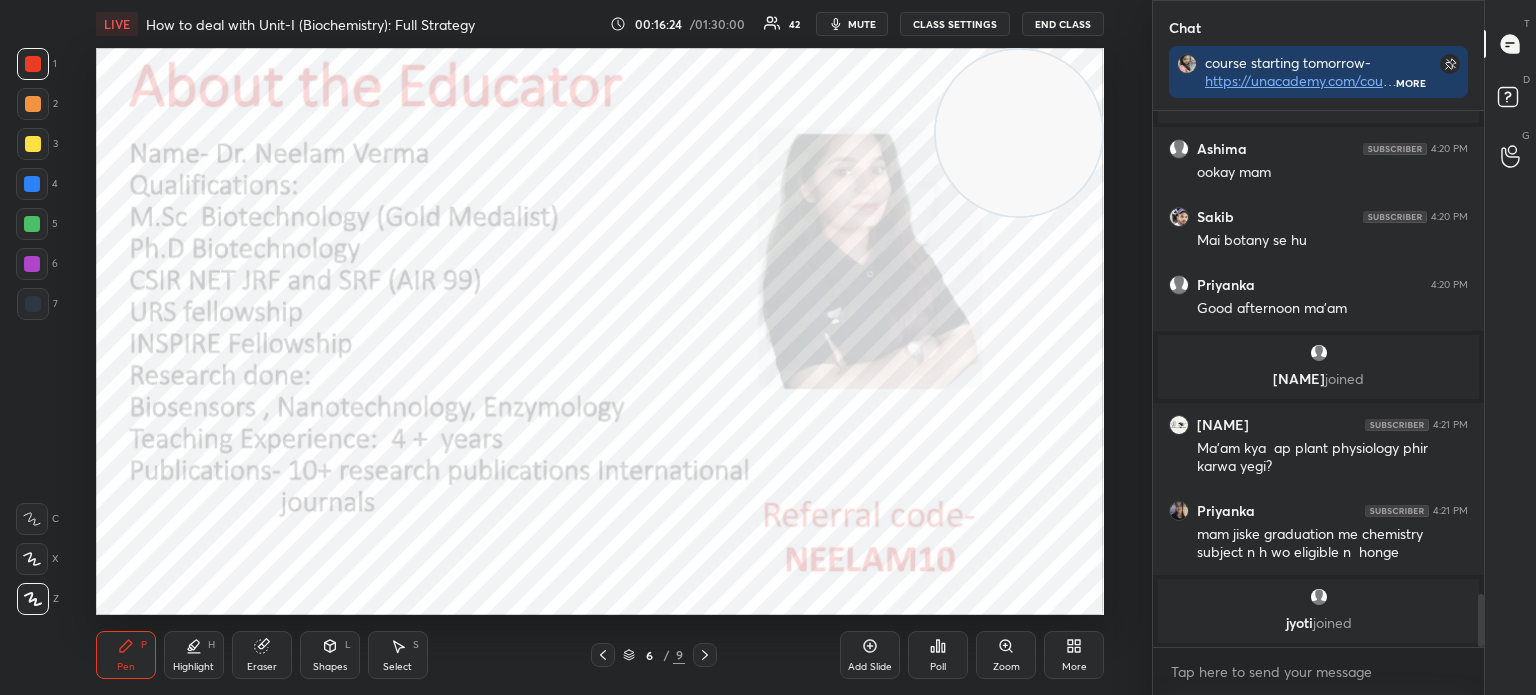 click 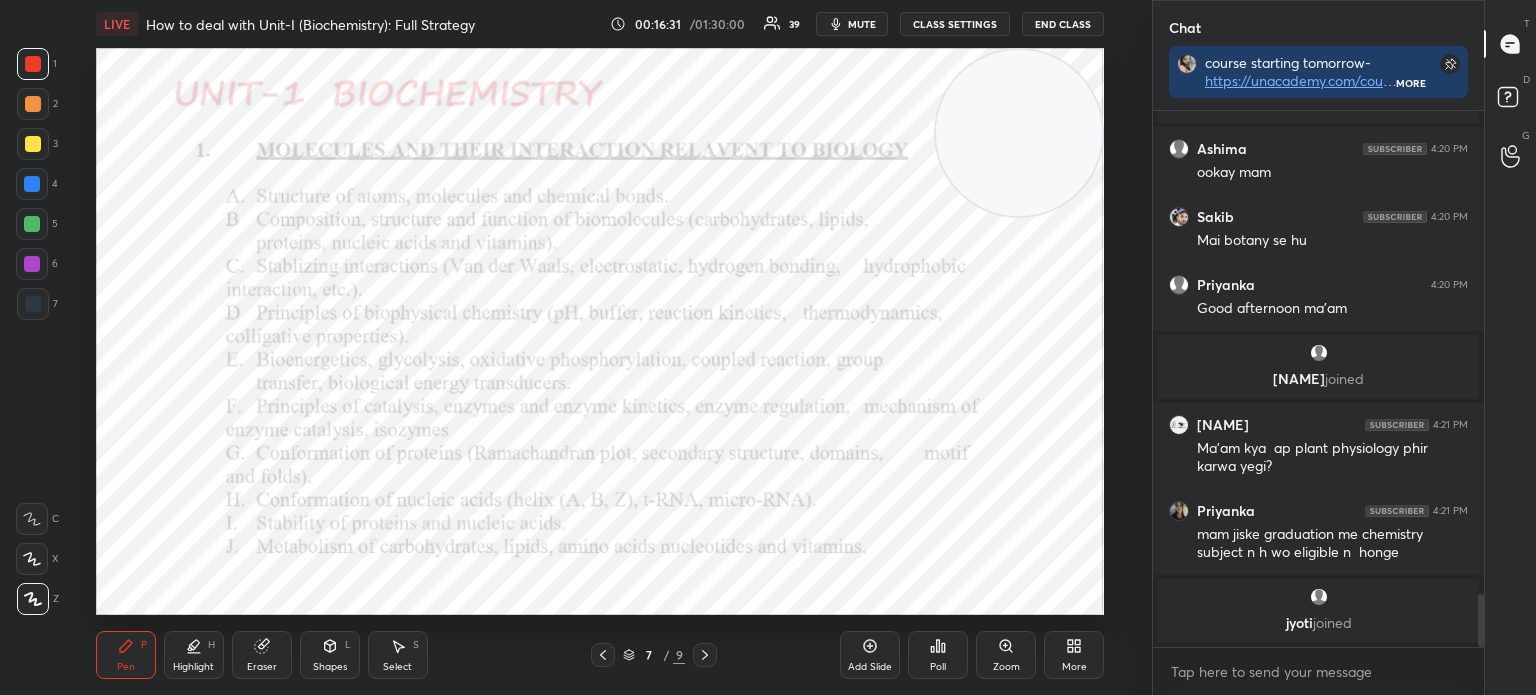 click on "Shapes L" at bounding box center (330, 655) 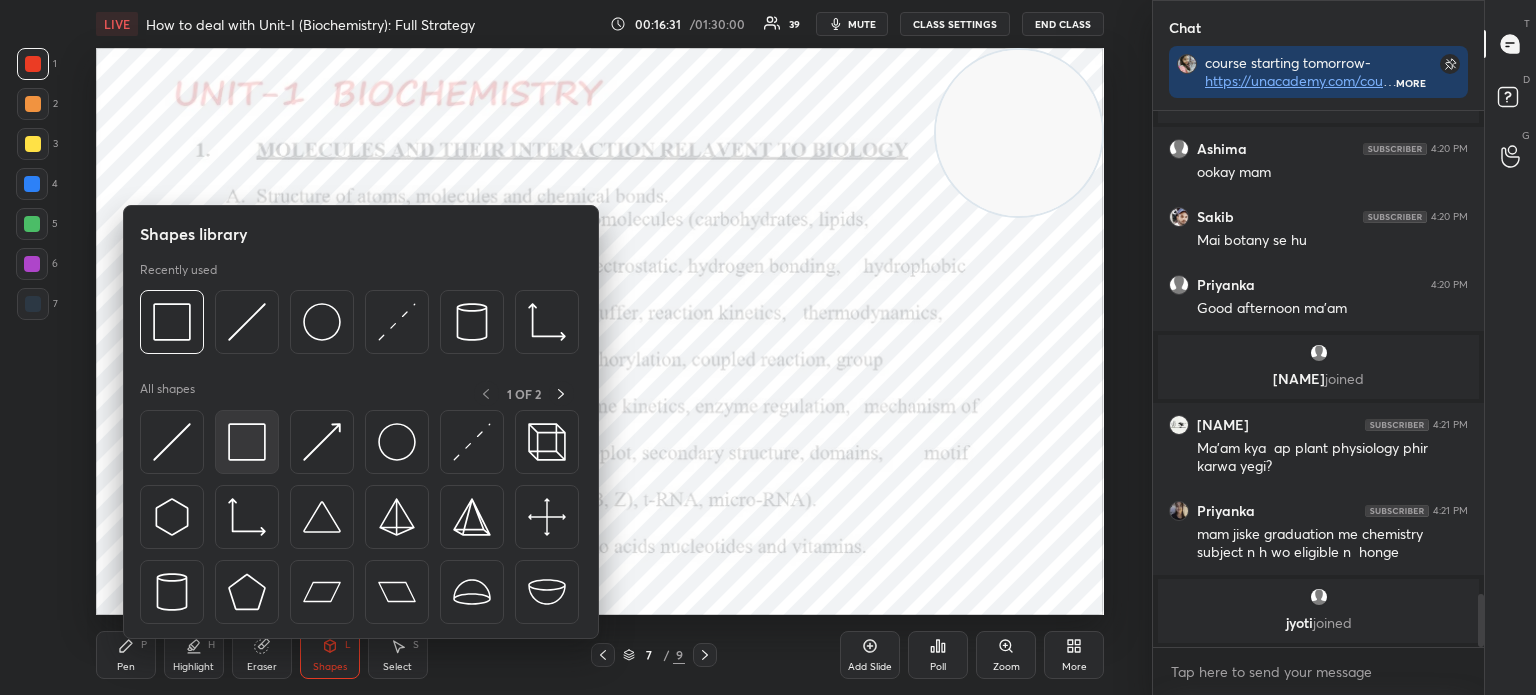click at bounding box center [247, 442] 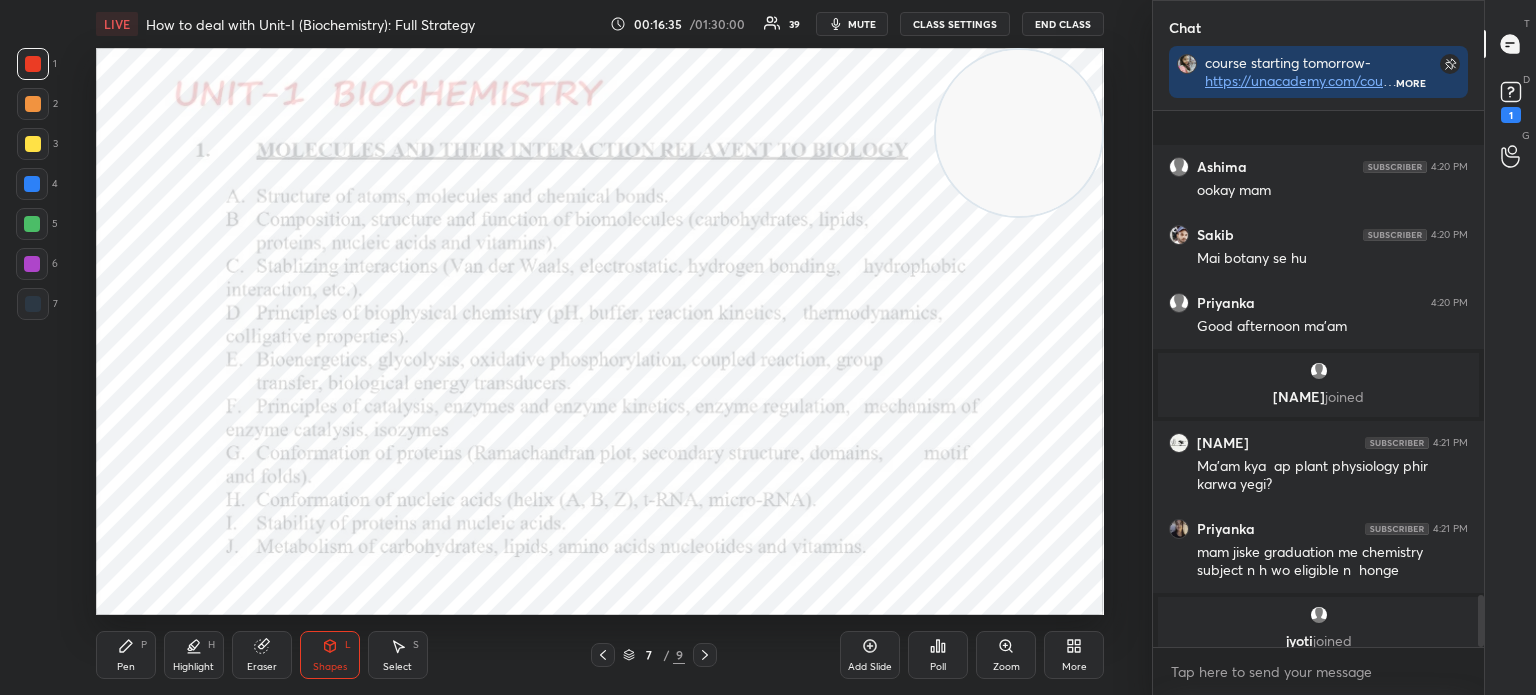 scroll, scrollTop: 5030, scrollLeft: 0, axis: vertical 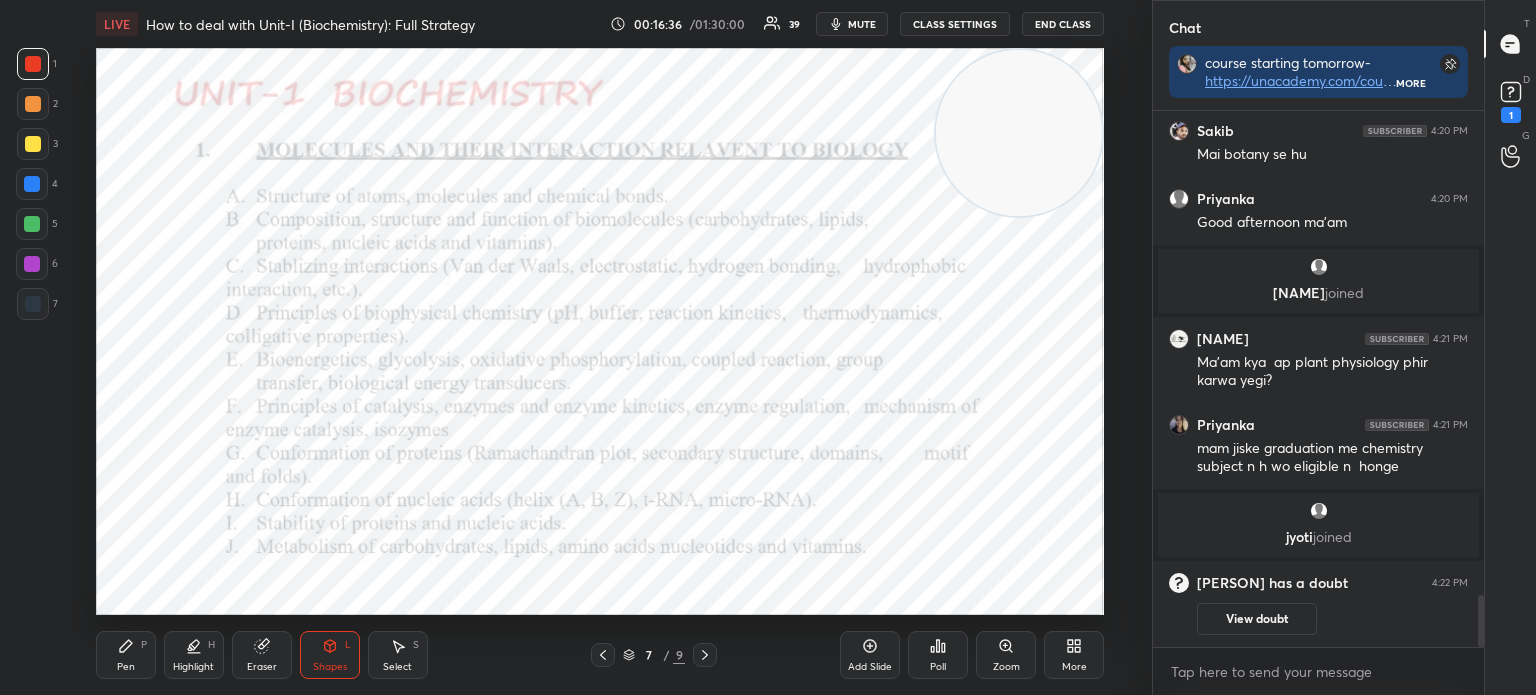 click 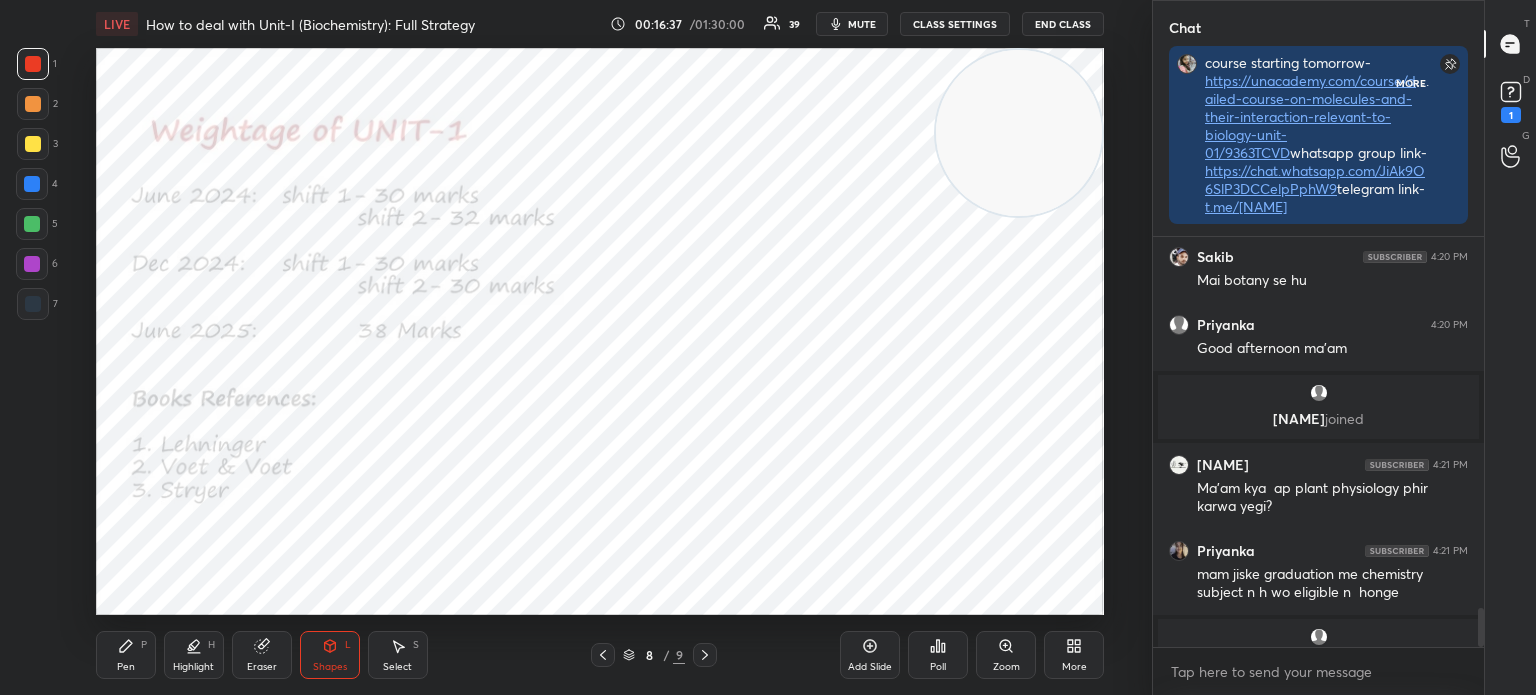 scroll, scrollTop: 530, scrollLeft: 325, axis: both 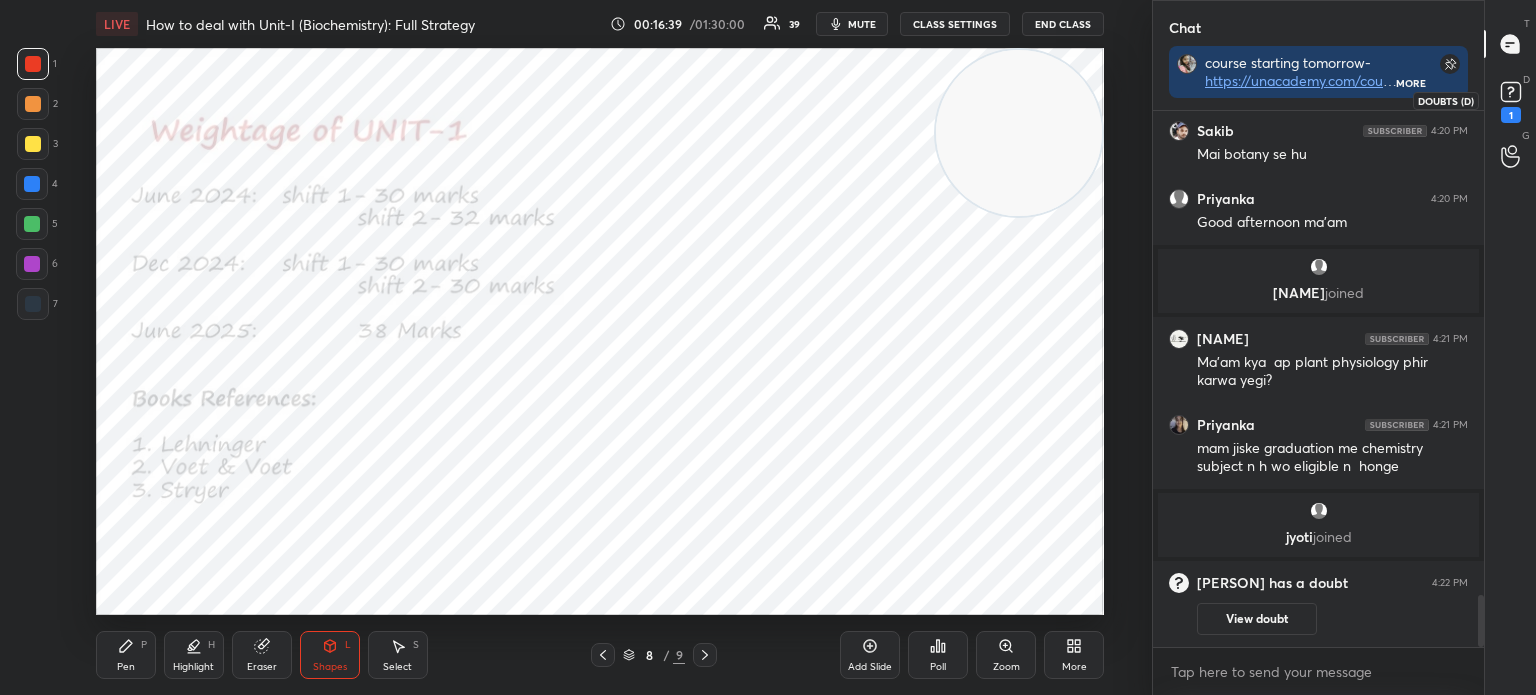 click 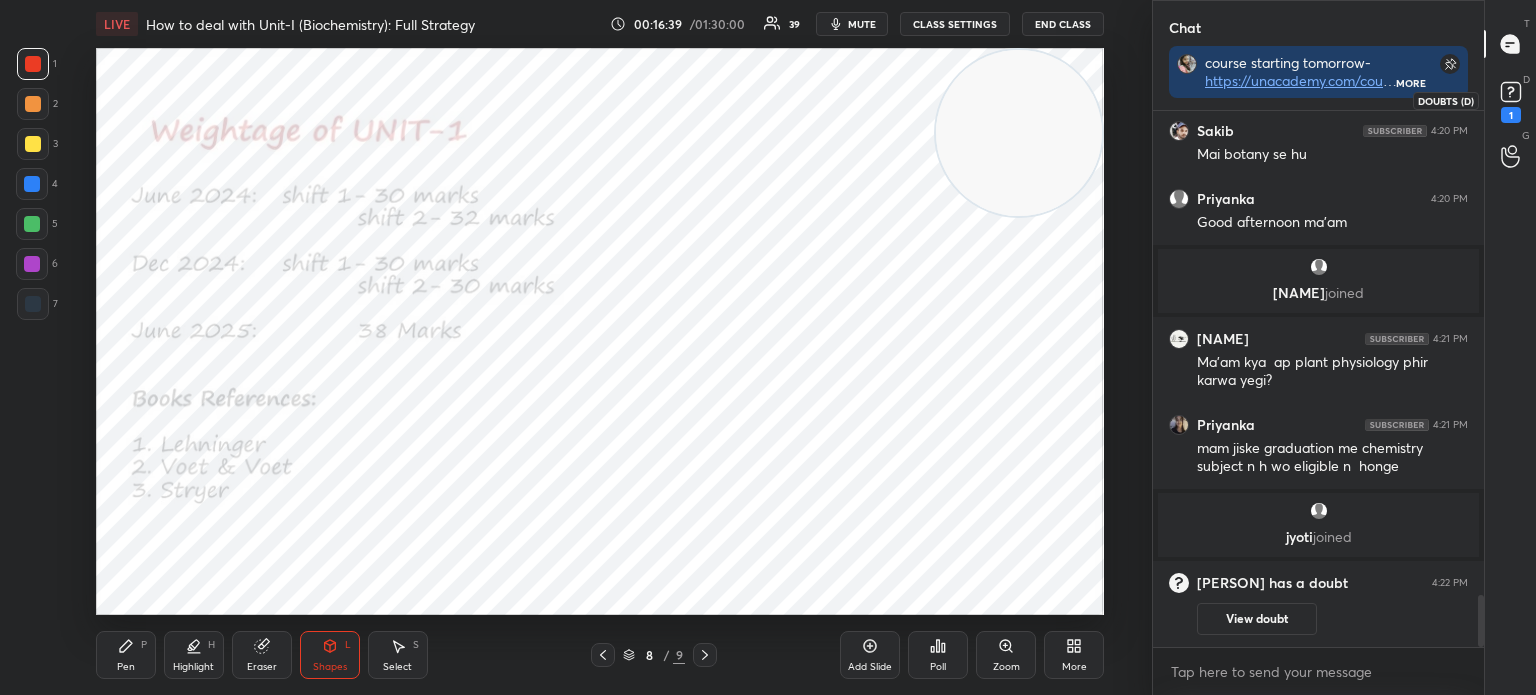scroll, scrollTop: 5, scrollLeft: 6, axis: both 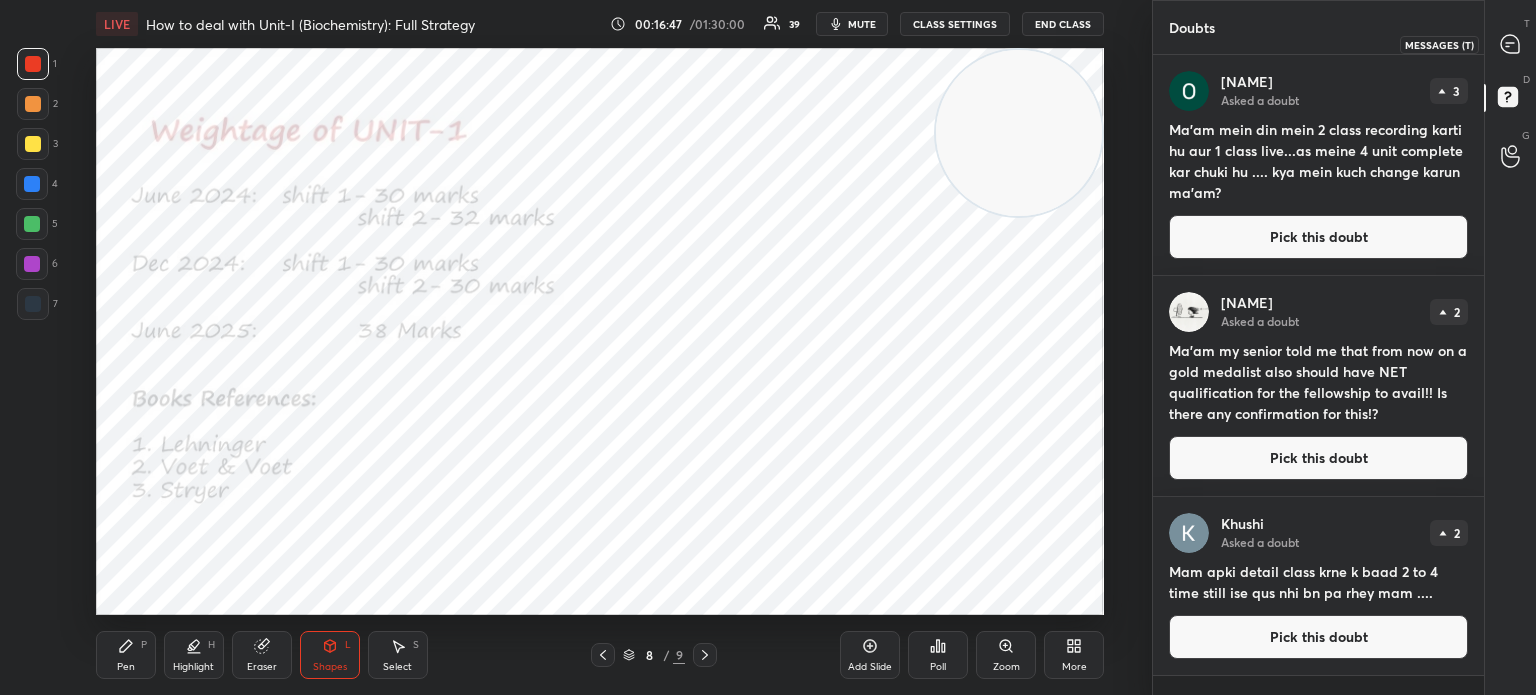 click at bounding box center [1511, 44] 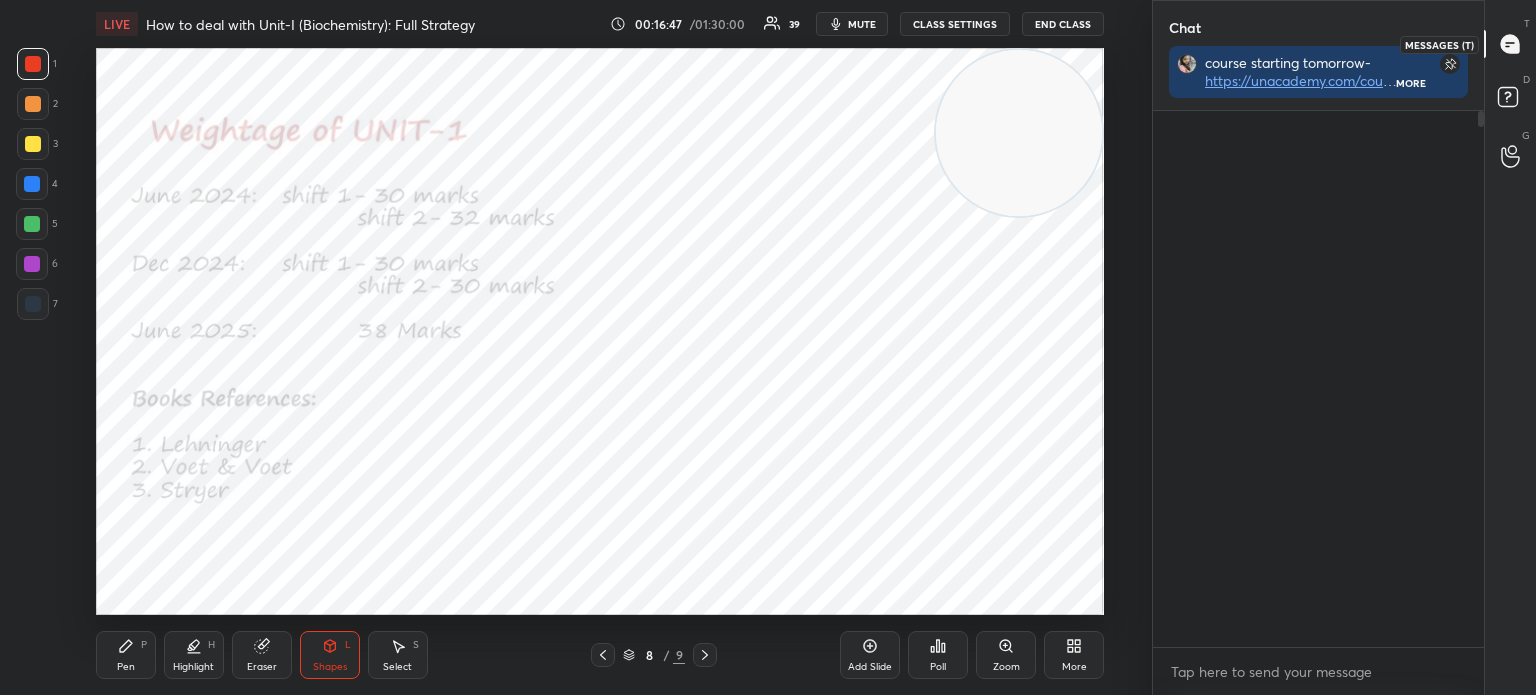 scroll, scrollTop: 578, scrollLeft: 325, axis: both 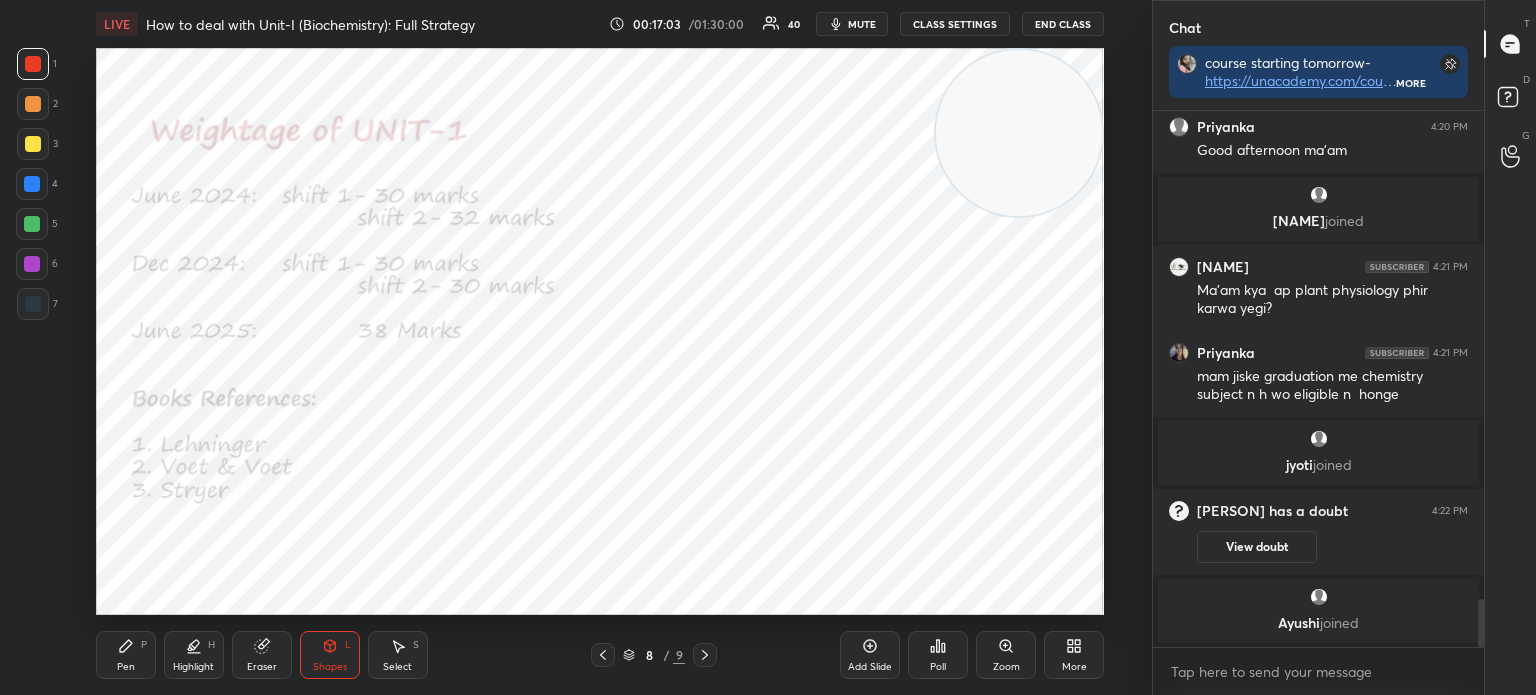 click at bounding box center (33, 304) 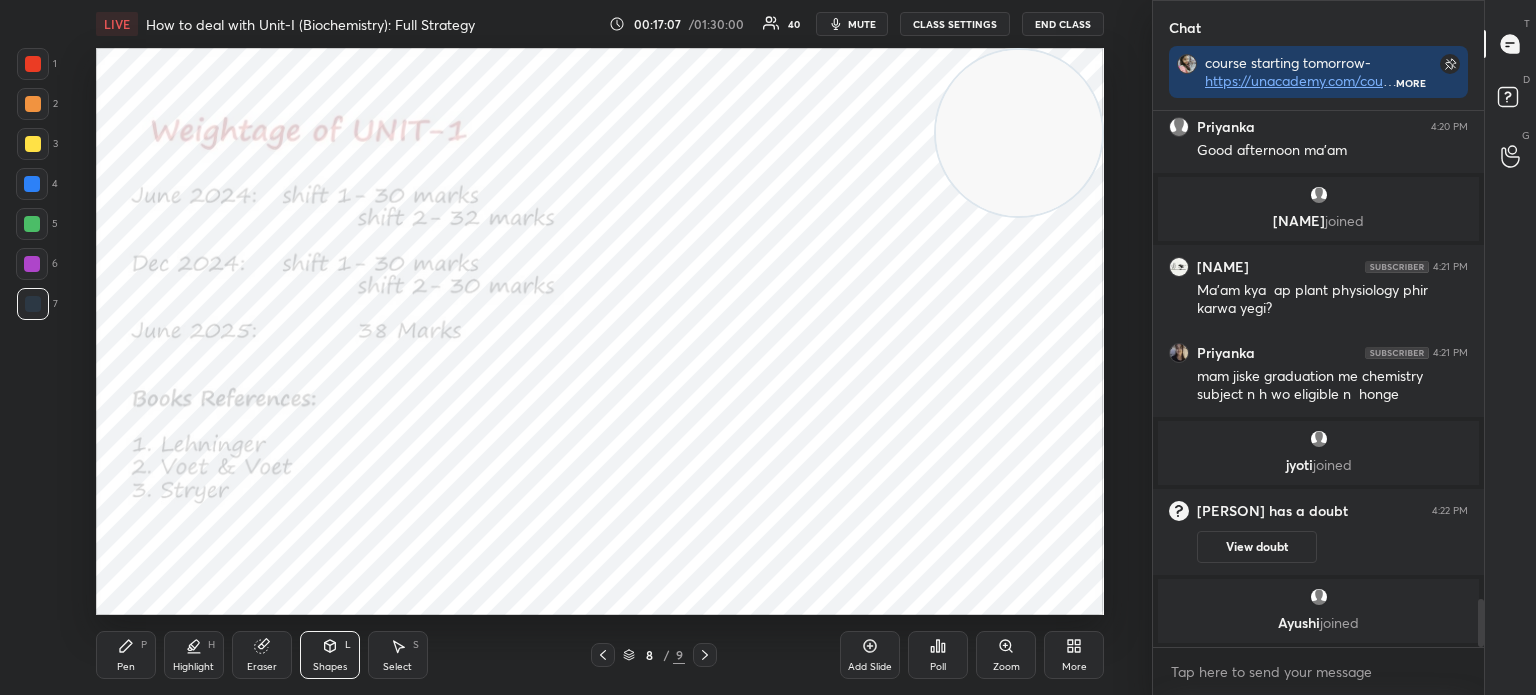 scroll, scrollTop: 5116, scrollLeft: 0, axis: vertical 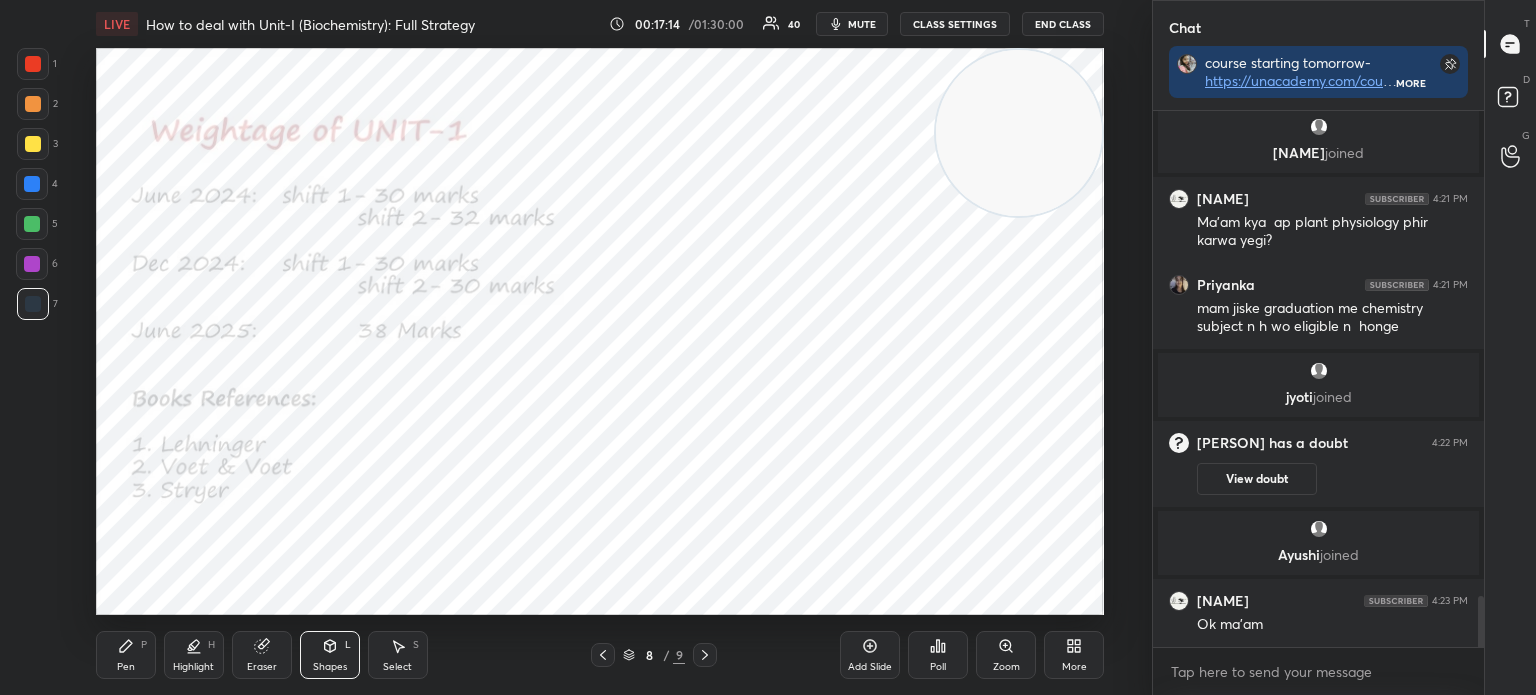 click at bounding box center (32, 264) 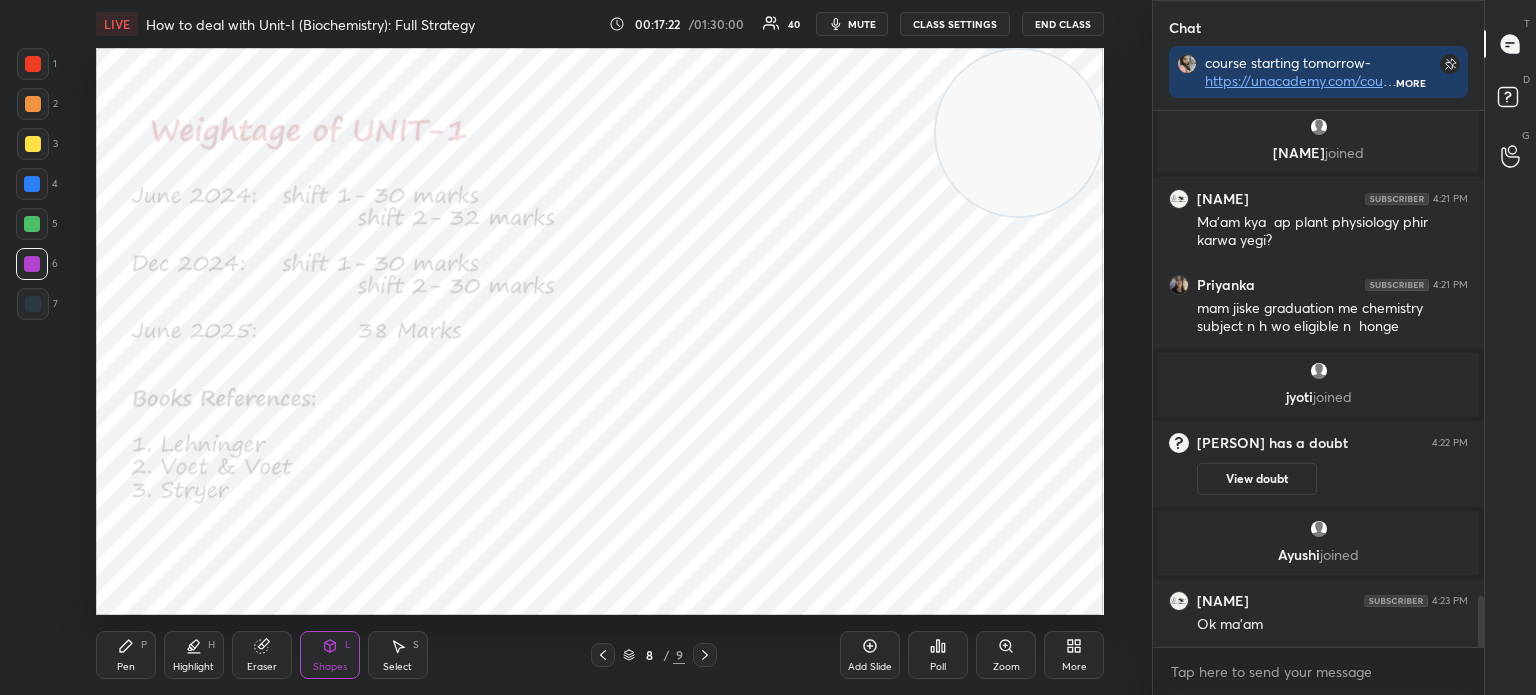 click on "Eraser" at bounding box center (262, 655) 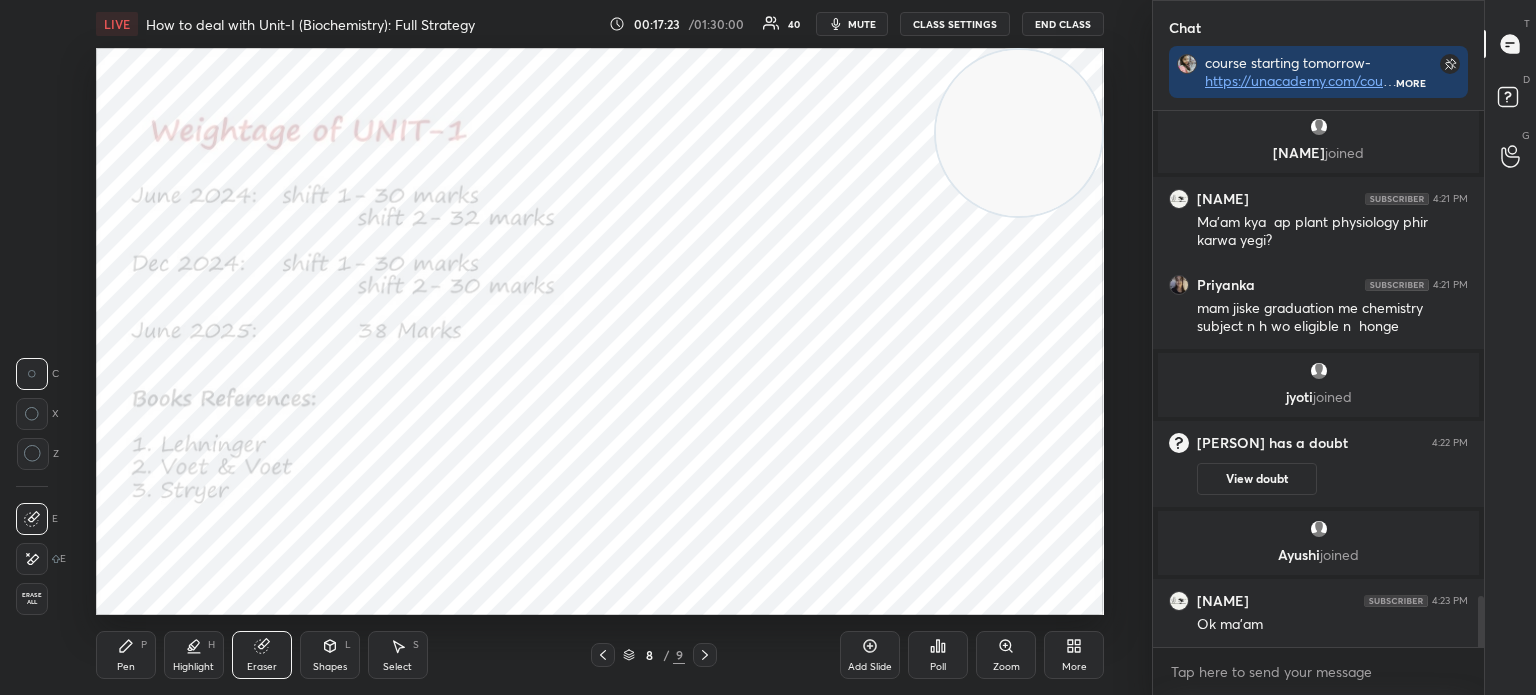 click on "Erase all" at bounding box center (32, 599) 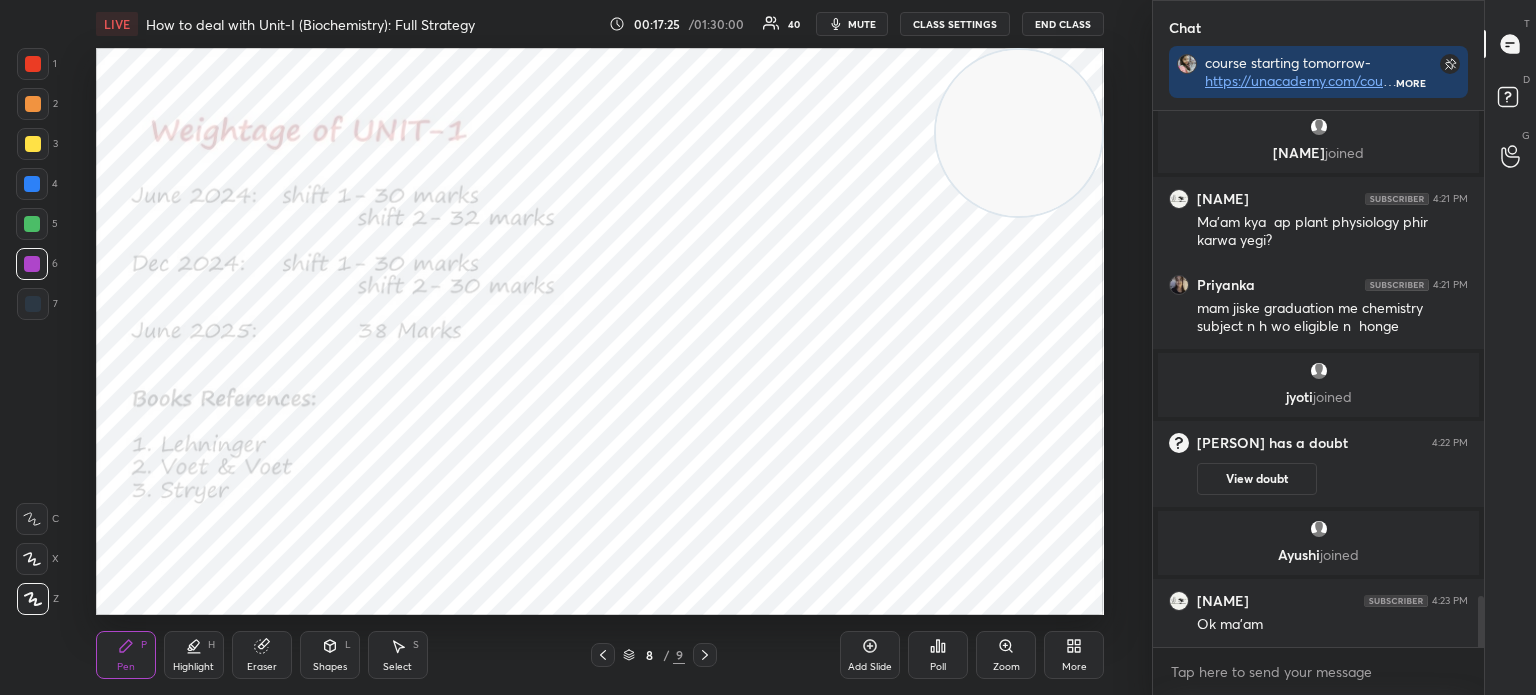 click on "Pen" at bounding box center [126, 667] 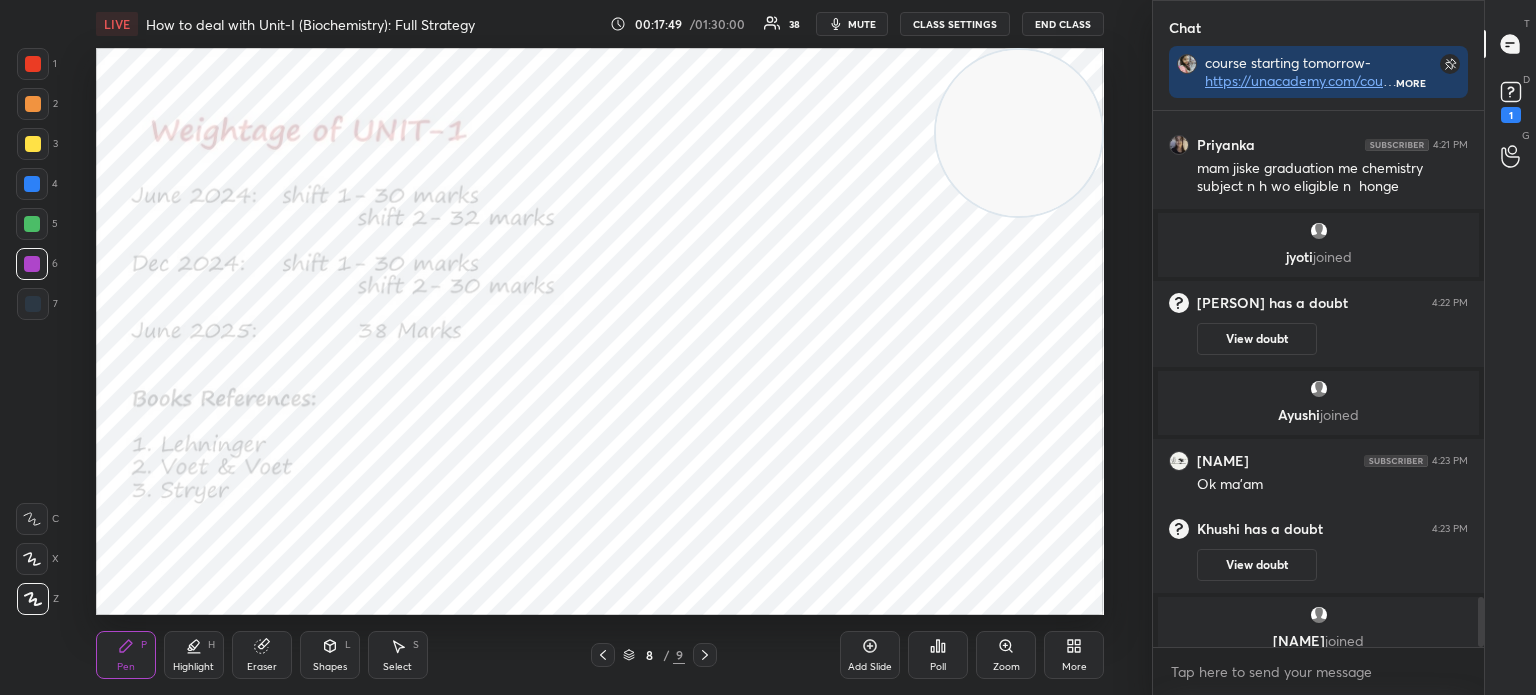 scroll, scrollTop: 5220, scrollLeft: 0, axis: vertical 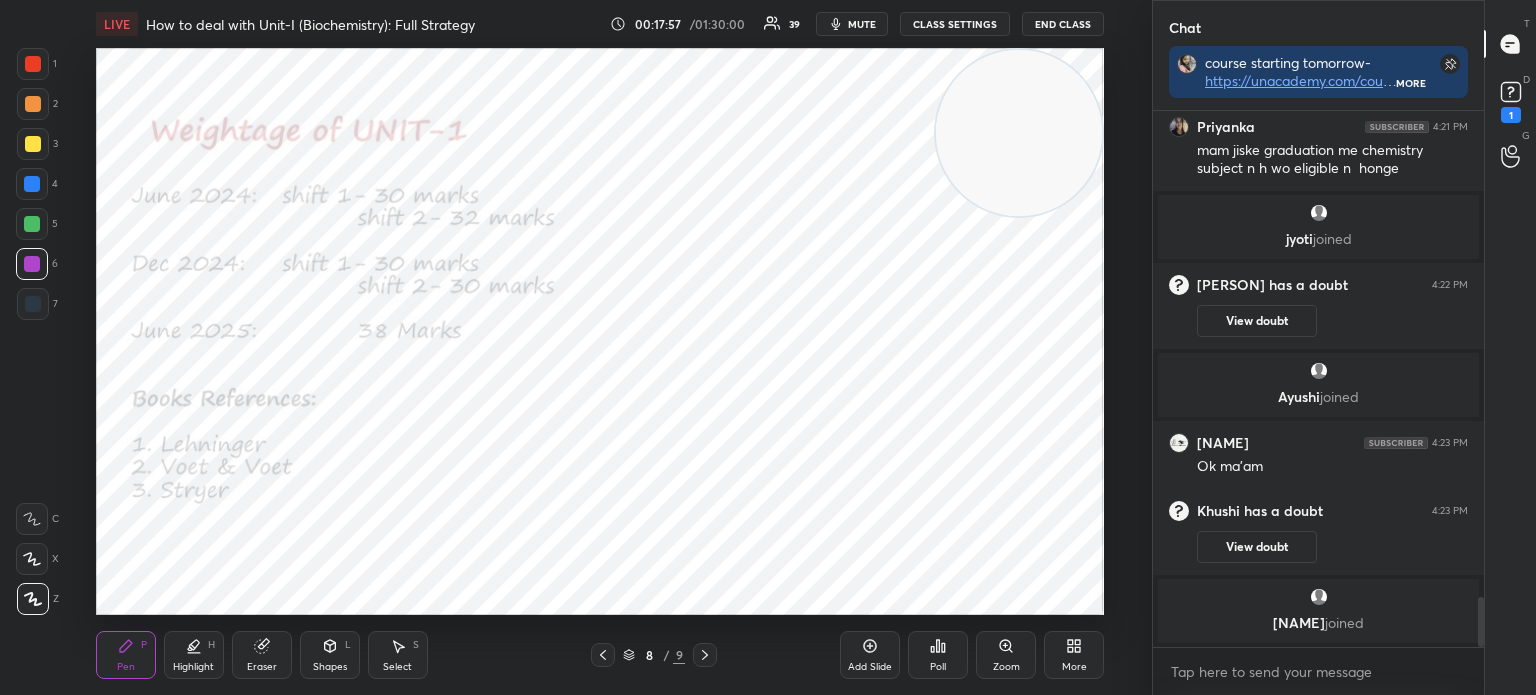 click 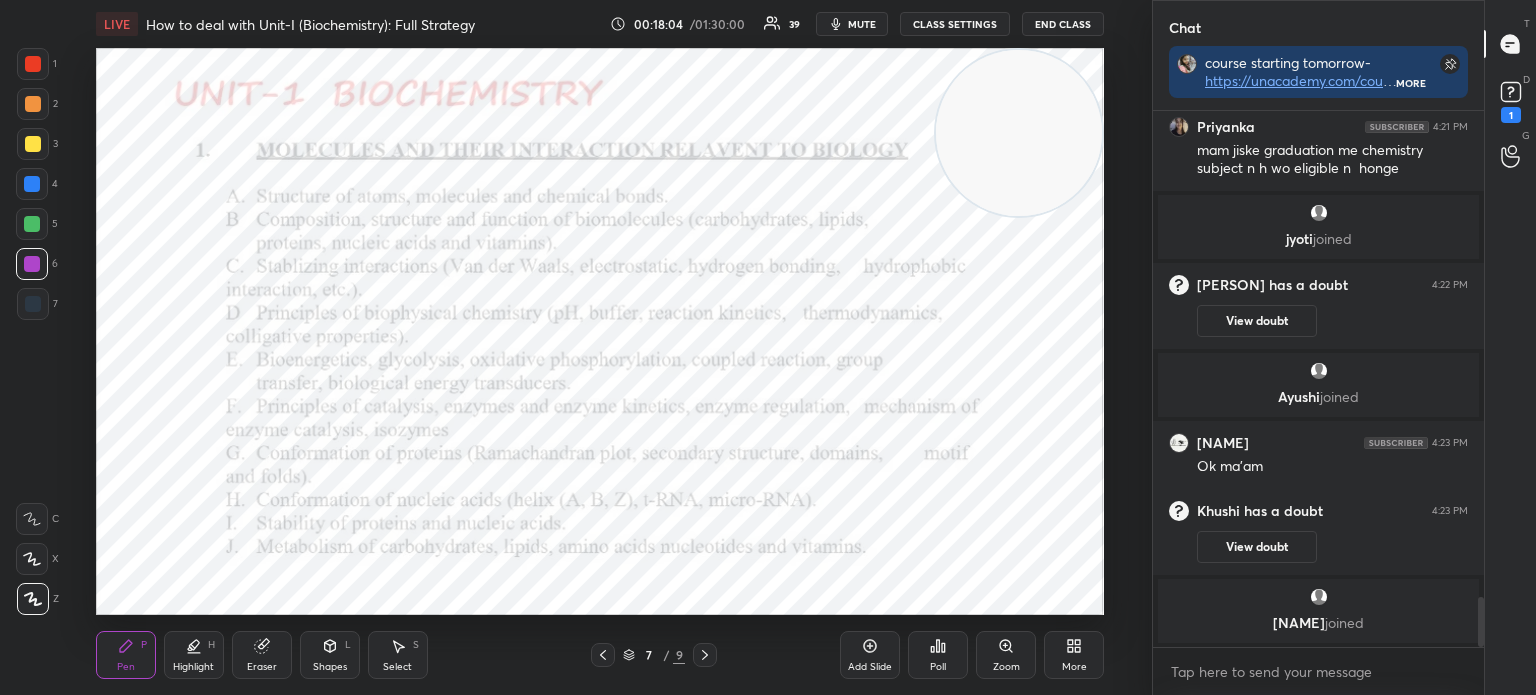 click on "Eraser" at bounding box center (262, 655) 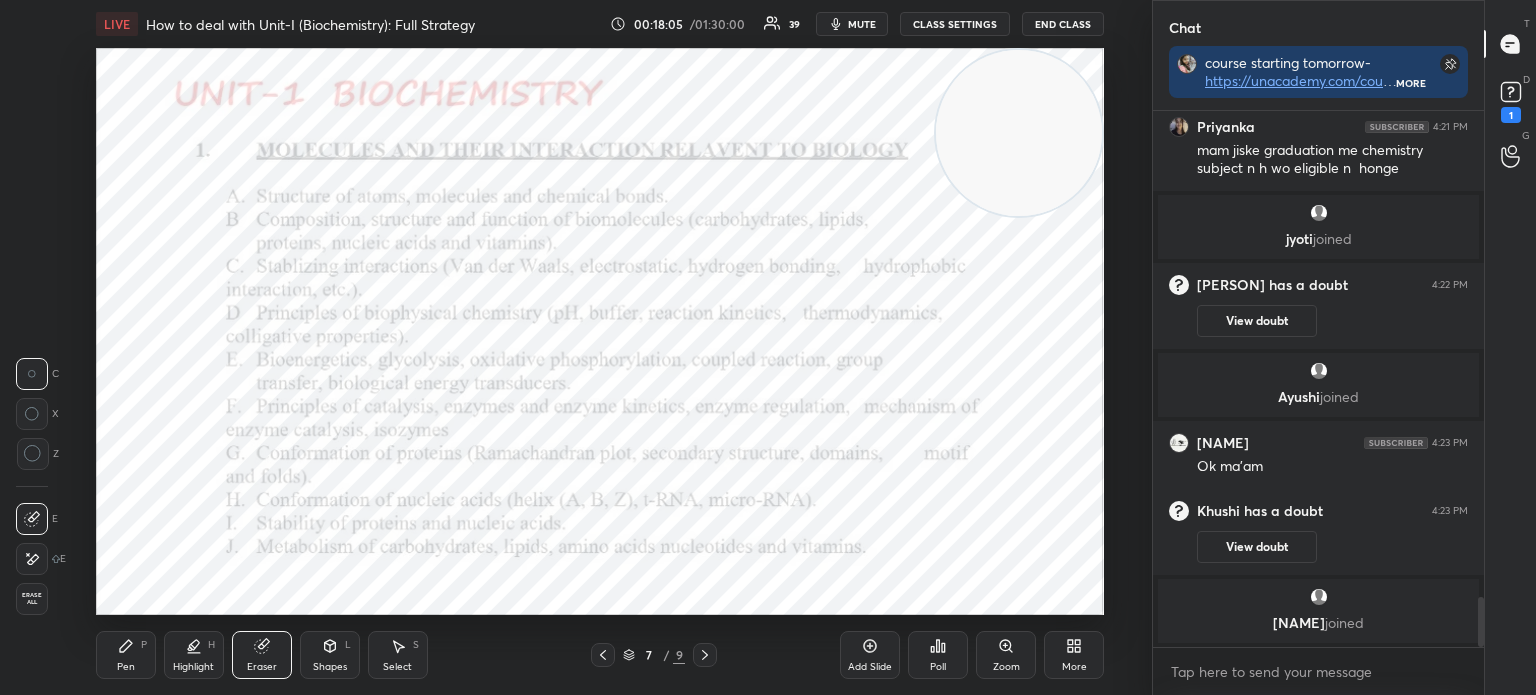 click 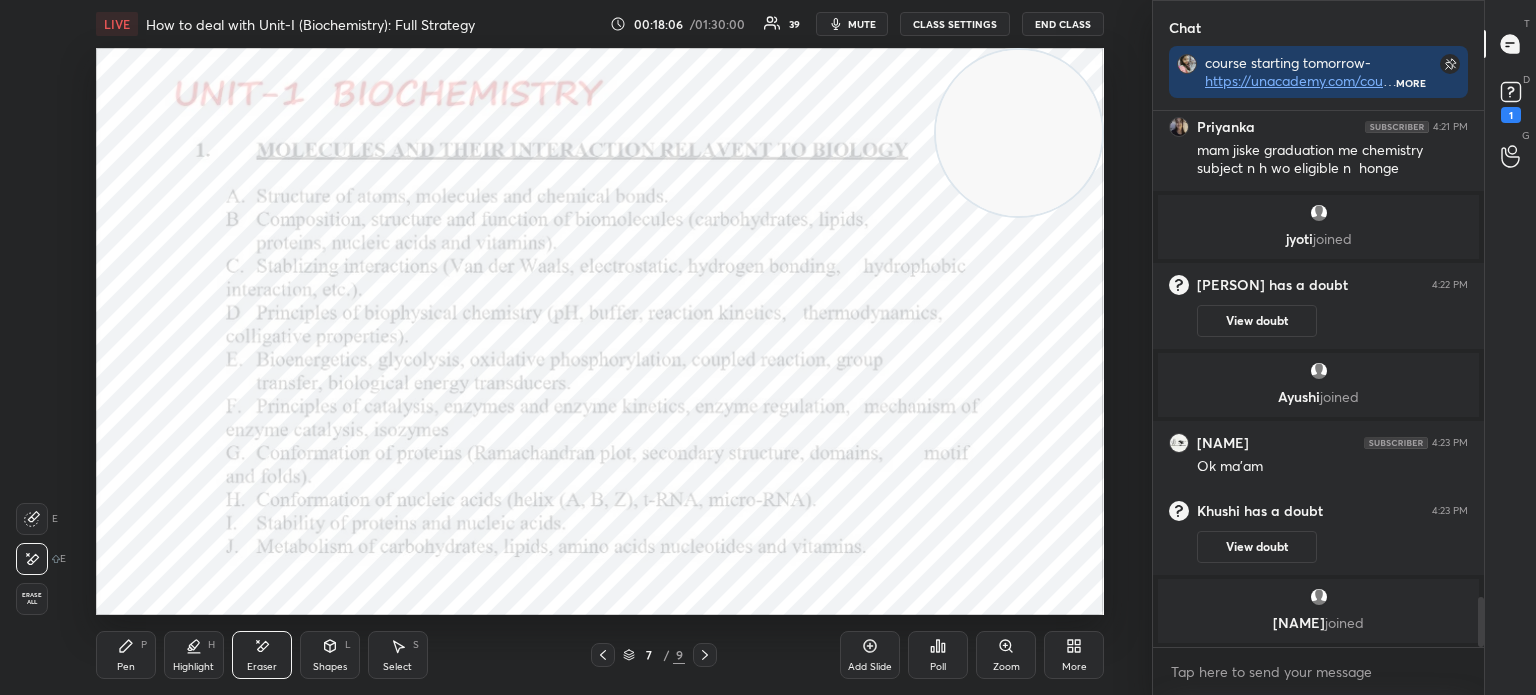 click on "Pen P" at bounding box center [126, 655] 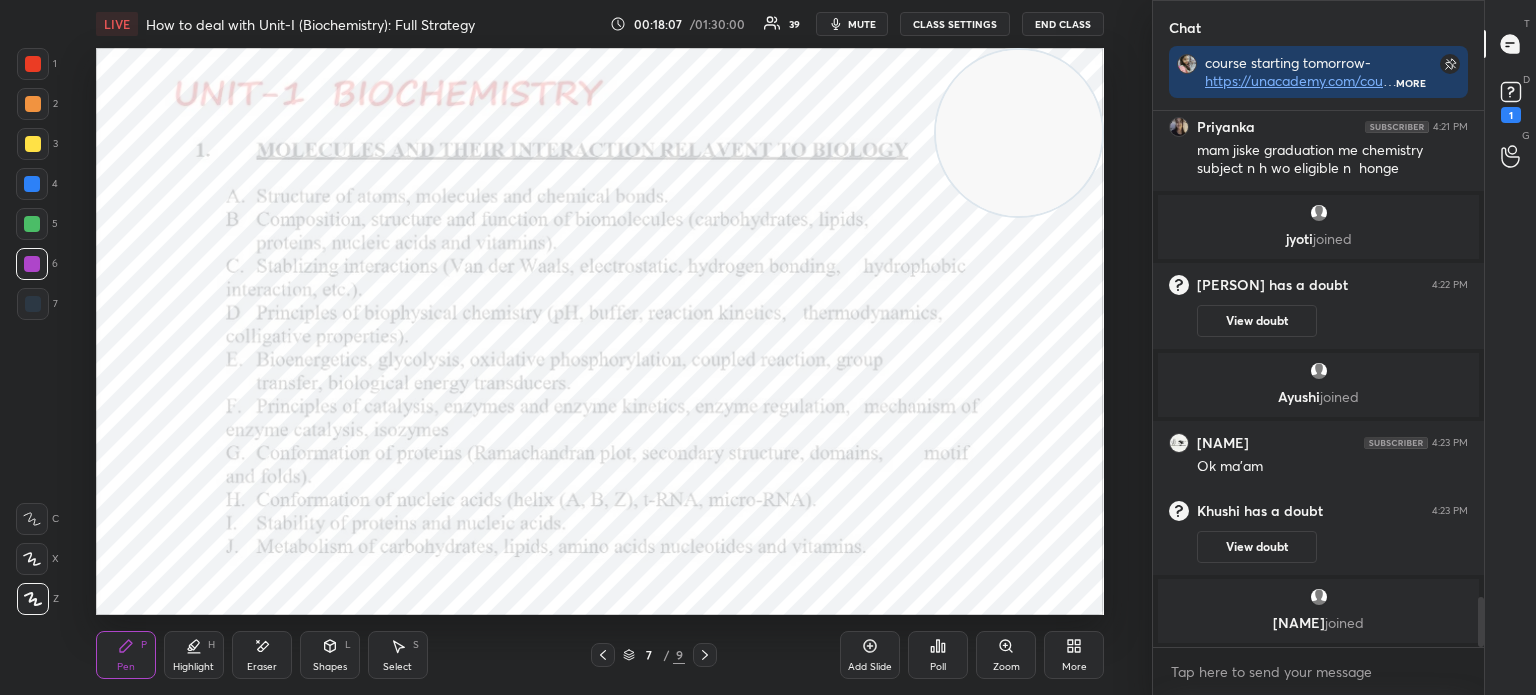 click on "1 2 3 4 5 6 7 C X Z E E Erase all   H H" at bounding box center (32, 331) 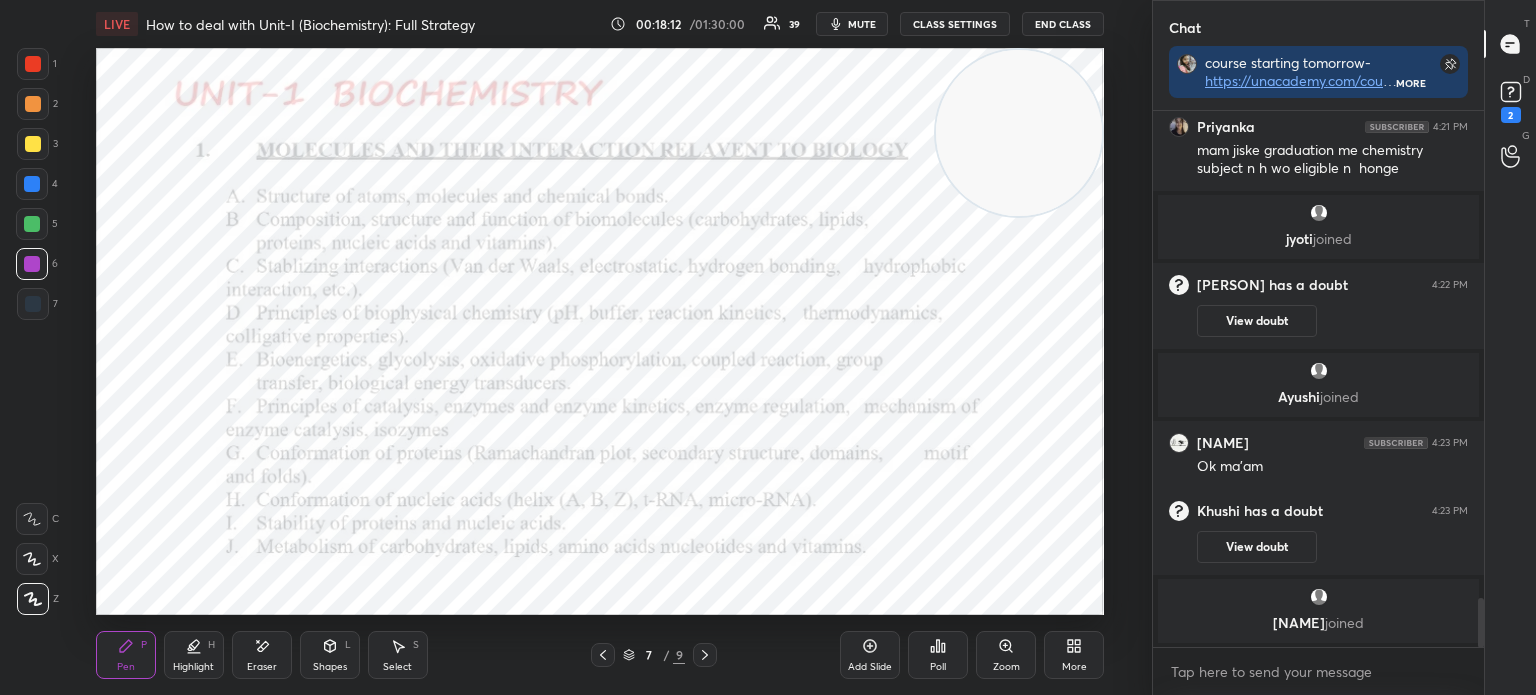 scroll, scrollTop: 5306, scrollLeft: 0, axis: vertical 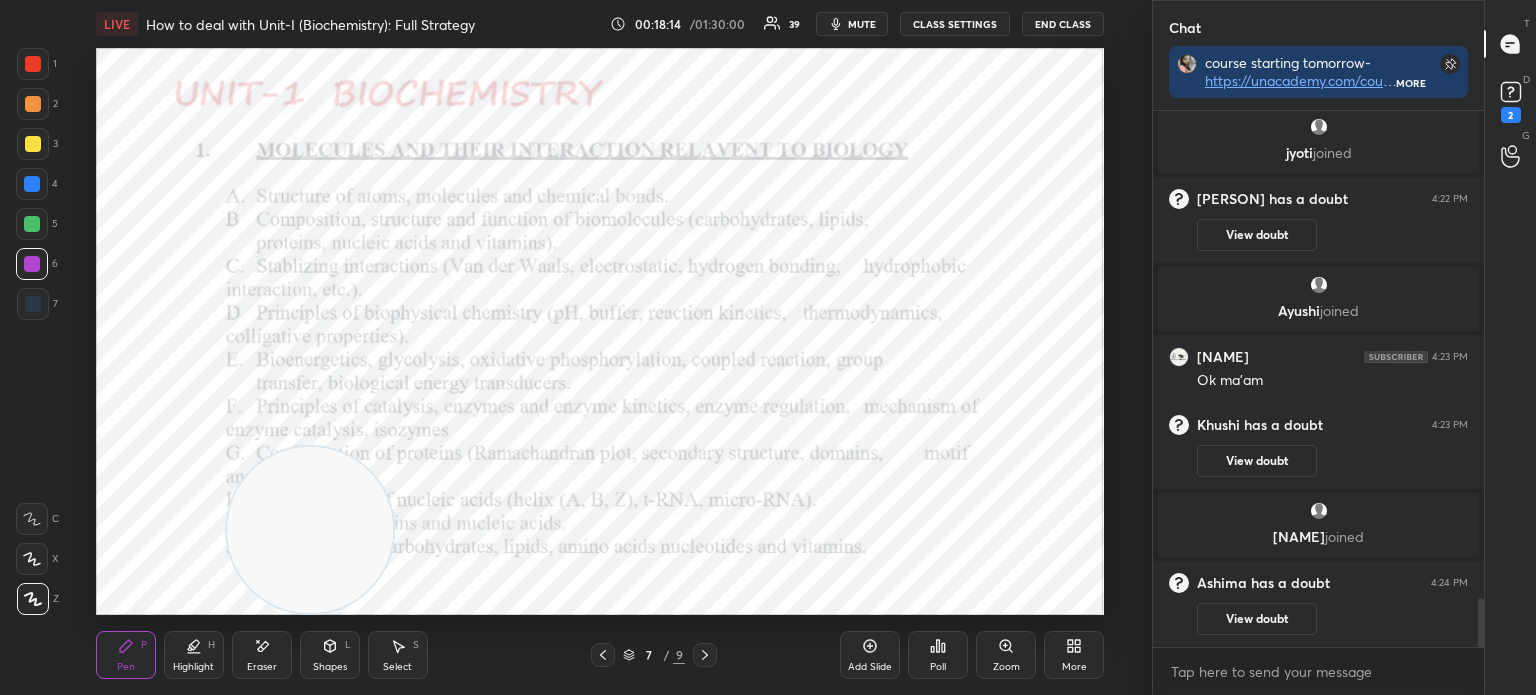 click at bounding box center (33, 304) 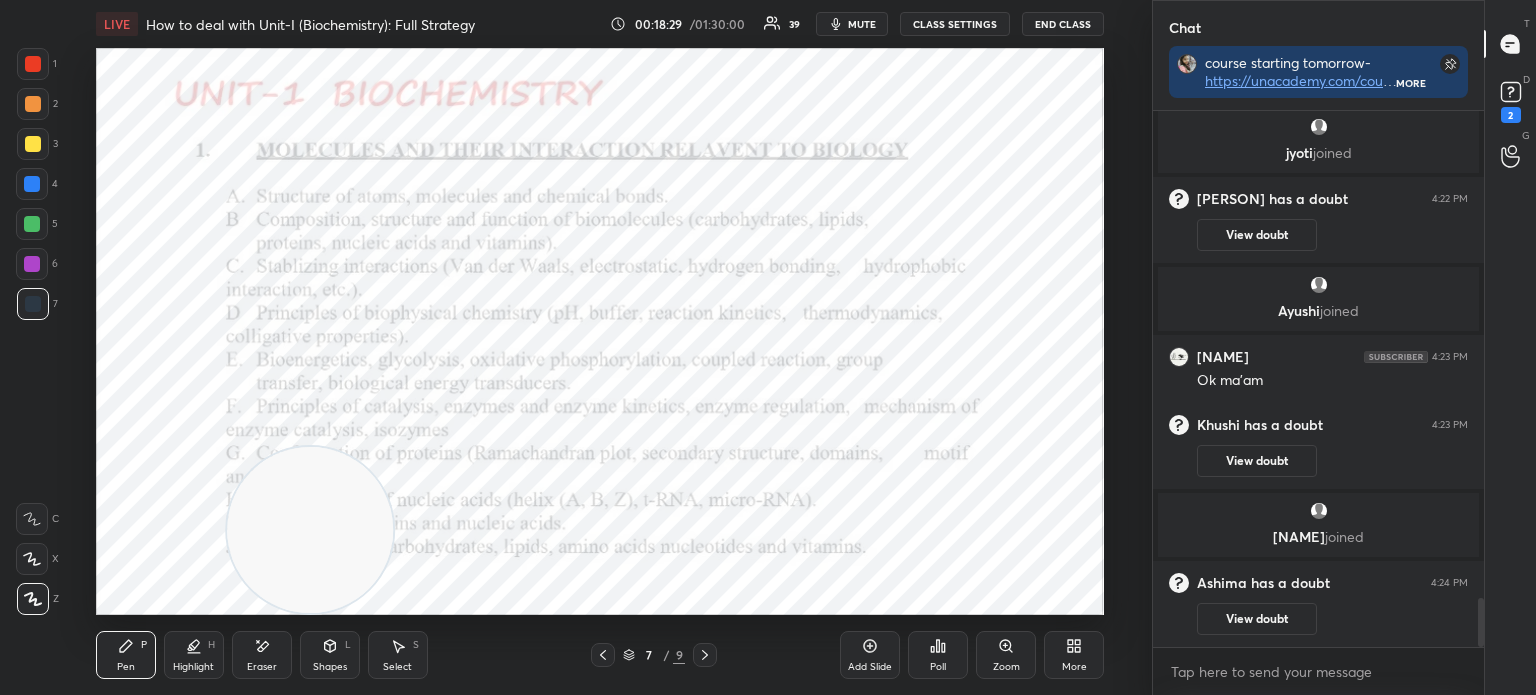 scroll, scrollTop: 5356, scrollLeft: 0, axis: vertical 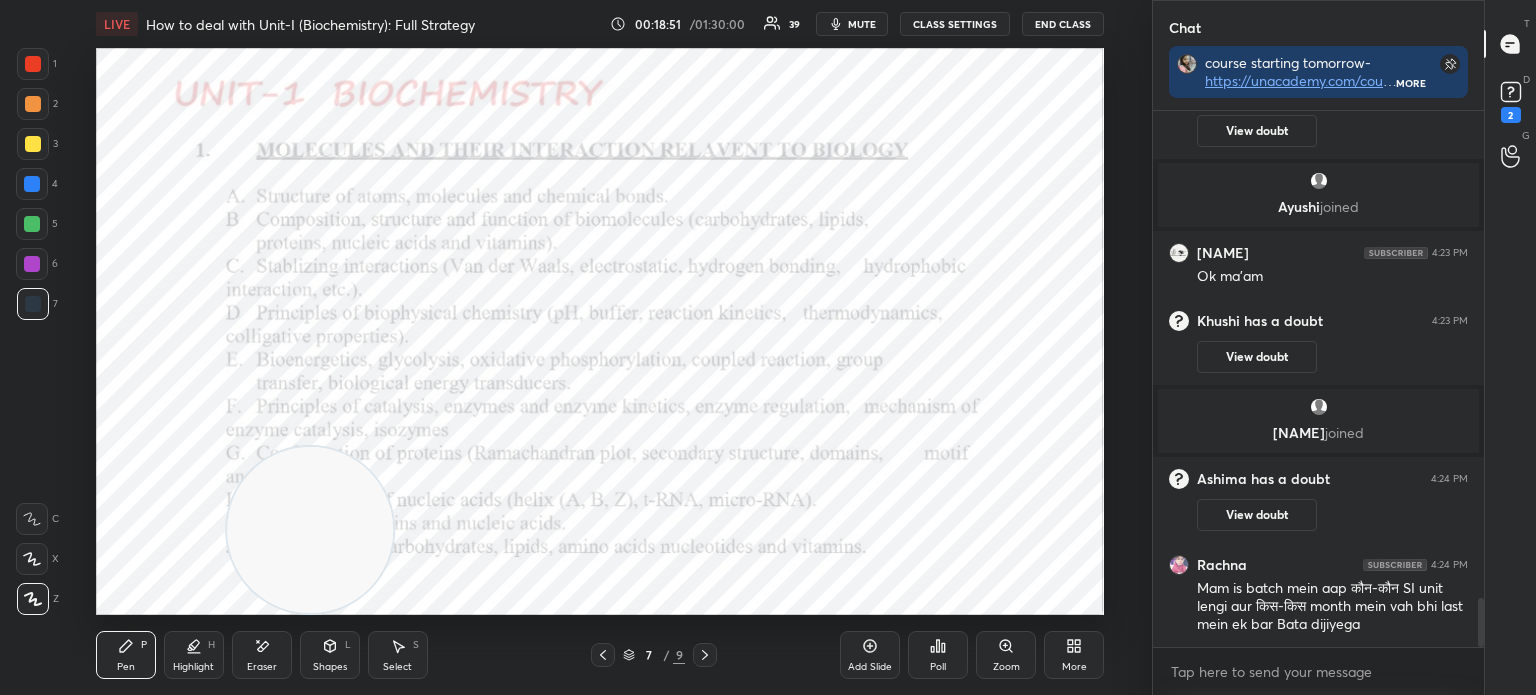 click 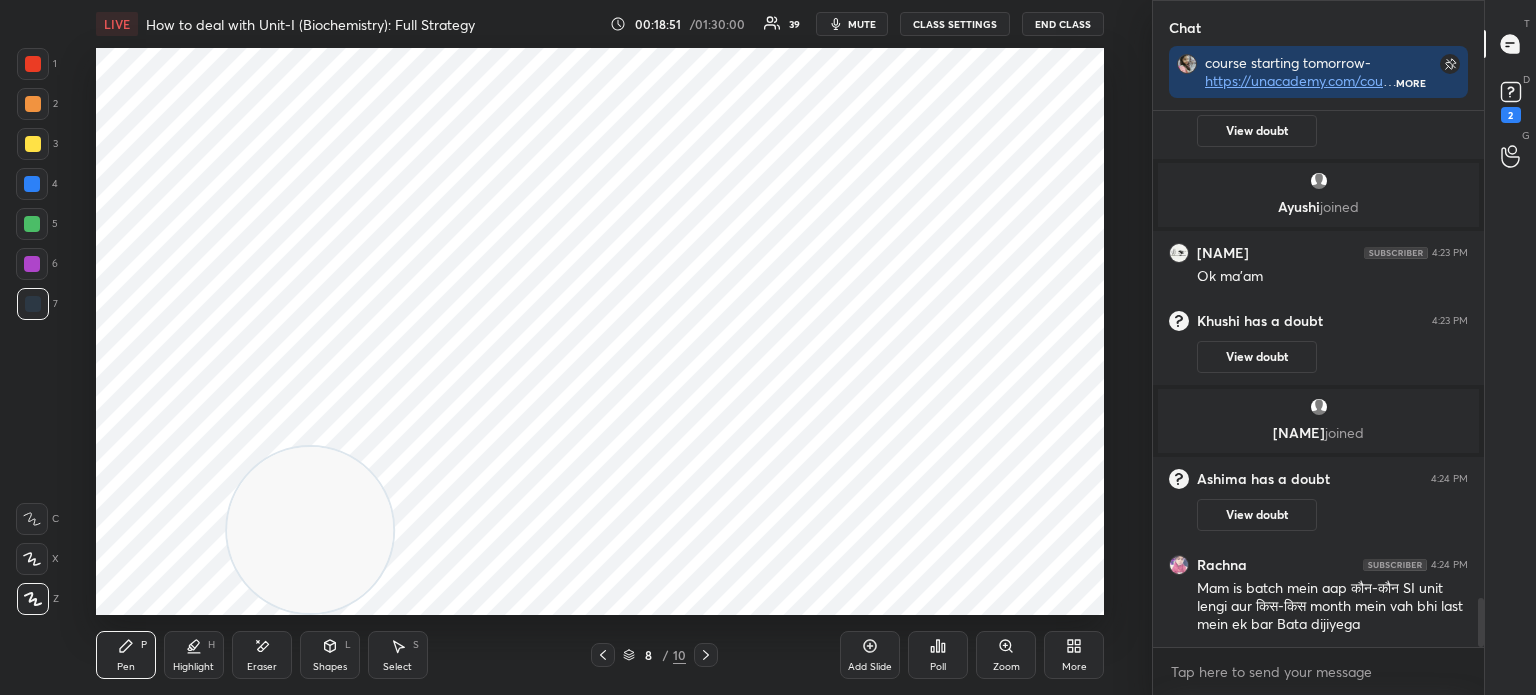click at bounding box center [33, 304] 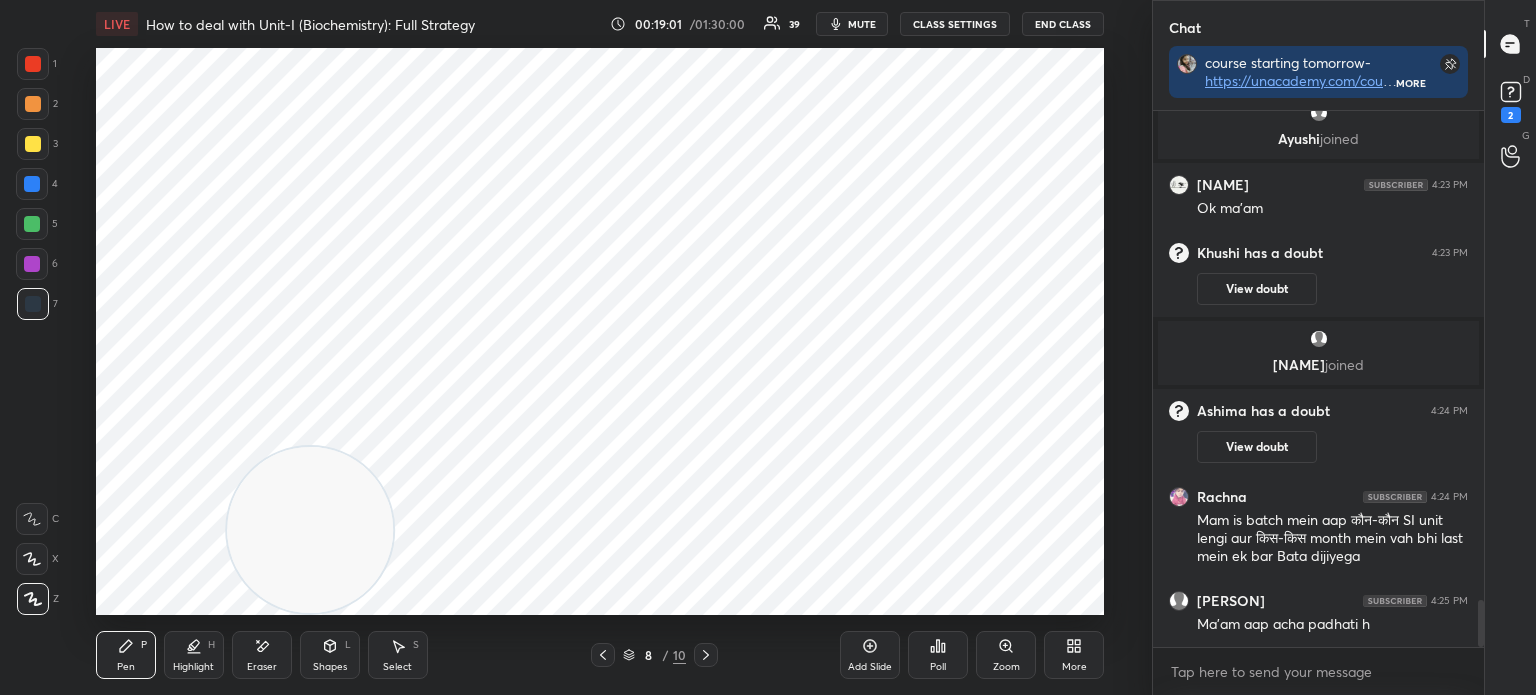 scroll, scrollTop: 5510, scrollLeft: 0, axis: vertical 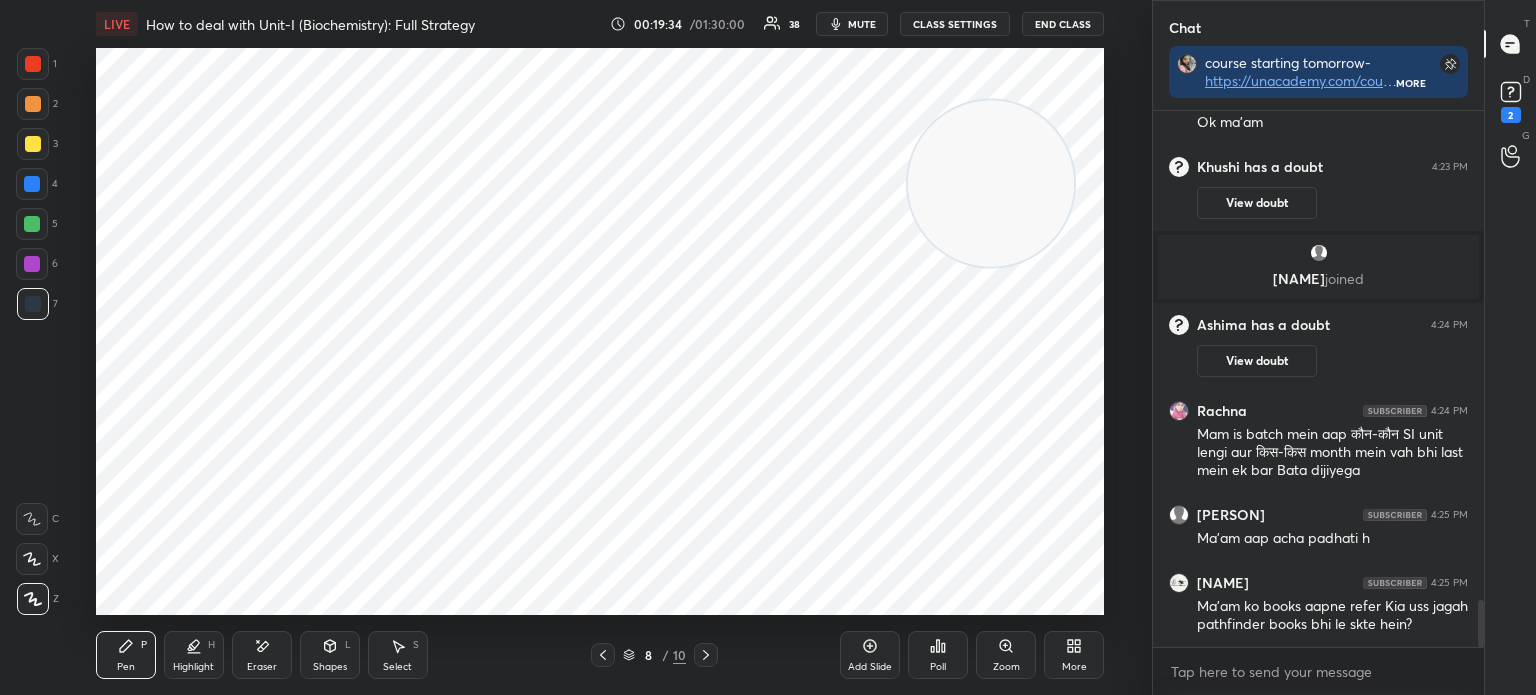 click on "S" at bounding box center (416, 645) 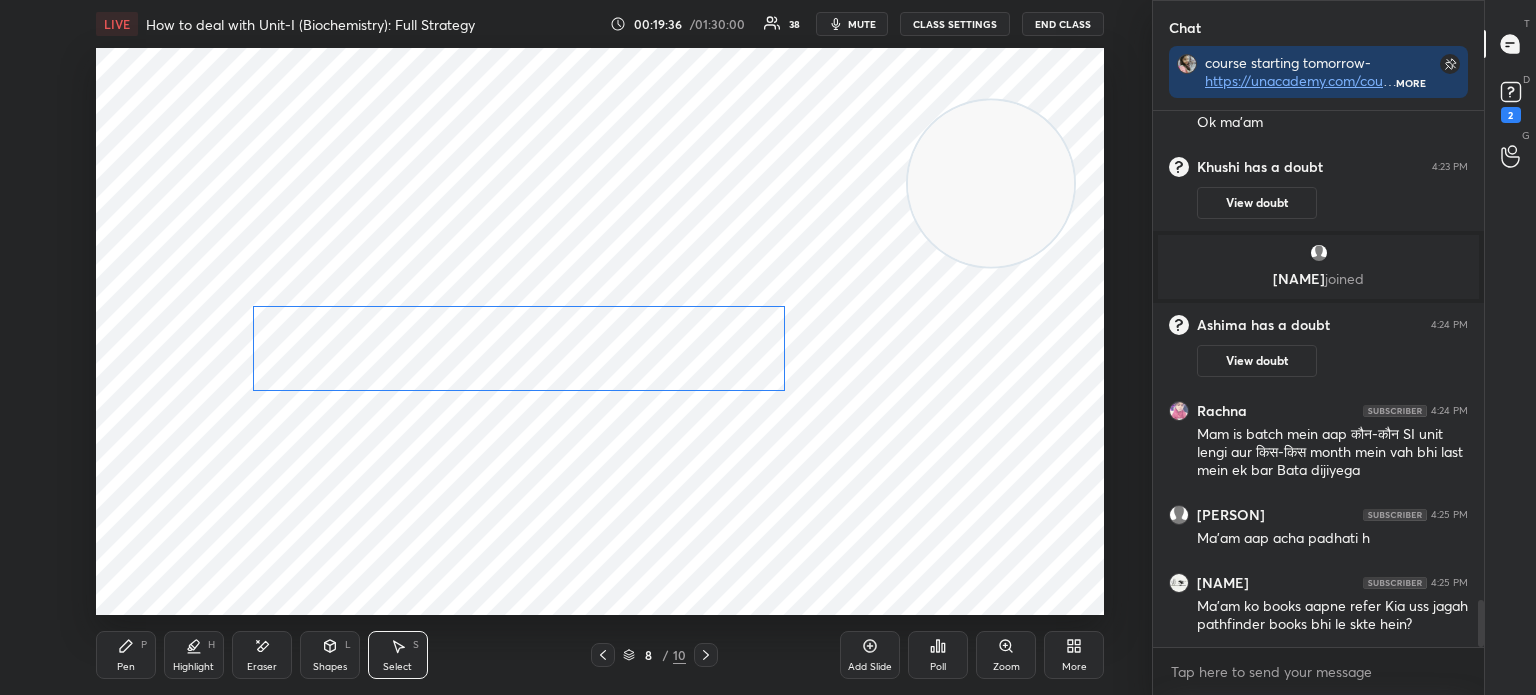 scroll, scrollTop: 5578, scrollLeft: 0, axis: vertical 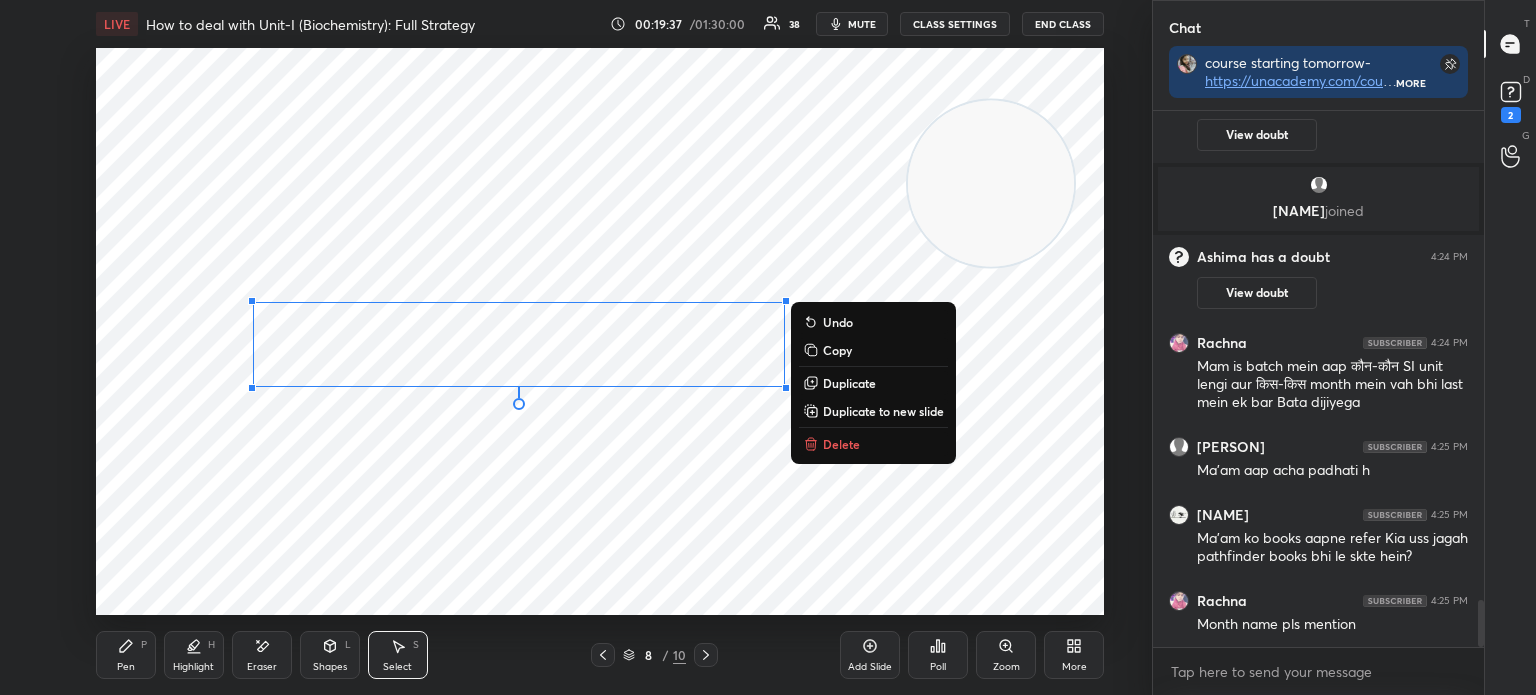 click on "Pen P" at bounding box center (126, 655) 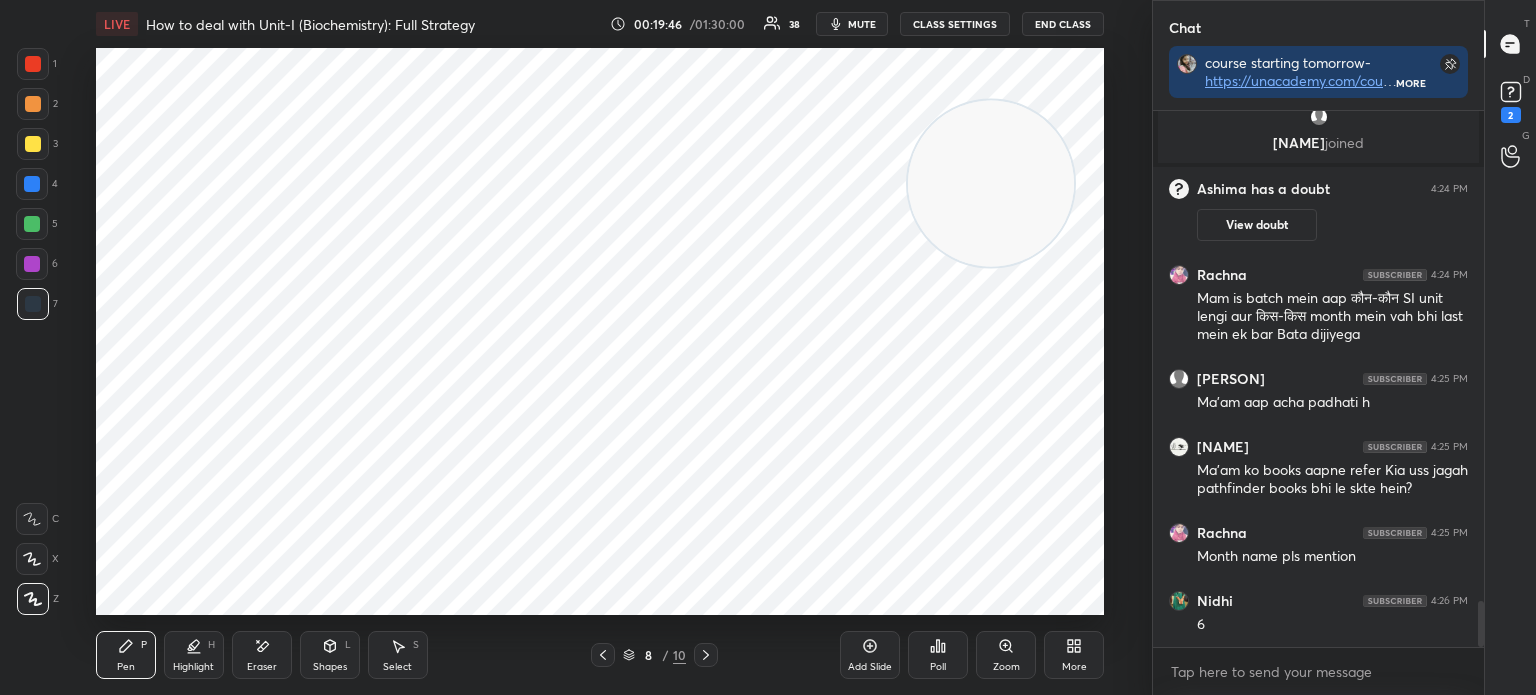 scroll, scrollTop: 5714, scrollLeft: 0, axis: vertical 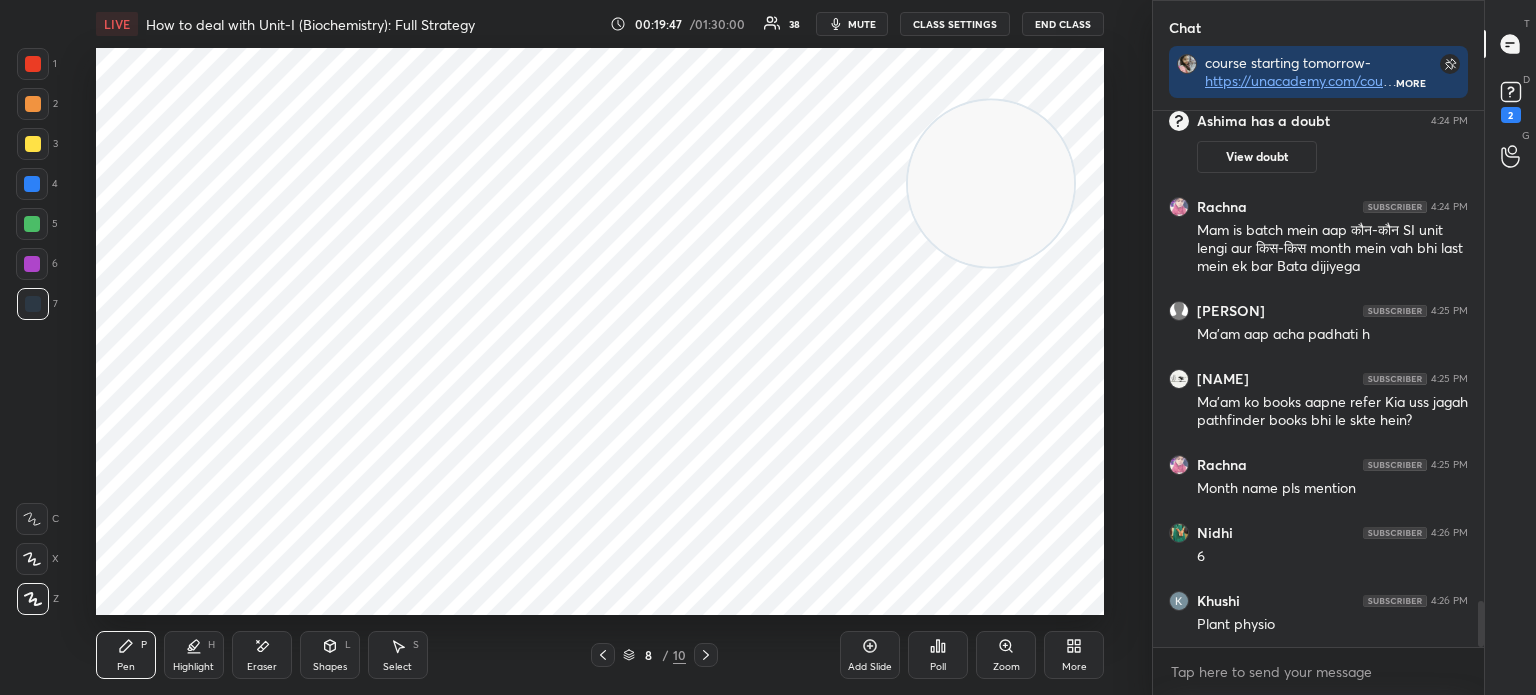 click on "Select" at bounding box center (397, 667) 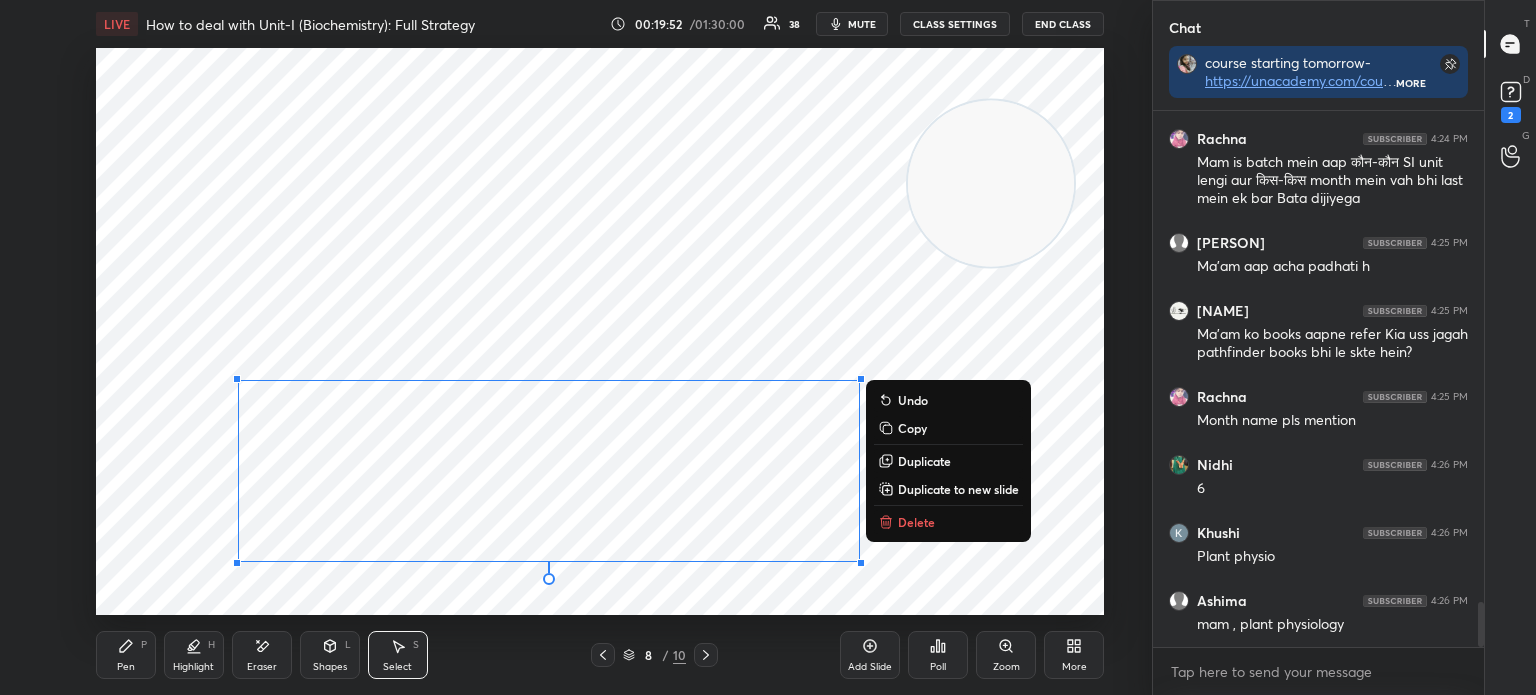 scroll, scrollTop: 5850, scrollLeft: 0, axis: vertical 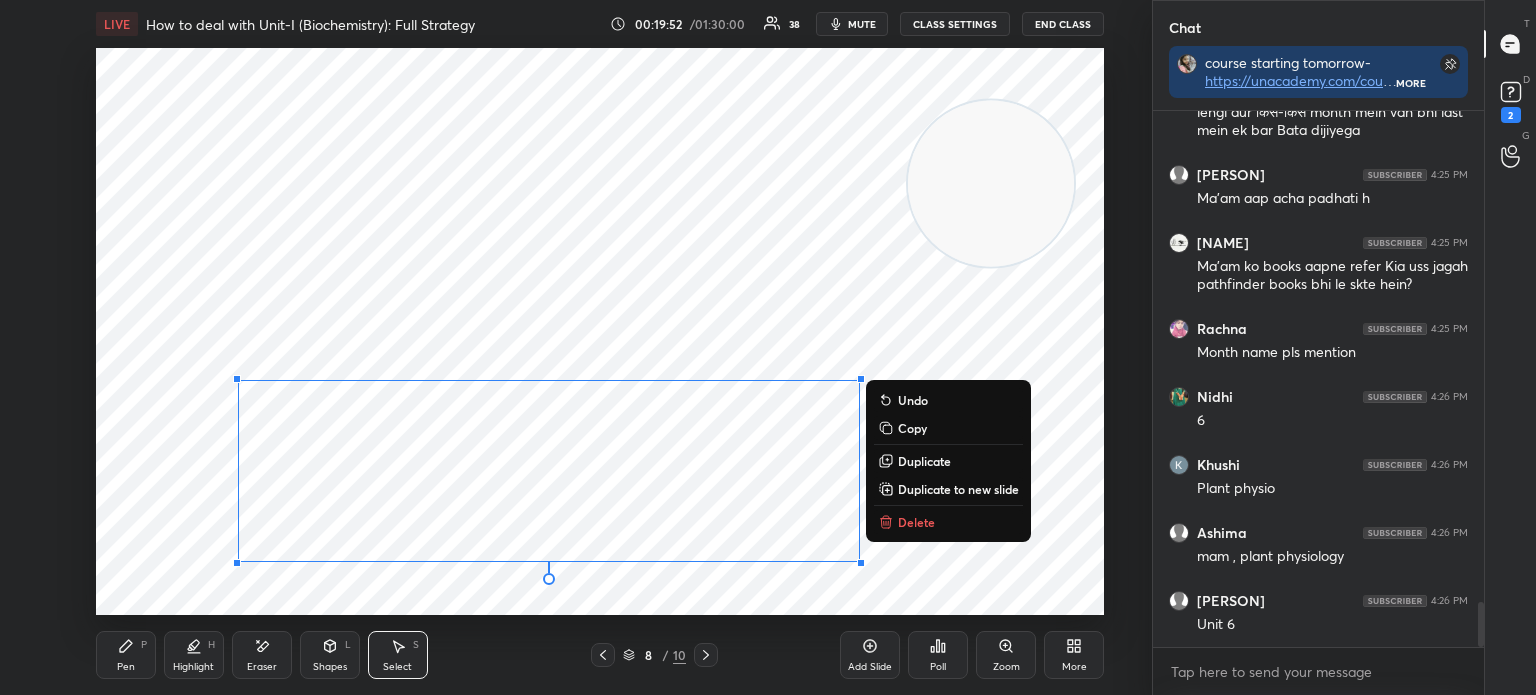 click on "Pen P" at bounding box center [126, 655] 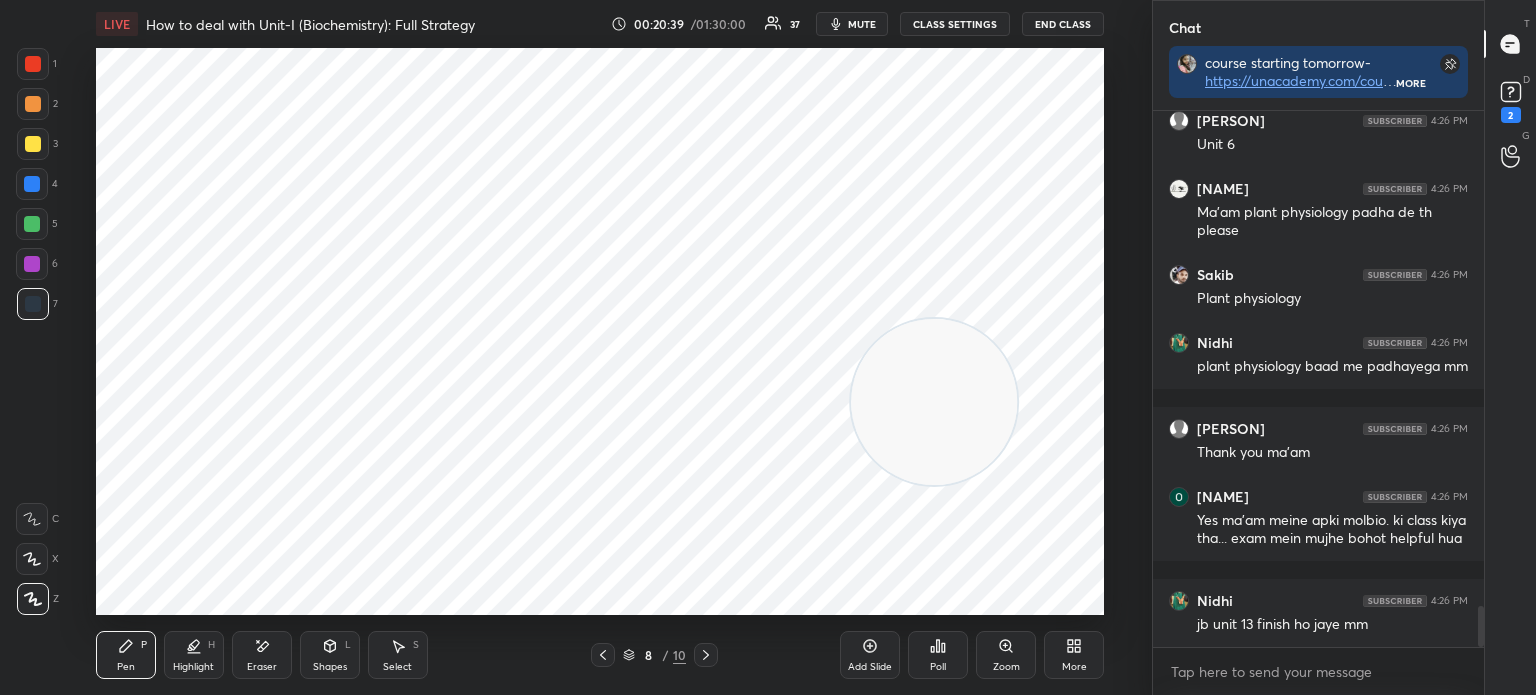 scroll, scrollTop: 6398, scrollLeft: 0, axis: vertical 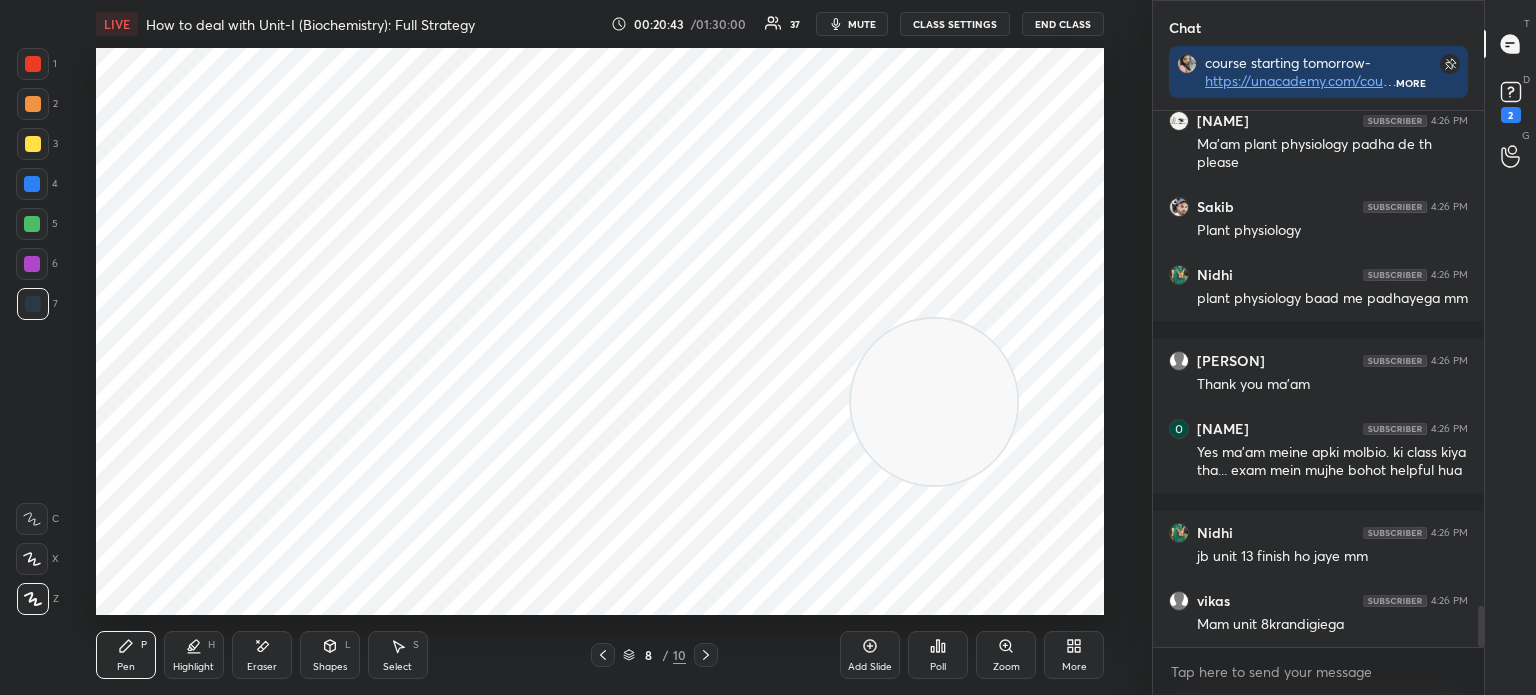 click on "Eraser" at bounding box center [262, 655] 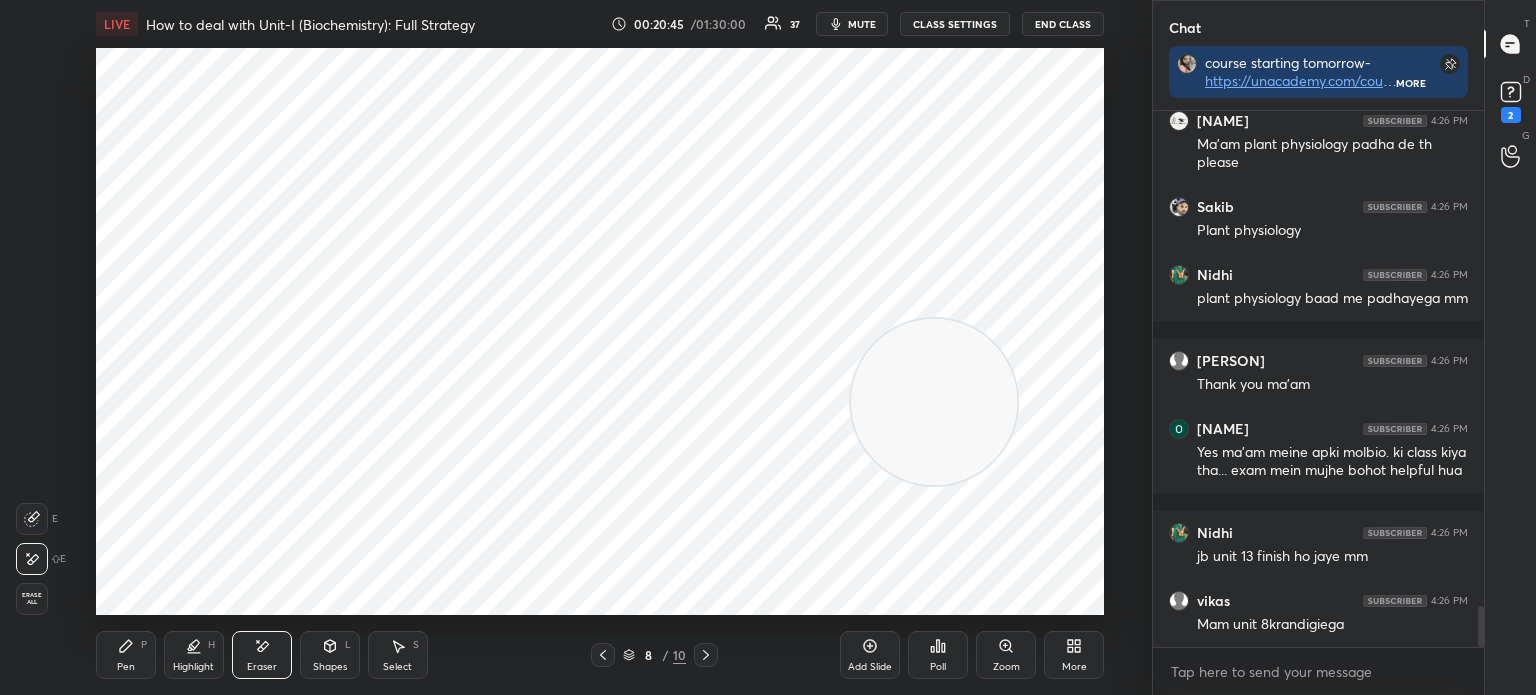click on "Pen P" at bounding box center [126, 655] 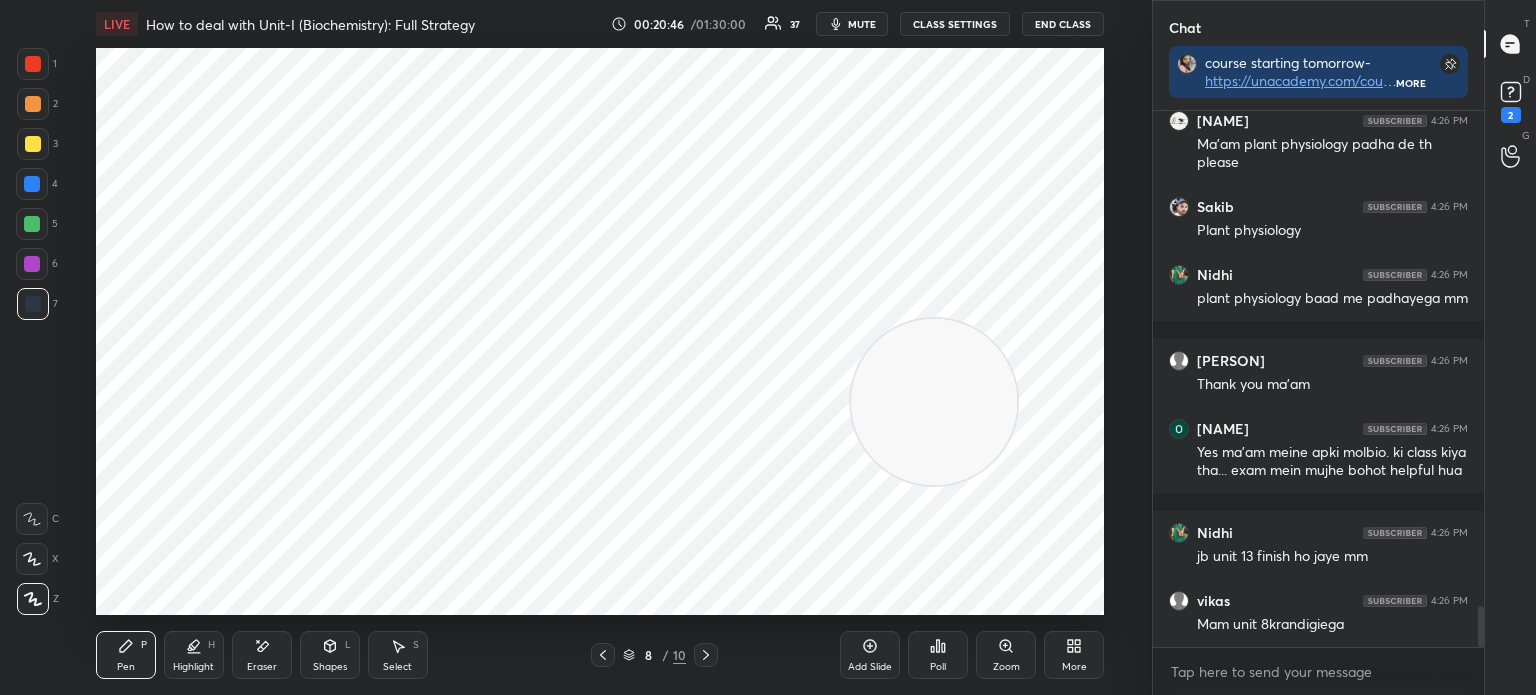 click on "Eraser" at bounding box center (262, 667) 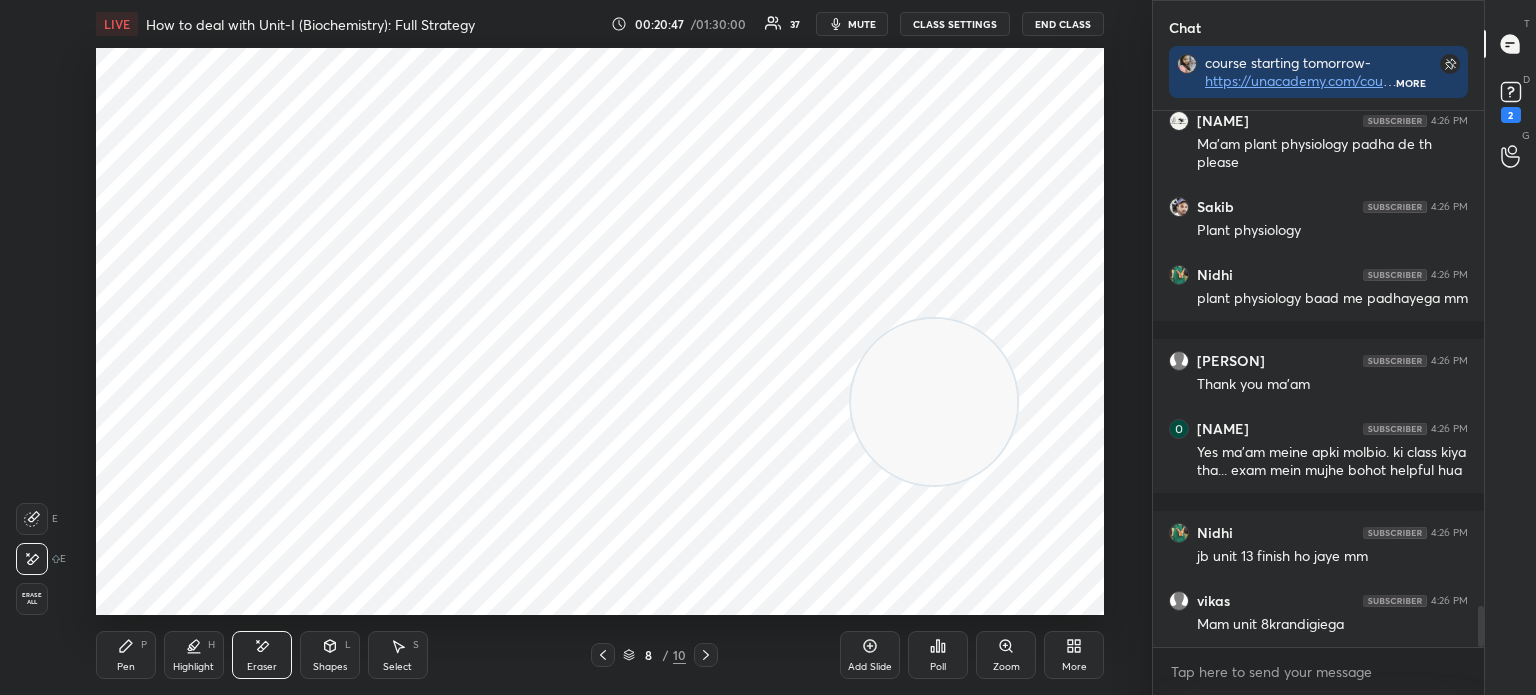click at bounding box center [32, 519] 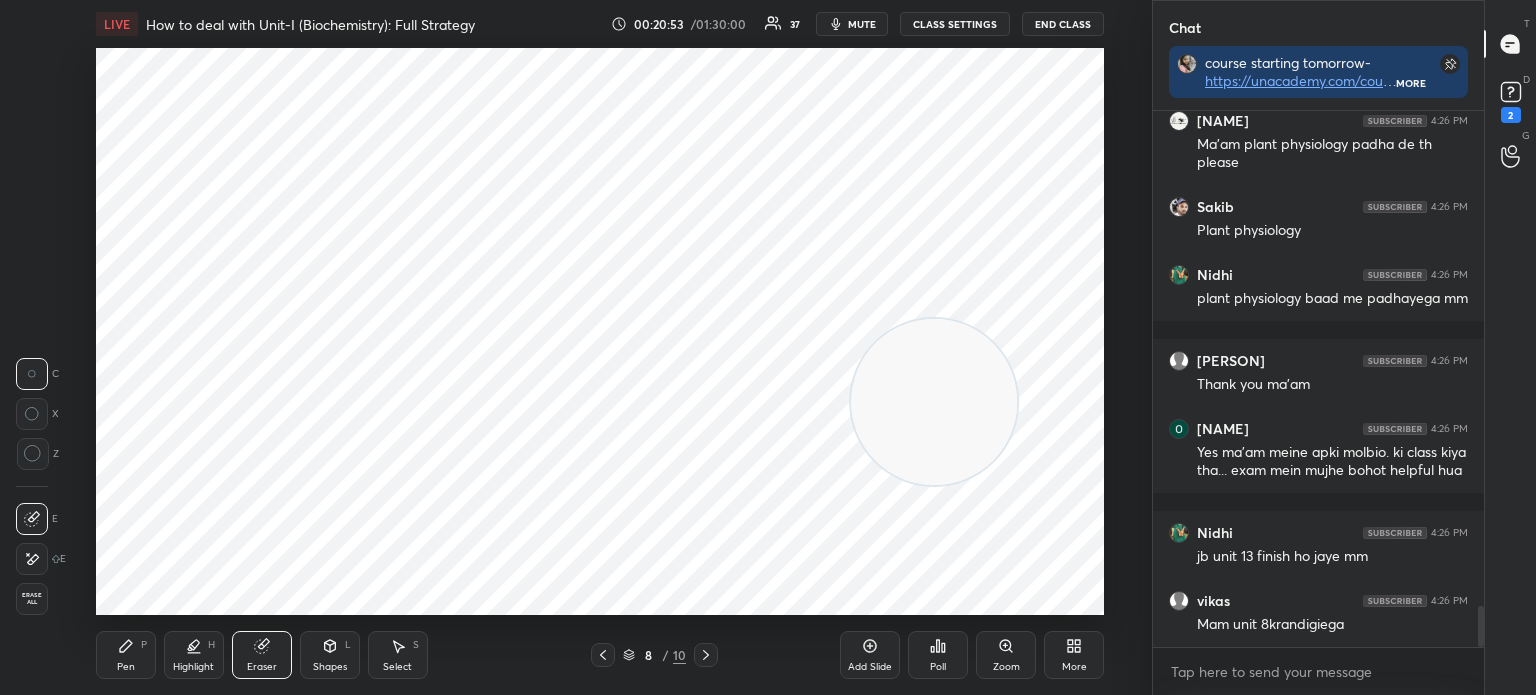 click 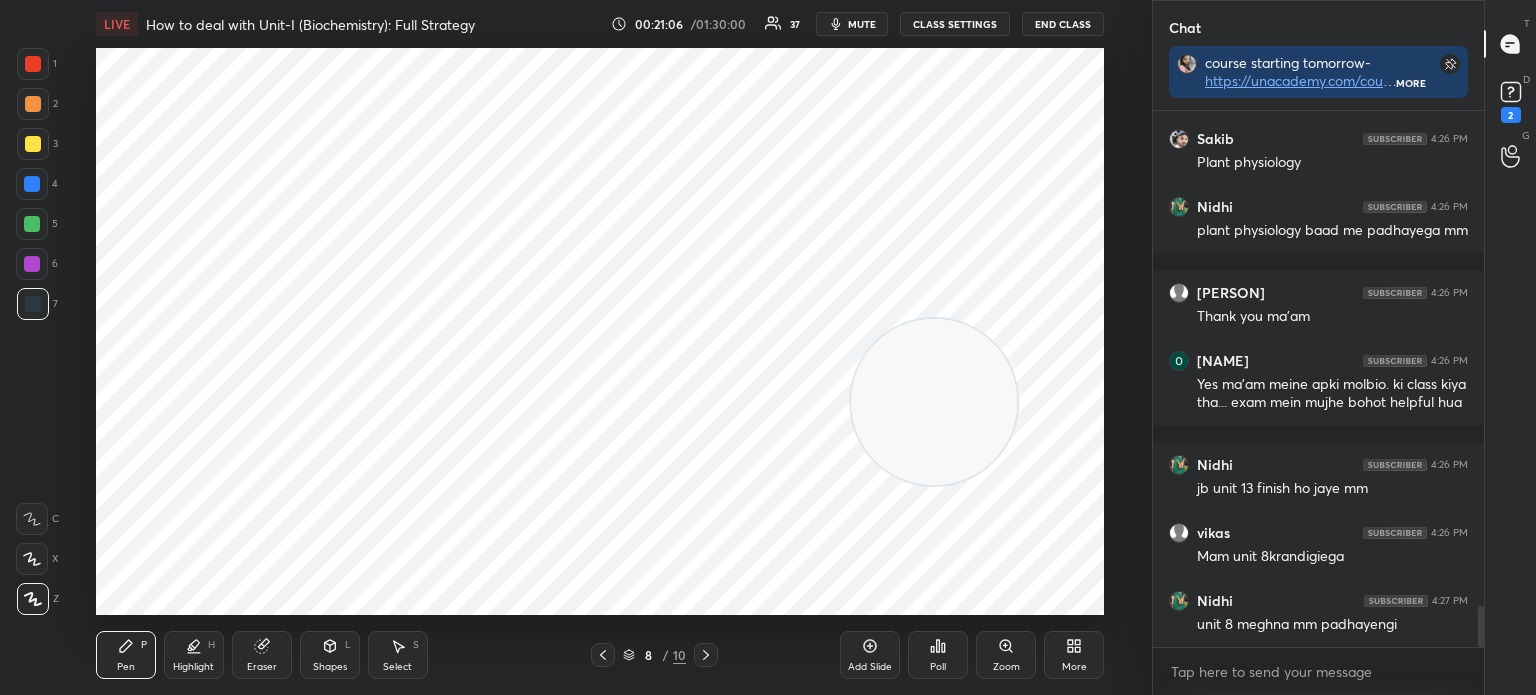 scroll, scrollTop: 6486, scrollLeft: 0, axis: vertical 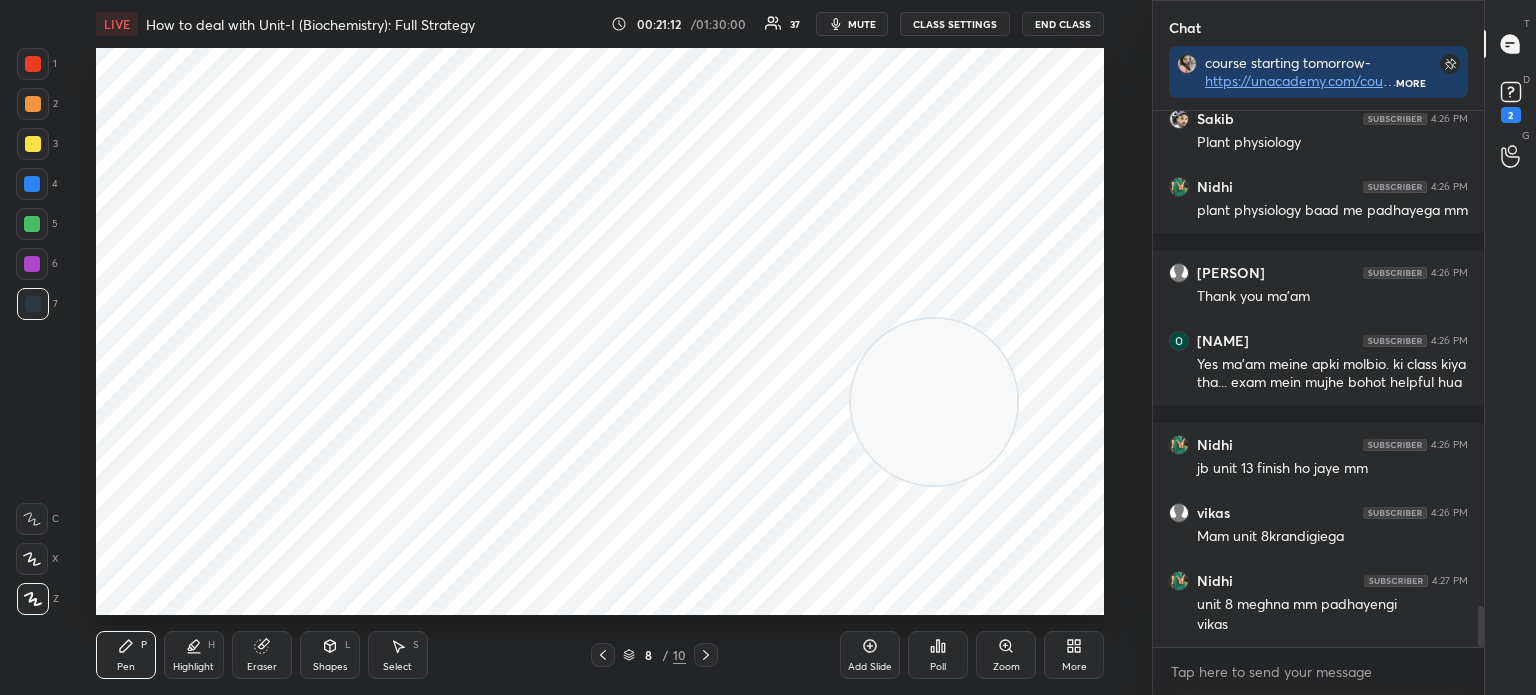 click 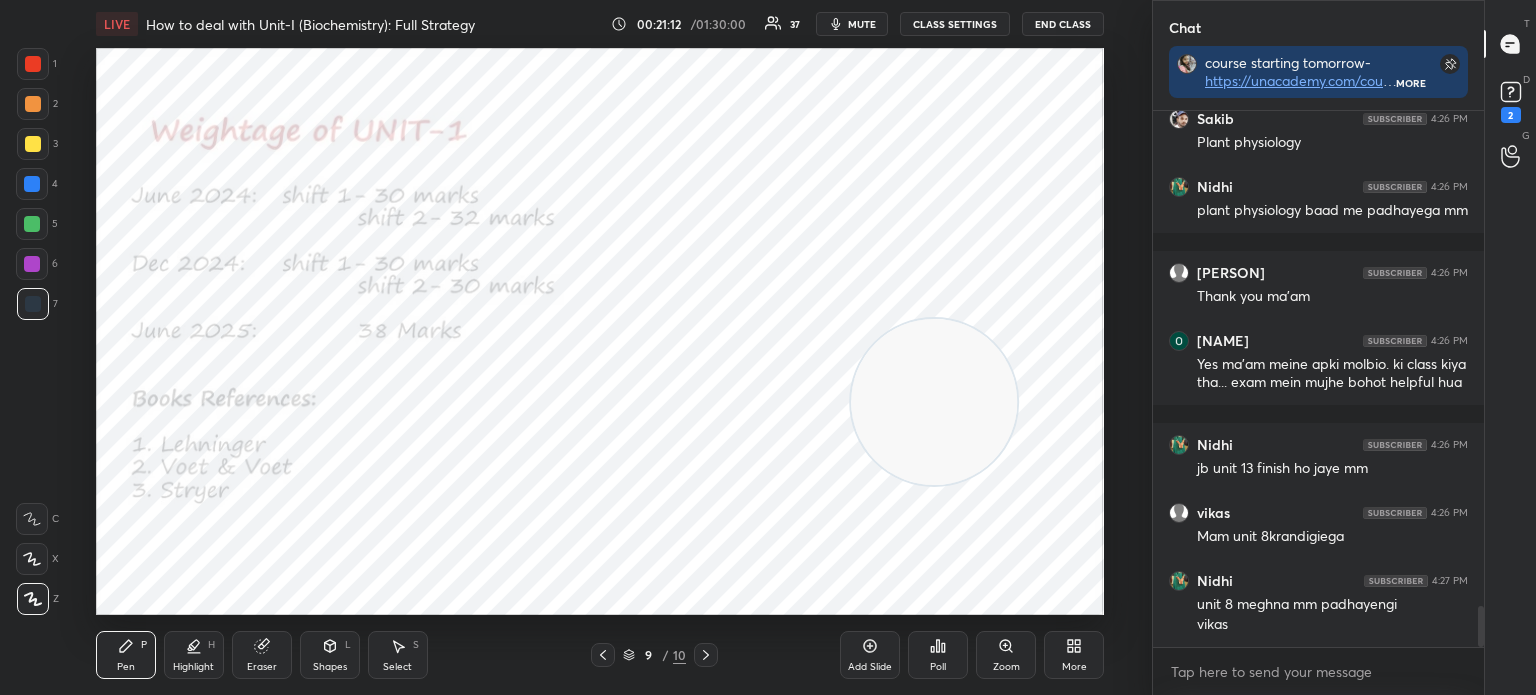 click 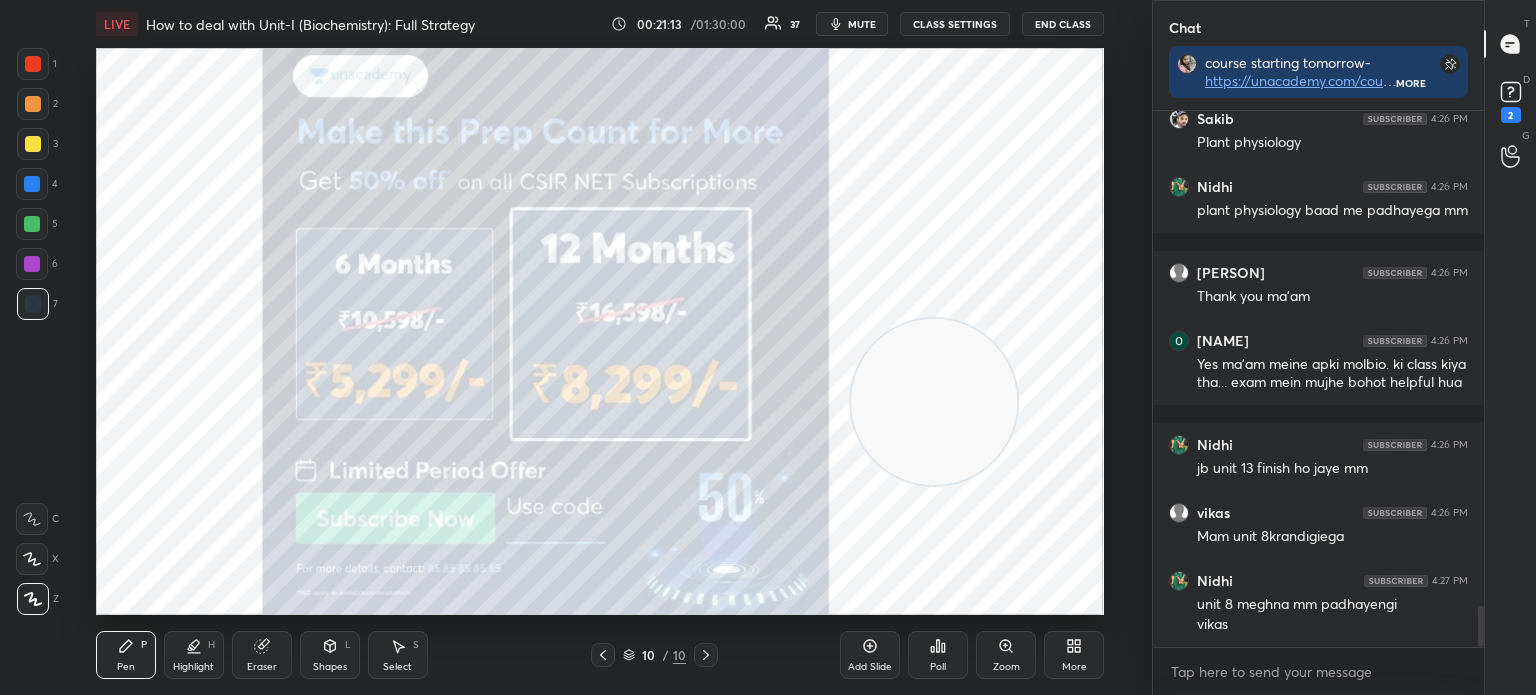 click 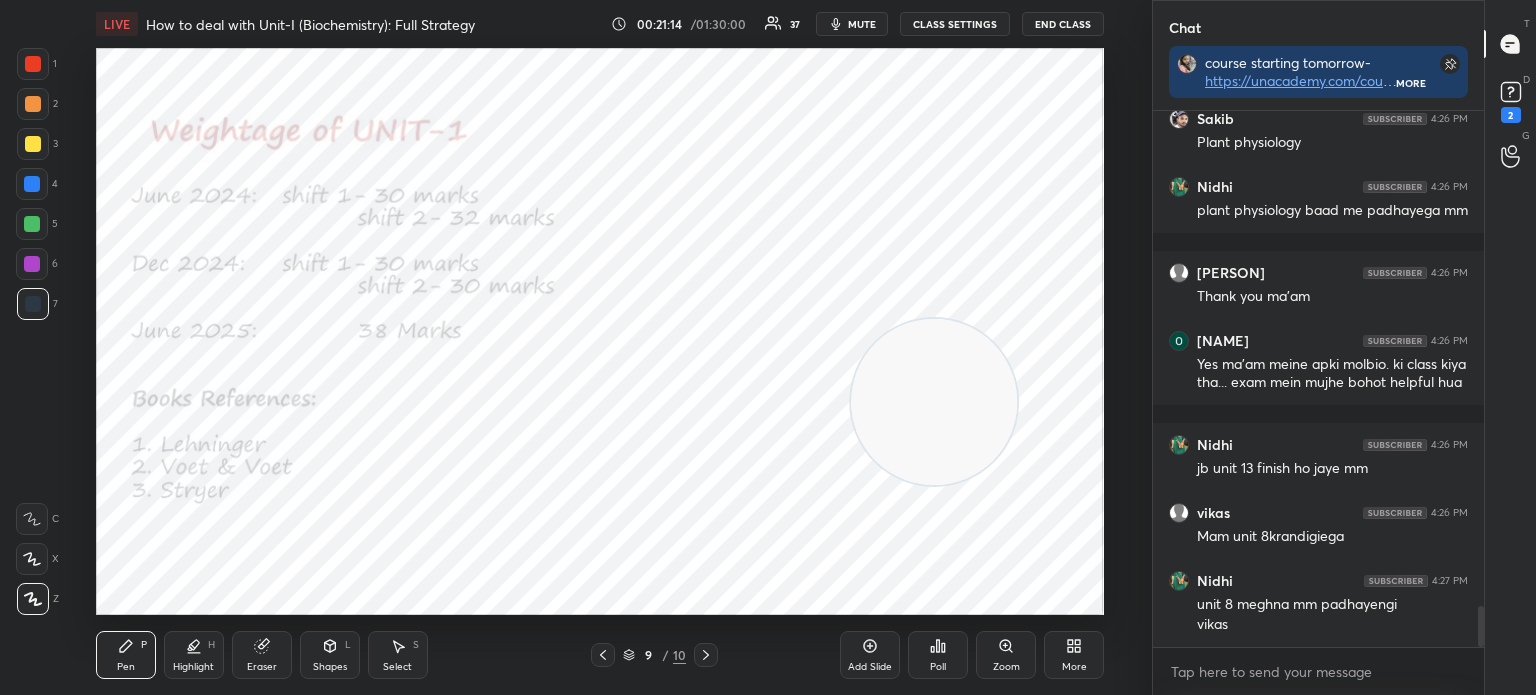scroll, scrollTop: 6554, scrollLeft: 0, axis: vertical 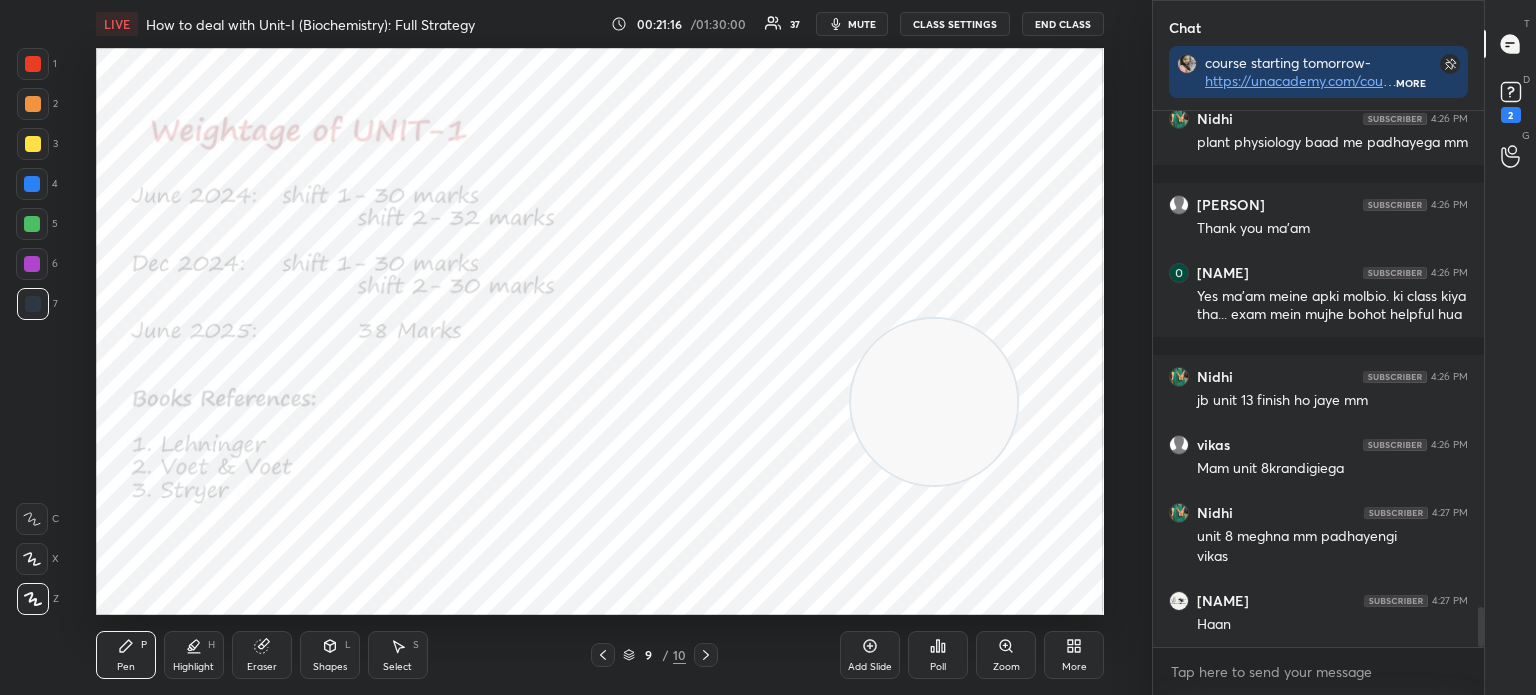 click 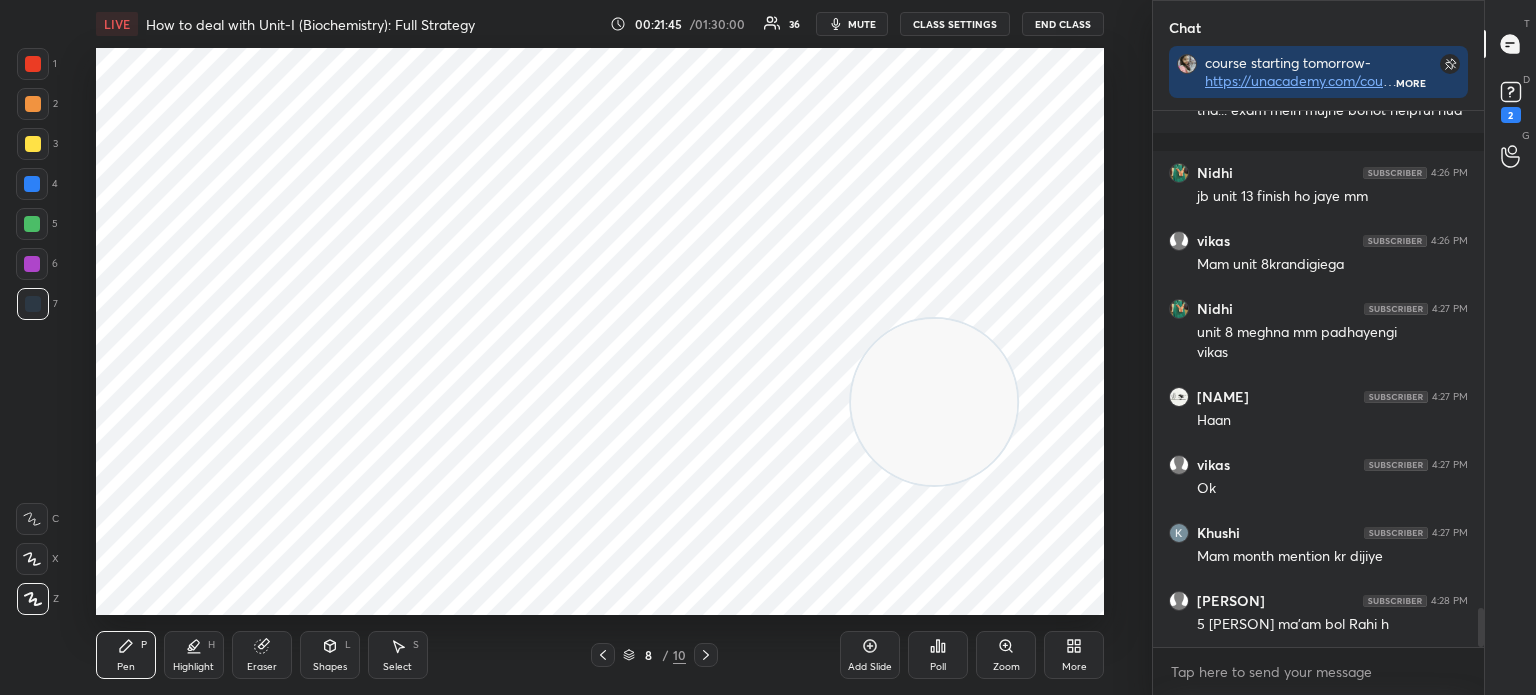 scroll, scrollTop: 6826, scrollLeft: 0, axis: vertical 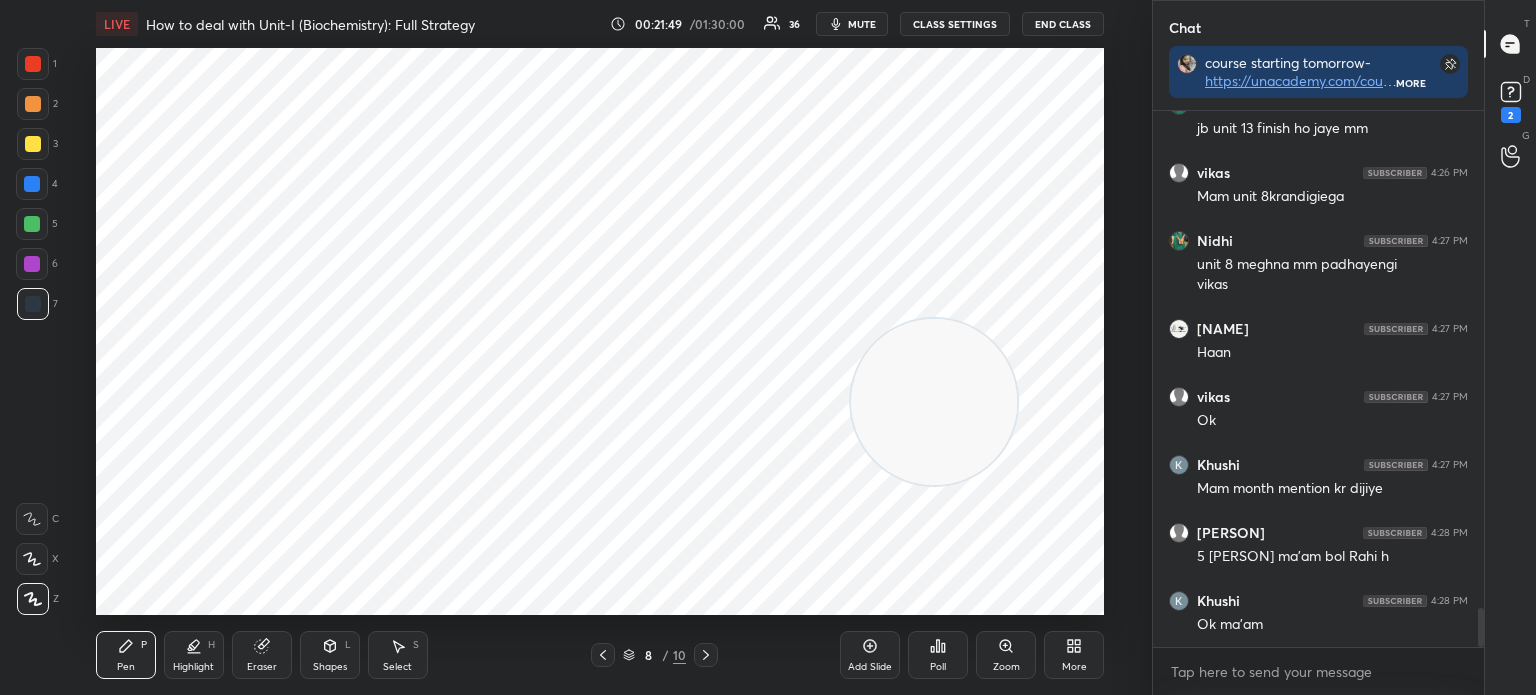 click on "Eraser" at bounding box center (262, 667) 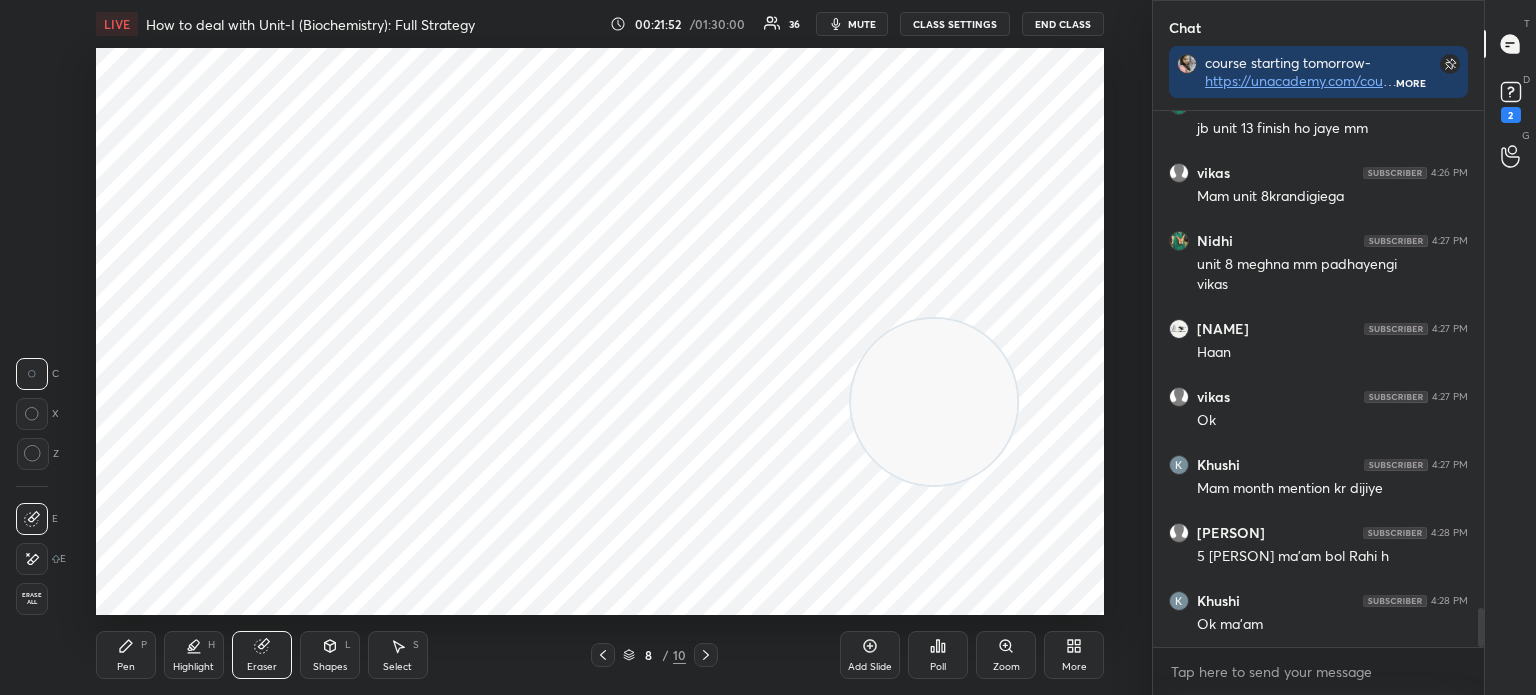 click 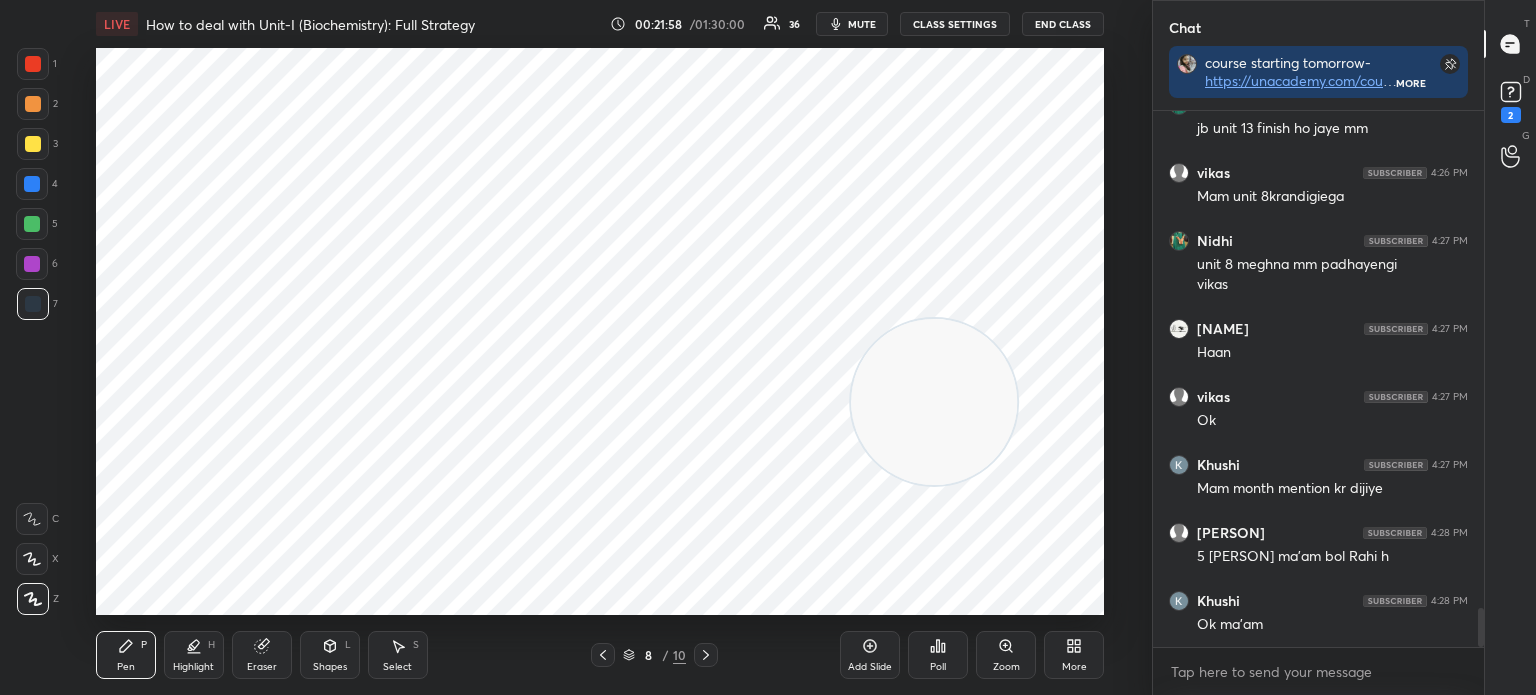 scroll, scrollTop: 6894, scrollLeft: 0, axis: vertical 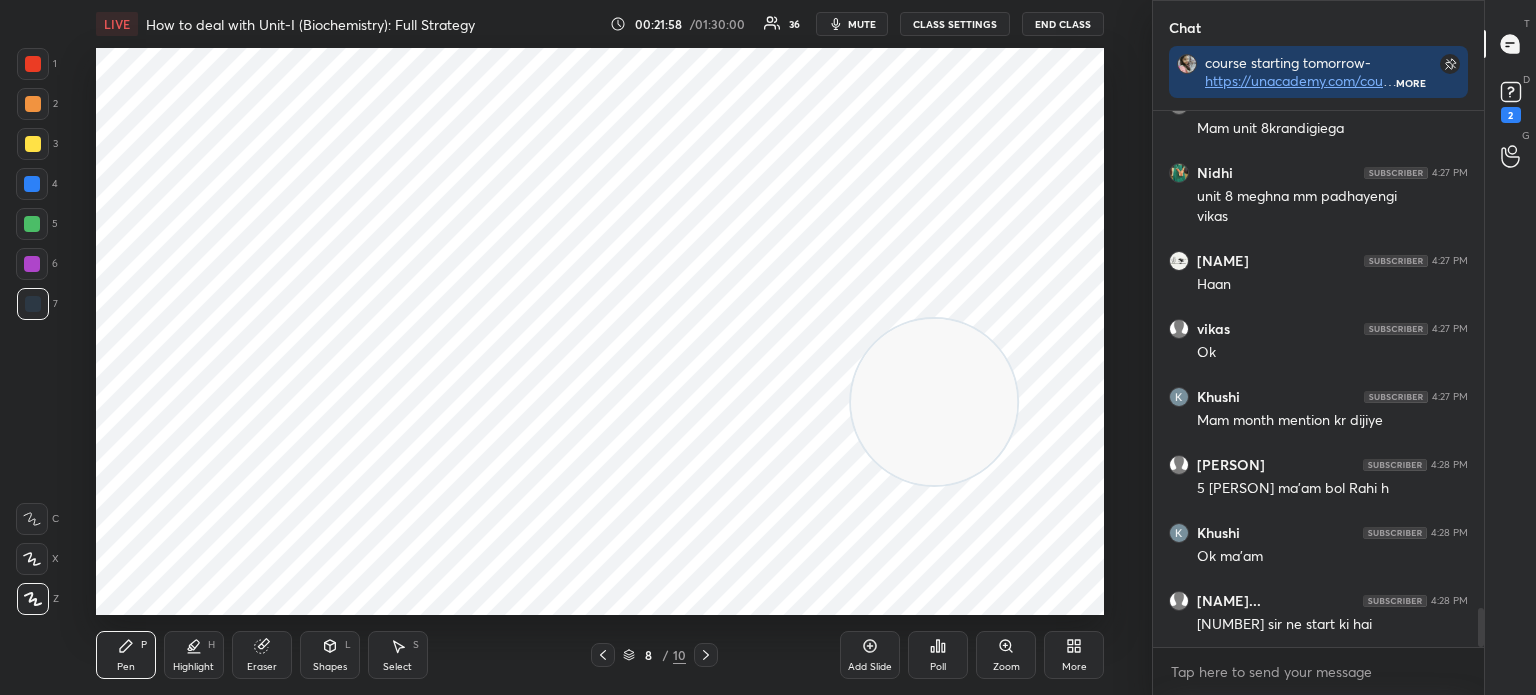 click on "Add Slide" at bounding box center [870, 667] 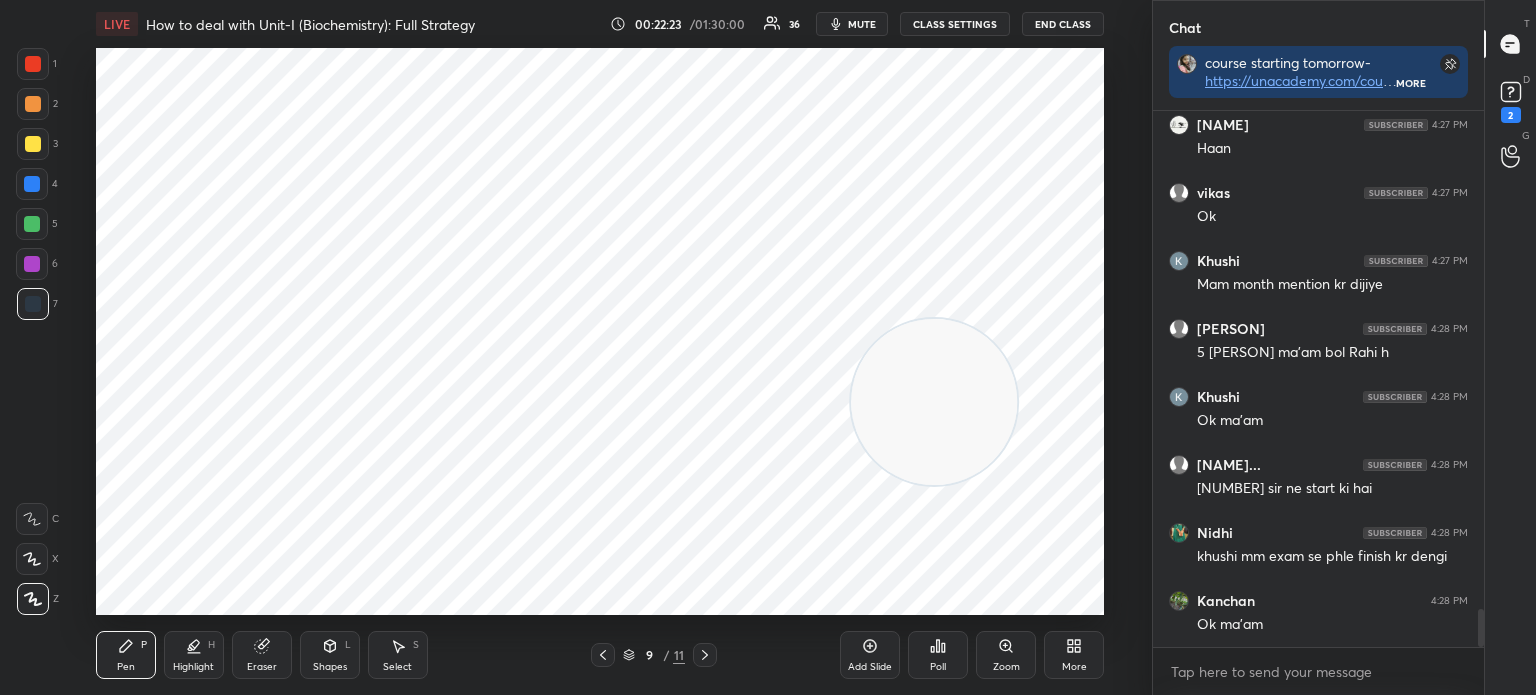 scroll, scrollTop: 7098, scrollLeft: 0, axis: vertical 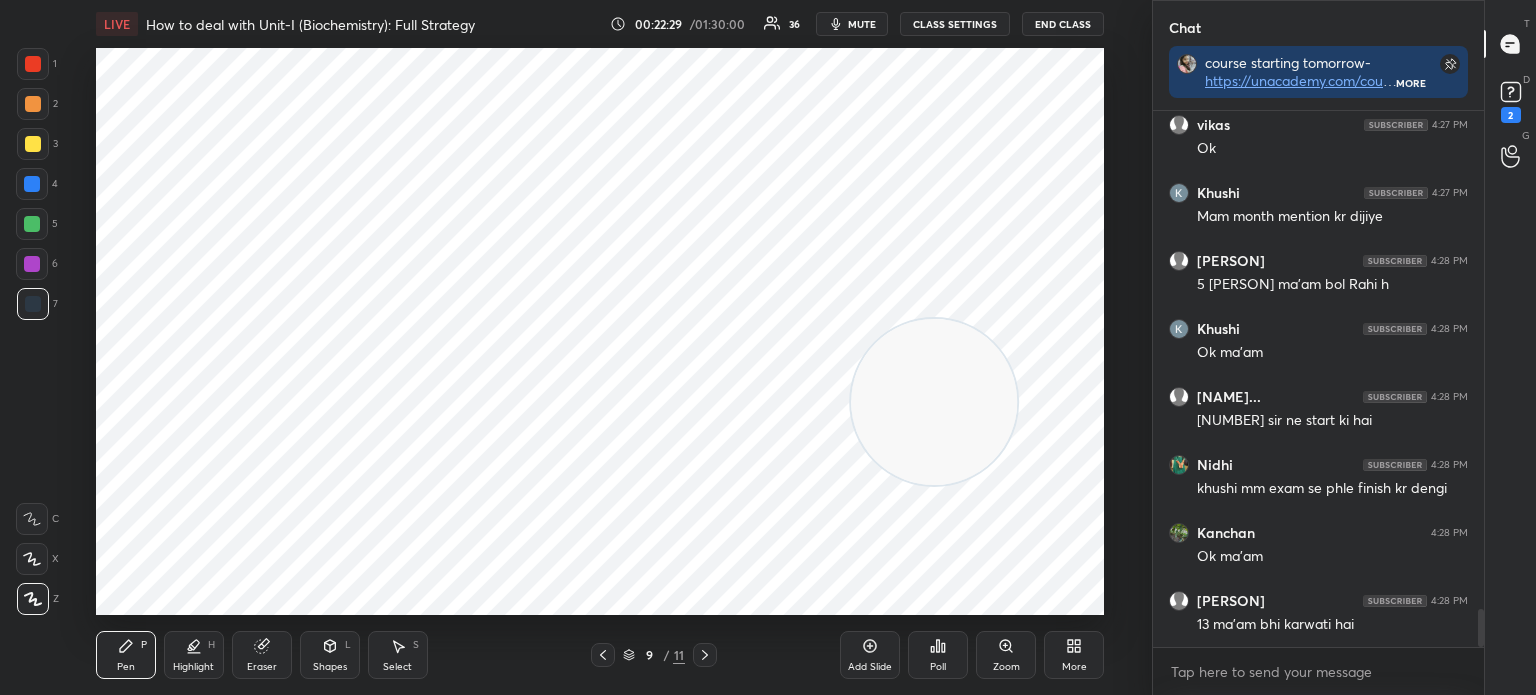 click on "Select S" at bounding box center (398, 655) 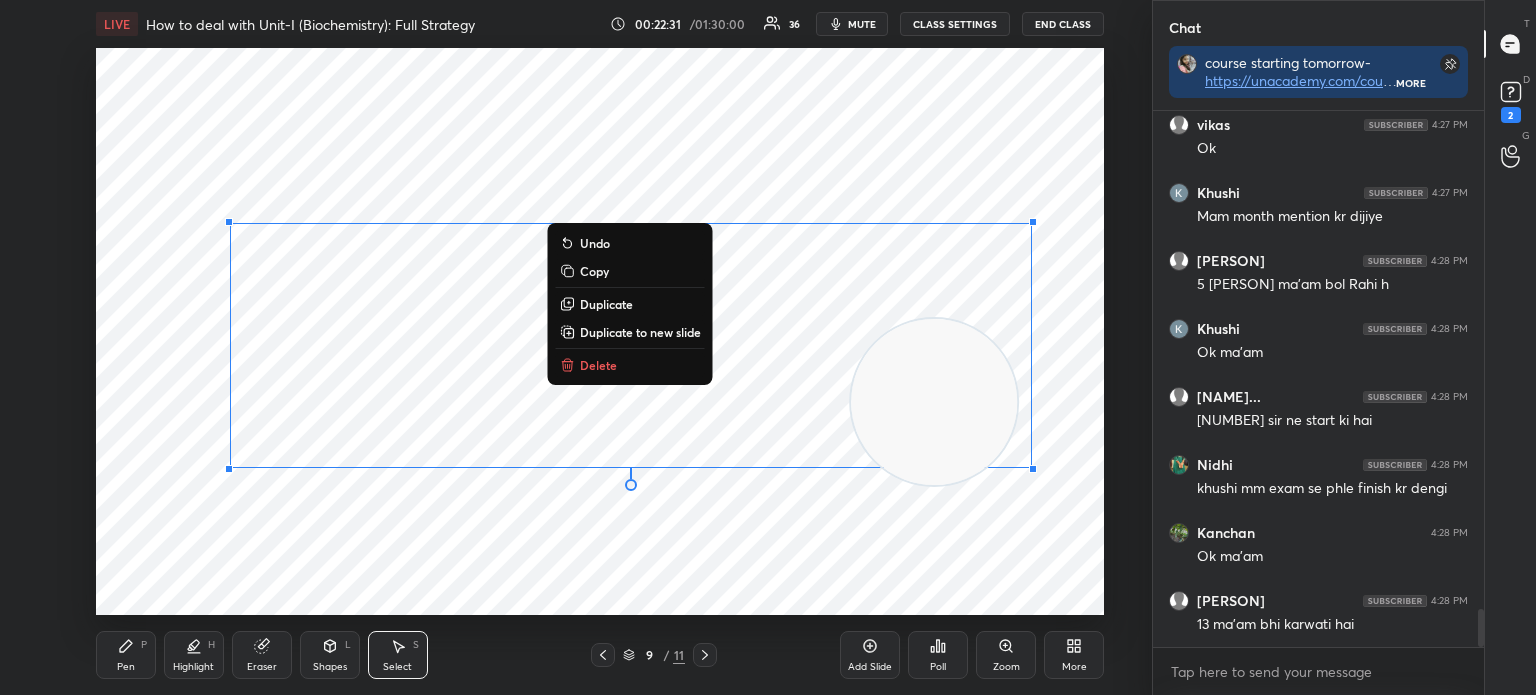 click on "Pen P" at bounding box center [126, 655] 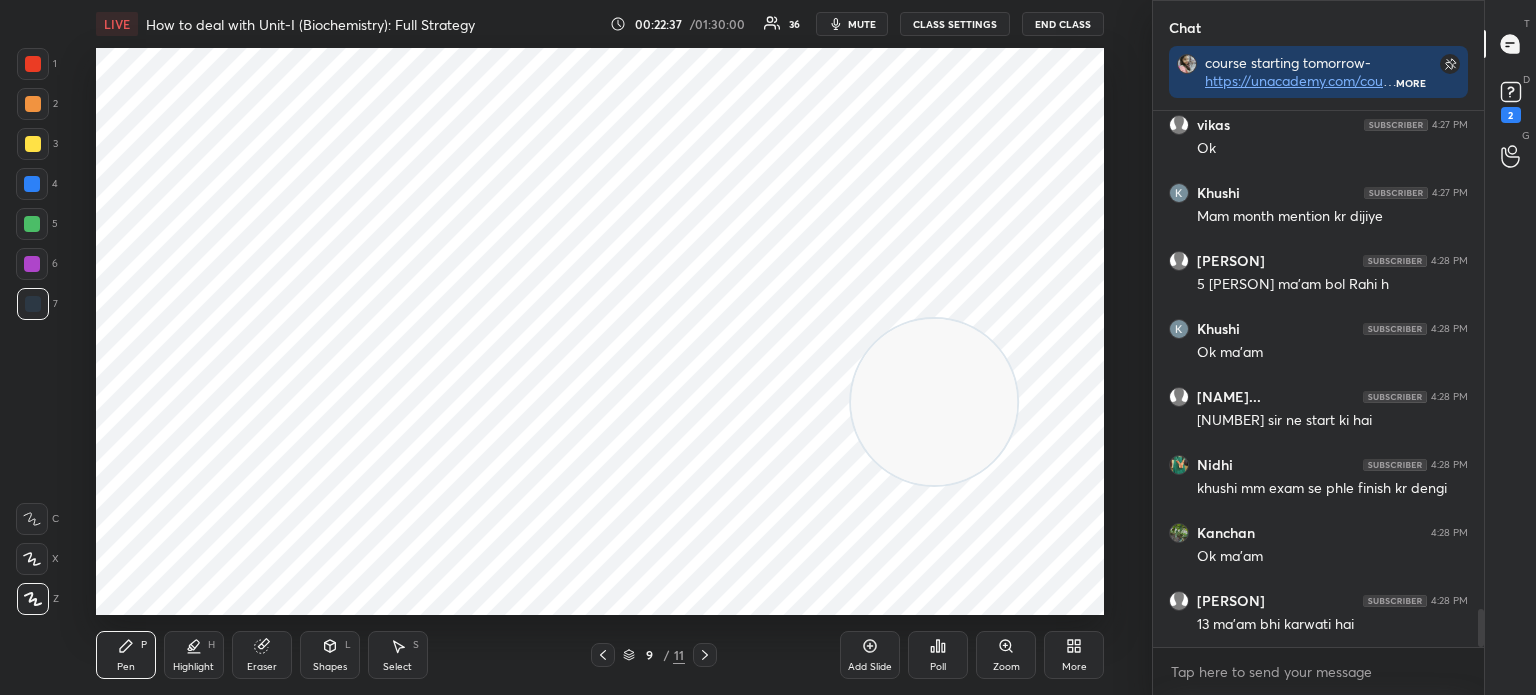 scroll, scrollTop: 7166, scrollLeft: 0, axis: vertical 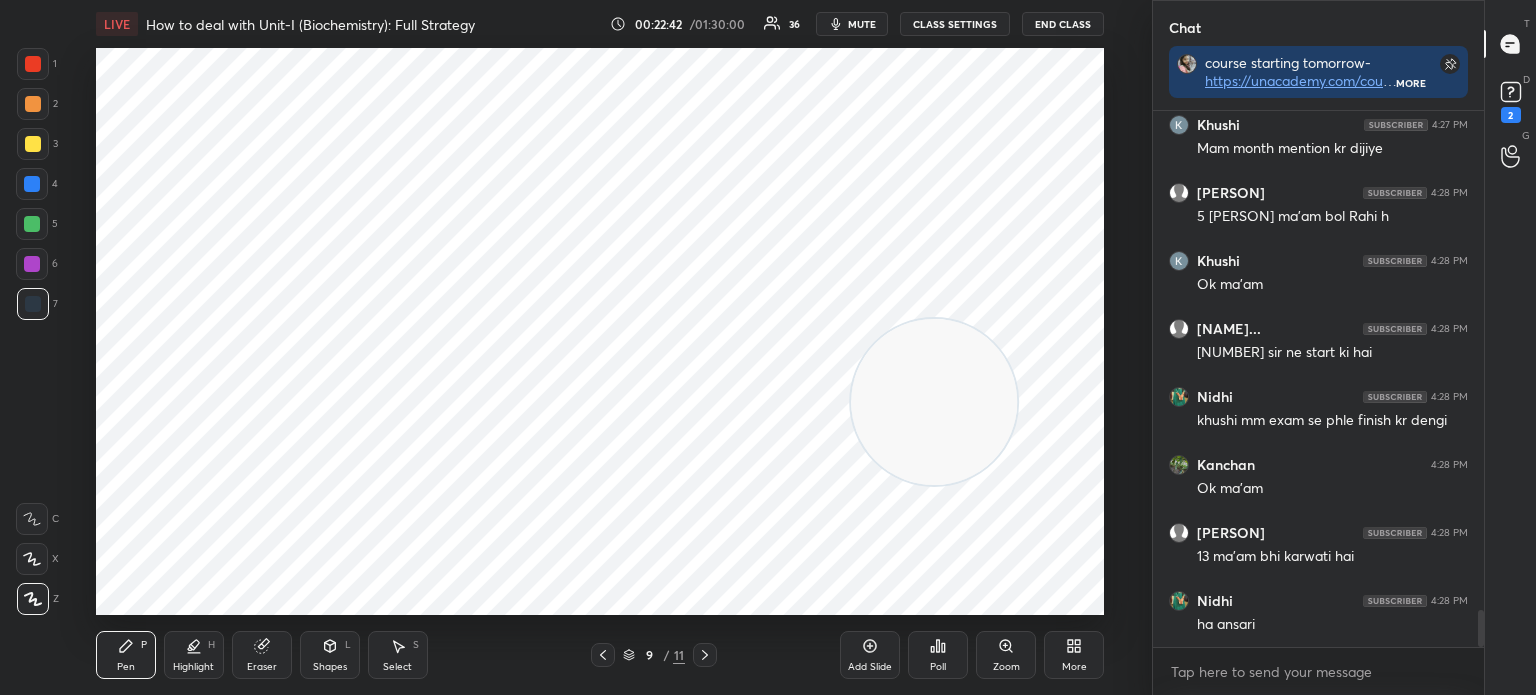 click at bounding box center [603, 655] 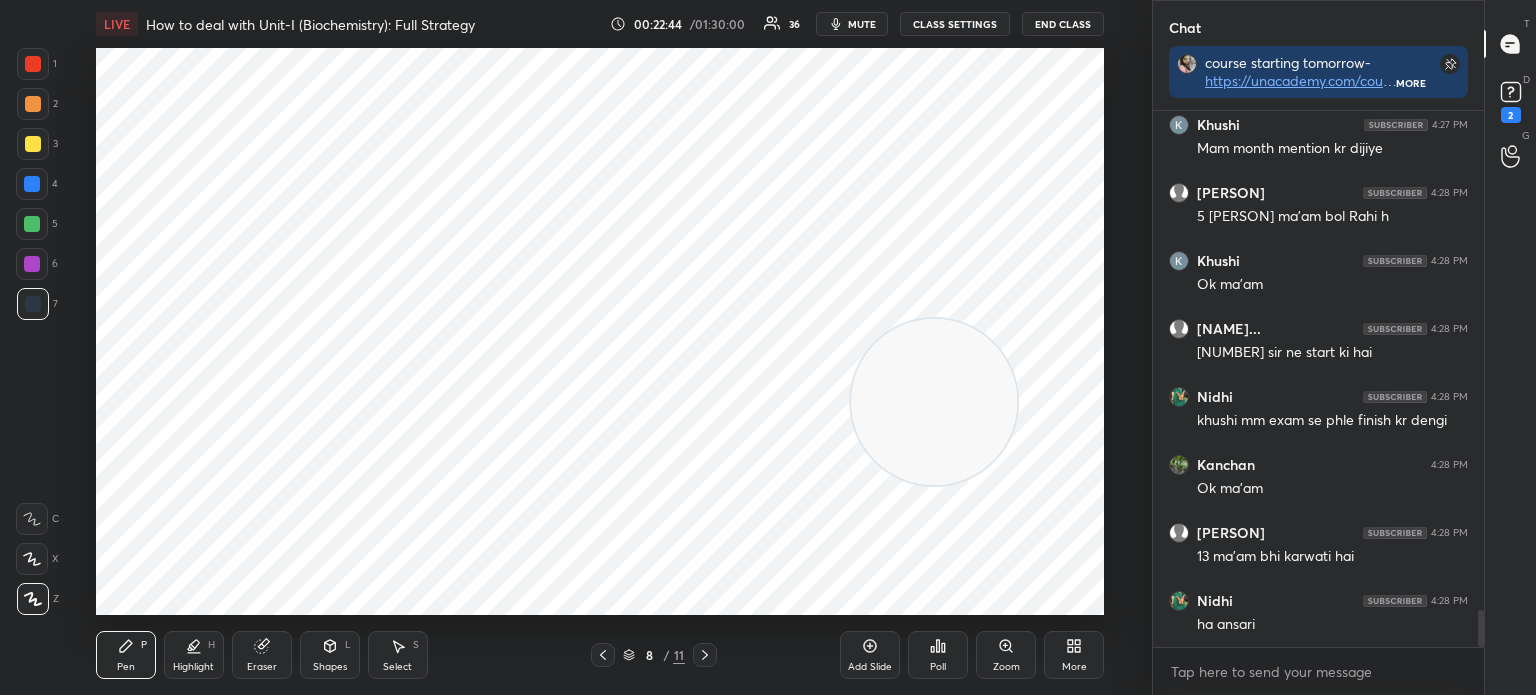 click at bounding box center [33, 64] 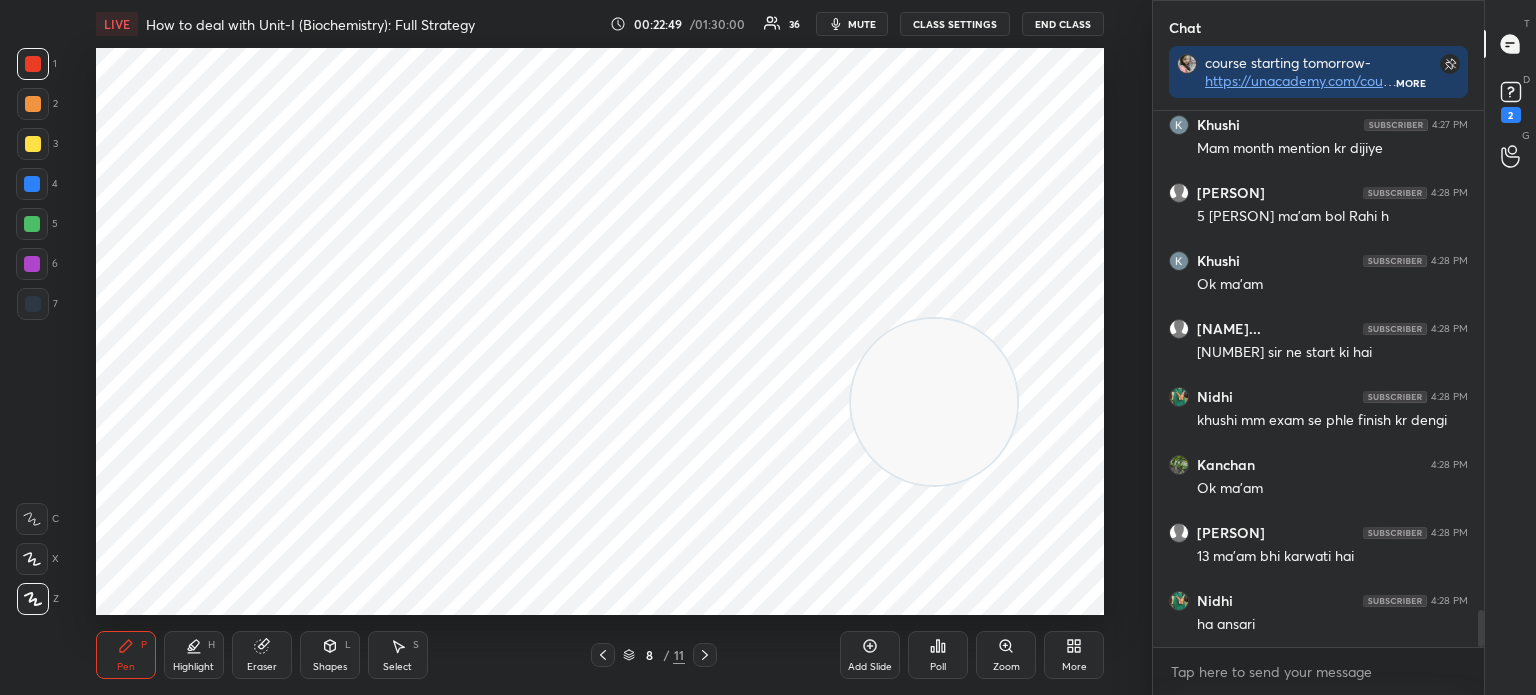 click 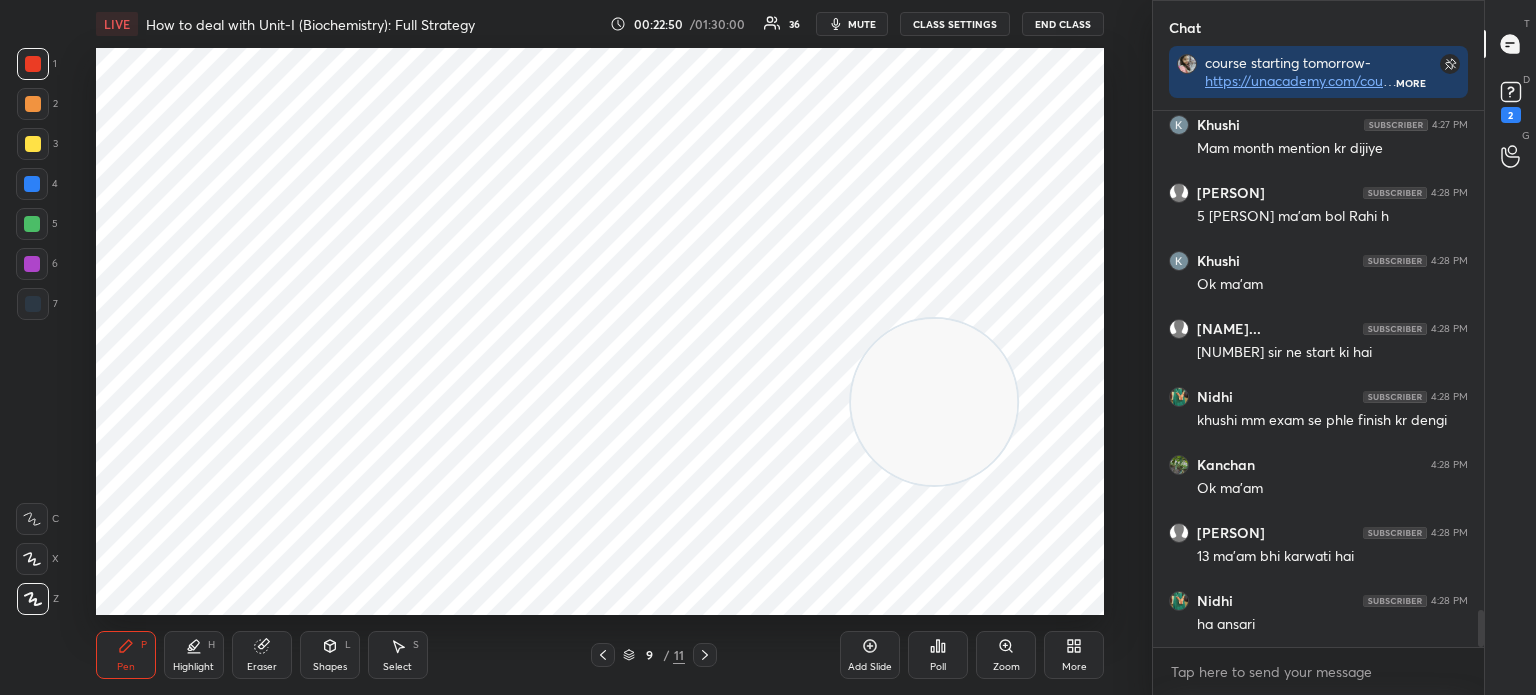 click 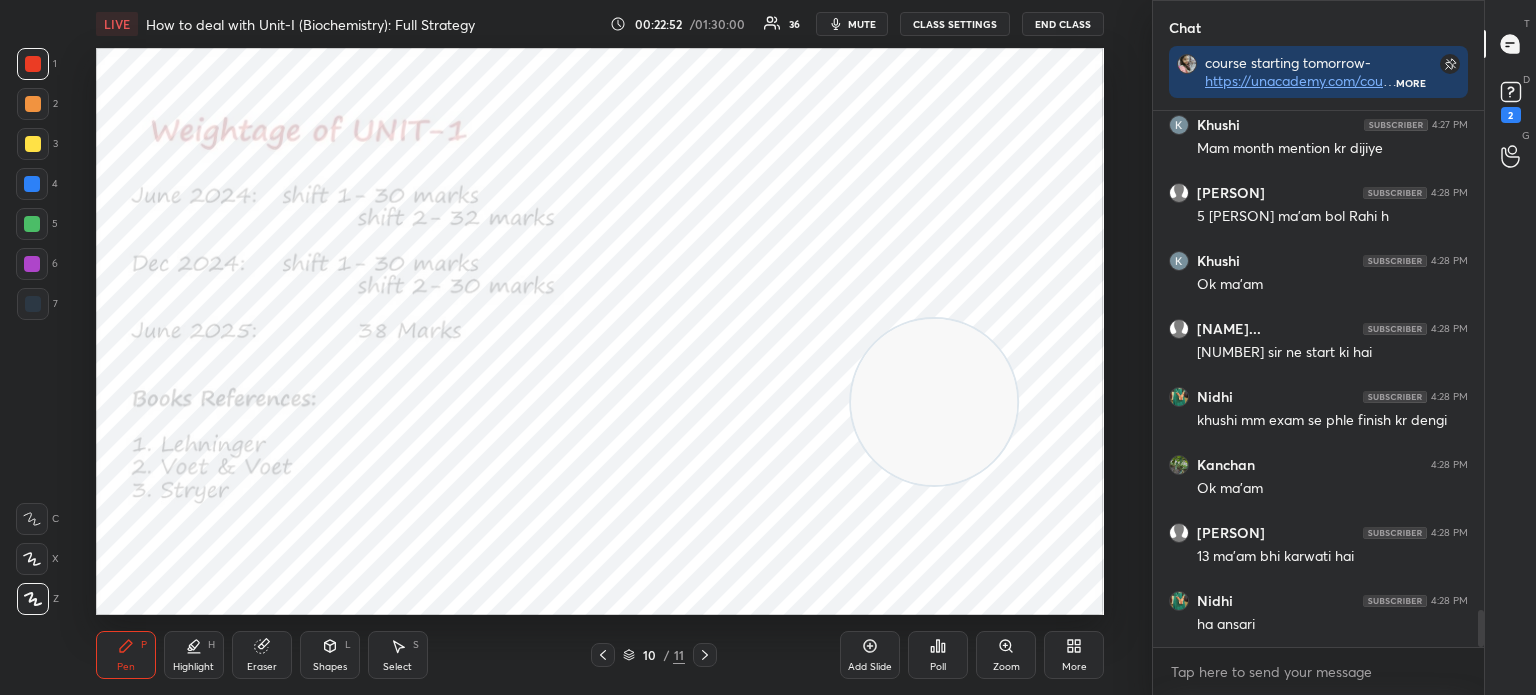 click on "Select S" at bounding box center (398, 655) 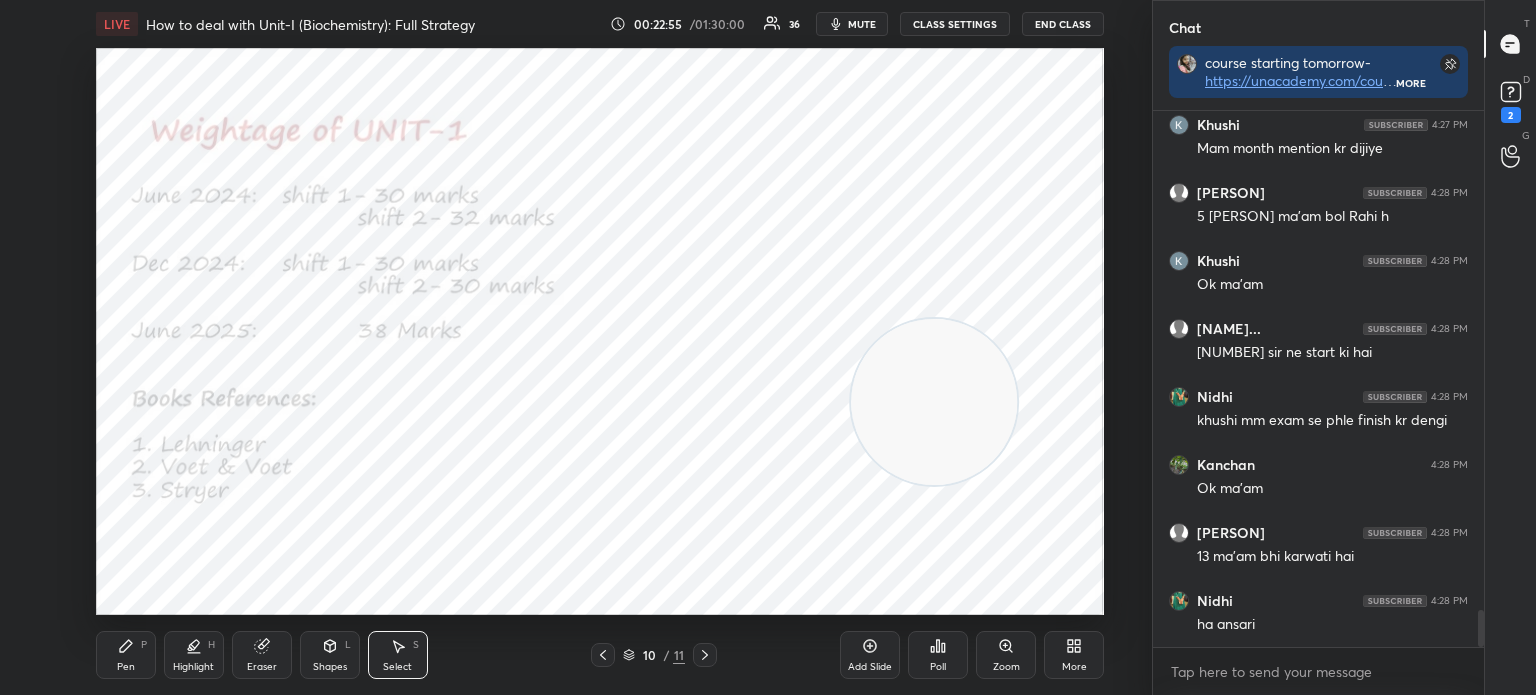 click on "mute" at bounding box center (852, 24) 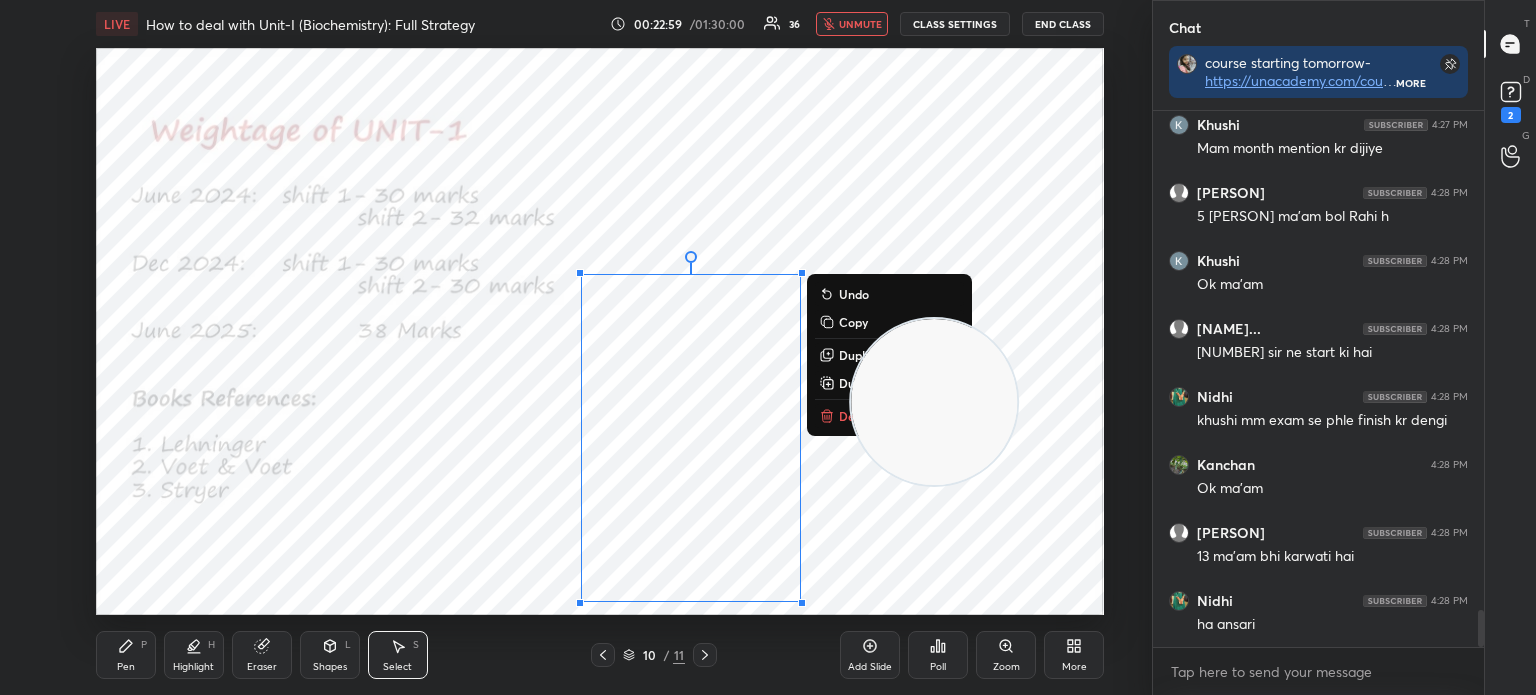 scroll, scrollTop: 7234, scrollLeft: 0, axis: vertical 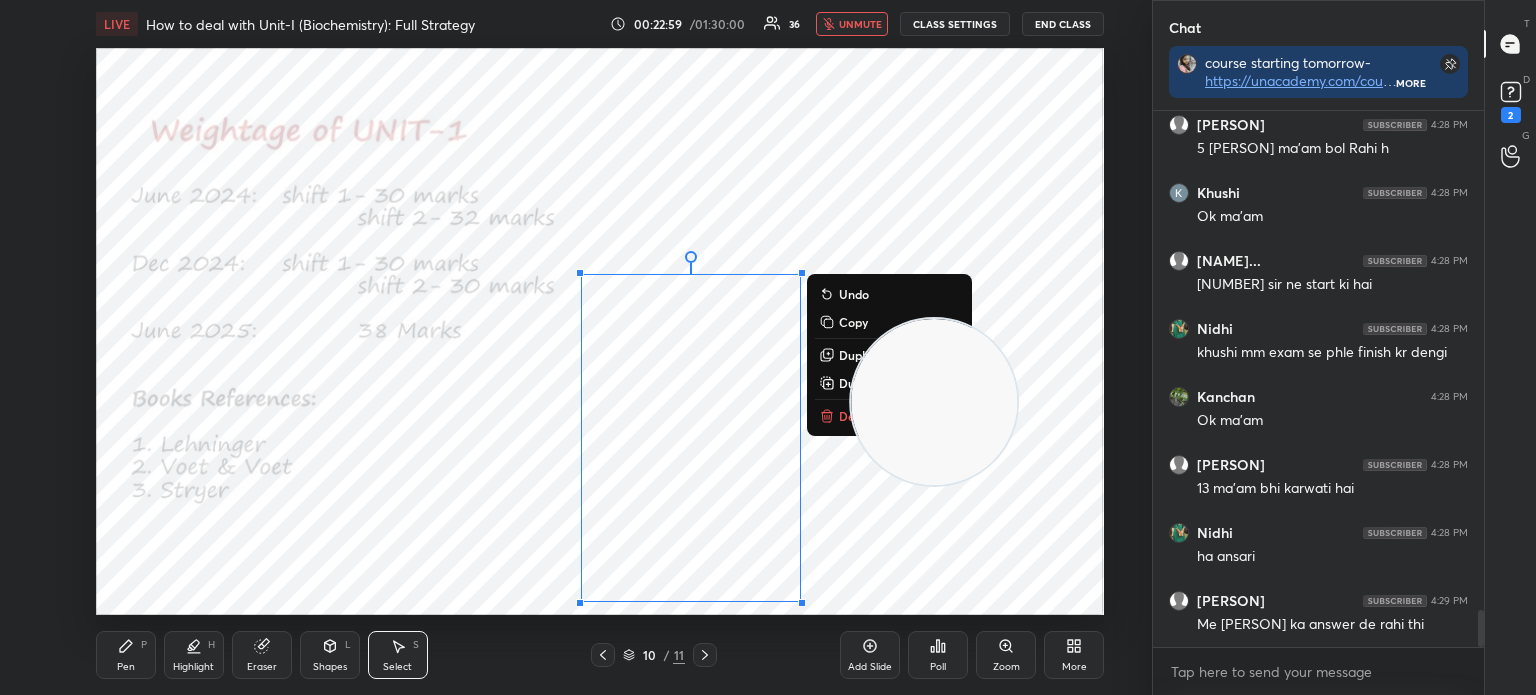 click on "Delete" at bounding box center [857, 416] 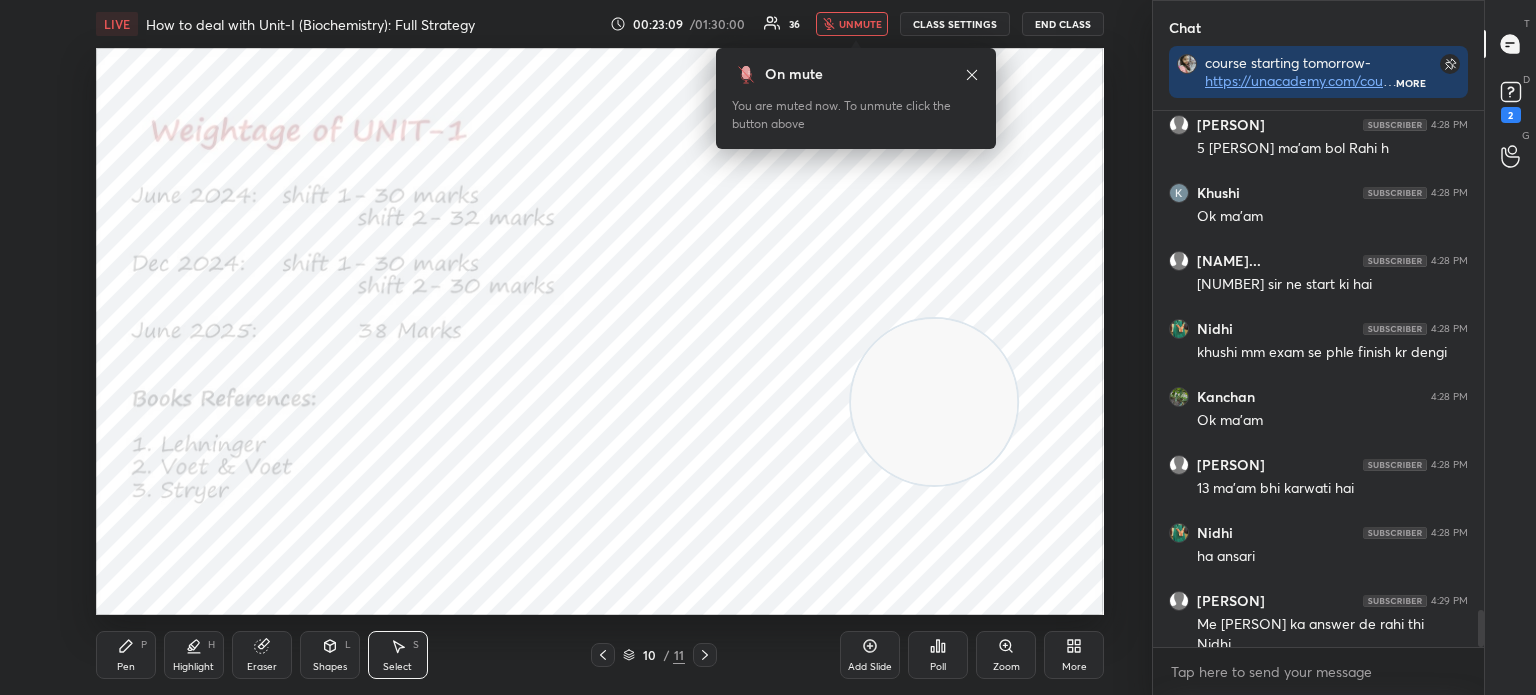 scroll, scrollTop: 7254, scrollLeft: 0, axis: vertical 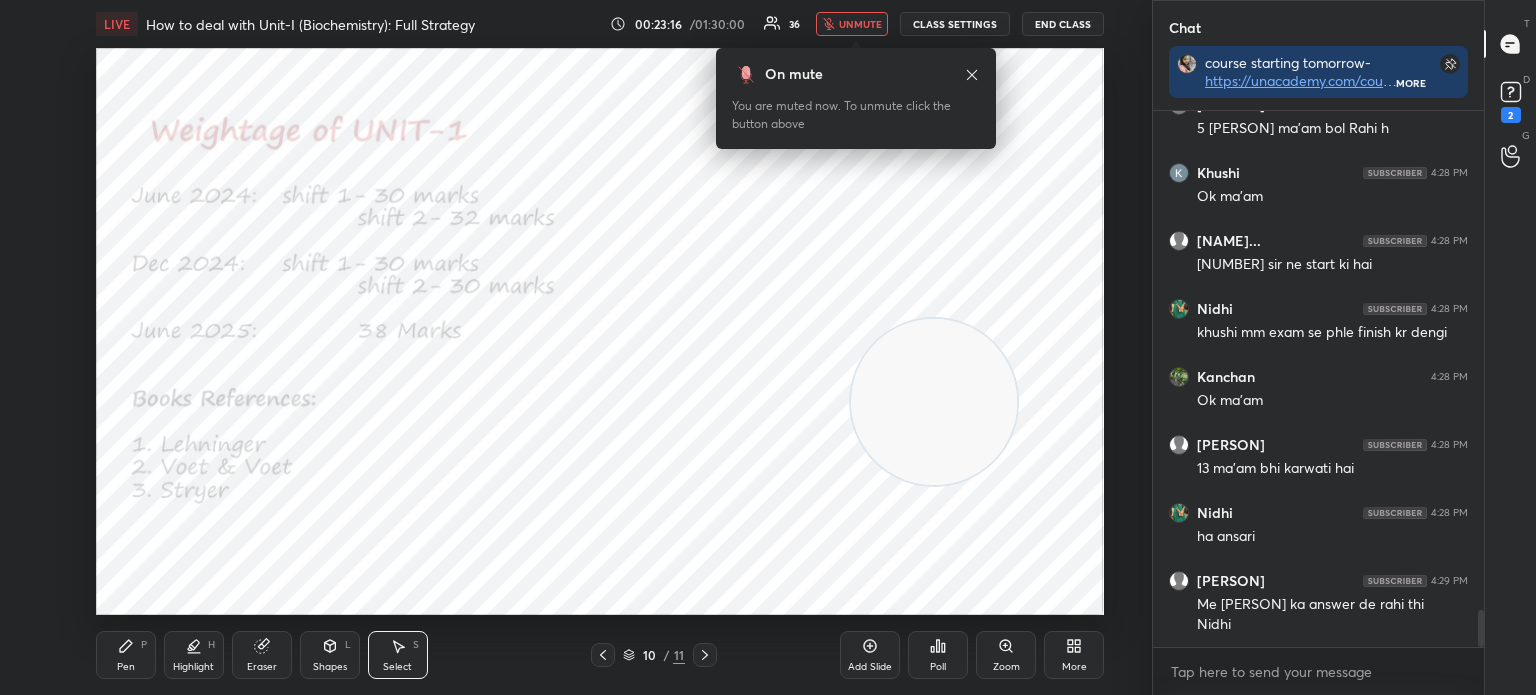 click on "unmute" at bounding box center (860, 24) 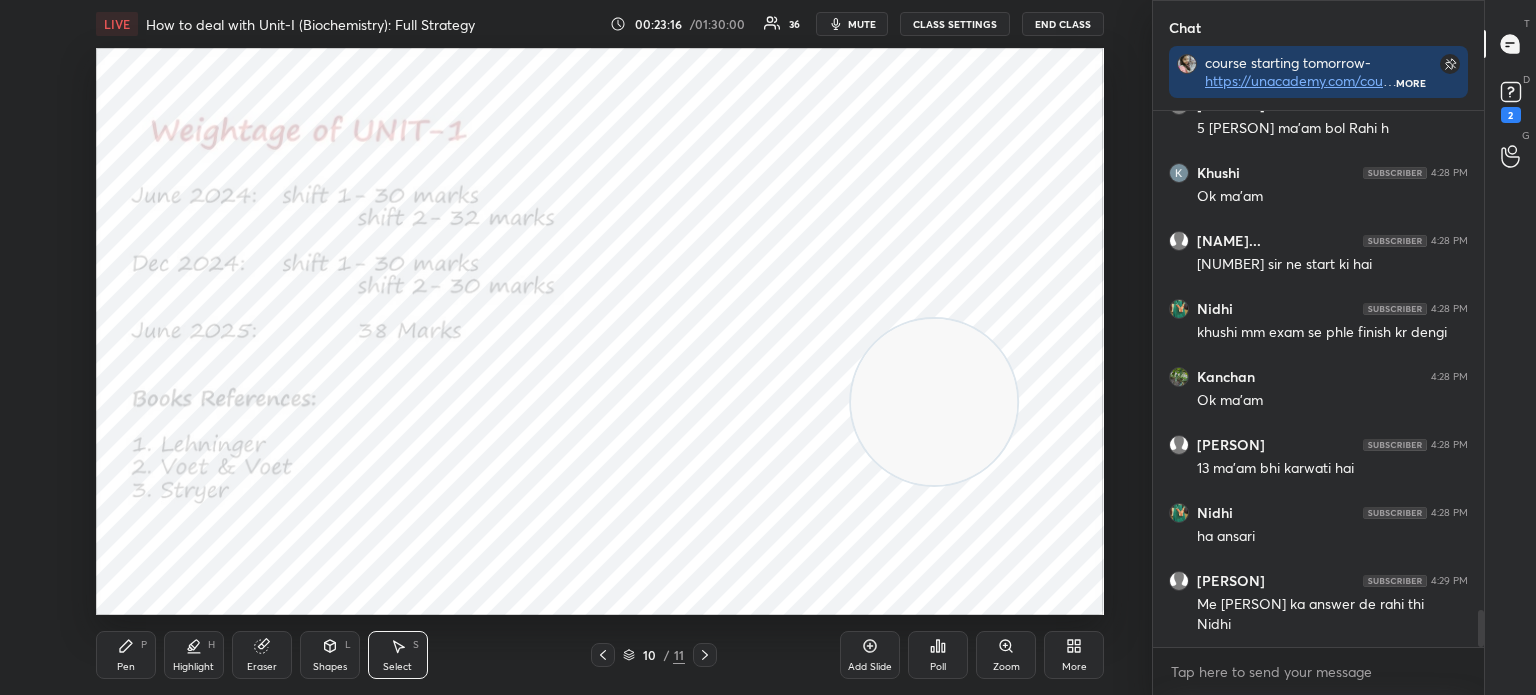 scroll, scrollTop: 7322, scrollLeft: 0, axis: vertical 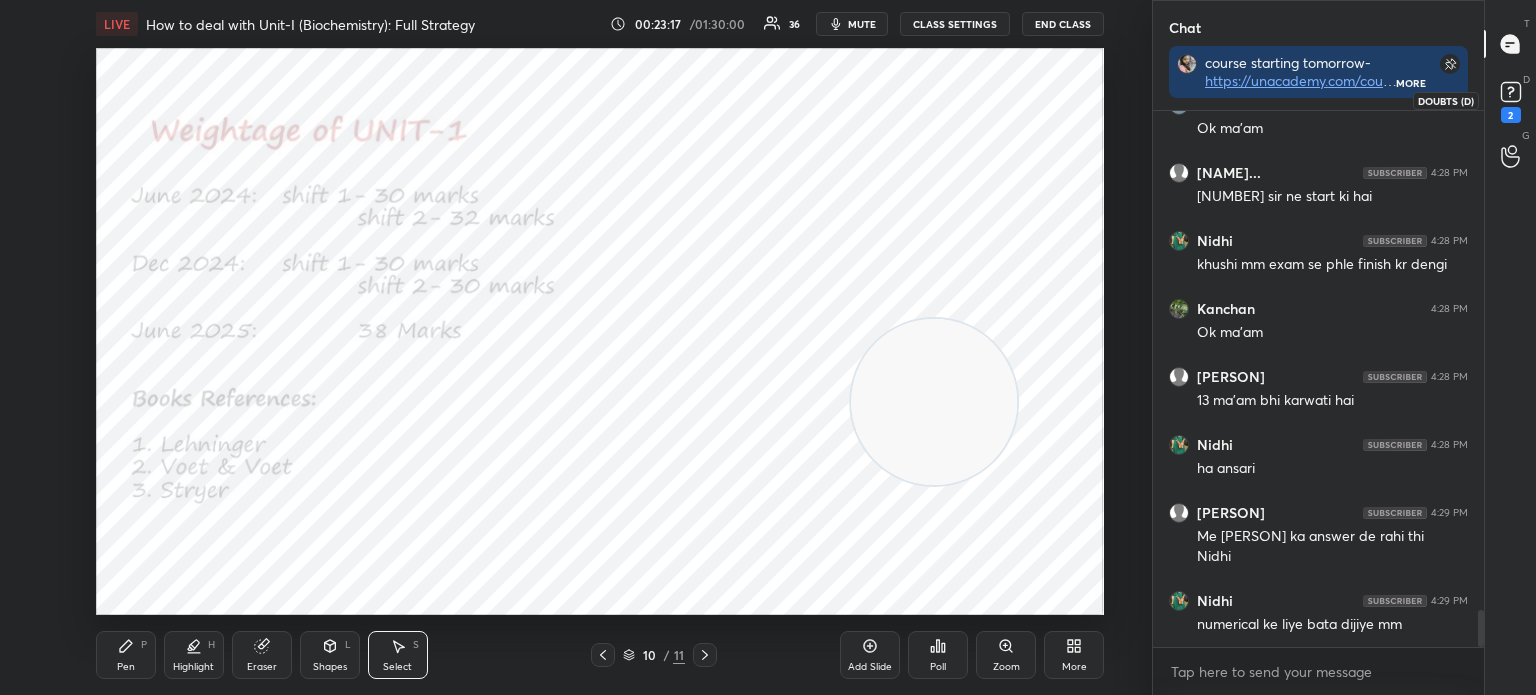 click 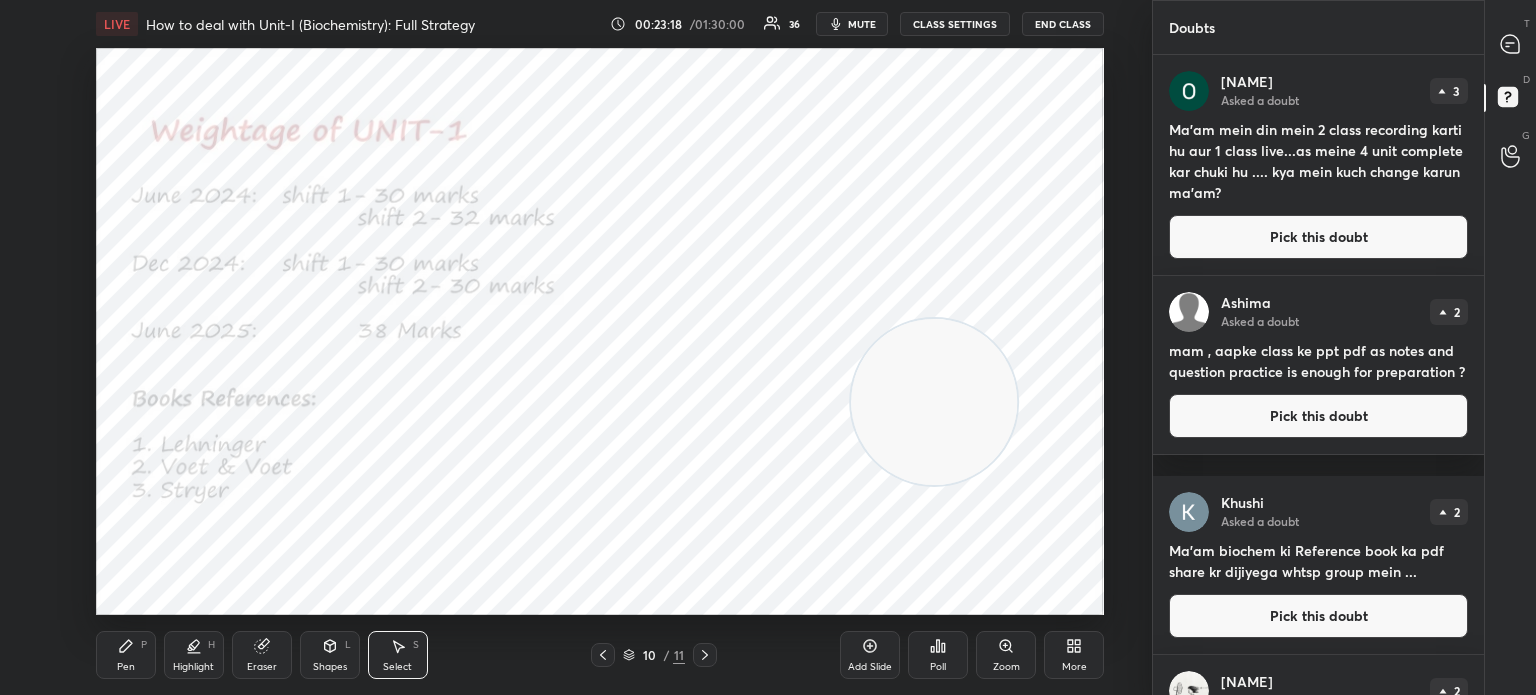 click 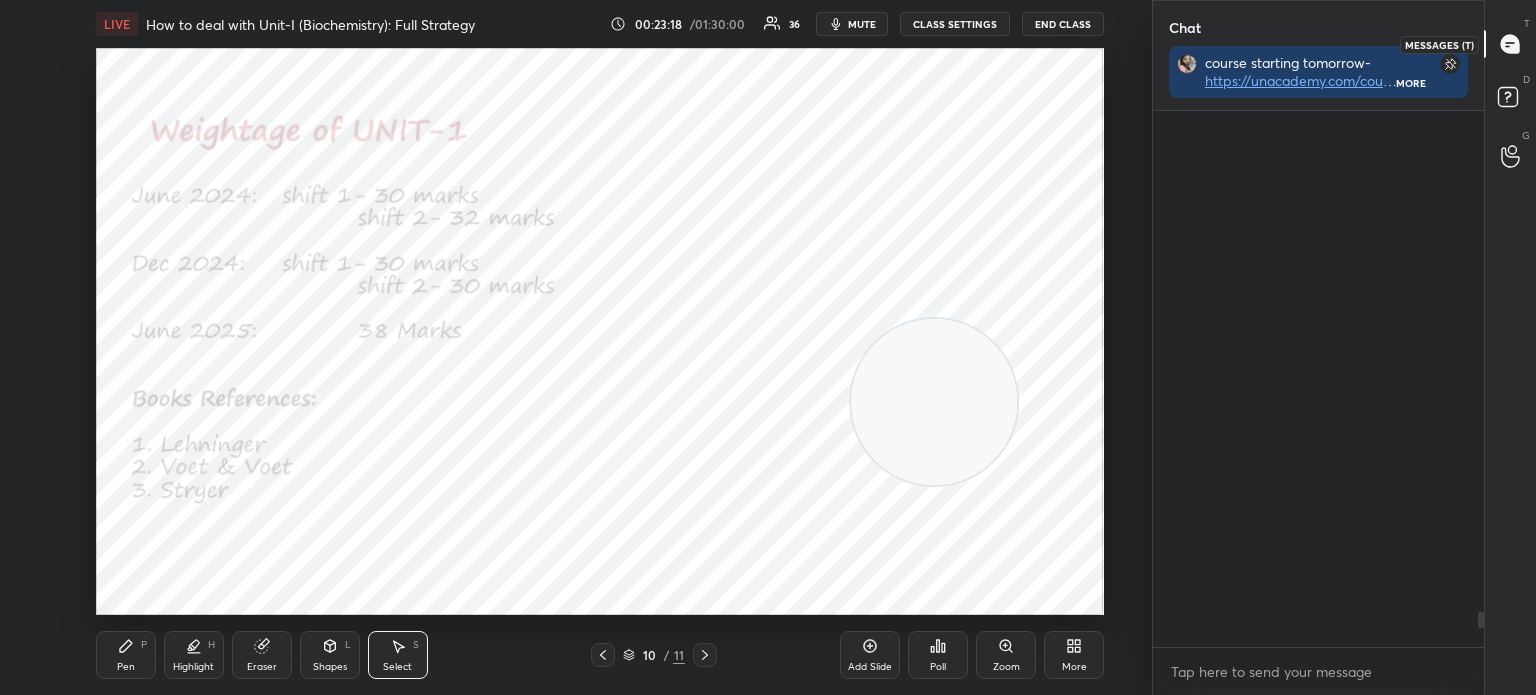 scroll, scrollTop: 578, scrollLeft: 325, axis: both 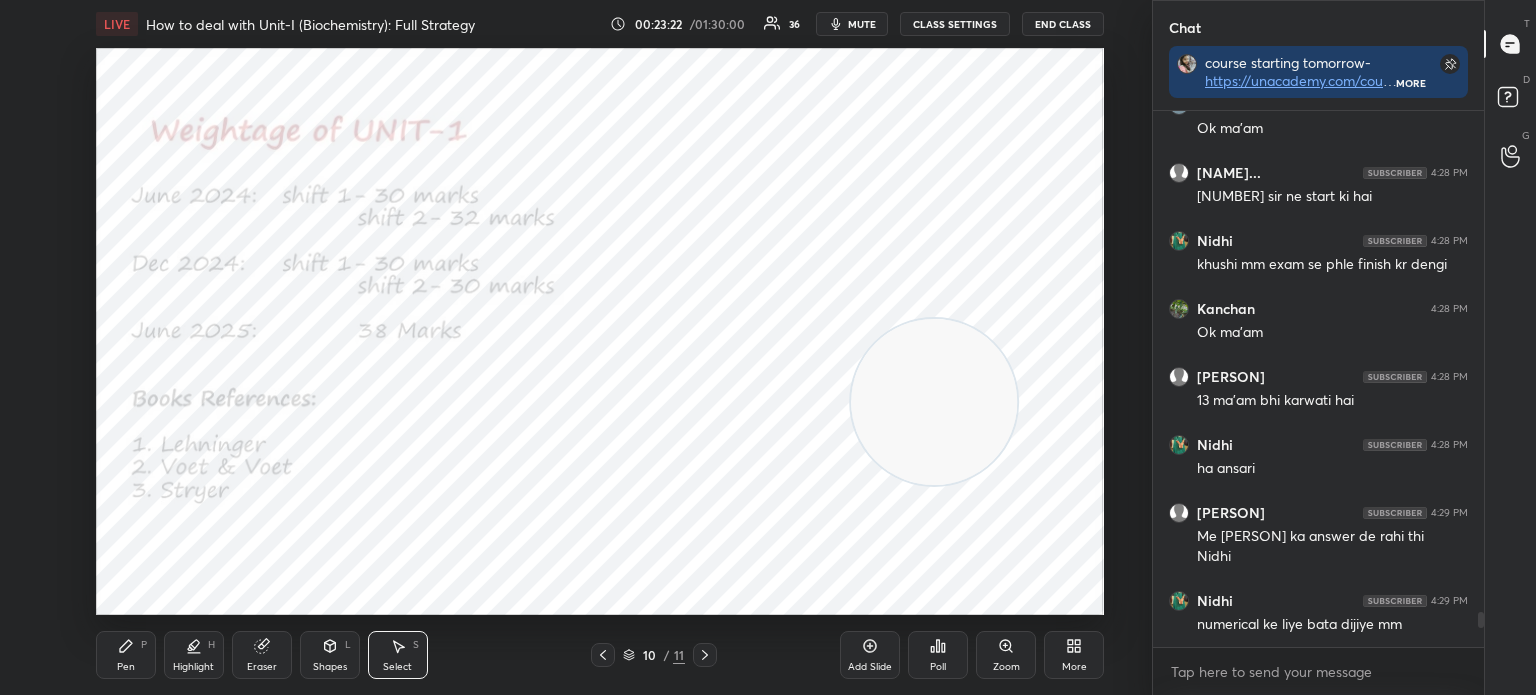 click on "Pen" at bounding box center [126, 667] 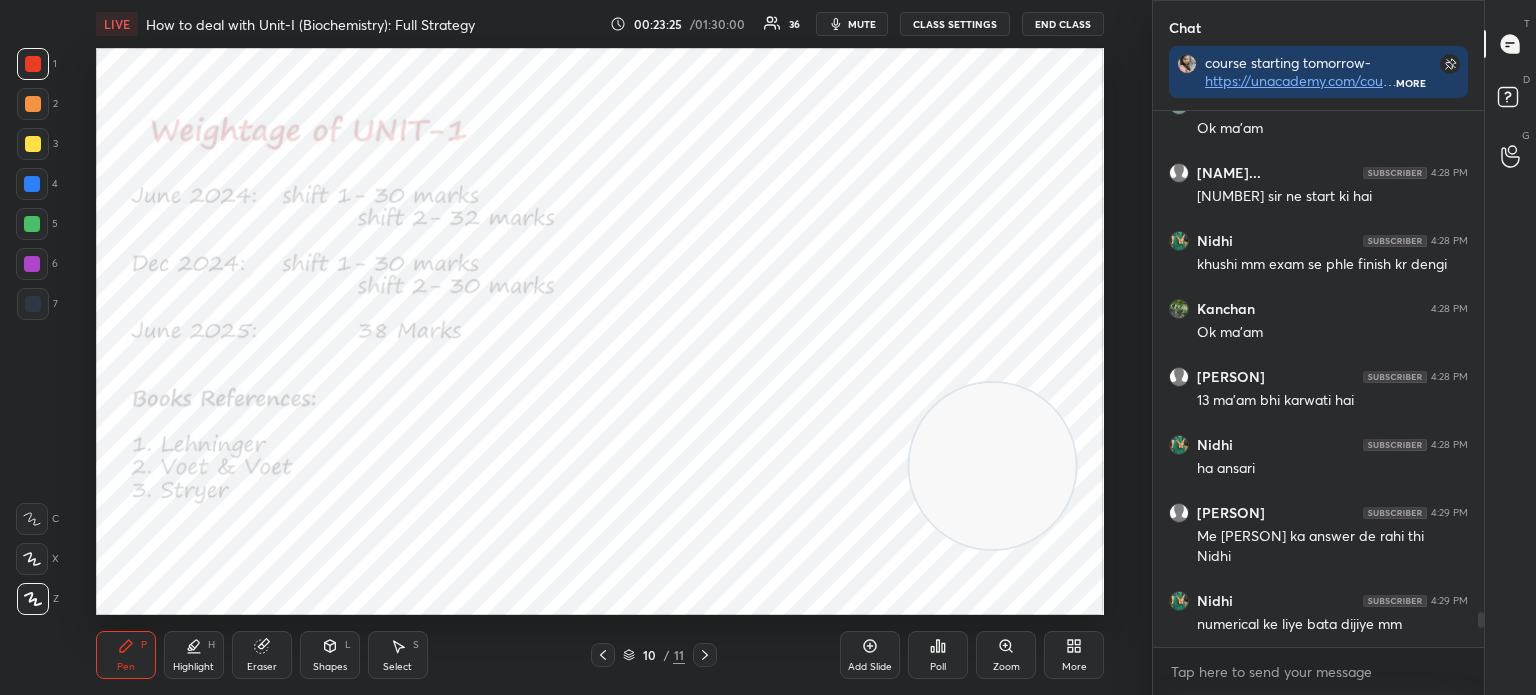 click on "Add Slide" at bounding box center (870, 655) 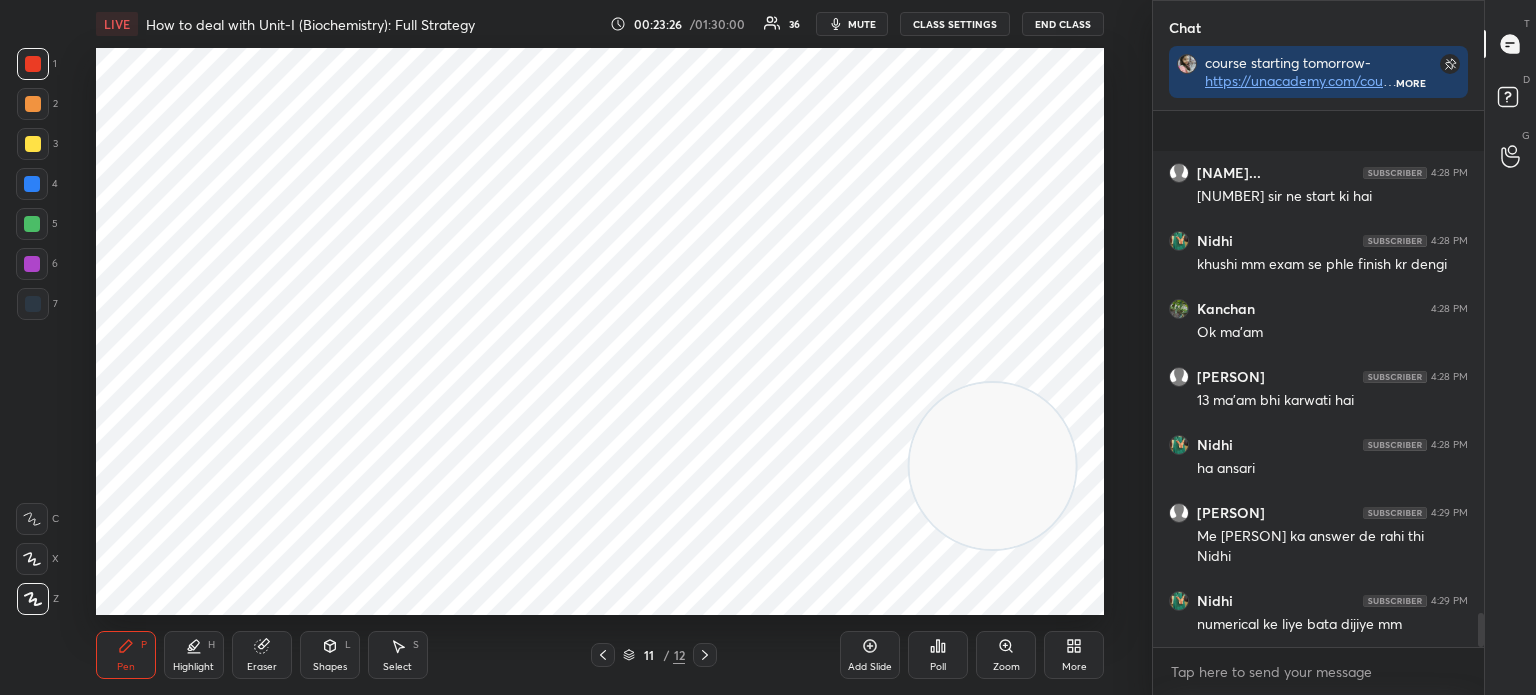 scroll, scrollTop: 7846, scrollLeft: 0, axis: vertical 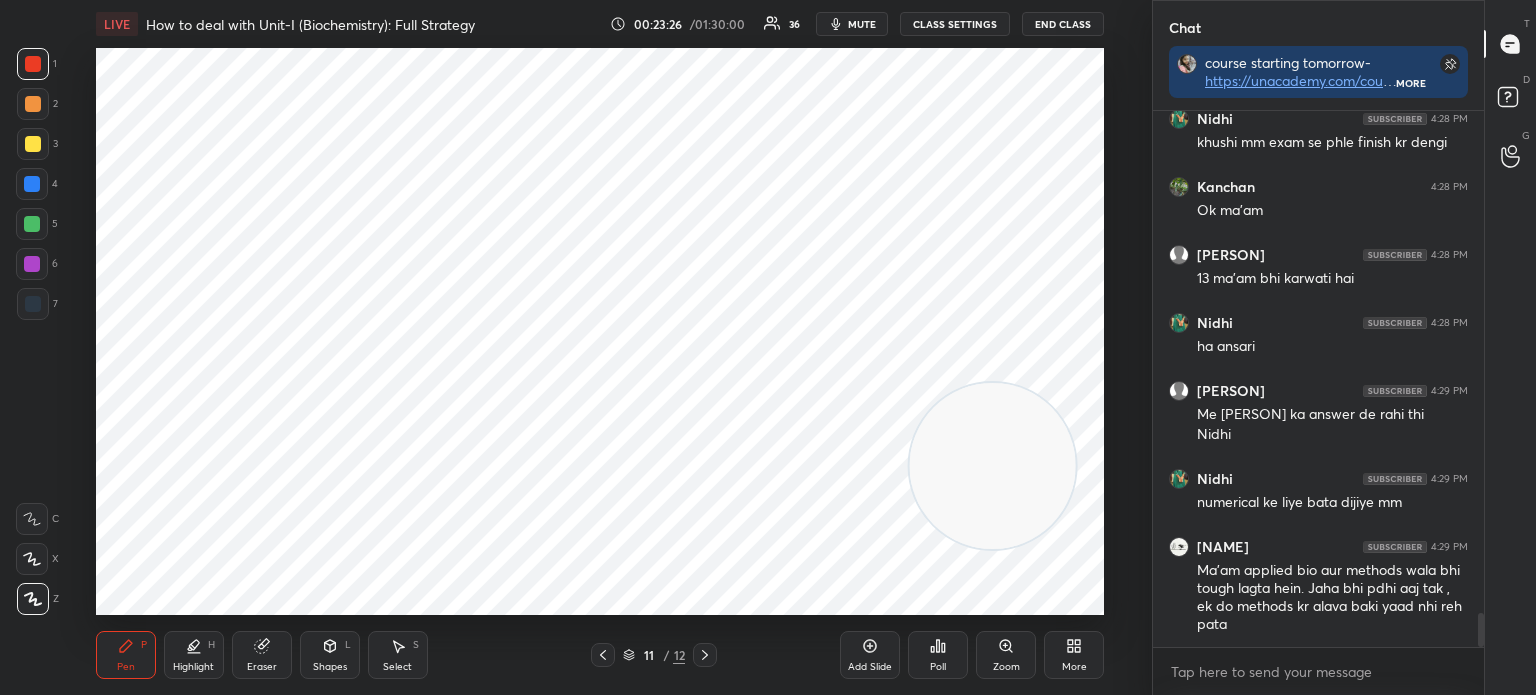click at bounding box center (33, 304) 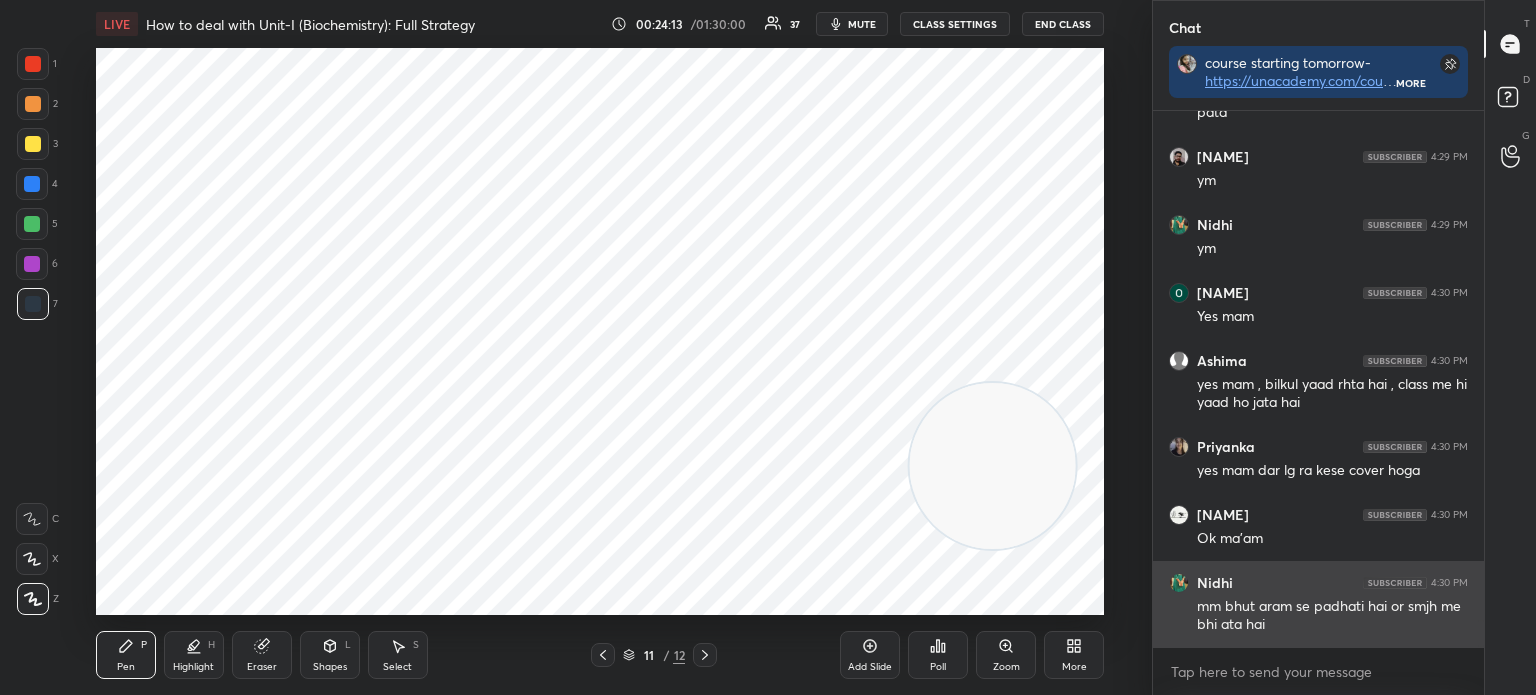 scroll, scrollTop: 9914, scrollLeft: 0, axis: vertical 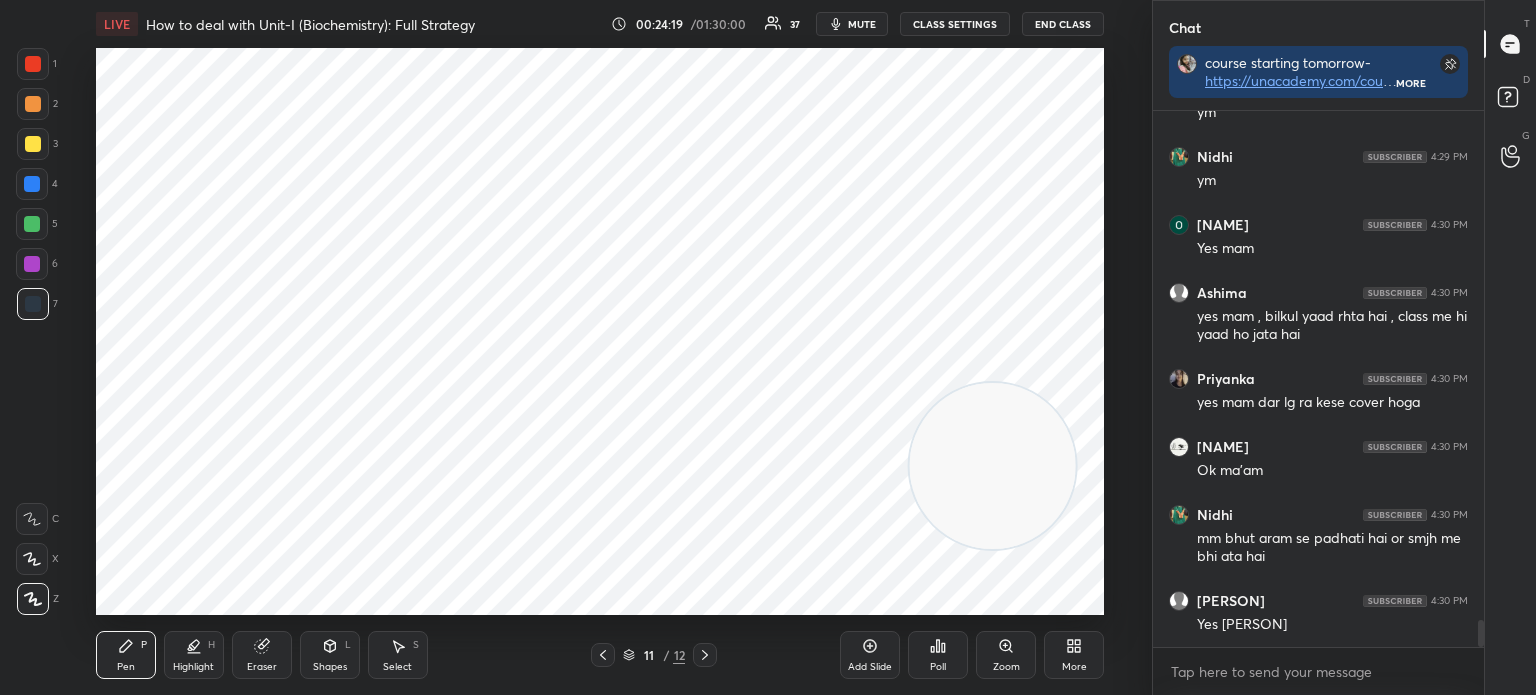 click at bounding box center (33, 64) 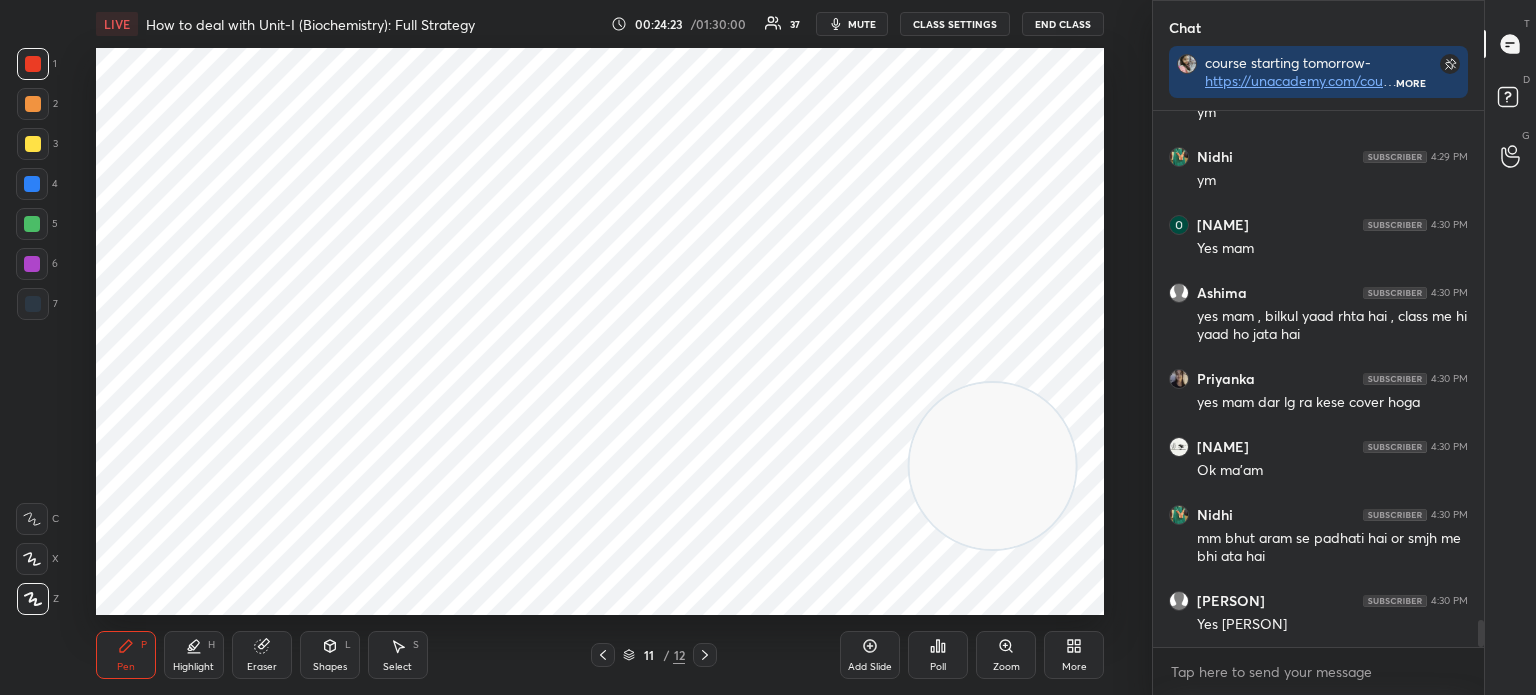 click on "mute" at bounding box center (862, 24) 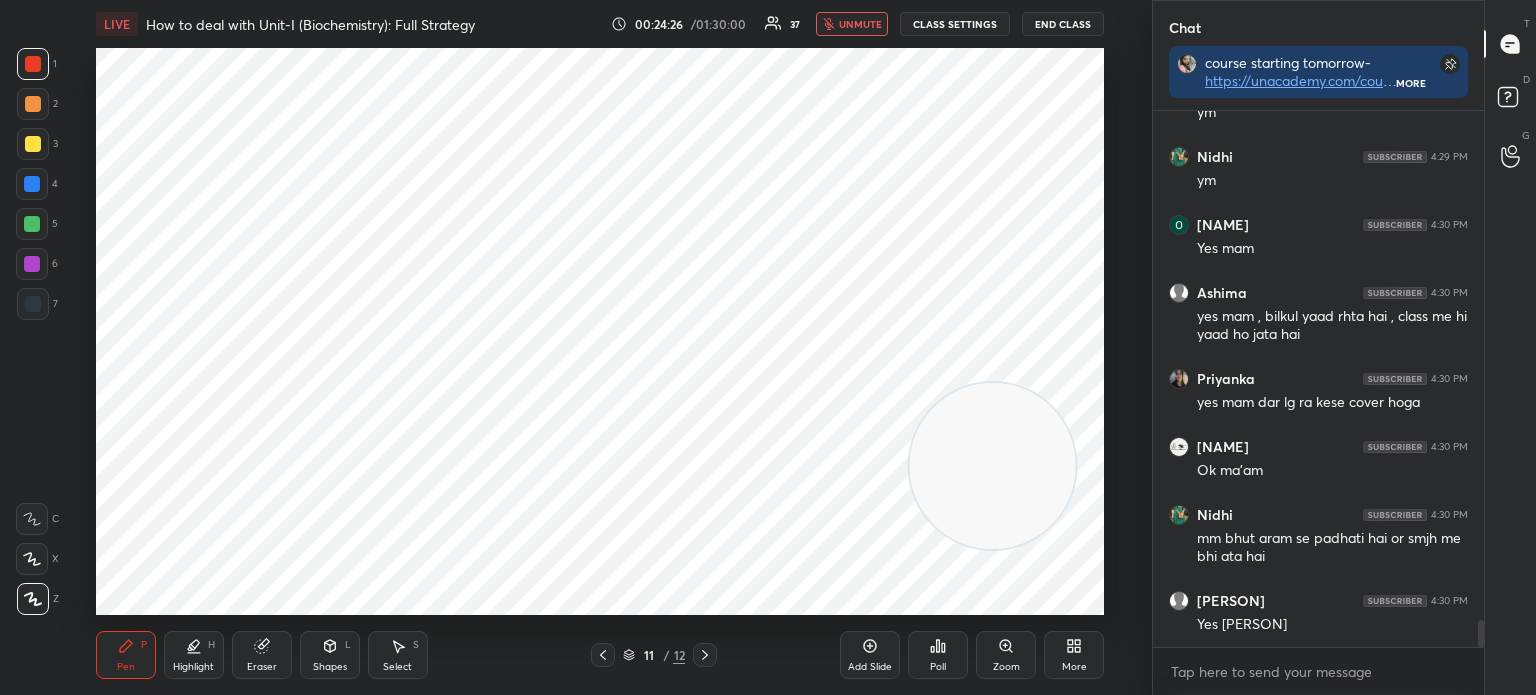 click on "unmute" at bounding box center (860, 24) 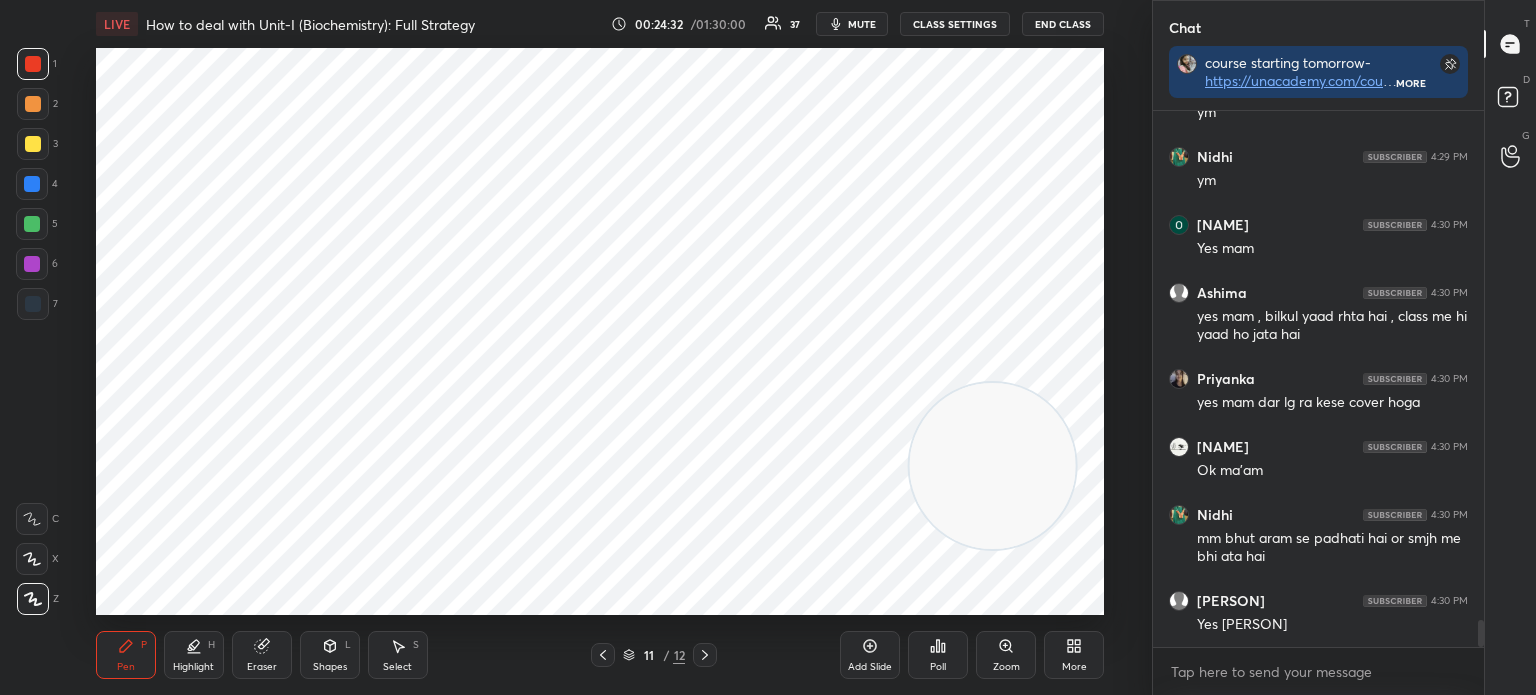 scroll, scrollTop: 9934, scrollLeft: 0, axis: vertical 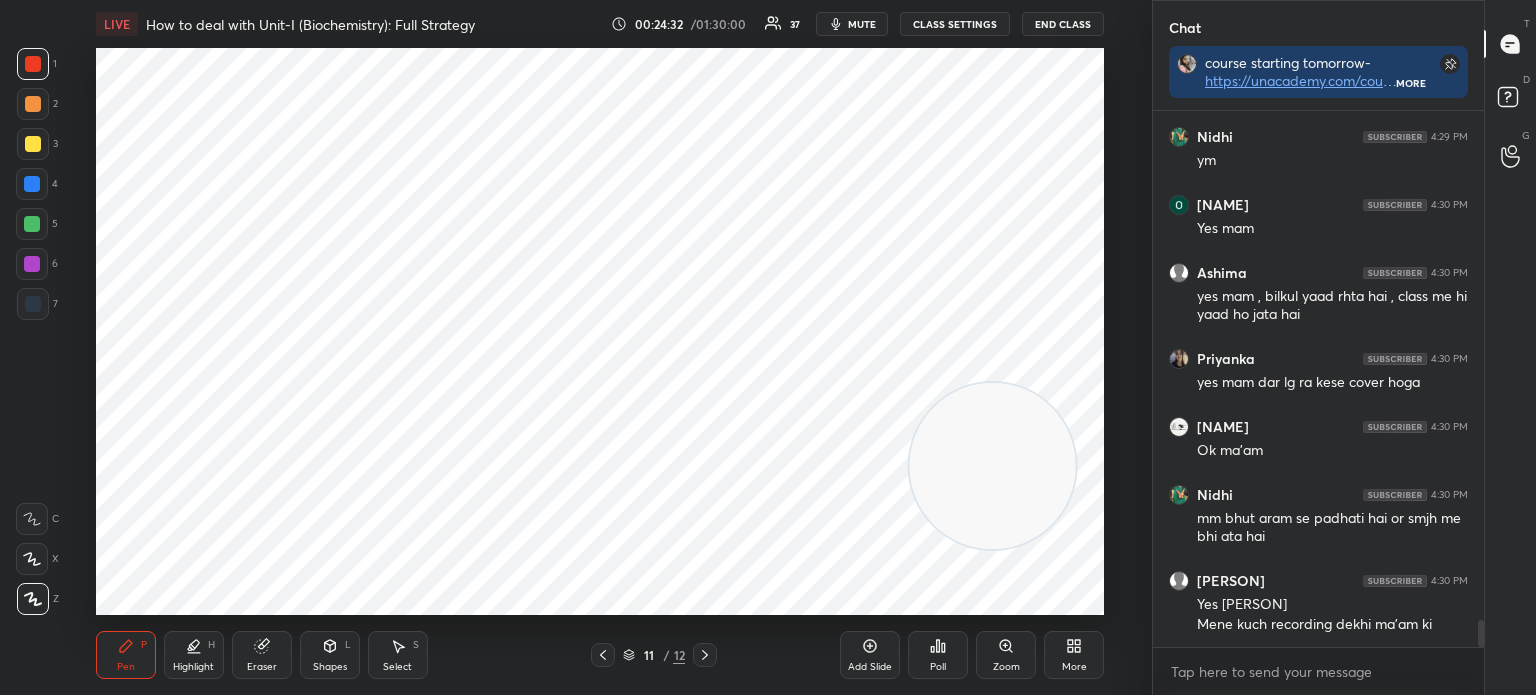 click 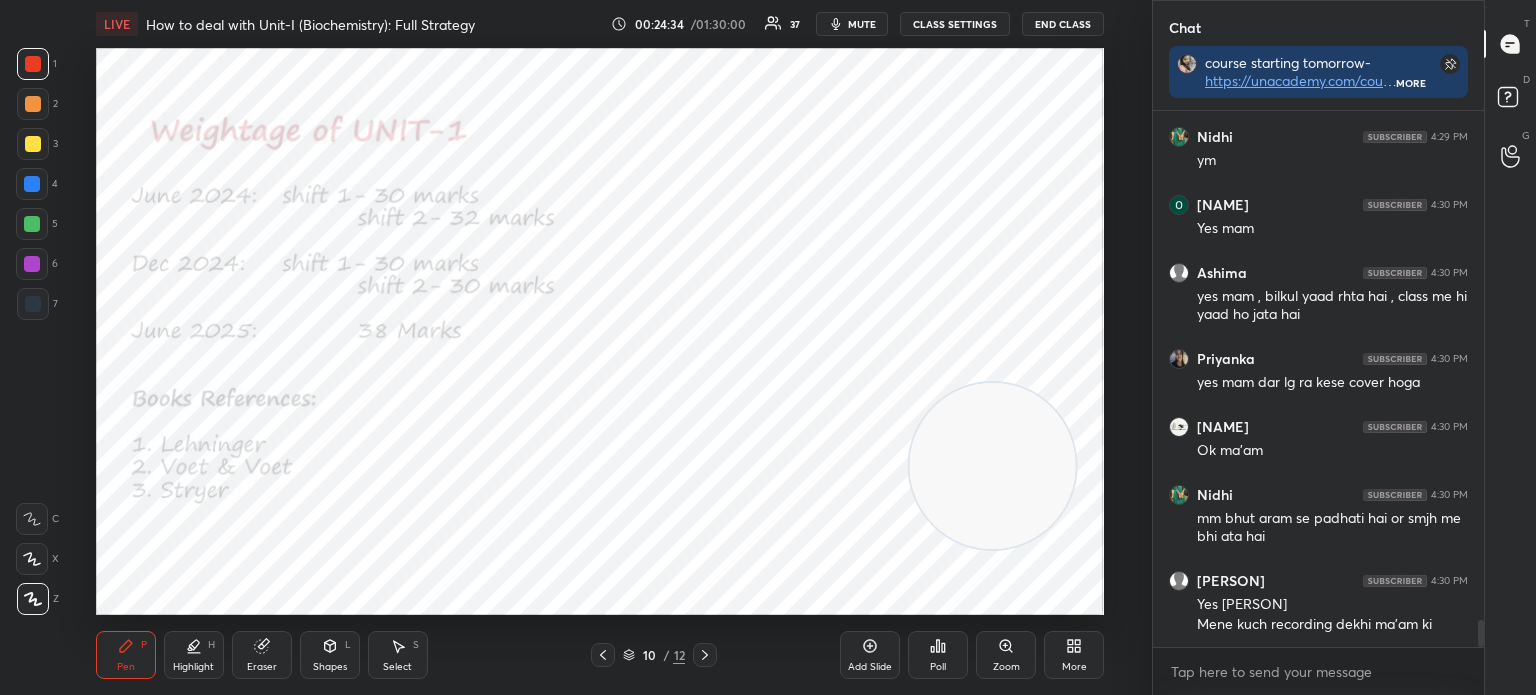 click at bounding box center (603, 655) 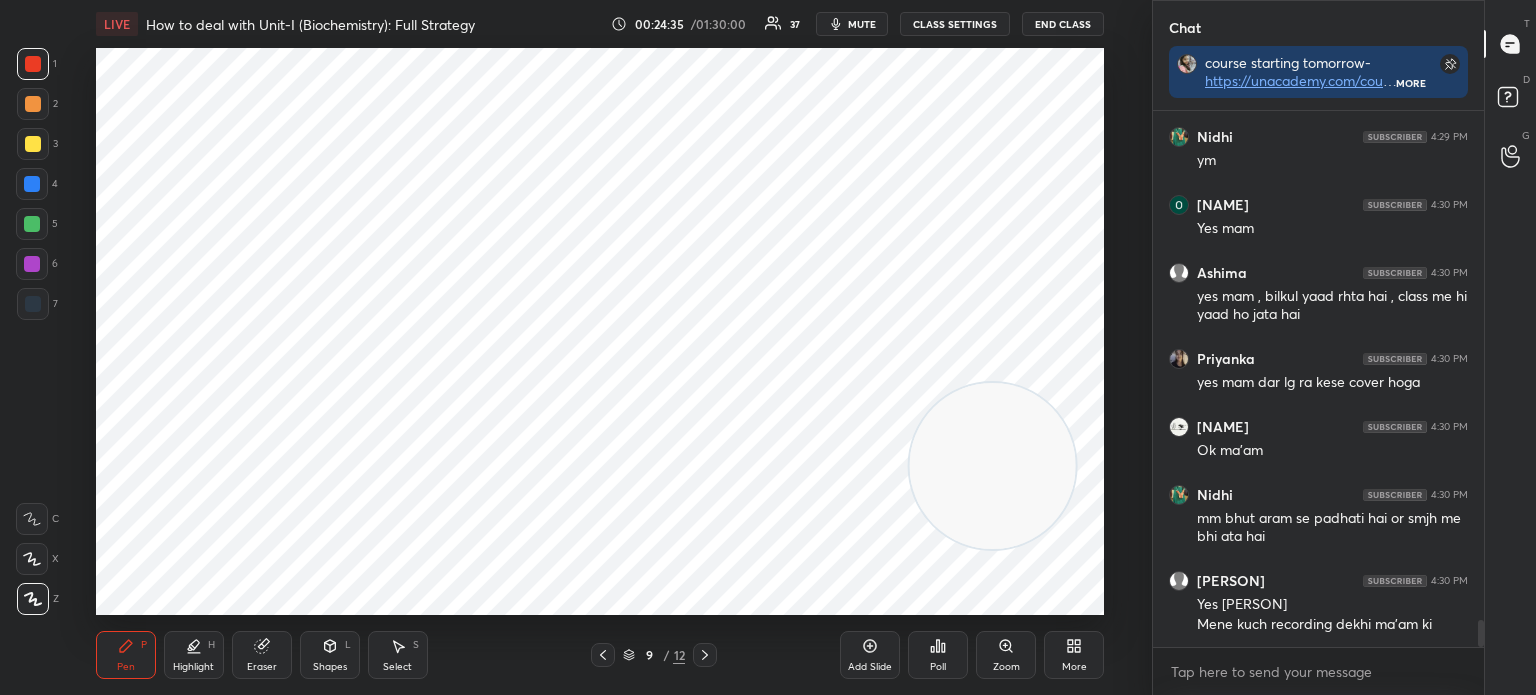 click 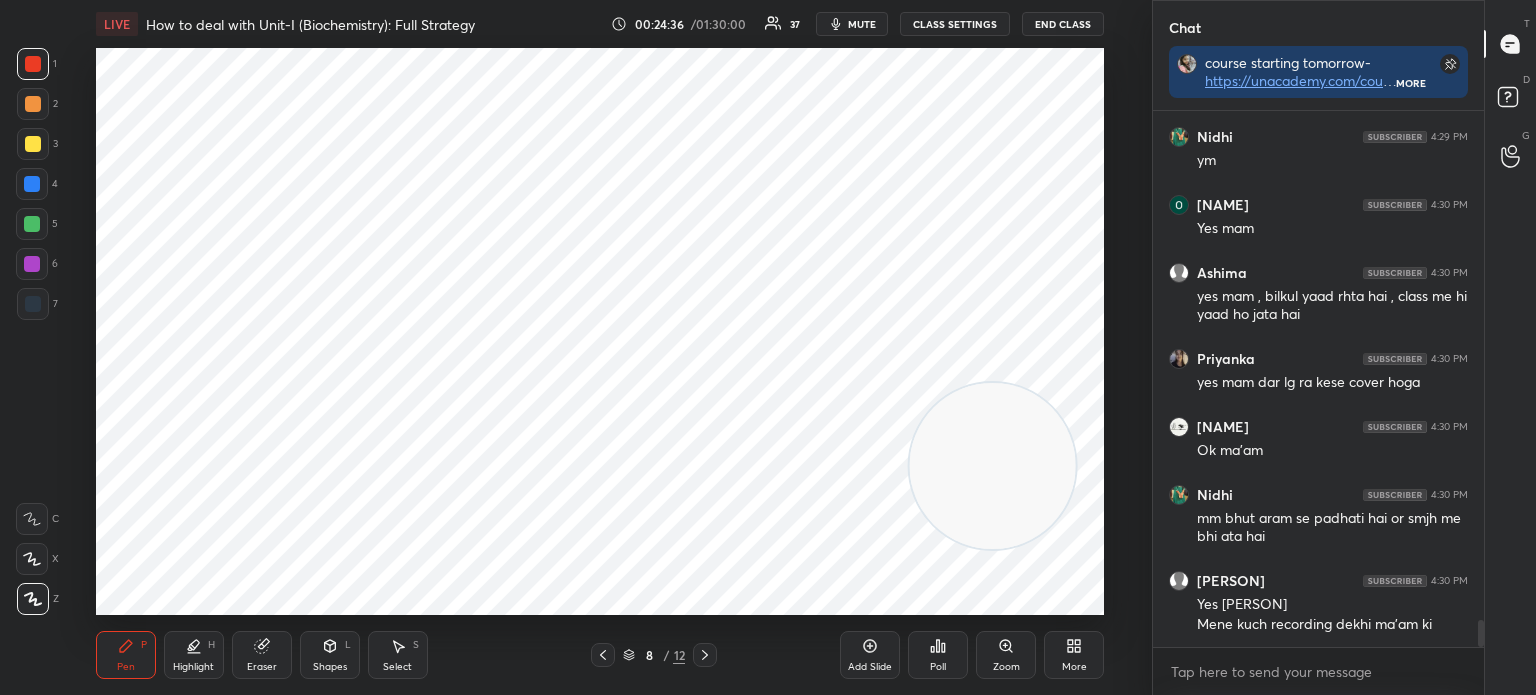 scroll, scrollTop: 10002, scrollLeft: 0, axis: vertical 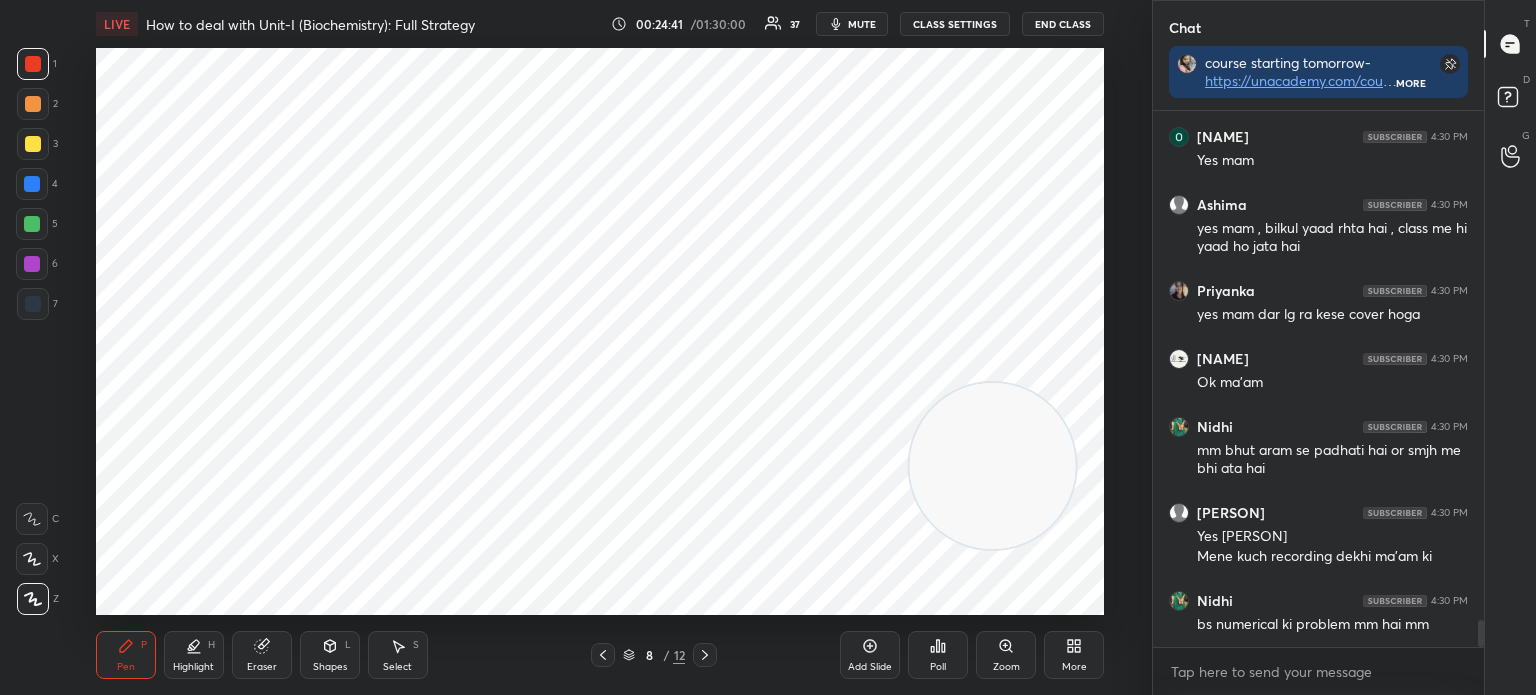 click 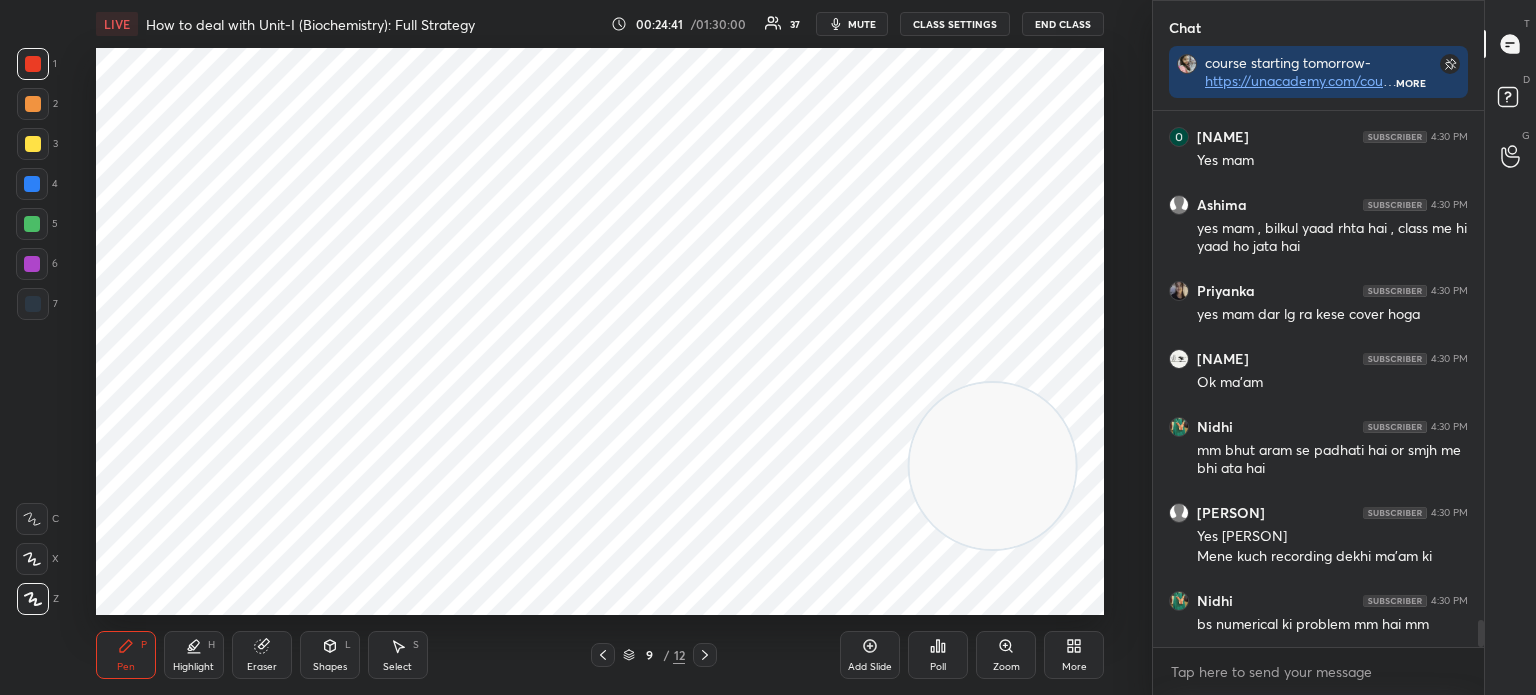 click 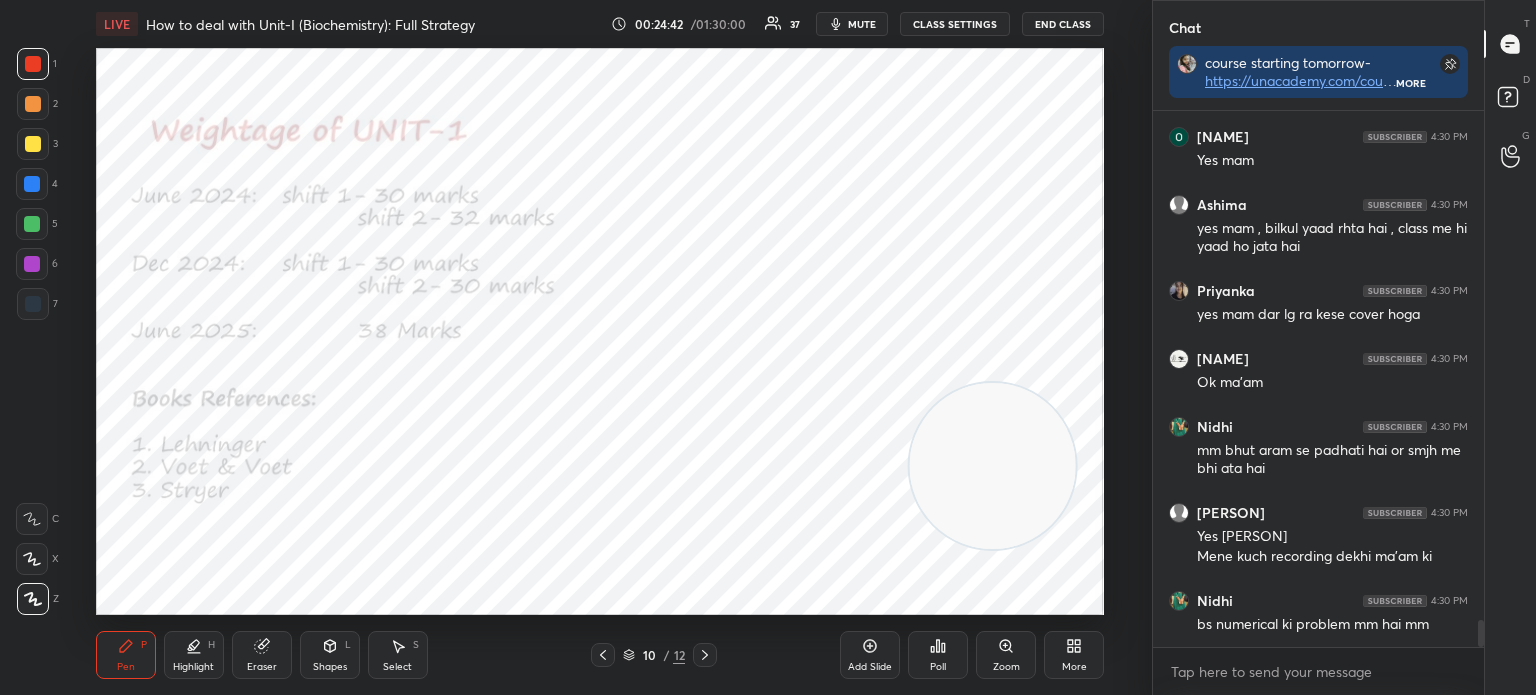 click 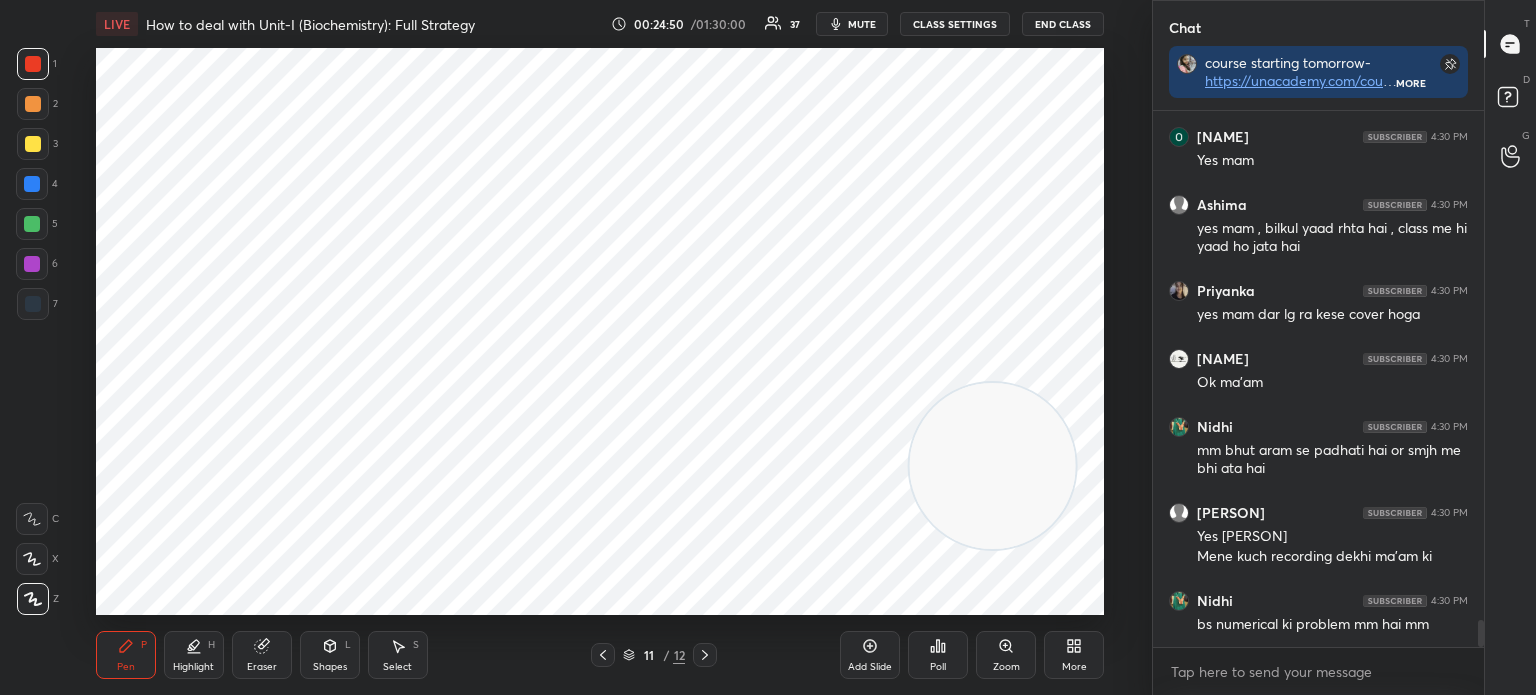 click 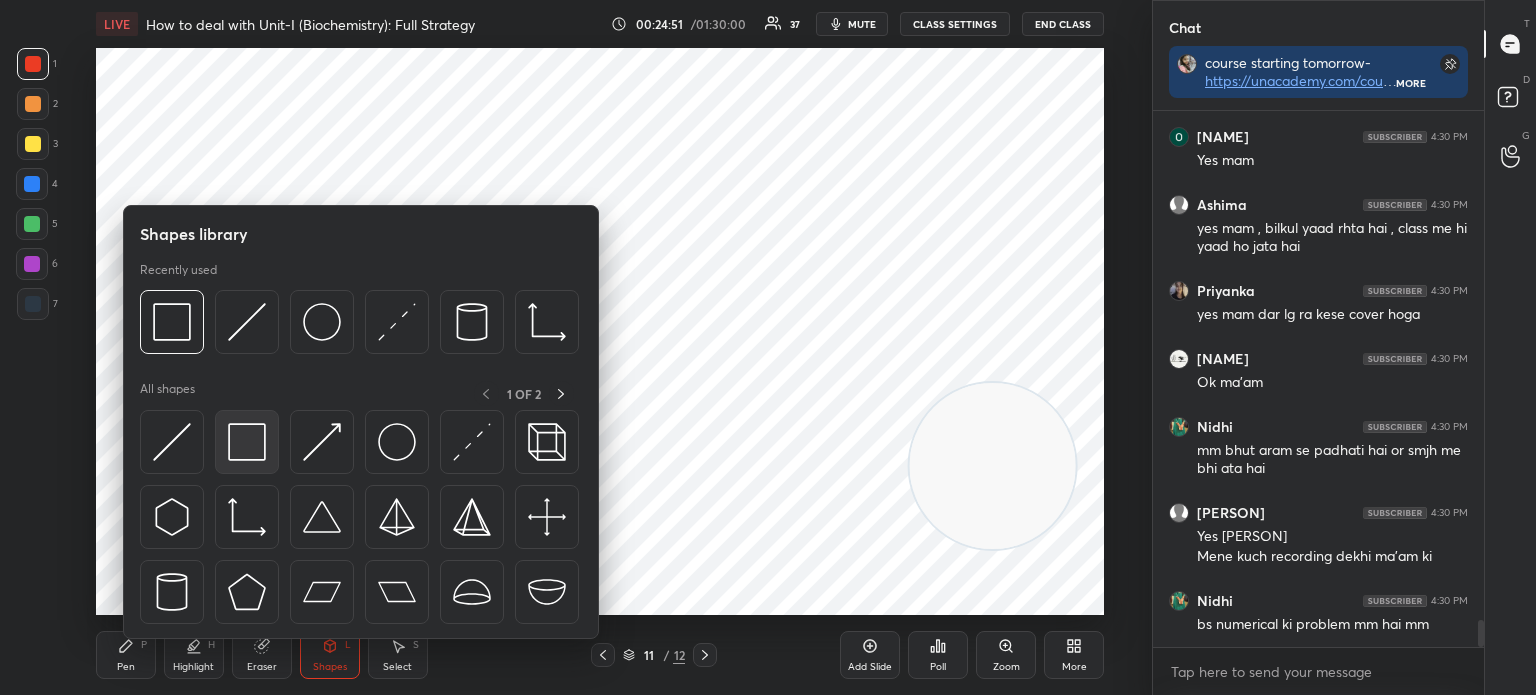 click at bounding box center [247, 442] 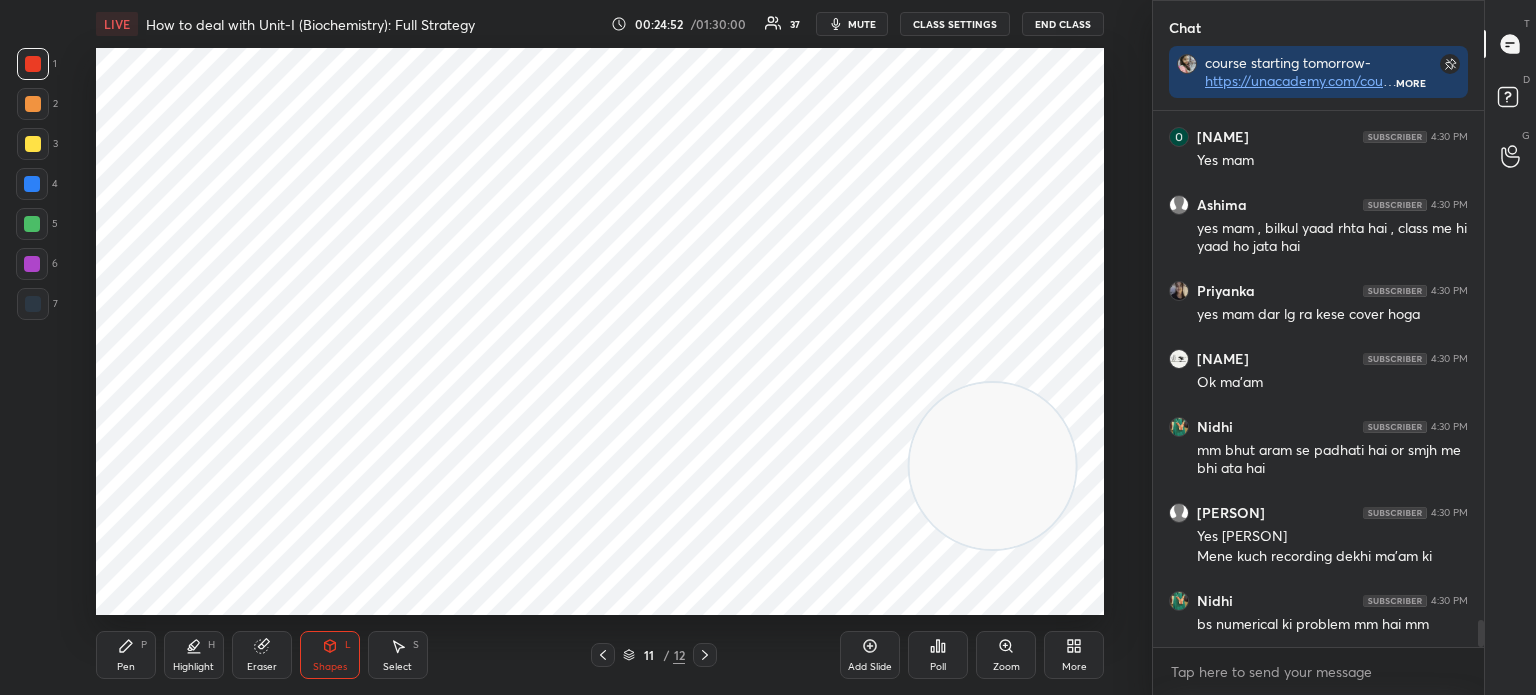 click at bounding box center [33, 304] 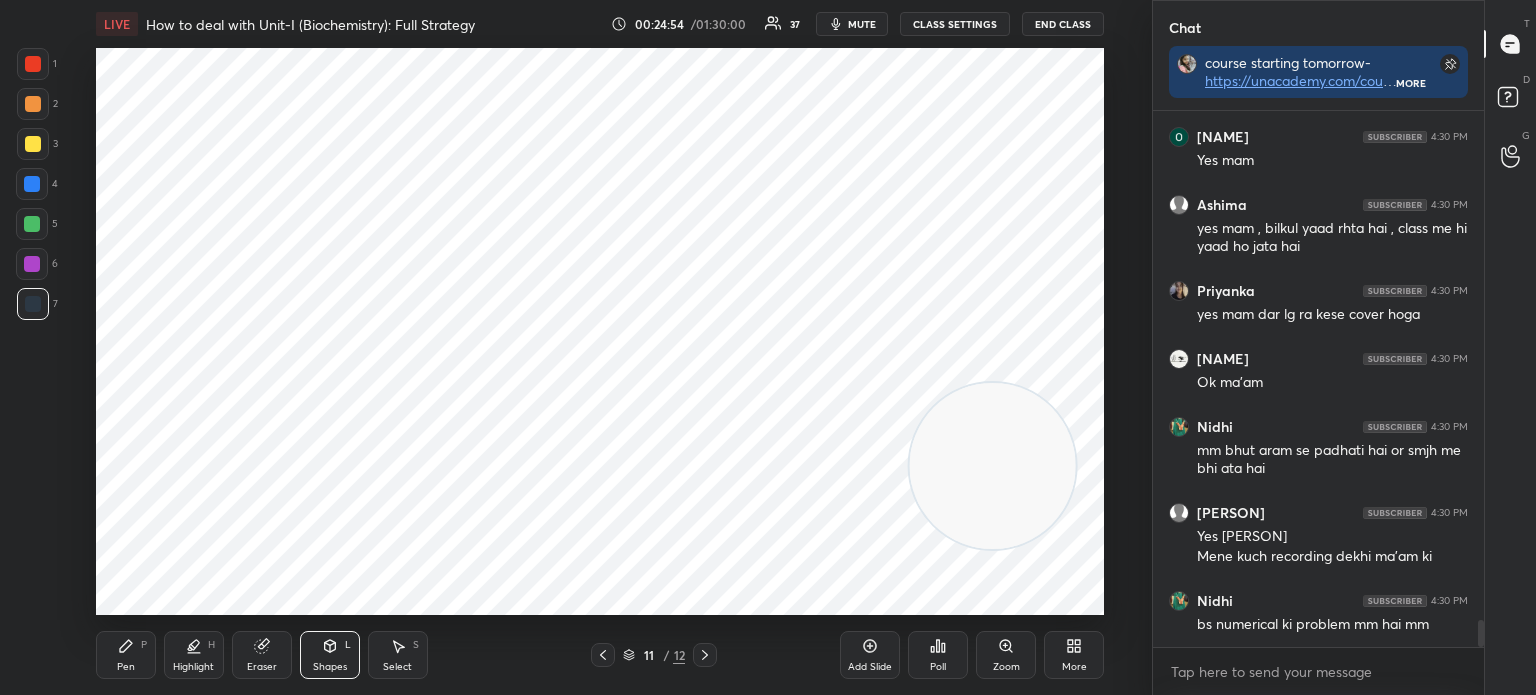 click on "Pen P" at bounding box center (126, 655) 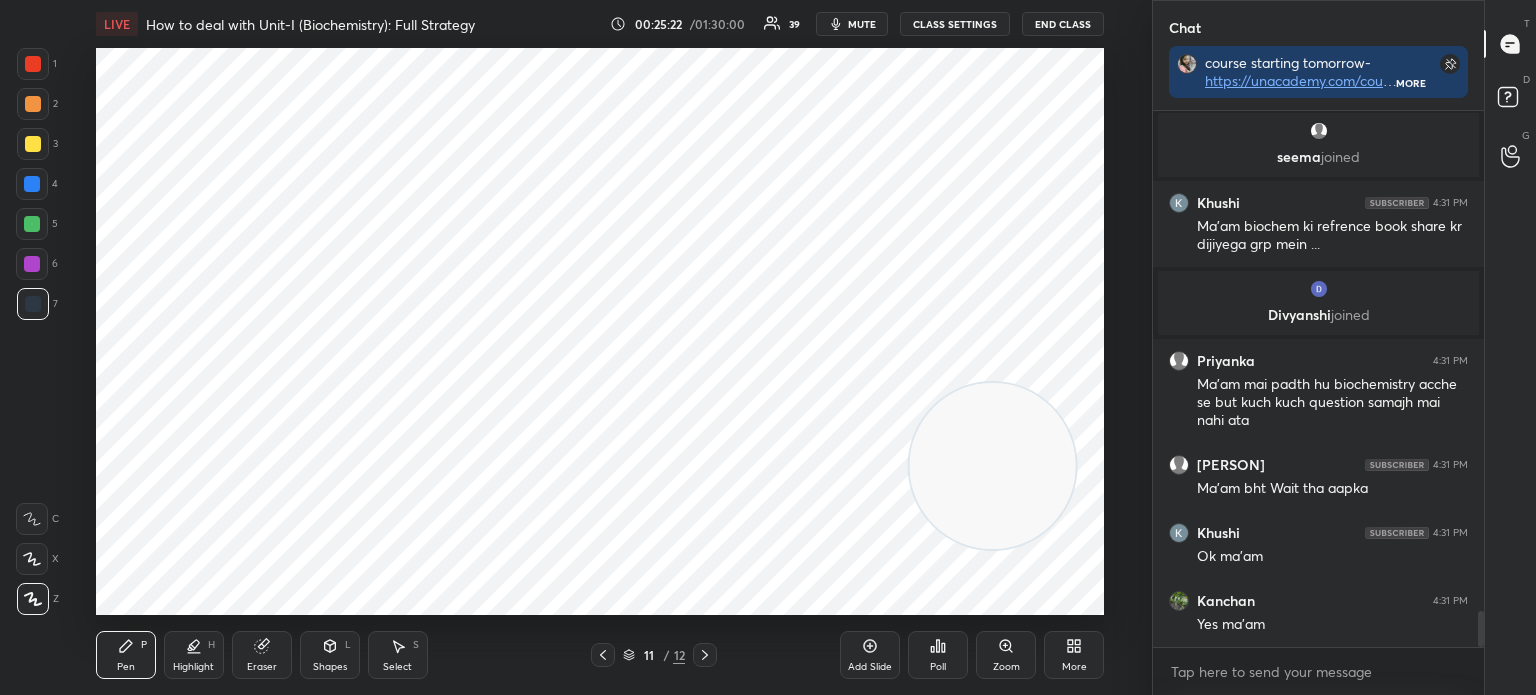 scroll, scrollTop: 7538, scrollLeft: 0, axis: vertical 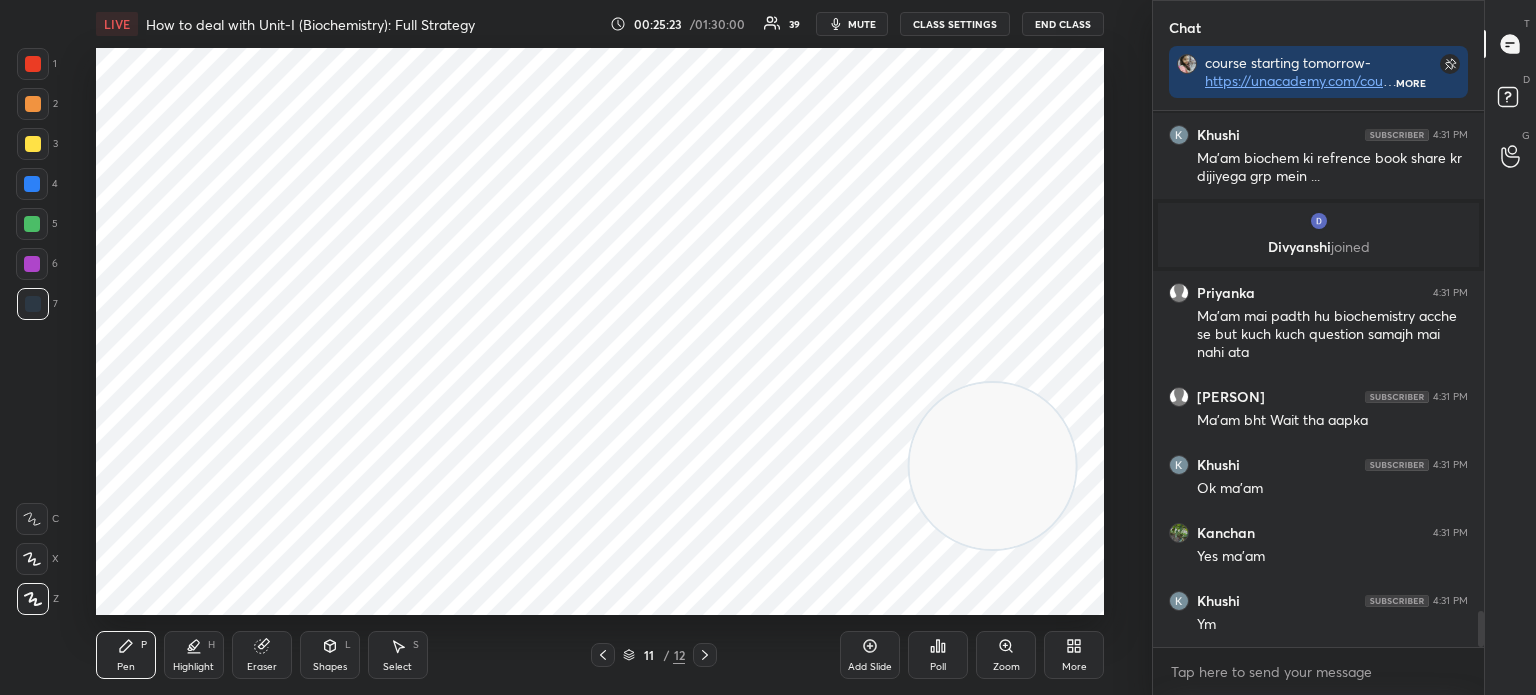 click at bounding box center (33, 64) 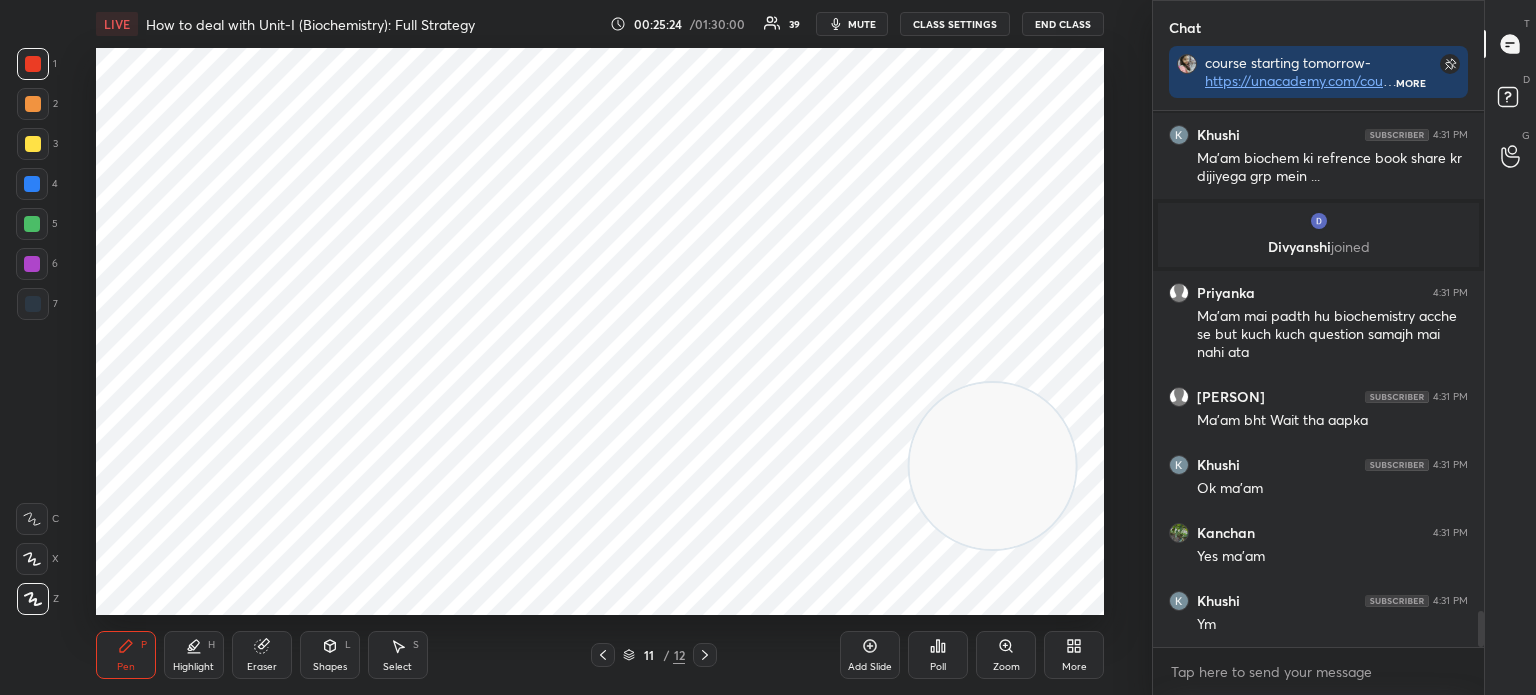 click at bounding box center [32, 264] 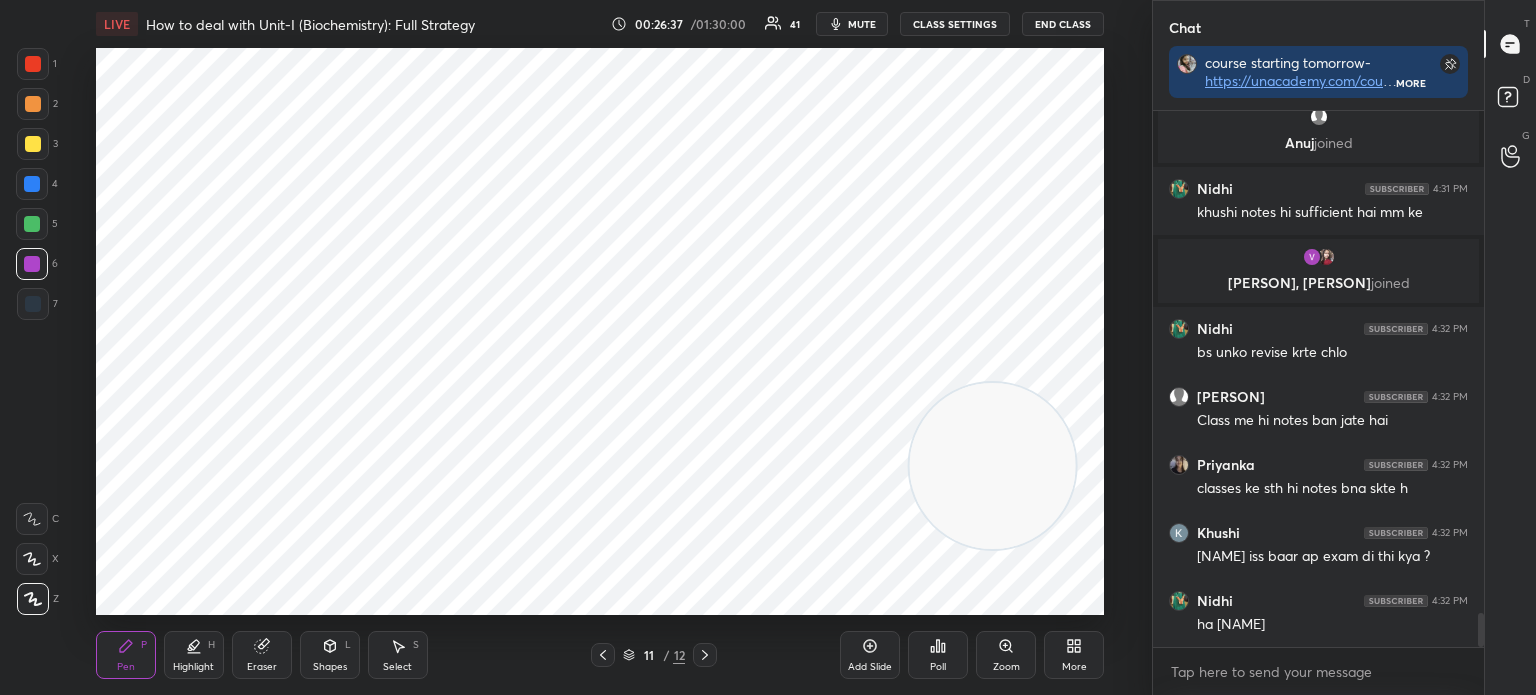 scroll, scrollTop: 8008, scrollLeft: 0, axis: vertical 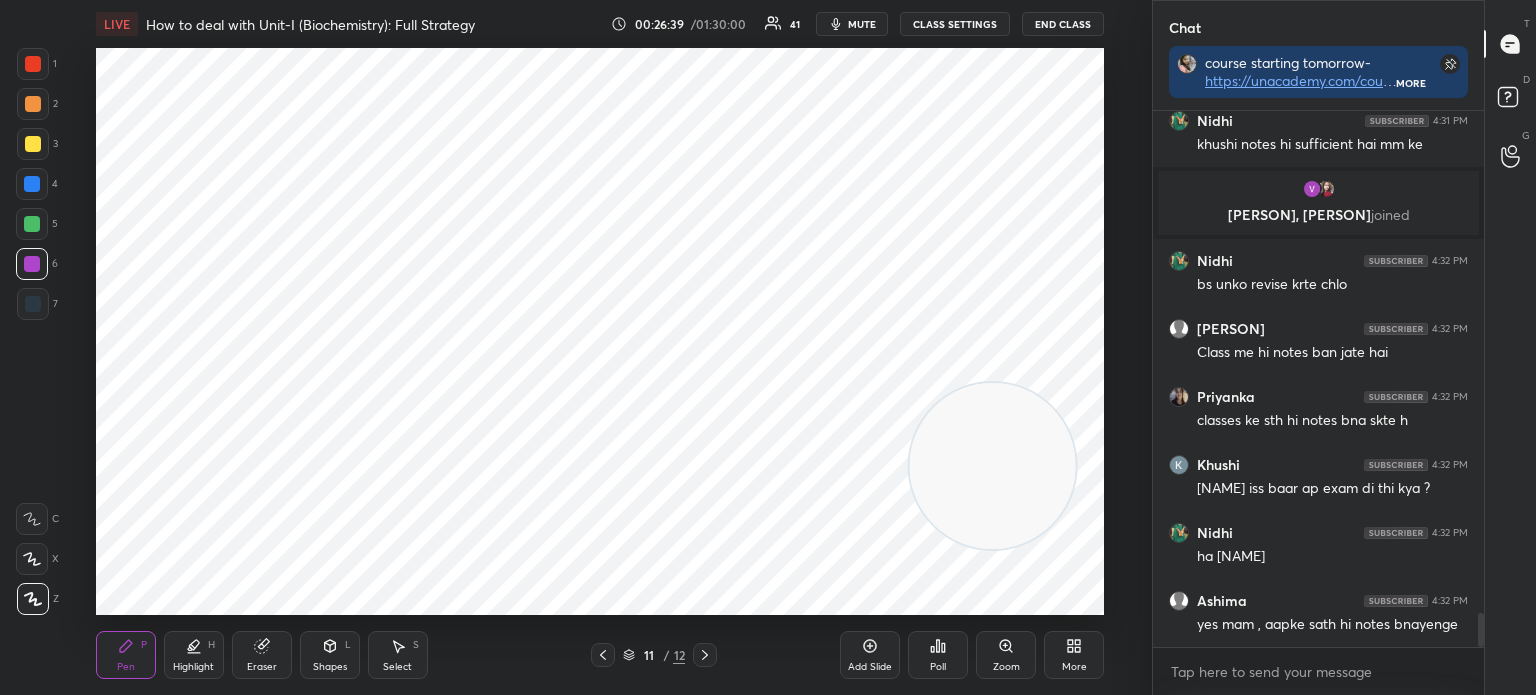 click 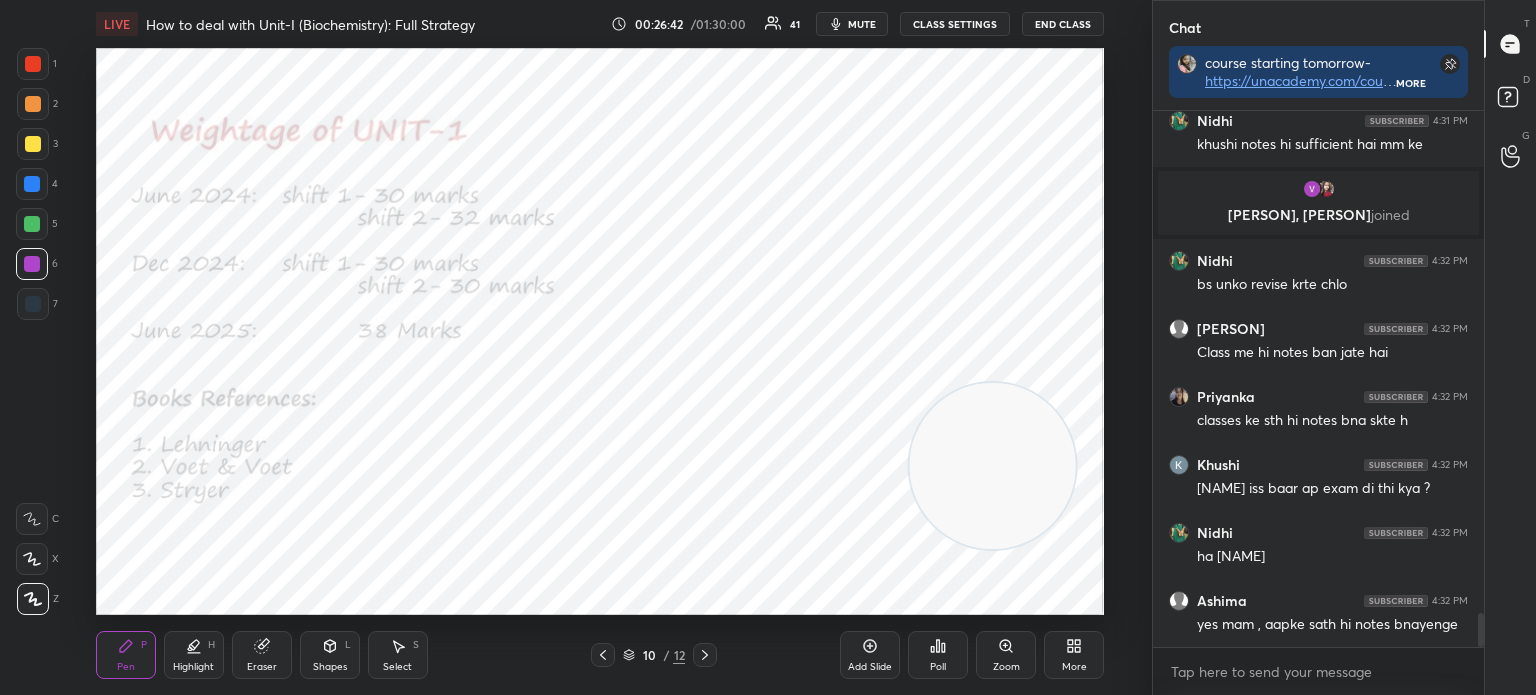 click at bounding box center (33, 64) 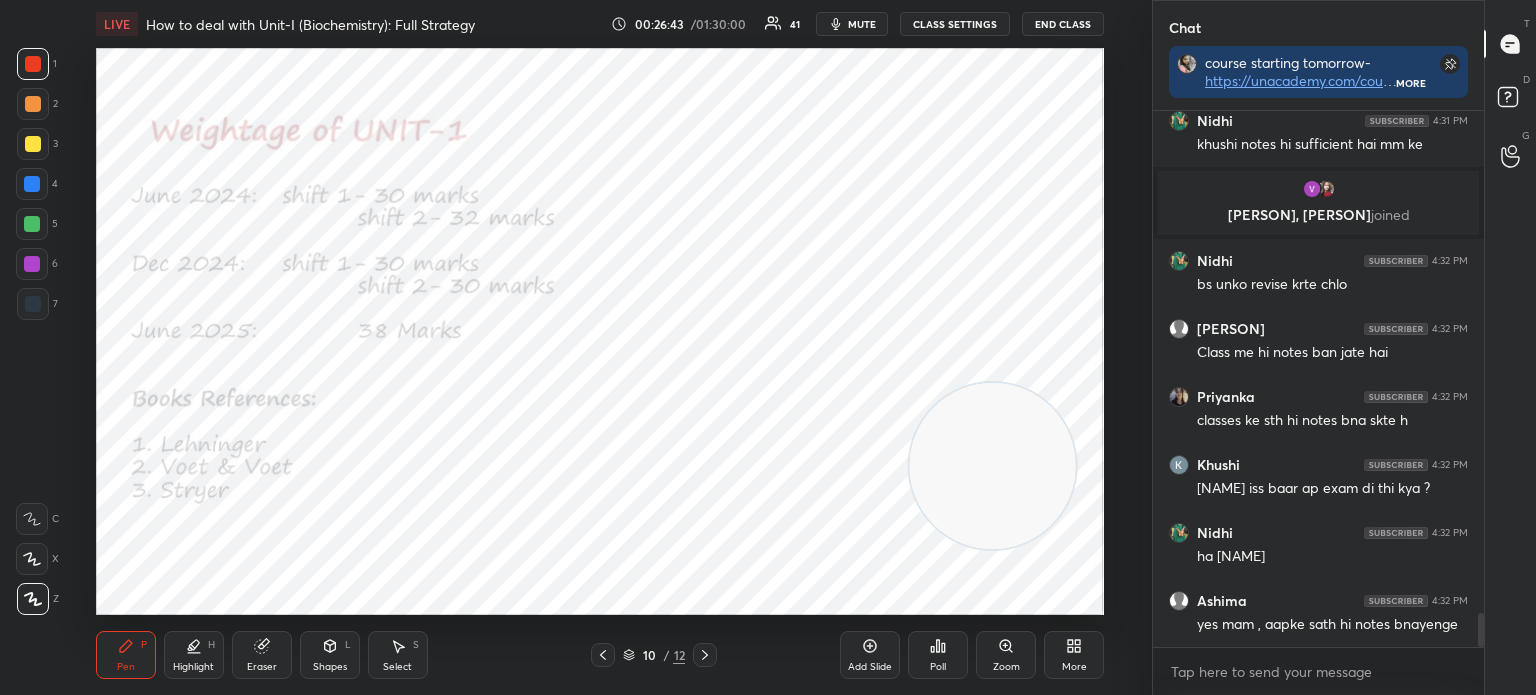 click on "Shapes L" at bounding box center [330, 655] 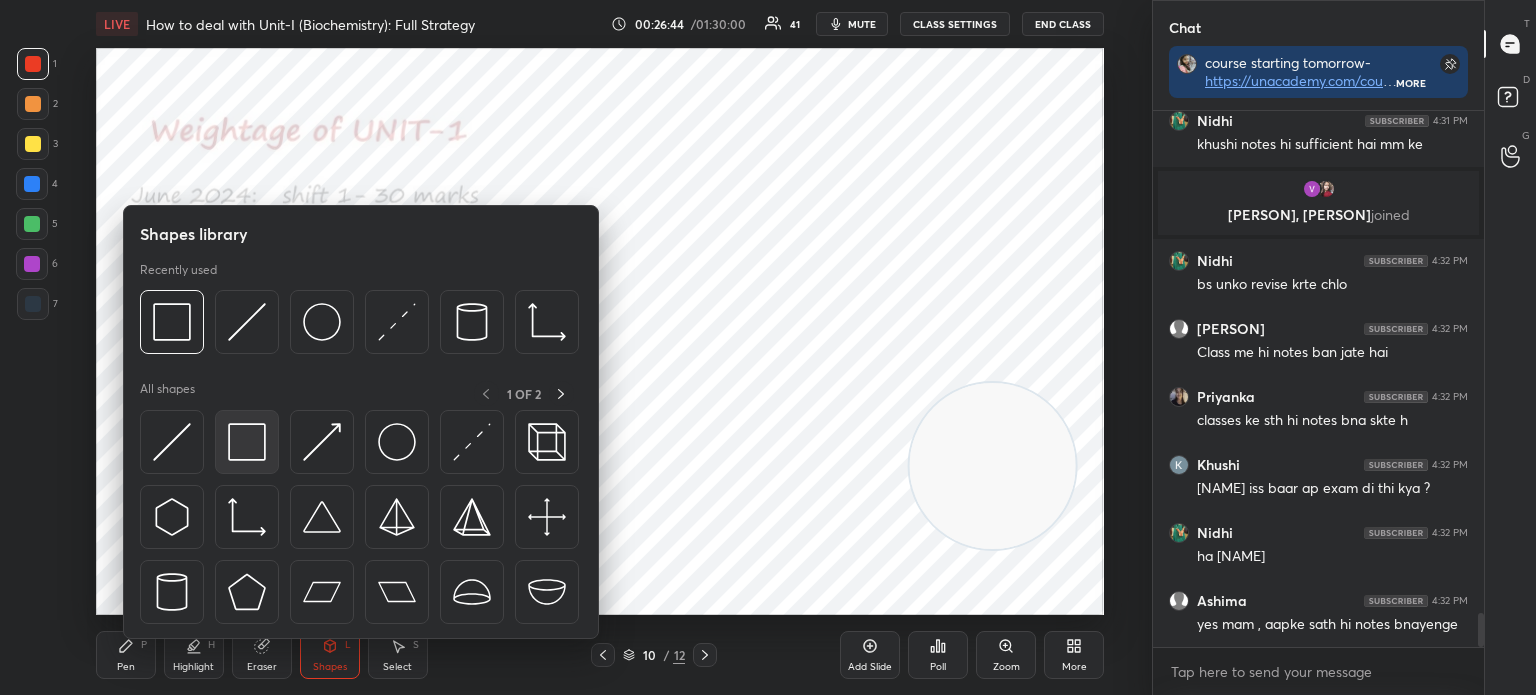 click at bounding box center (247, 442) 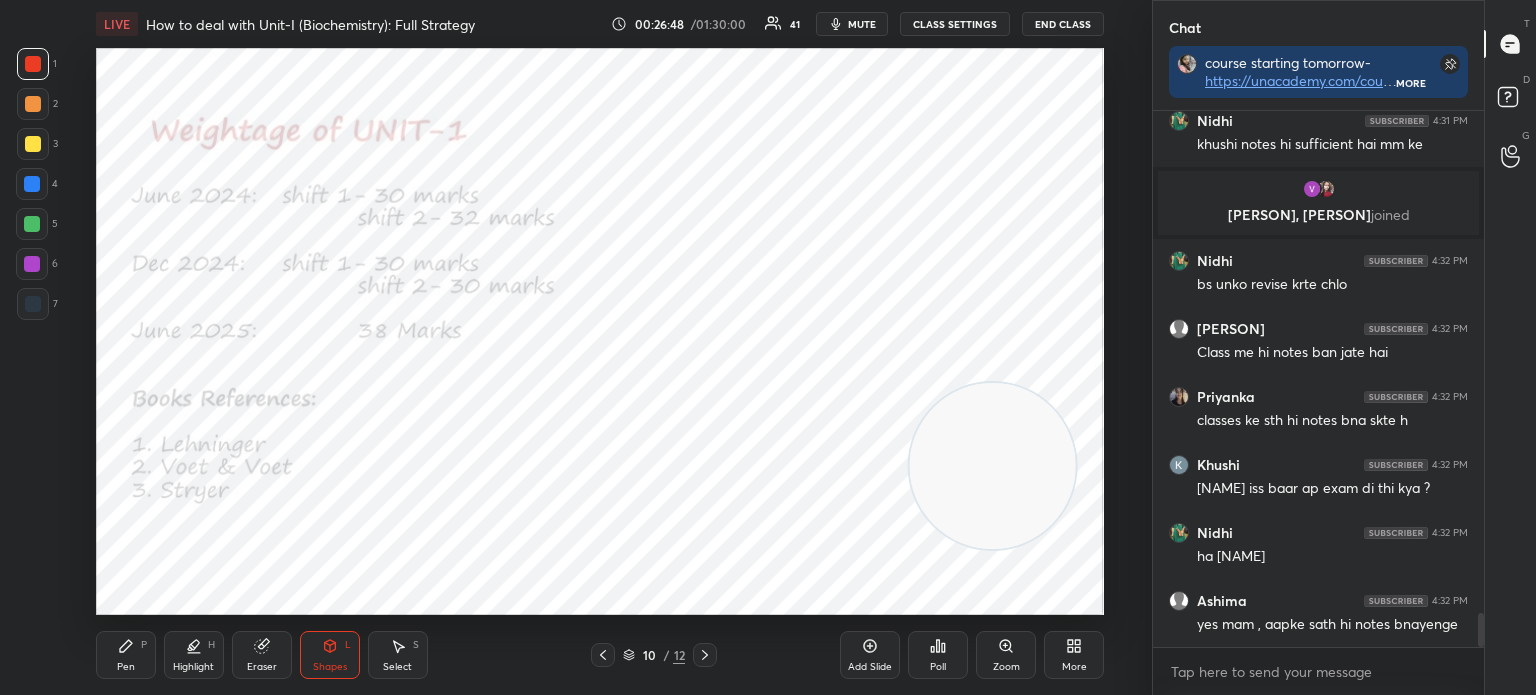 click 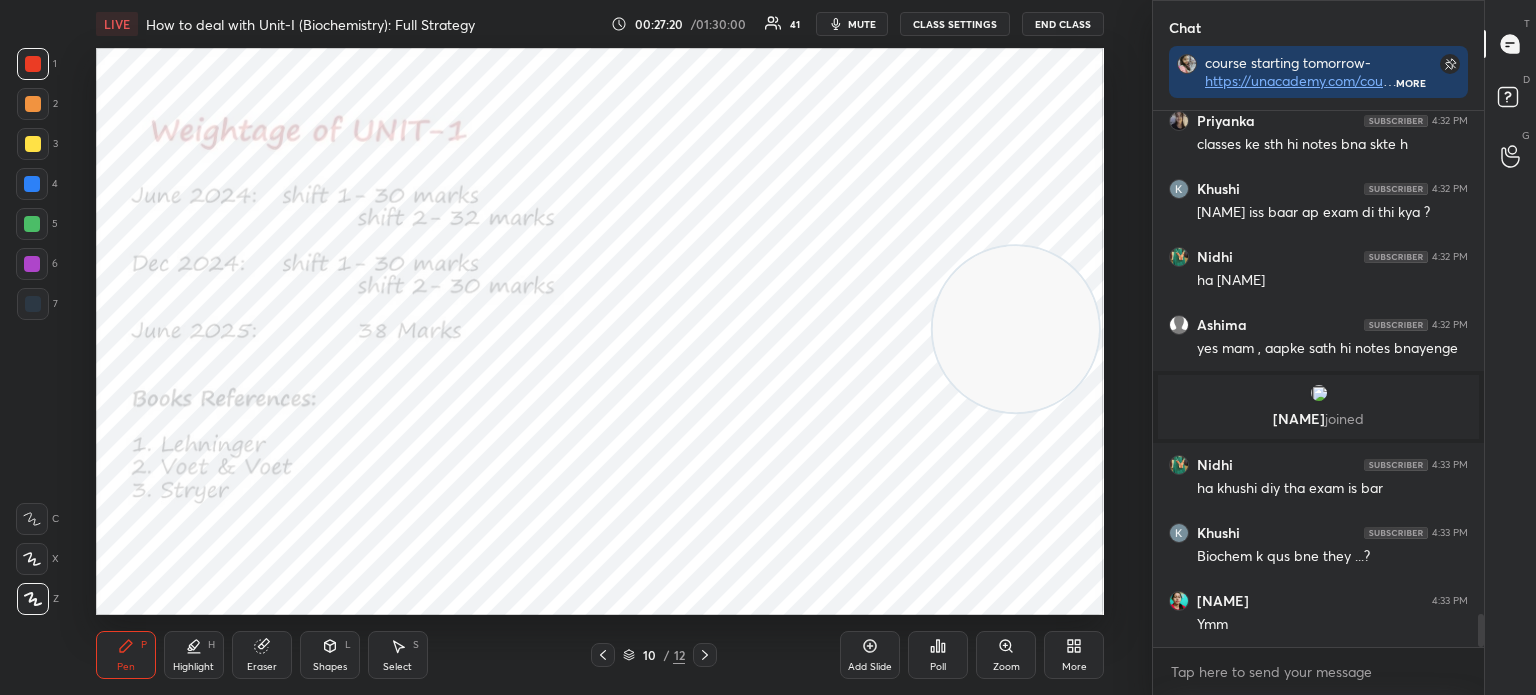 scroll, scrollTop: 8212, scrollLeft: 0, axis: vertical 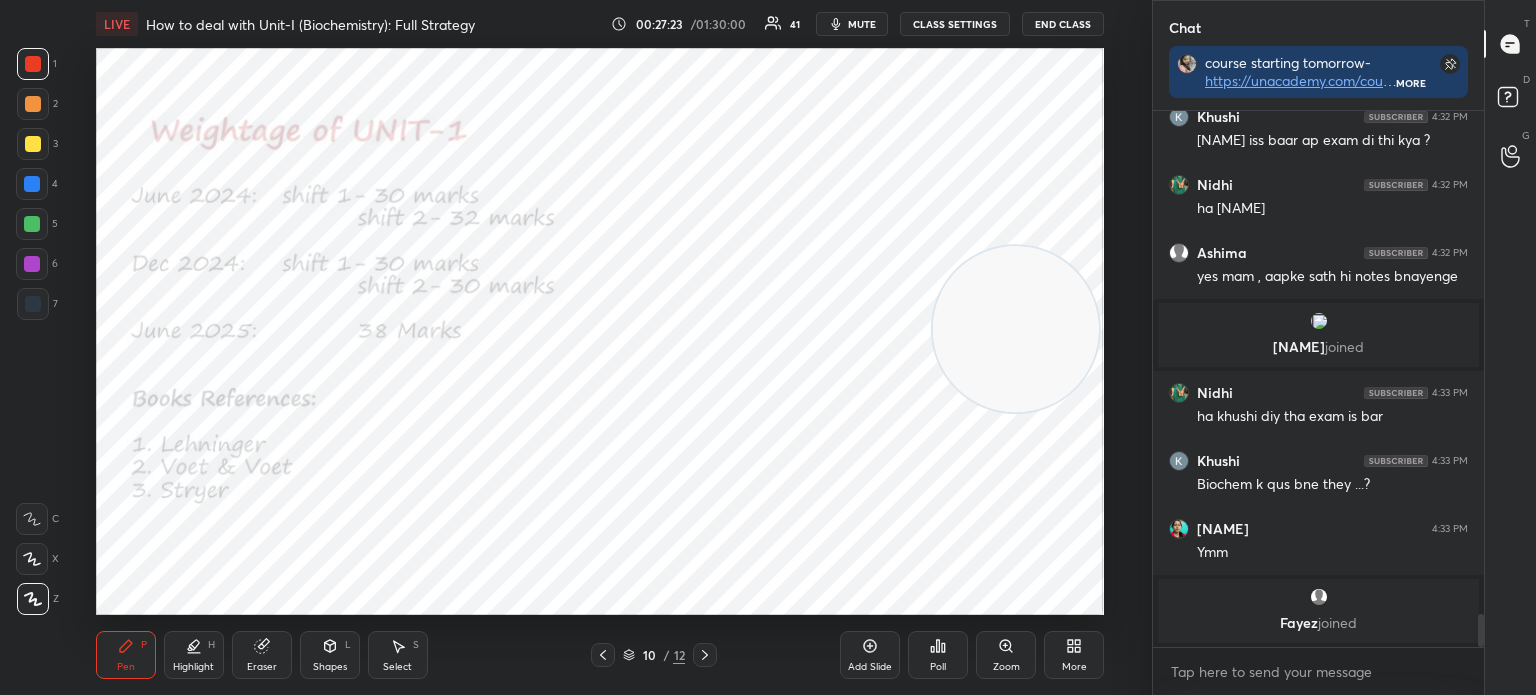 click on "Shapes L" at bounding box center (330, 655) 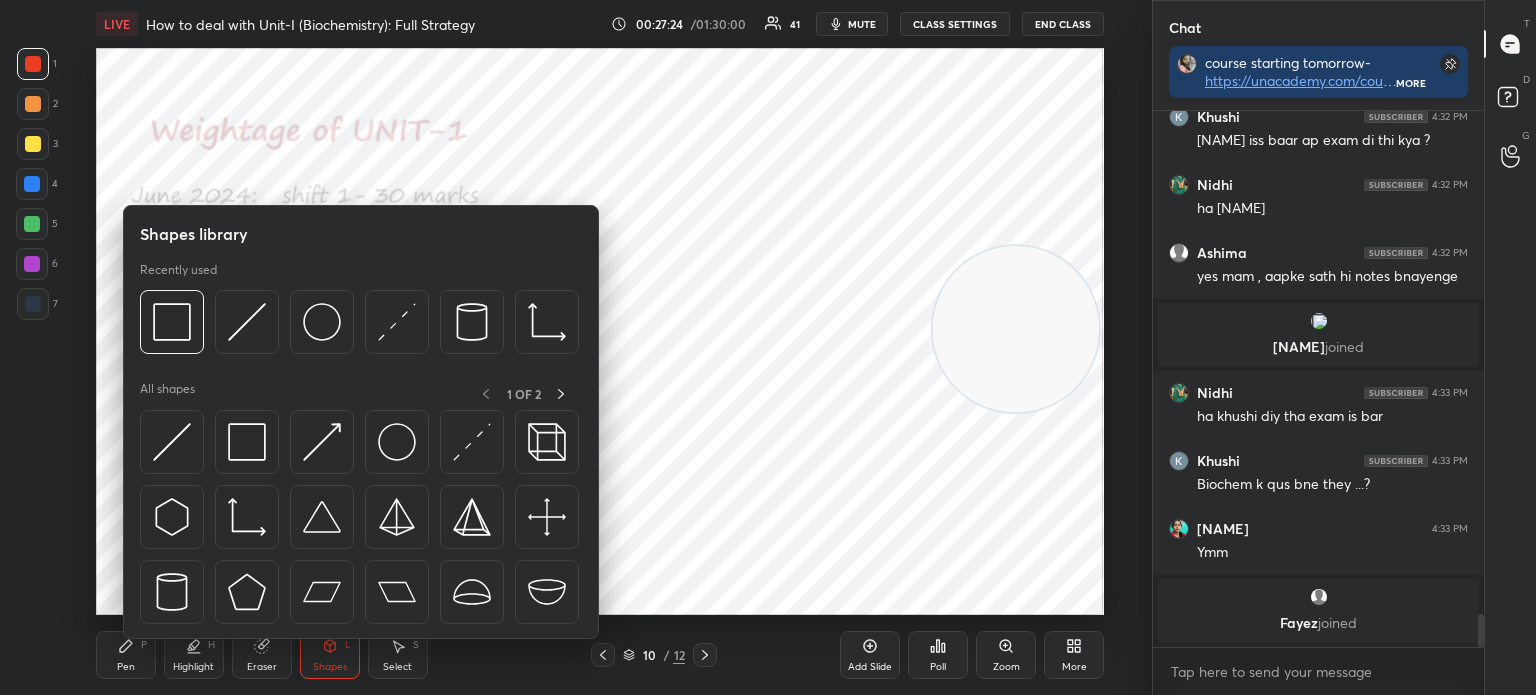 click on "Eraser" at bounding box center [262, 655] 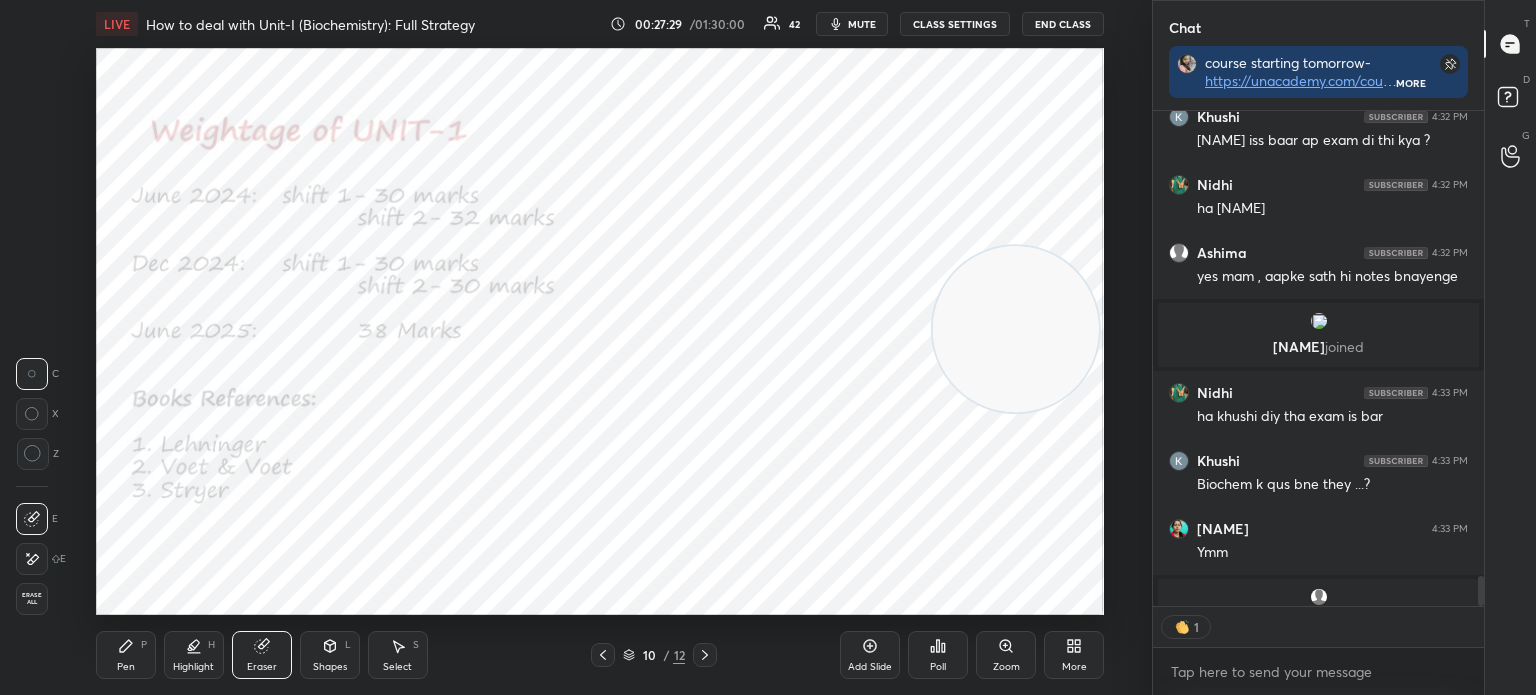 scroll, scrollTop: 490, scrollLeft: 325, axis: both 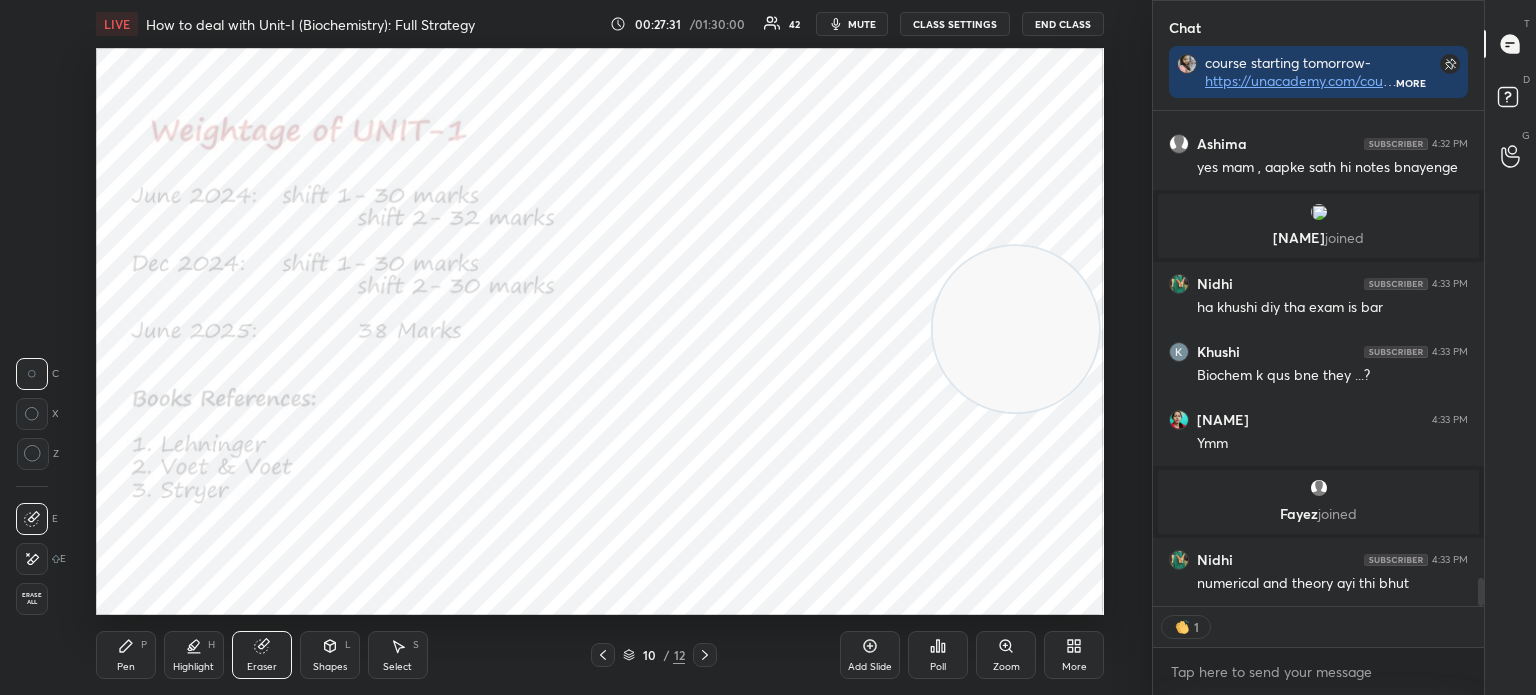 click on "Erase all" at bounding box center [32, 599] 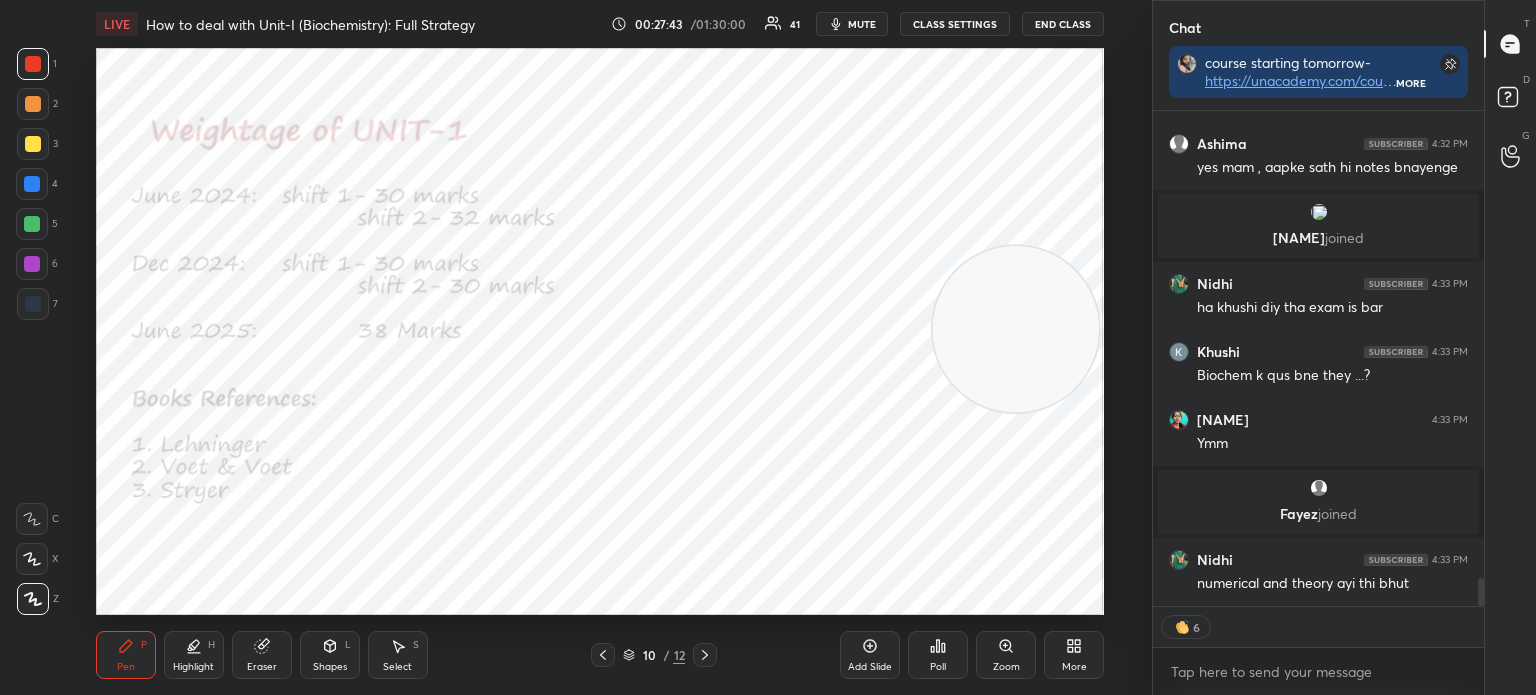 scroll, scrollTop: 5, scrollLeft: 6, axis: both 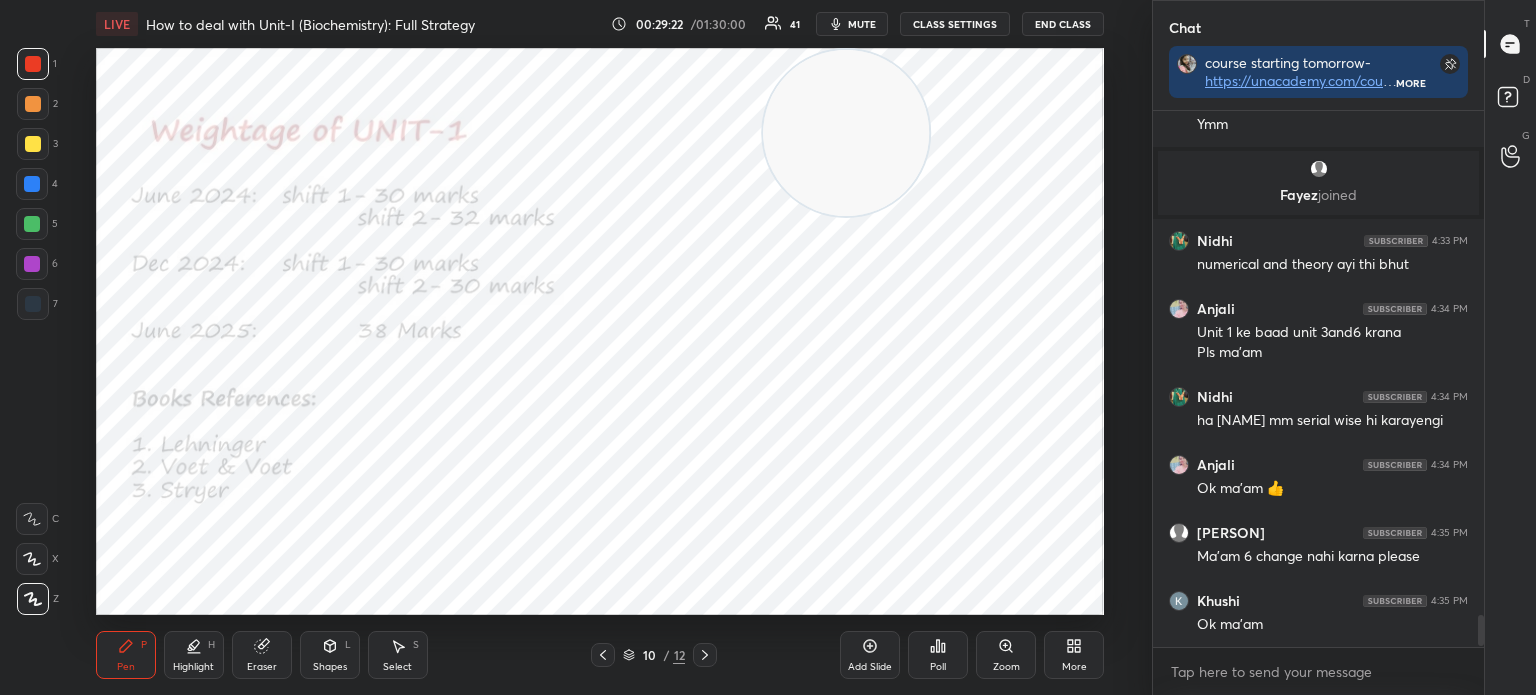 click 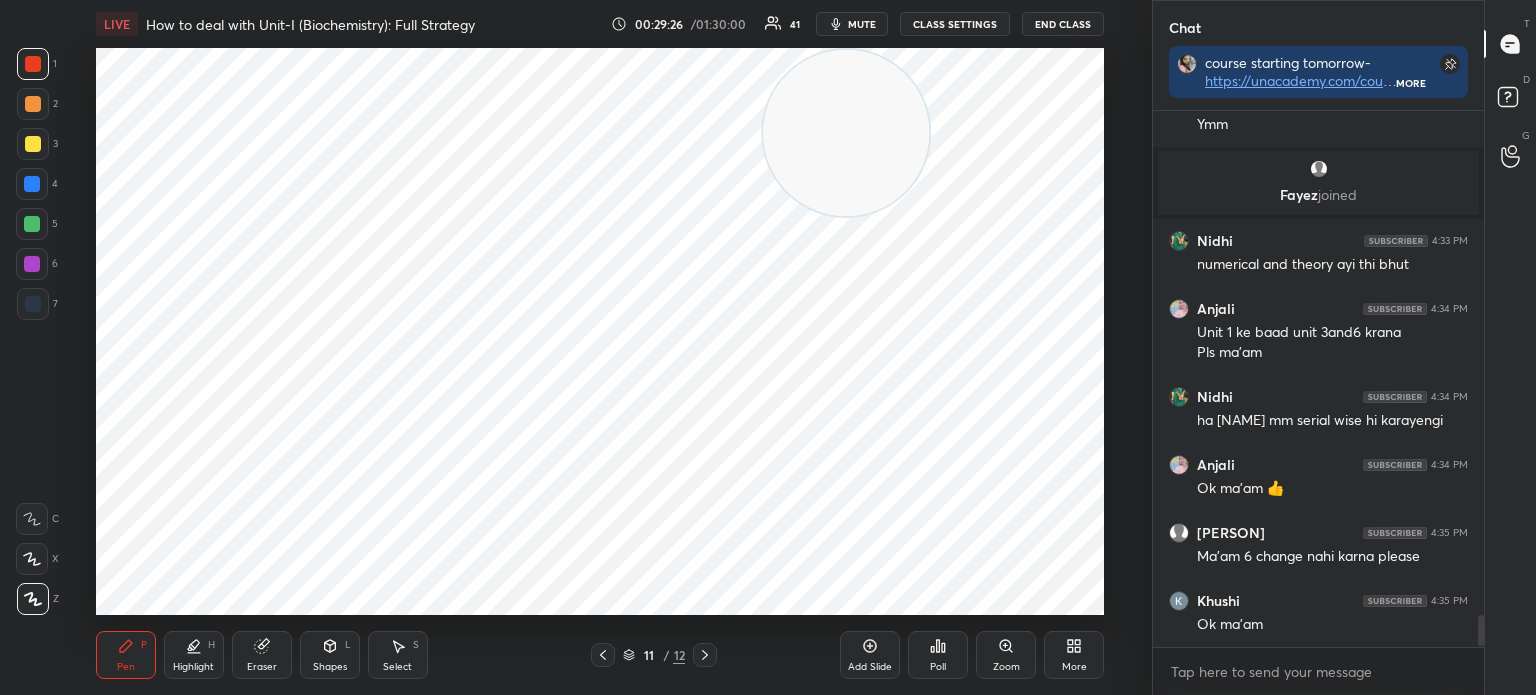click on "Add Slide" at bounding box center [870, 655] 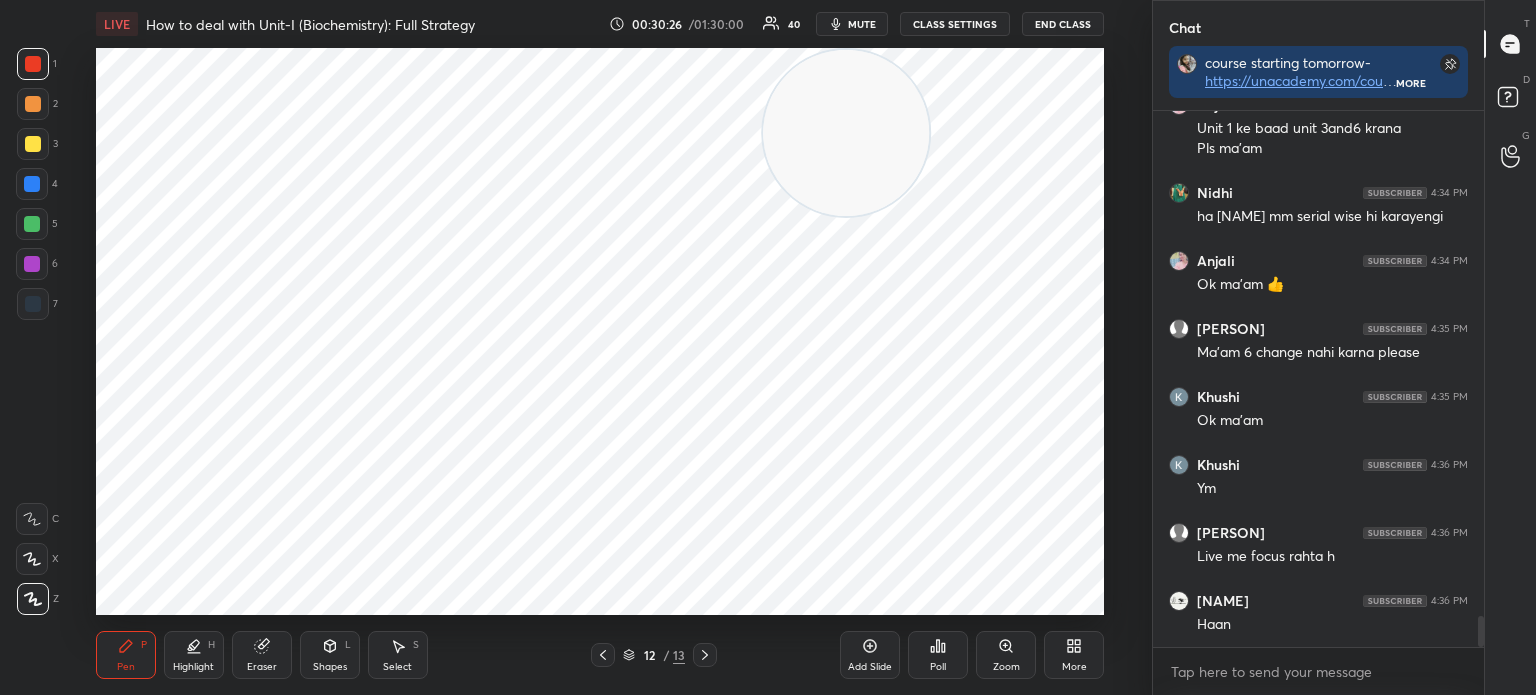 scroll, scrollTop: 8722, scrollLeft: 0, axis: vertical 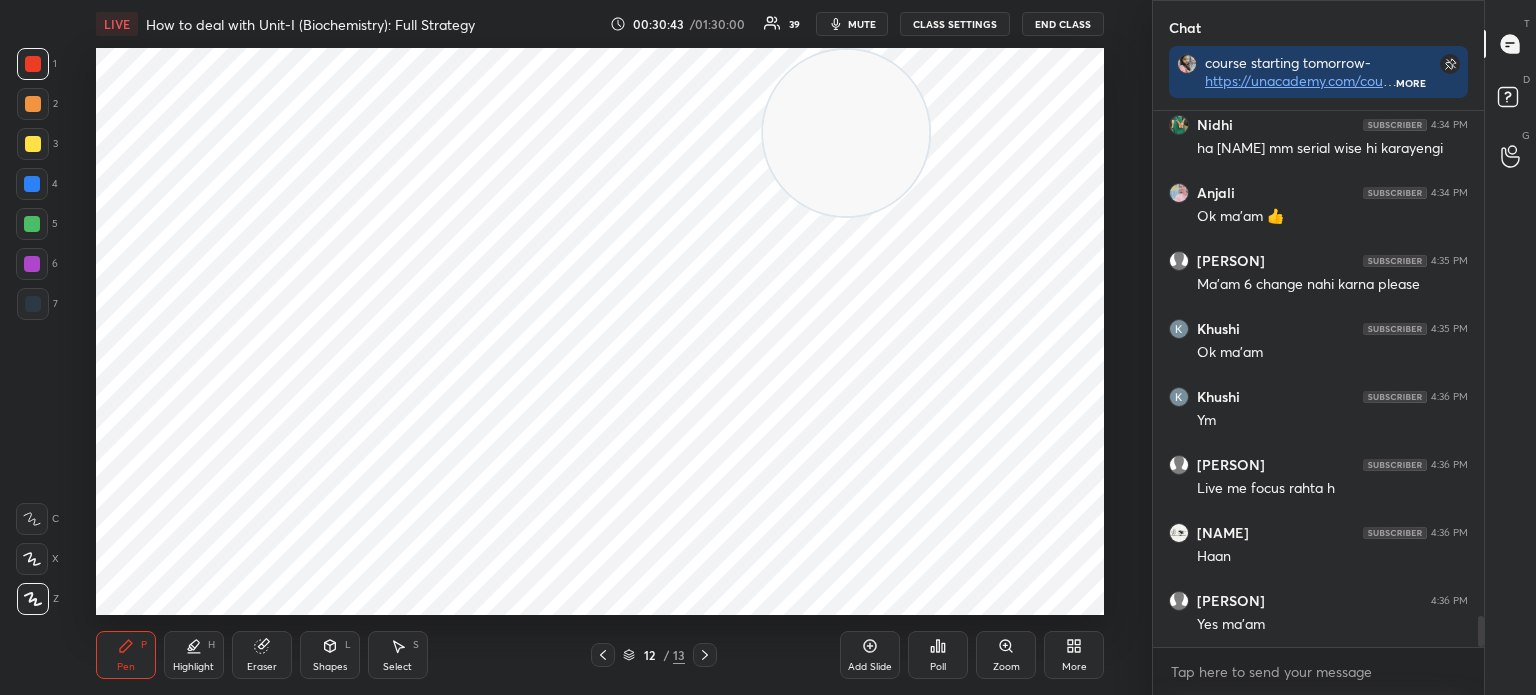 click on "Eraser" at bounding box center (262, 655) 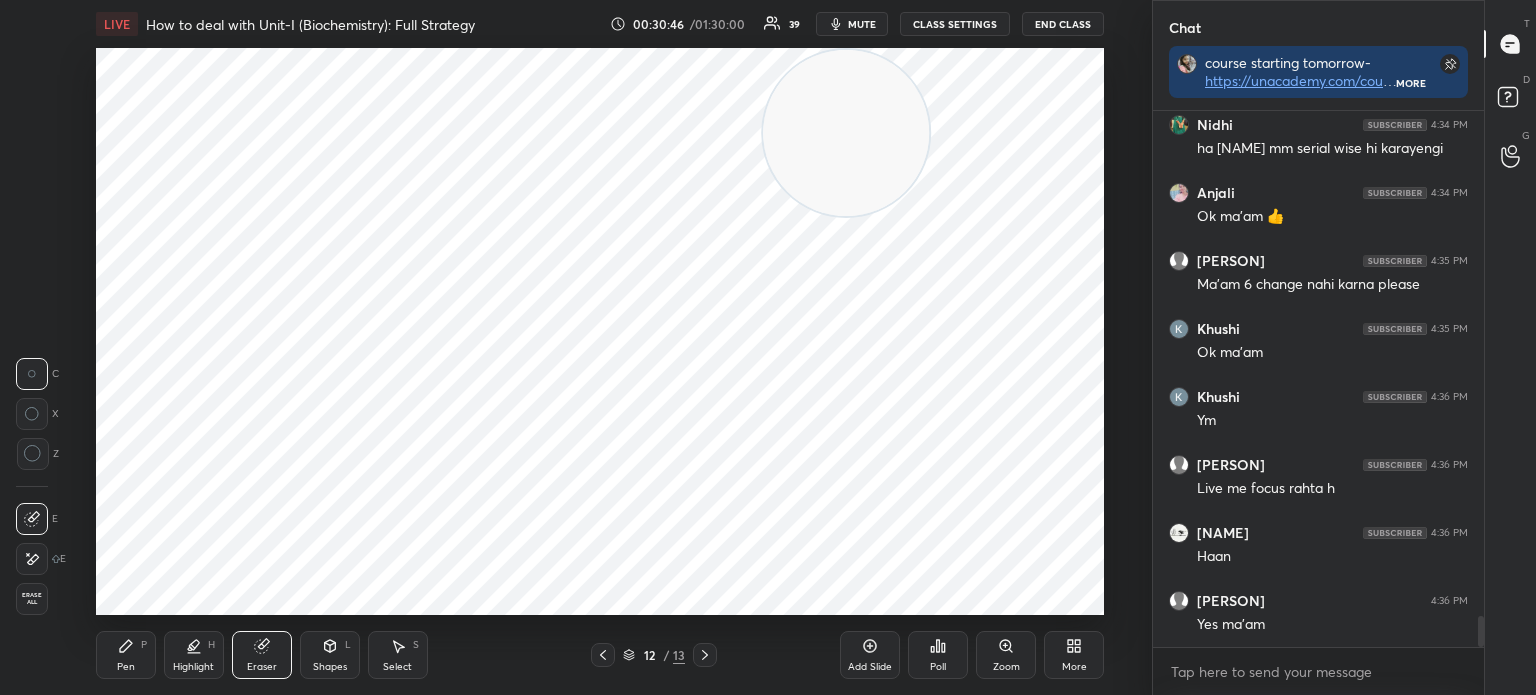 click on "Pen P" at bounding box center (126, 655) 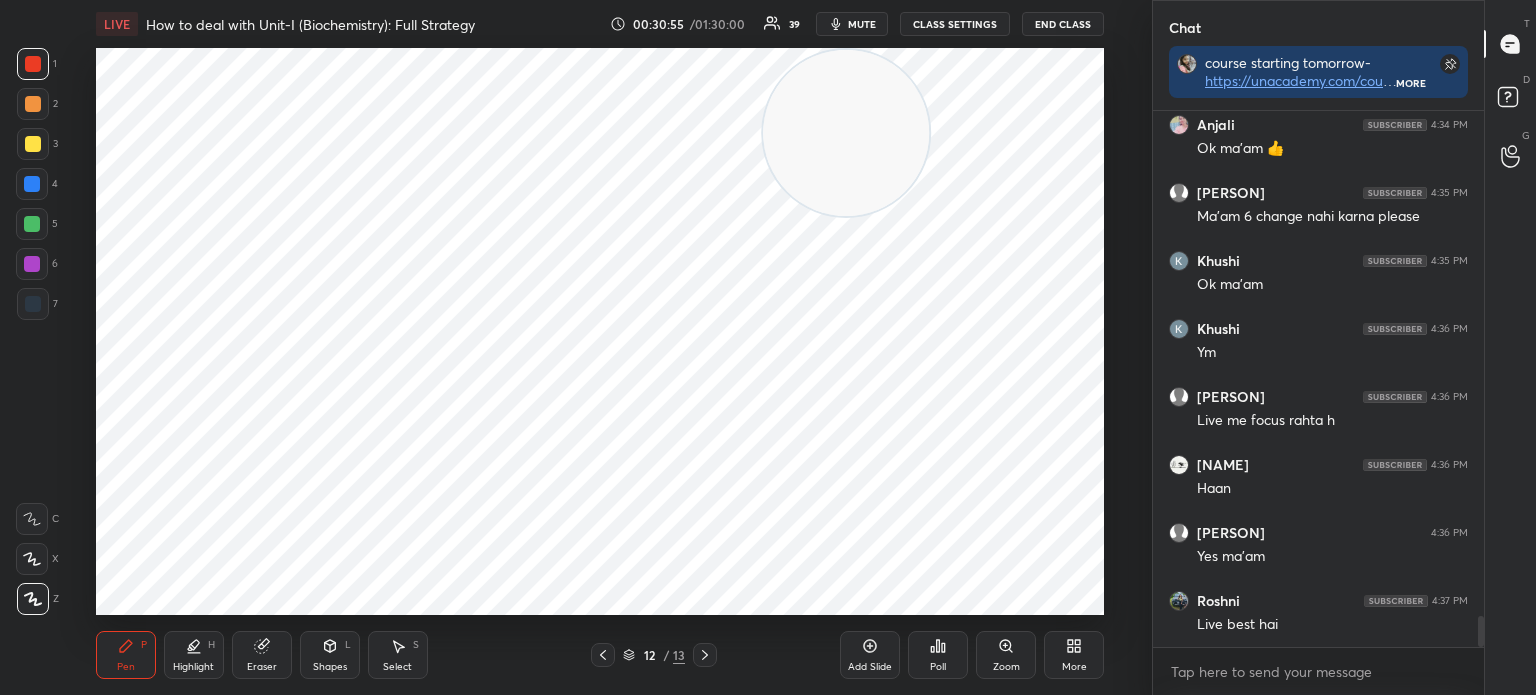 scroll, scrollTop: 8876, scrollLeft: 0, axis: vertical 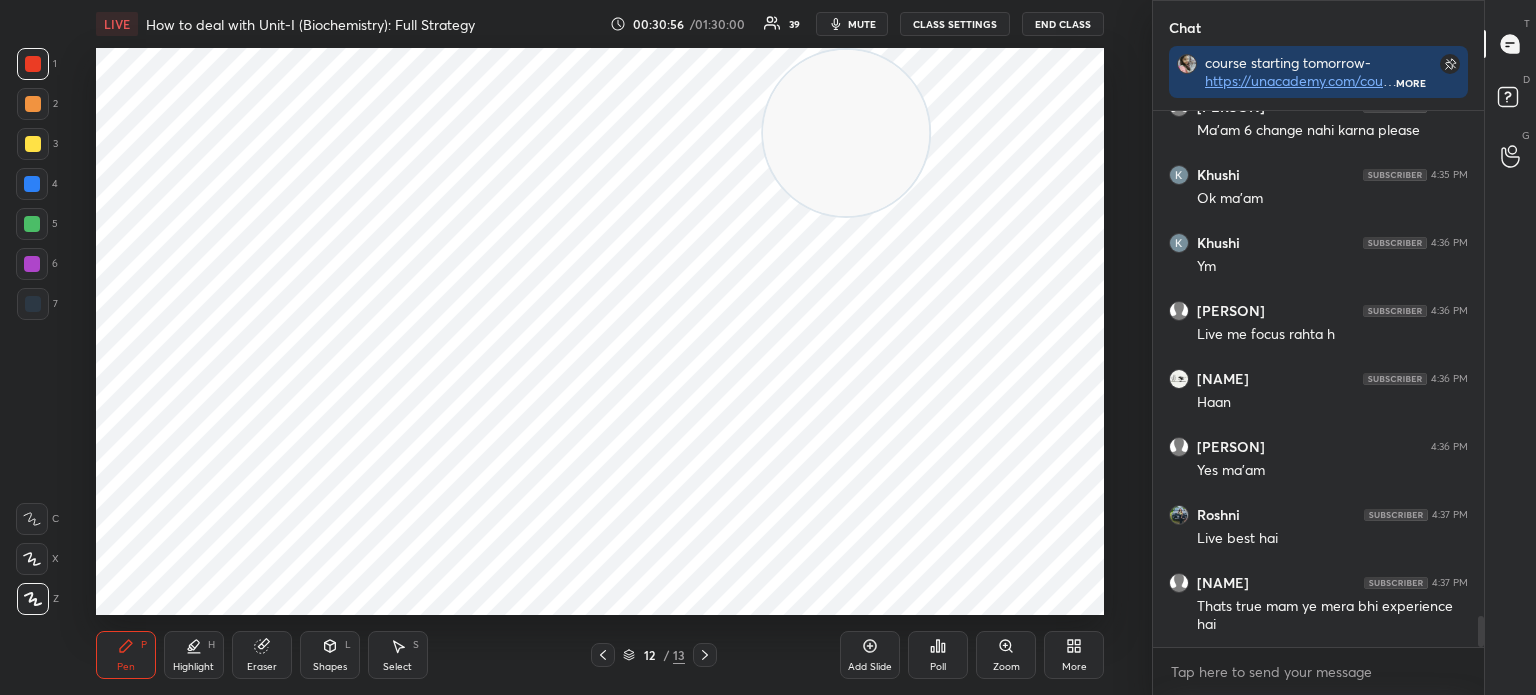 click at bounding box center (33, 304) 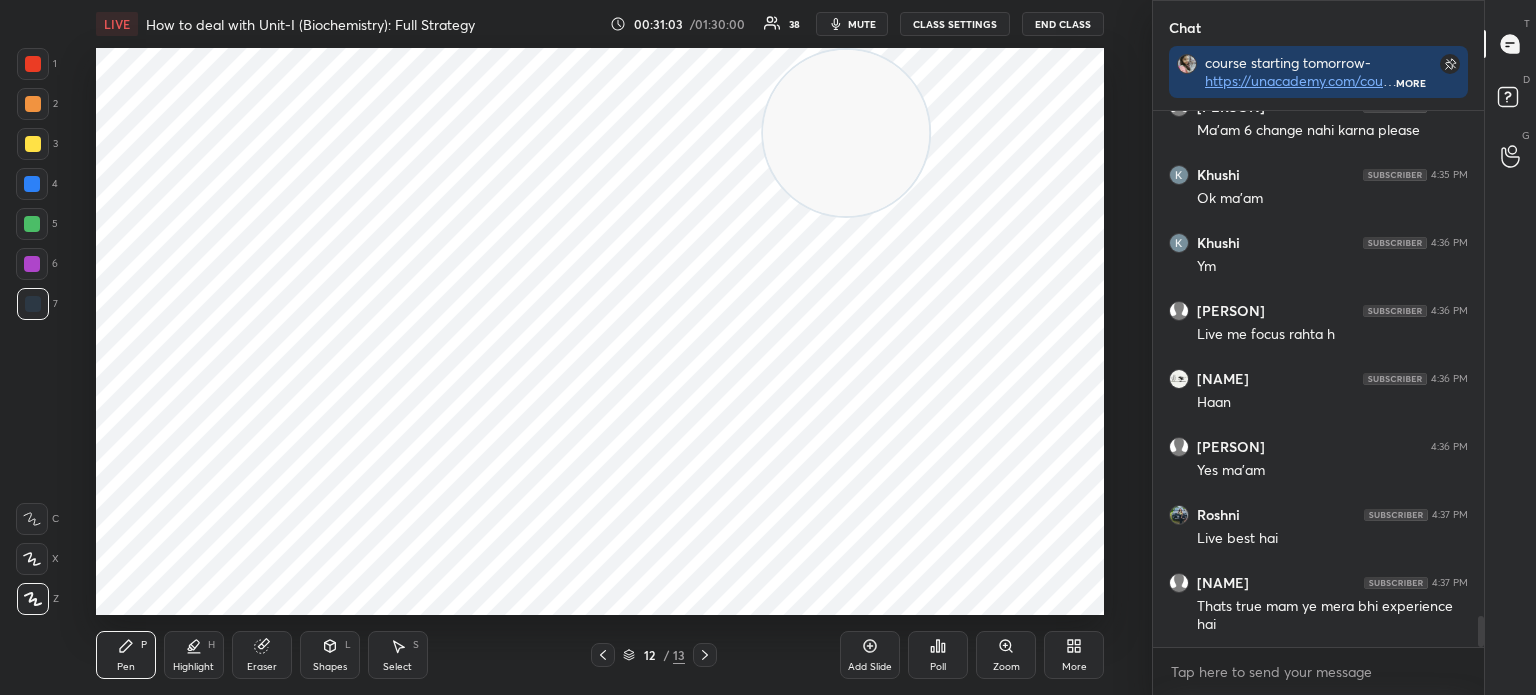scroll, scrollTop: 8944, scrollLeft: 0, axis: vertical 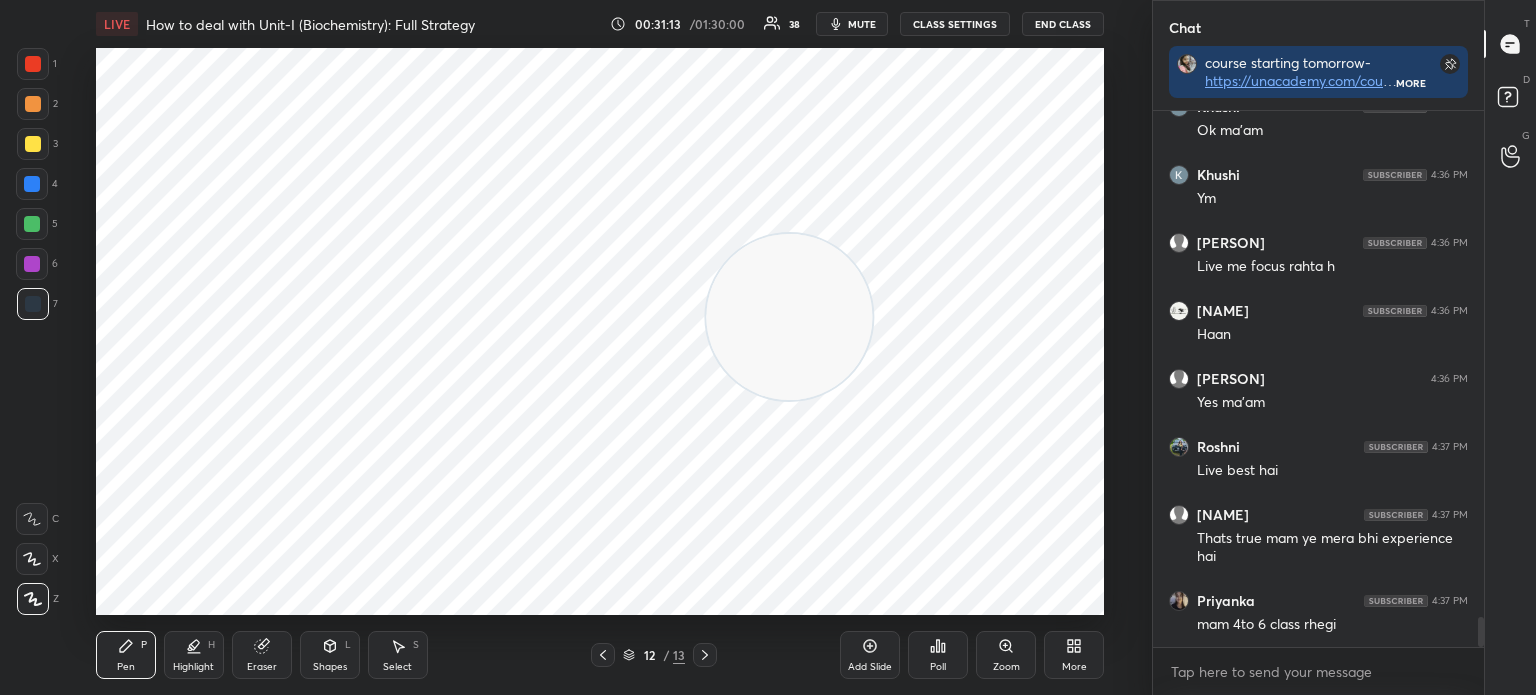 click on "Shapes" at bounding box center (330, 667) 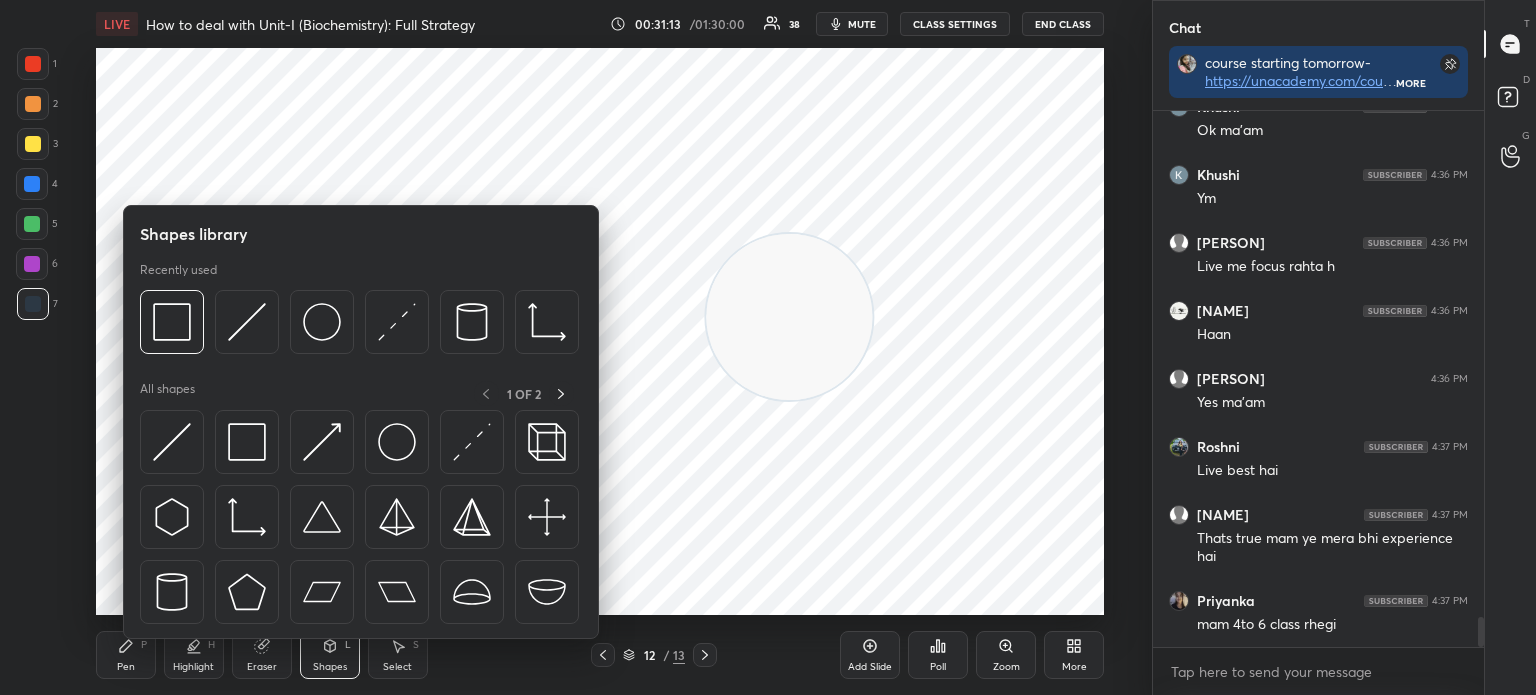 scroll, scrollTop: 9012, scrollLeft: 0, axis: vertical 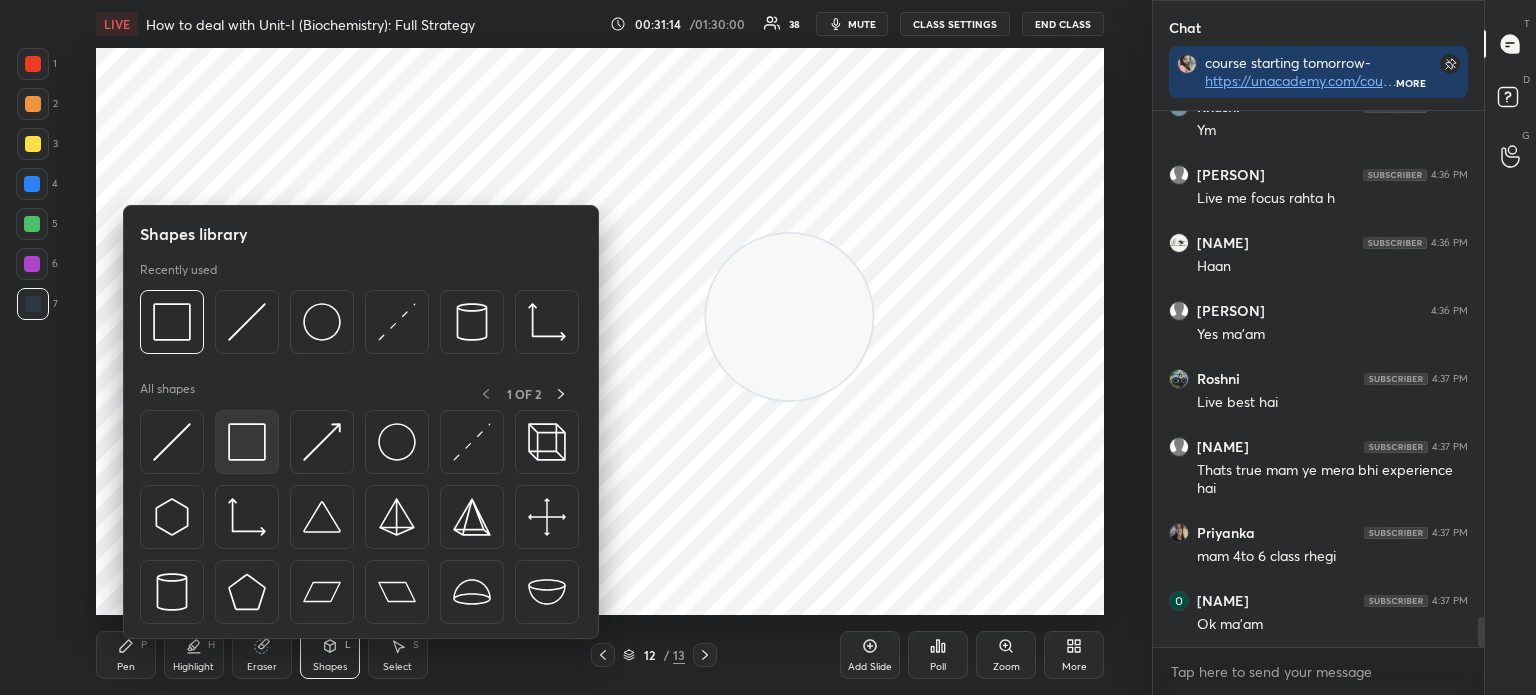 click at bounding box center [247, 442] 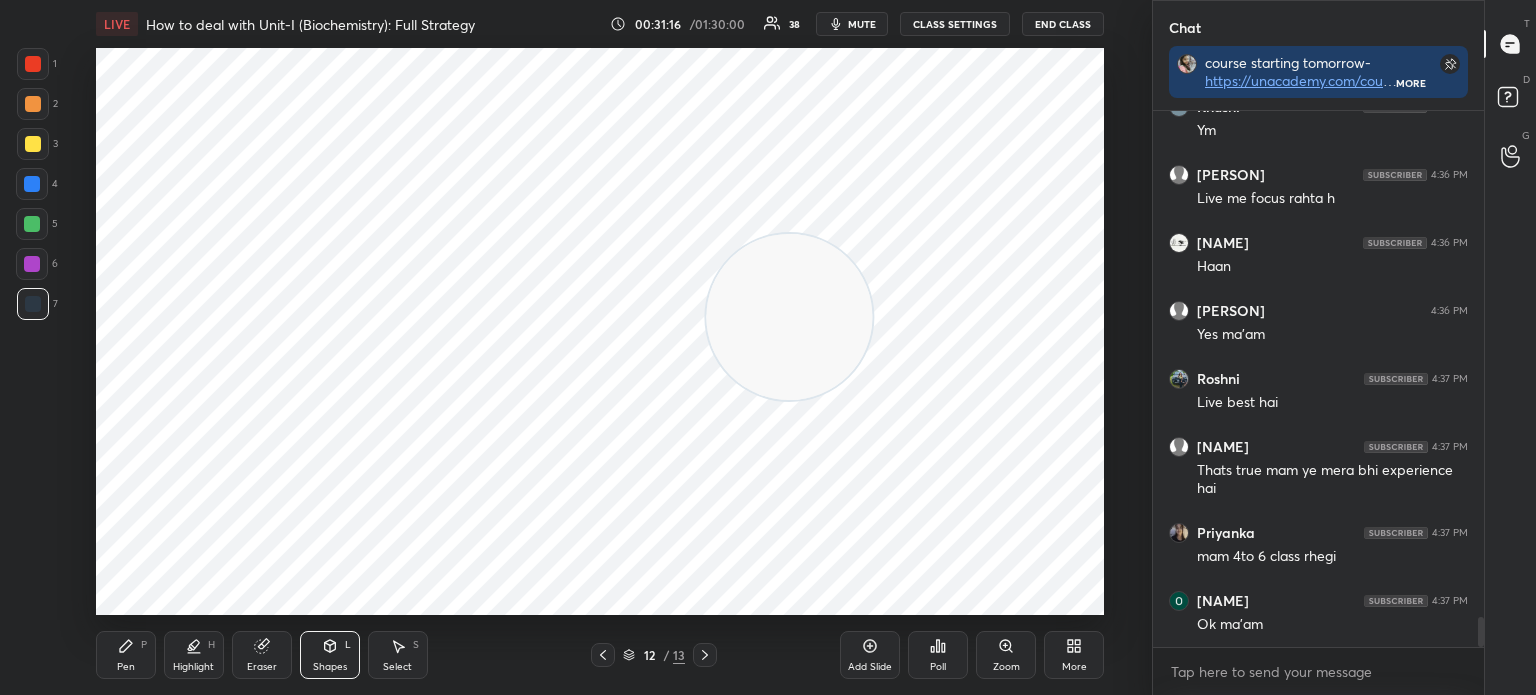 click on "Pen" at bounding box center [126, 667] 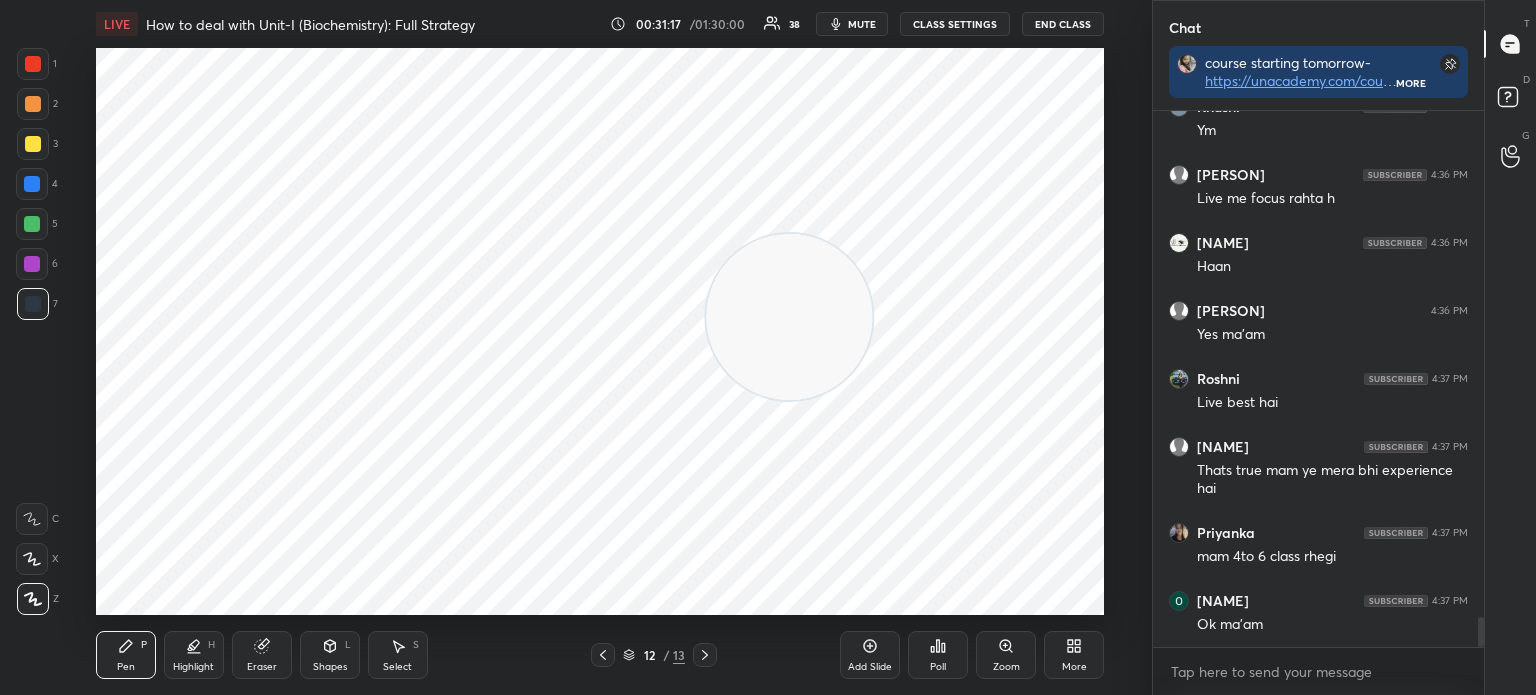 scroll, scrollTop: 490, scrollLeft: 325, axis: both 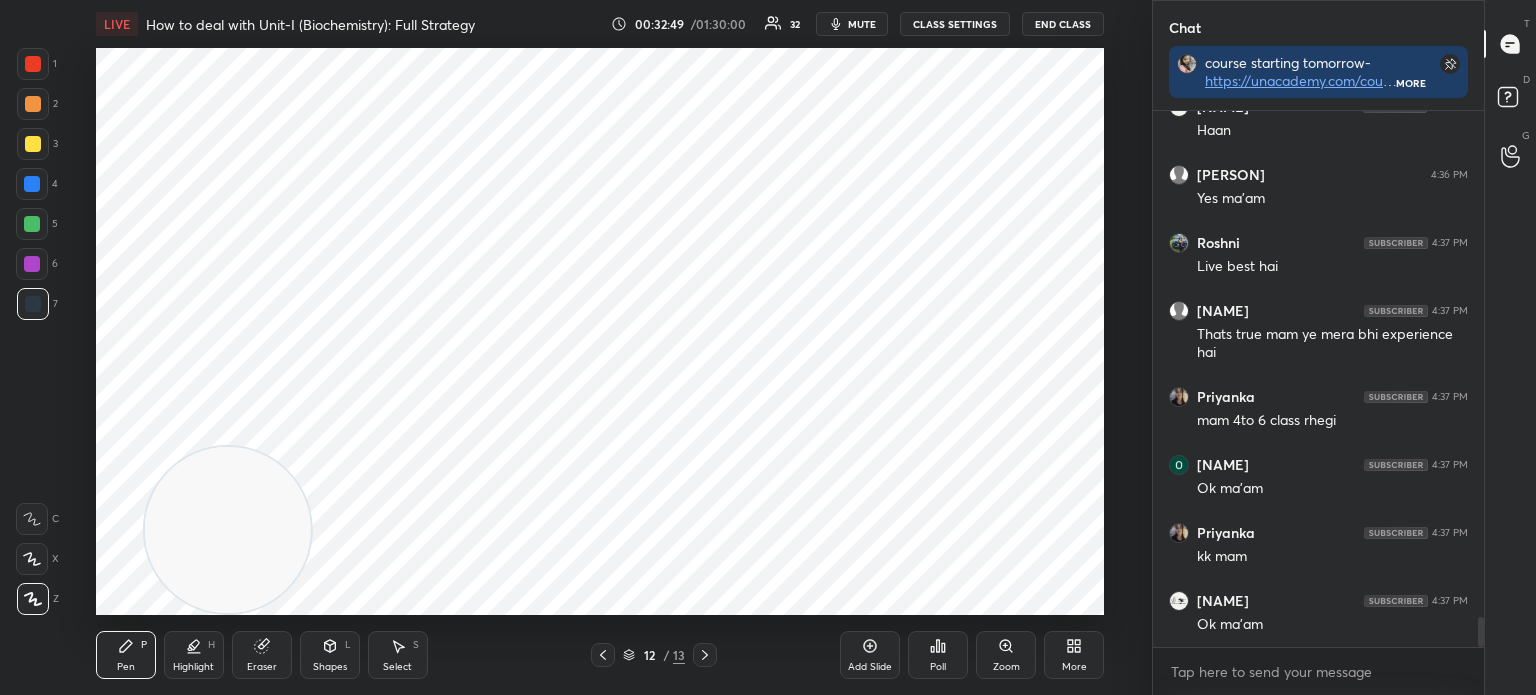 click 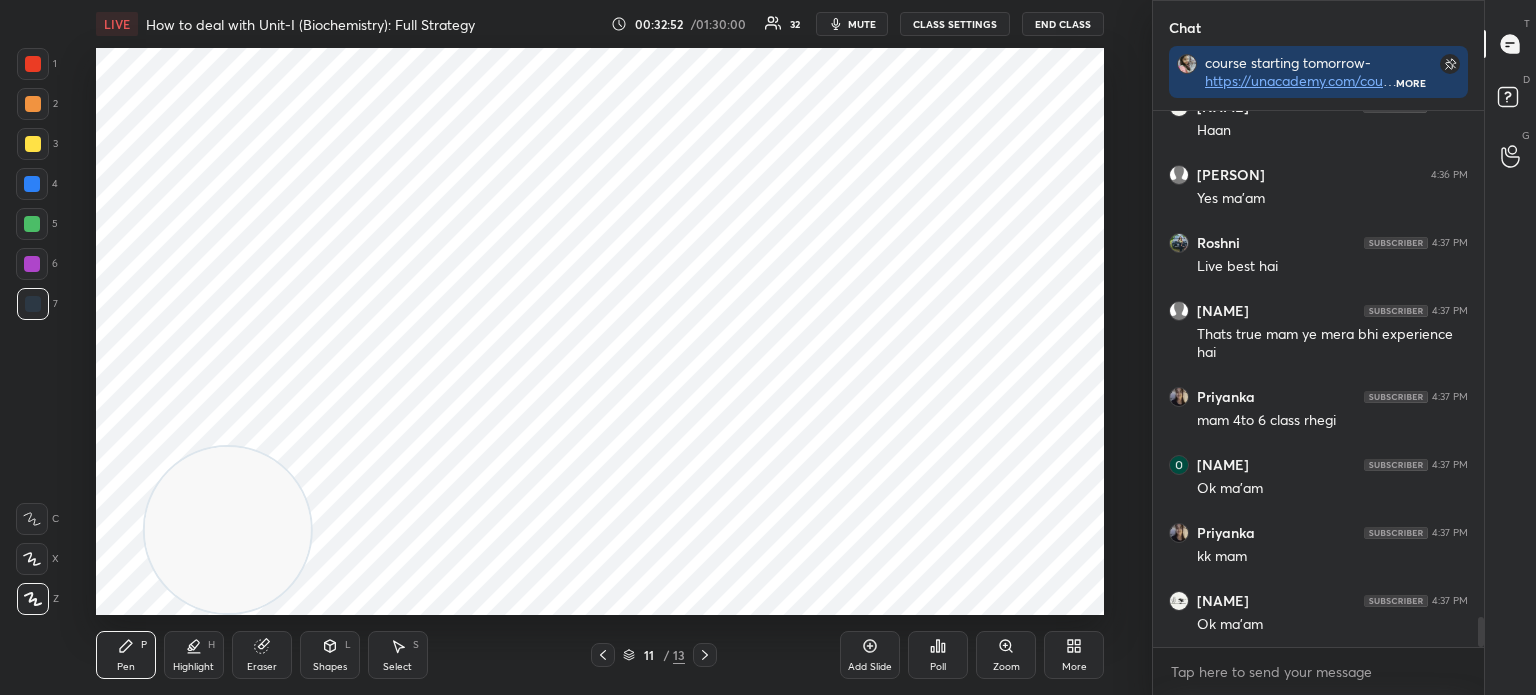 click 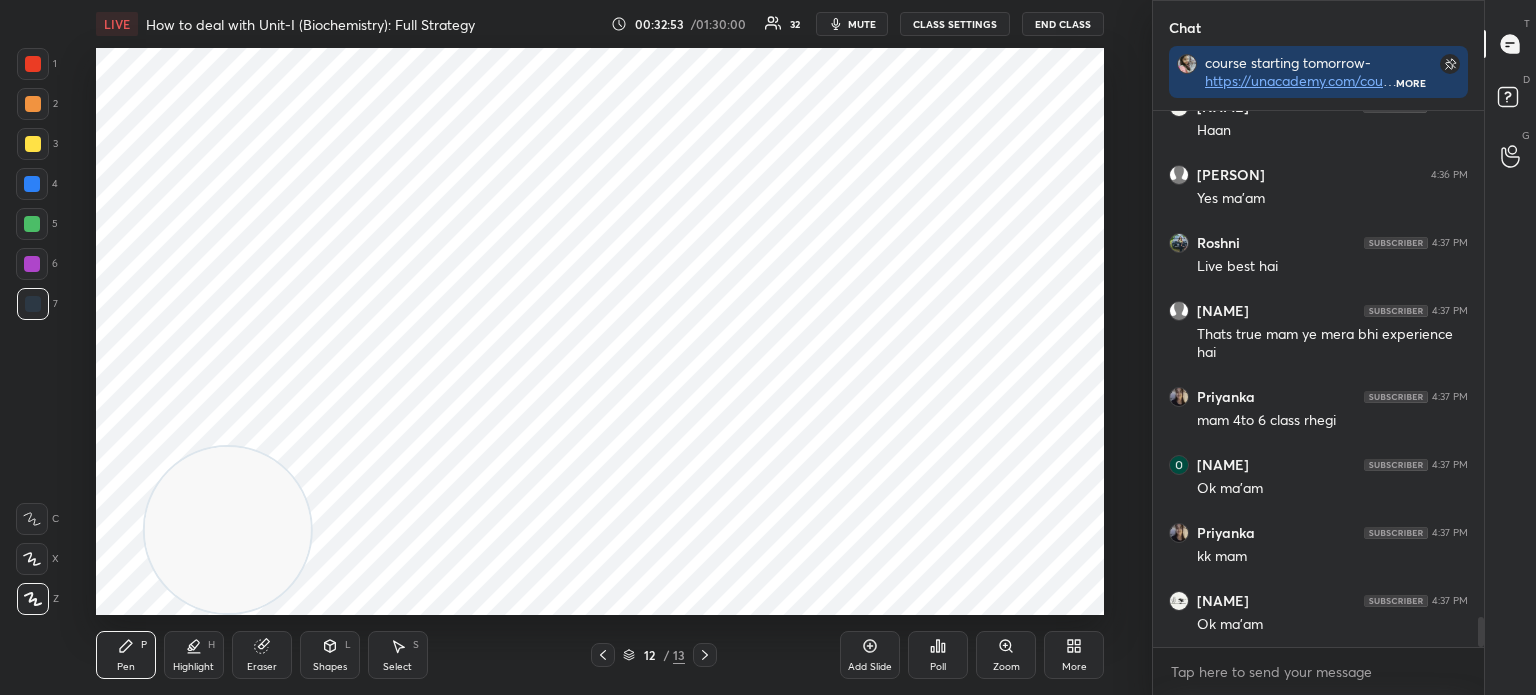 click 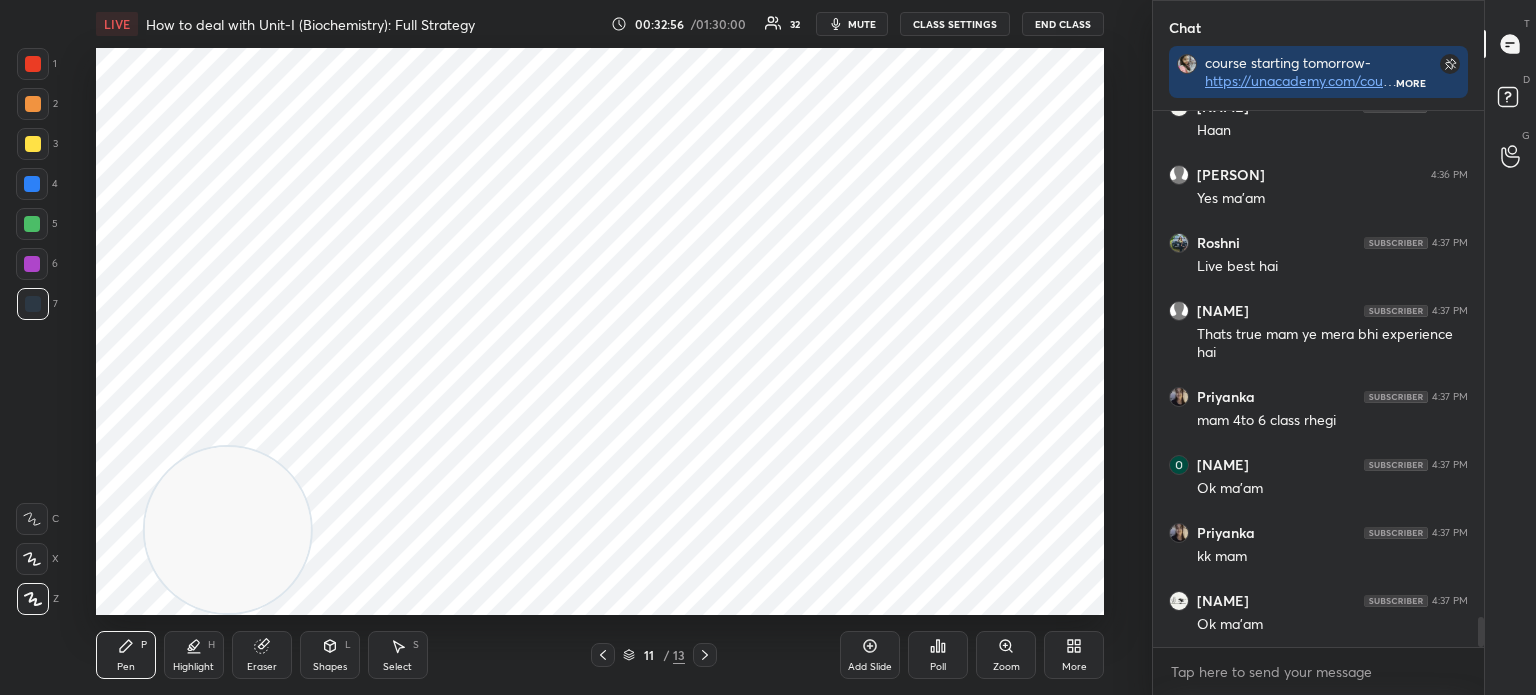 click 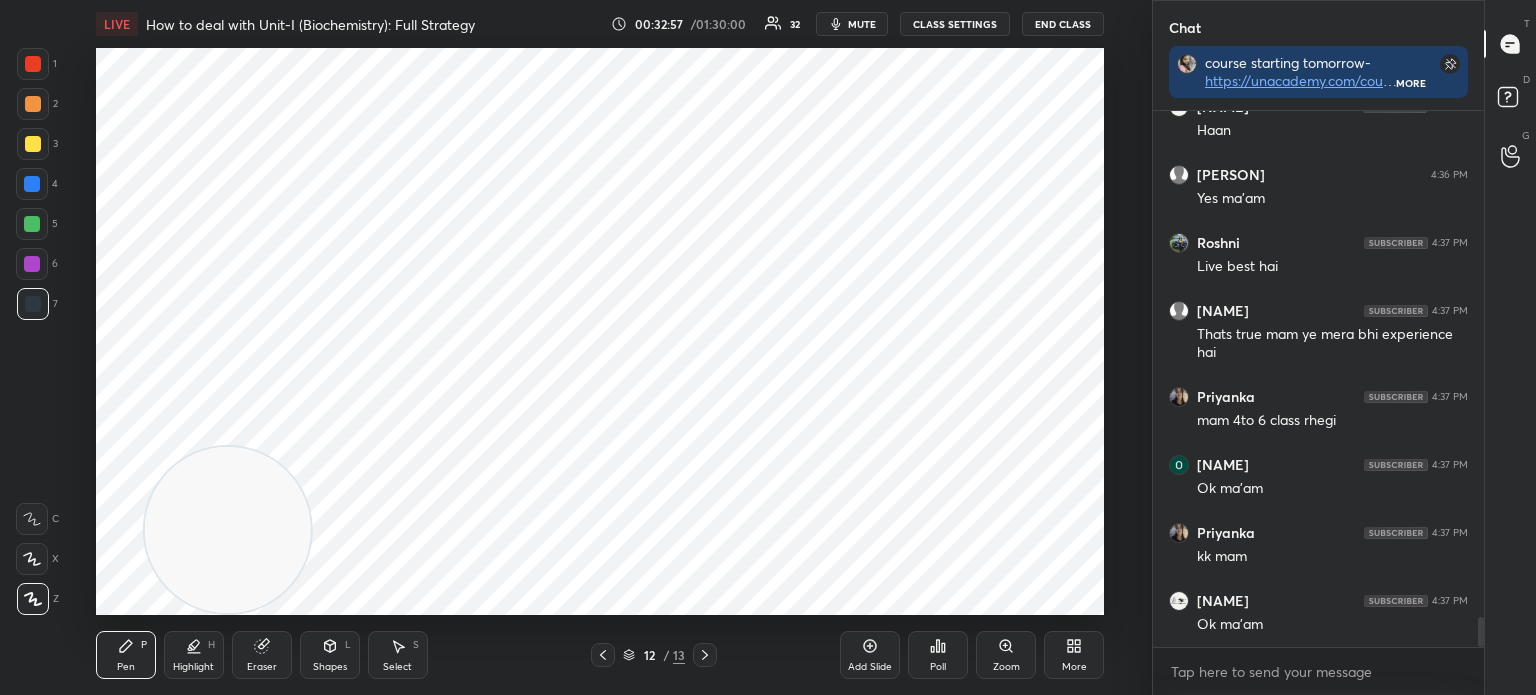 click at bounding box center (603, 655) 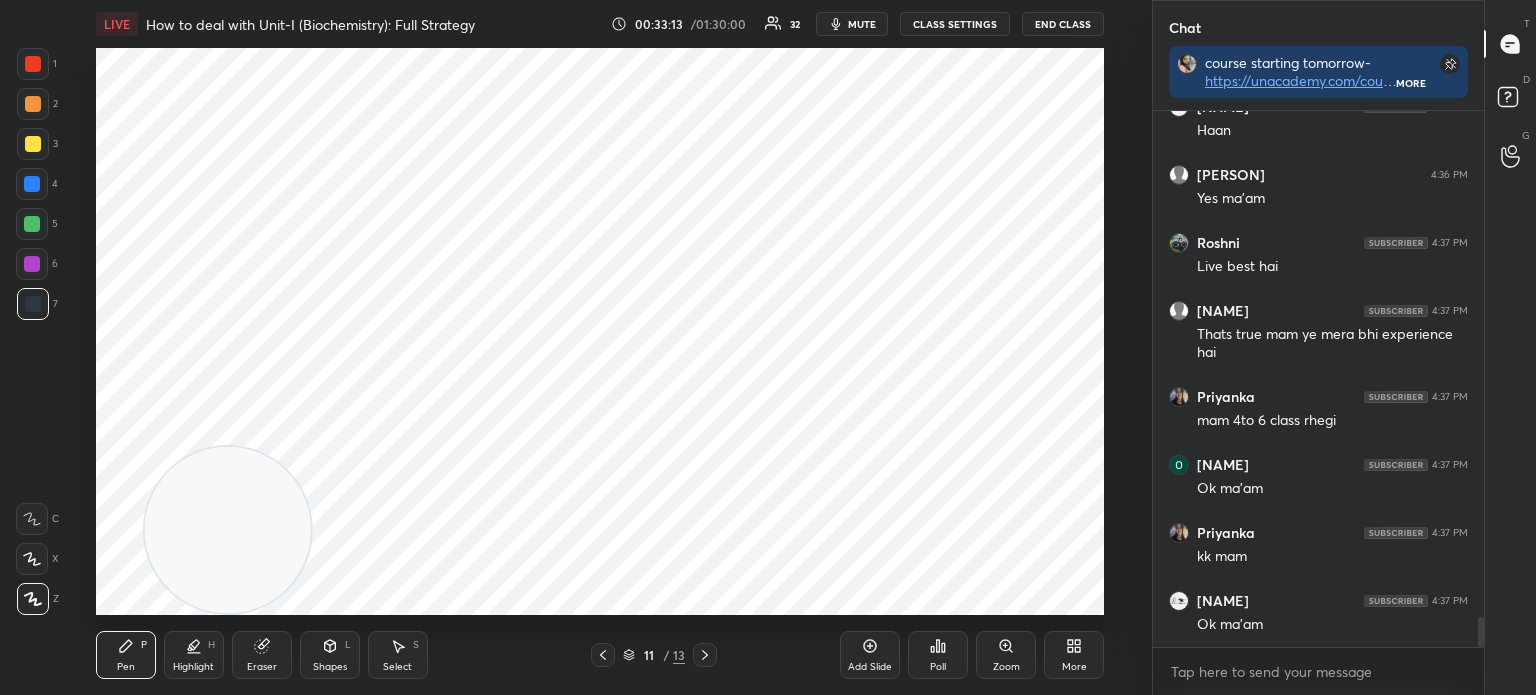 click 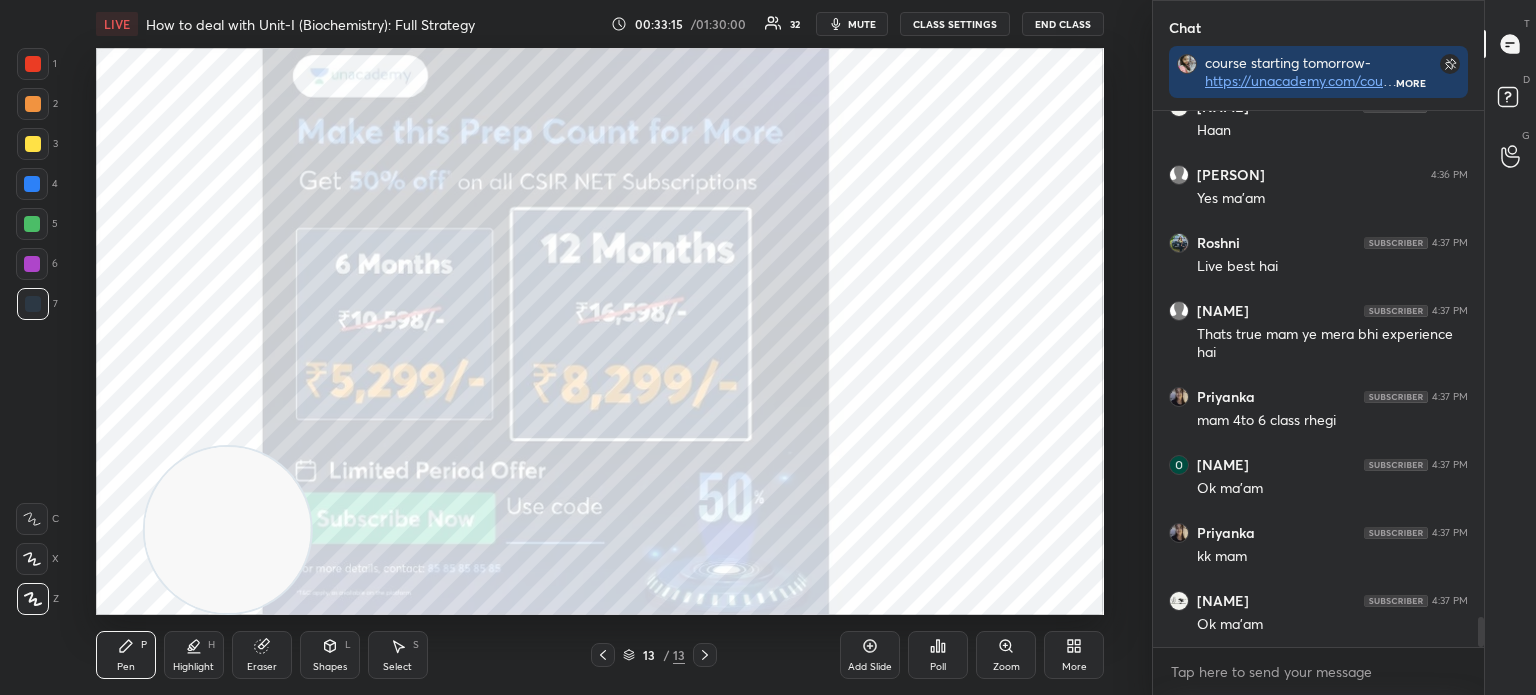 click 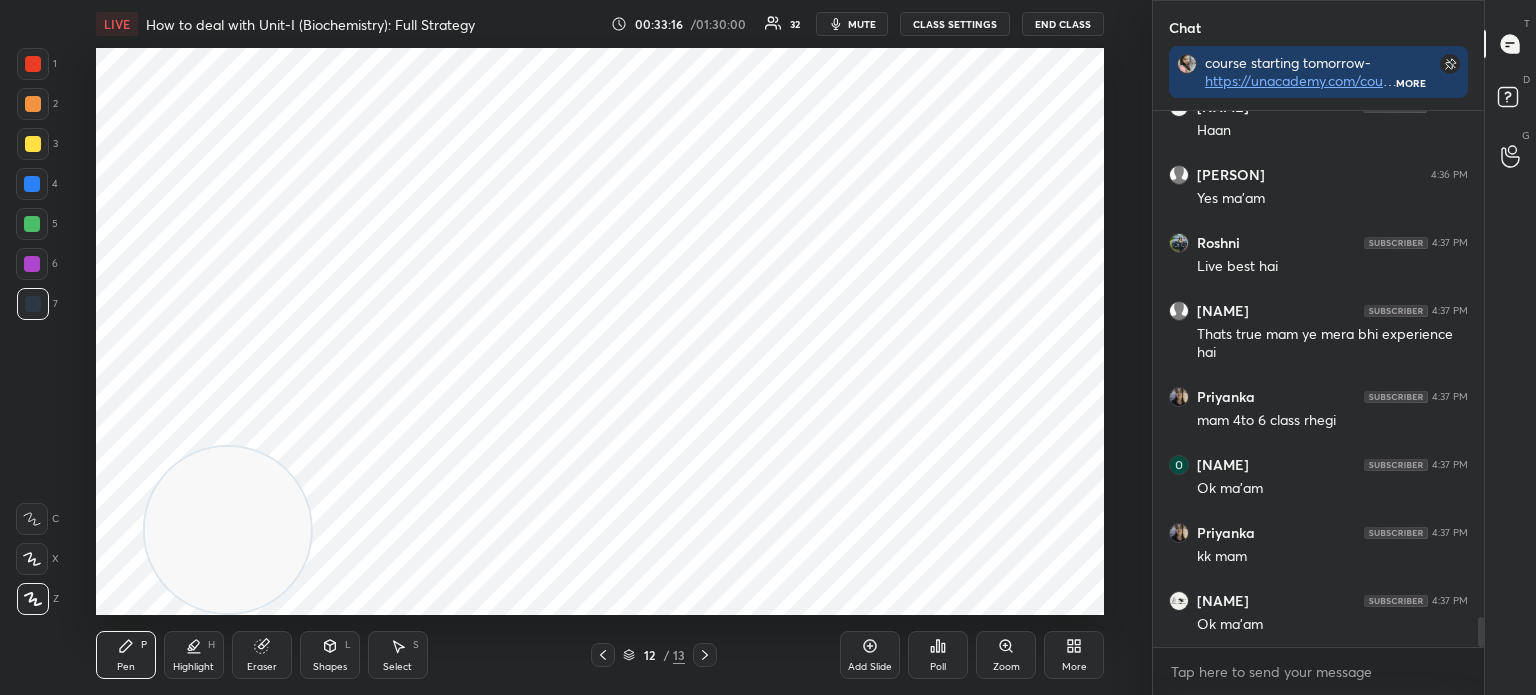 click 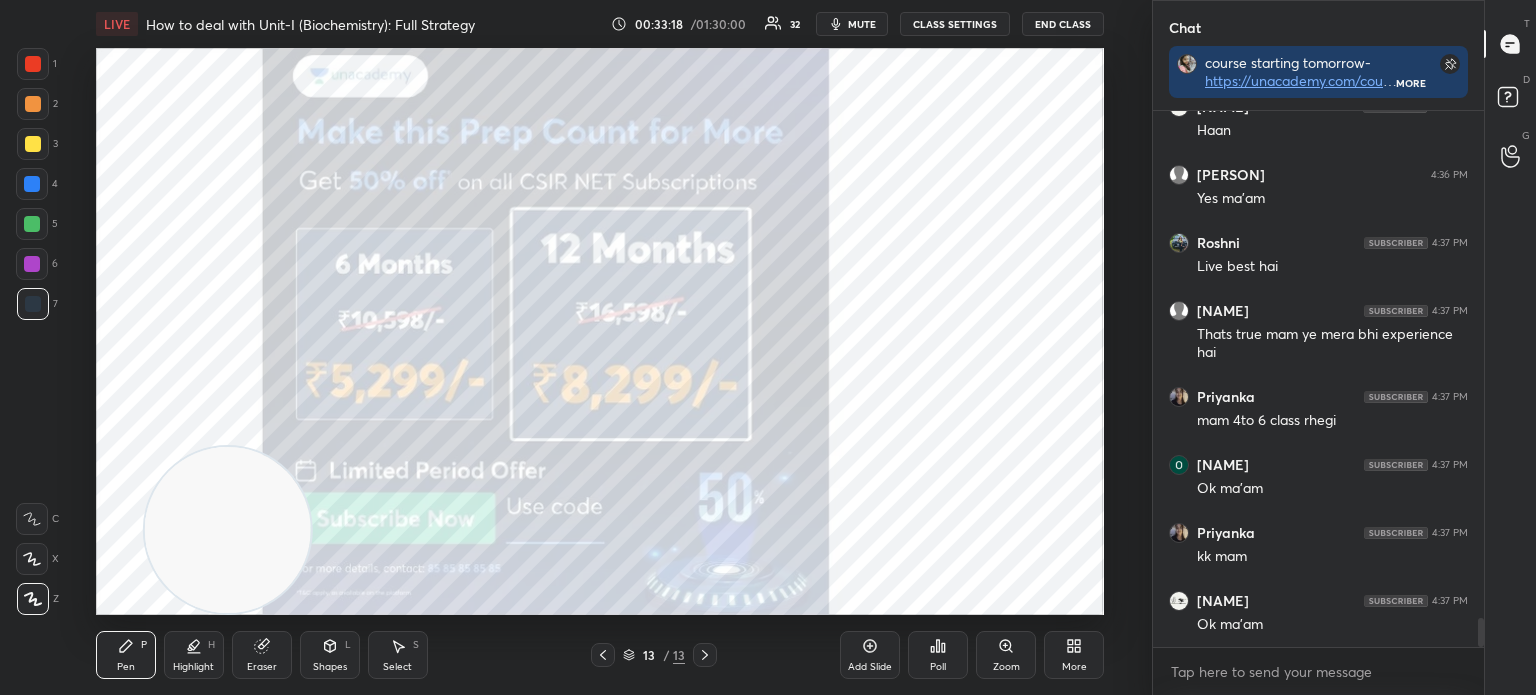 scroll, scrollTop: 9234, scrollLeft: 0, axis: vertical 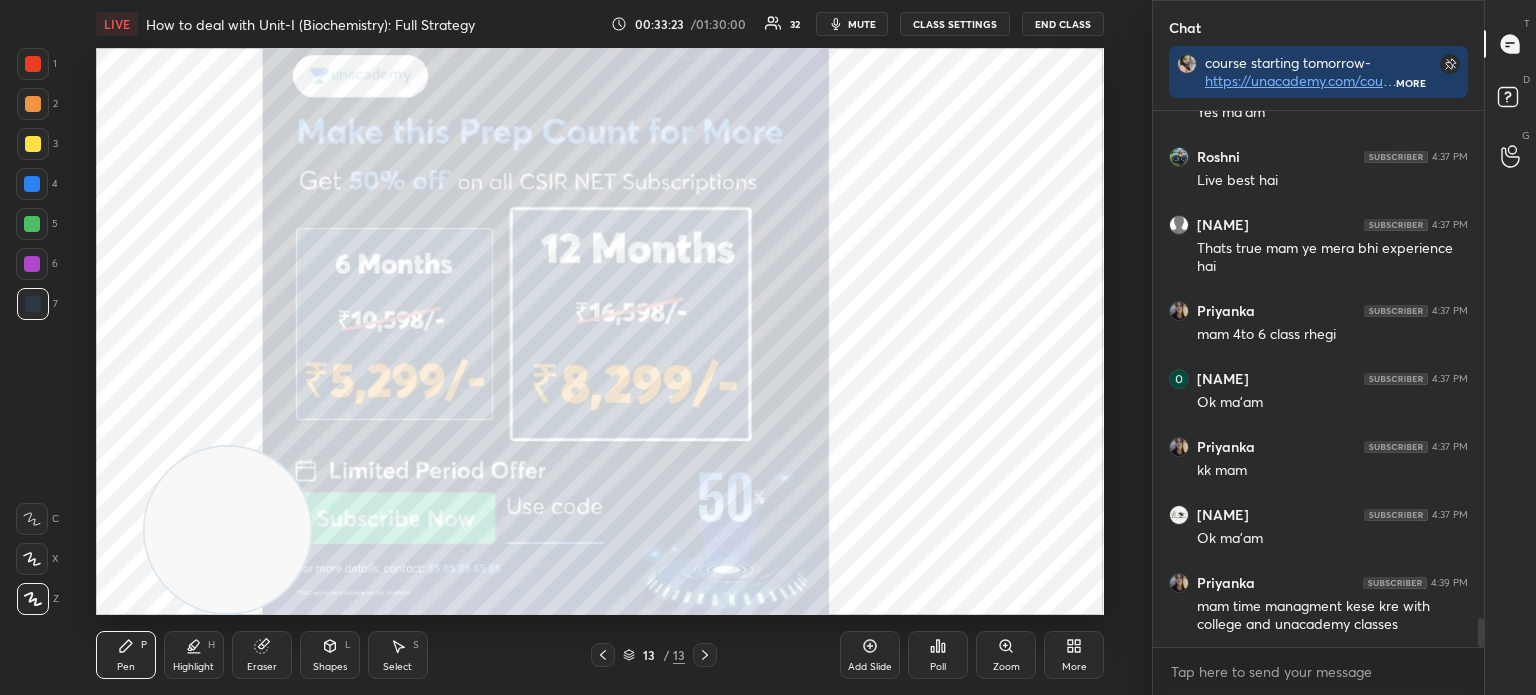 click at bounding box center (33, 144) 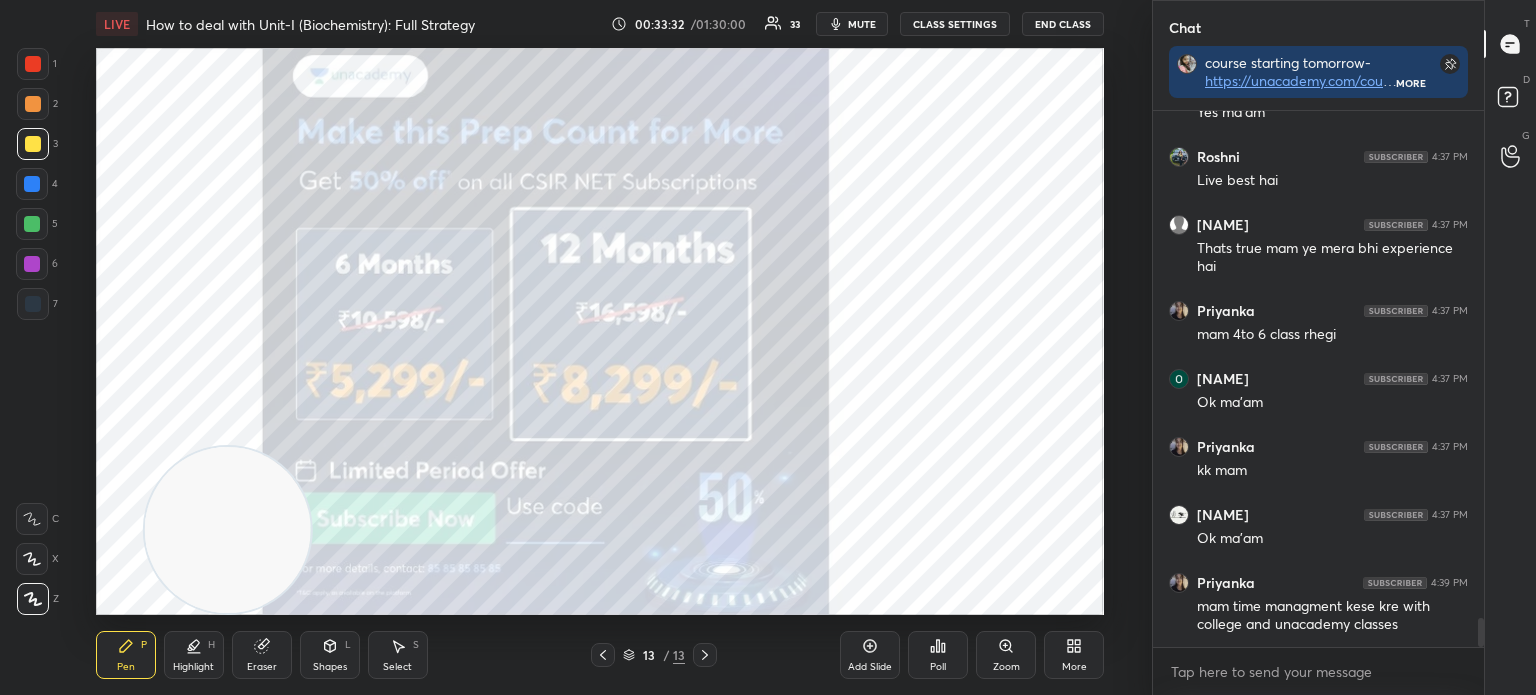 click on "Add Slide" at bounding box center (870, 655) 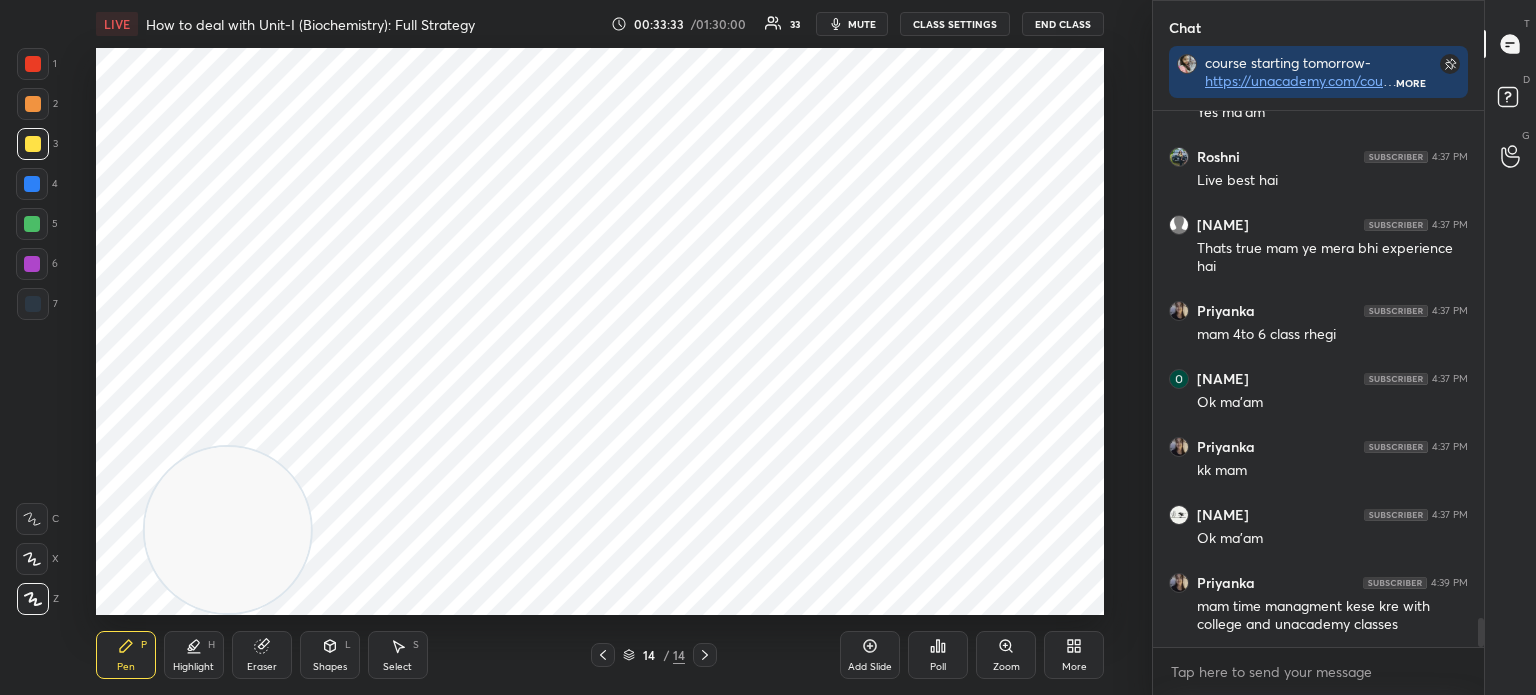 click at bounding box center (33, 304) 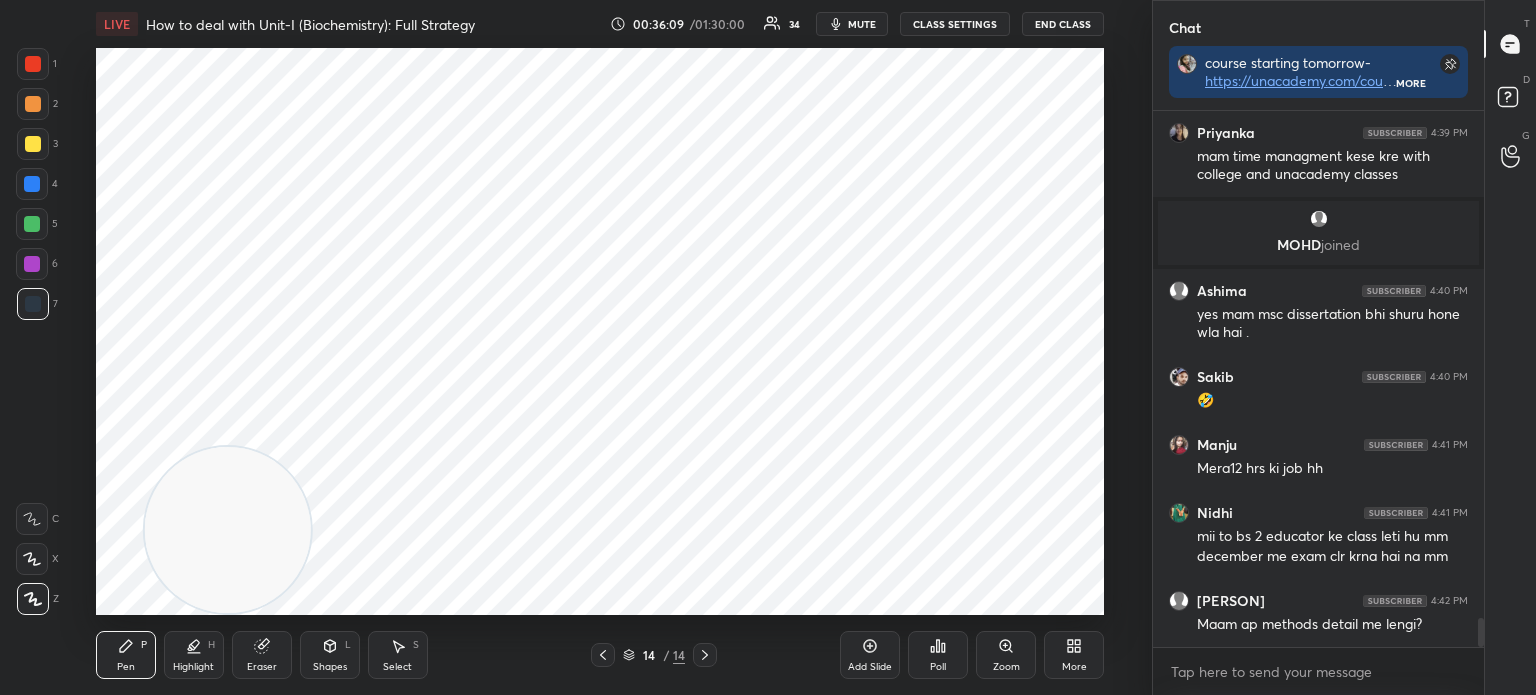 scroll, scrollTop: 9434, scrollLeft: 0, axis: vertical 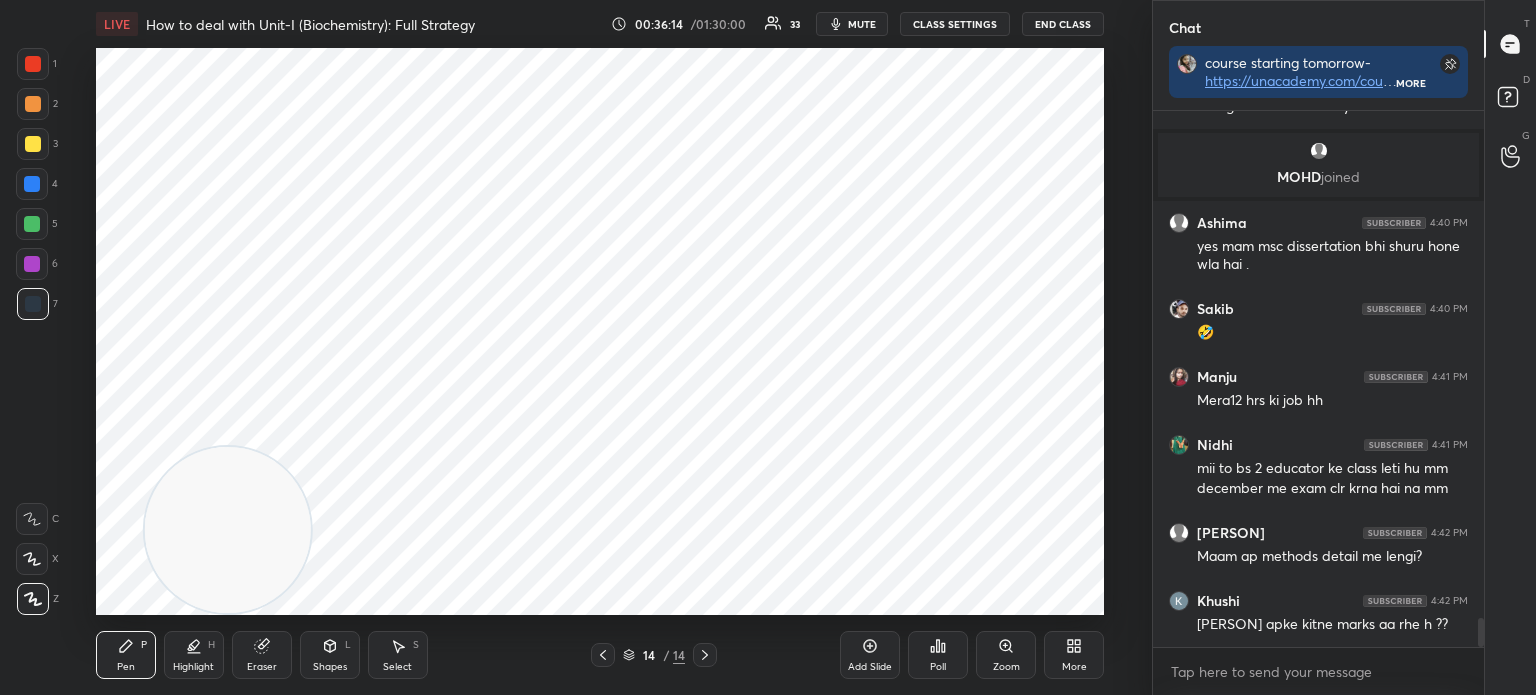 click on "Setting up your live class Poll for   secs No correct answer Start poll" at bounding box center [600, 331] 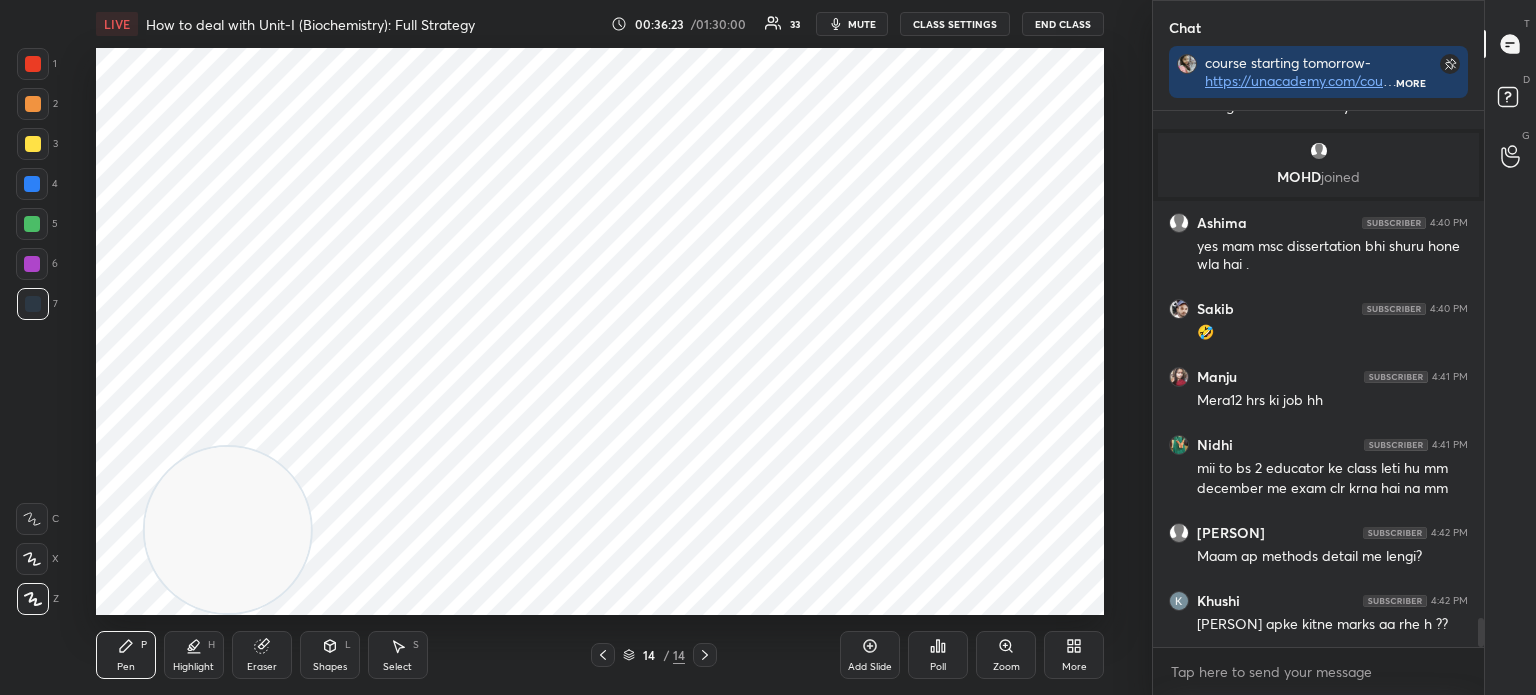 scroll, scrollTop: 9520, scrollLeft: 0, axis: vertical 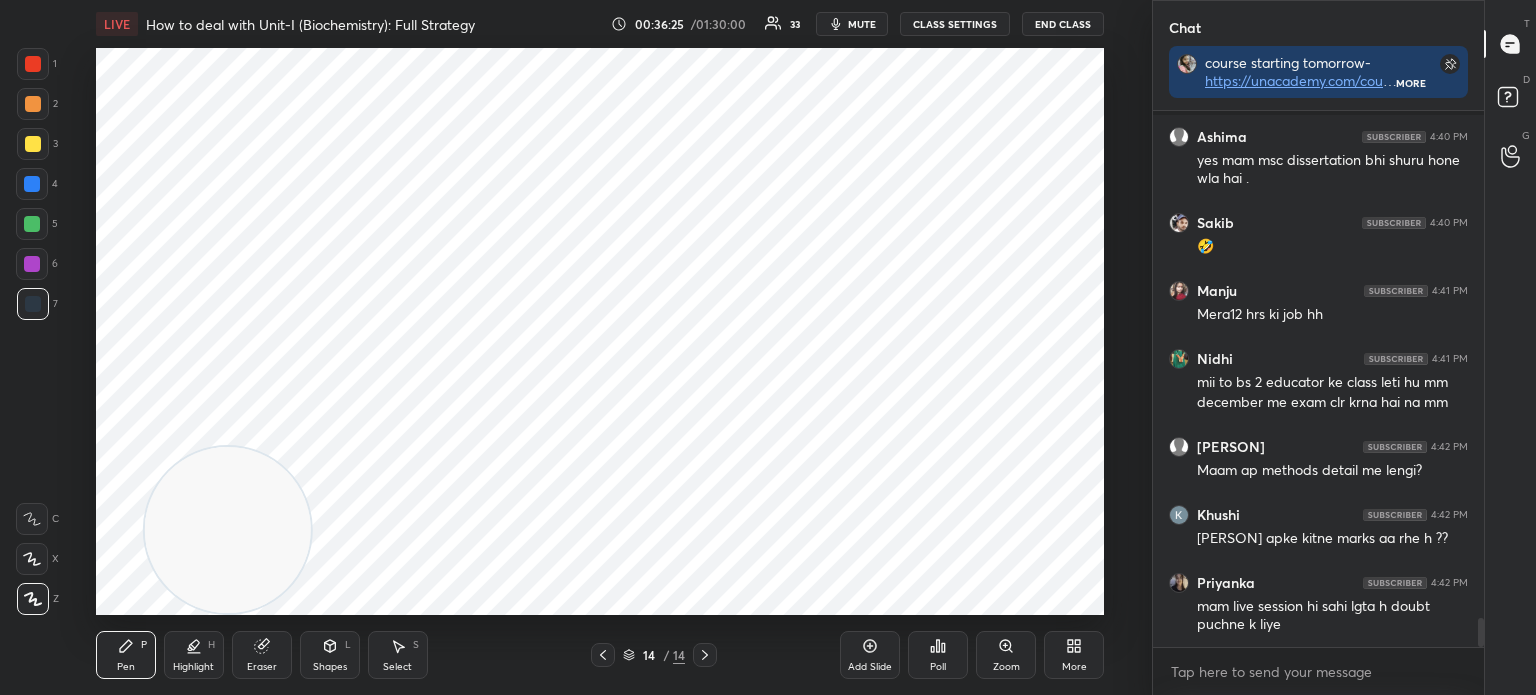 click on "Add Slide" at bounding box center [870, 655] 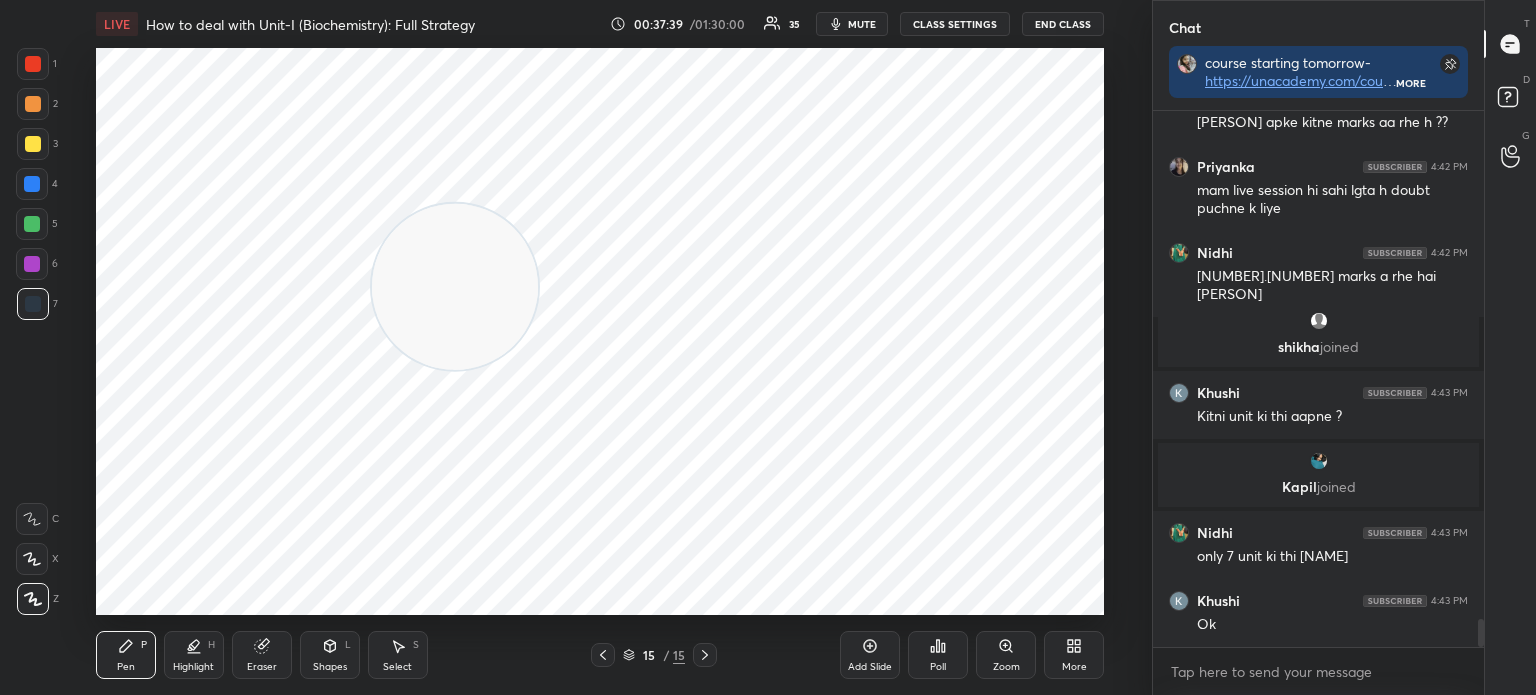 scroll, scrollTop: 9800, scrollLeft: 0, axis: vertical 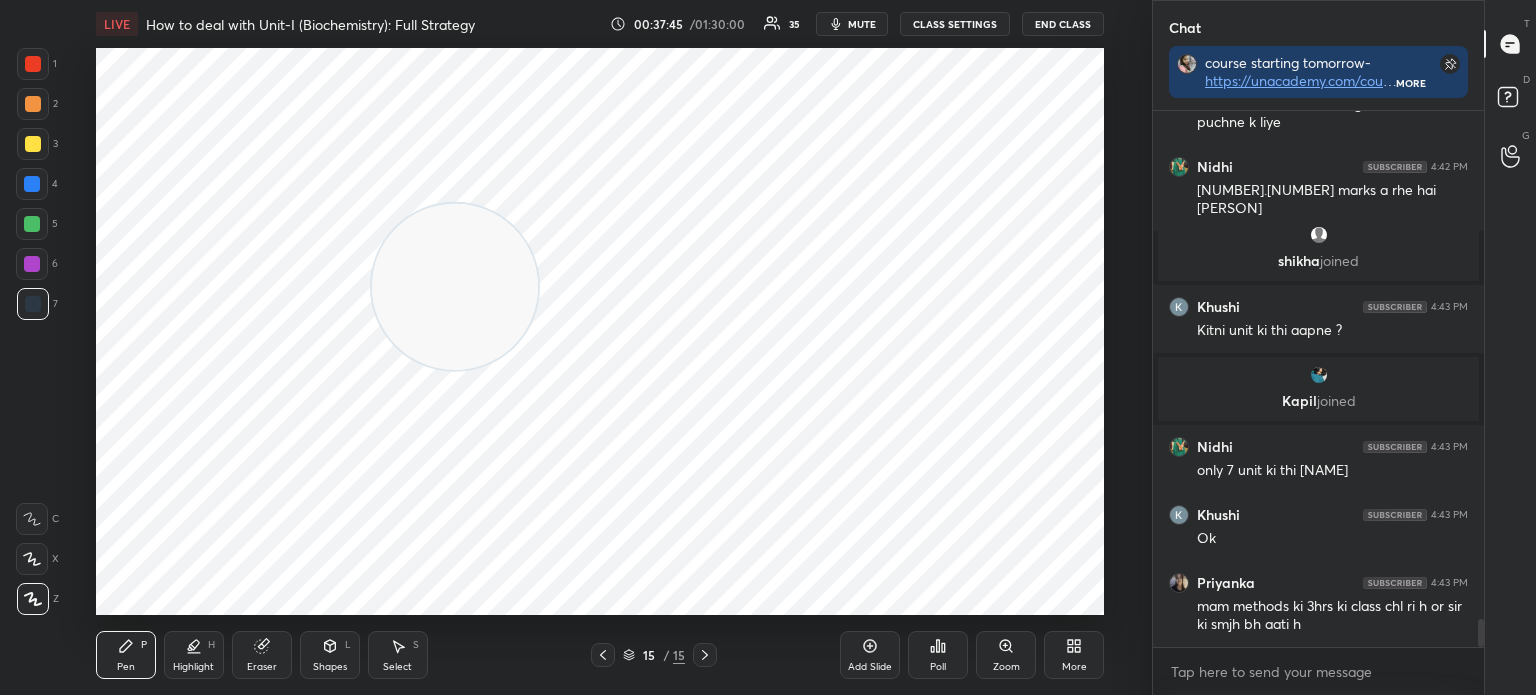 click 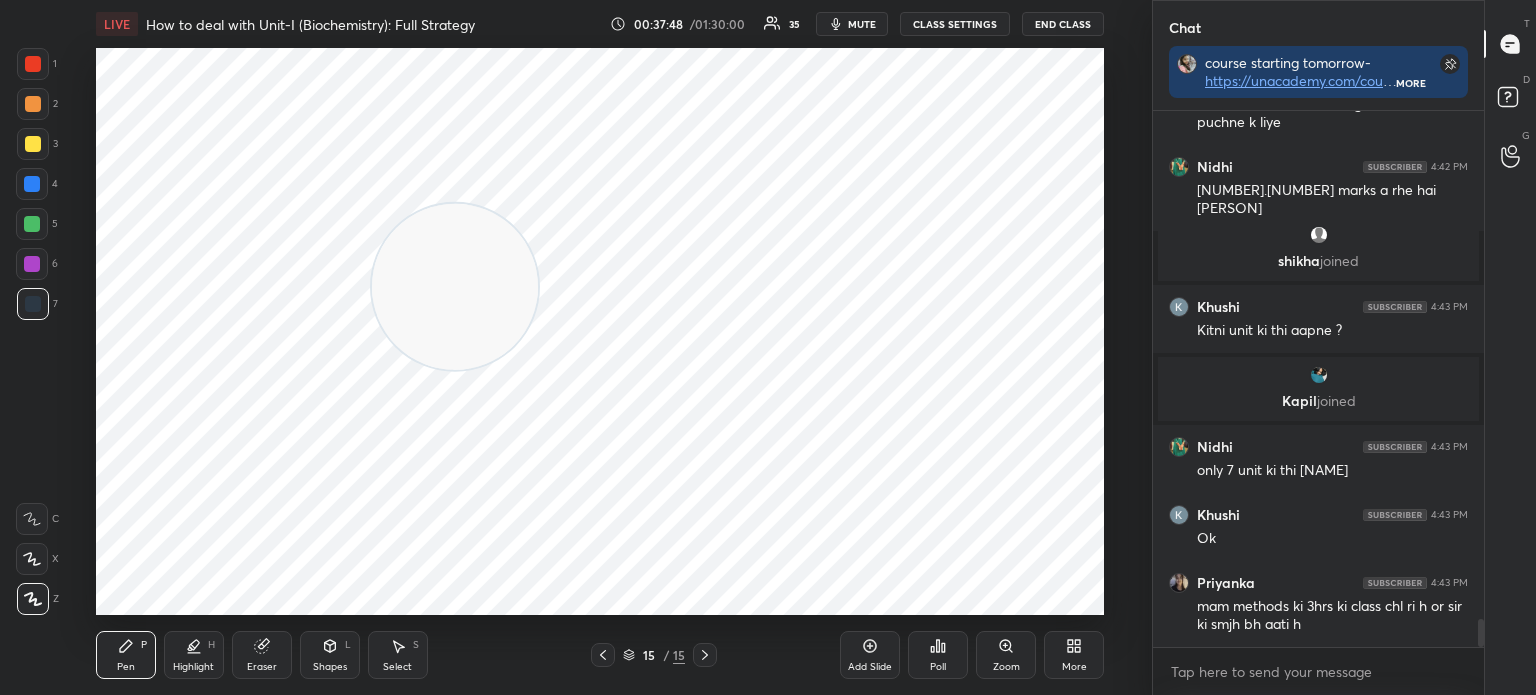 click at bounding box center (705, 655) 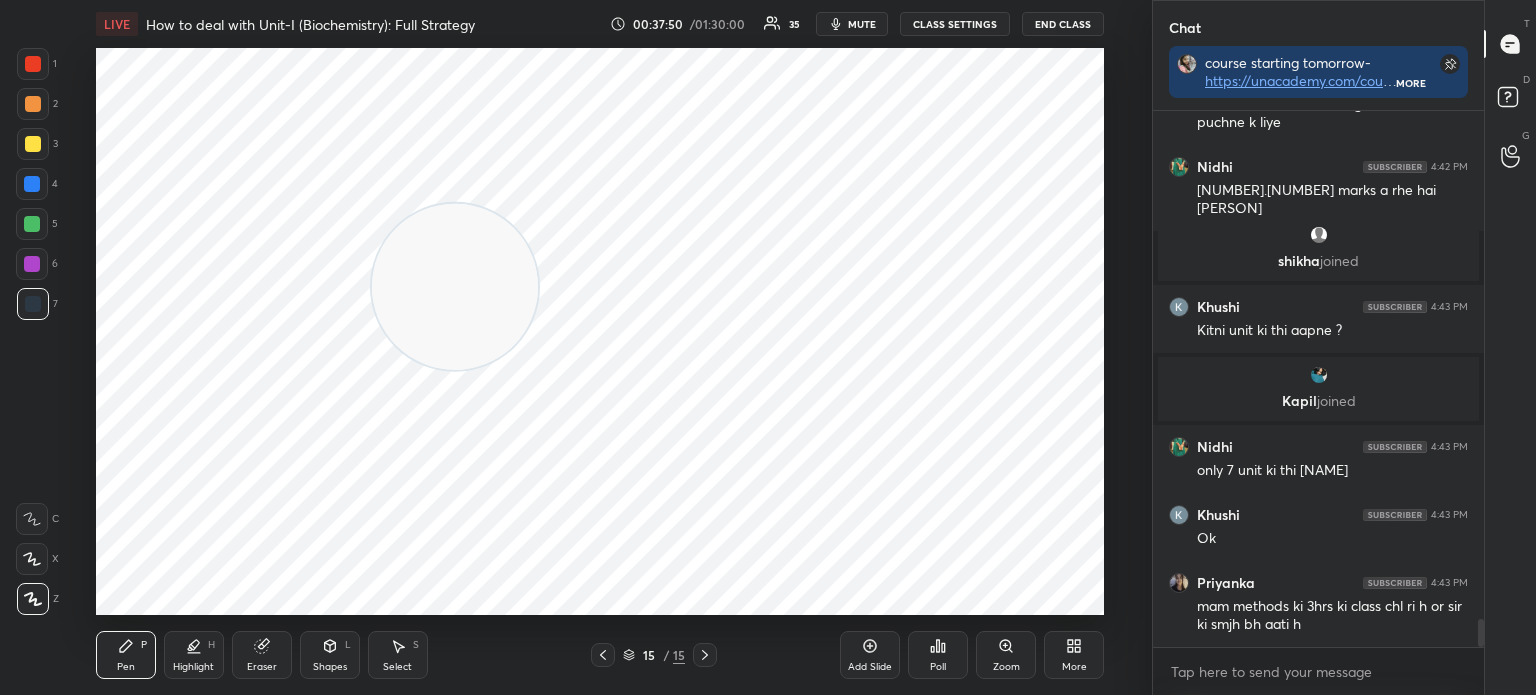 click 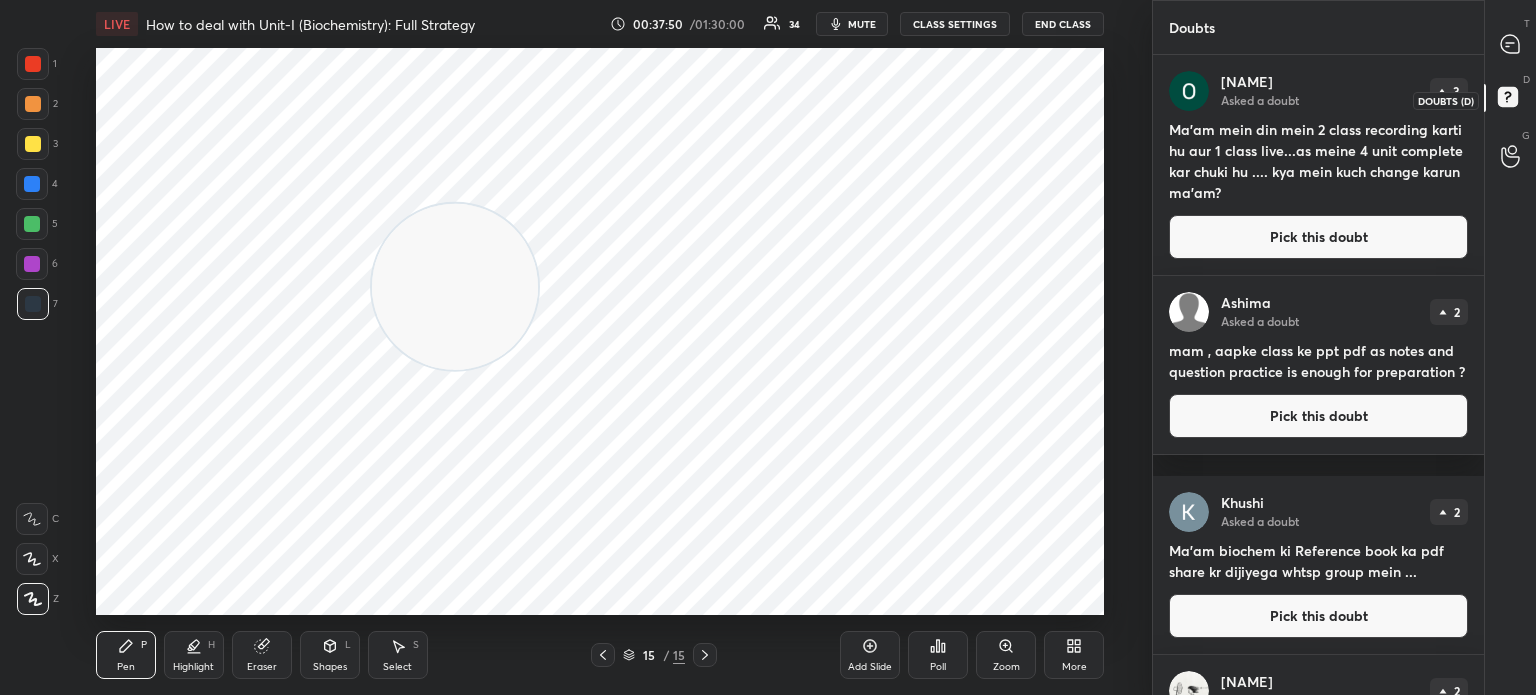 scroll, scrollTop: 5, scrollLeft: 6, axis: both 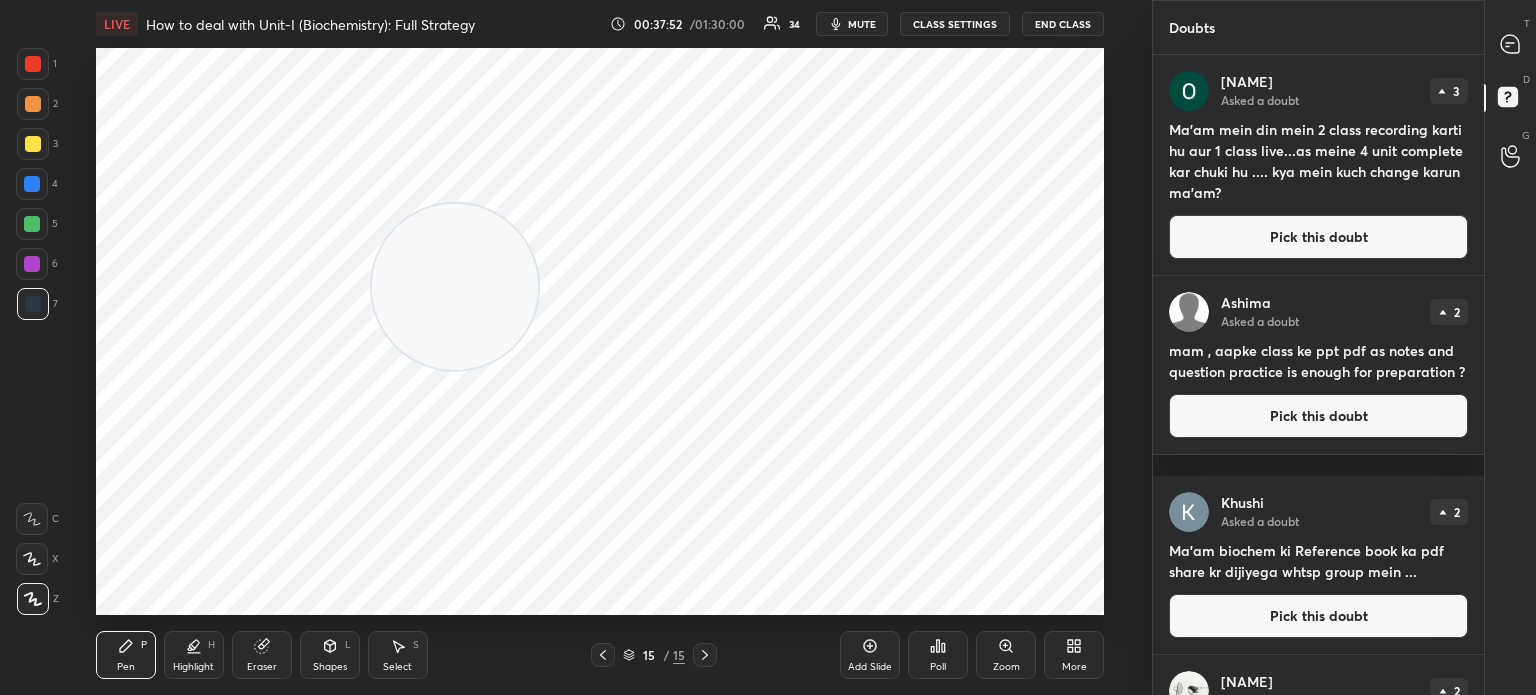 click on "Pick this doubt" at bounding box center [1318, 237] 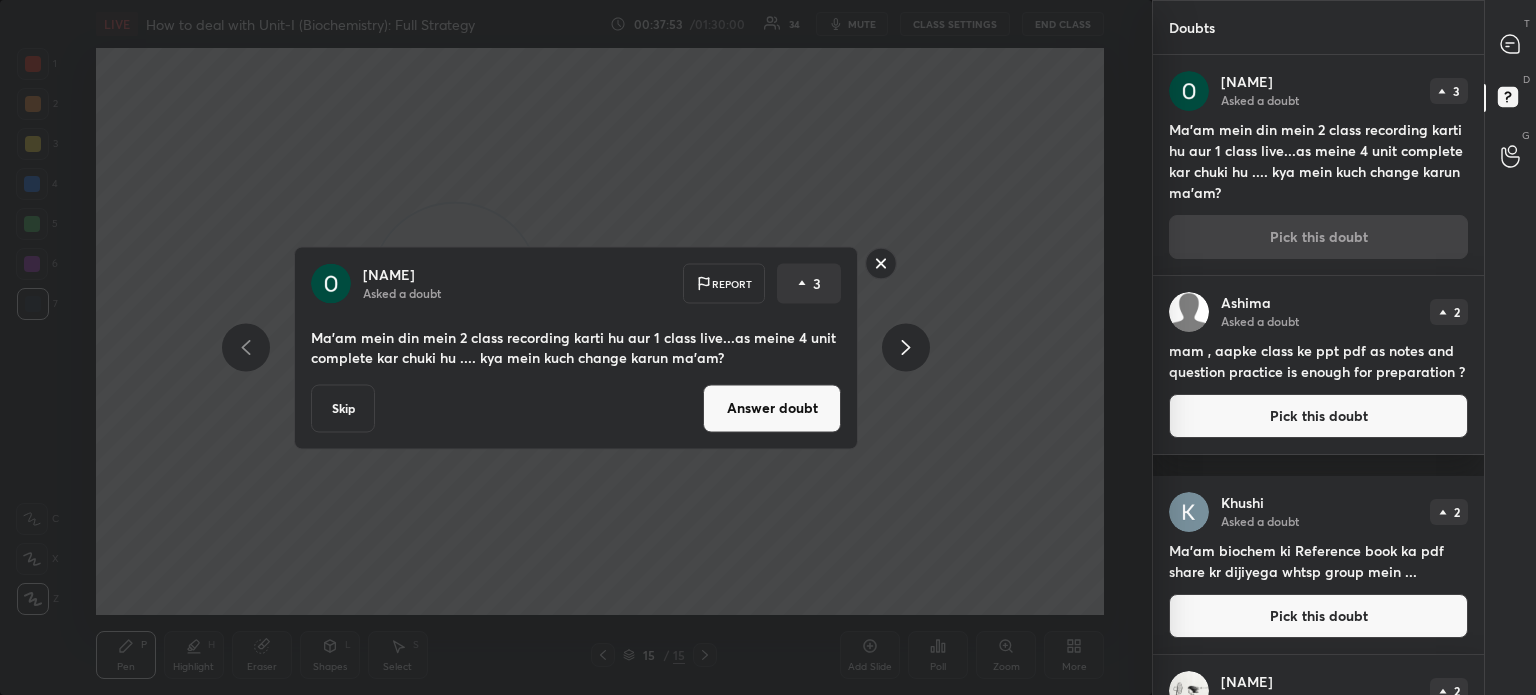 click on "Answer doubt" at bounding box center [772, 408] 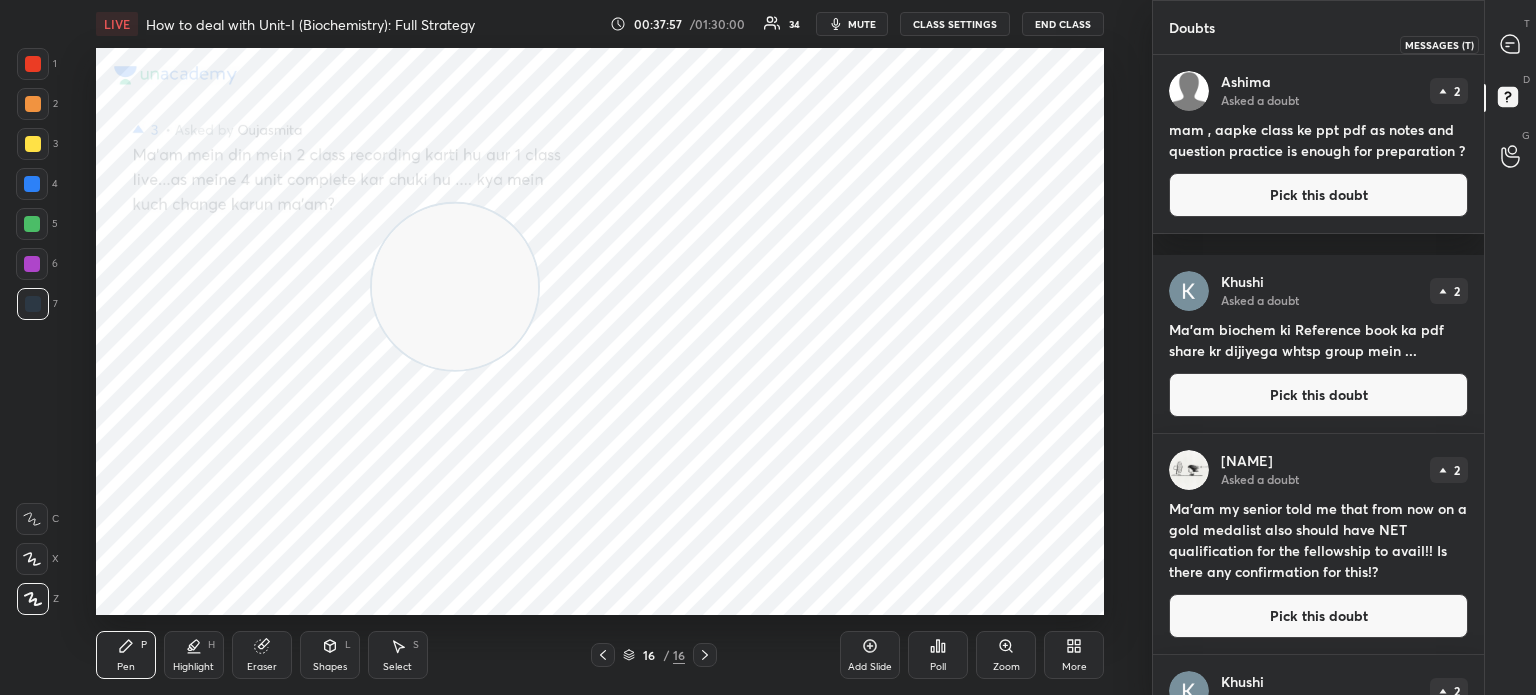 click 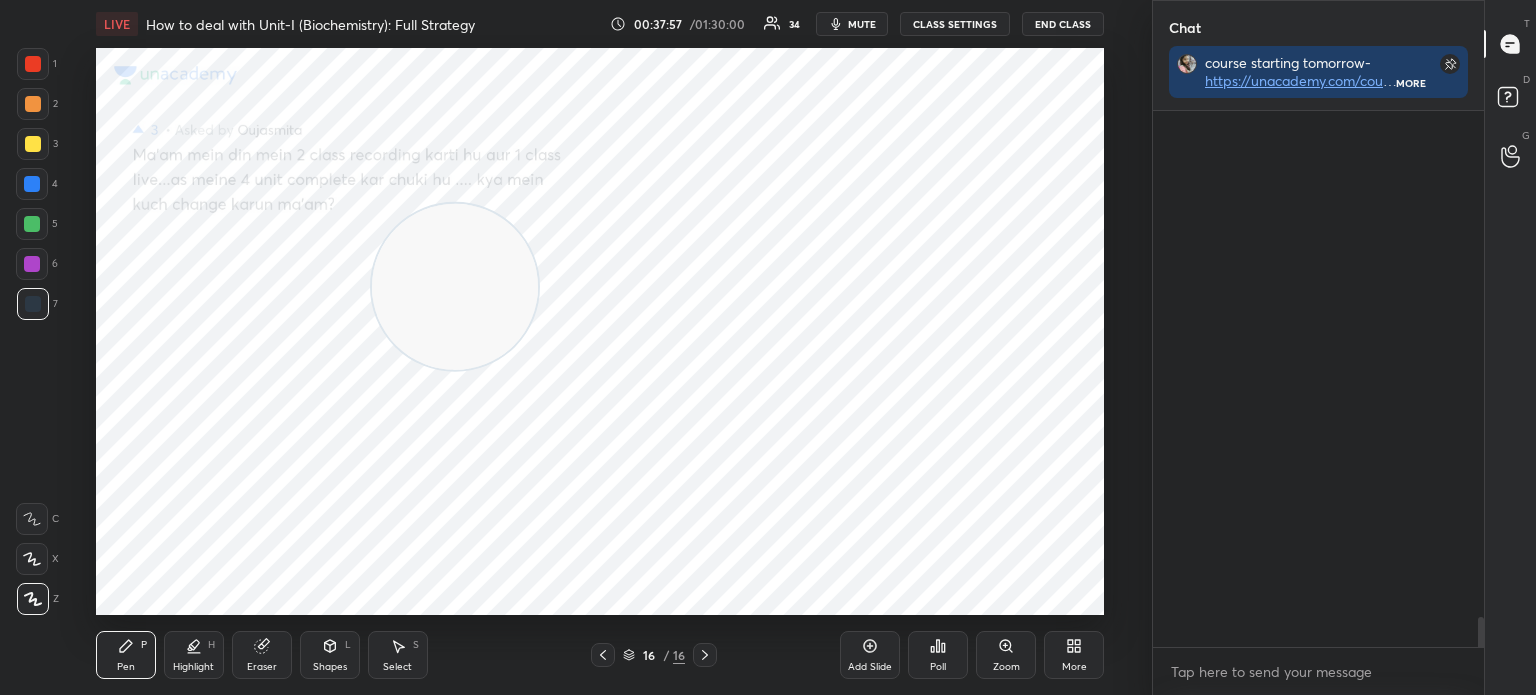 scroll, scrollTop: 10136, scrollLeft: 0, axis: vertical 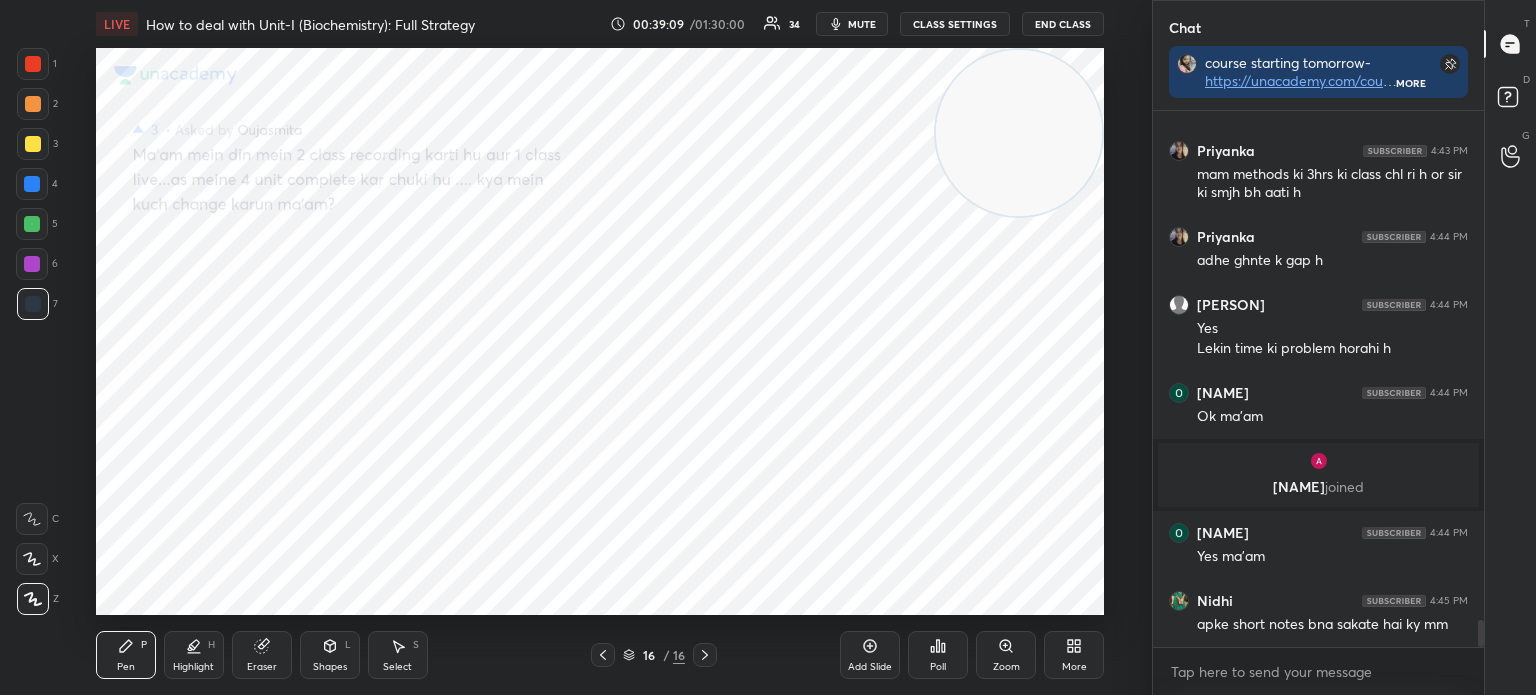 click 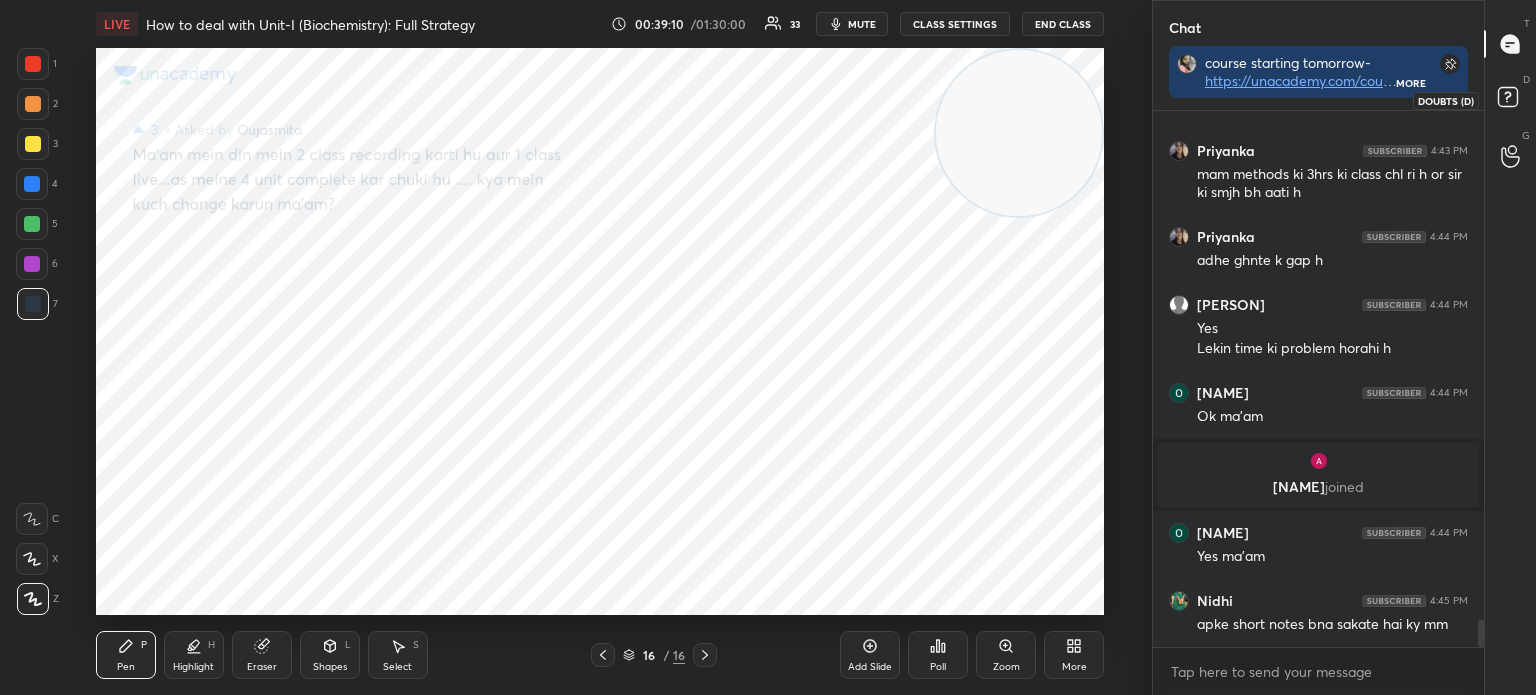 click 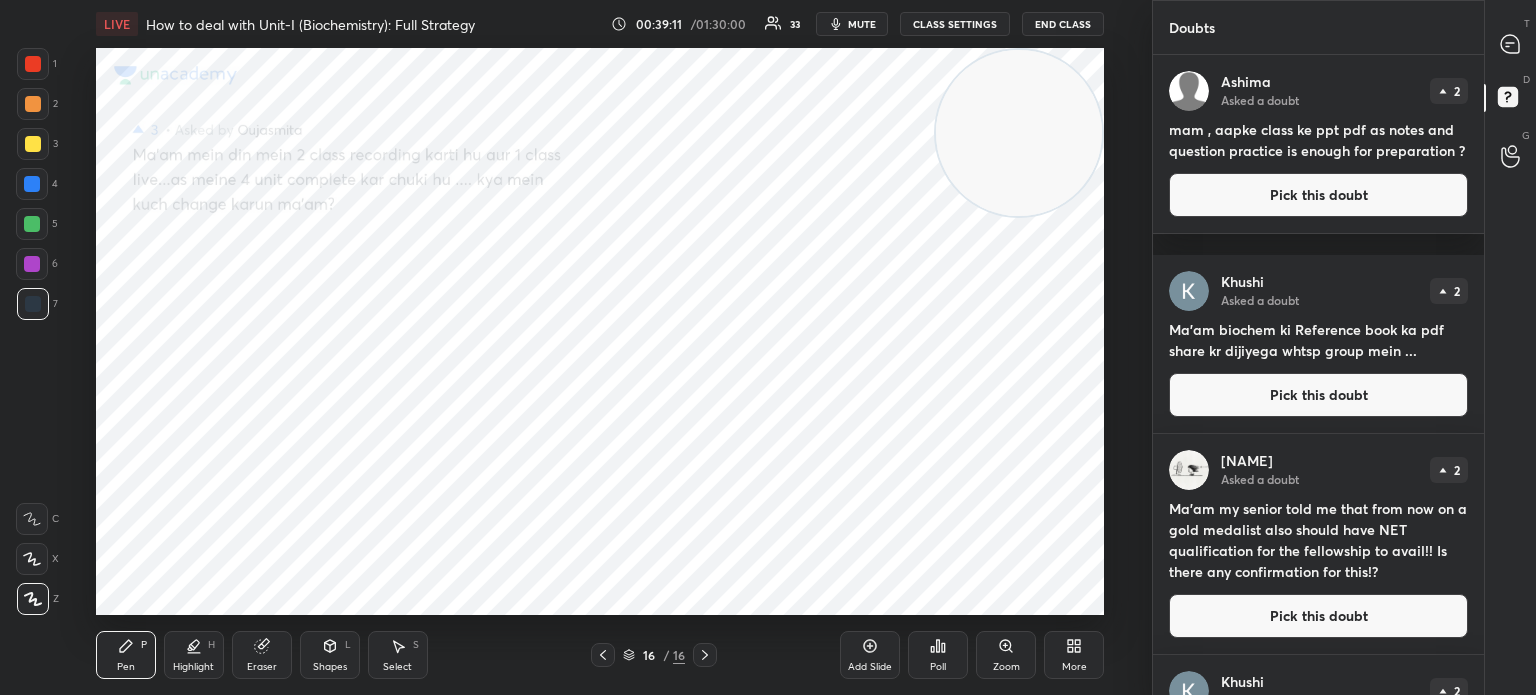 click on "Pick this doubt" at bounding box center (1318, 195) 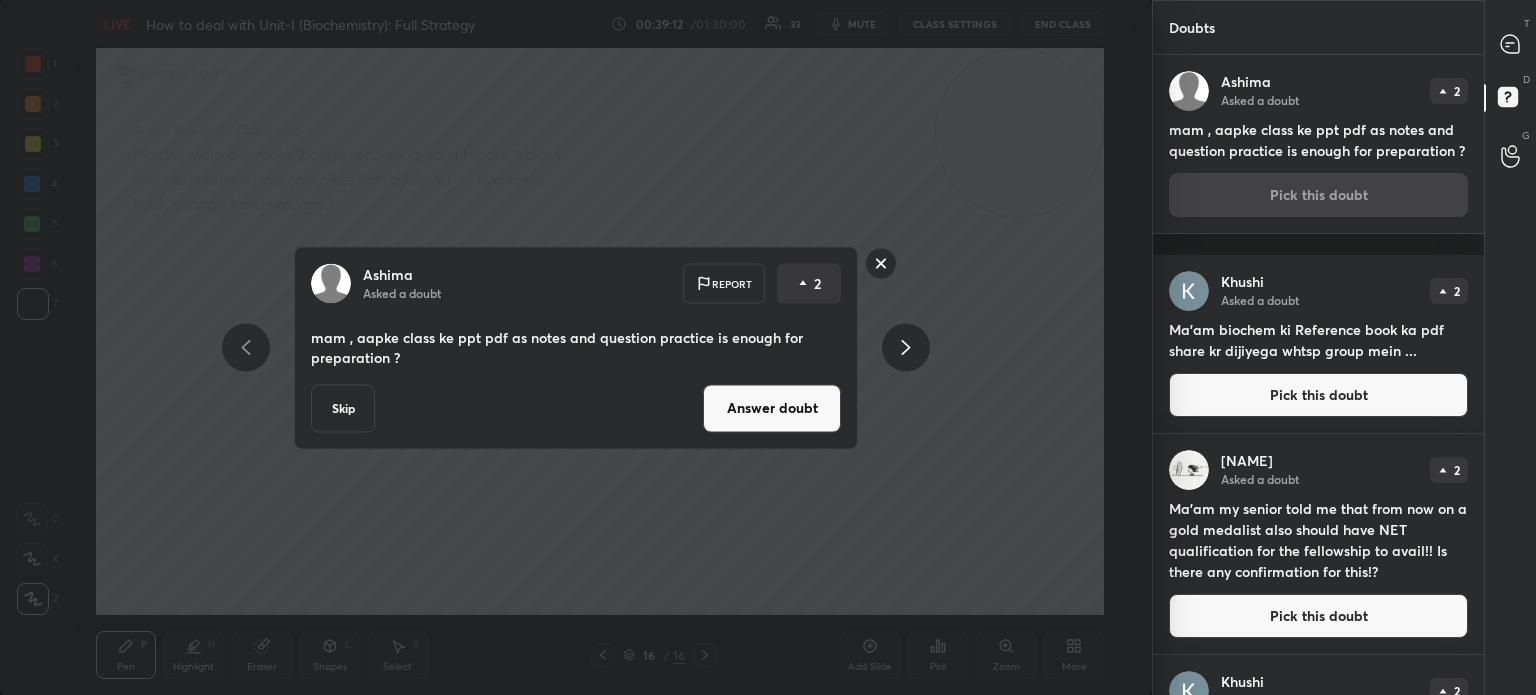 click on "Answer doubt" at bounding box center [772, 408] 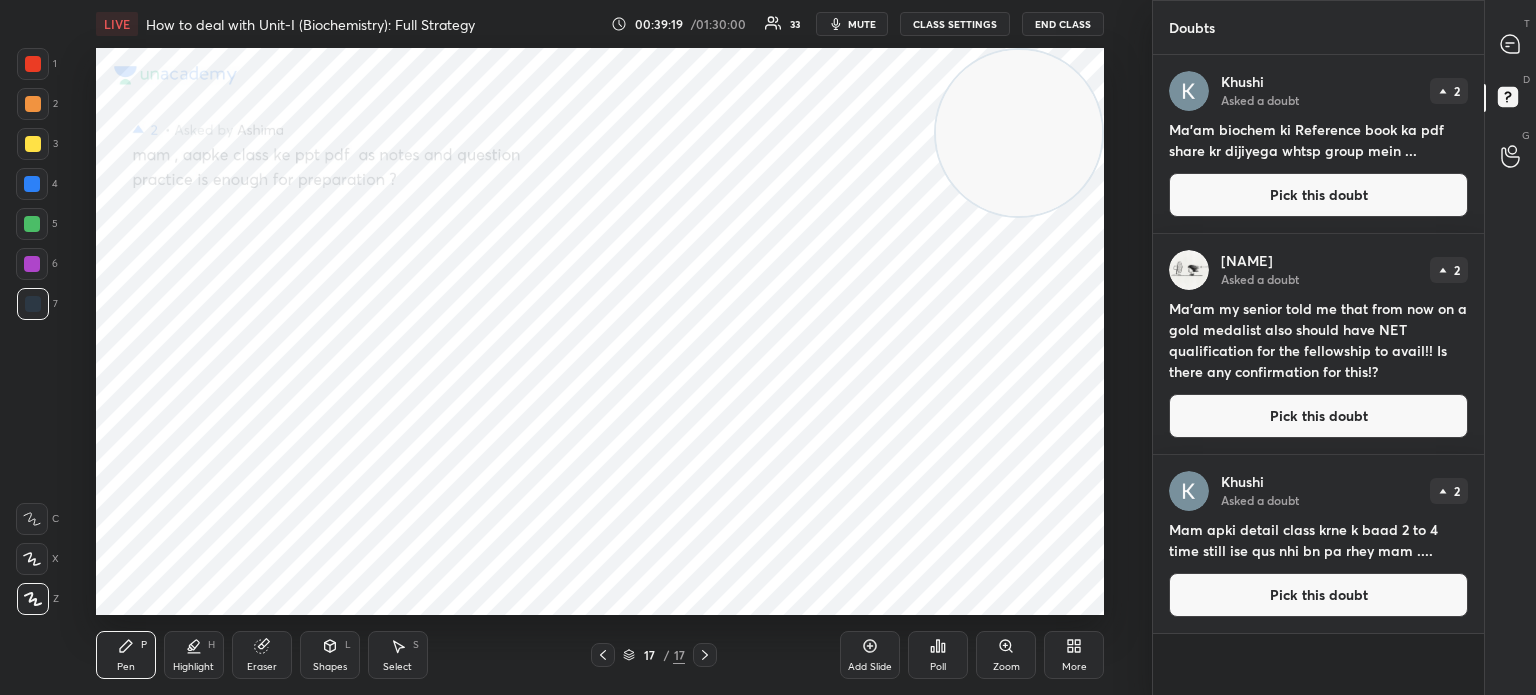 click 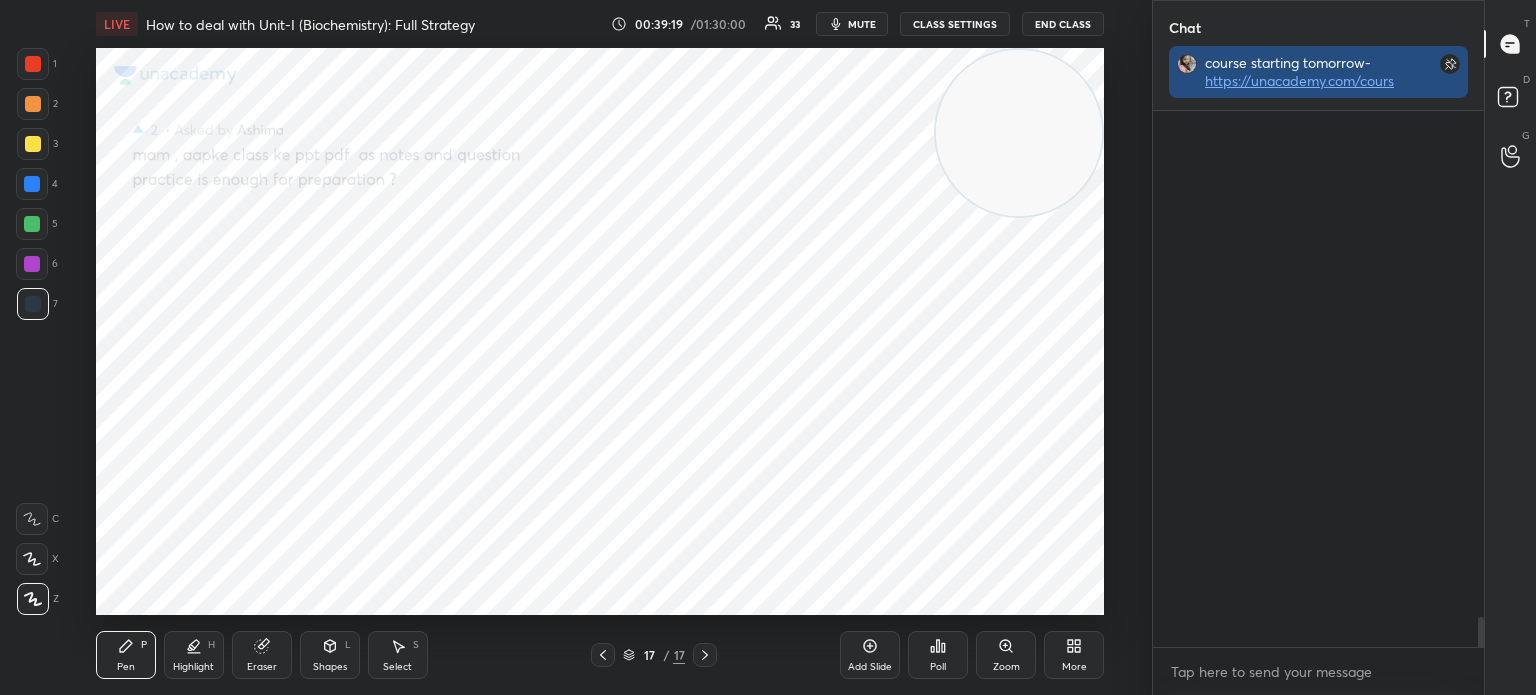 scroll, scrollTop: 572, scrollLeft: 325, axis: both 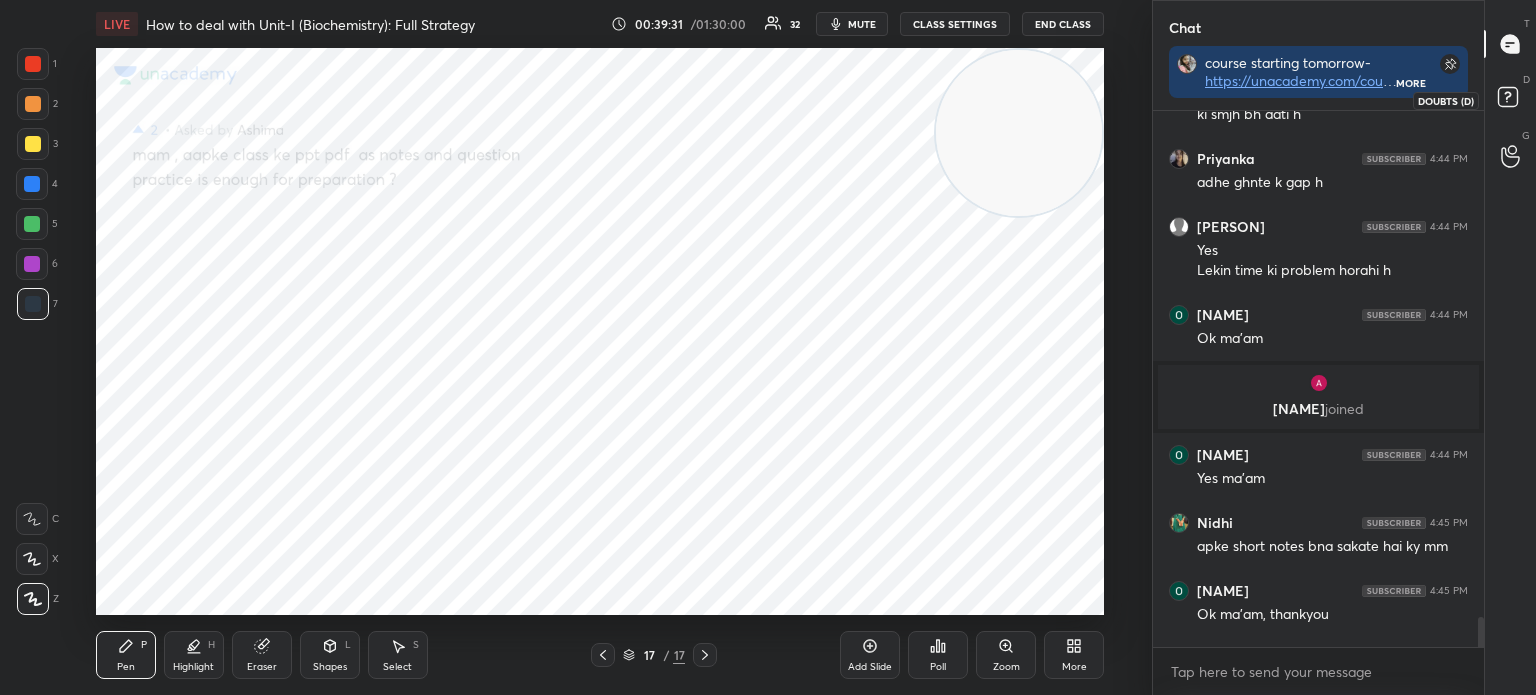 click 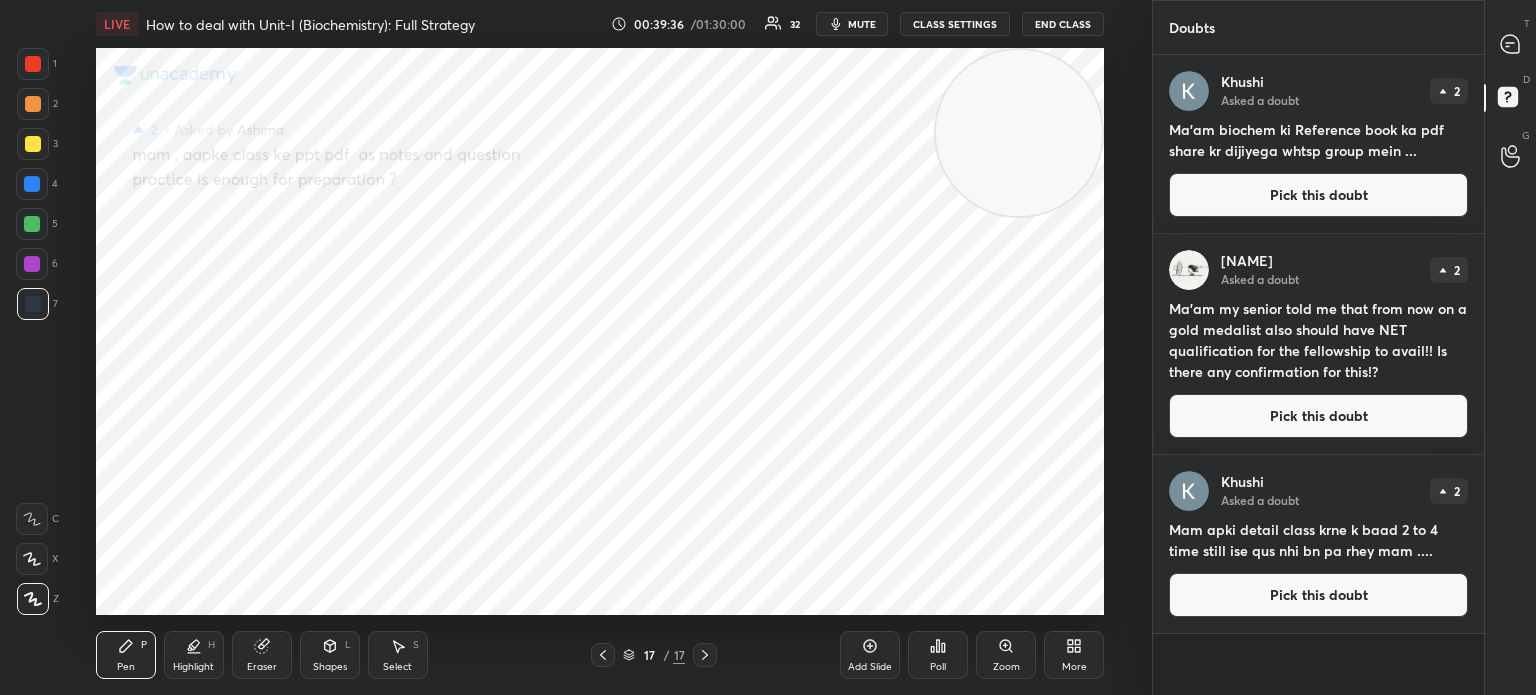click on "Pick this doubt" at bounding box center [1318, 195] 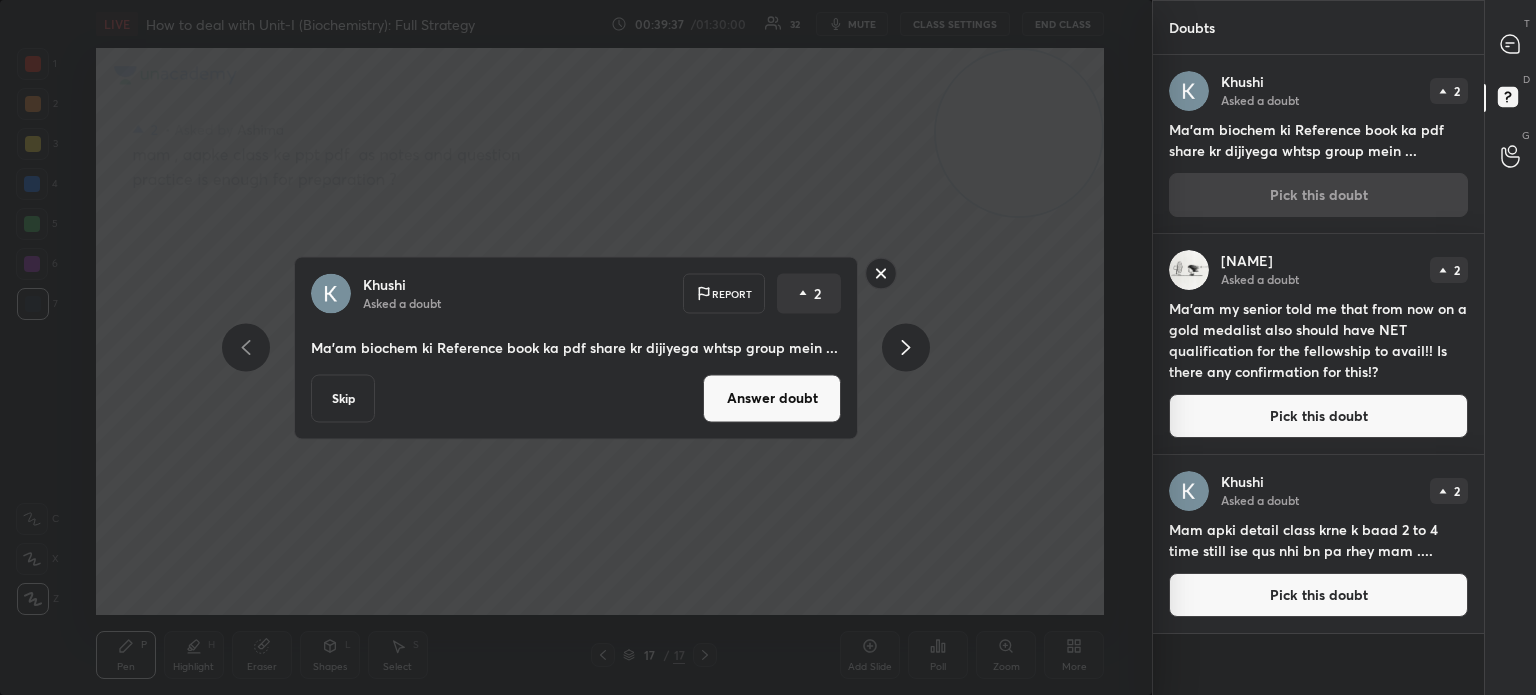 click on "Answer doubt" at bounding box center (772, 398) 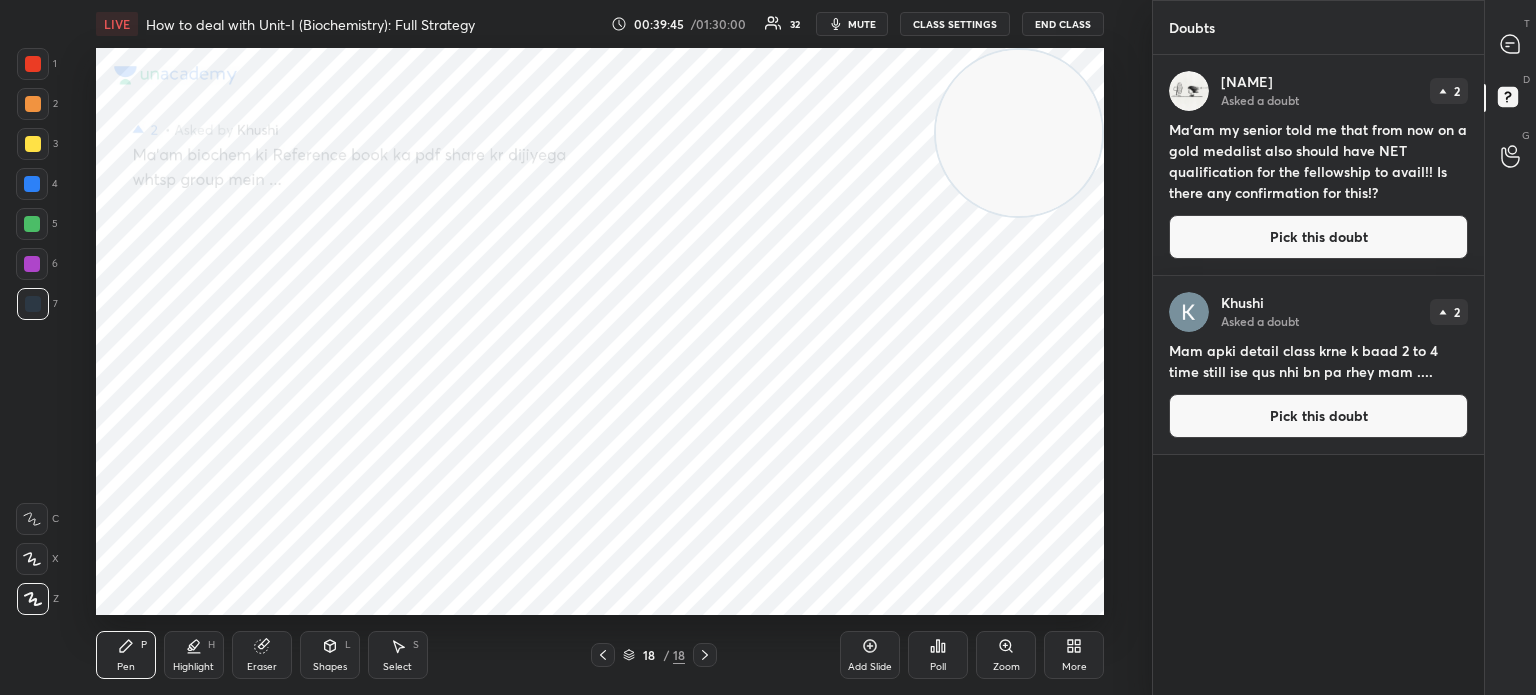 click on "Pick this doubt" at bounding box center [1318, 416] 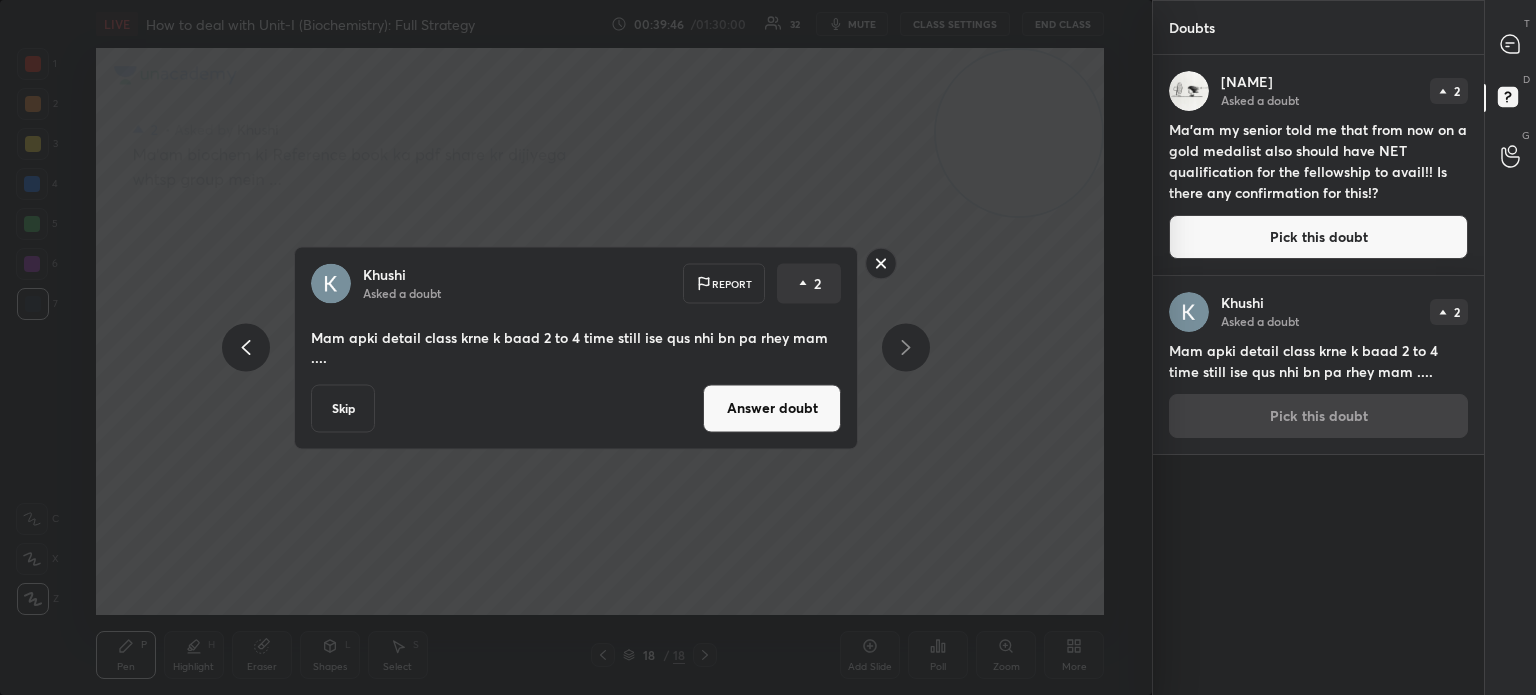 click on "Skip" at bounding box center [343, 408] 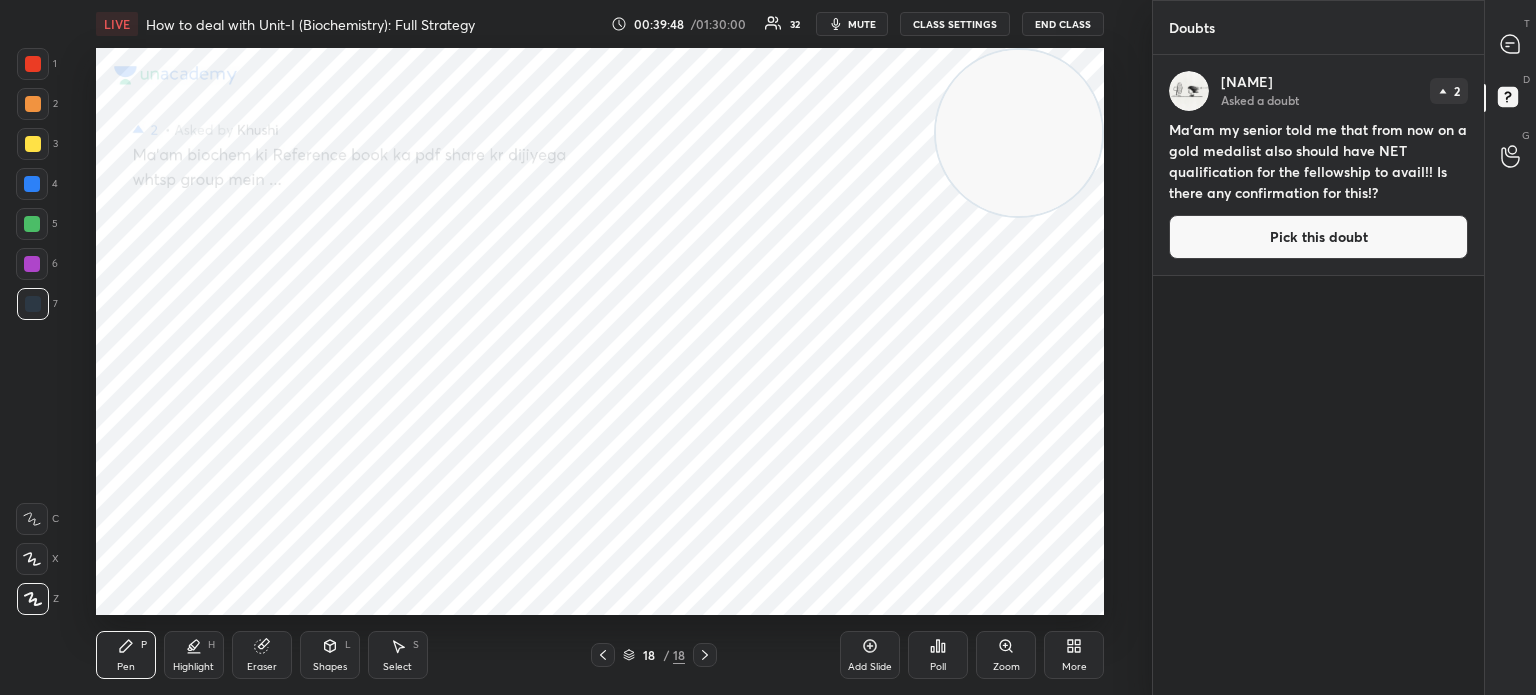 click on "Pick this doubt" at bounding box center (1318, 237) 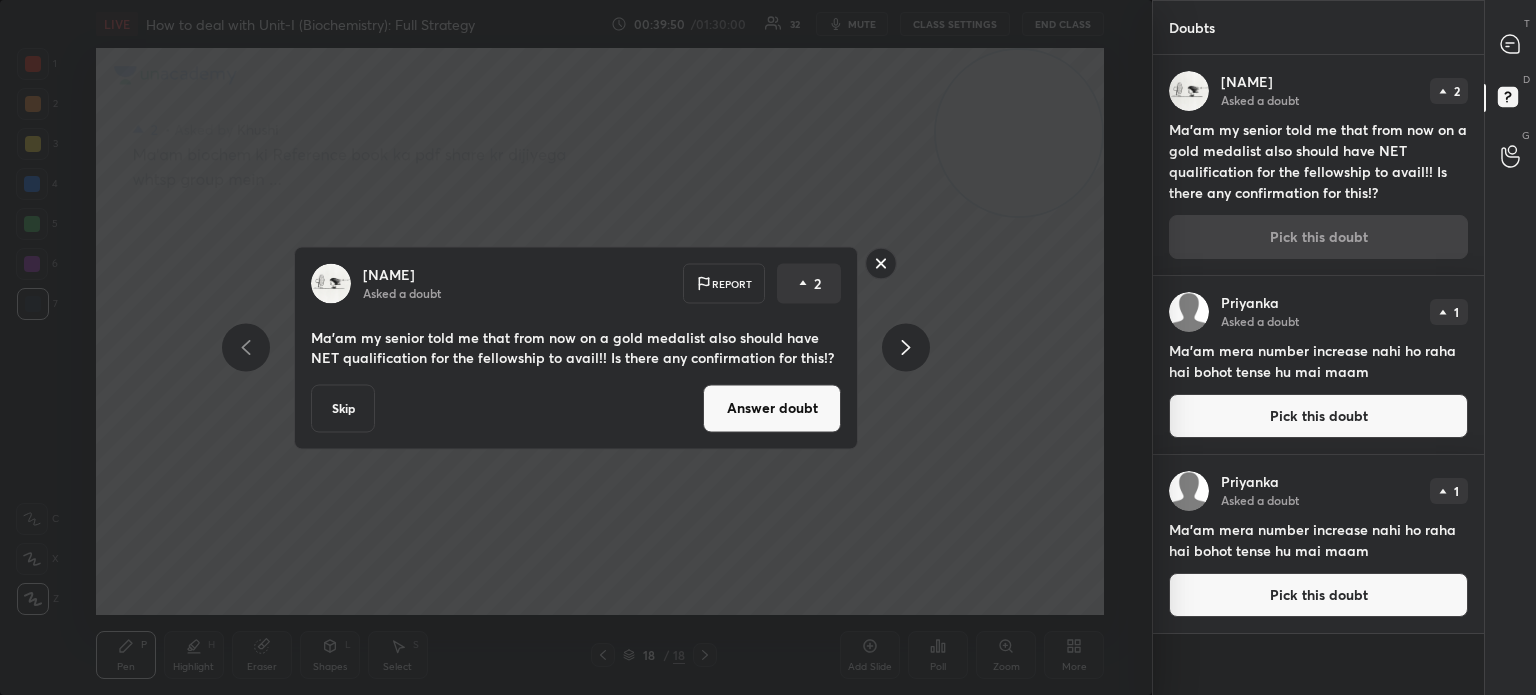 click on "Answer doubt" at bounding box center (772, 408) 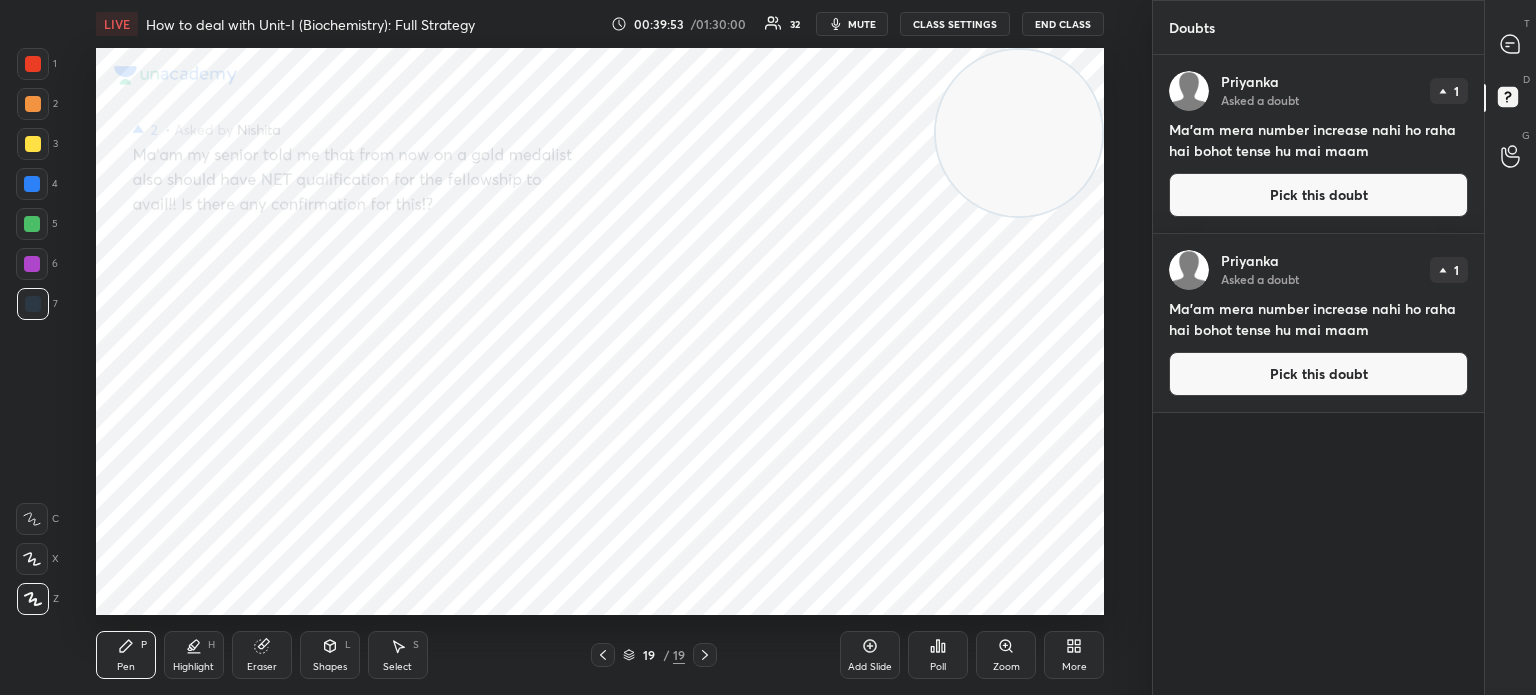 click at bounding box center [1511, 44] 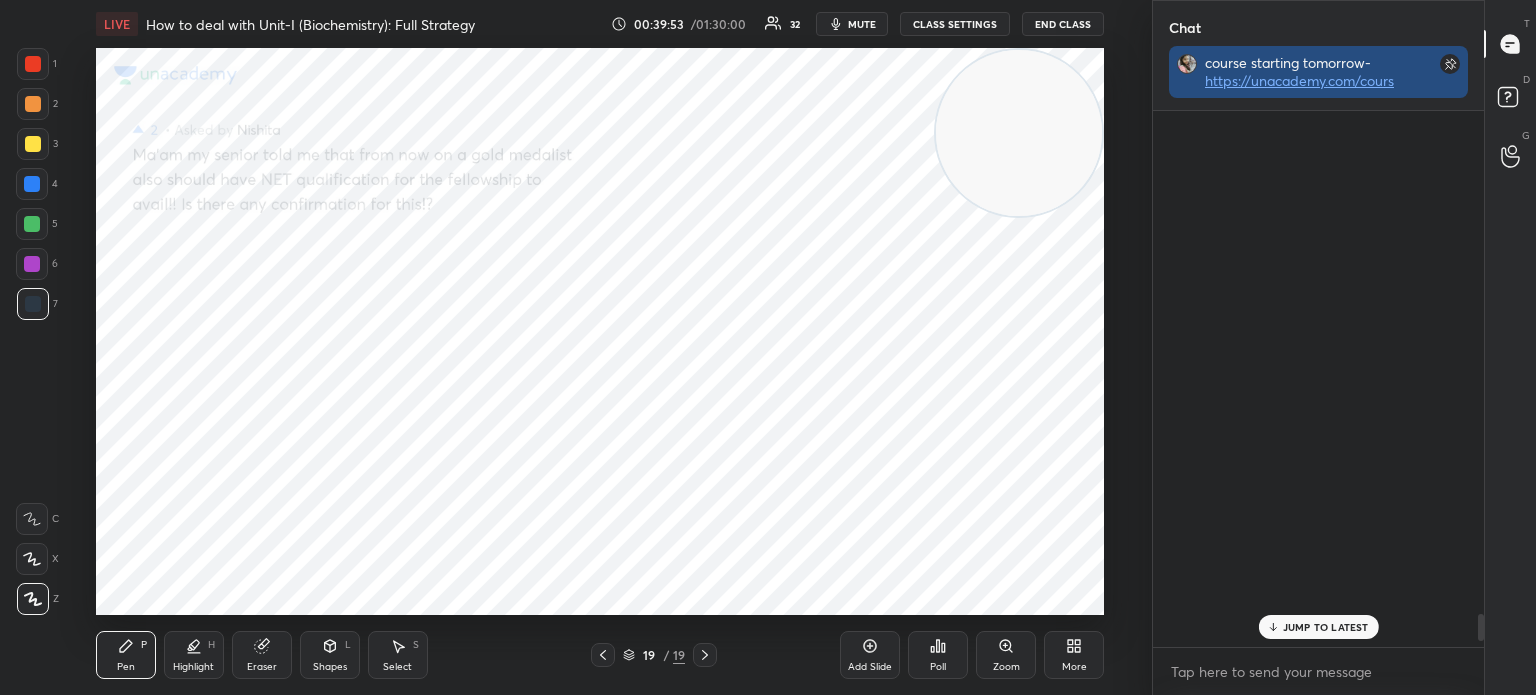 scroll, scrollTop: 576, scrollLeft: 325, axis: both 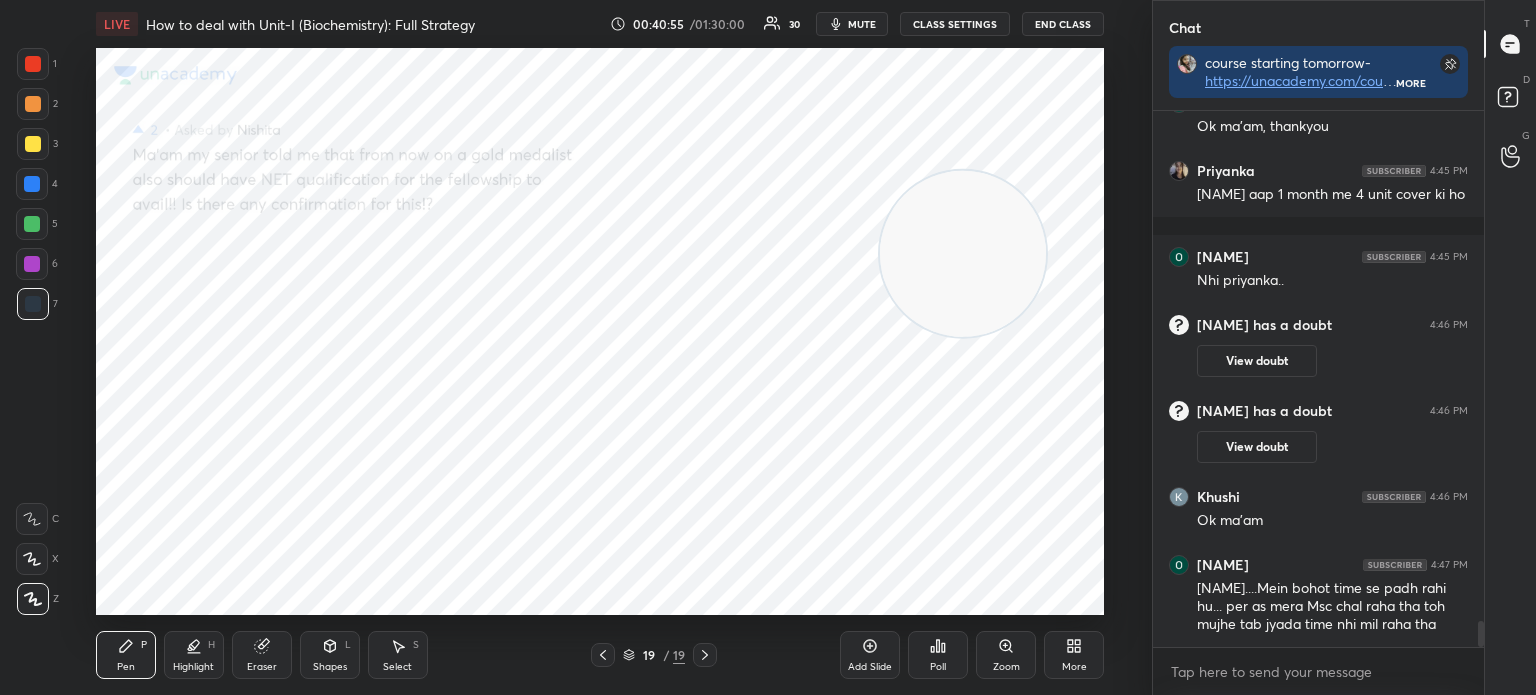 click 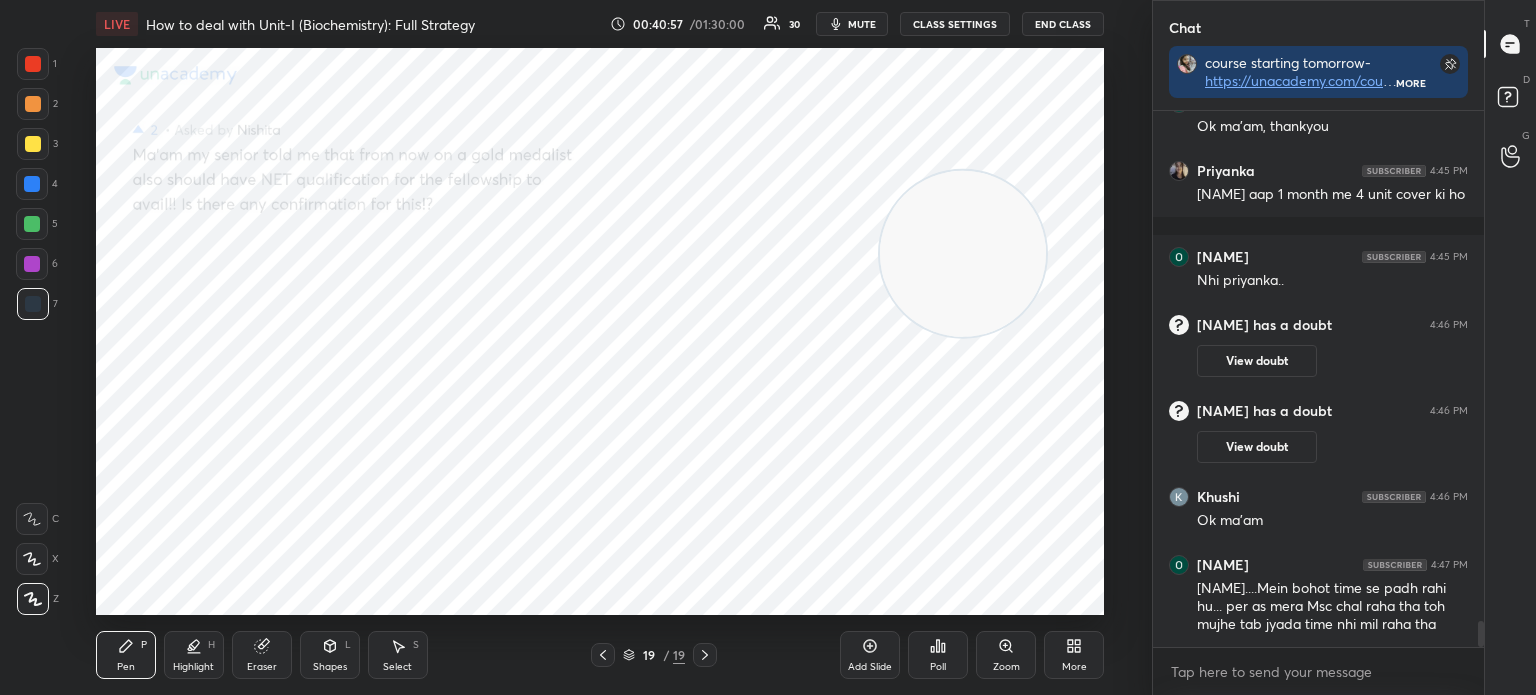 click on "D Doubts (D)" at bounding box center (1510, 100) 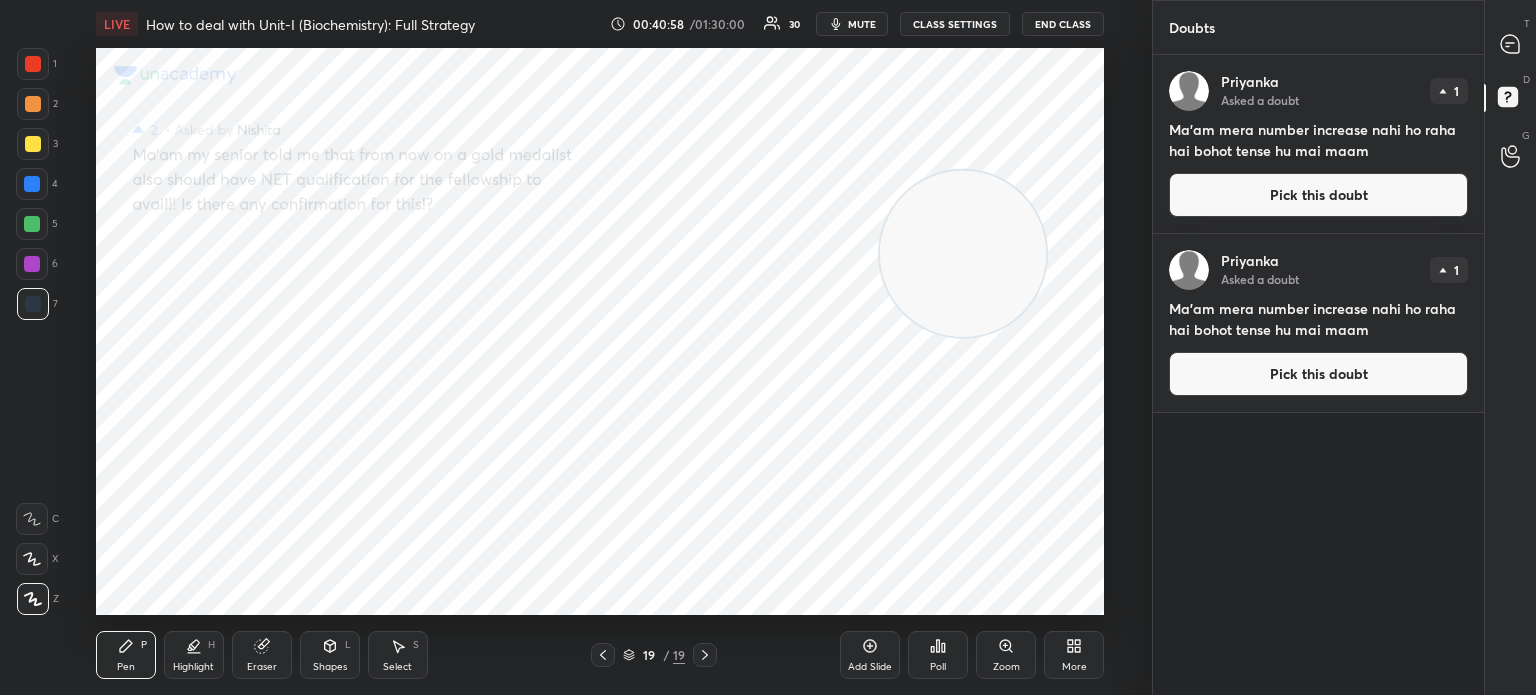 click on "Pick this doubt" at bounding box center [1318, 195] 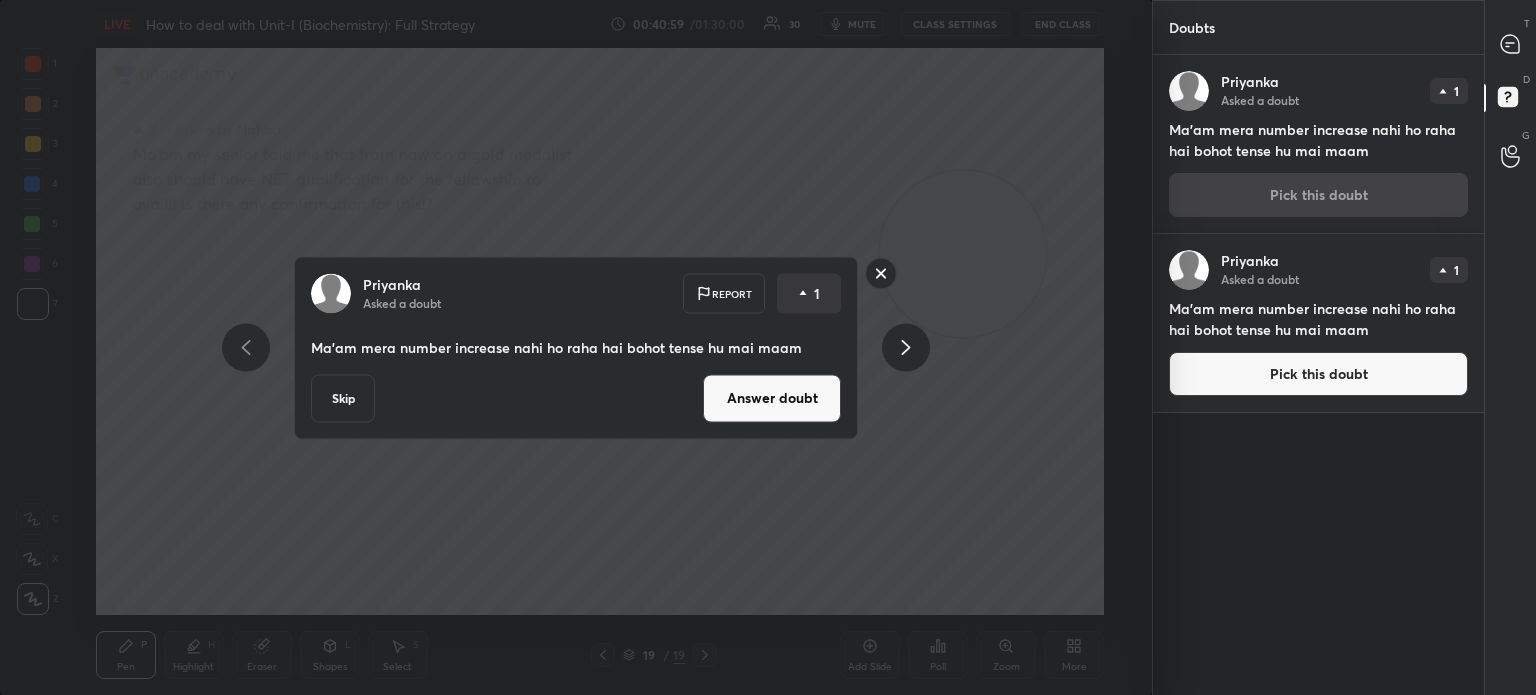 click on "Skip" at bounding box center [343, 398] 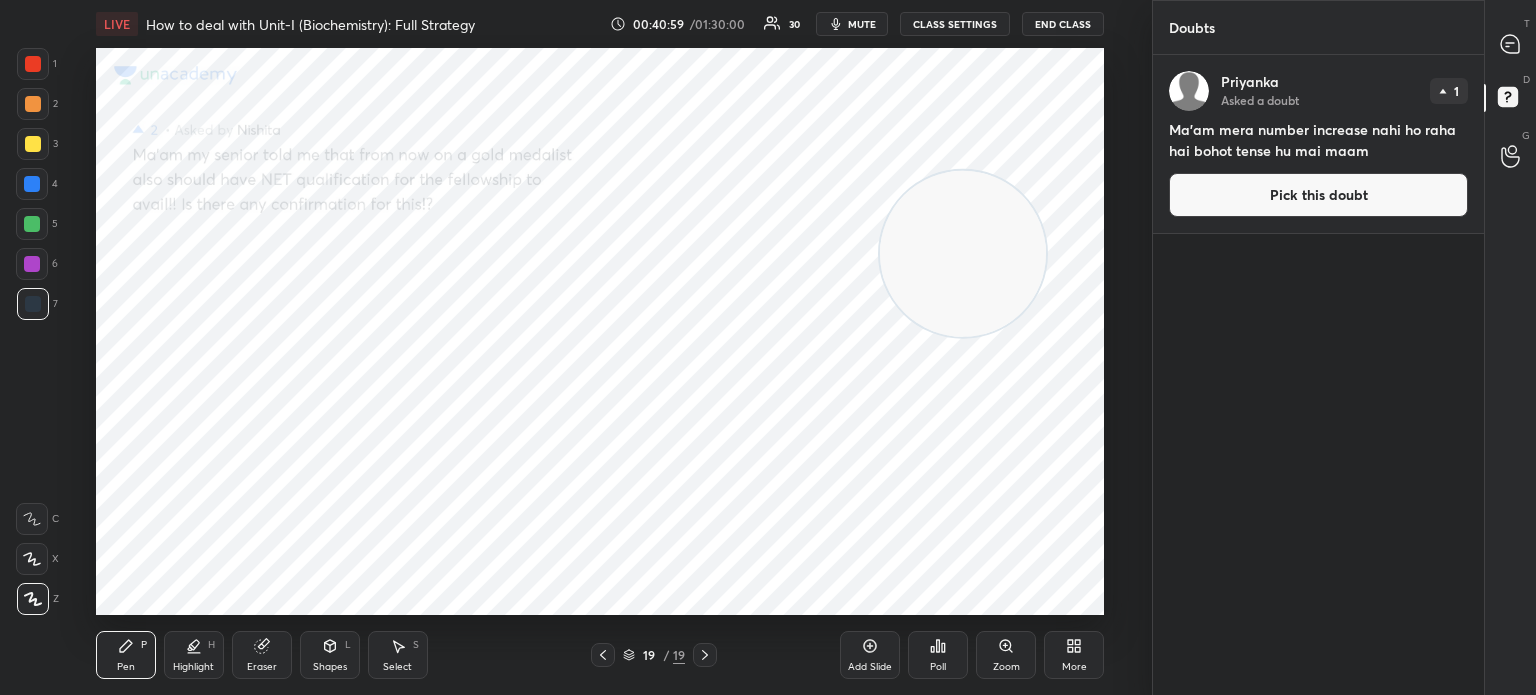 click on "Ma'am mera number increase nahi ho raha hai bohot tense hu mai maam" at bounding box center [1318, 140] 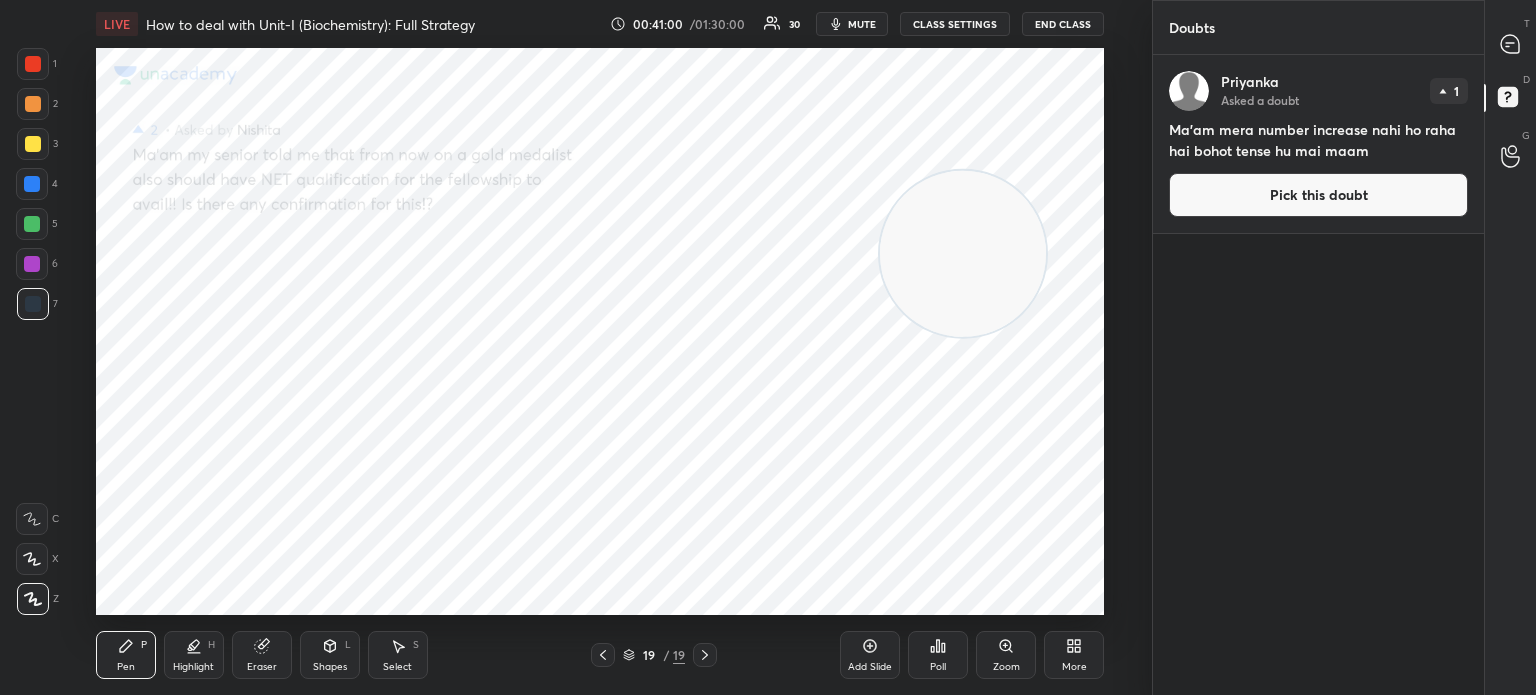 click on "Pick this doubt" at bounding box center (1318, 195) 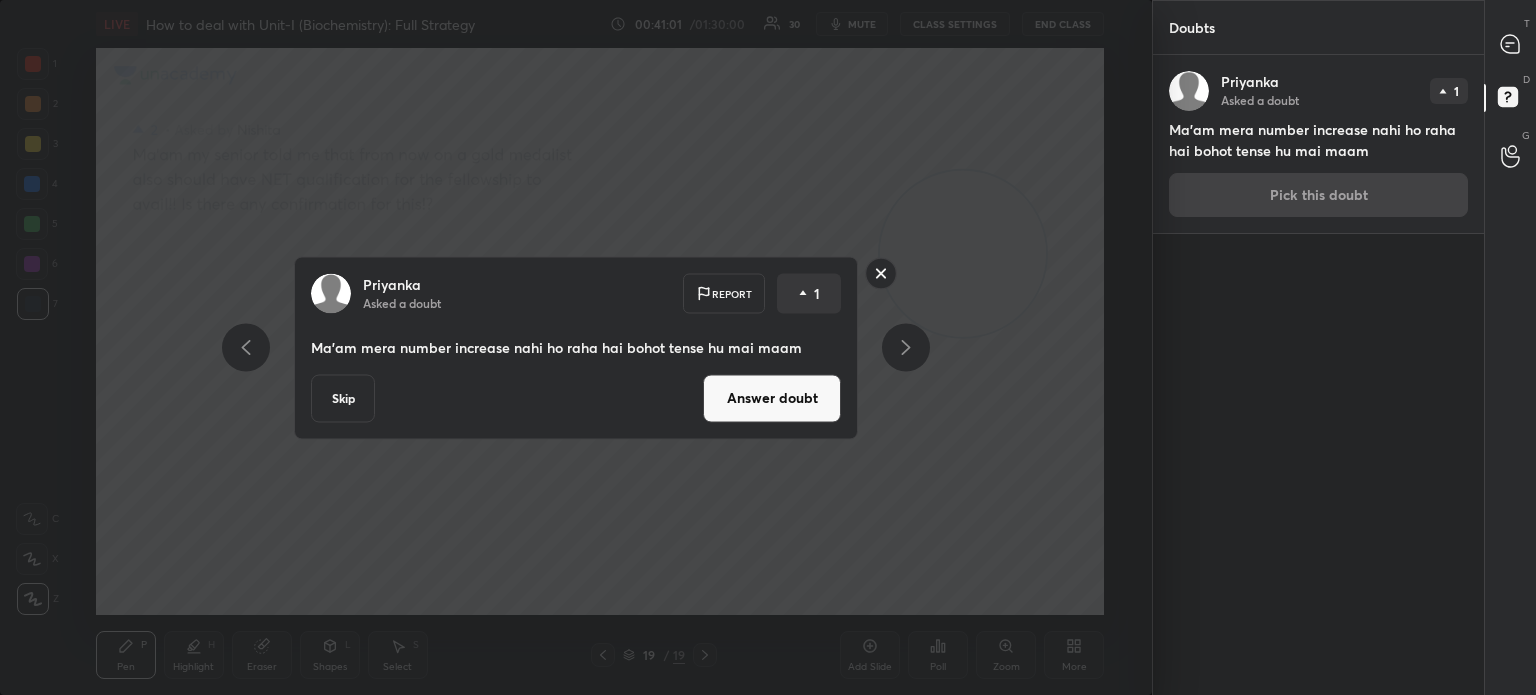 click on "Answer doubt" at bounding box center (772, 398) 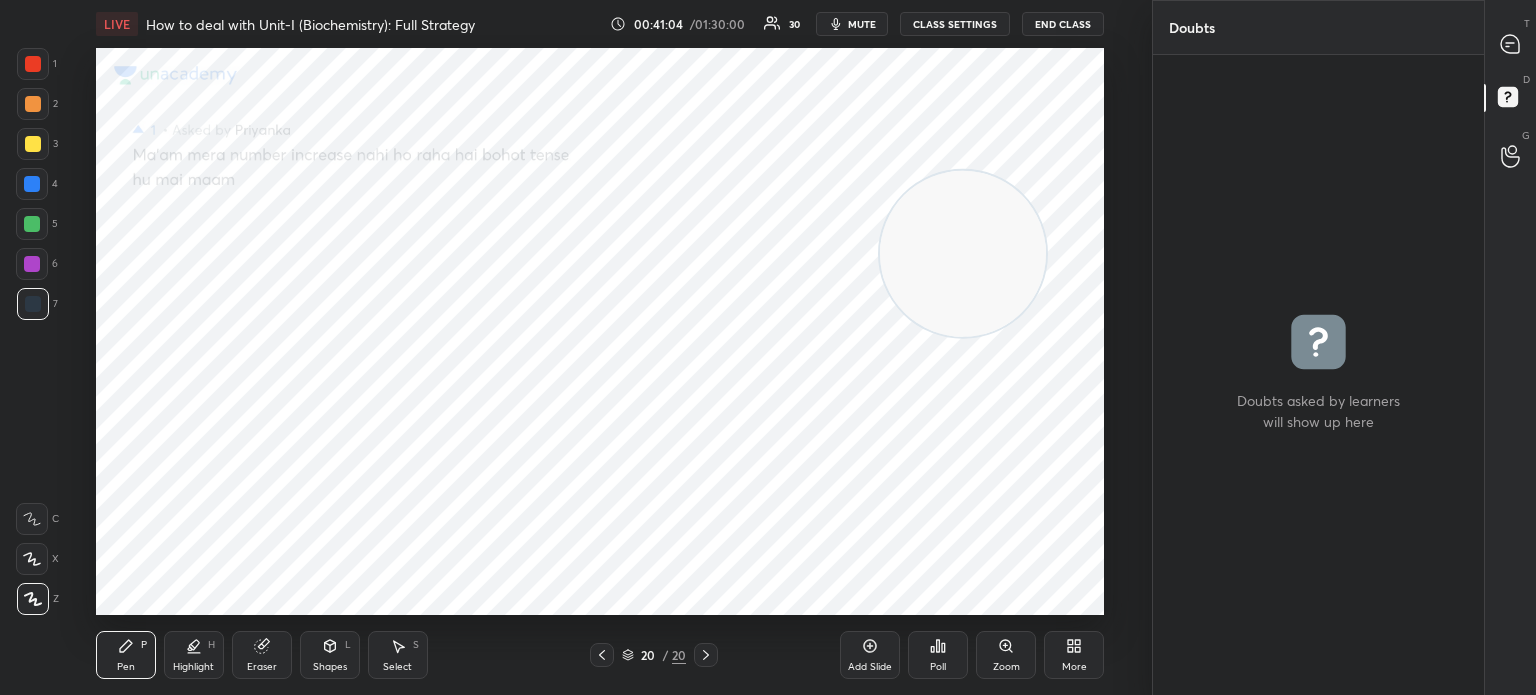 click on "T Messages (T)" at bounding box center [1510, 44] 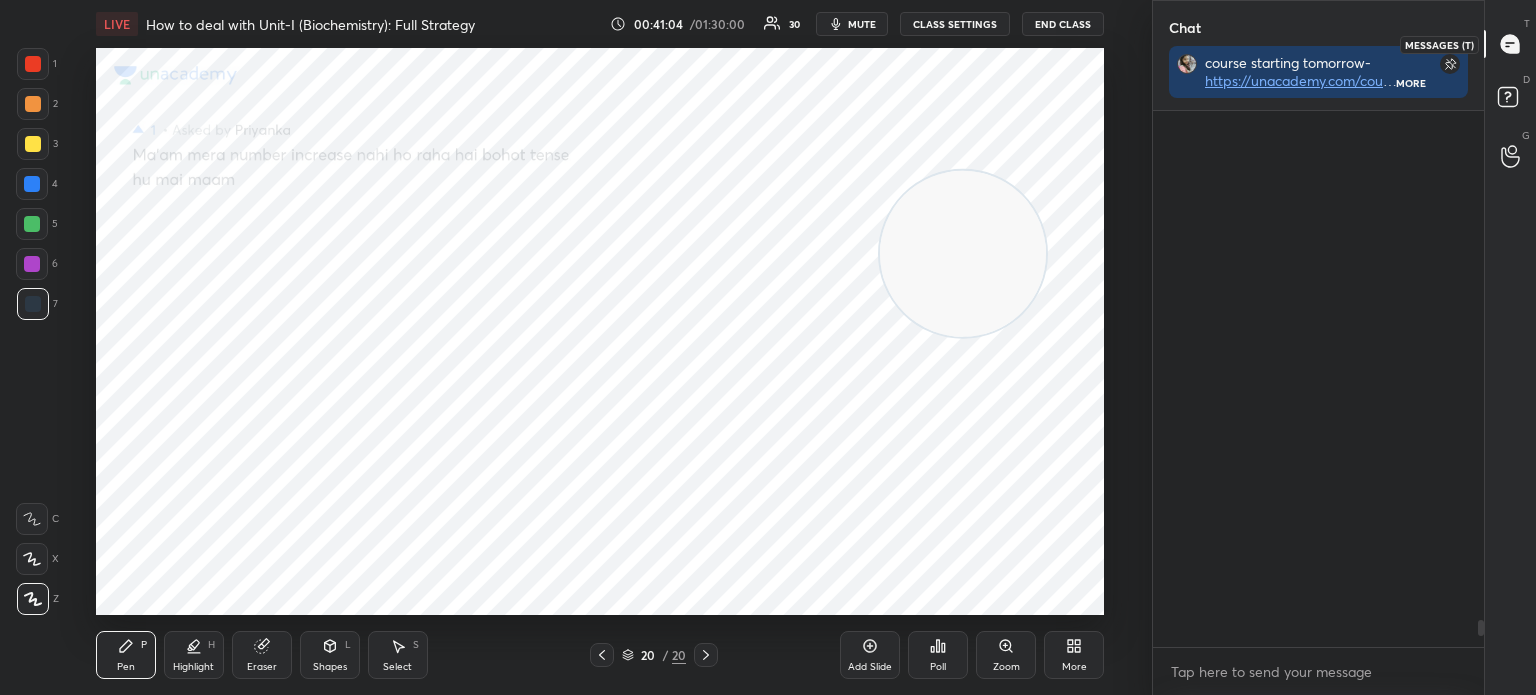 scroll, scrollTop: 10264, scrollLeft: 0, axis: vertical 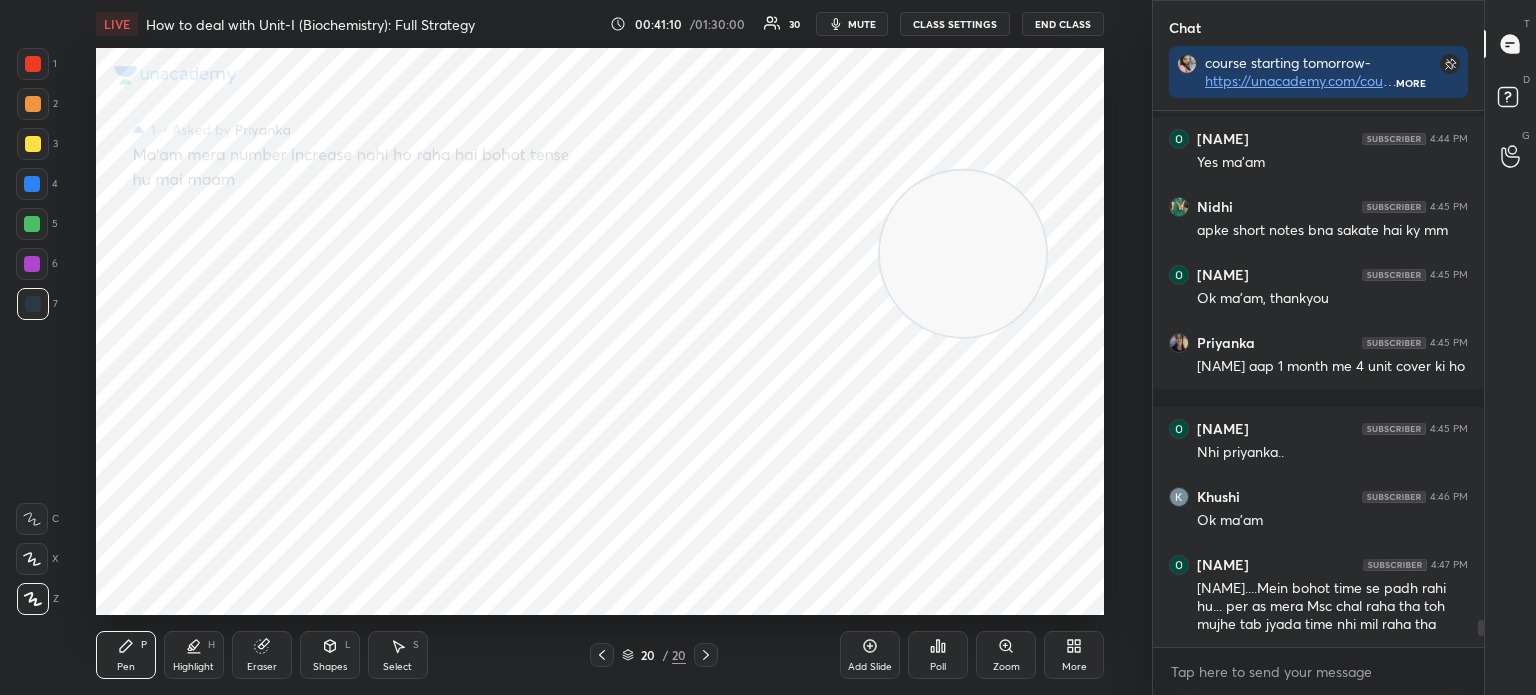 click on "Eraser" at bounding box center [262, 667] 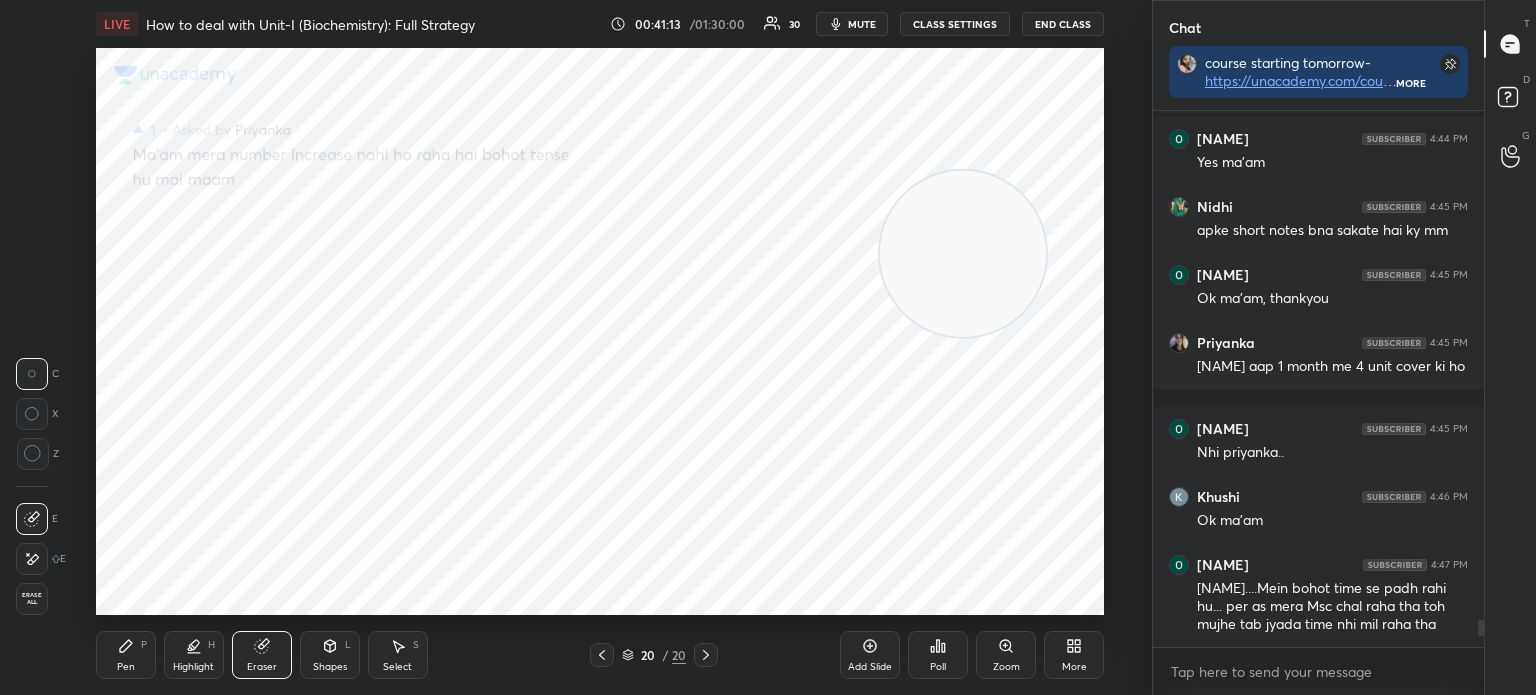 click on "Pen P" at bounding box center (126, 655) 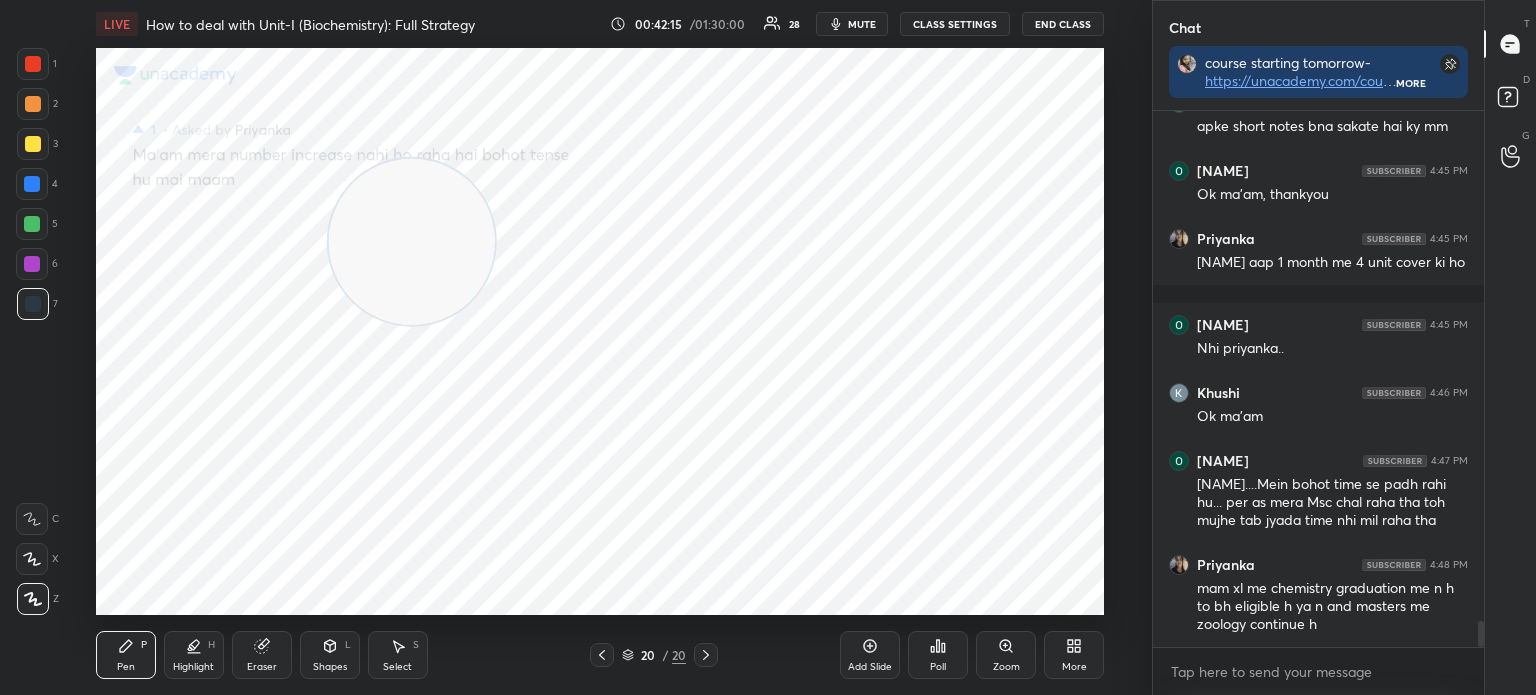 scroll, scrollTop: 10436, scrollLeft: 0, axis: vertical 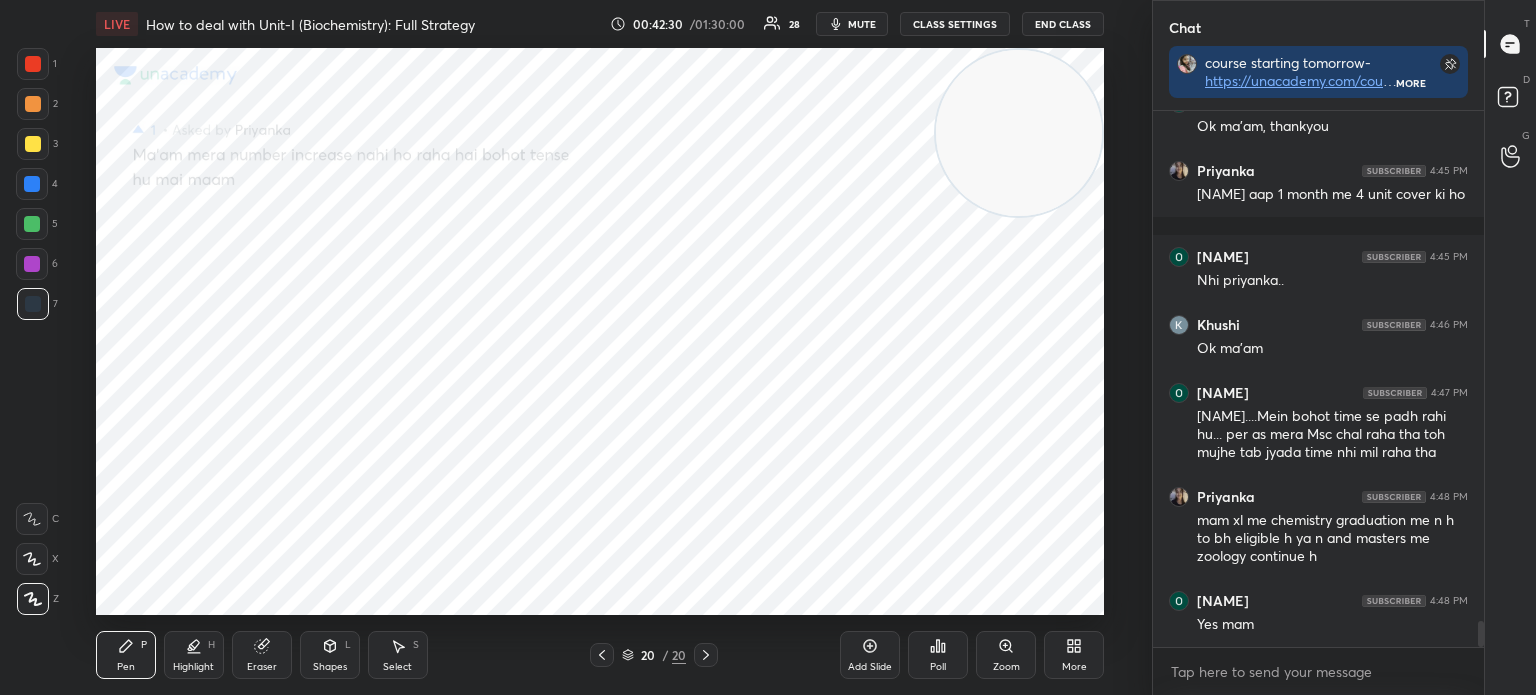 click at bounding box center [602, 655] 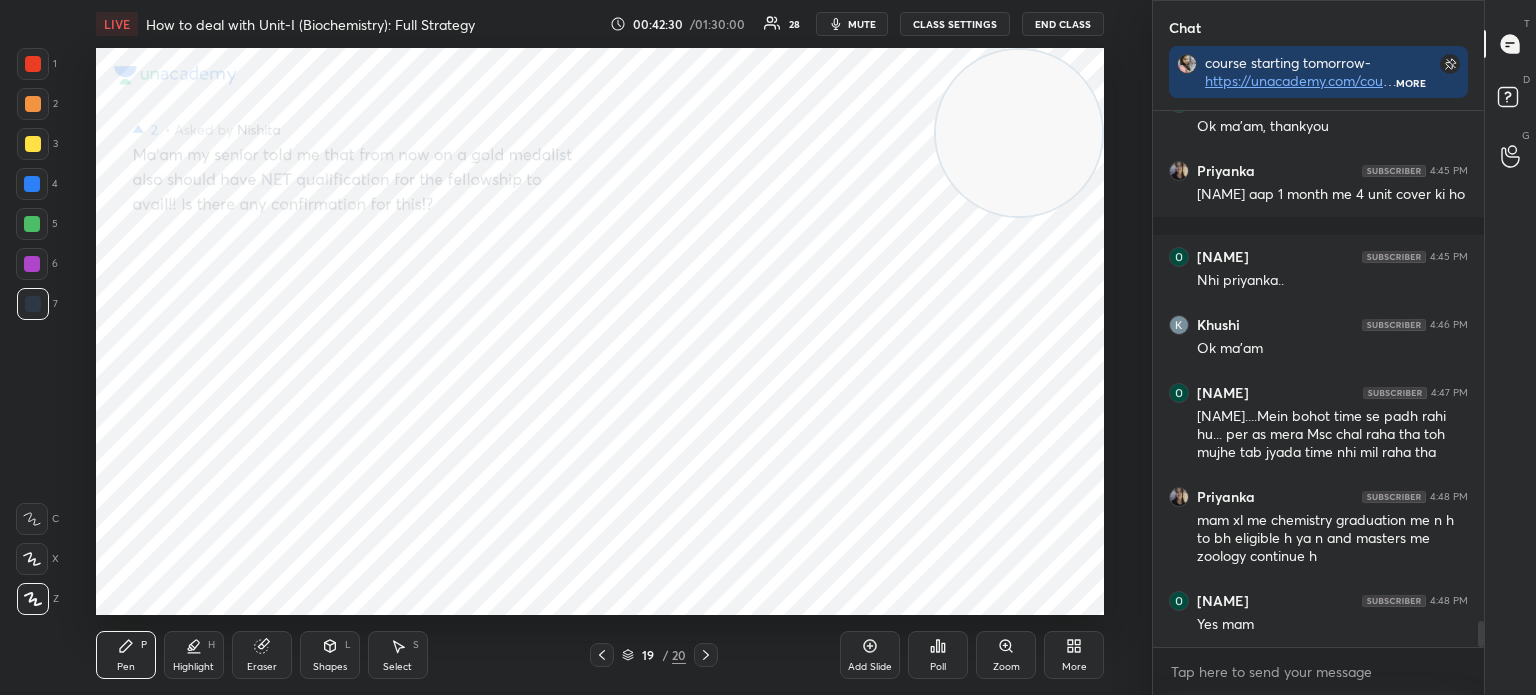 click 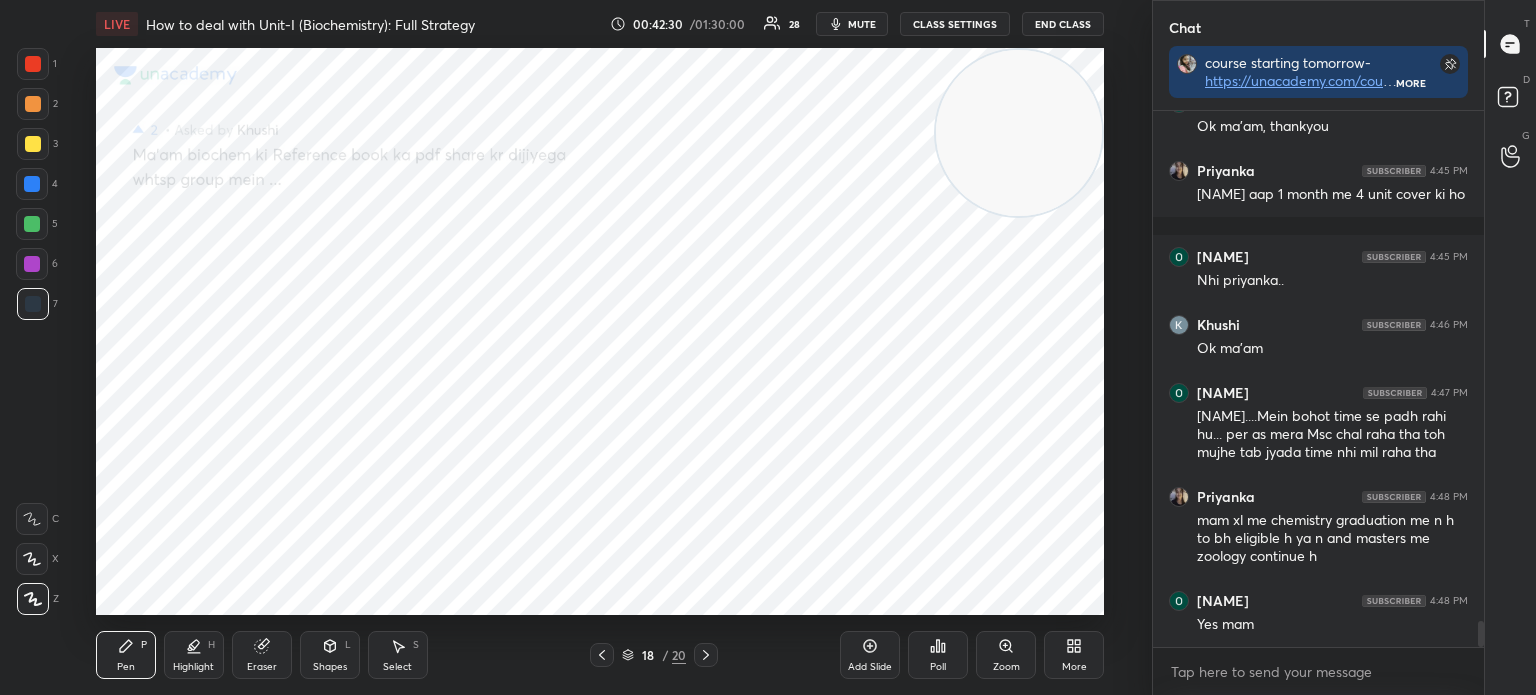click 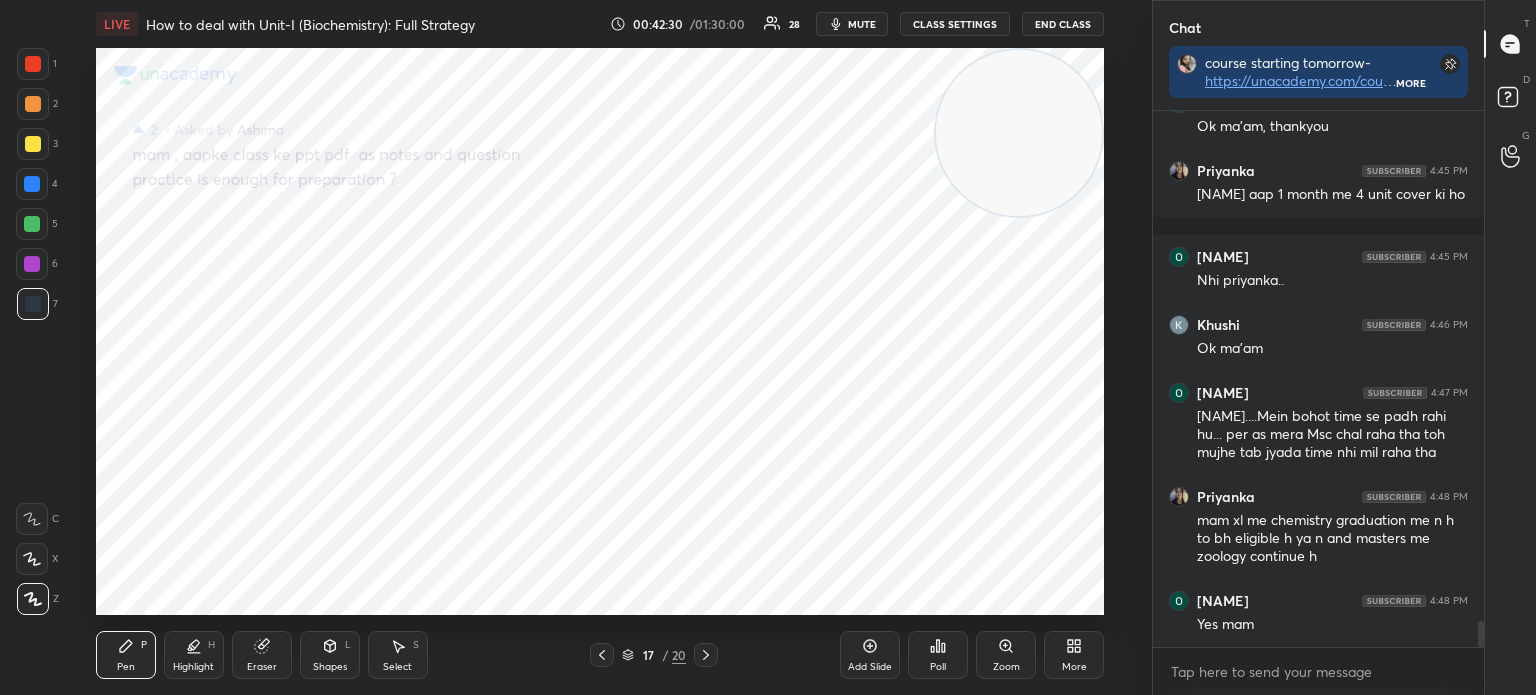 click 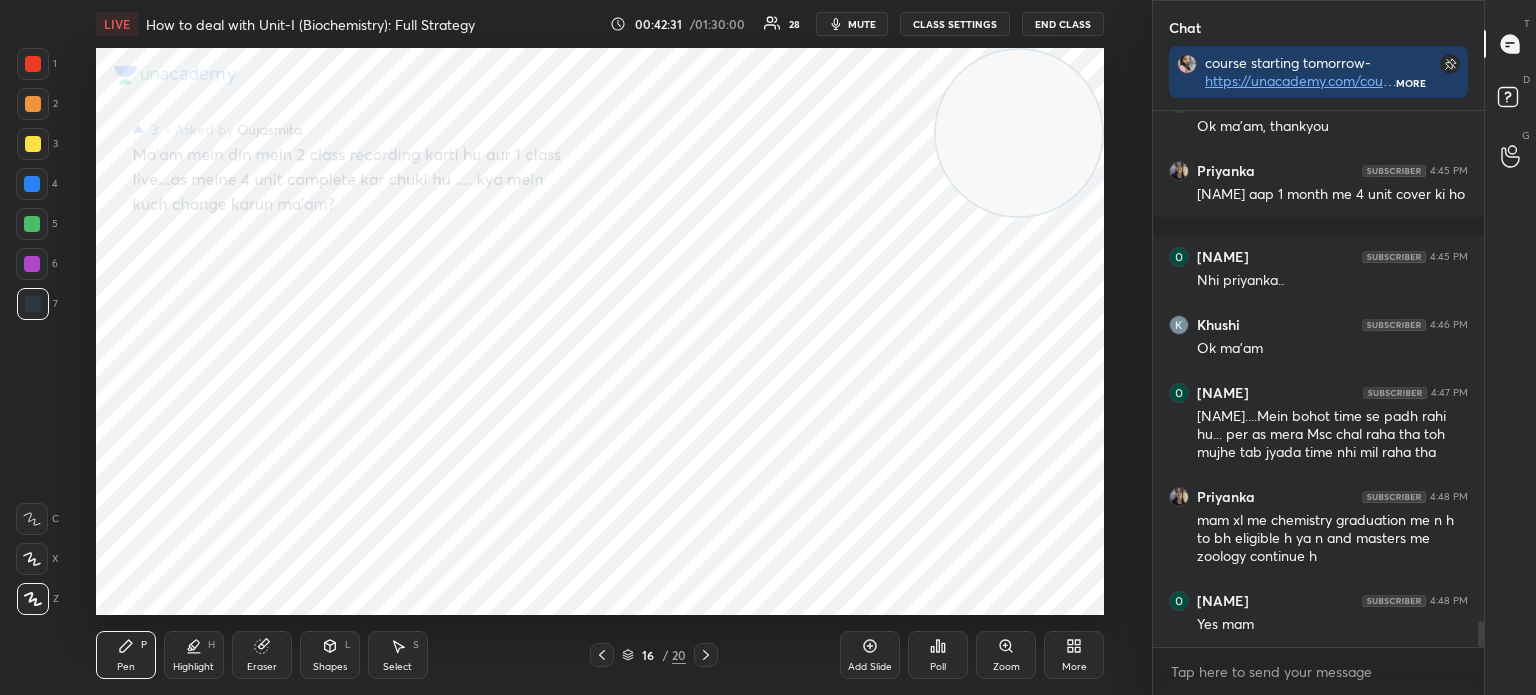 click 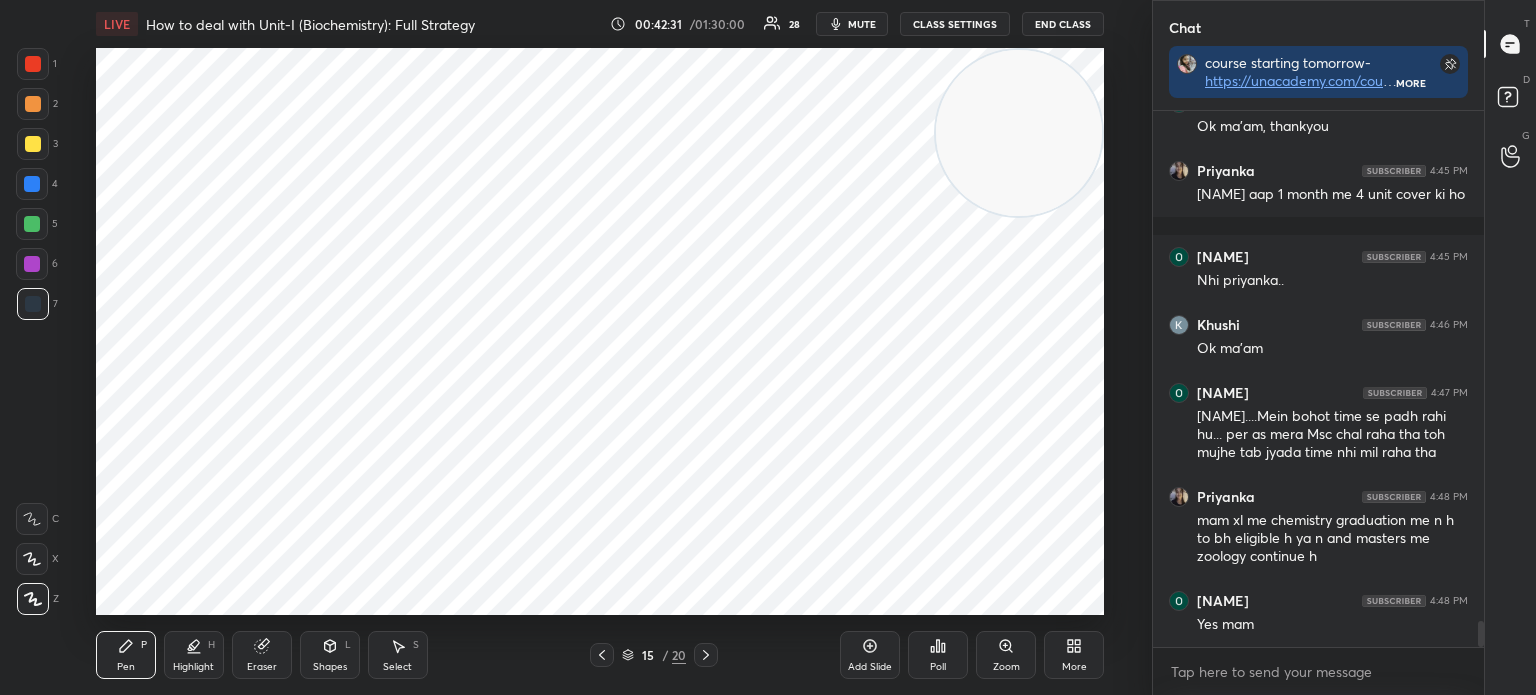 click 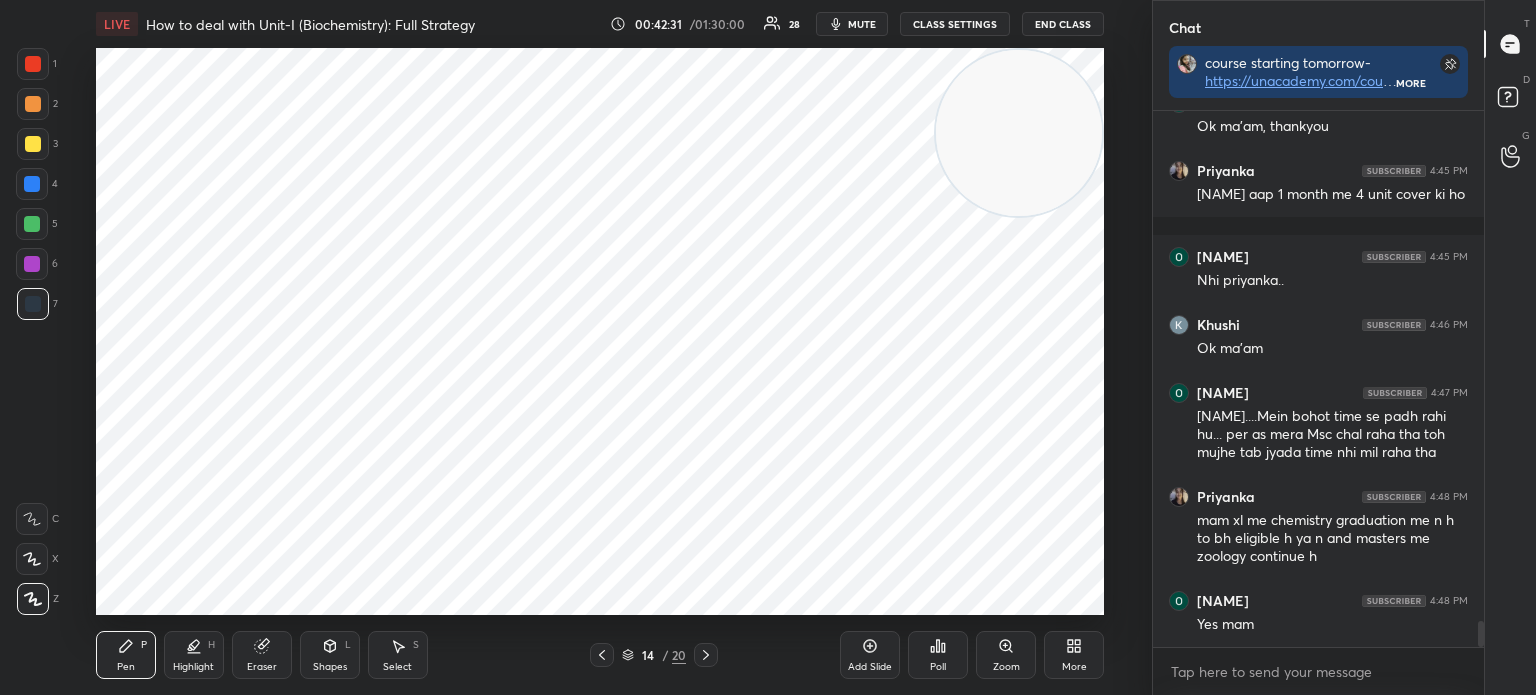click at bounding box center [602, 655] 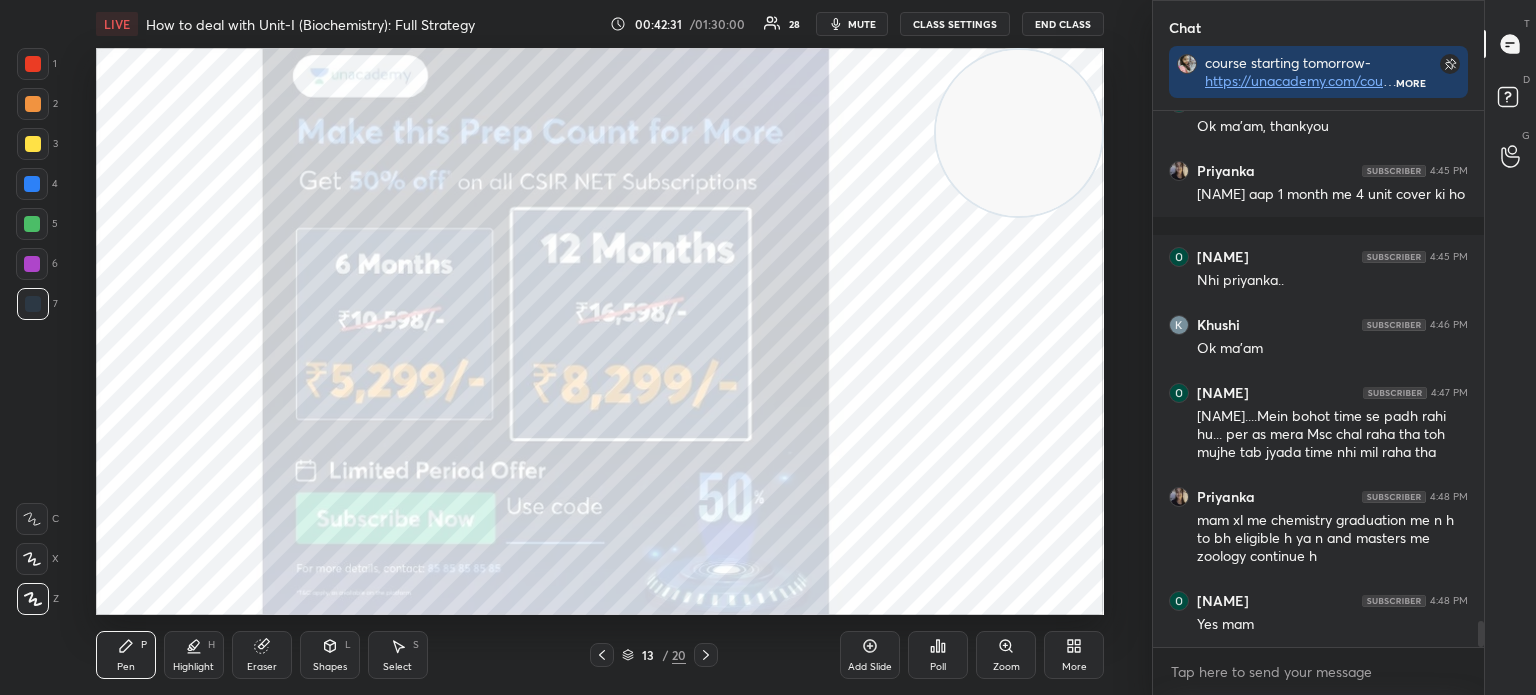 click 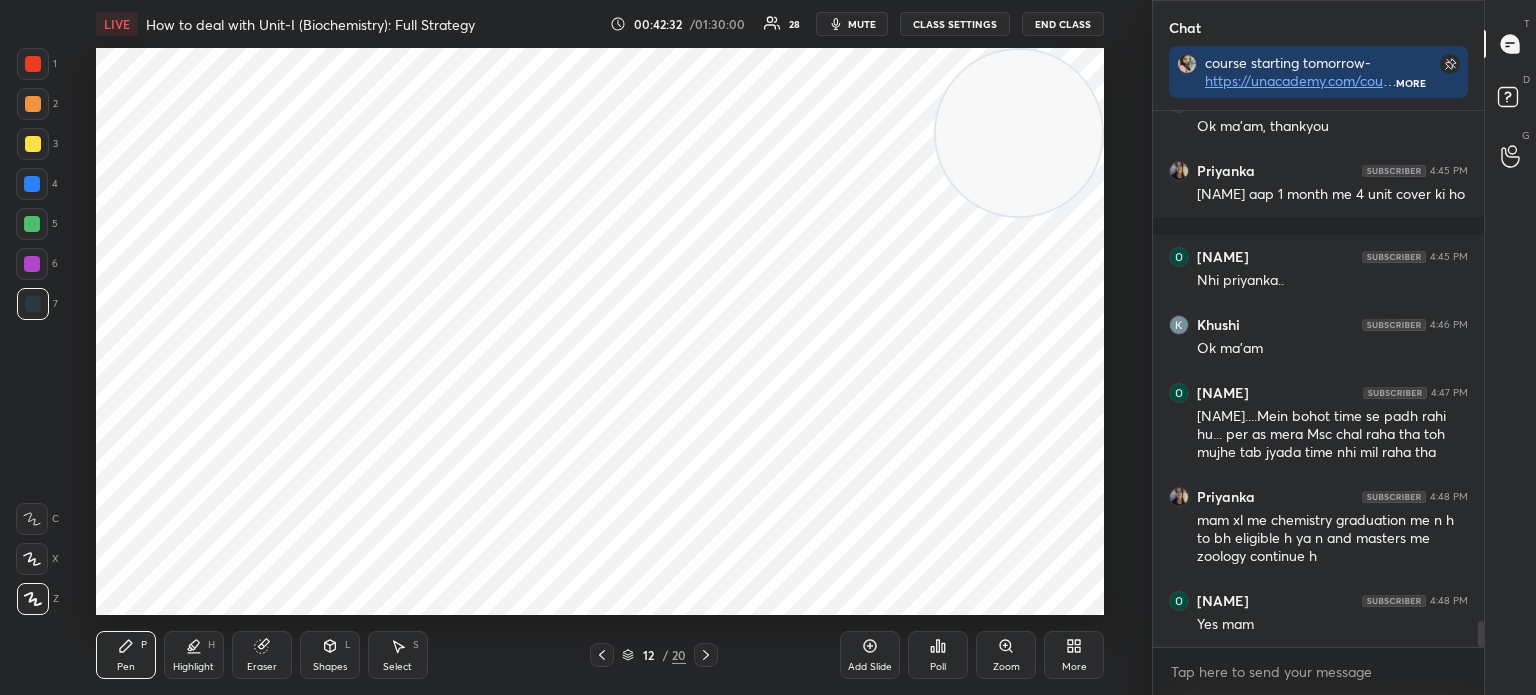 click 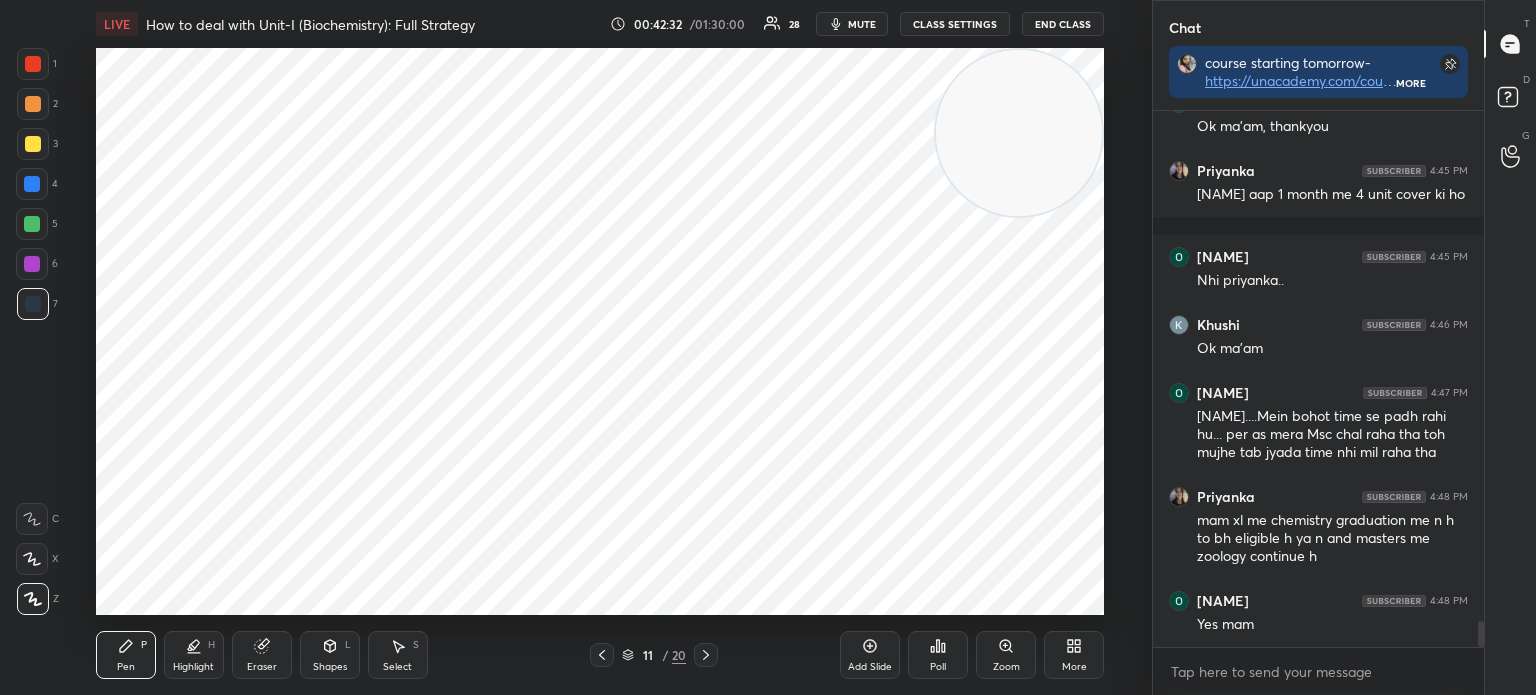 click 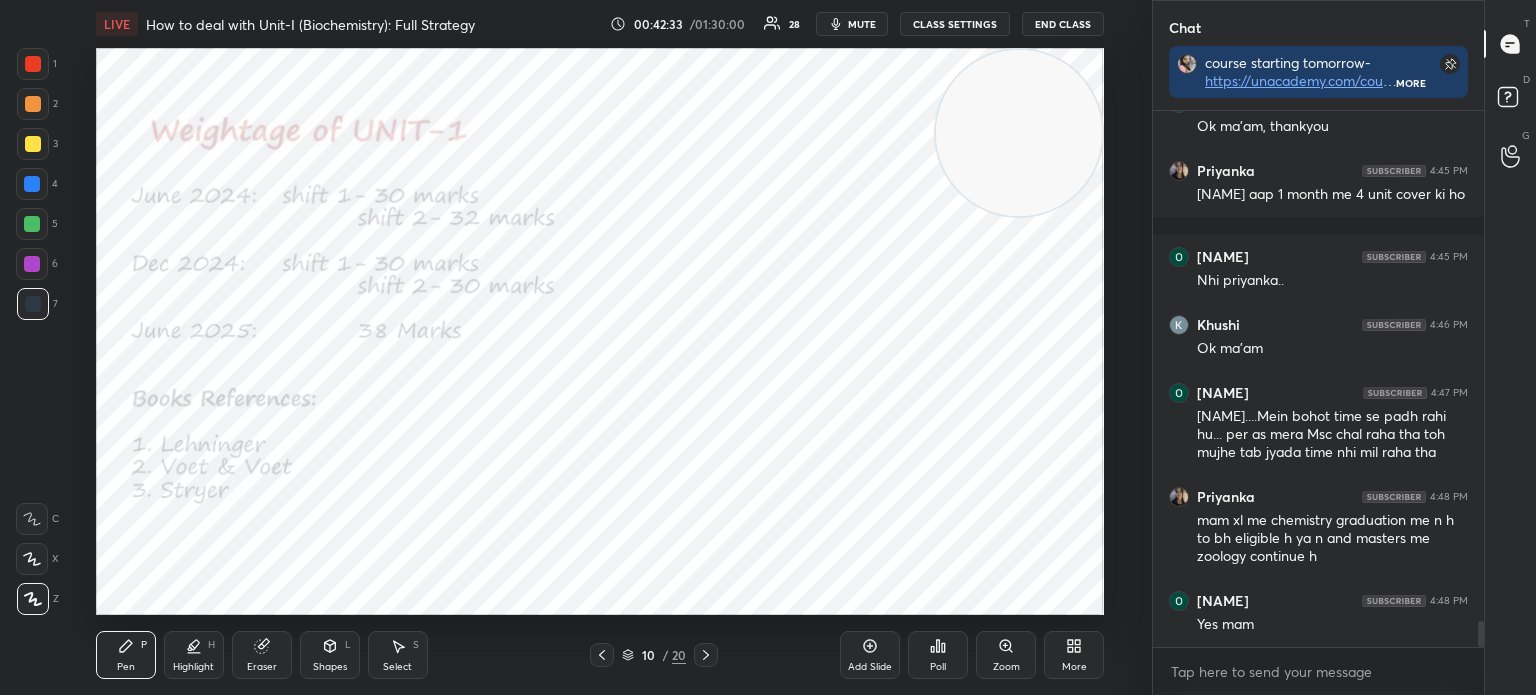 click 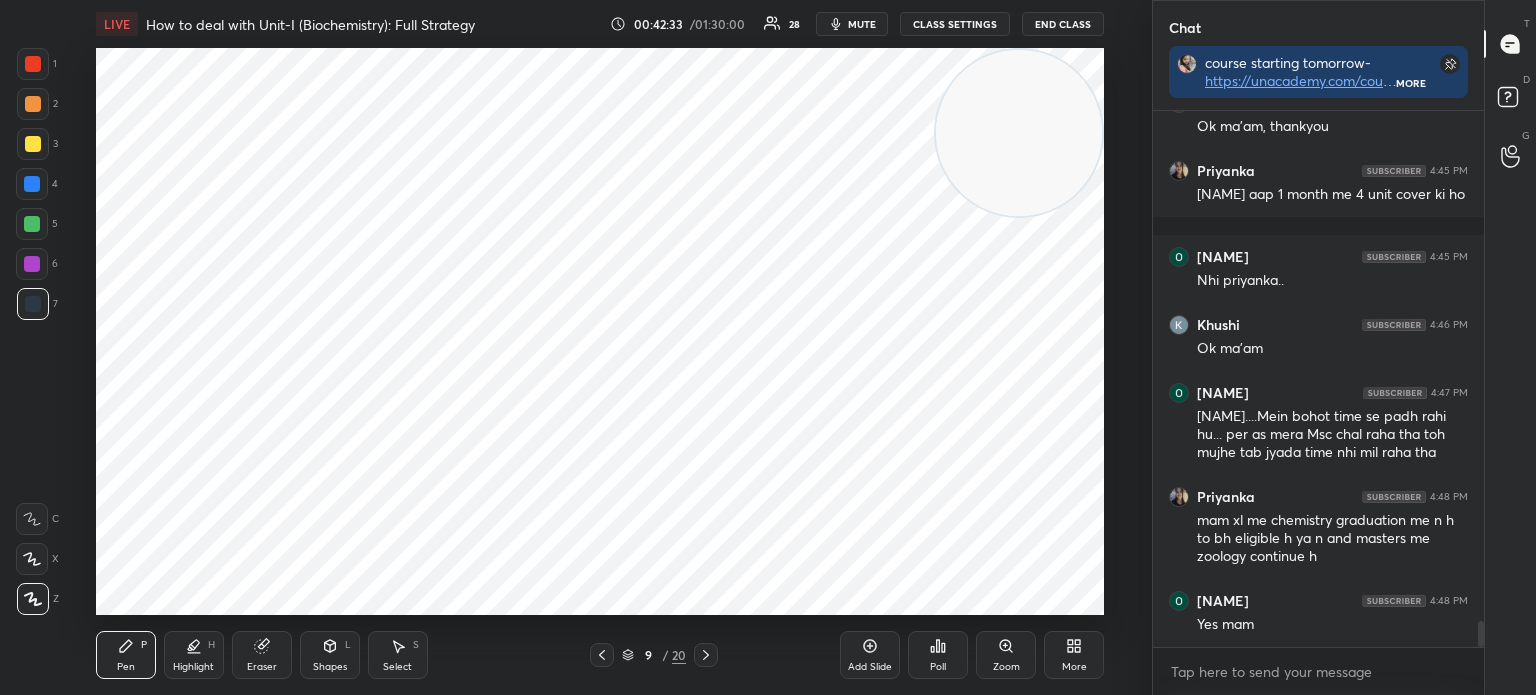 click 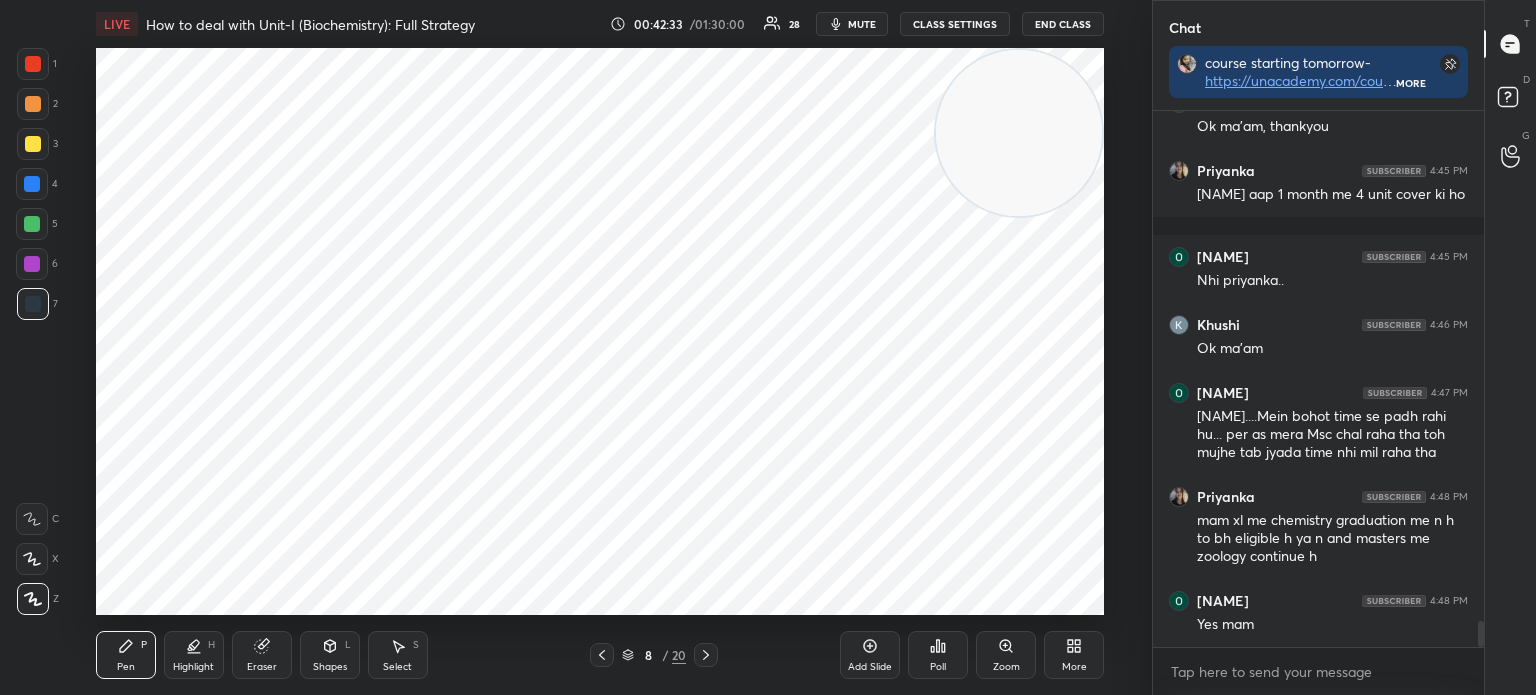 click 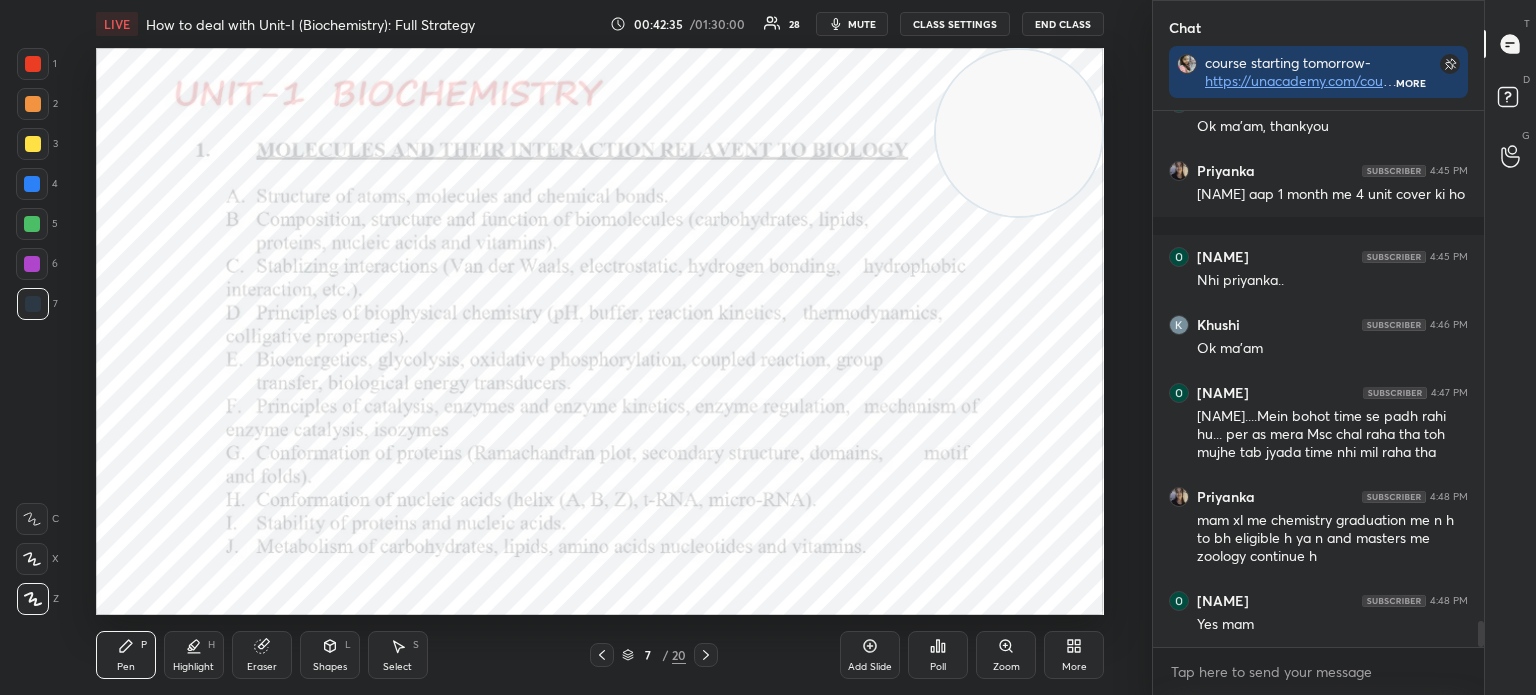 click 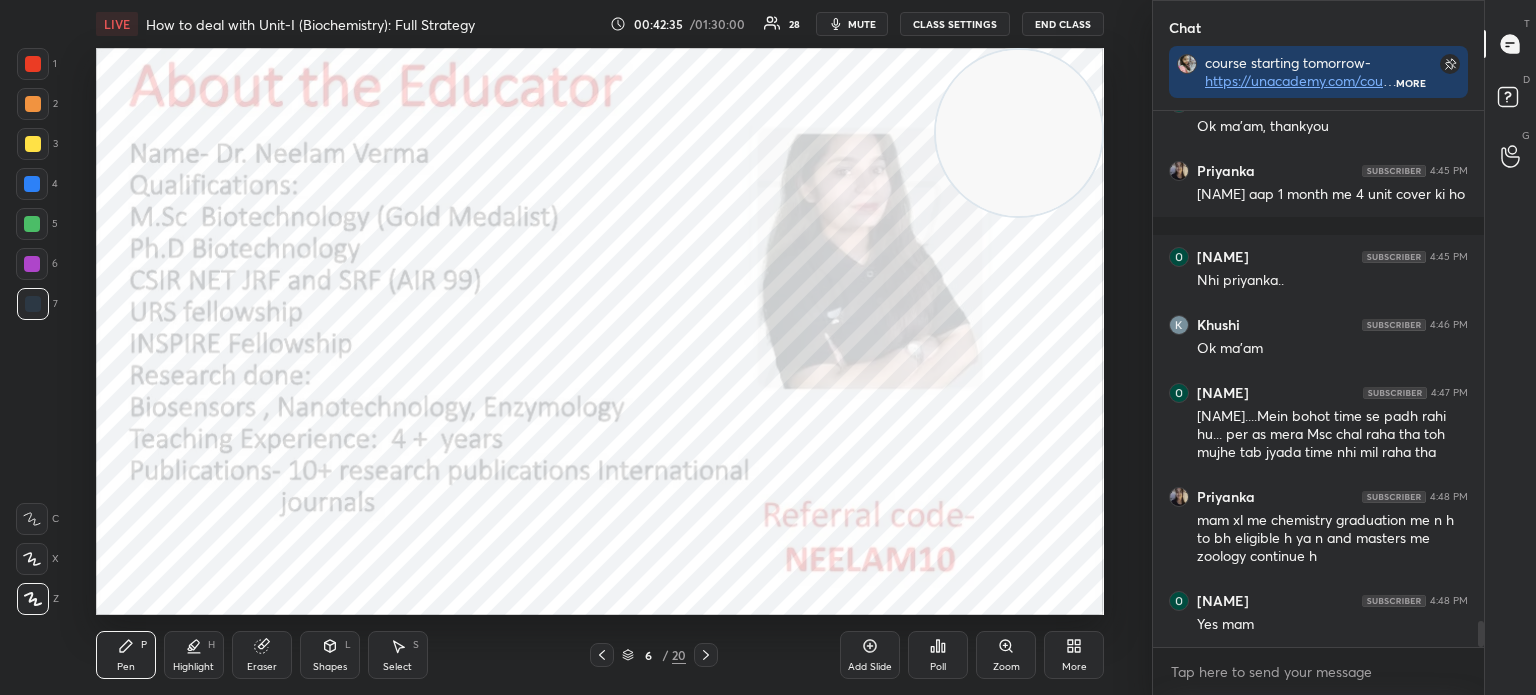 click 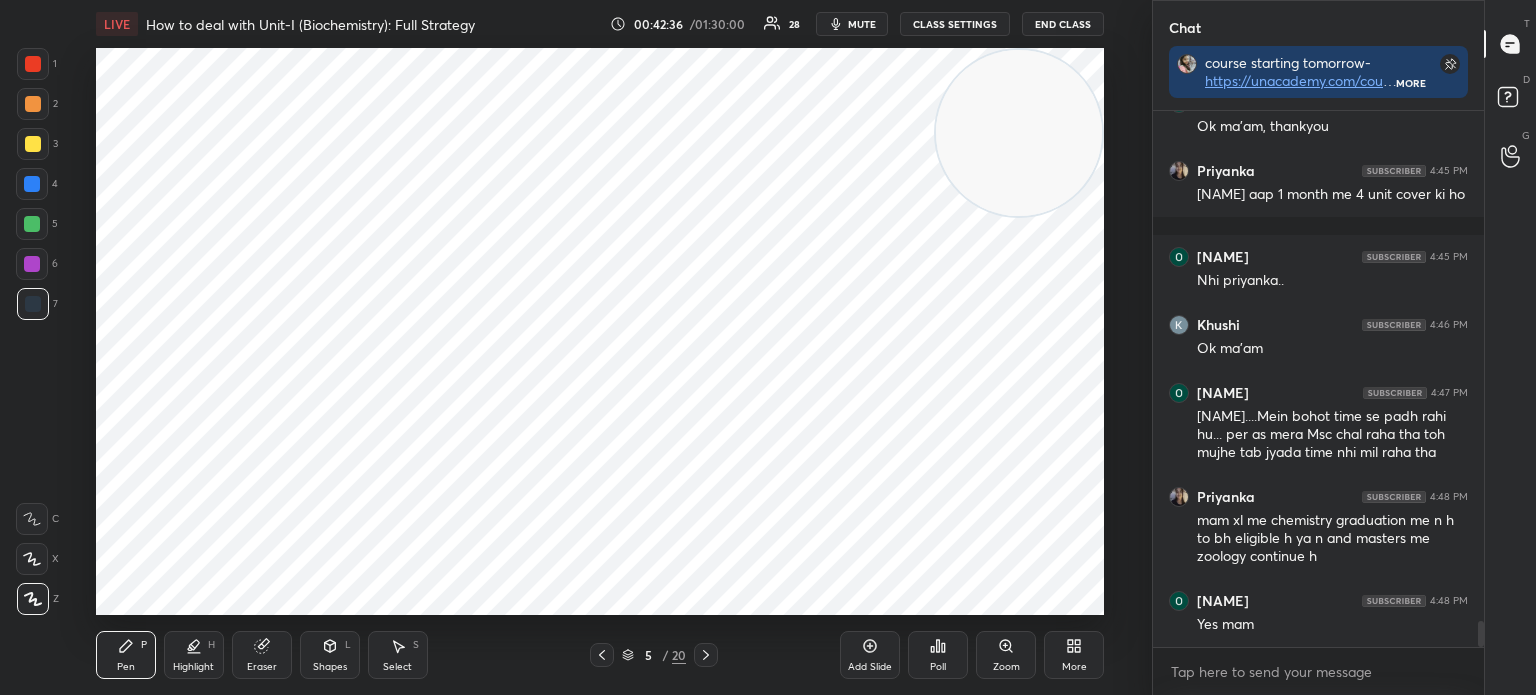 click at bounding box center (602, 655) 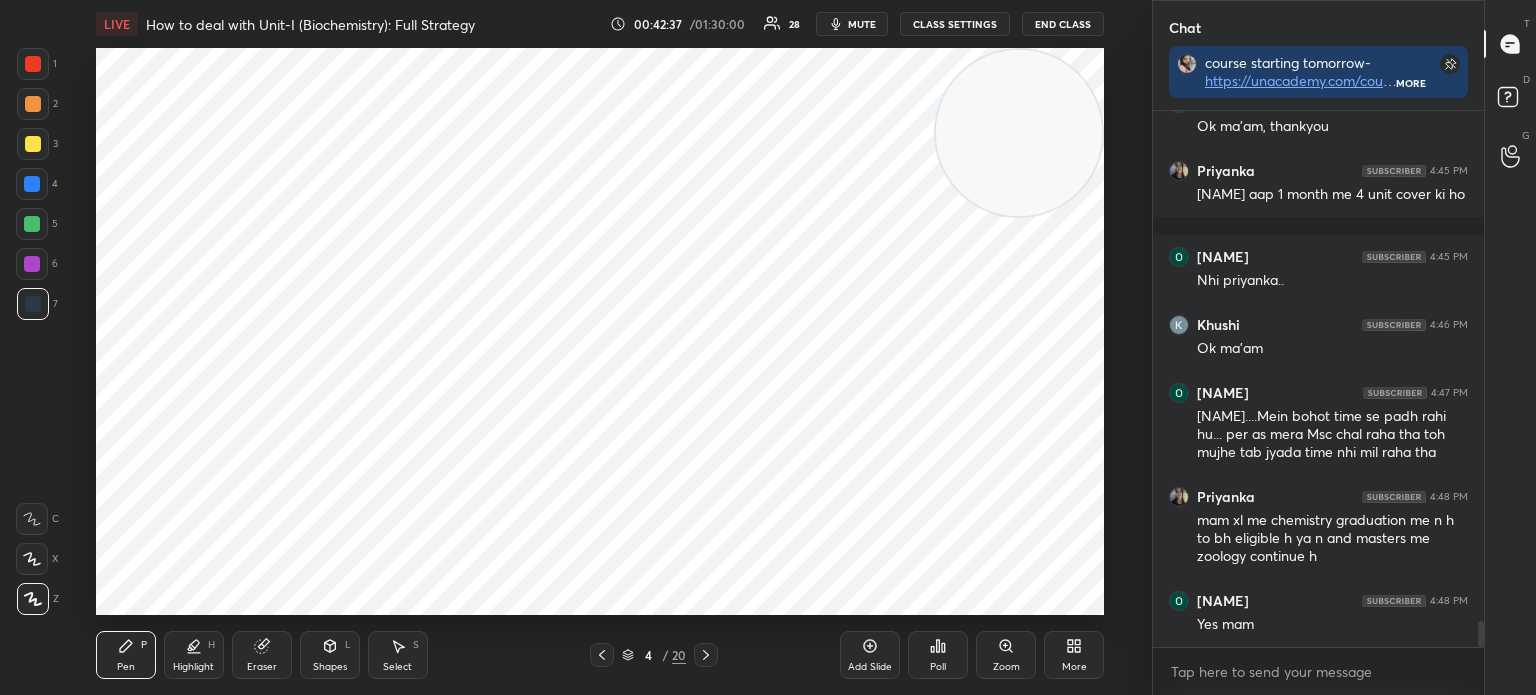click at bounding box center (602, 655) 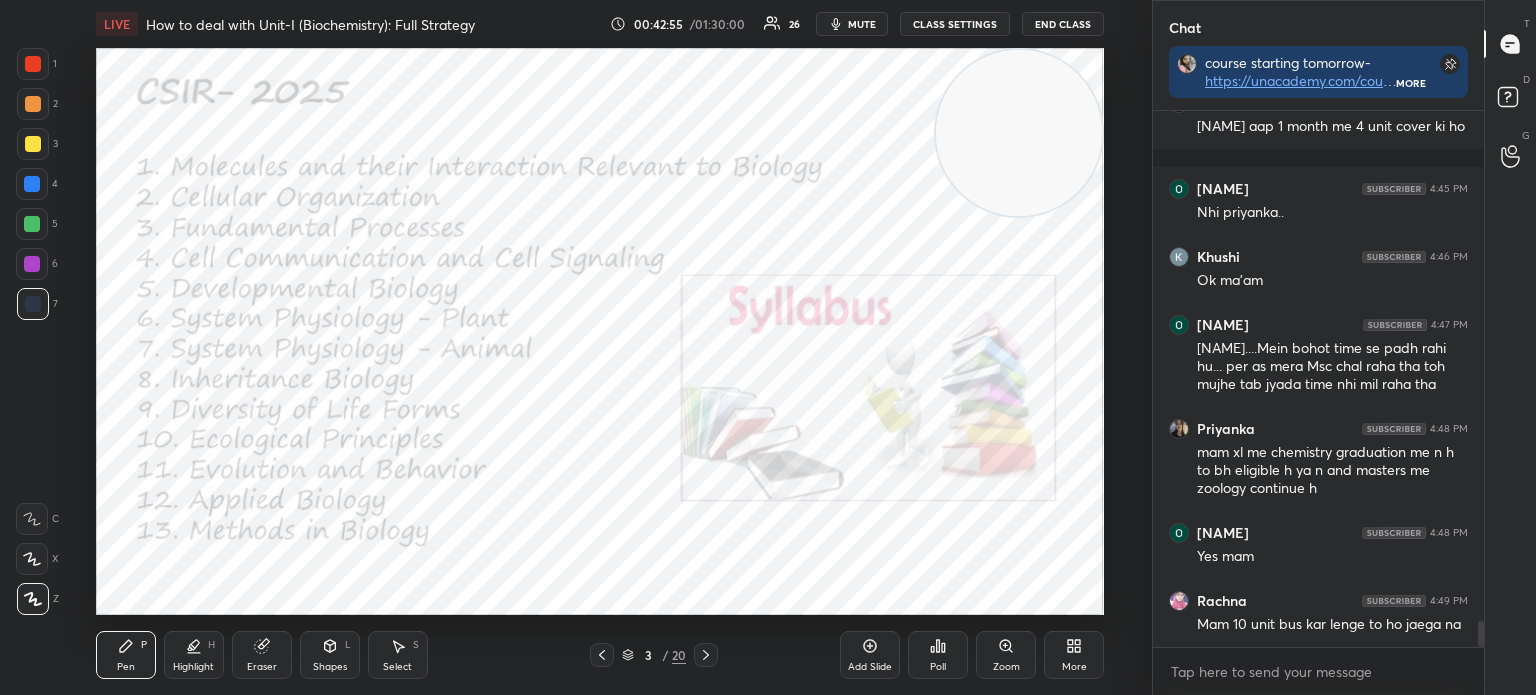 scroll, scrollTop: 10590, scrollLeft: 0, axis: vertical 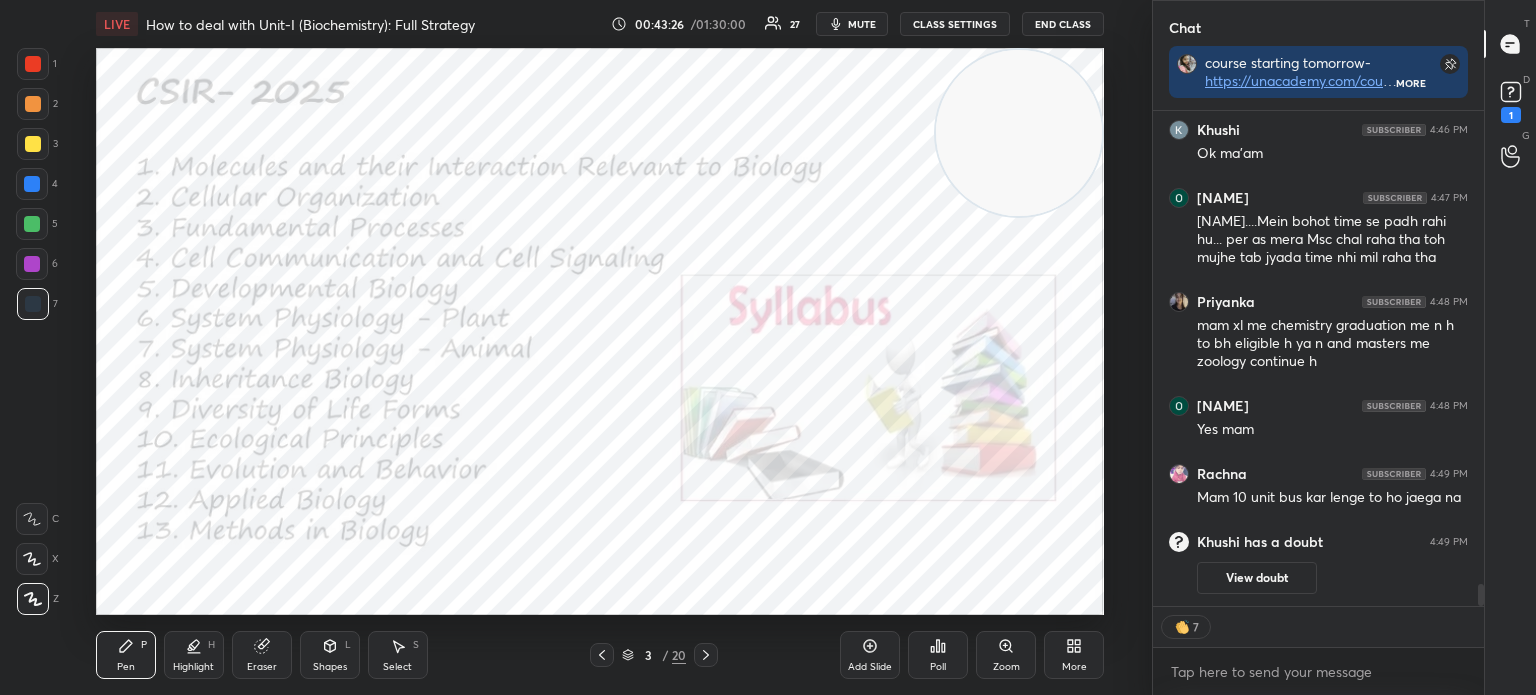 click on "Eraser" at bounding box center [262, 655] 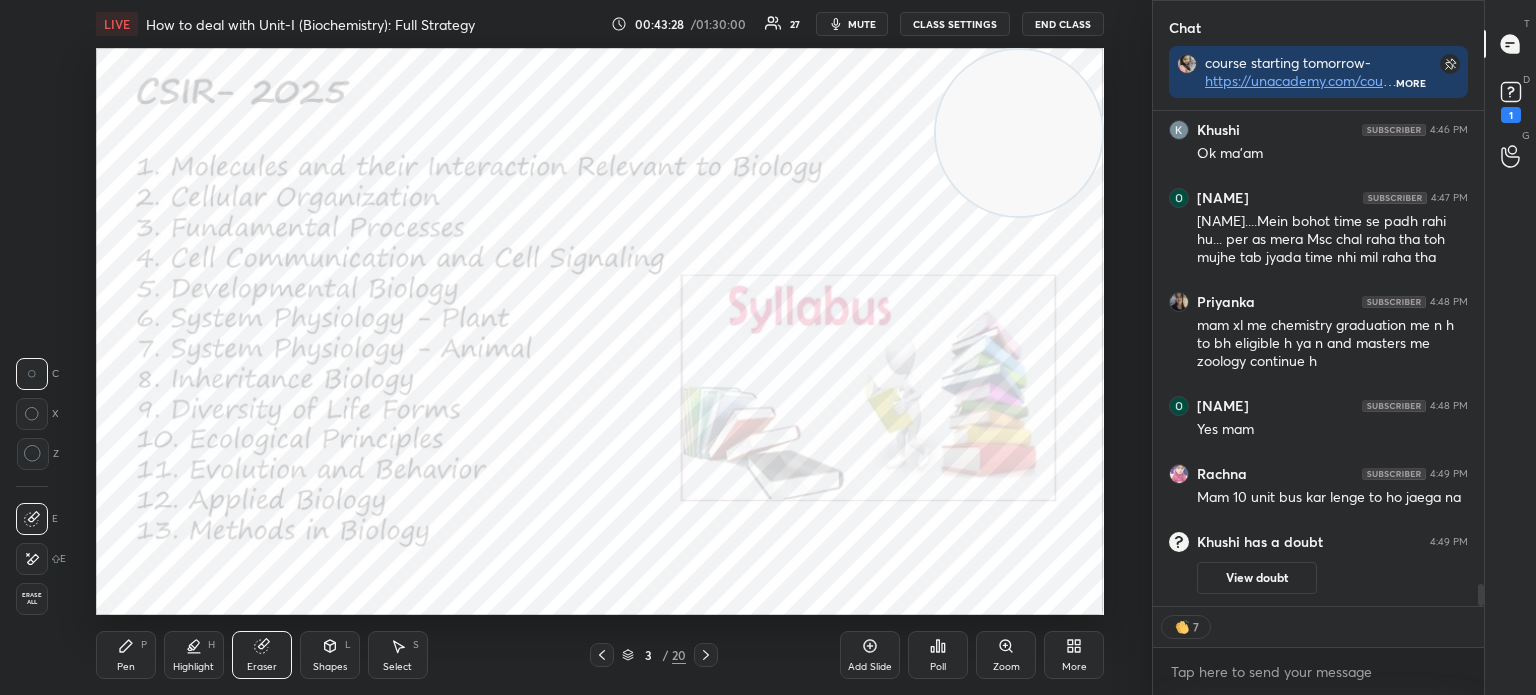 click at bounding box center [32, 559] 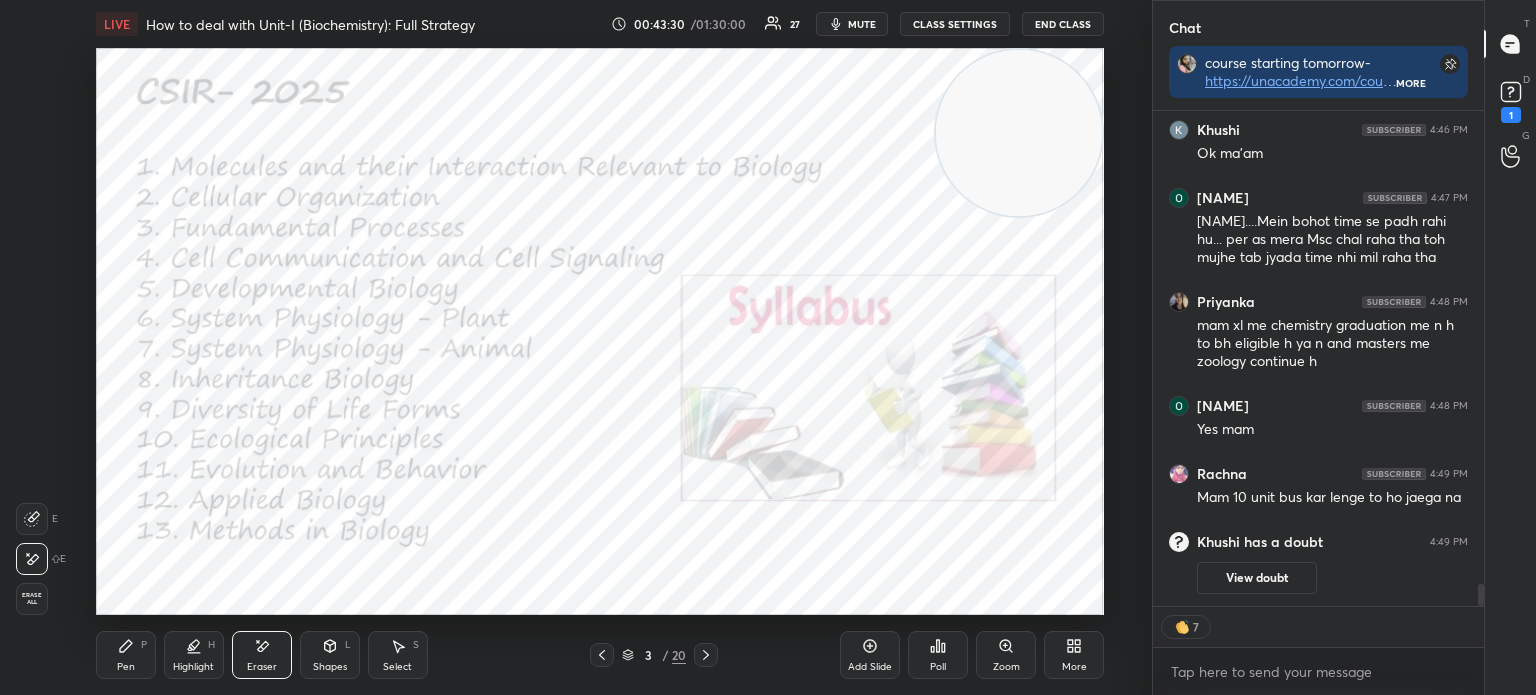 scroll, scrollTop: 5, scrollLeft: 6, axis: both 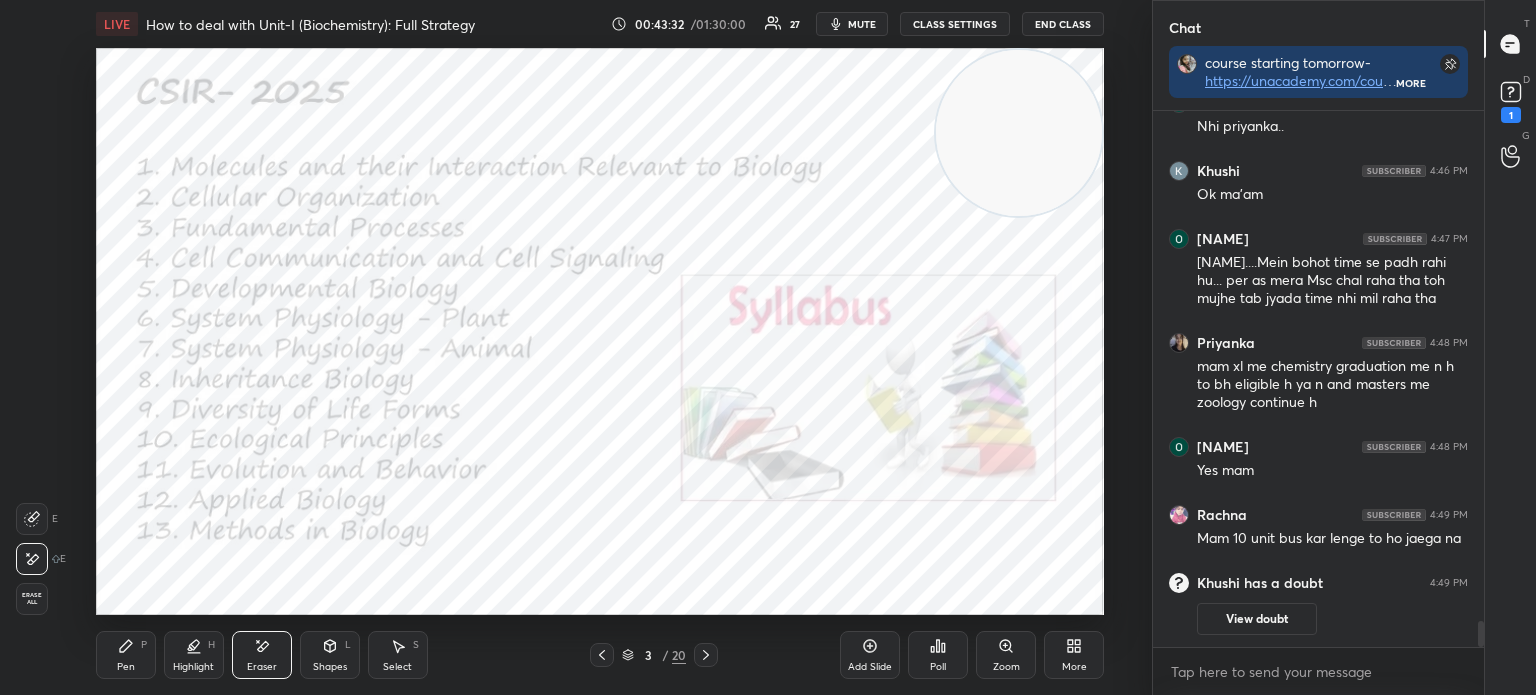 click on "Pen" at bounding box center (126, 667) 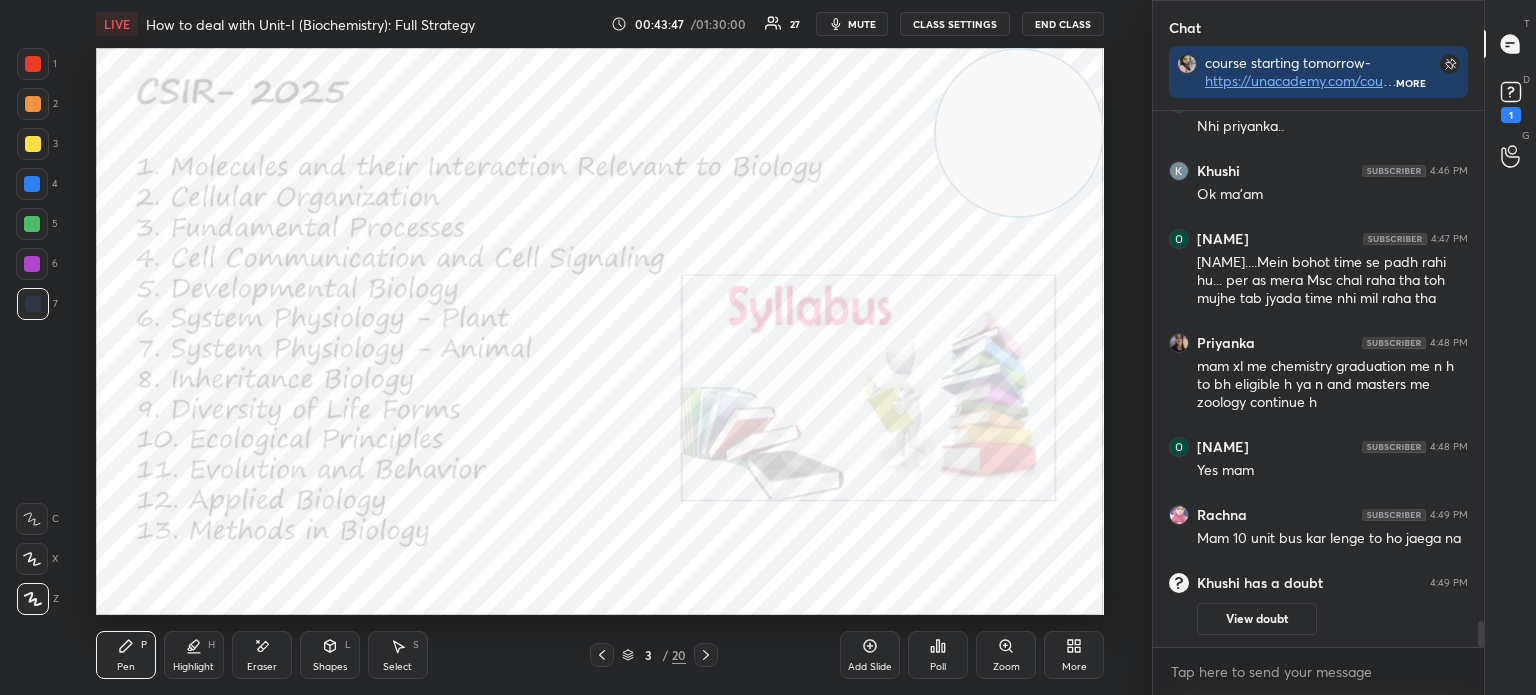 click 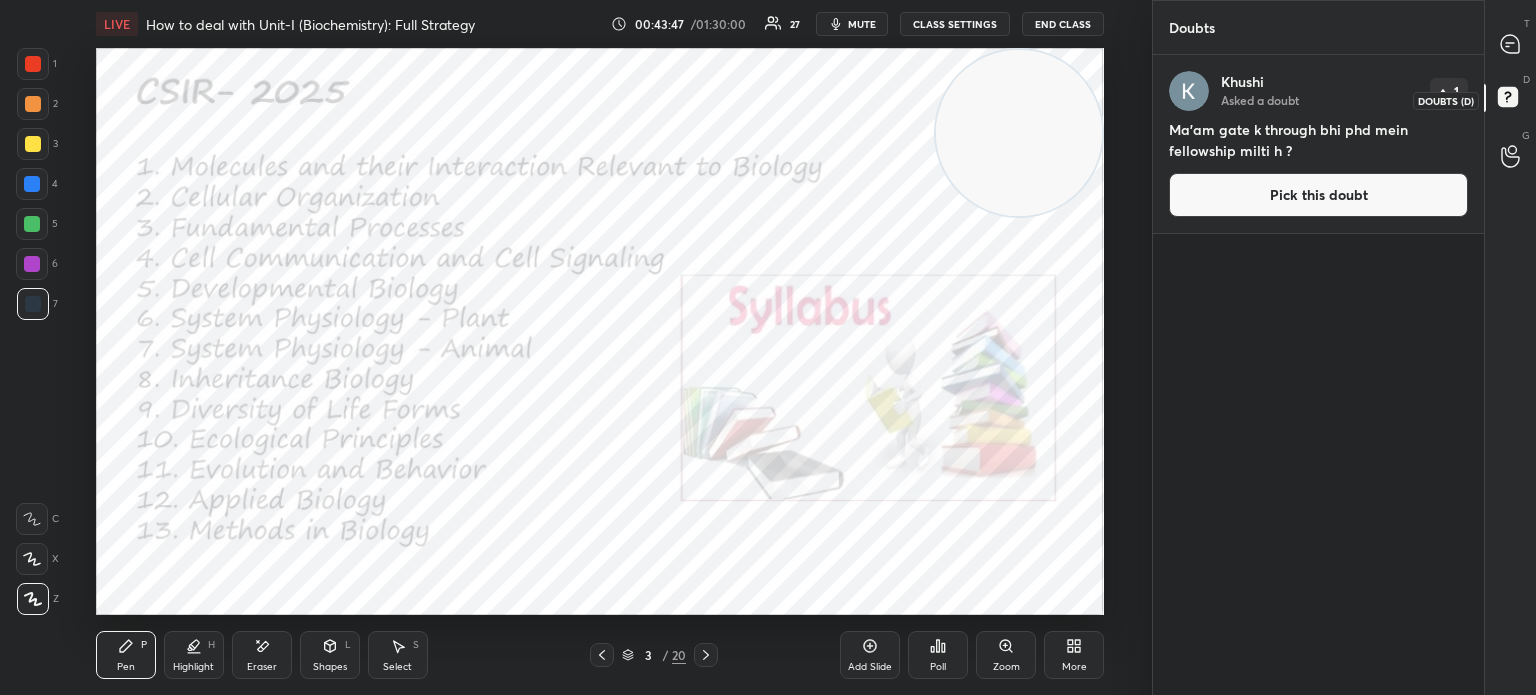 scroll, scrollTop: 5, scrollLeft: 6, axis: both 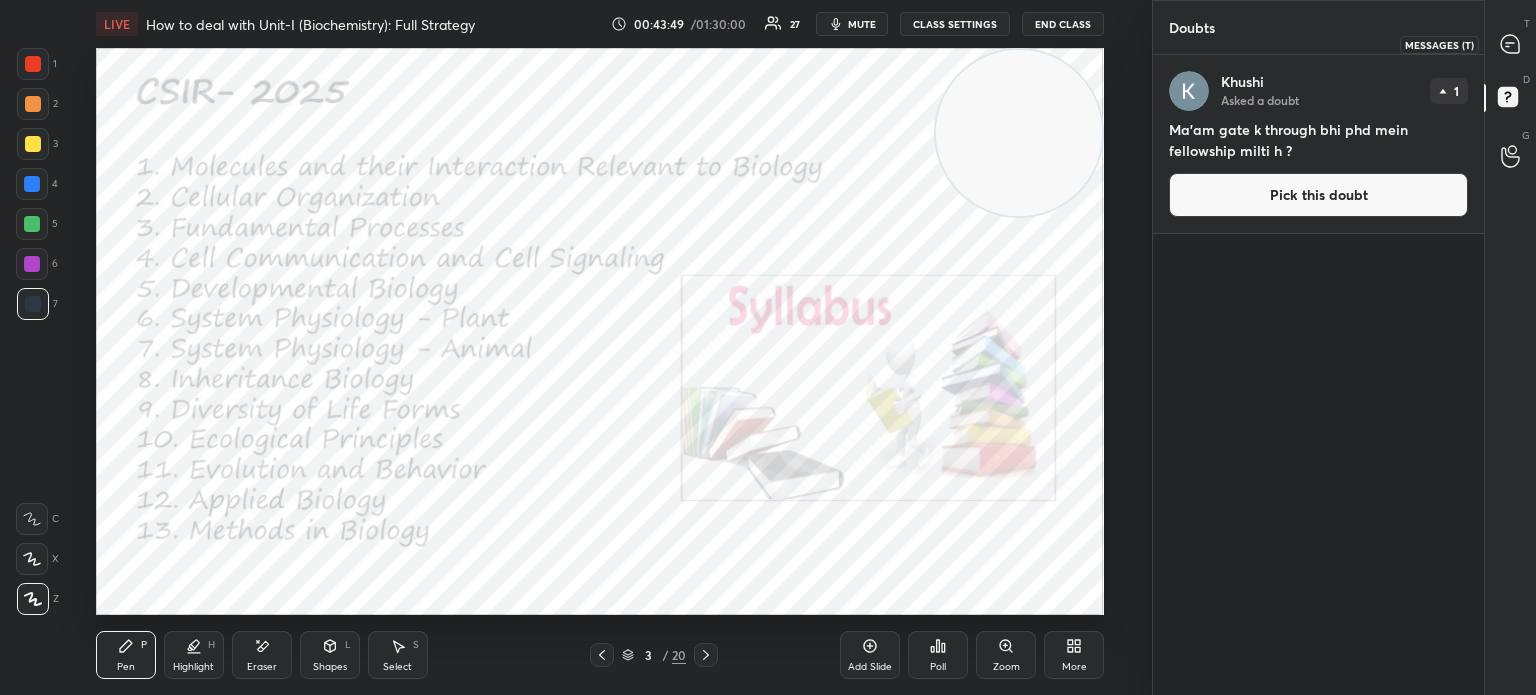 click 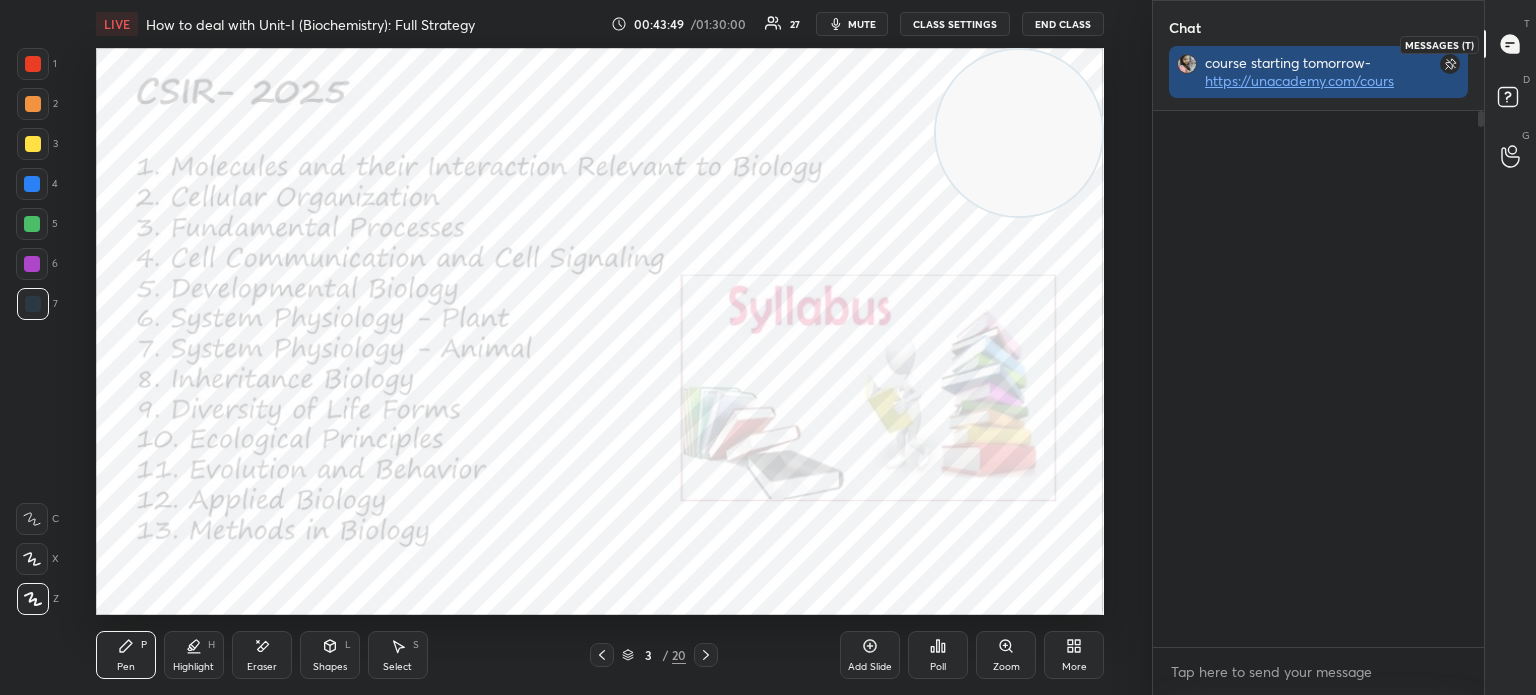 scroll, scrollTop: 578, scrollLeft: 325, axis: both 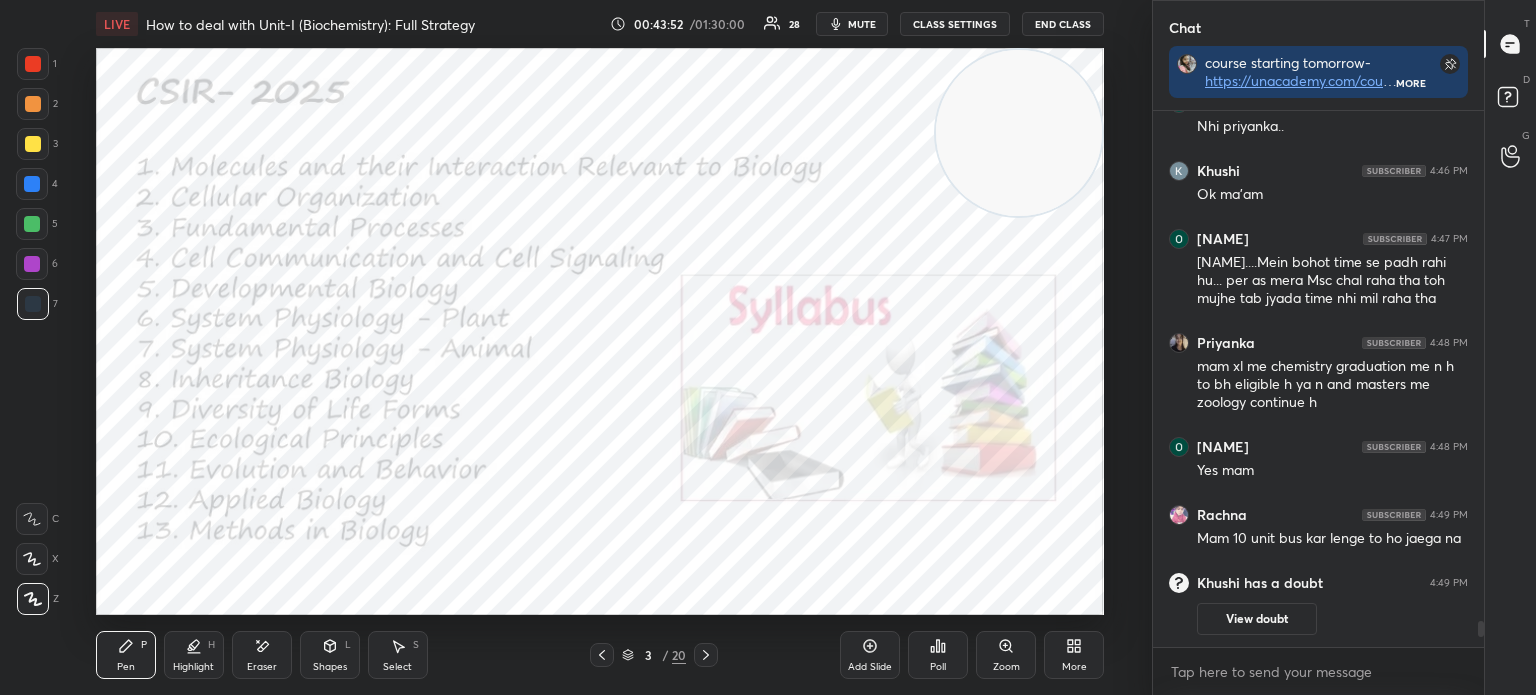 click 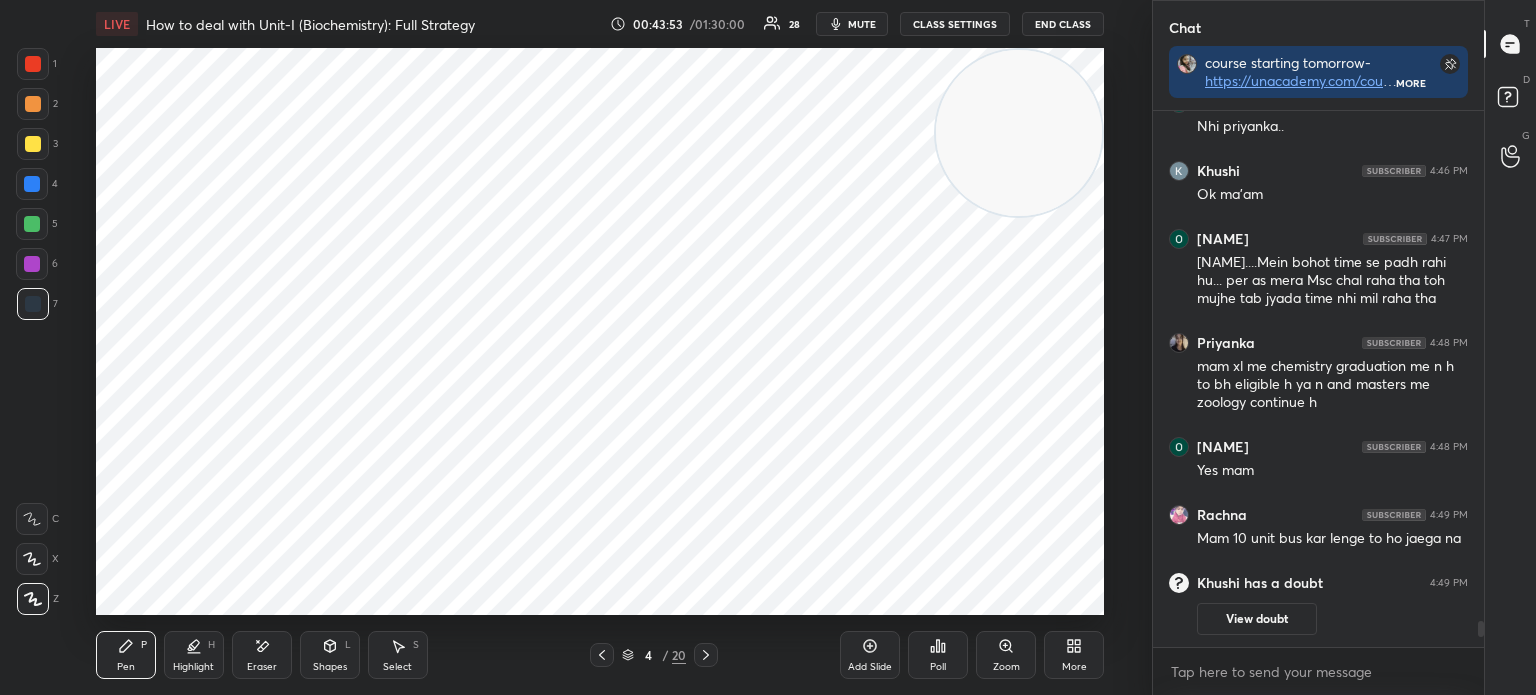 click 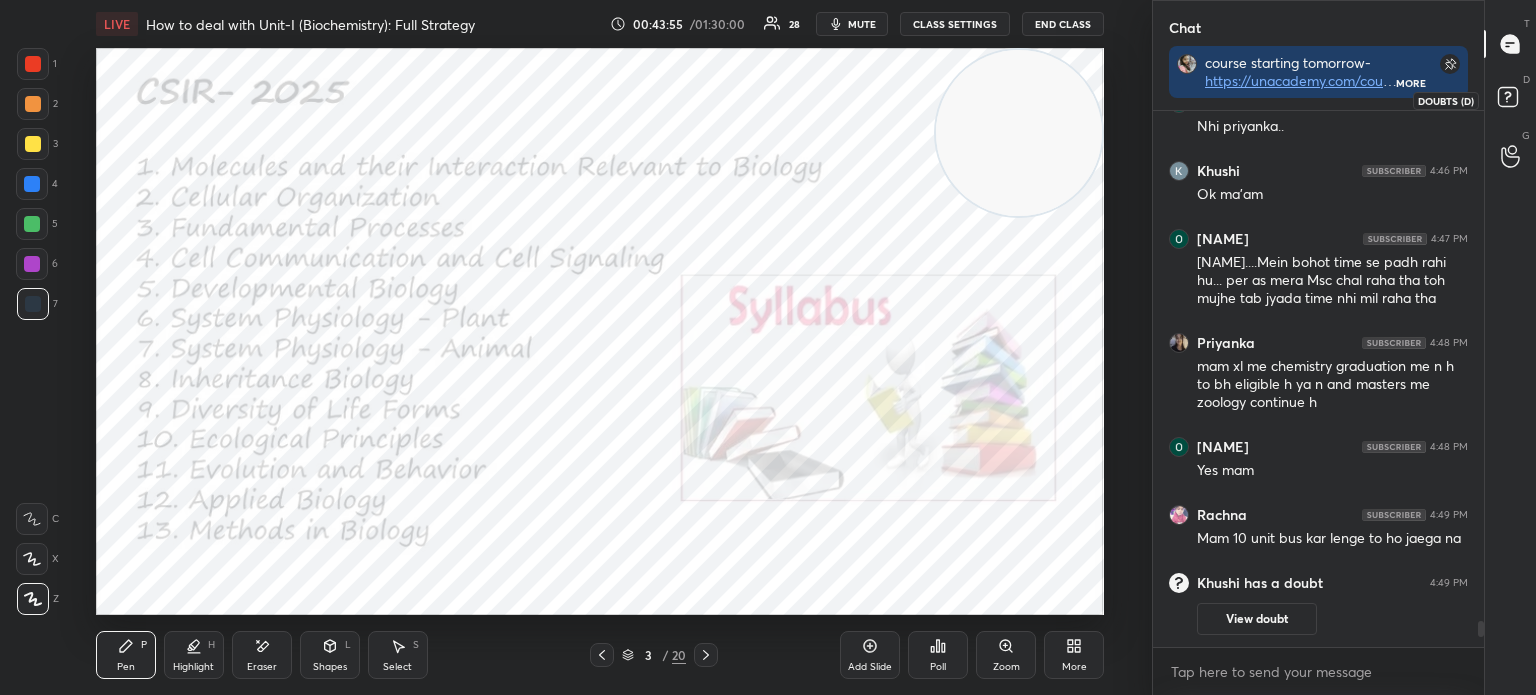 click 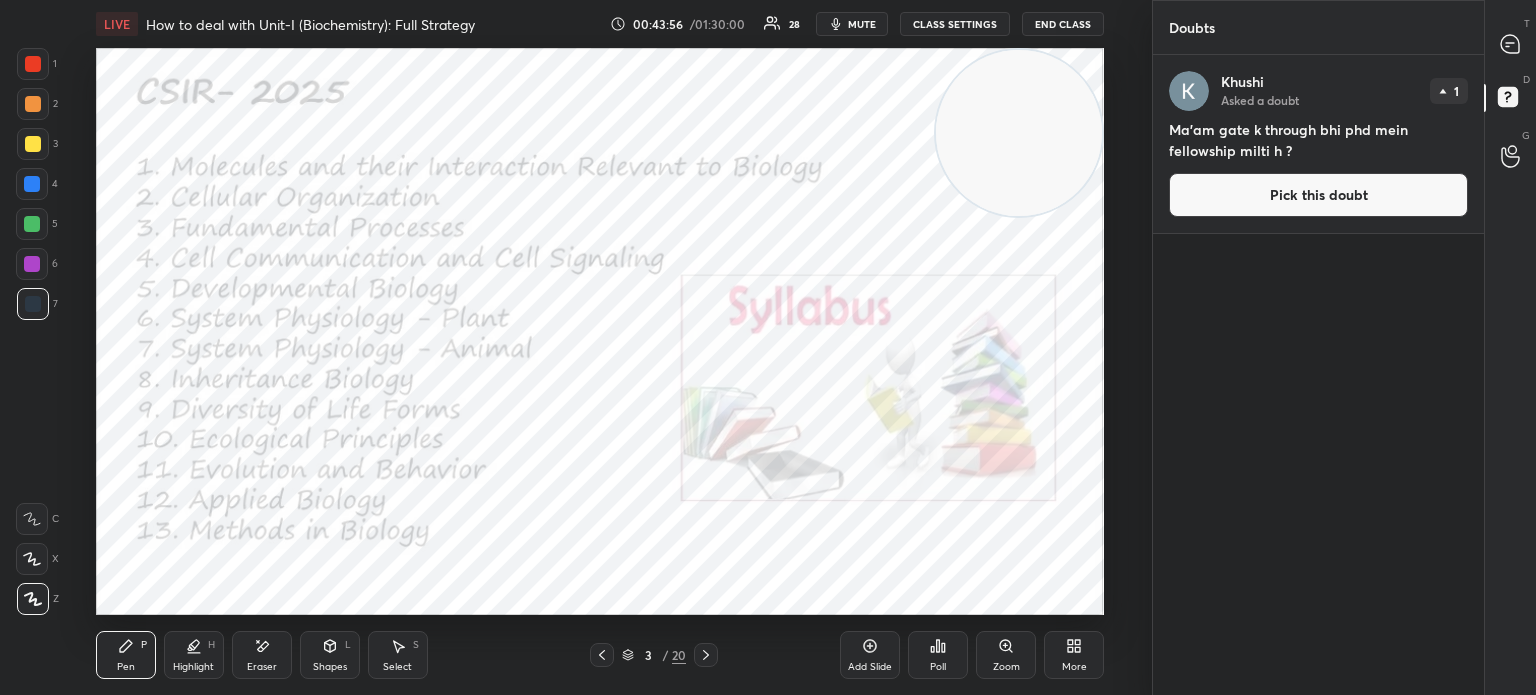 click on "Pick this doubt" at bounding box center [1318, 195] 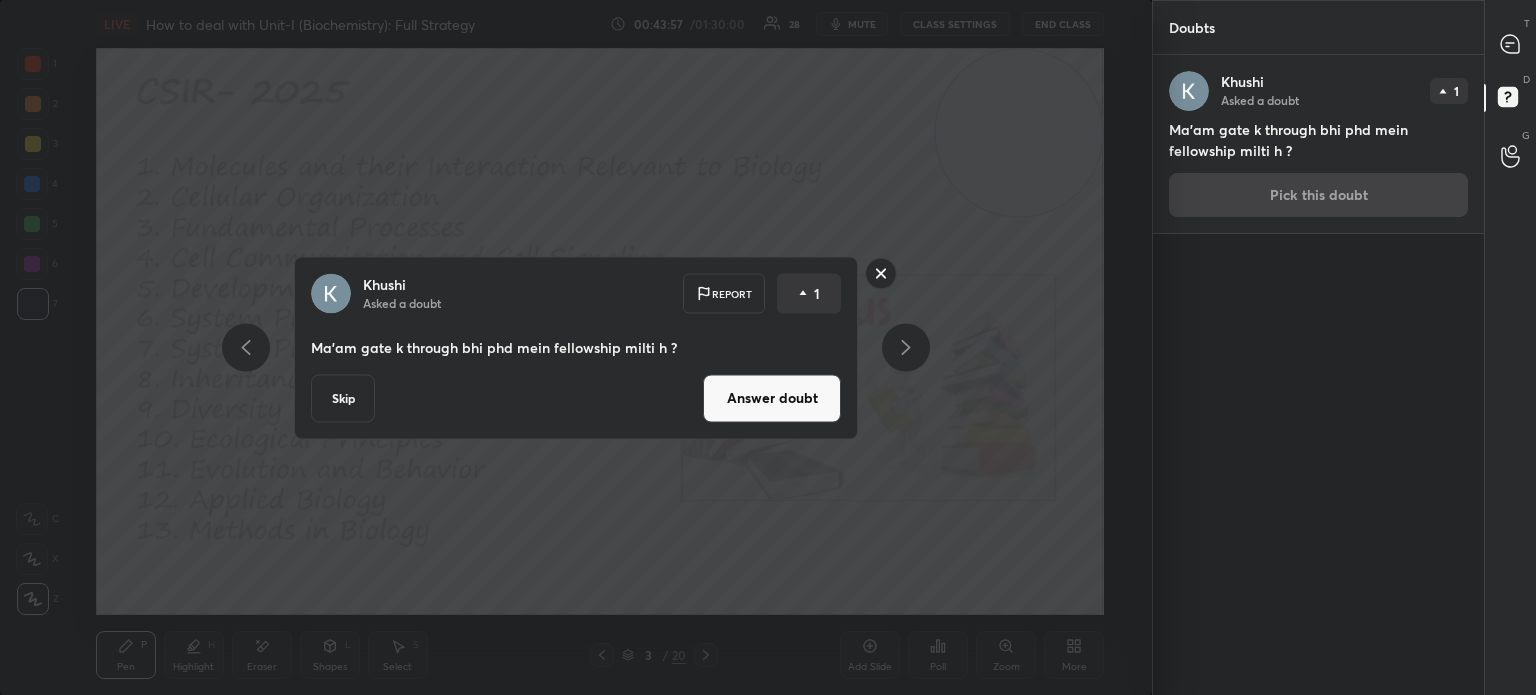 click on "Skip" at bounding box center (343, 398) 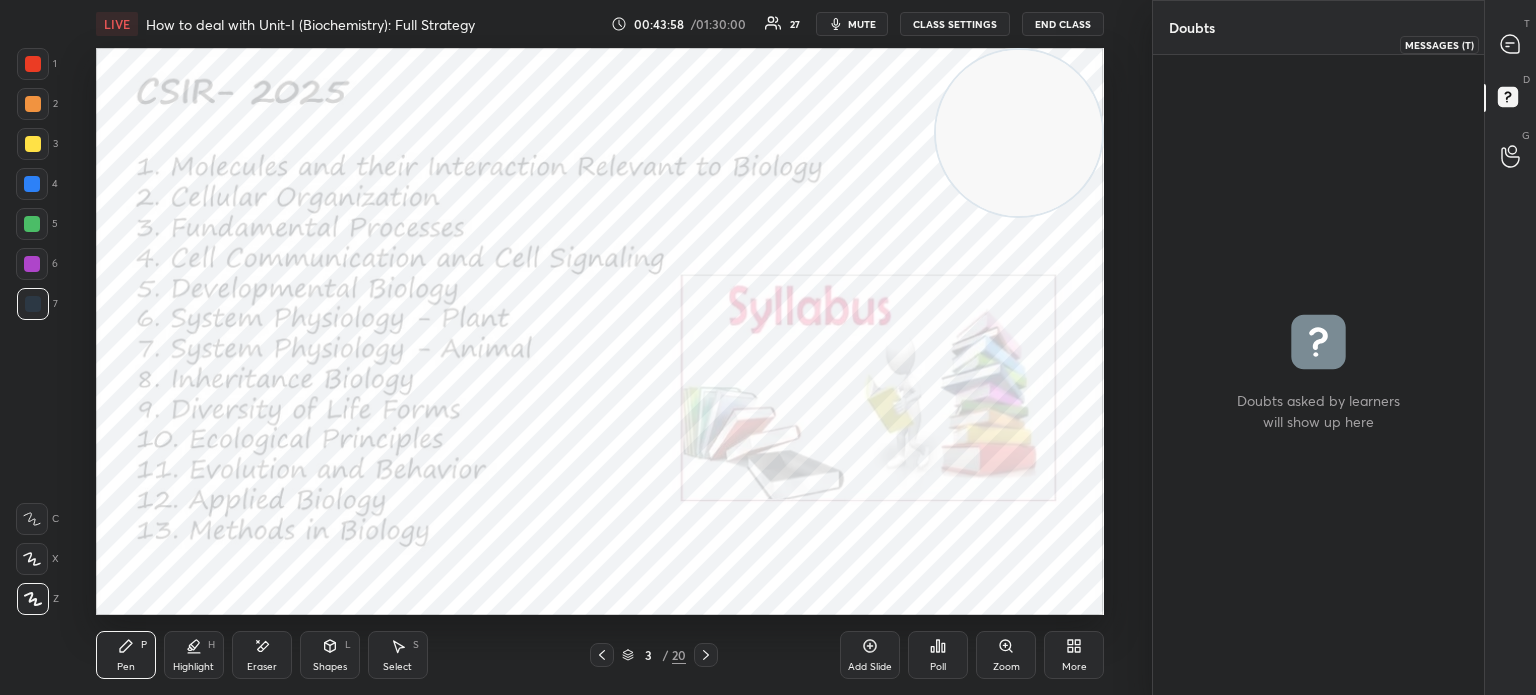 click 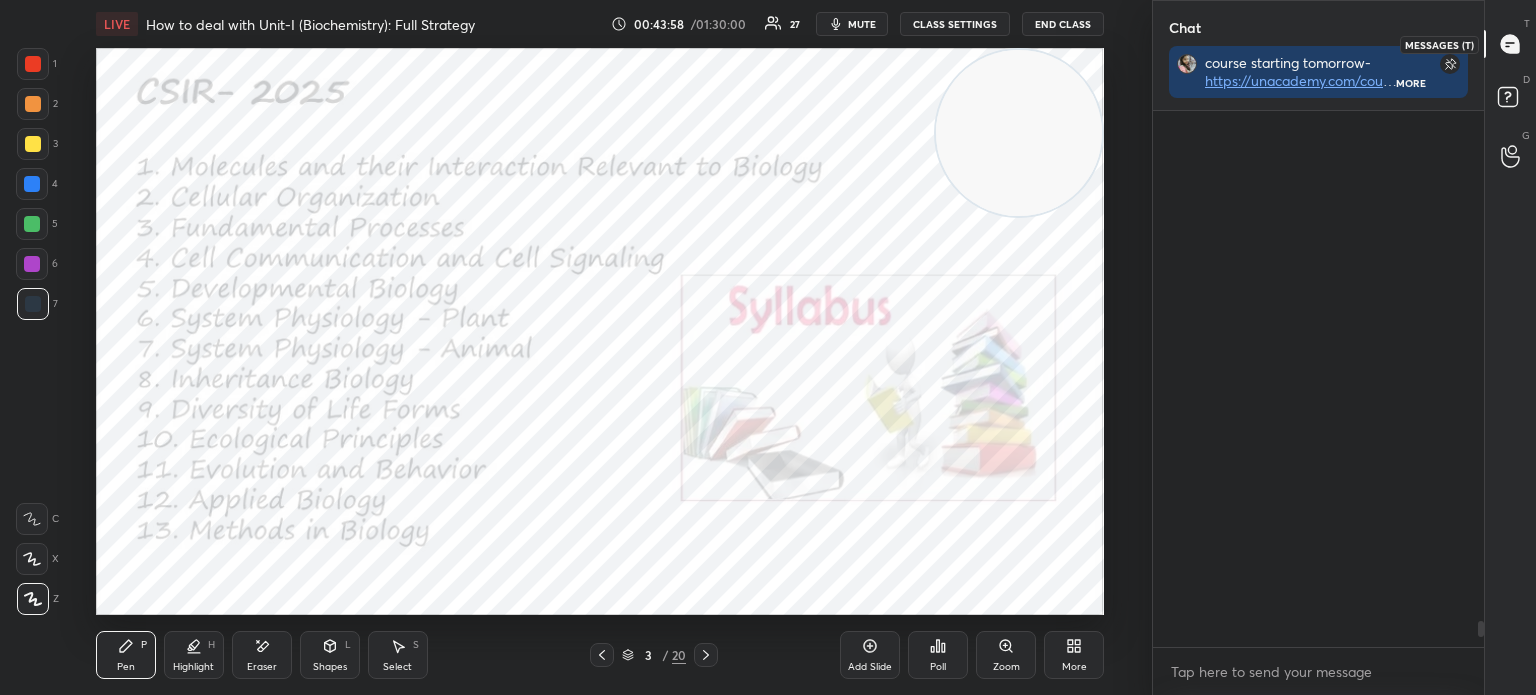 scroll, scrollTop: 578, scrollLeft: 325, axis: both 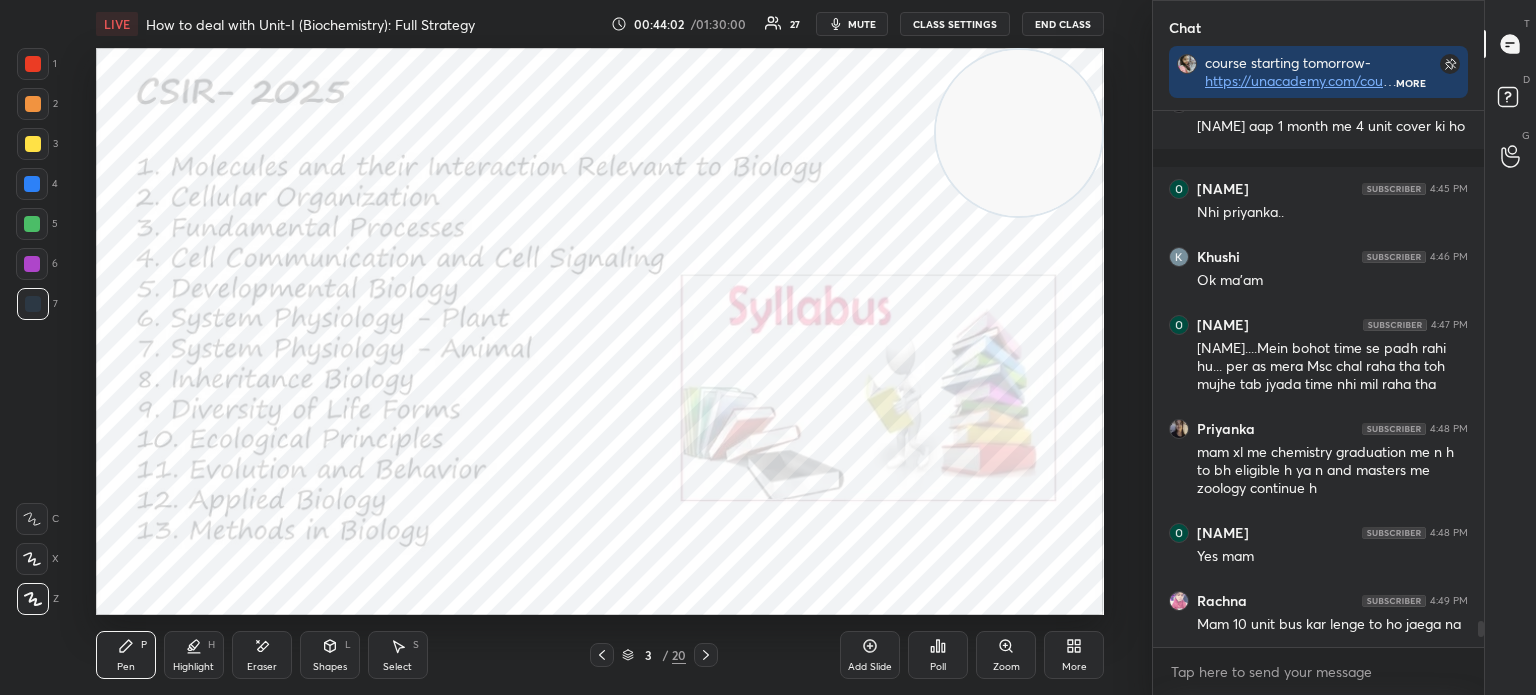 click 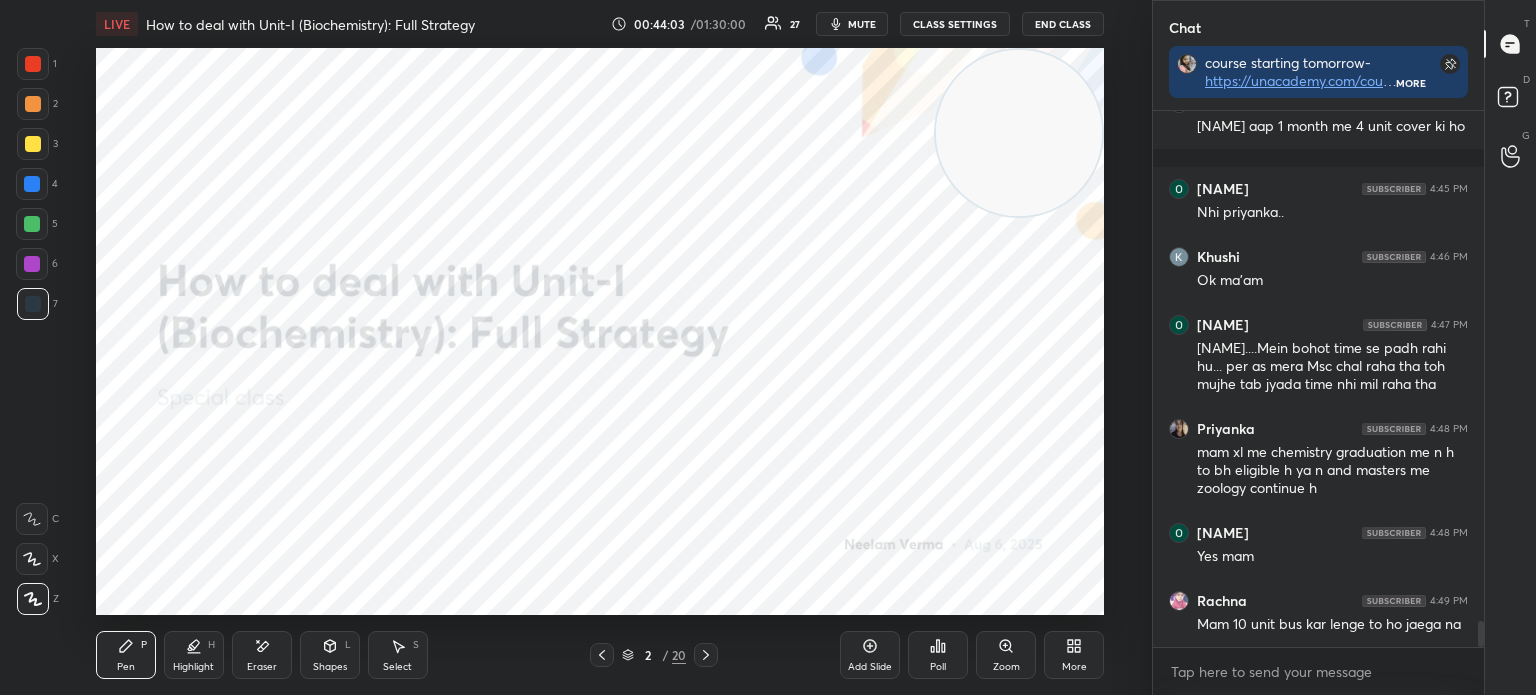 scroll, scrollTop: 10572, scrollLeft: 0, axis: vertical 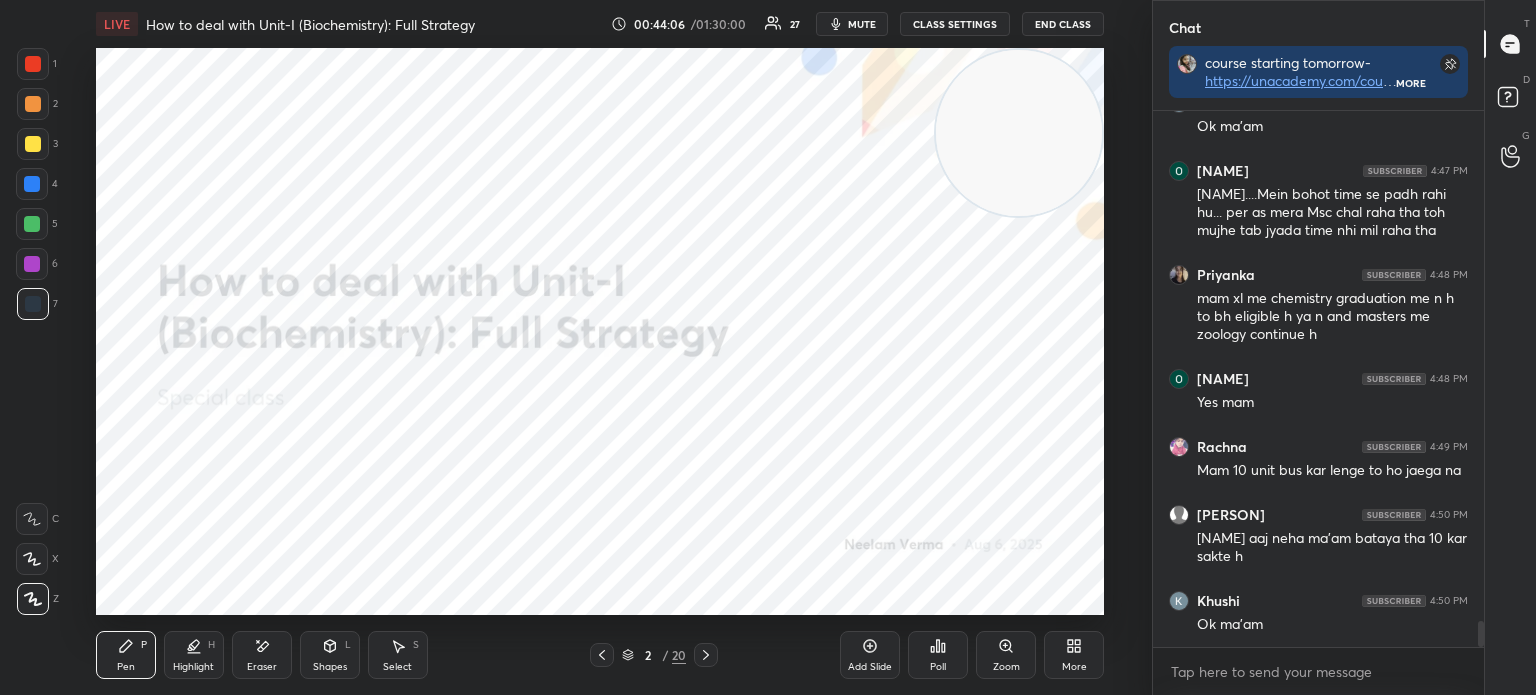 click 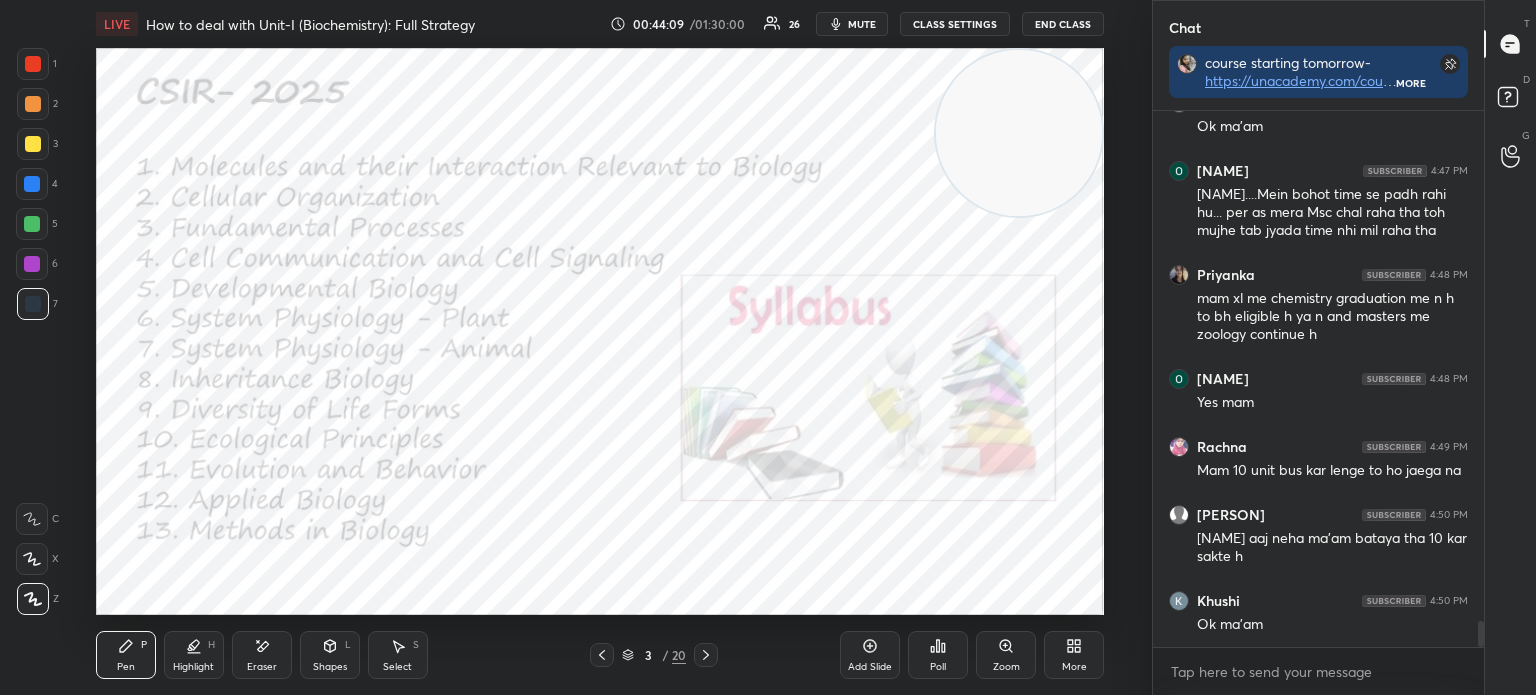 click 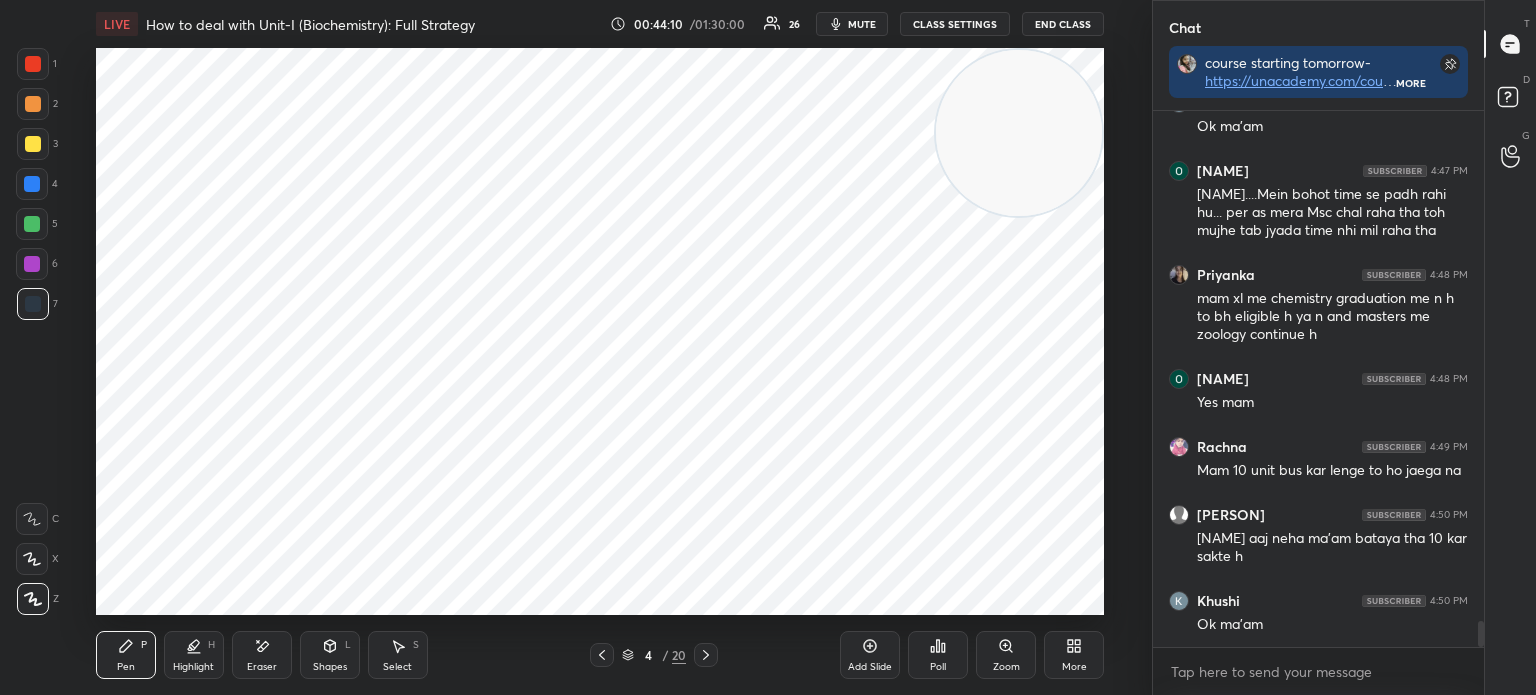 click 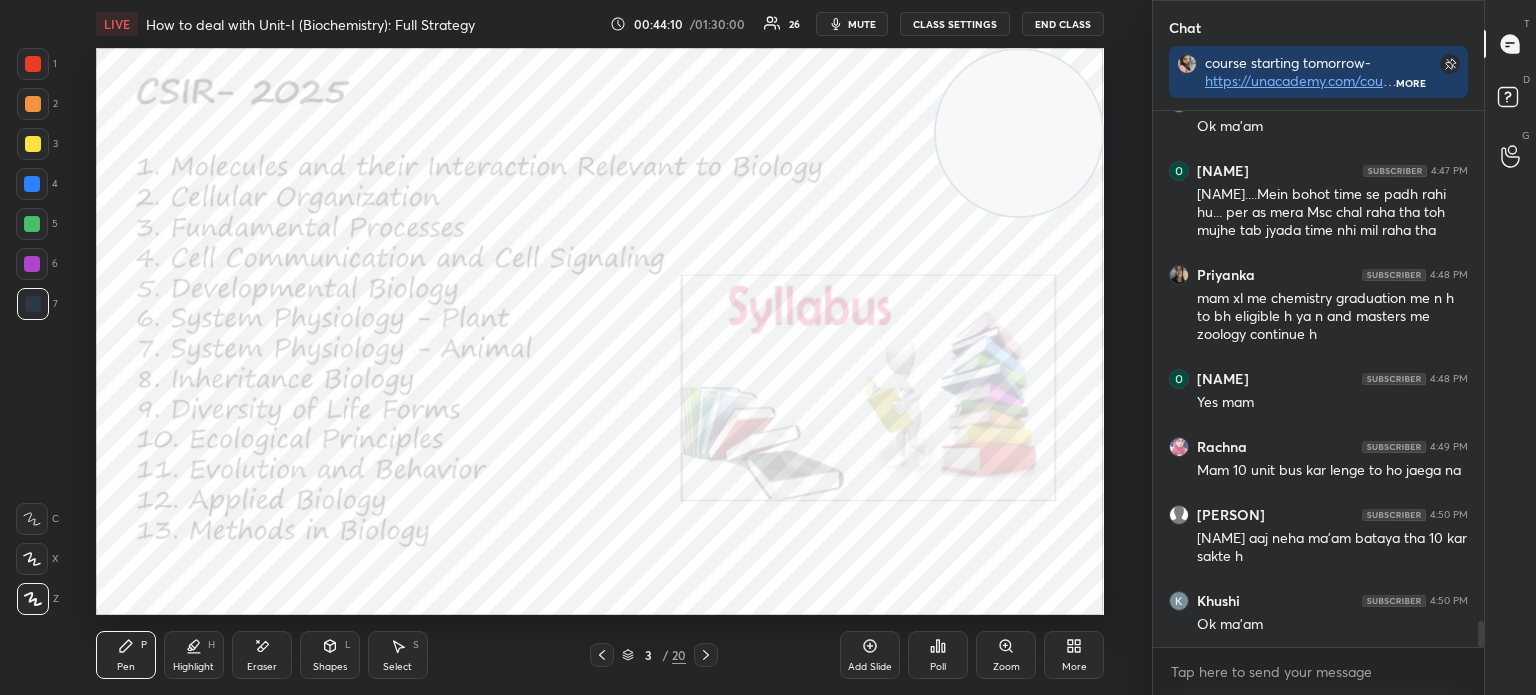 click on "Add Slide" at bounding box center [870, 655] 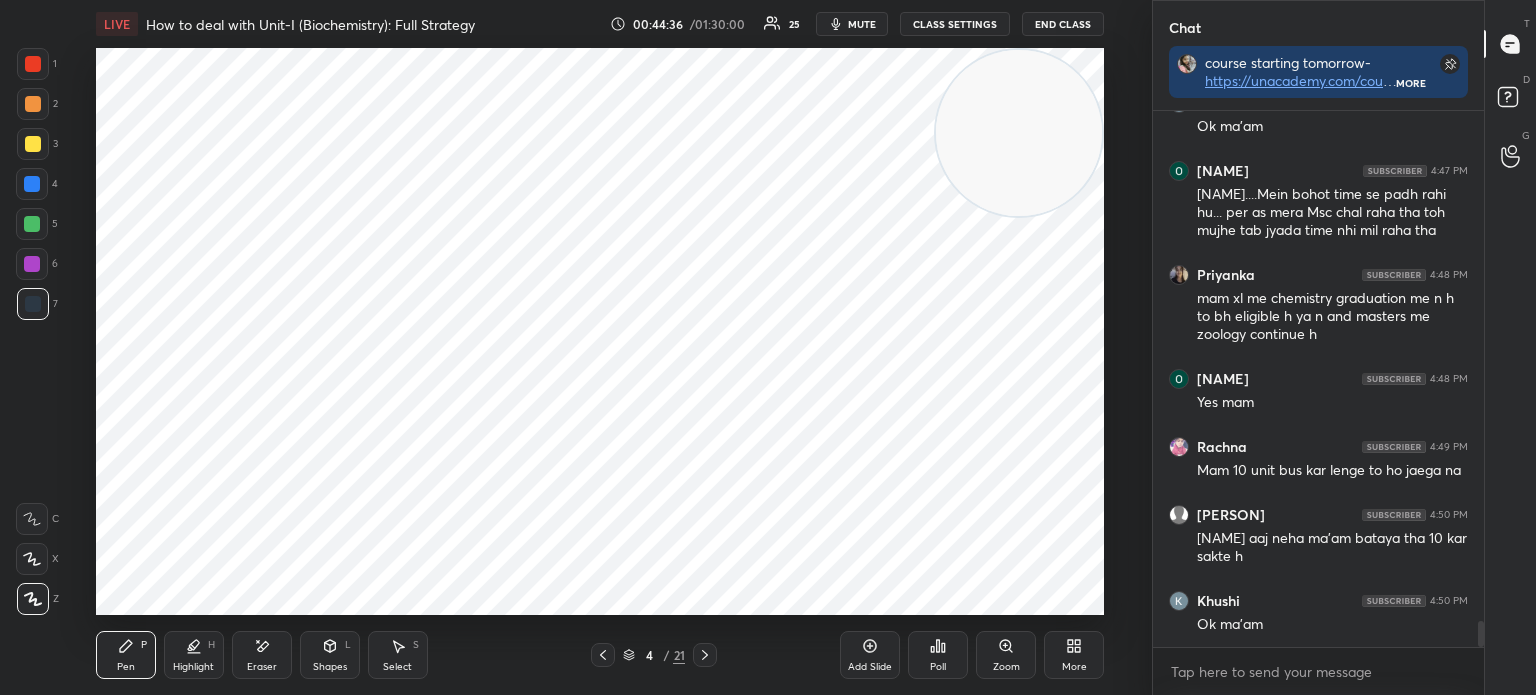 scroll, scrollTop: 10708, scrollLeft: 0, axis: vertical 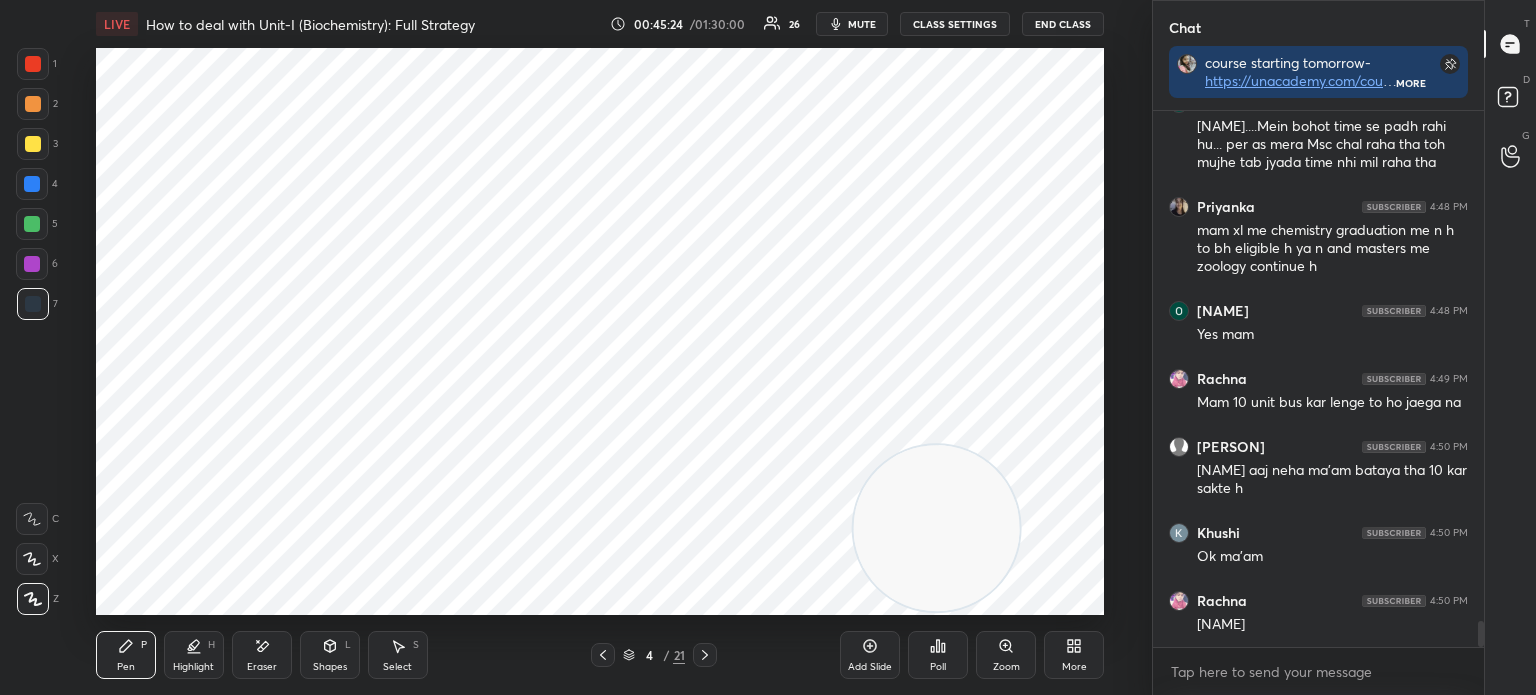 click 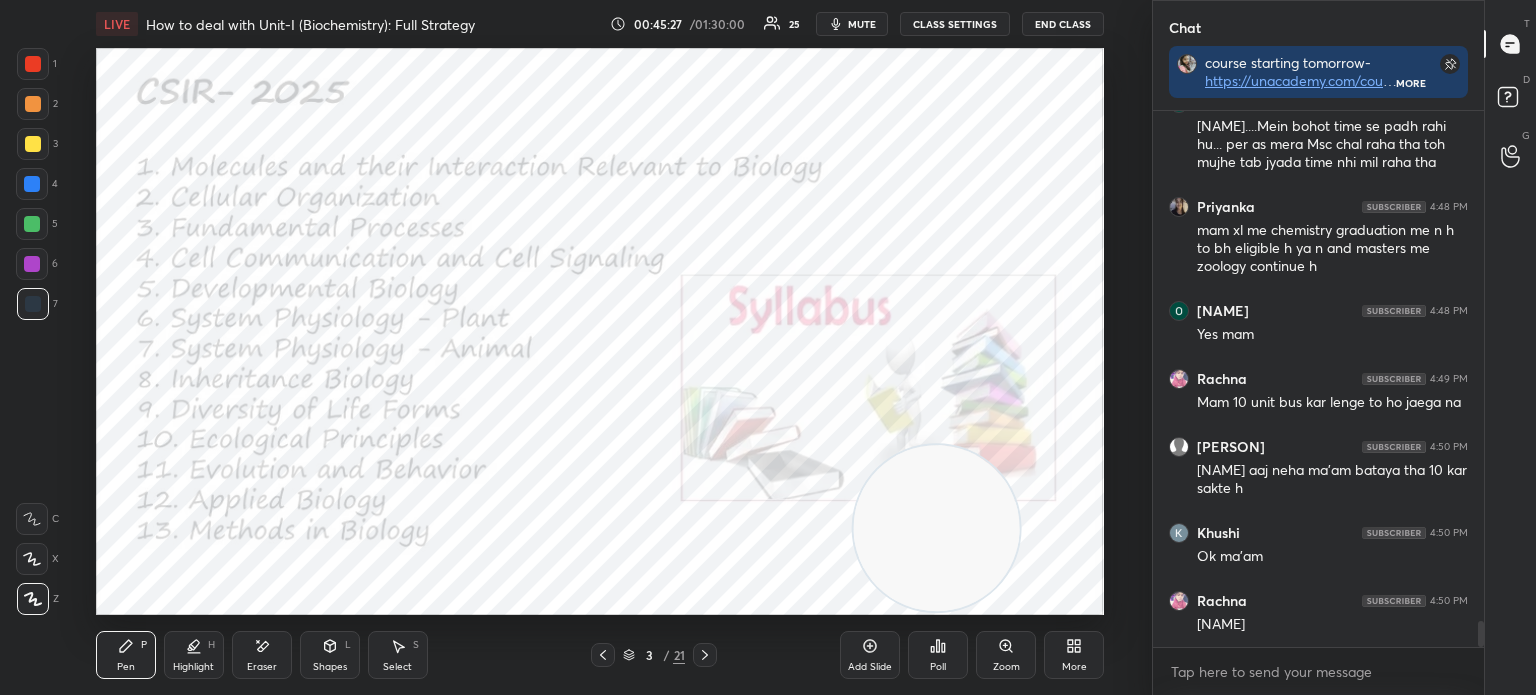 click at bounding box center [705, 655] 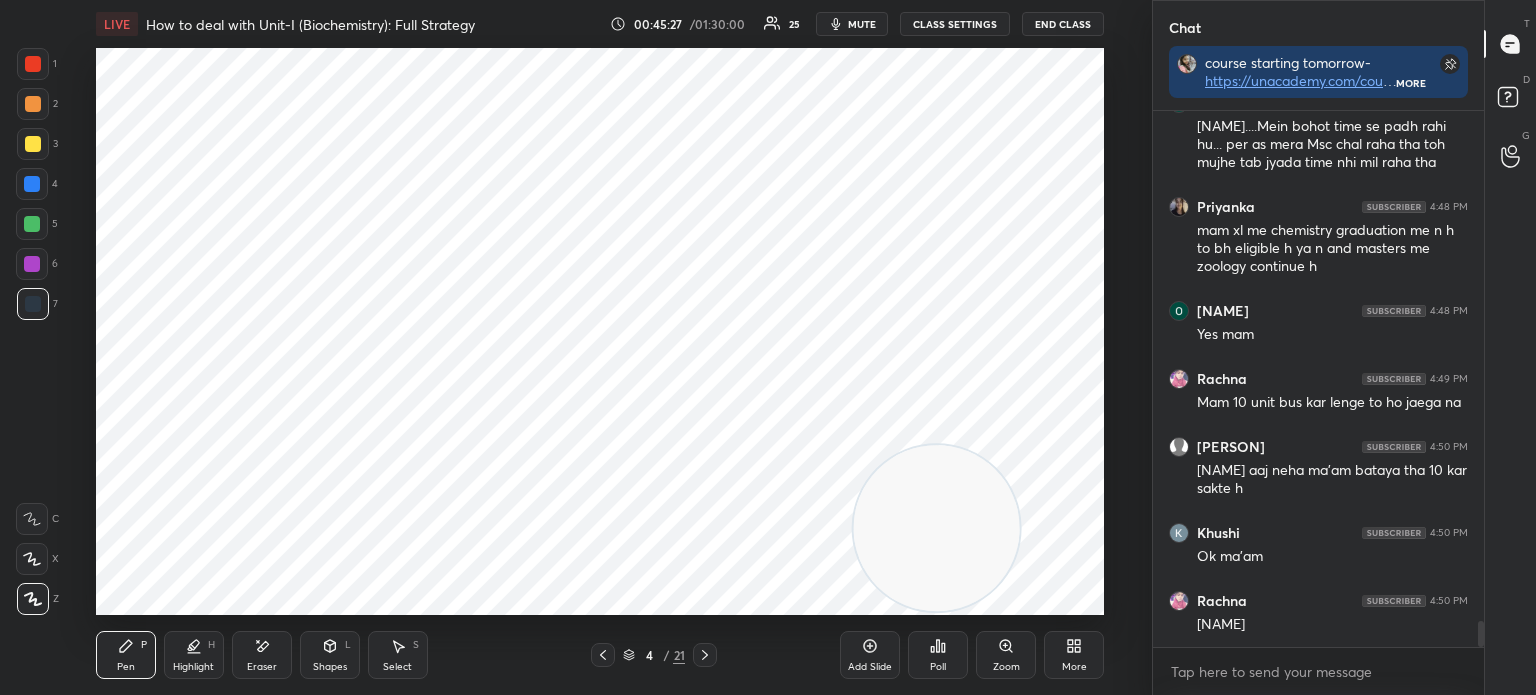 click 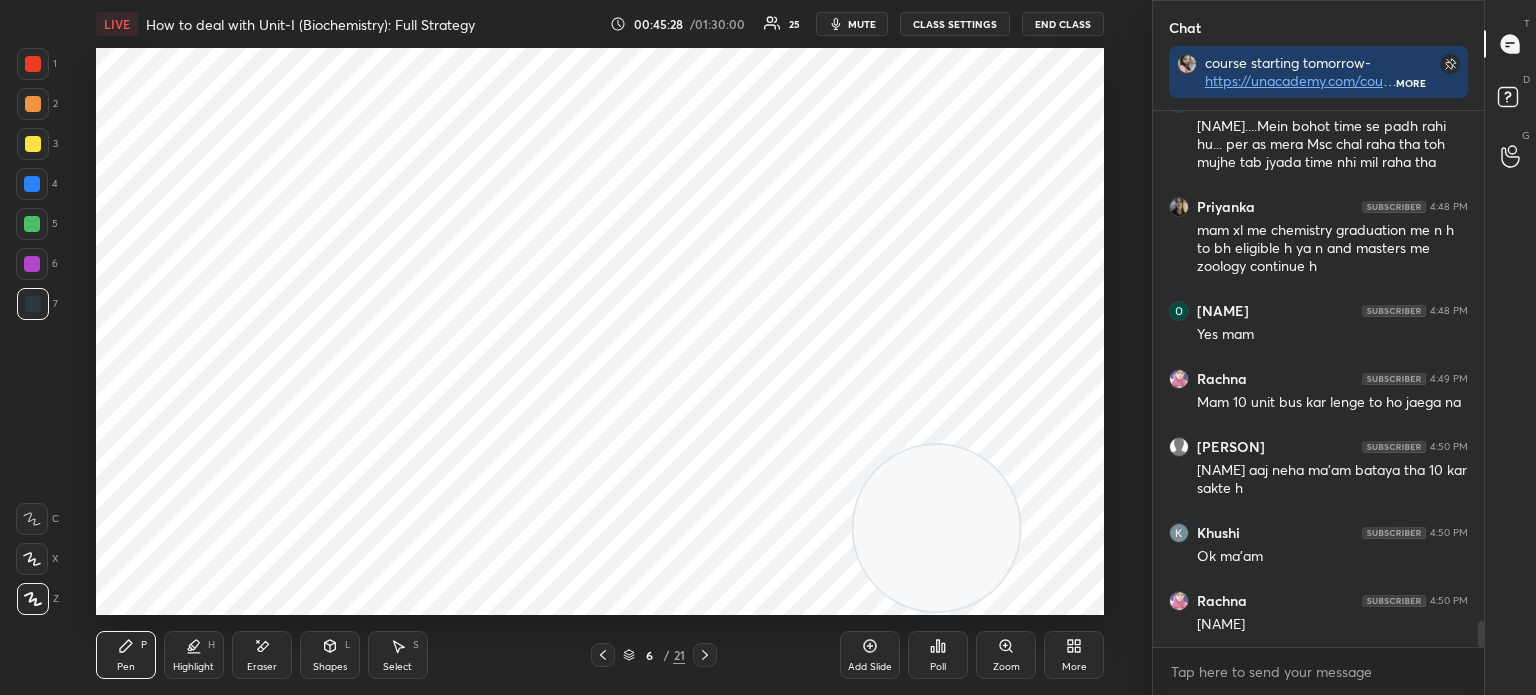 click 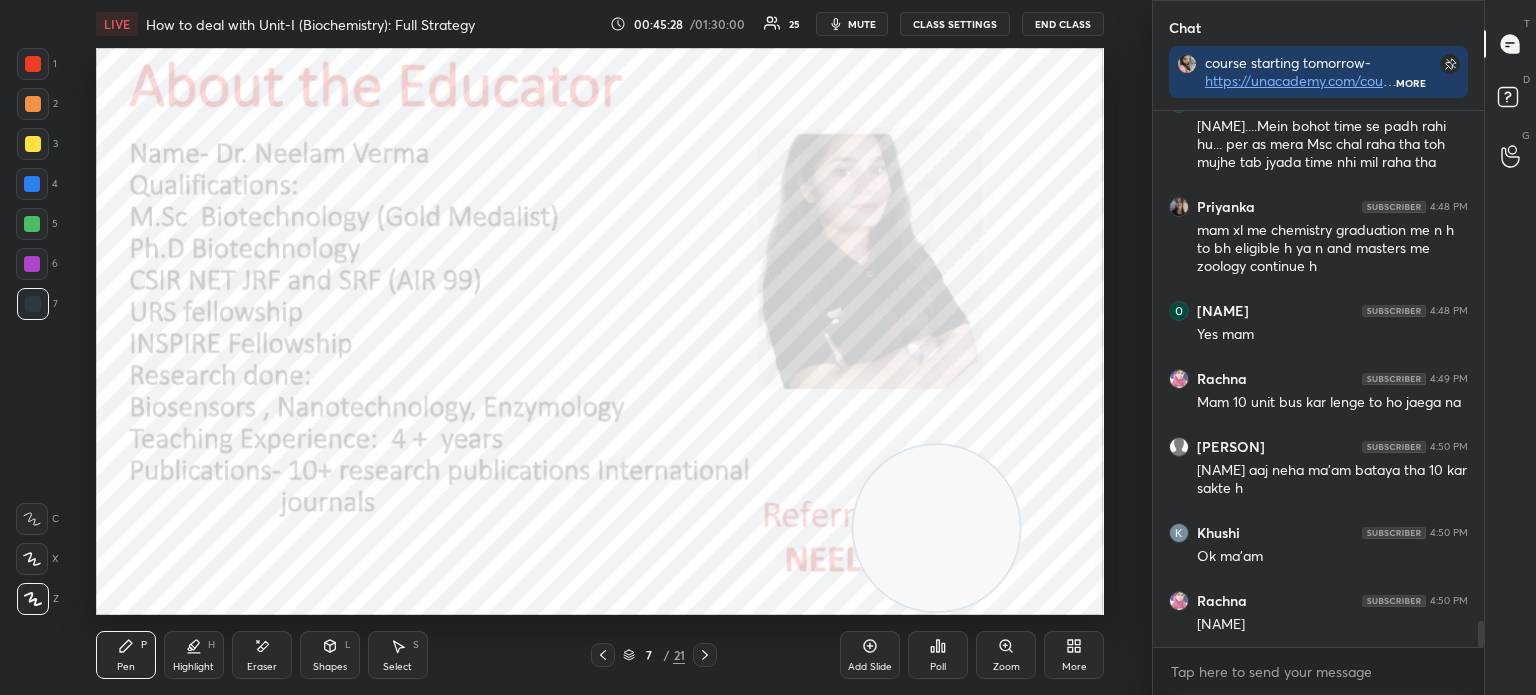 click 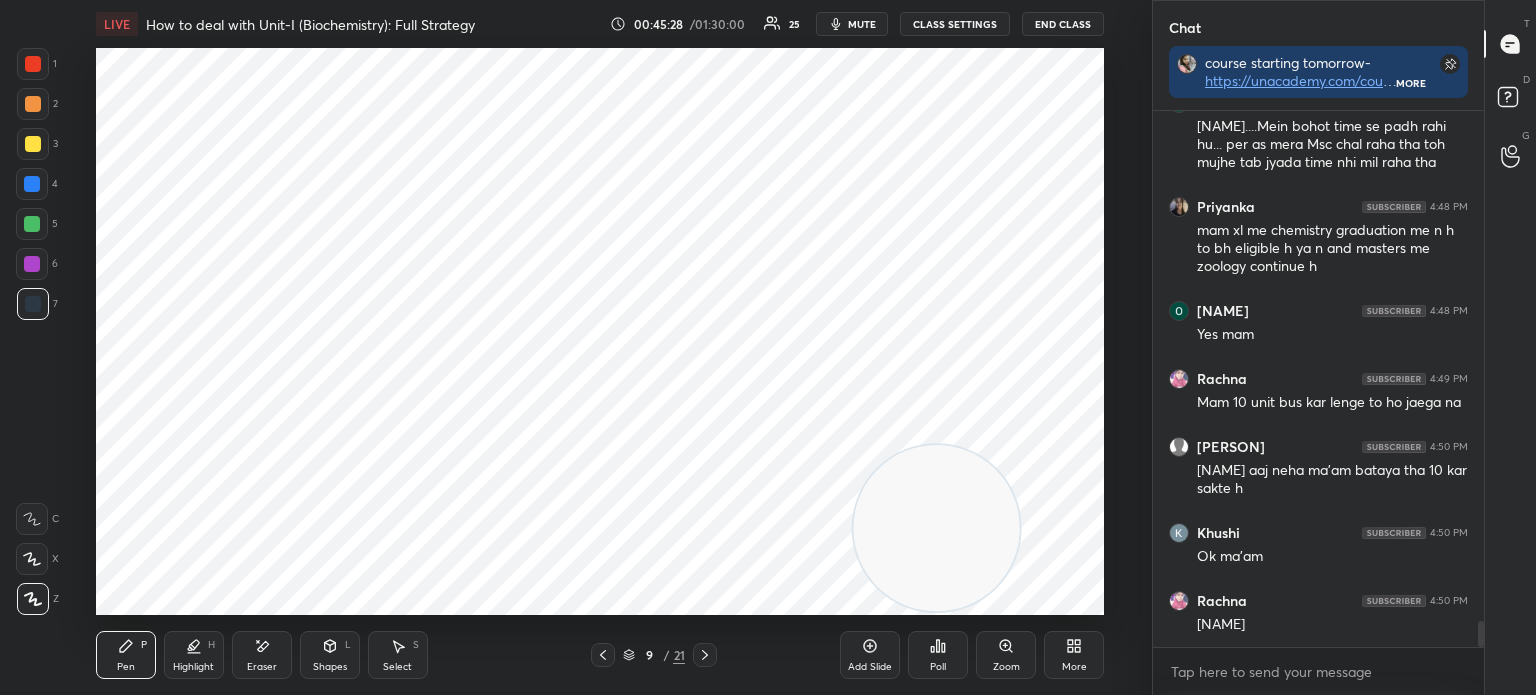 click 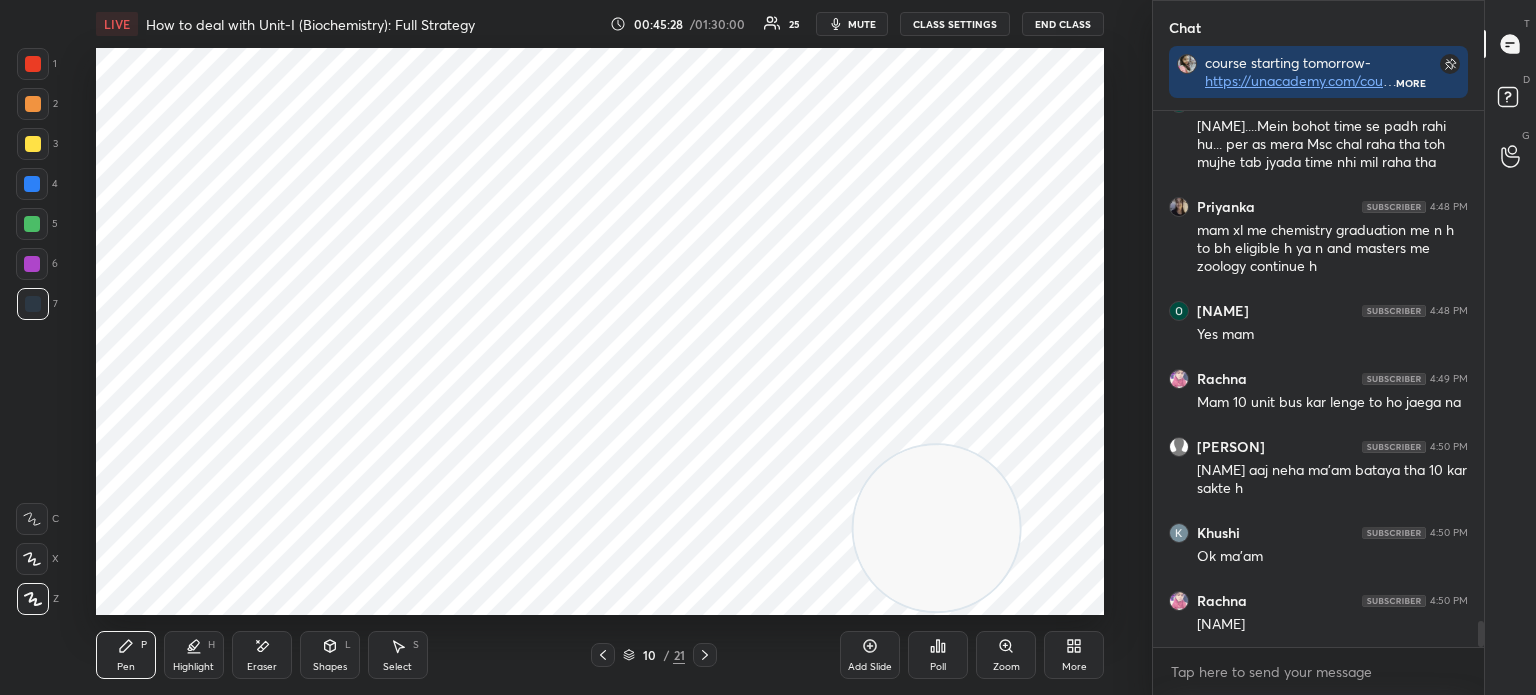 click 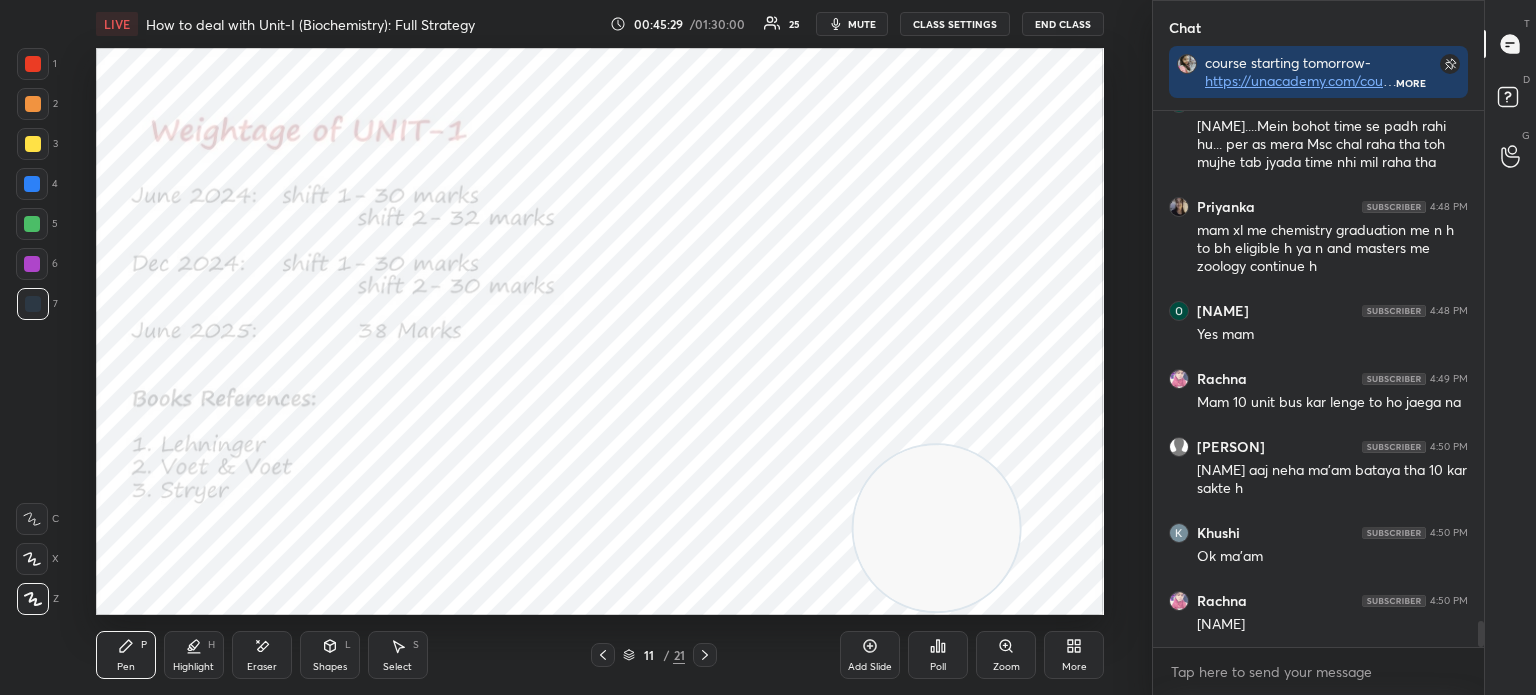 click 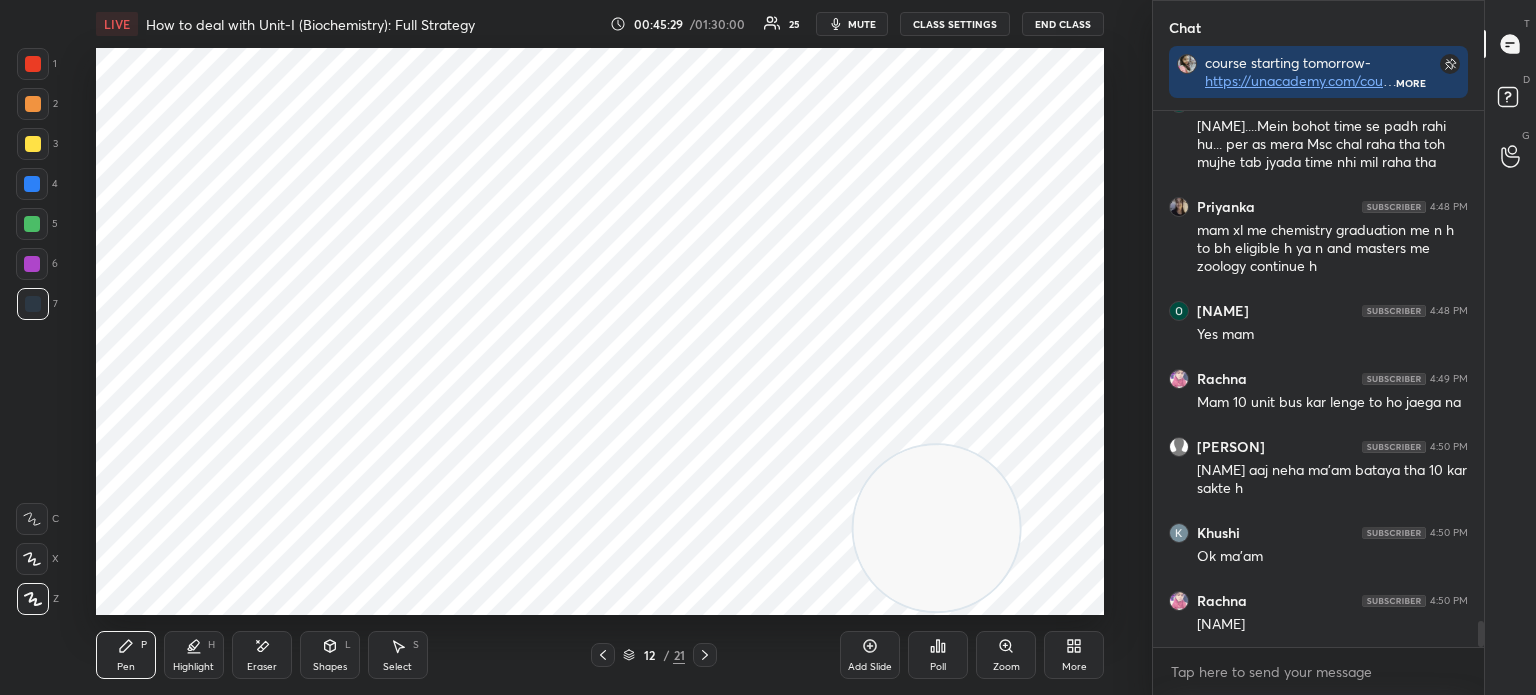 click 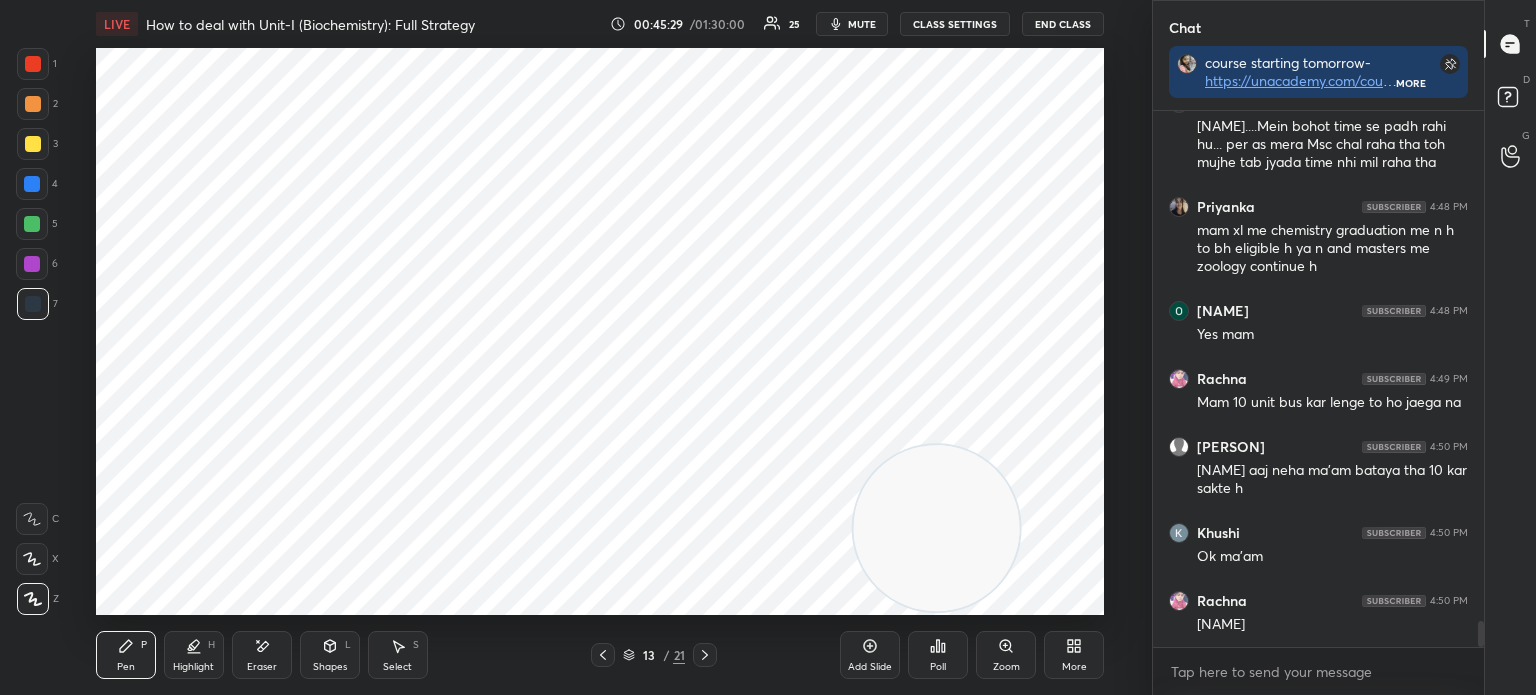 click 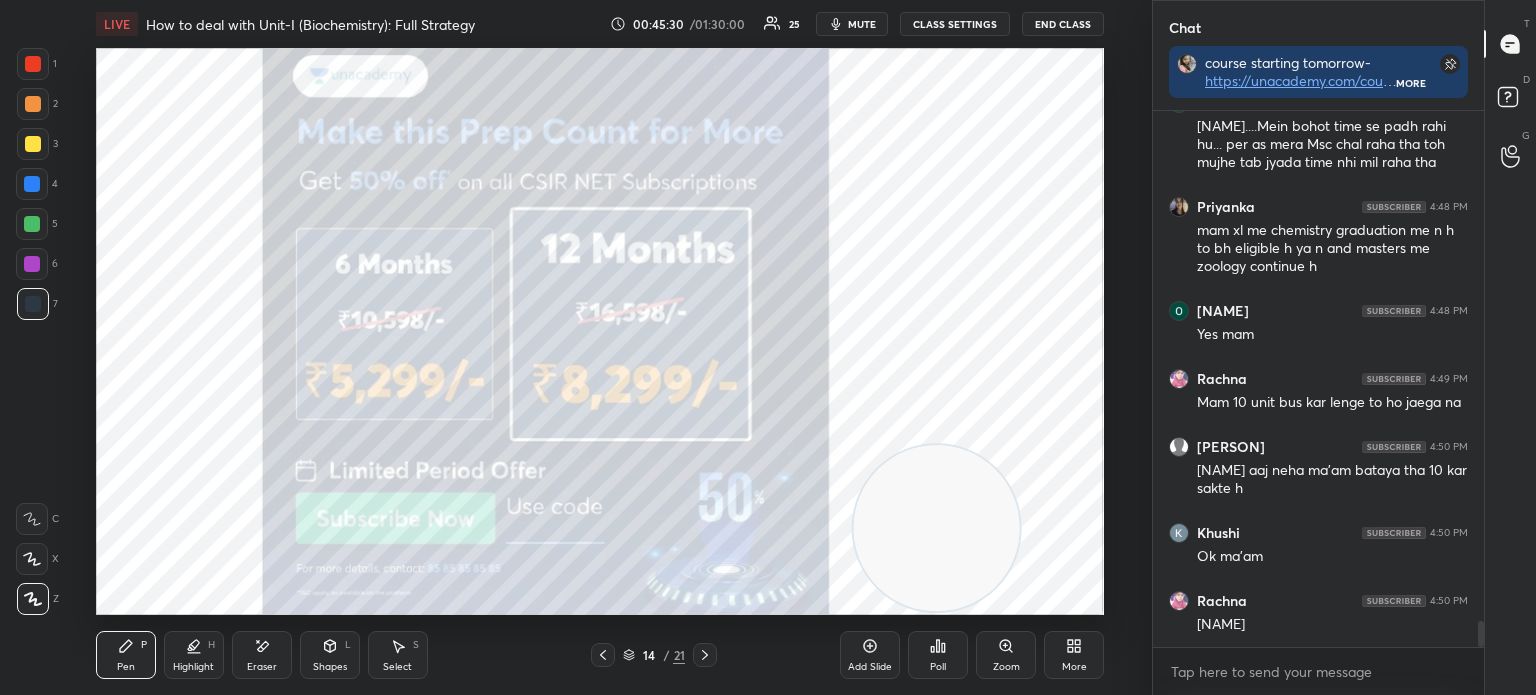 click 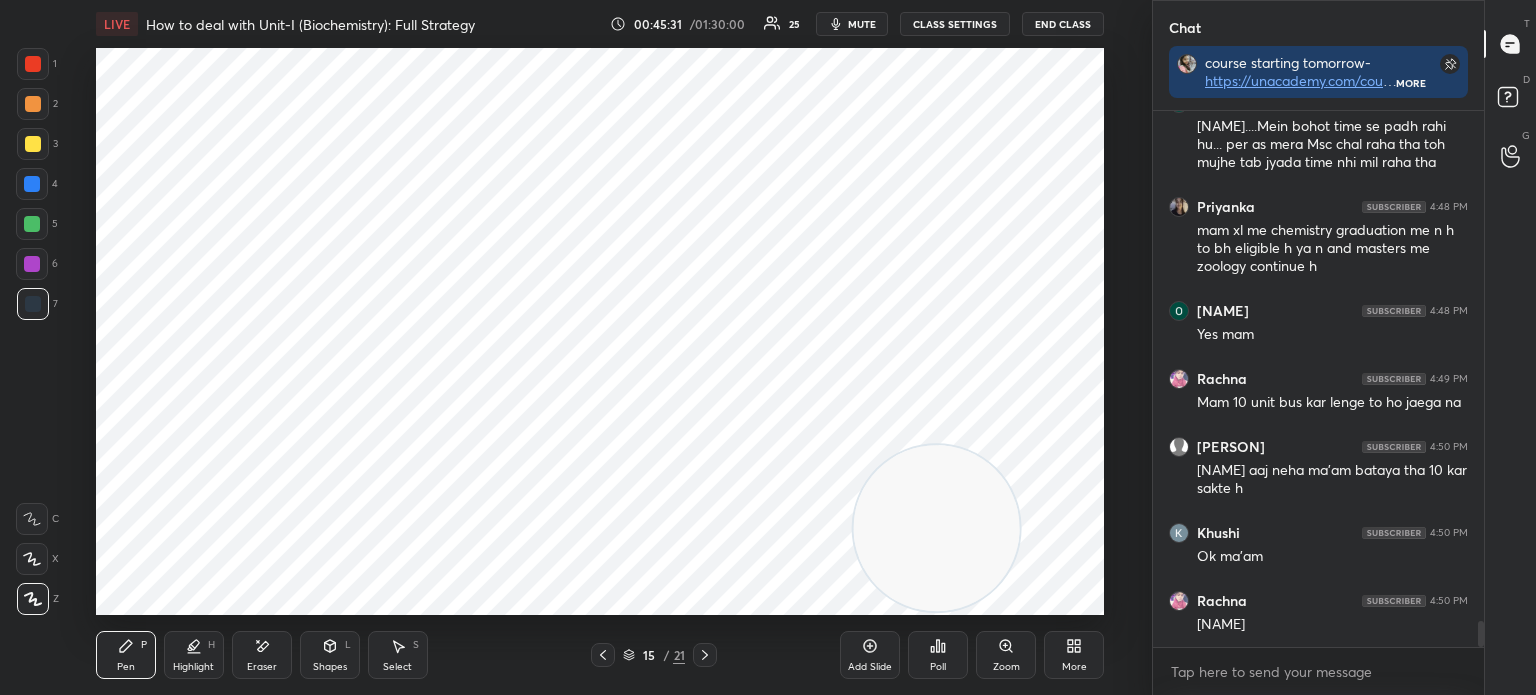 click on "Add Slide" at bounding box center (870, 667) 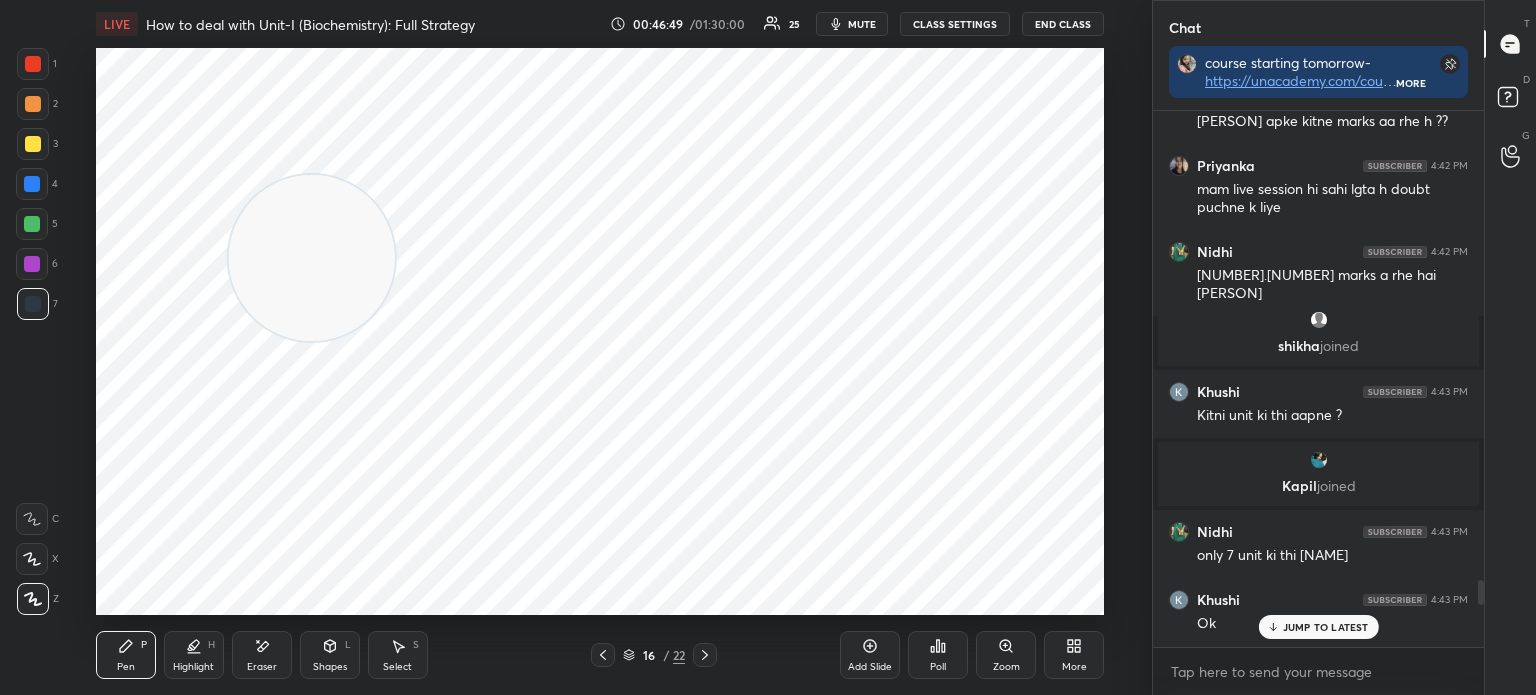 scroll, scrollTop: 13422, scrollLeft: 0, axis: vertical 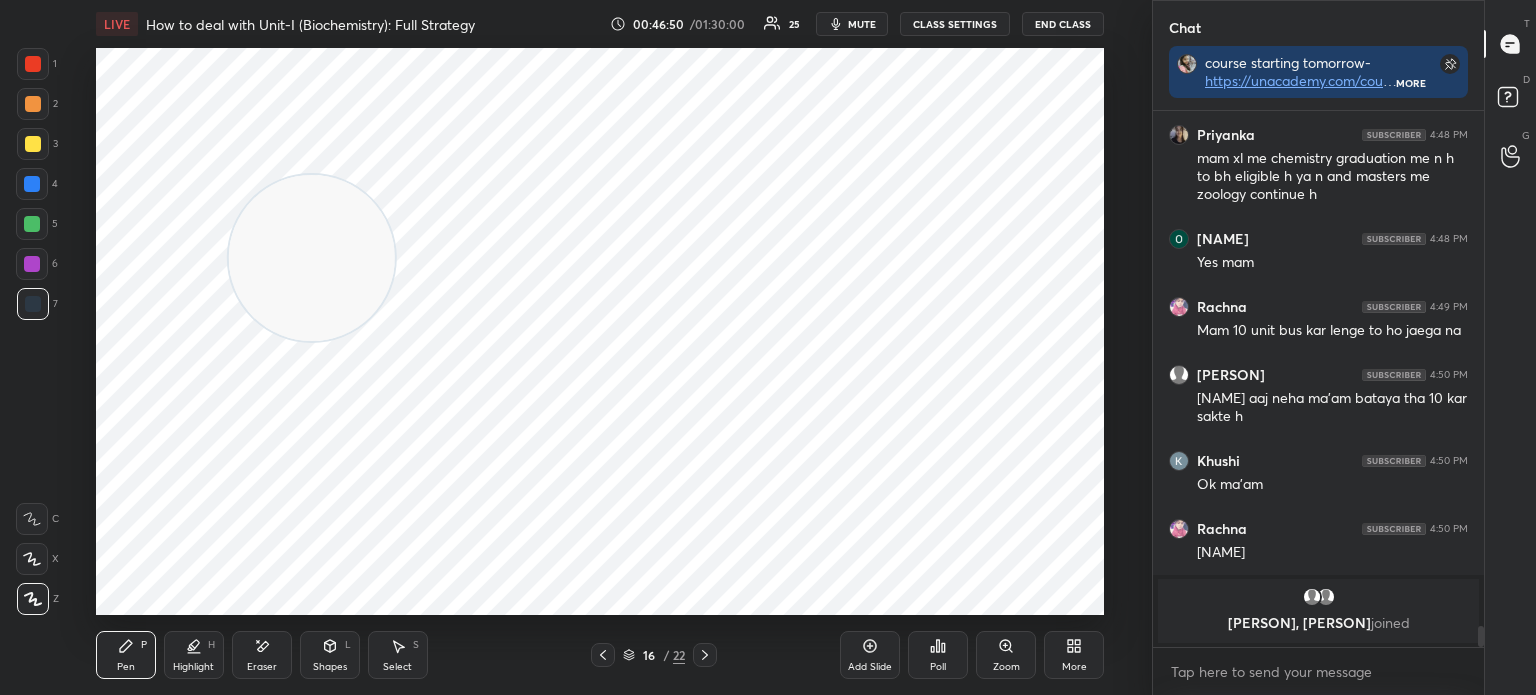 click 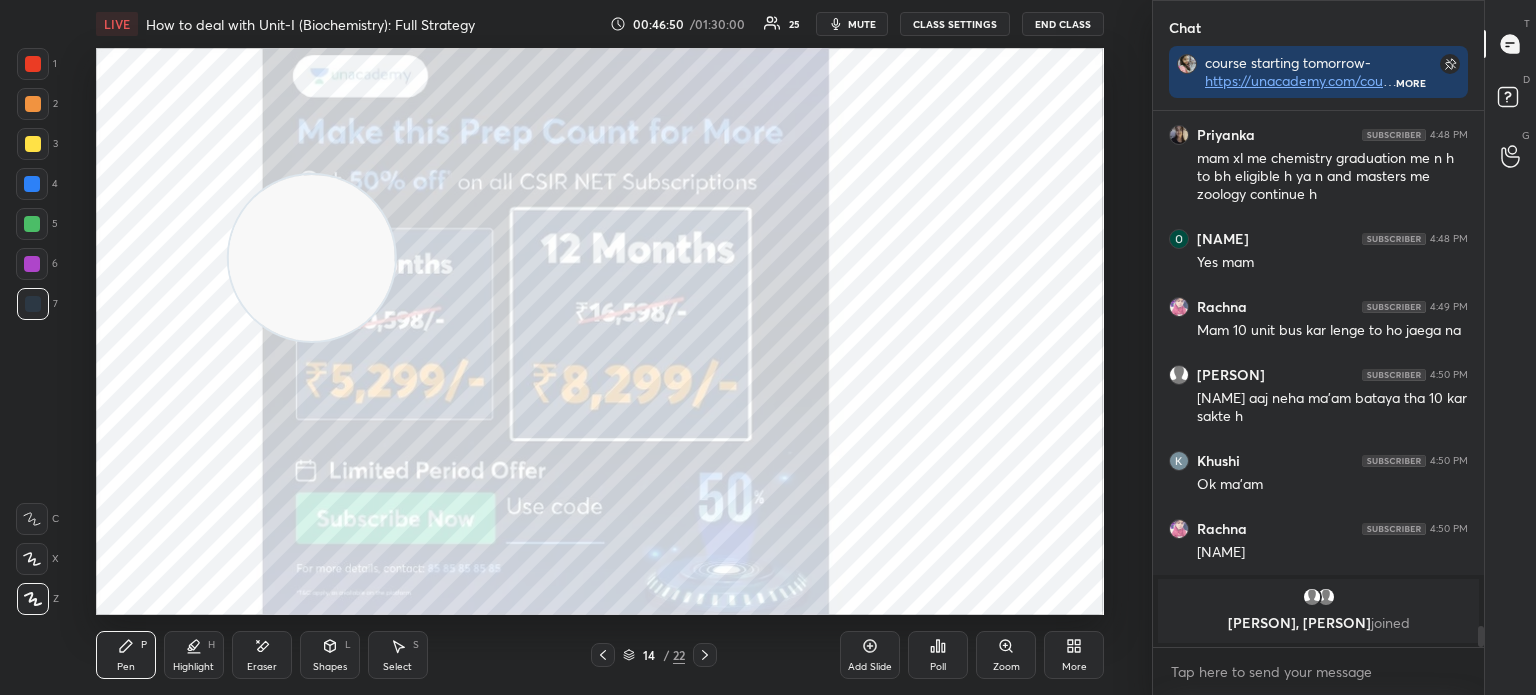 click 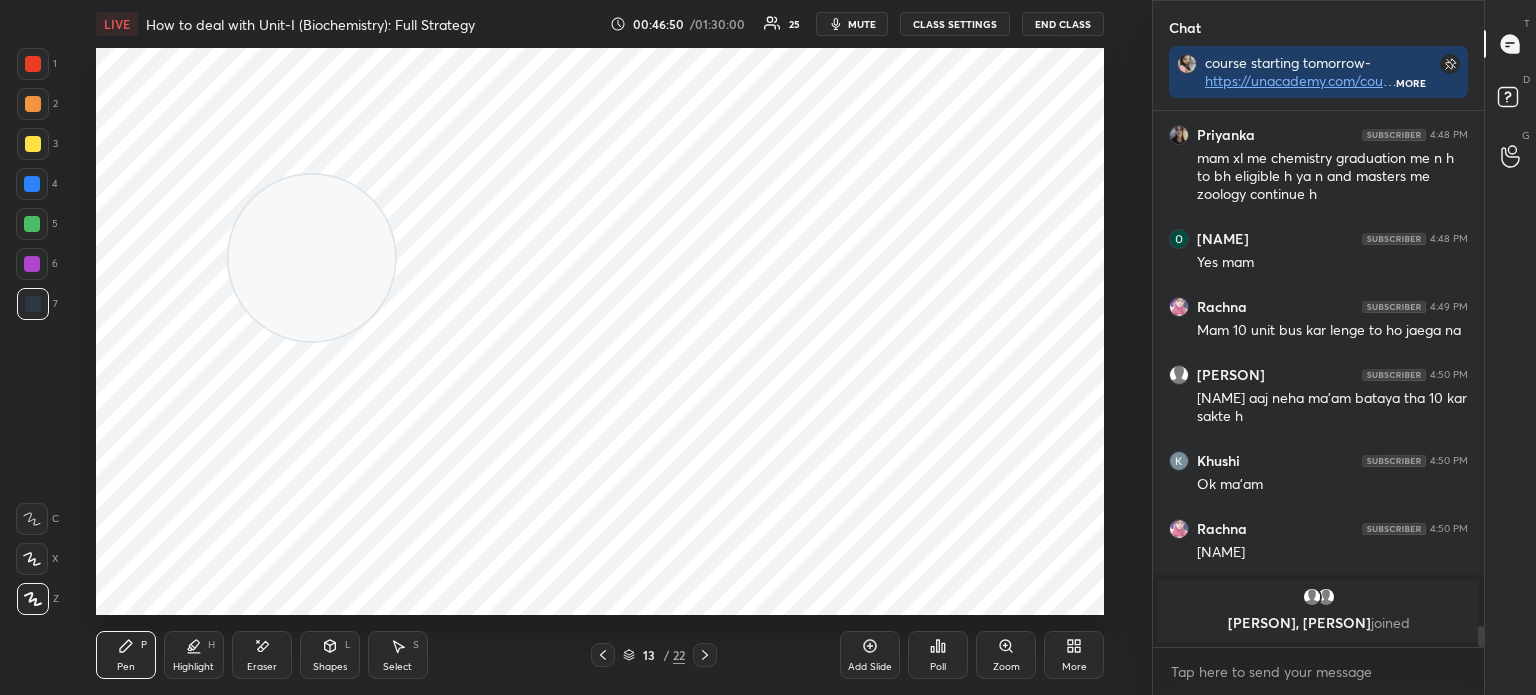 click 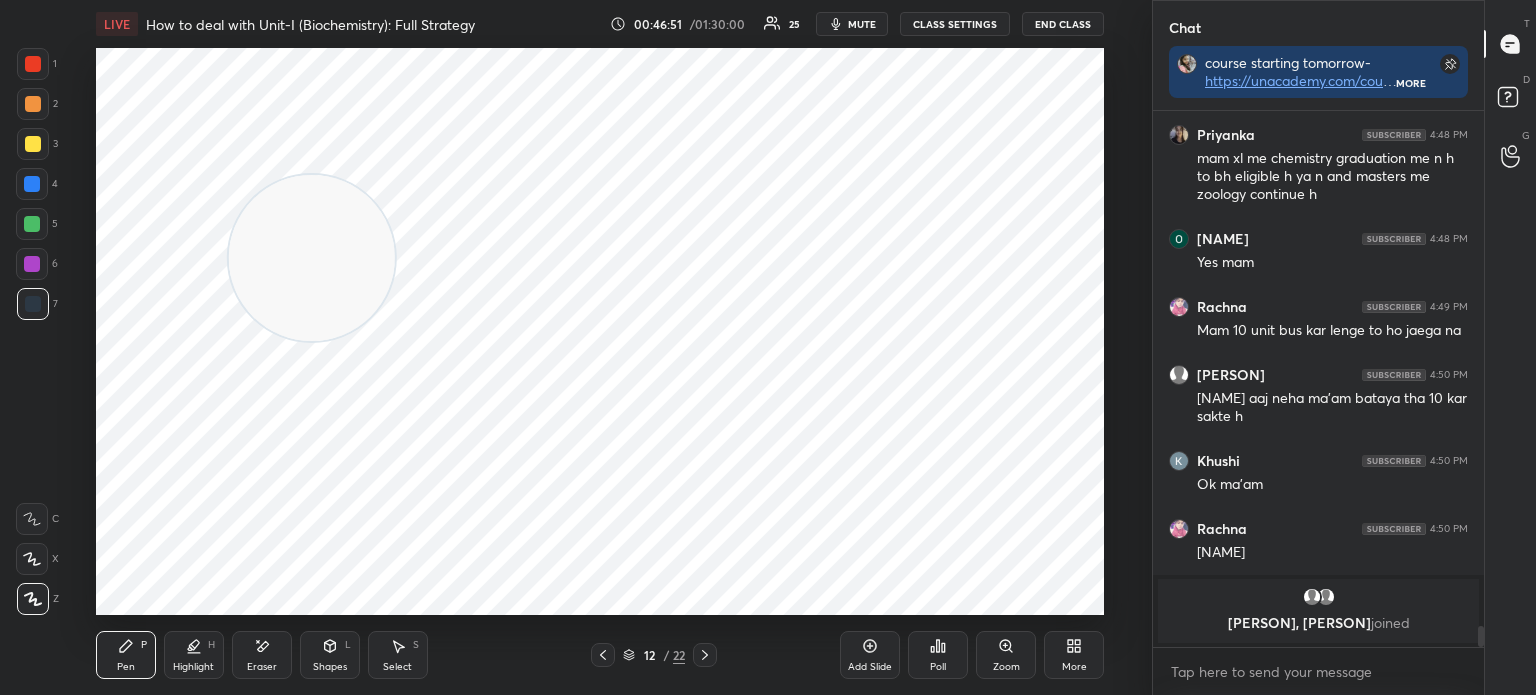 click 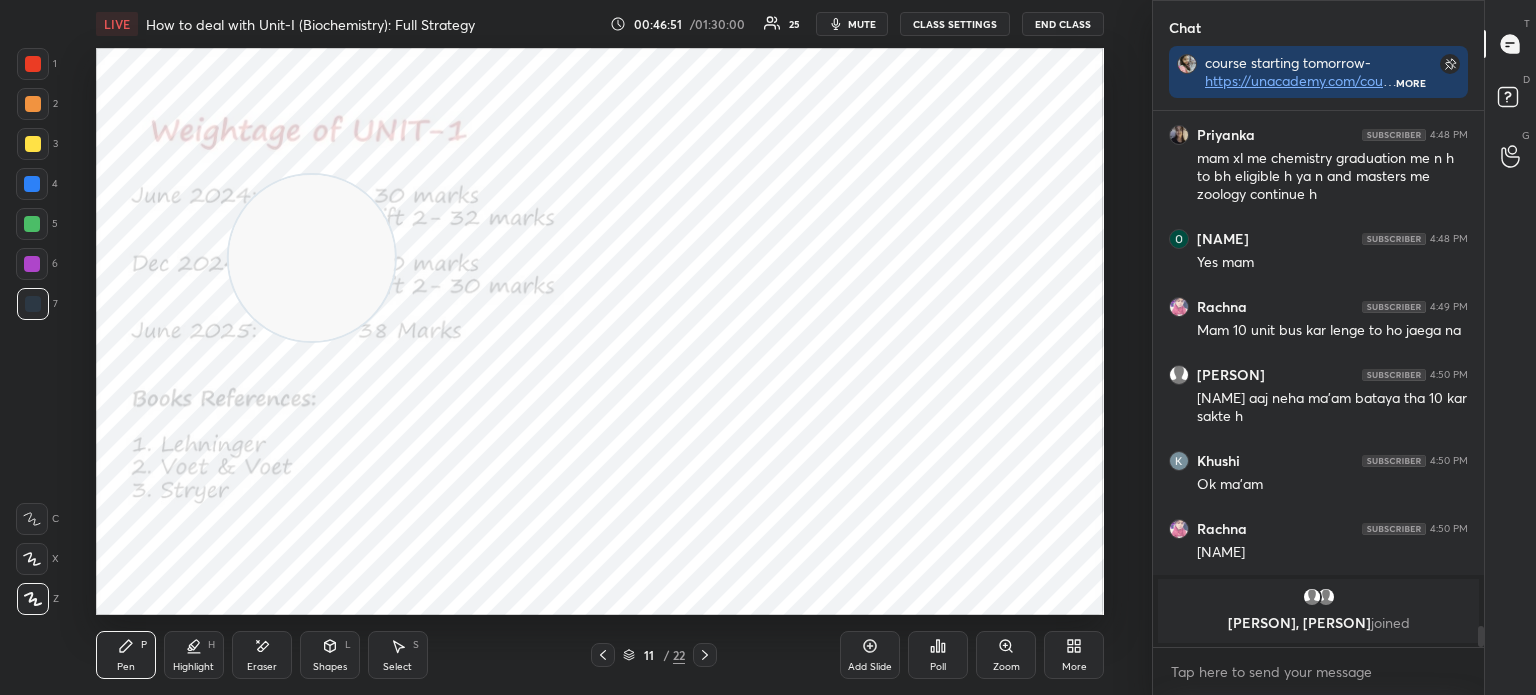 click 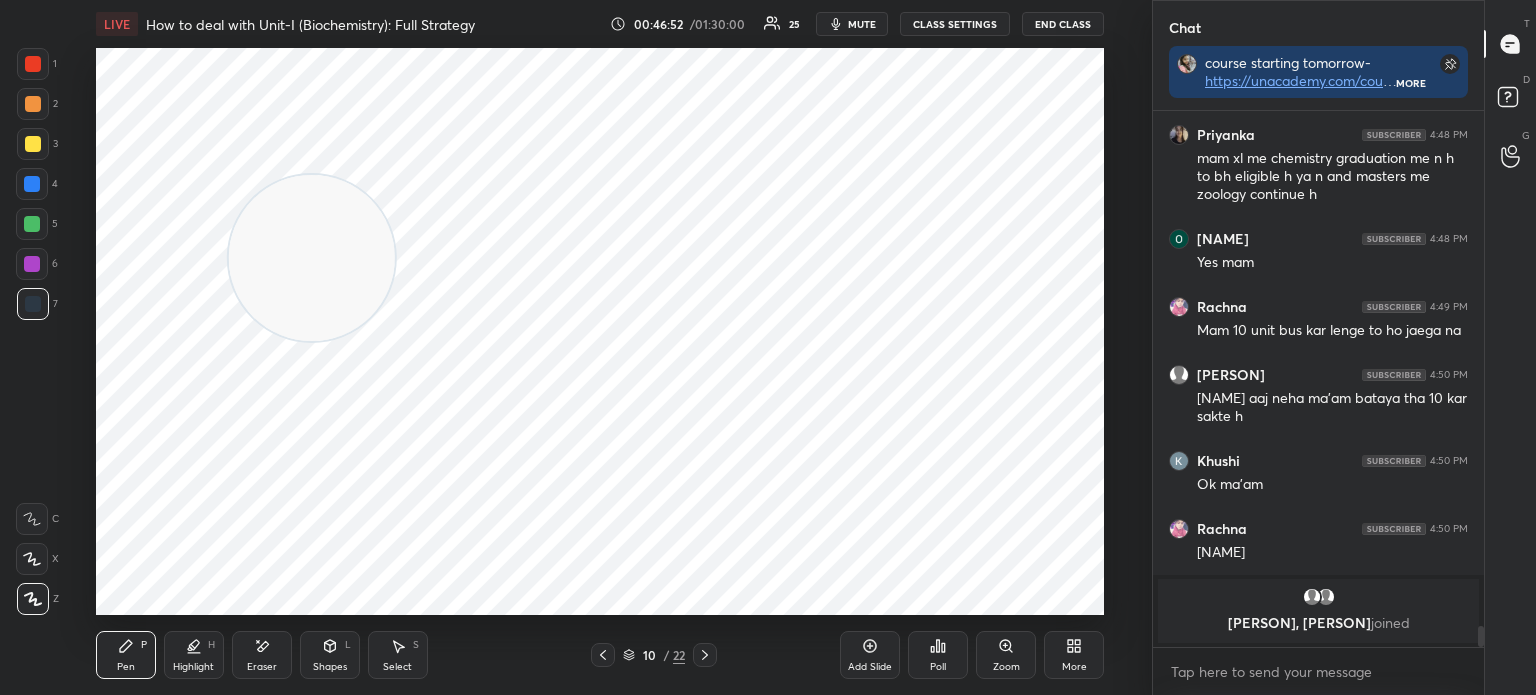 click 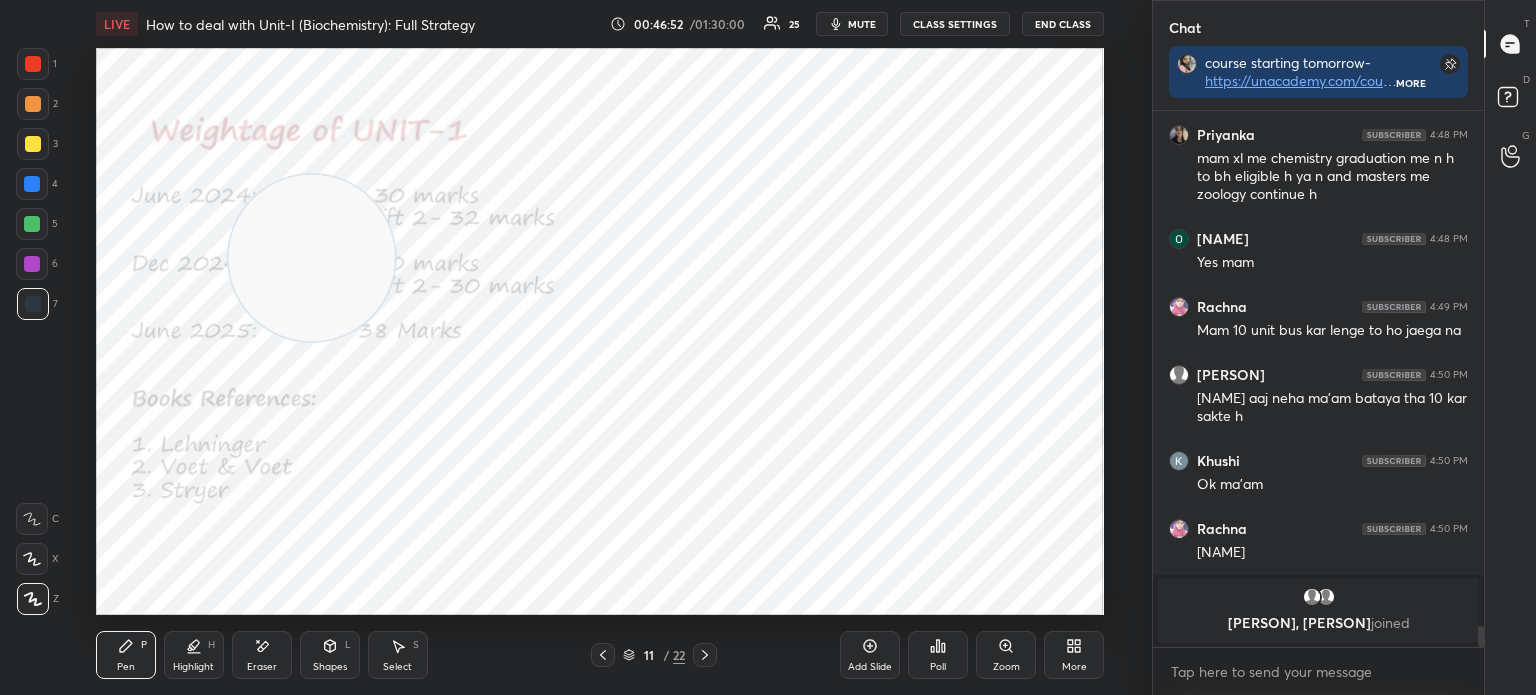 click 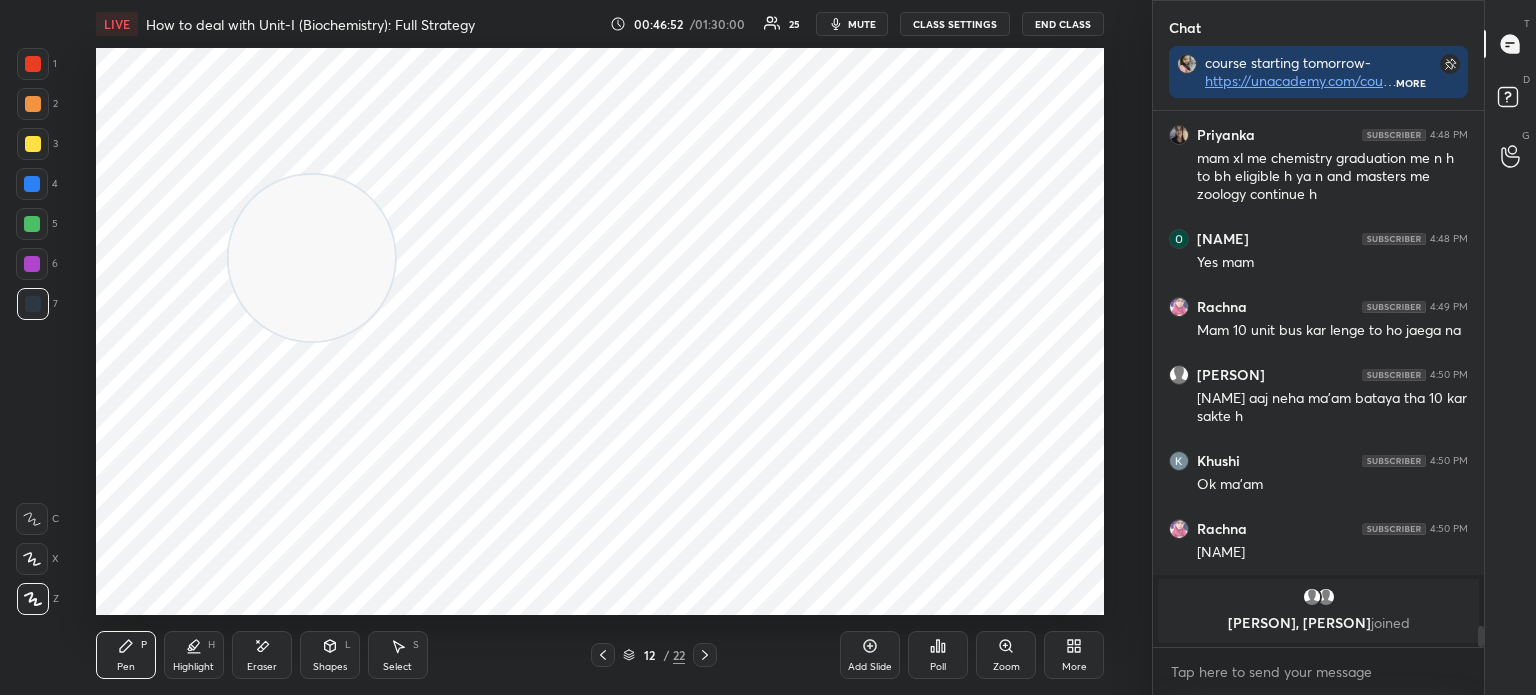 click 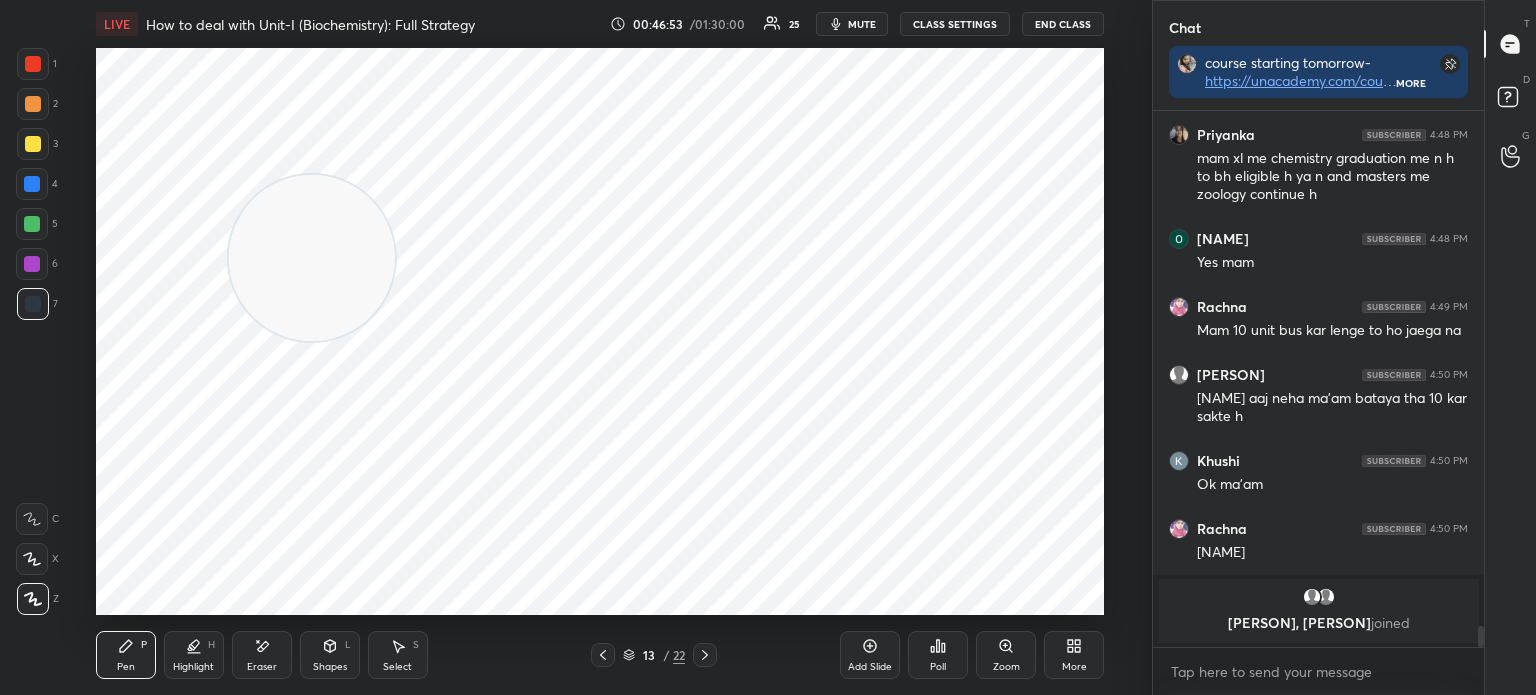 click 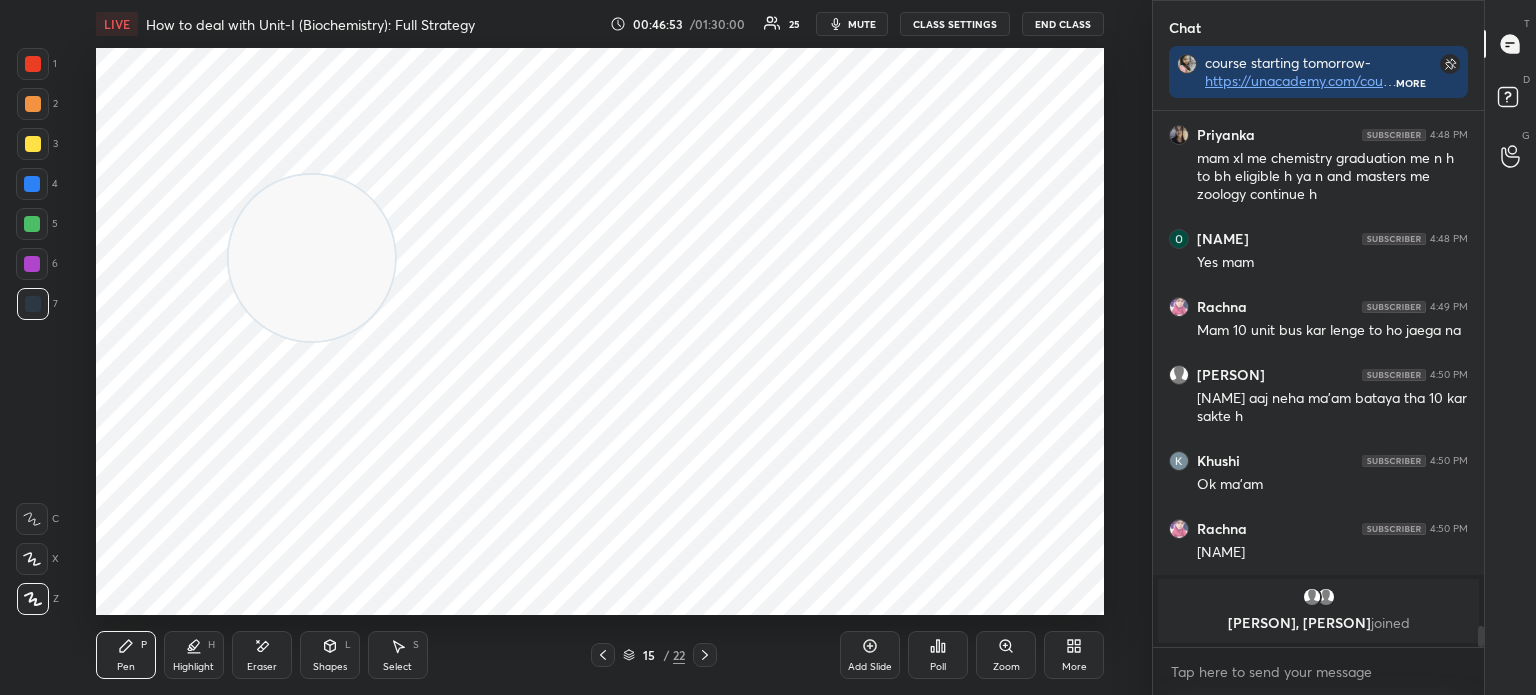click 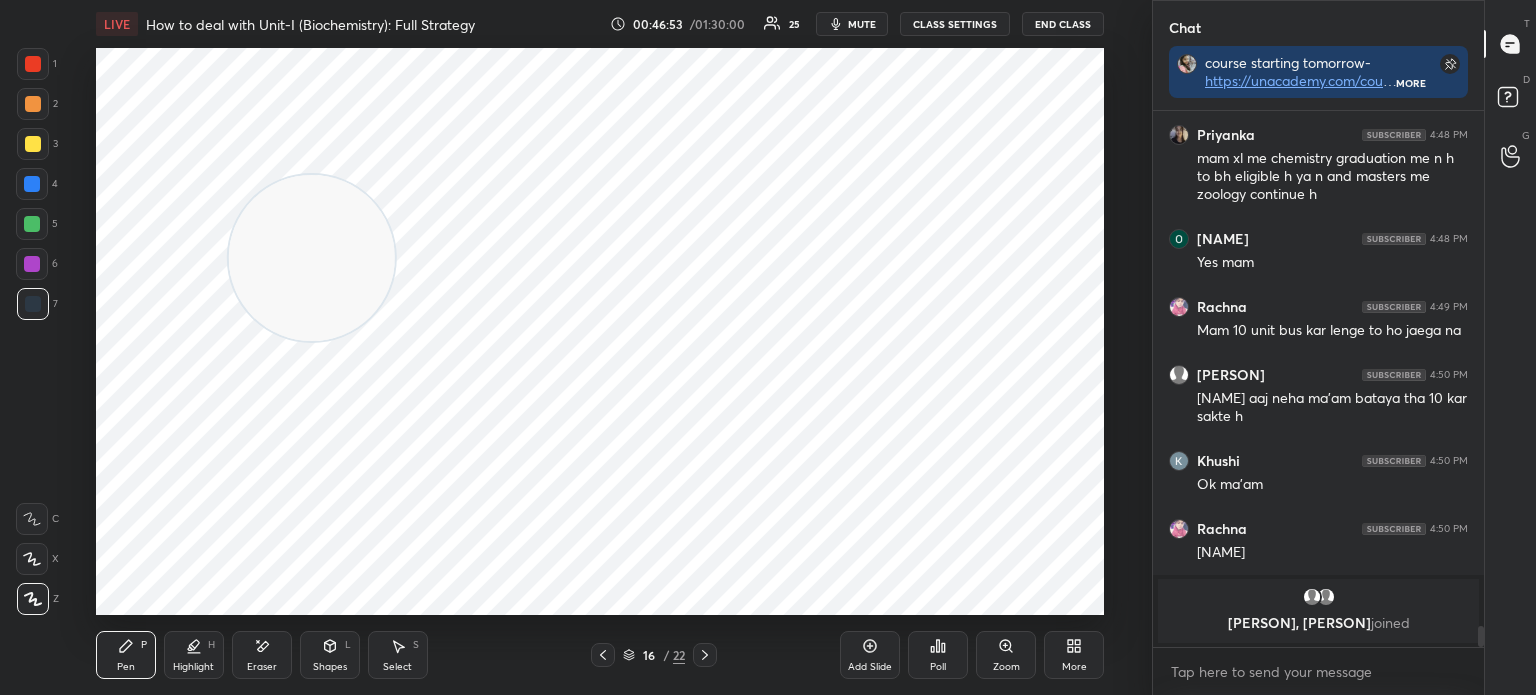 click 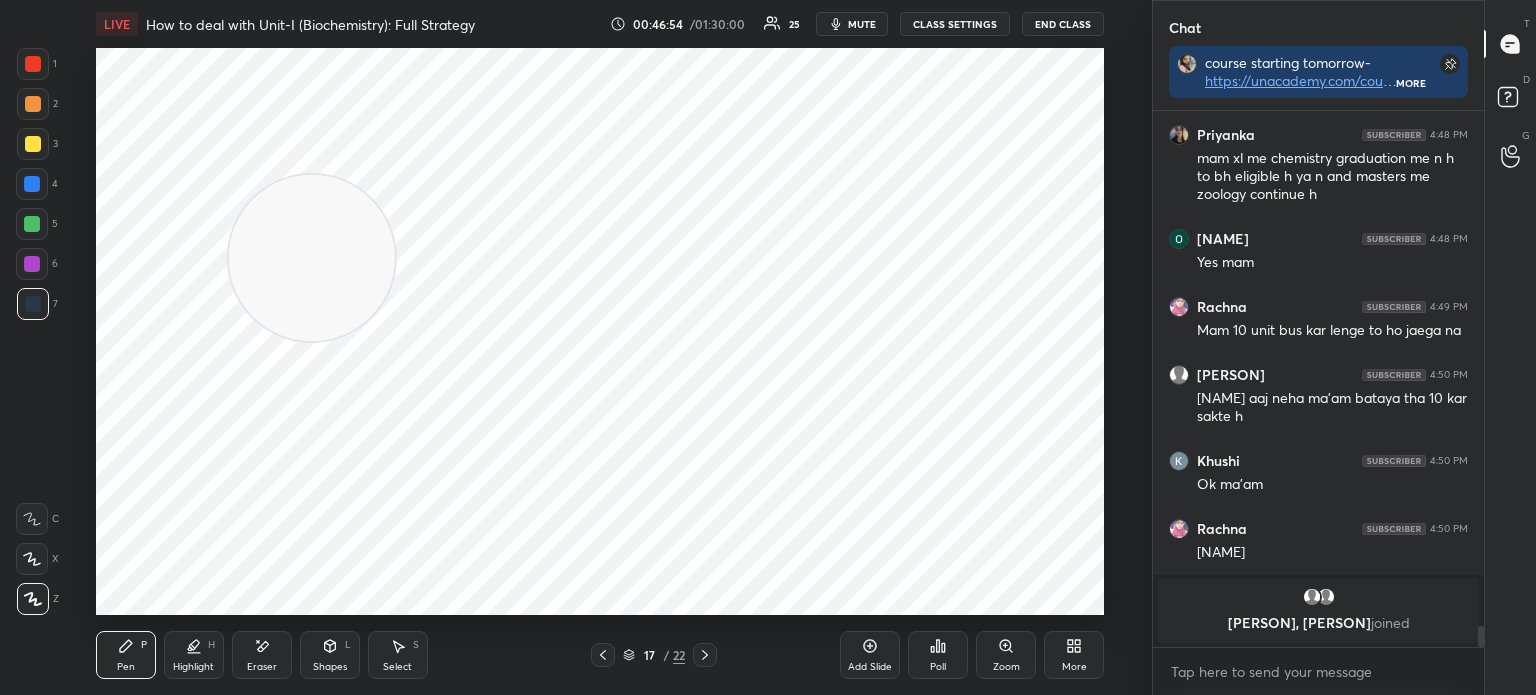 click on "17 / 22" at bounding box center (654, 655) 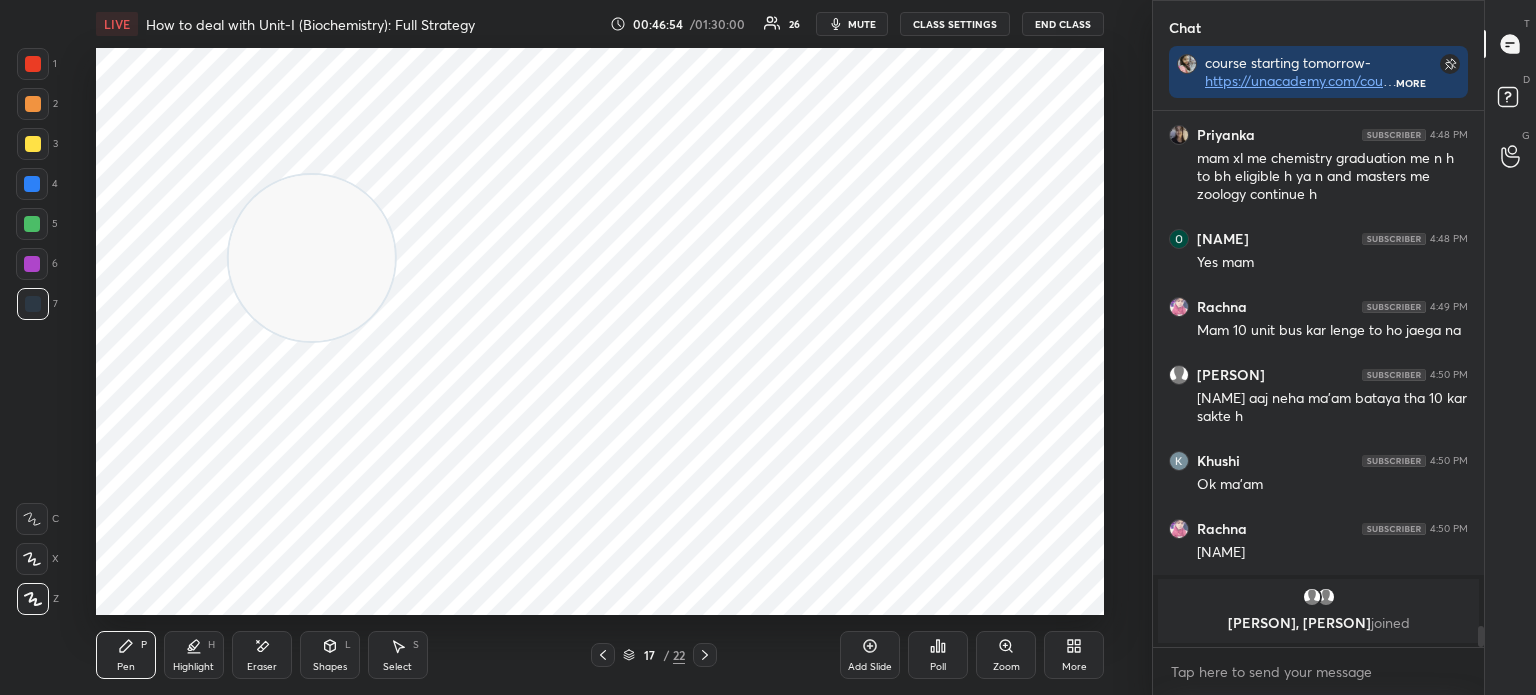 click at bounding box center [603, 655] 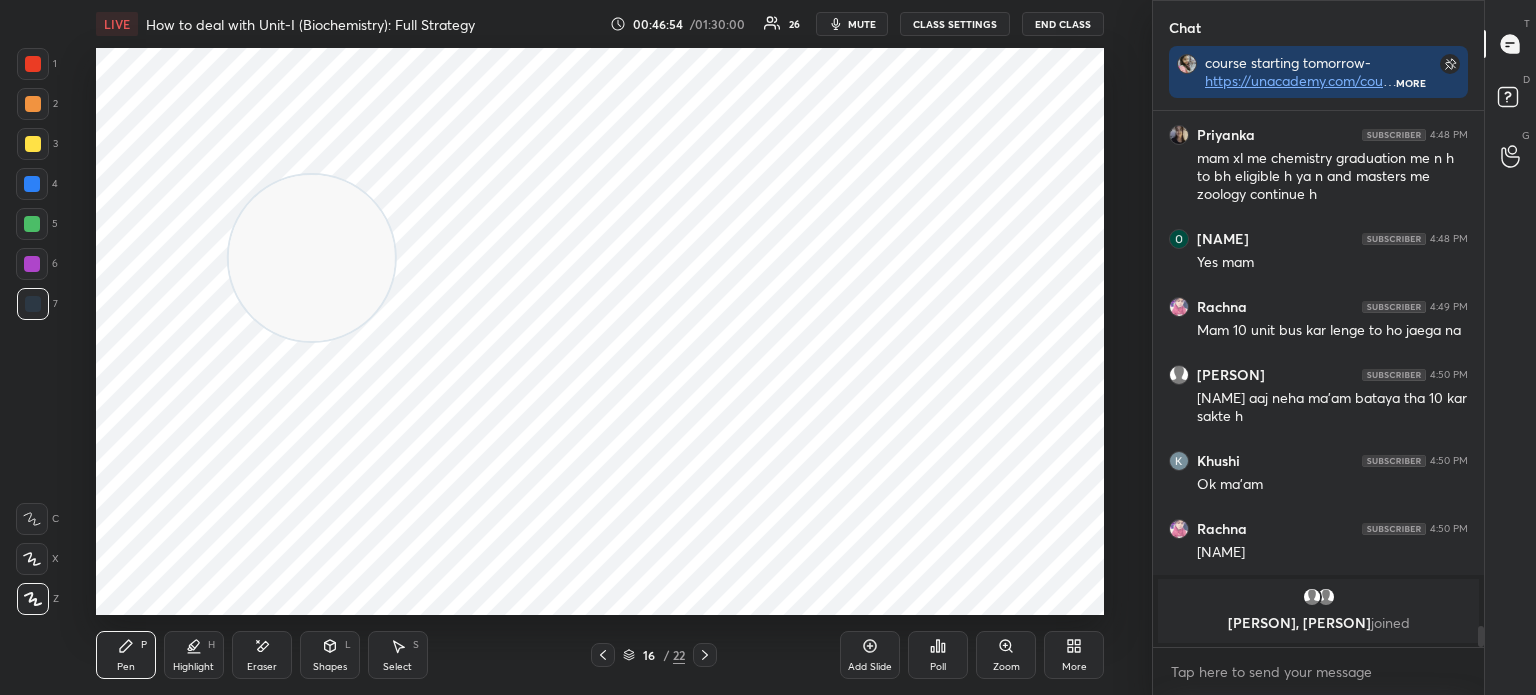 click 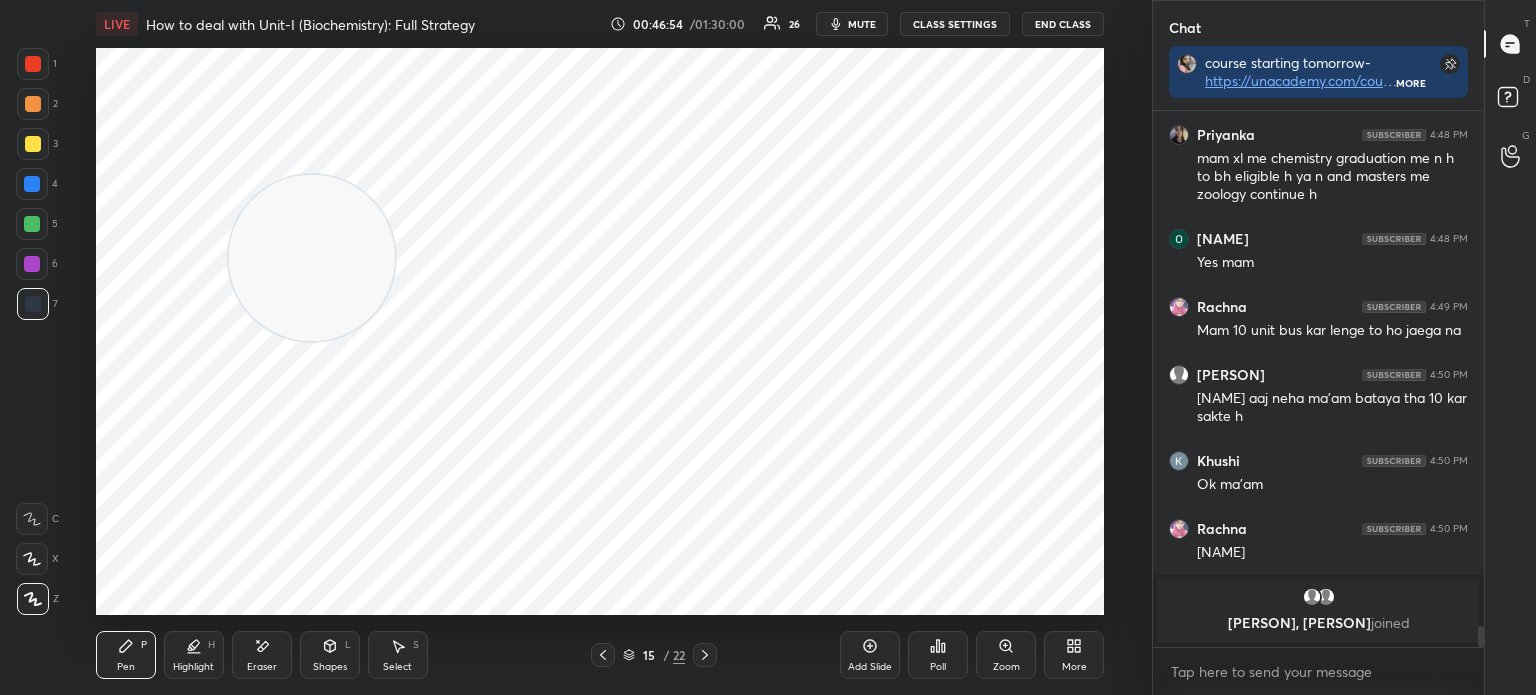 click 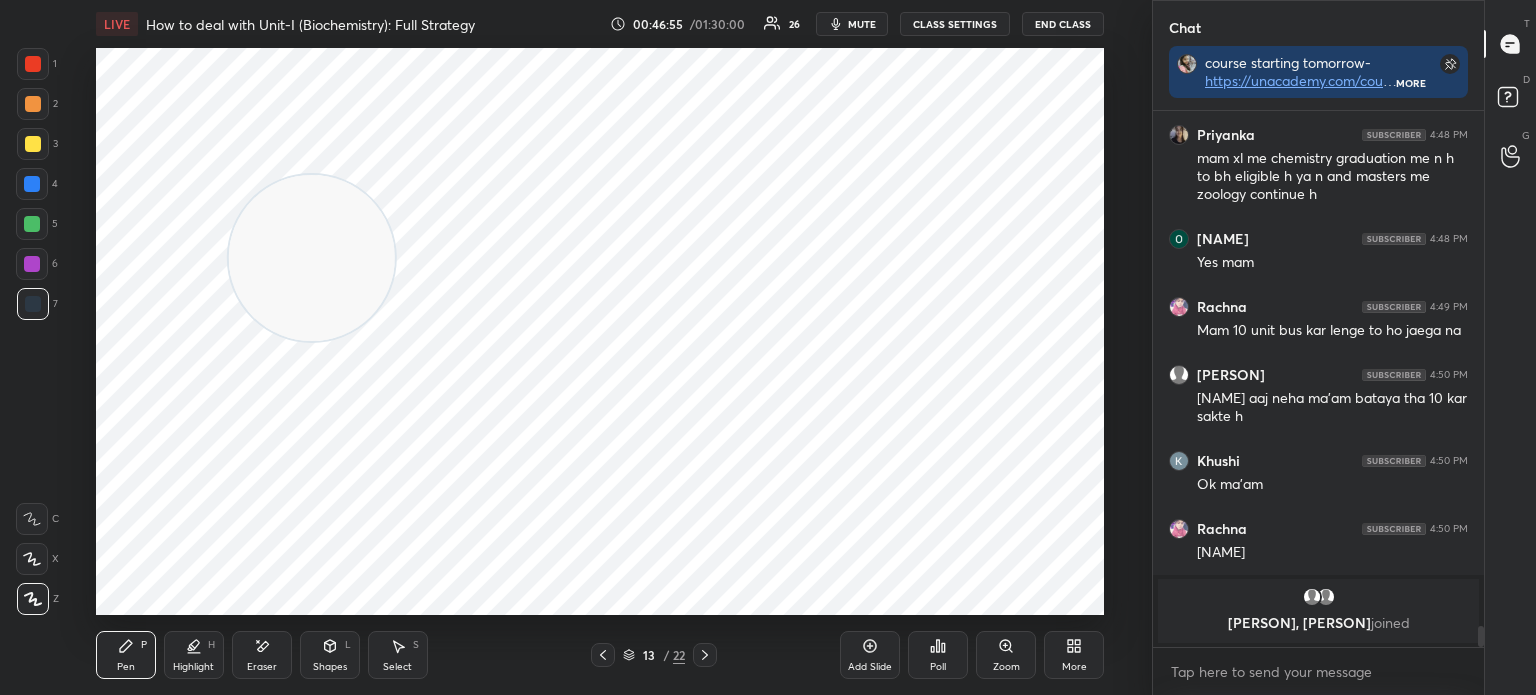 click 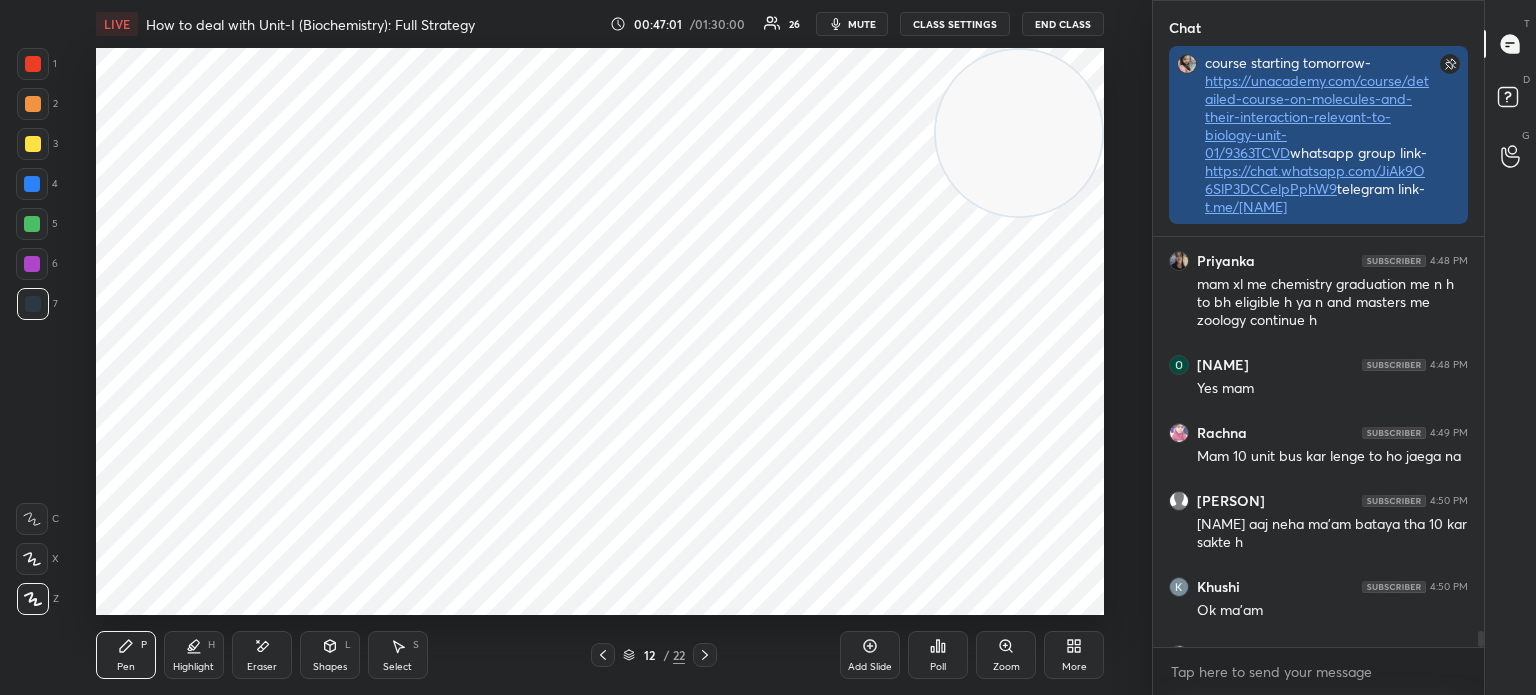 scroll, scrollTop: 404, scrollLeft: 325, axis: both 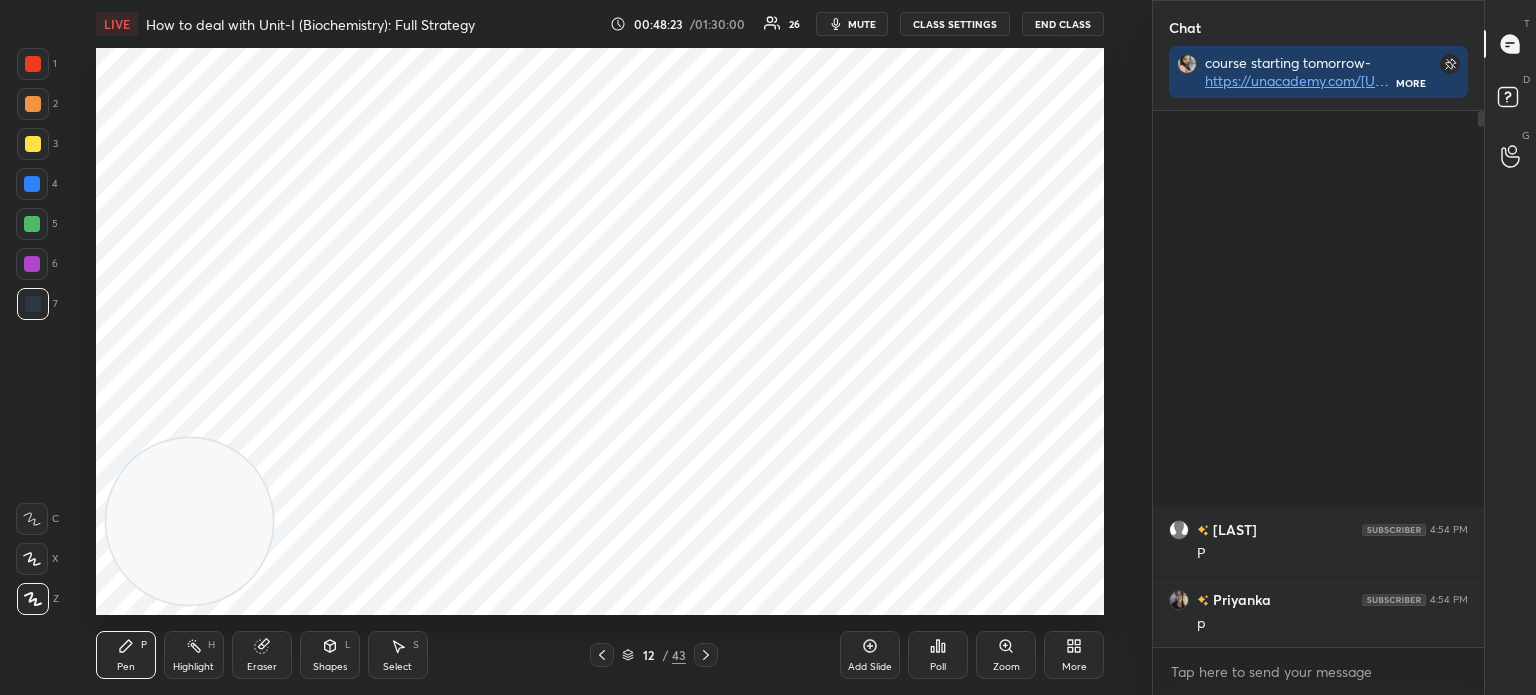 click on "Add Slide" at bounding box center (870, 655) 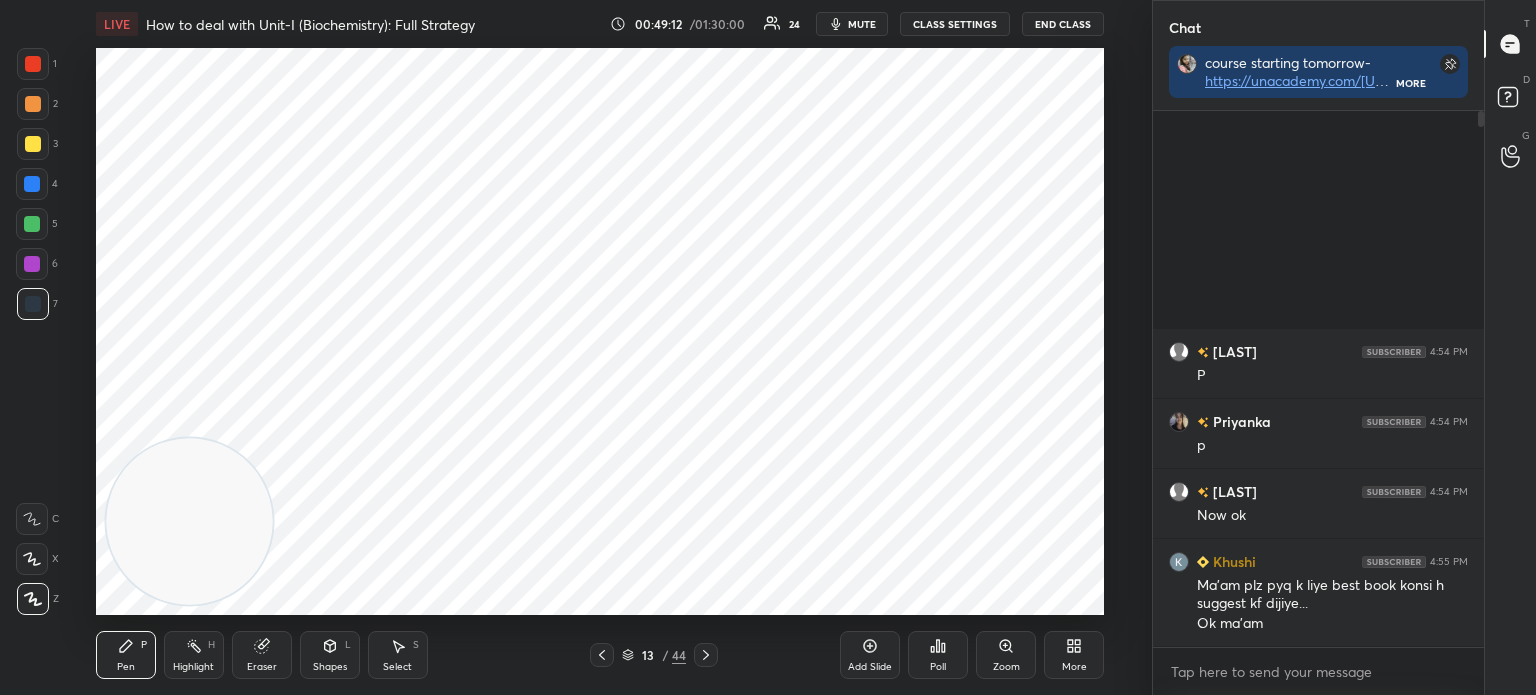 click 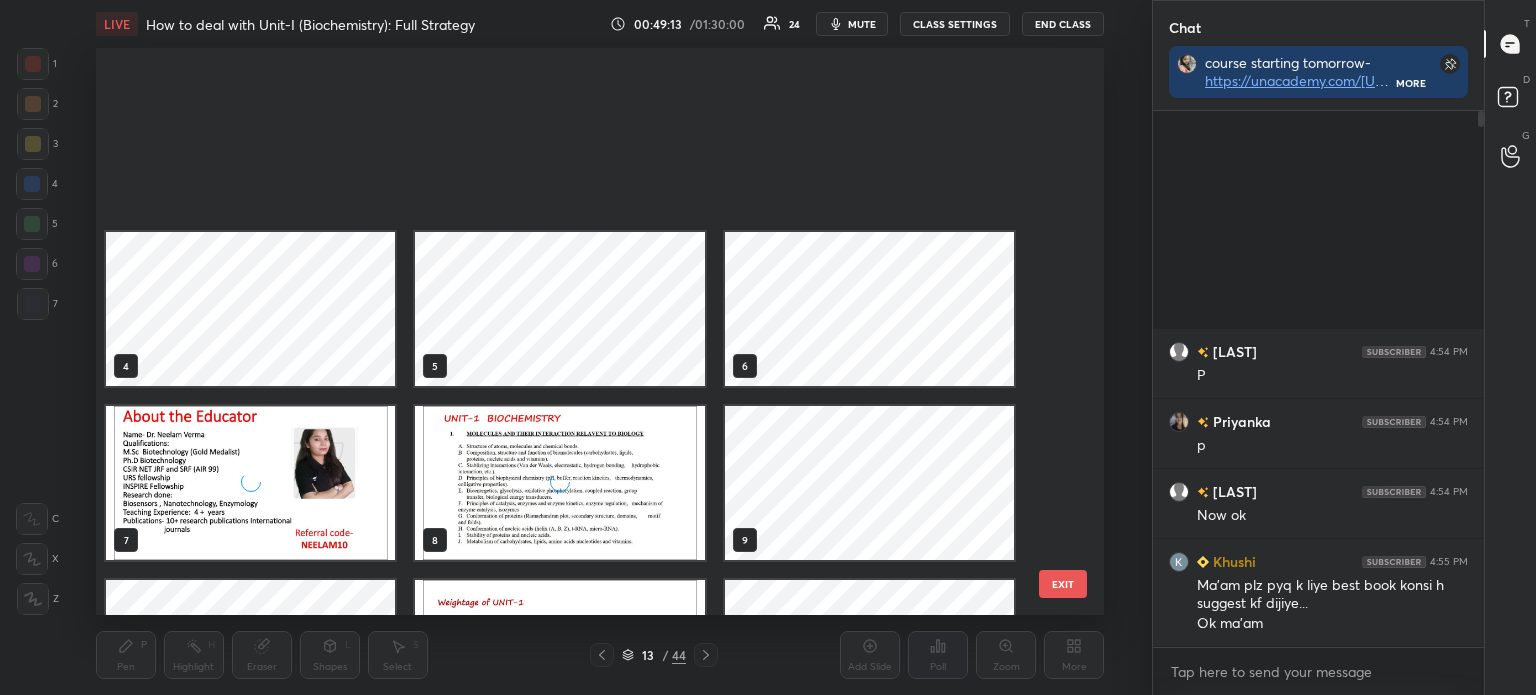 scroll, scrollTop: 303, scrollLeft: 0, axis: vertical 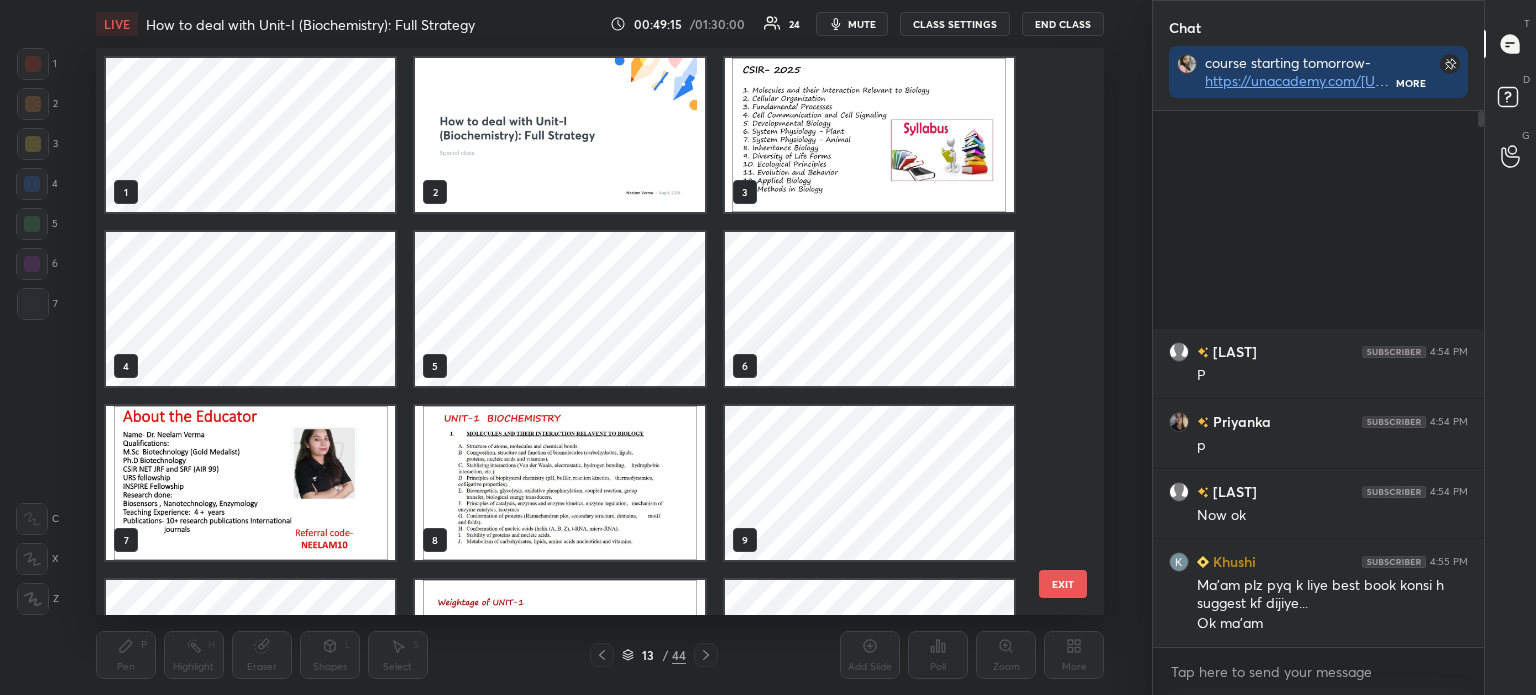 click at bounding box center (868, 135) 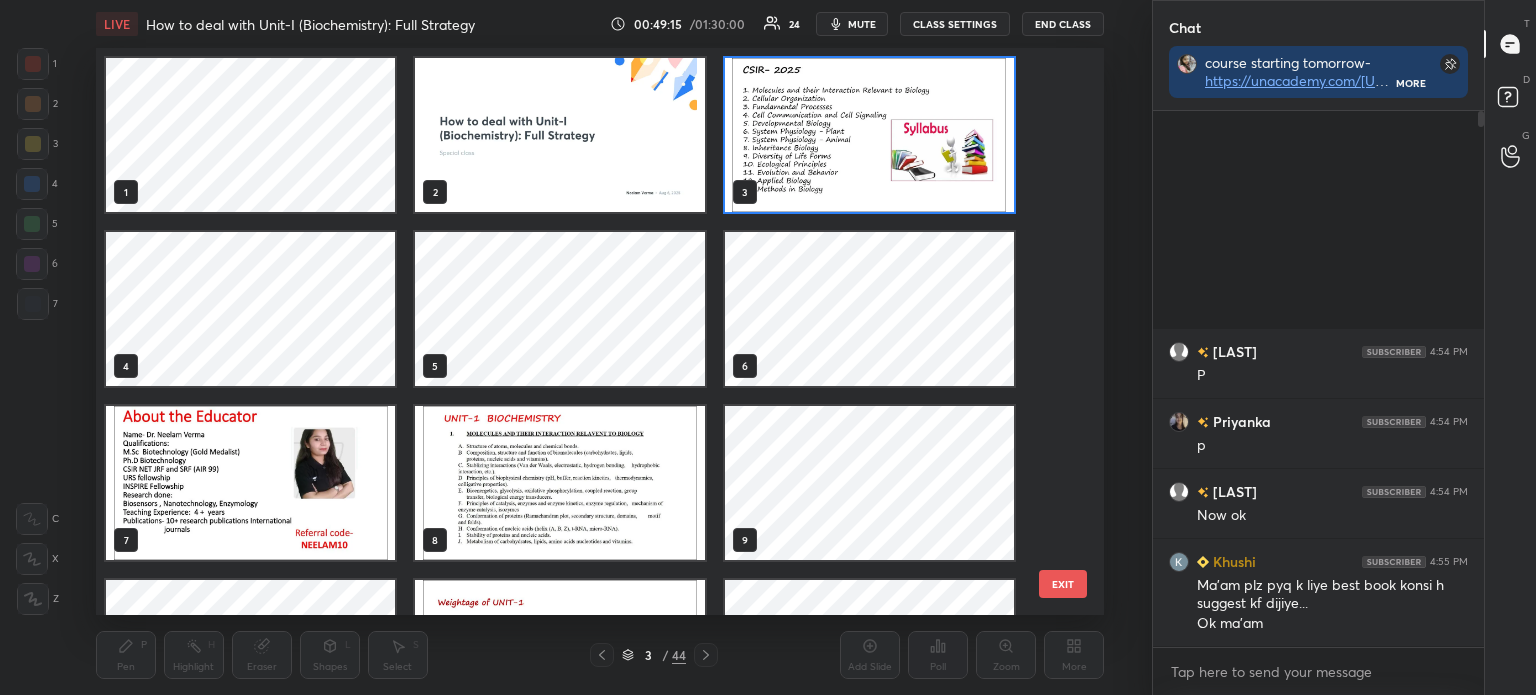 click at bounding box center [868, 135] 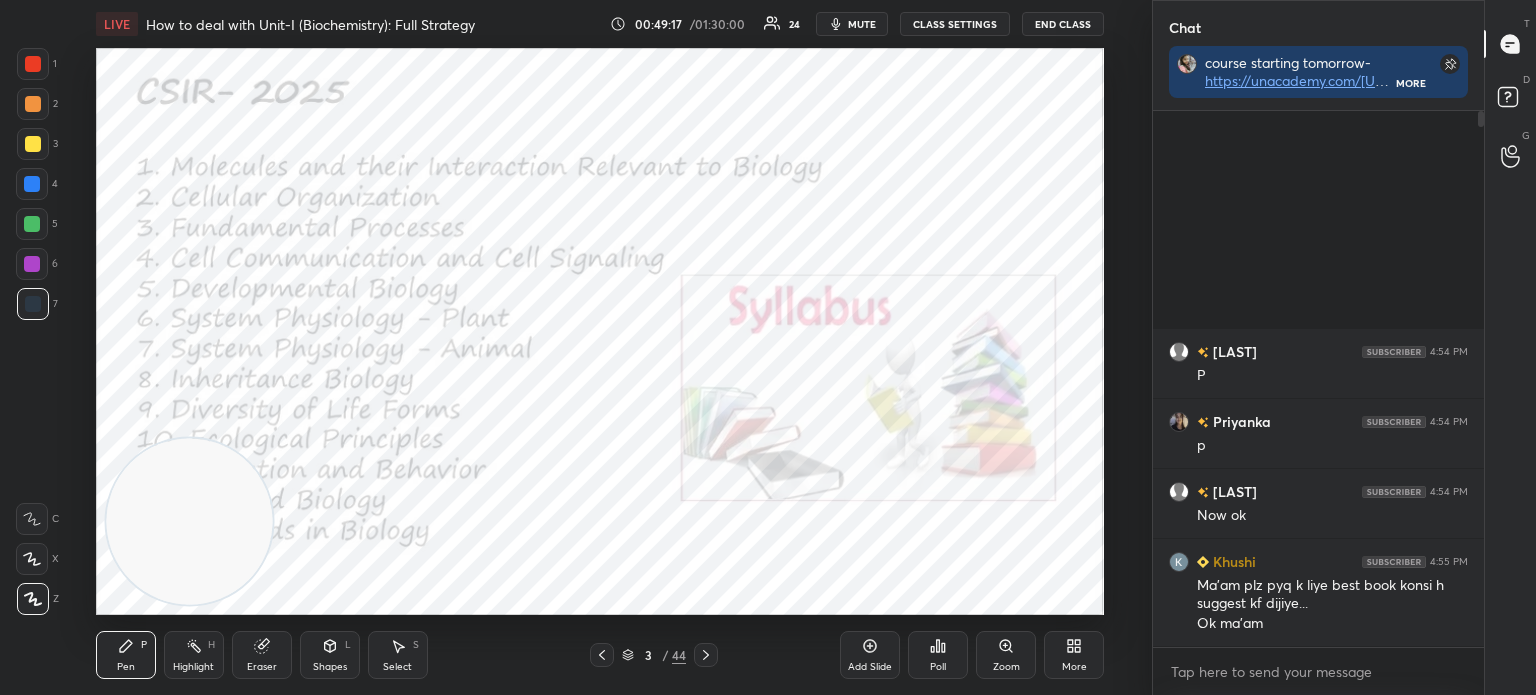 click 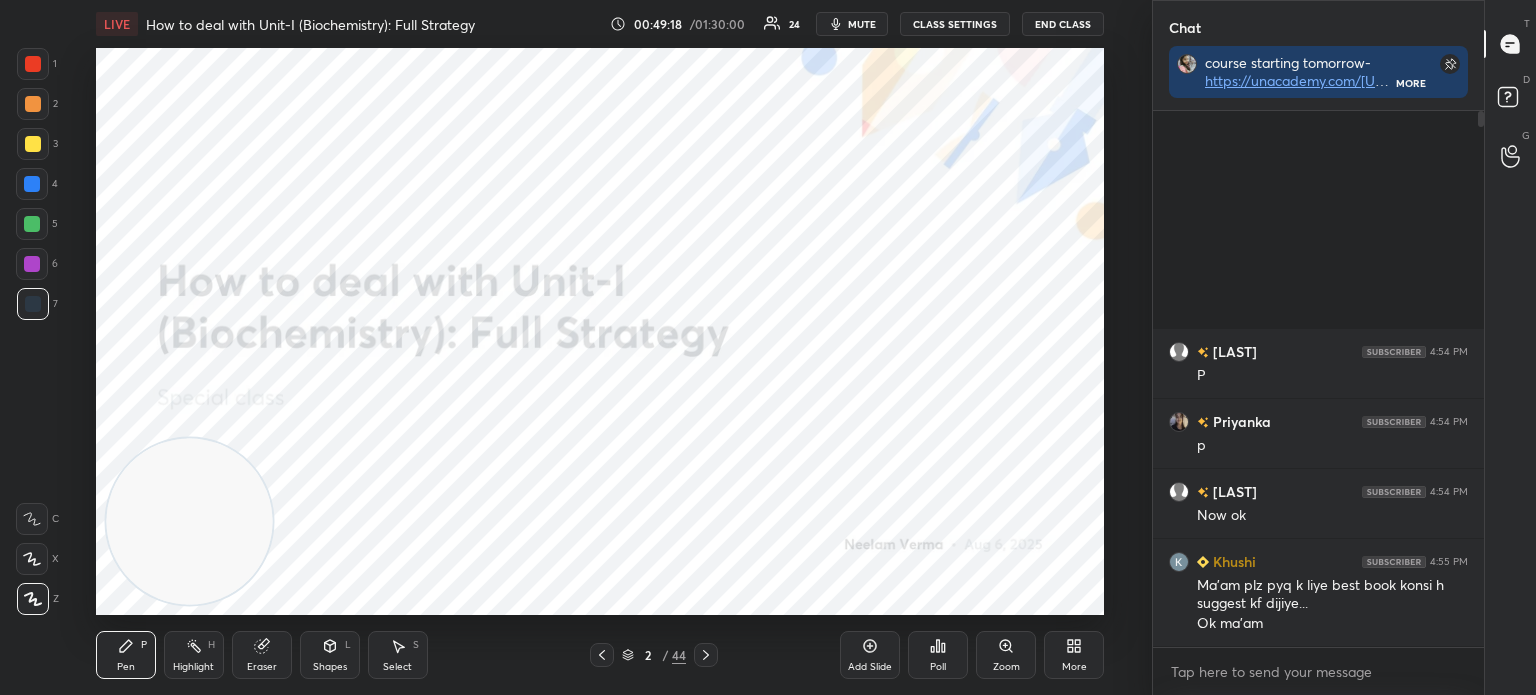 click at bounding box center [706, 655] 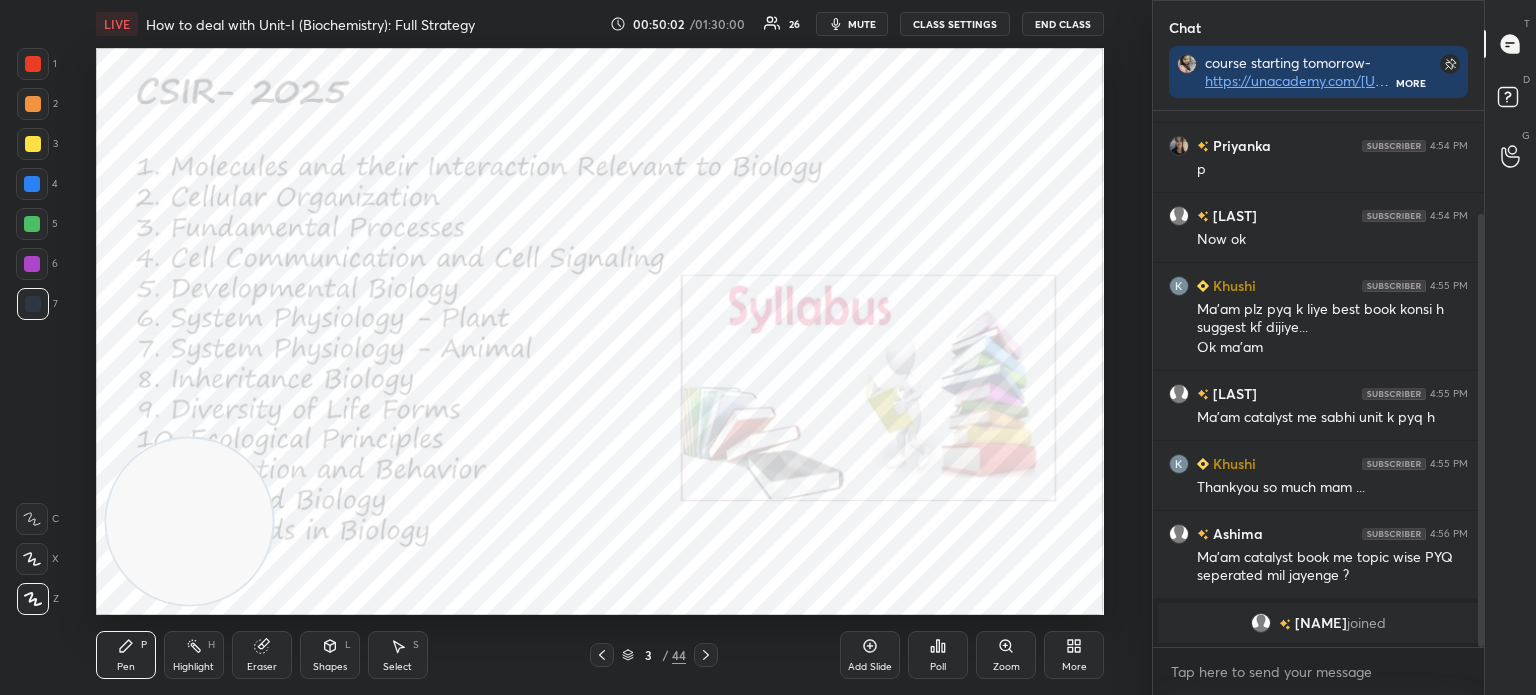 scroll, scrollTop: 128, scrollLeft: 0, axis: vertical 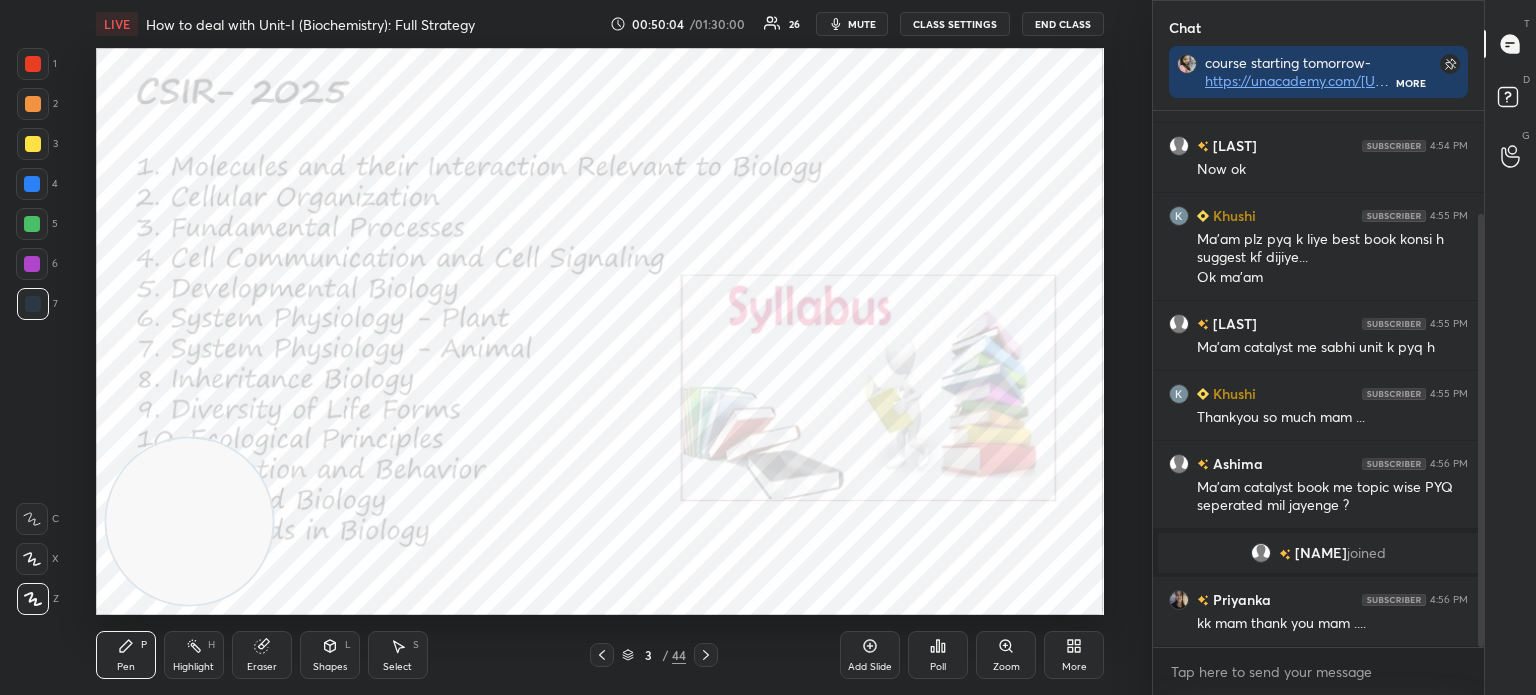 click 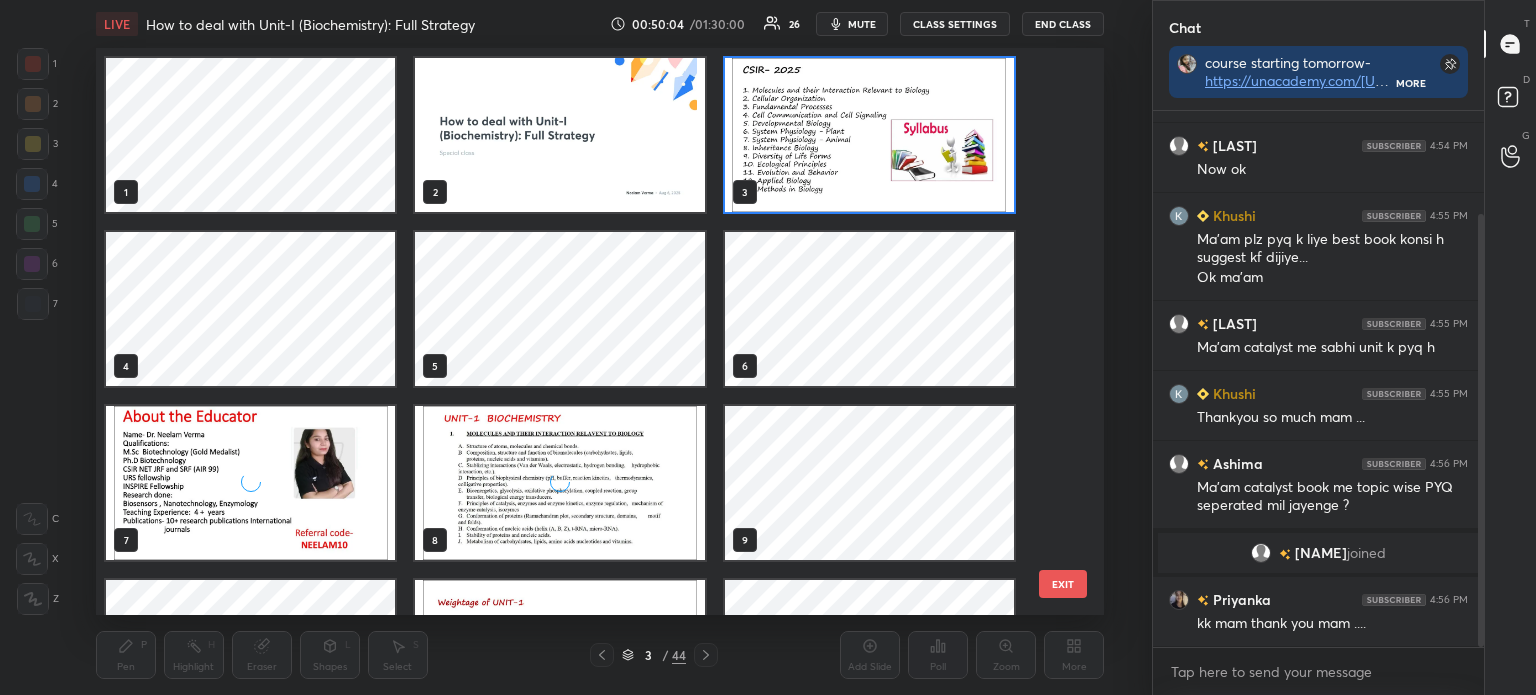 scroll, scrollTop: 6, scrollLeft: 10, axis: both 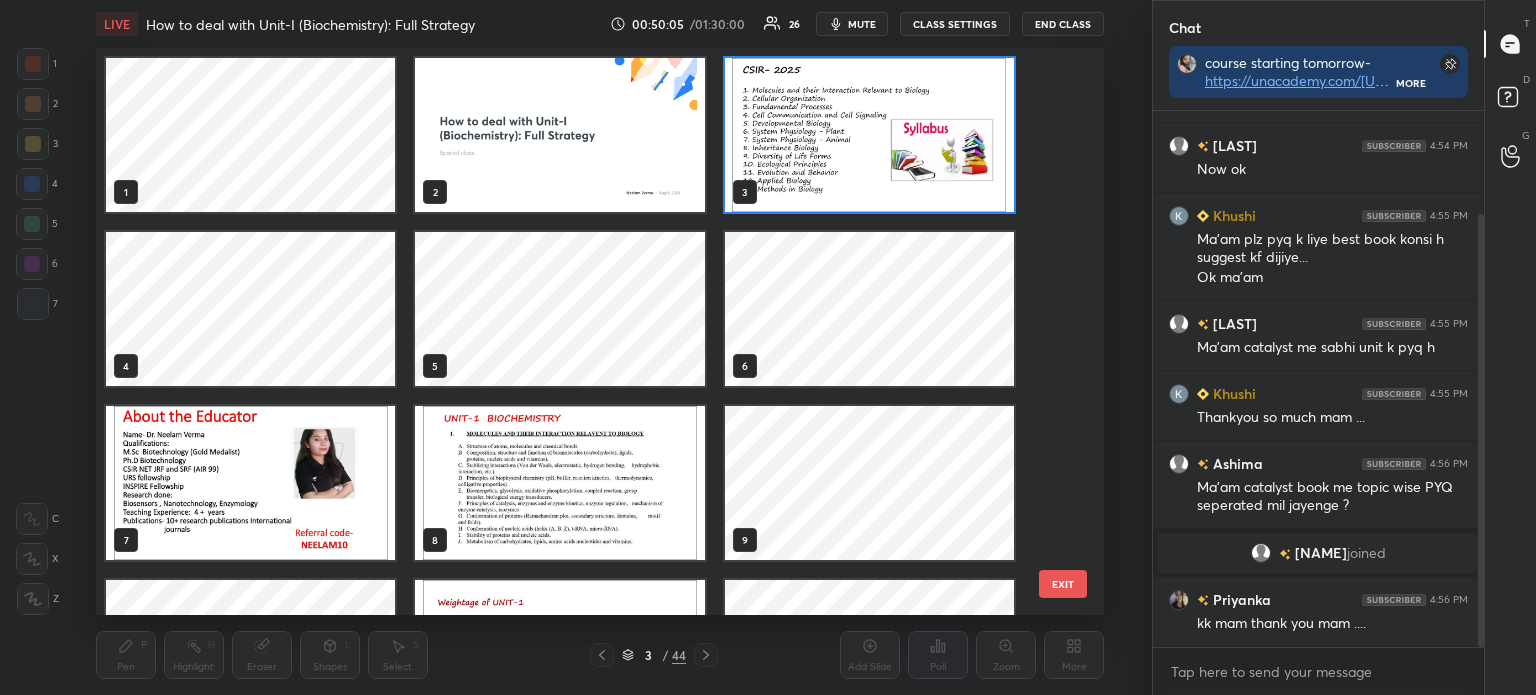click at bounding box center [559, 135] 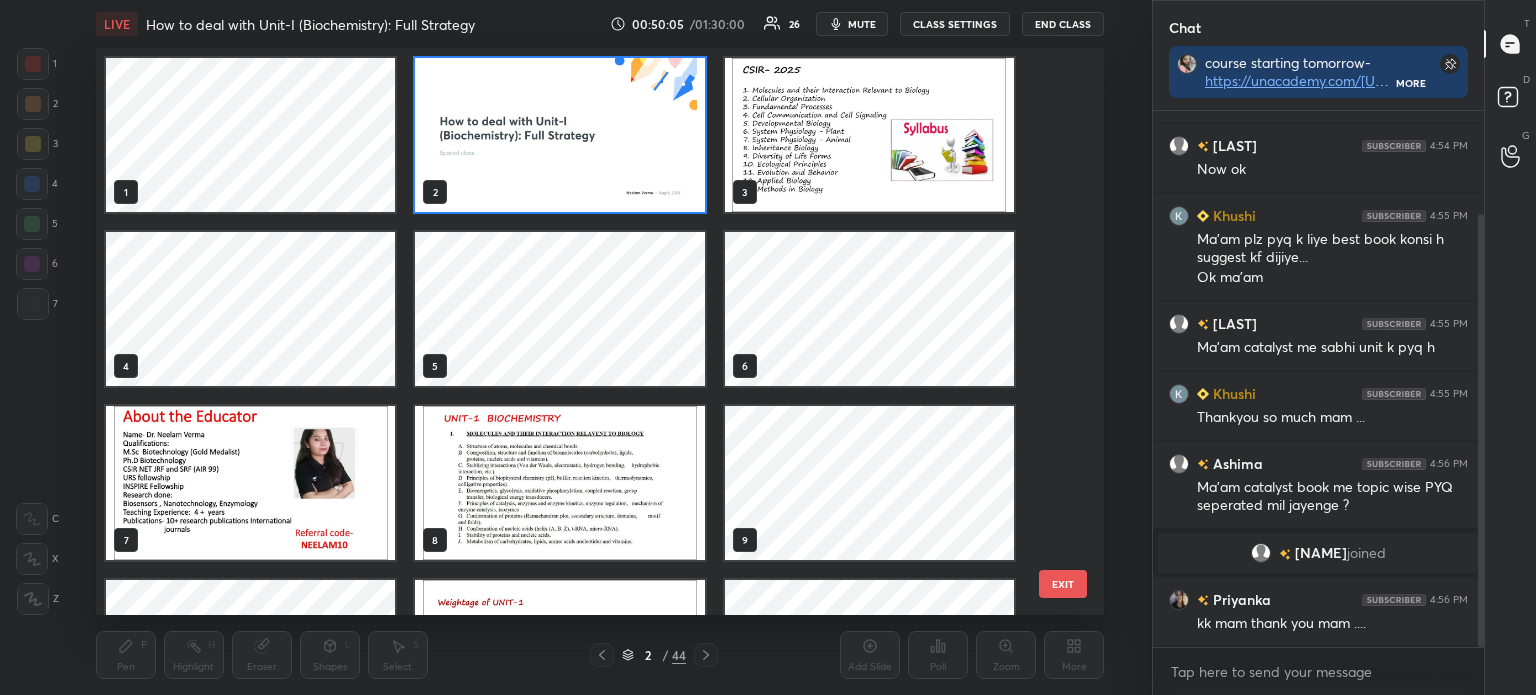 click at bounding box center (559, 135) 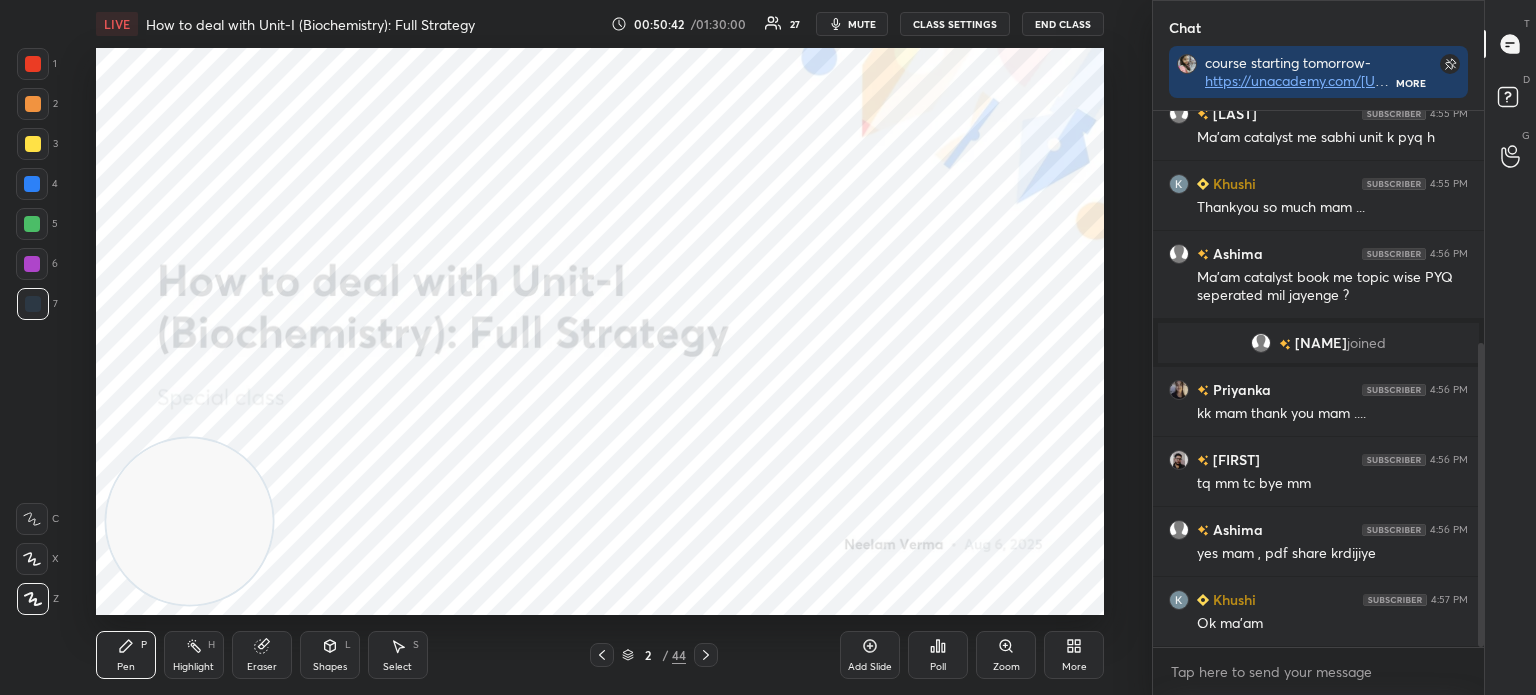 scroll, scrollTop: 408, scrollLeft: 0, axis: vertical 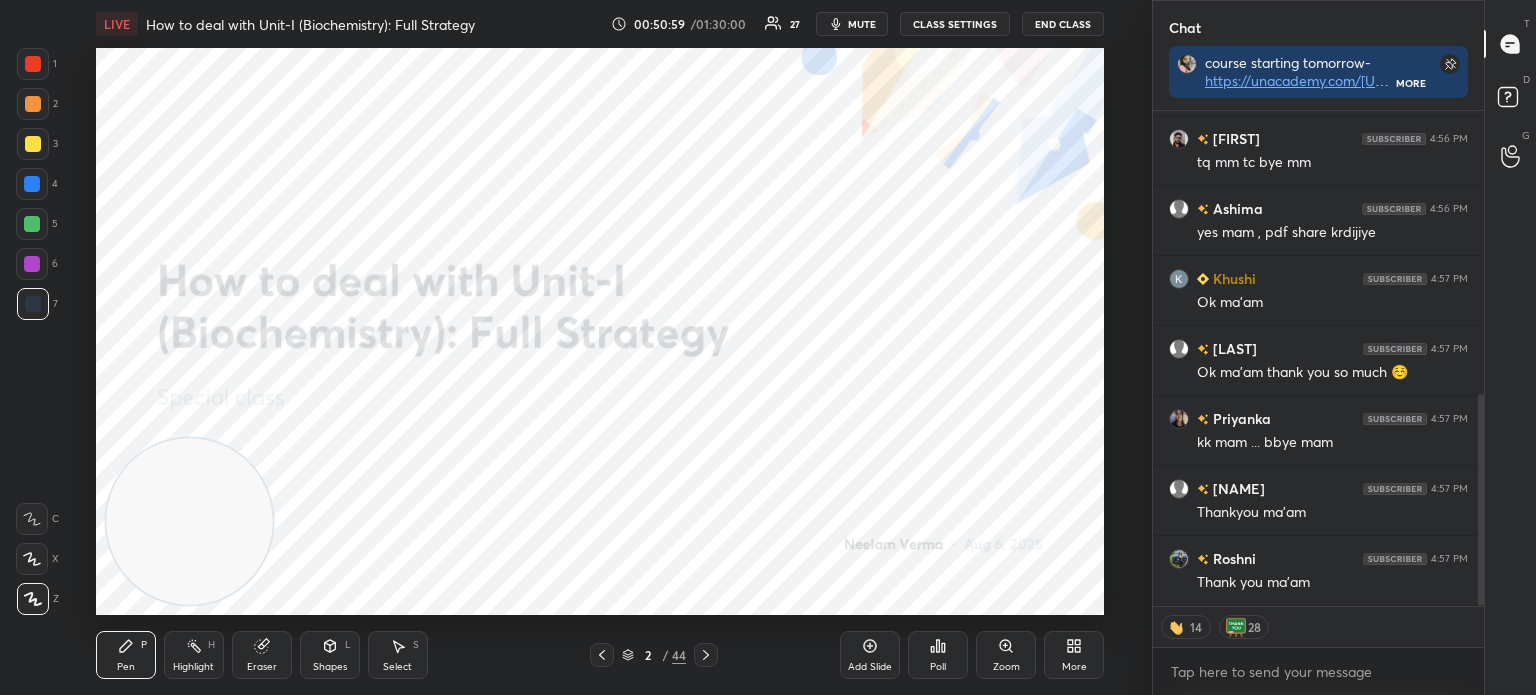 click on "End Class" at bounding box center (1063, 24) 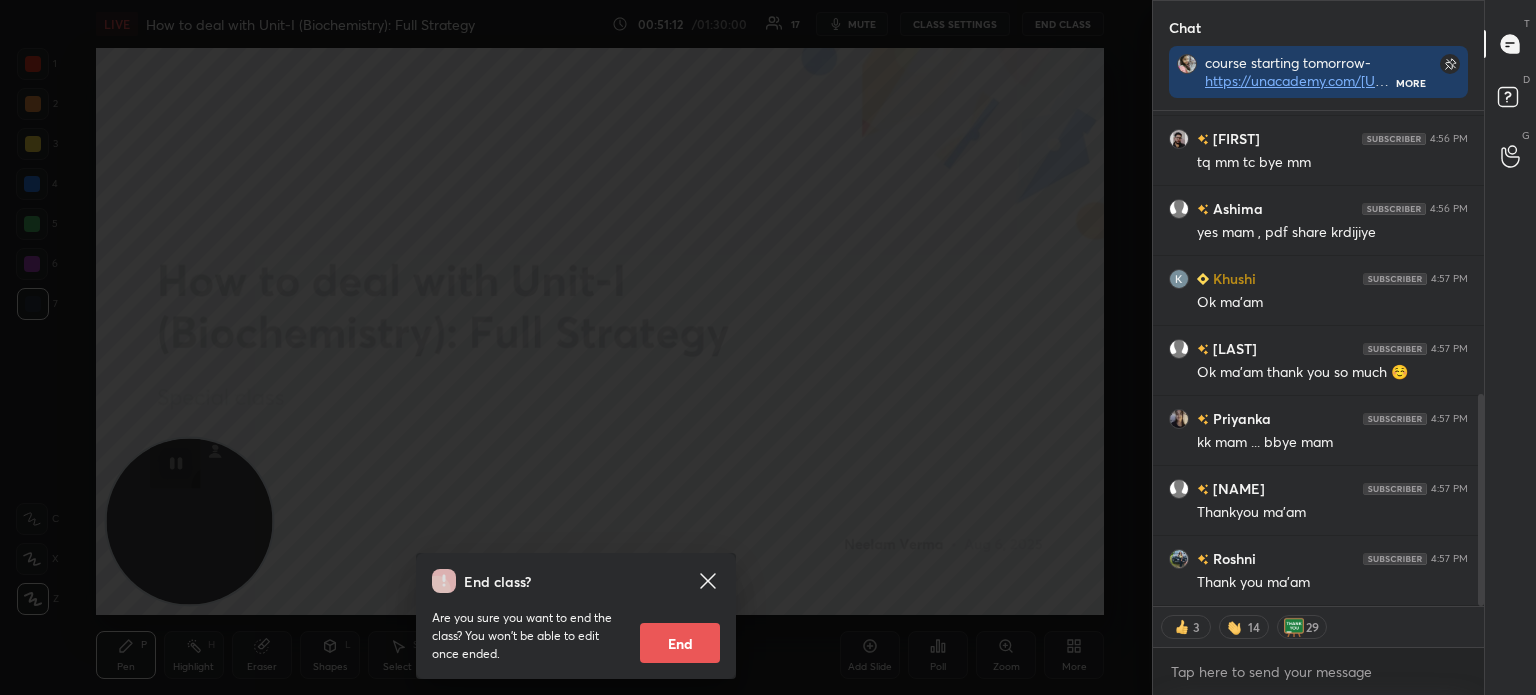 scroll, scrollTop: 7, scrollLeft: 6, axis: both 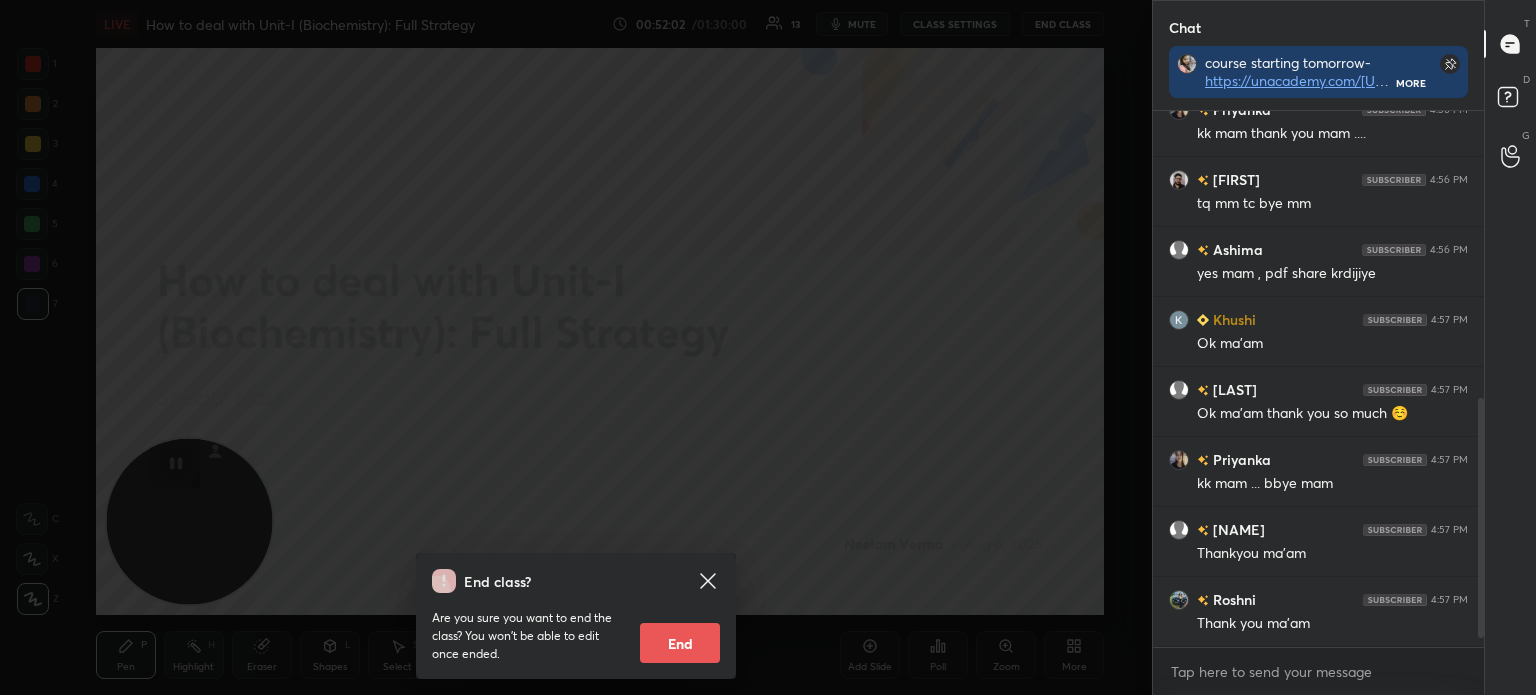 click on "End" at bounding box center (680, 643) 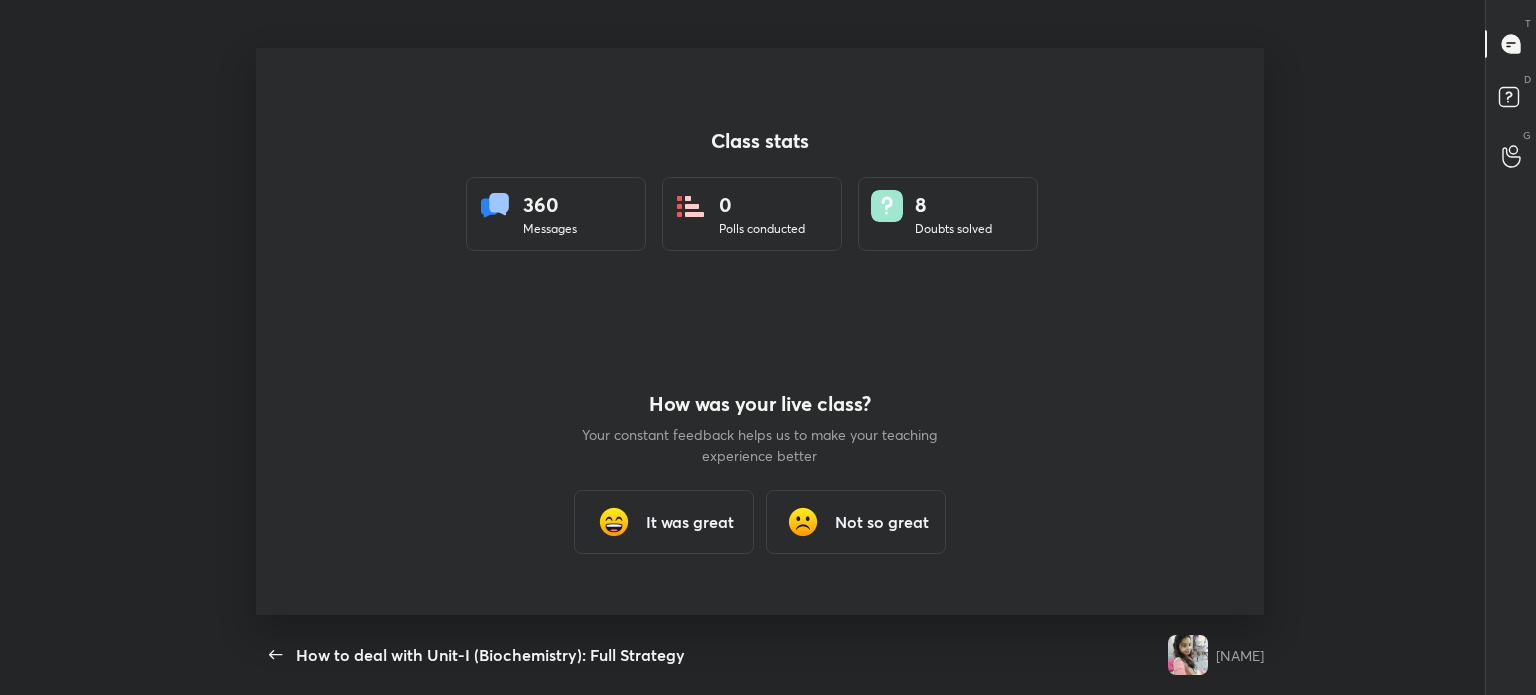 scroll, scrollTop: 99432, scrollLeft: 98650, axis: both 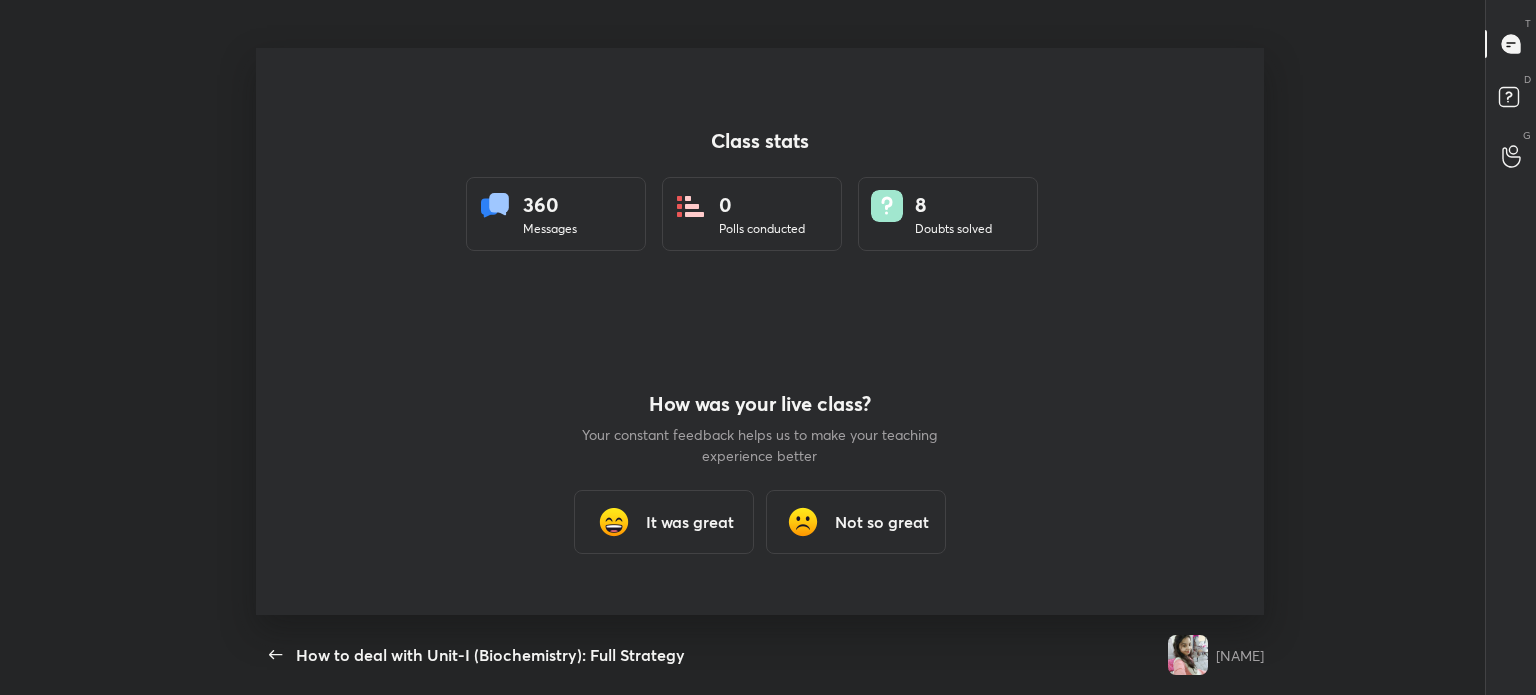 click on "It was great" at bounding box center (690, 522) 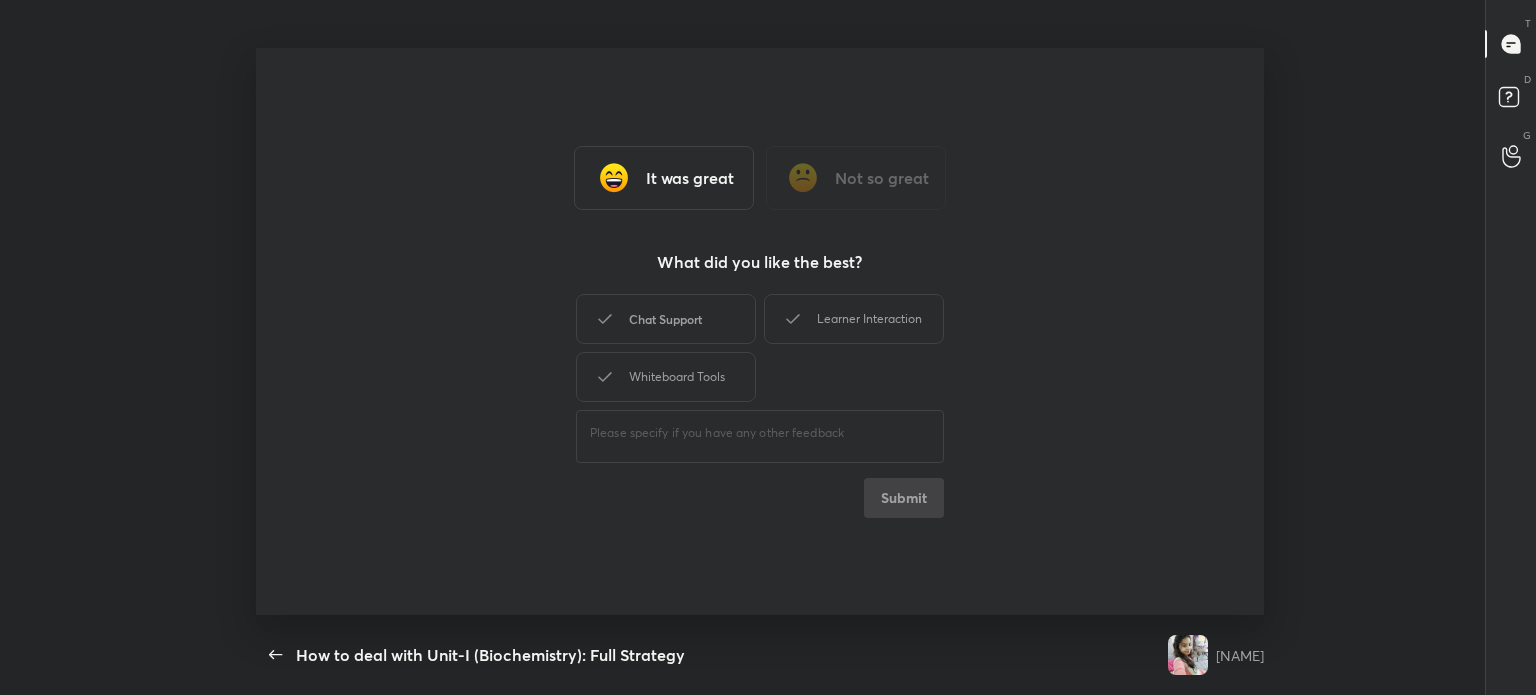 click on "Chat Support" at bounding box center (666, 319) 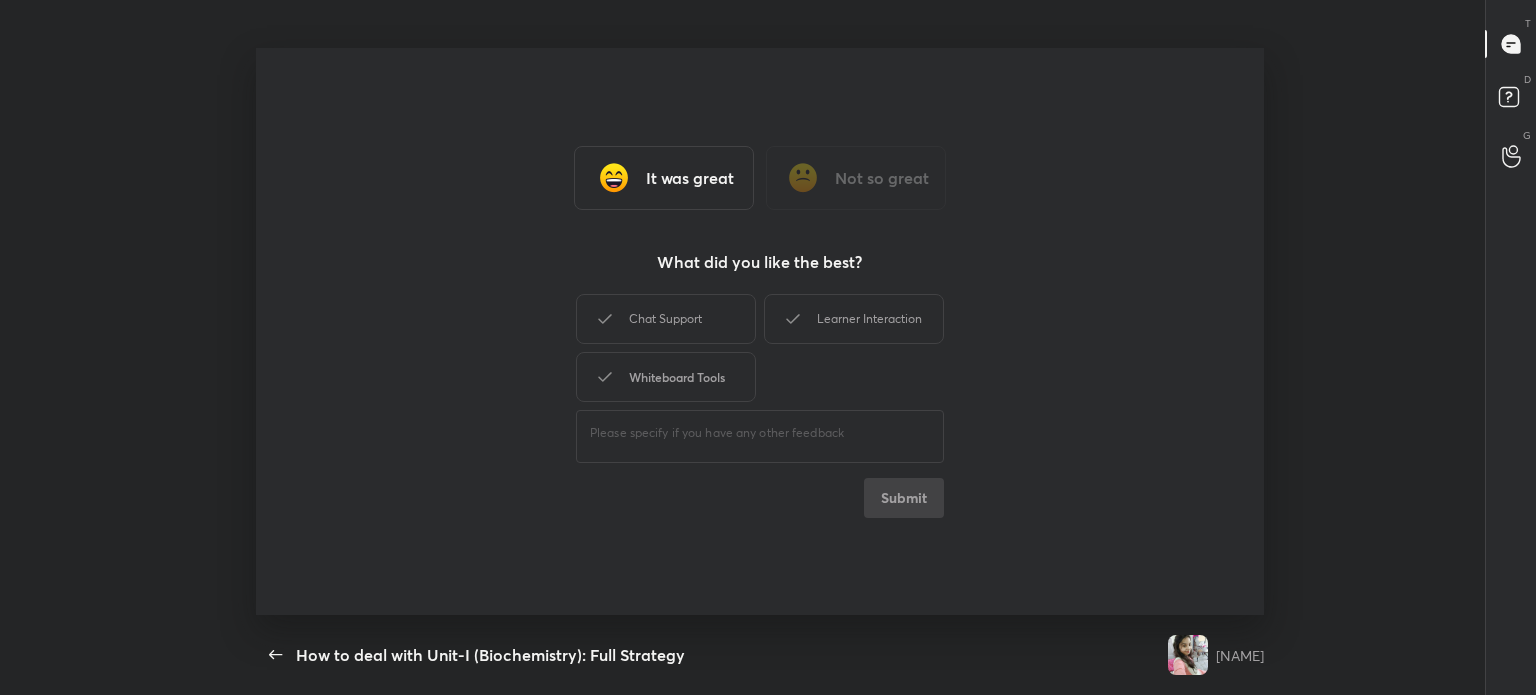 click on "Whiteboard Tools" at bounding box center (666, 377) 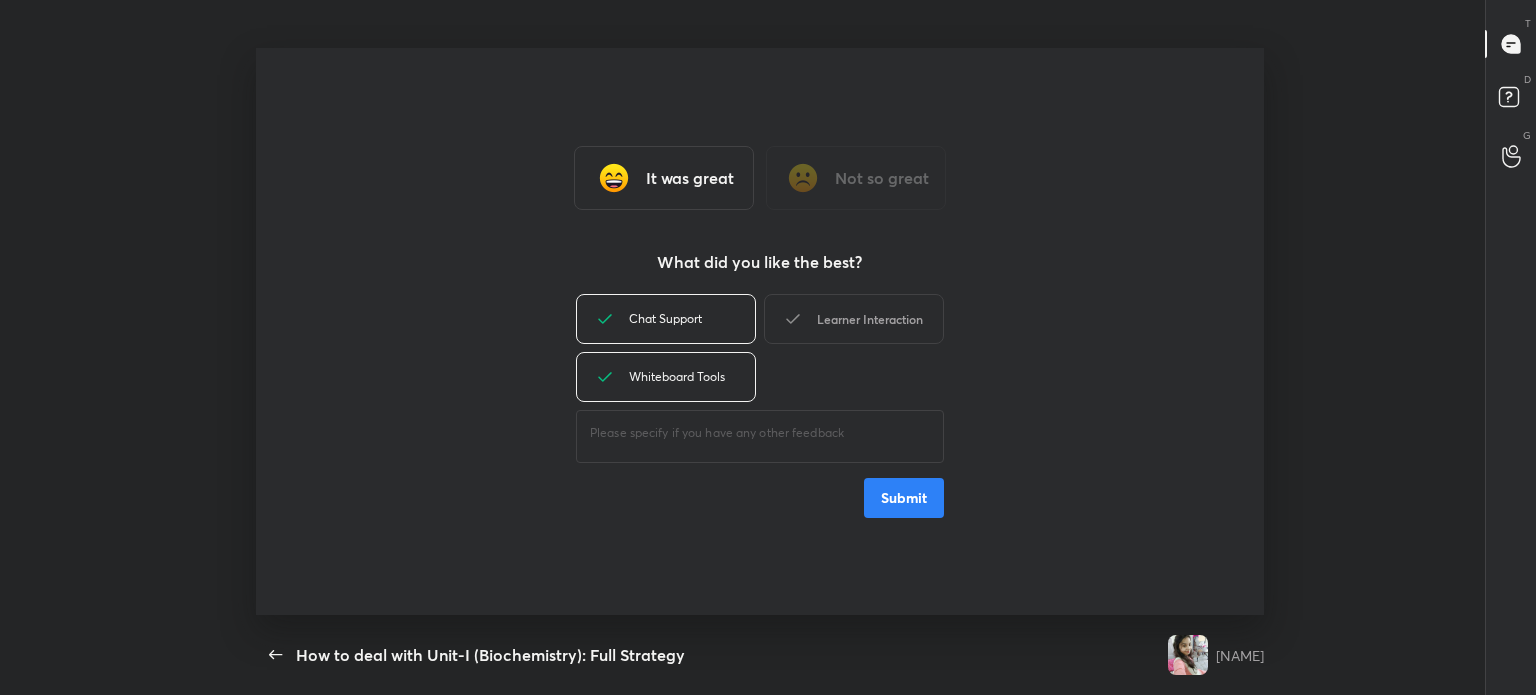 click on "Learner Interaction" at bounding box center (854, 319) 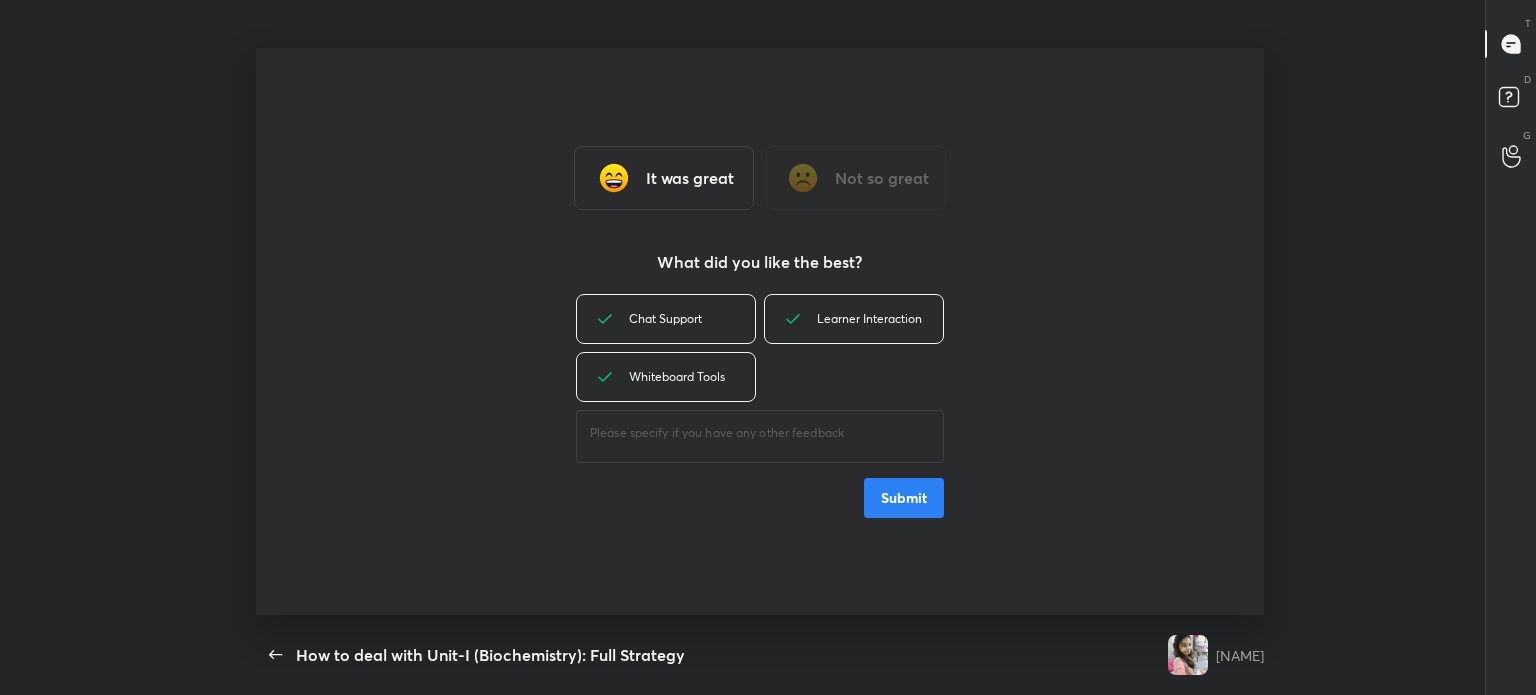click on "Submit" at bounding box center (904, 498) 